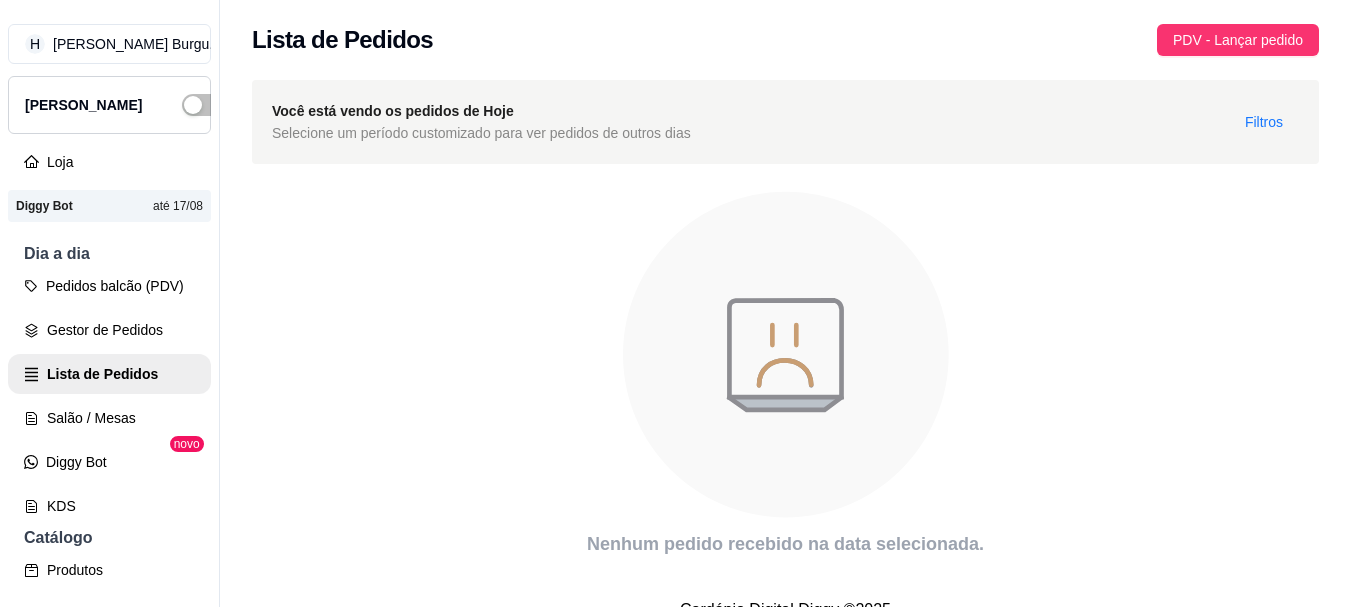 scroll, scrollTop: 0, scrollLeft: 0, axis: both 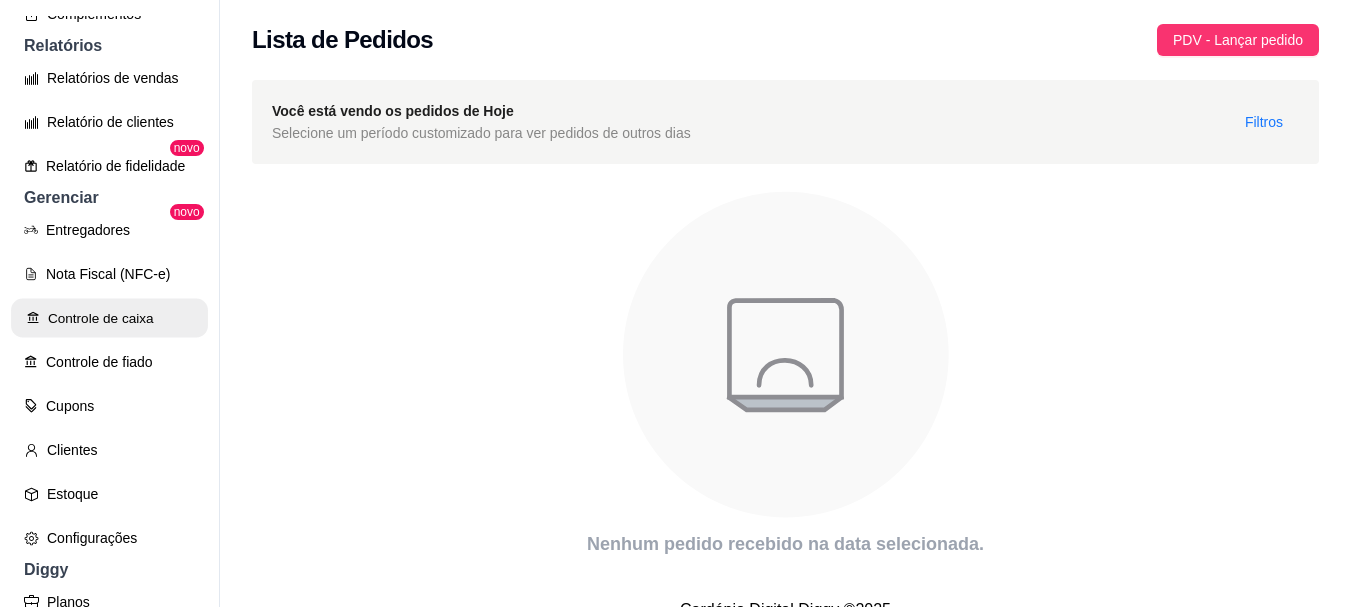 click on "Controle de caixa" at bounding box center (109, 318) 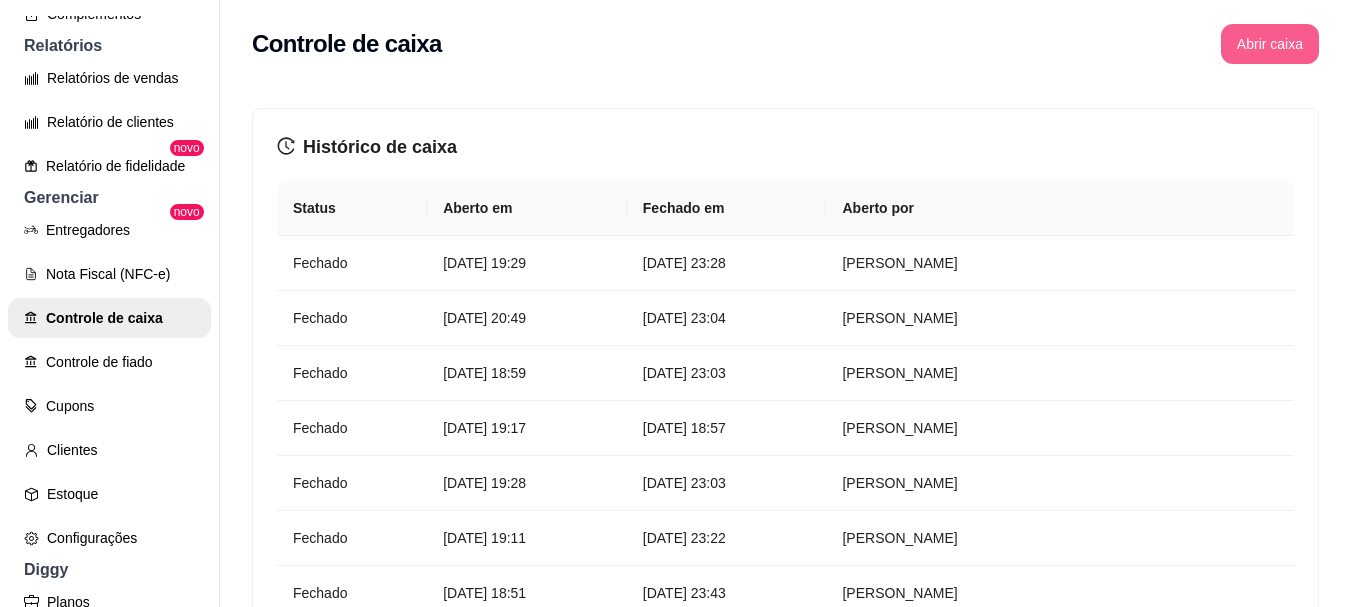 click on "Abrir caixa" at bounding box center (1270, 44) 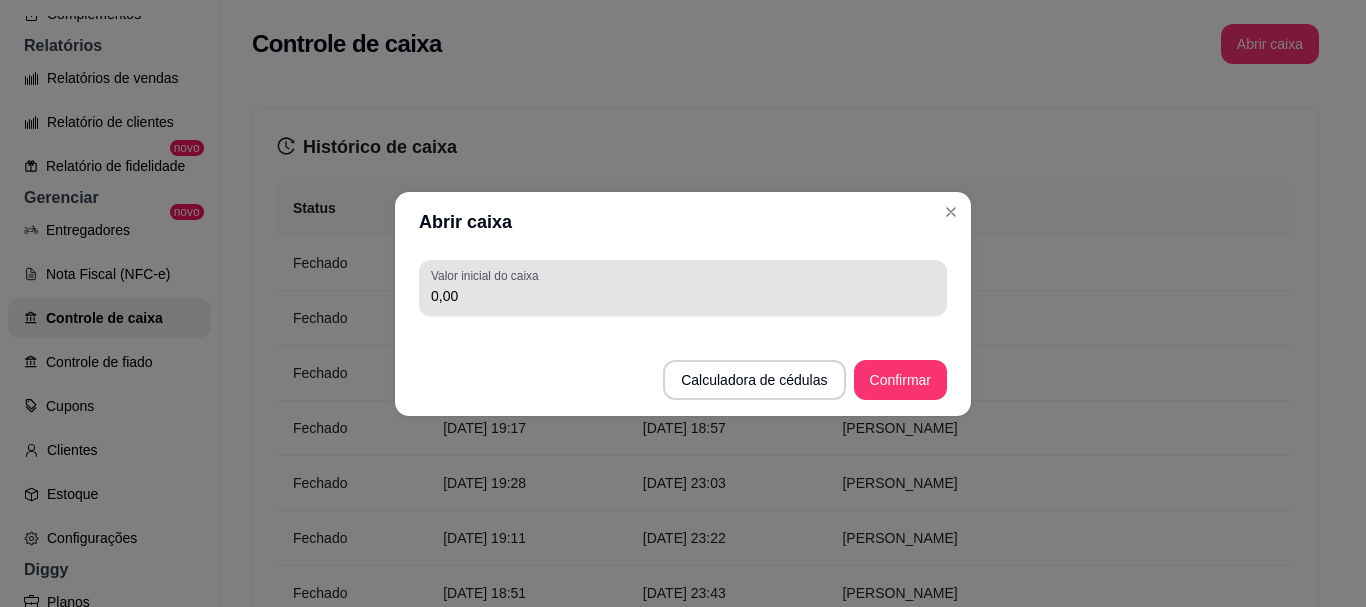 drag, startPoint x: 788, startPoint y: 300, endPoint x: 780, endPoint y: 292, distance: 11.313708 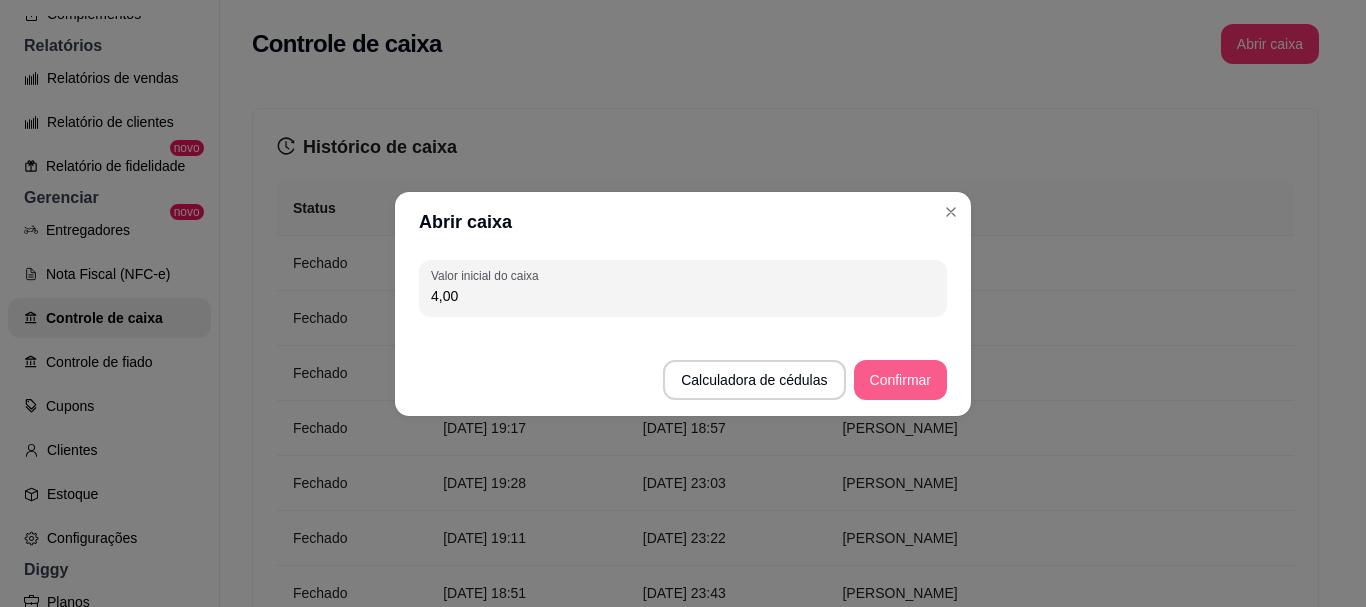type on "4,00" 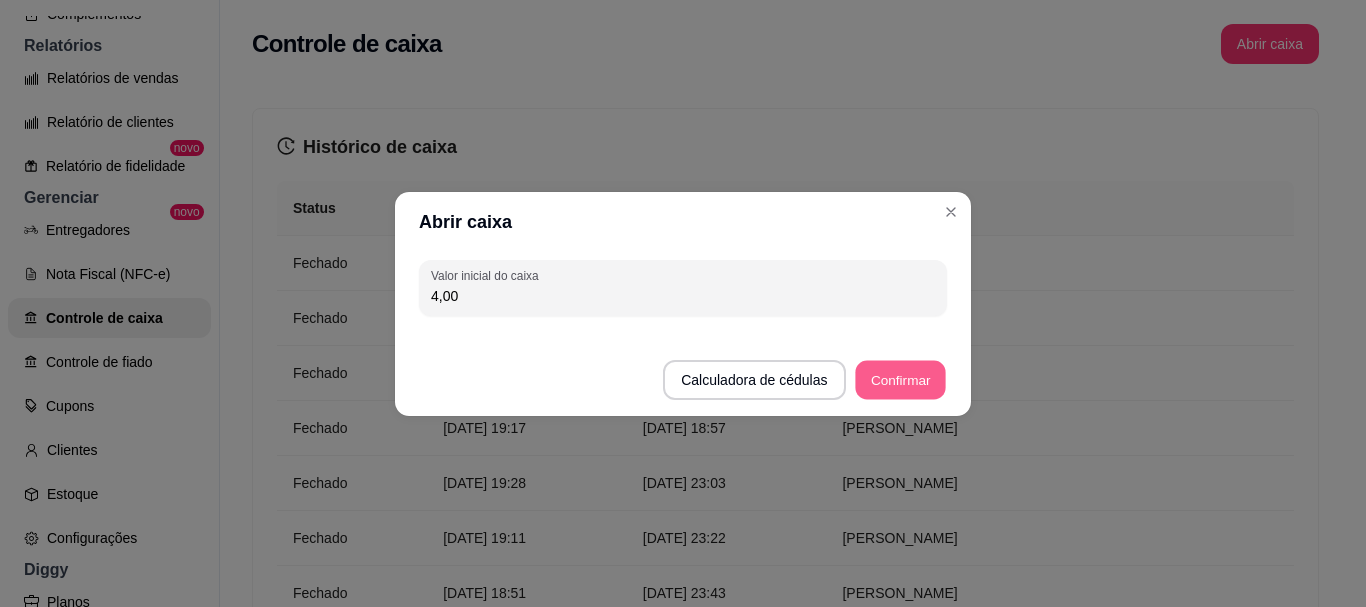 click on "Confirmar" at bounding box center [900, 379] 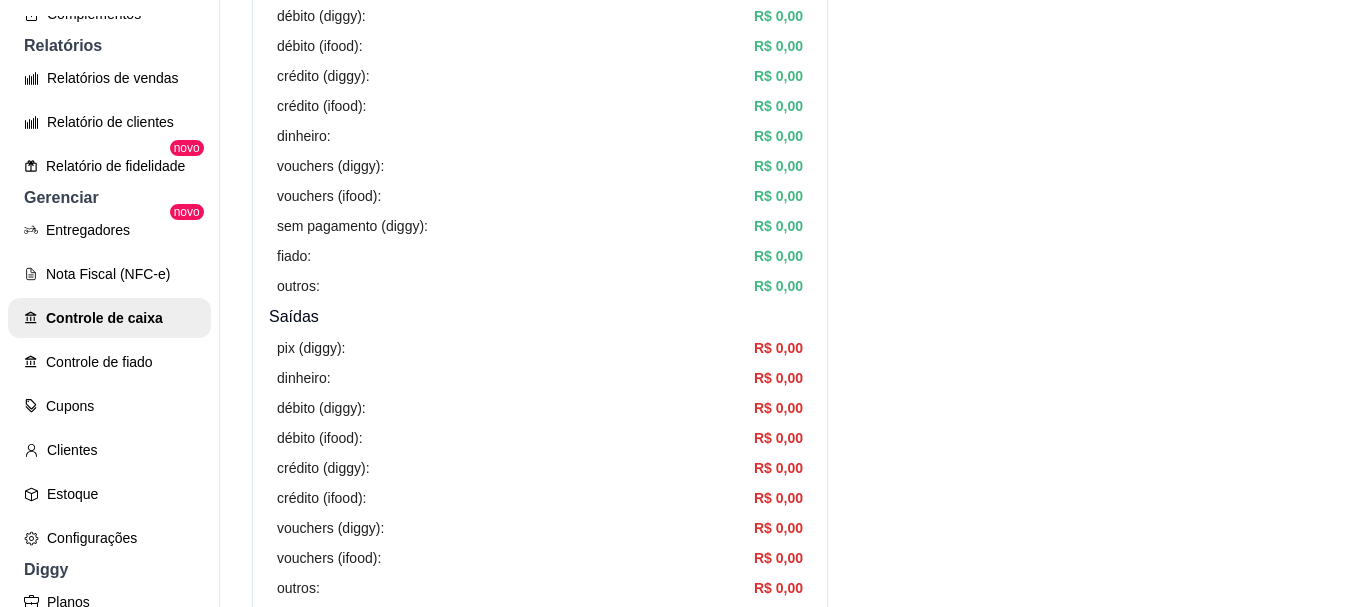 scroll, scrollTop: 0, scrollLeft: 0, axis: both 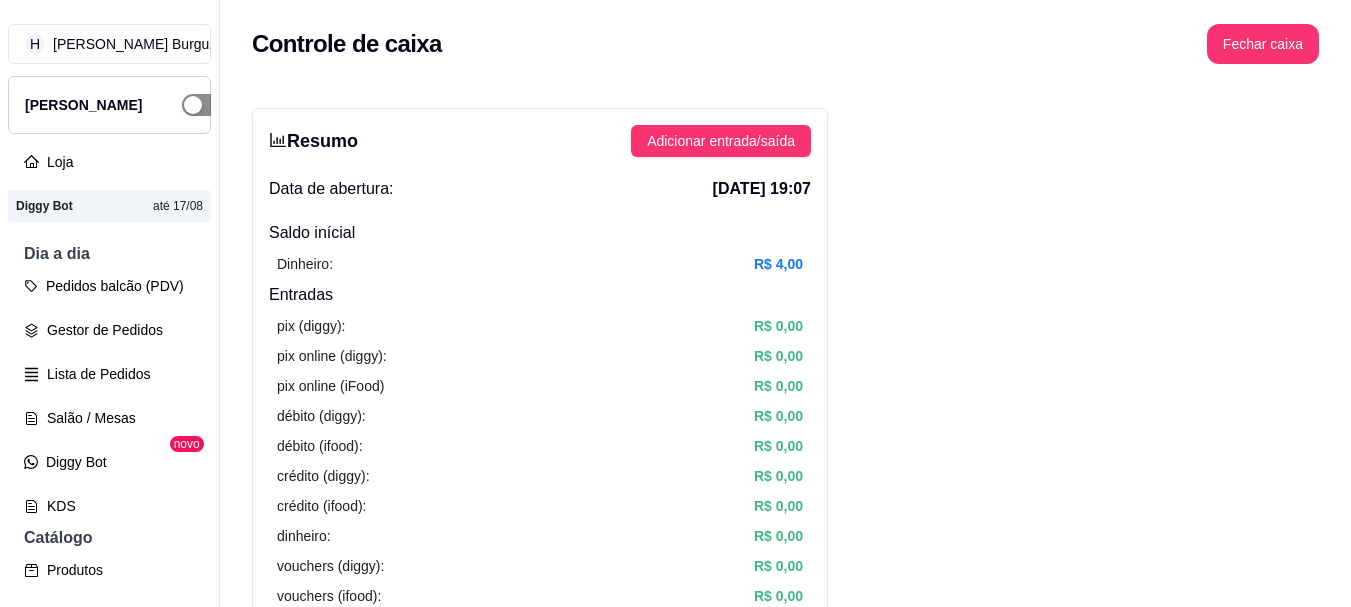 click at bounding box center [204, 105] 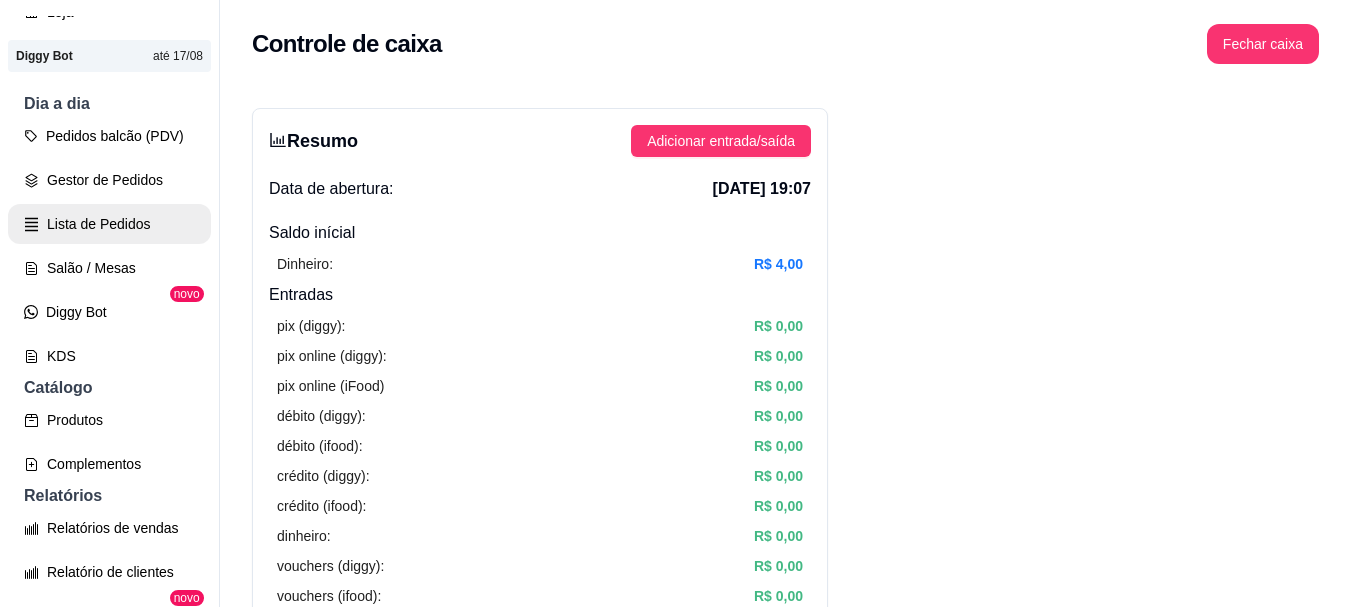 scroll, scrollTop: 100, scrollLeft: 0, axis: vertical 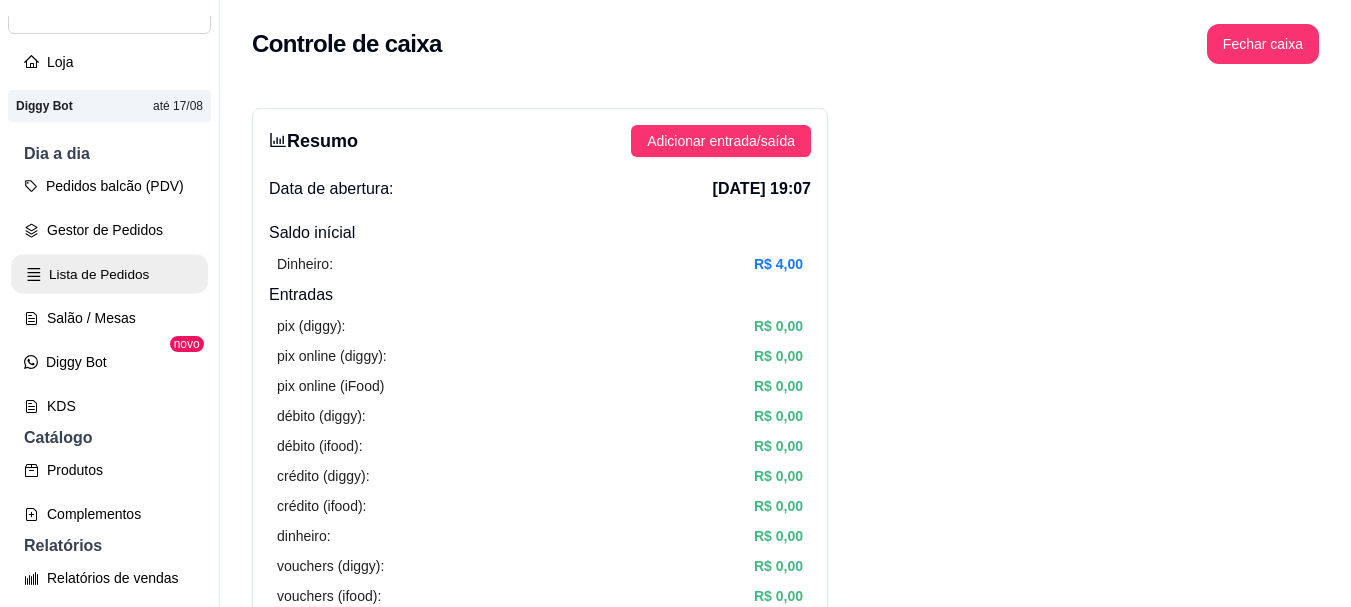 click on "Lista de Pedidos" at bounding box center [109, 274] 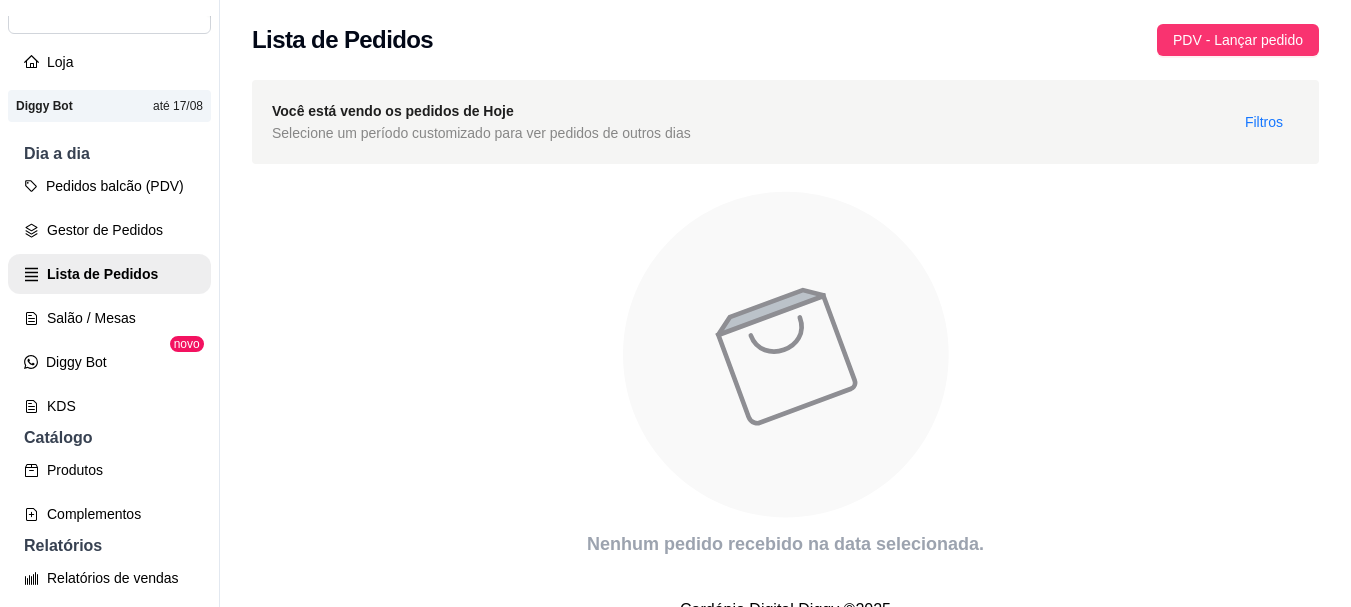 scroll, scrollTop: 46, scrollLeft: 0, axis: vertical 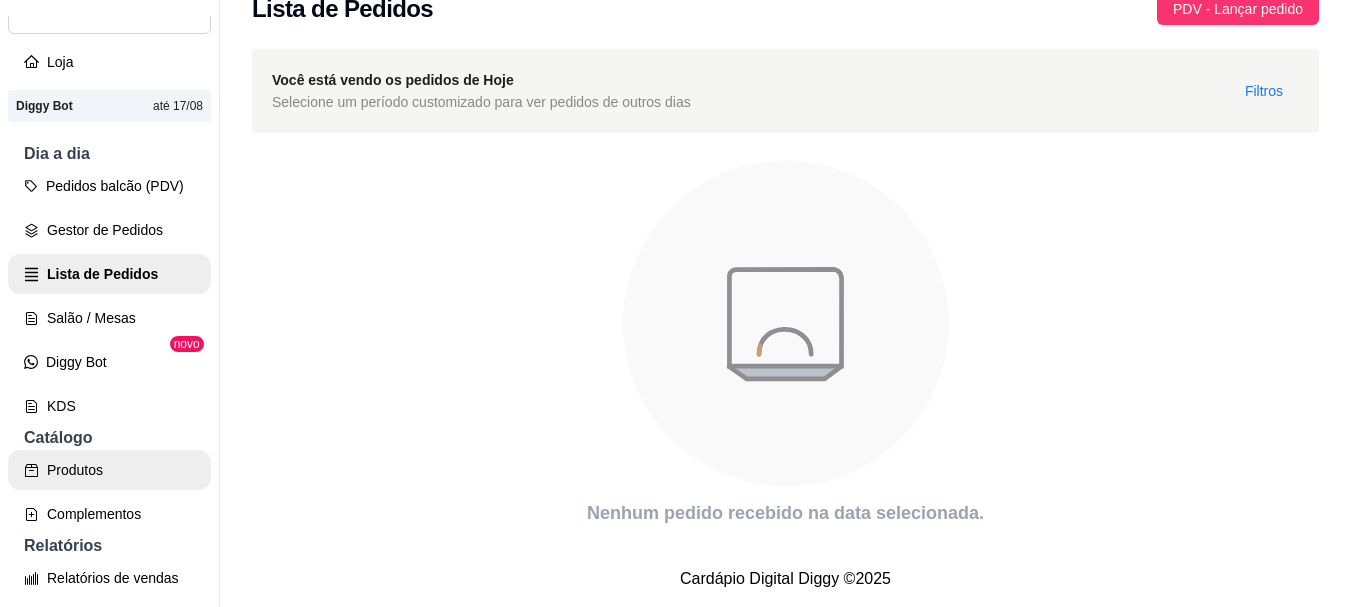 click on "Produtos" at bounding box center (109, 470) 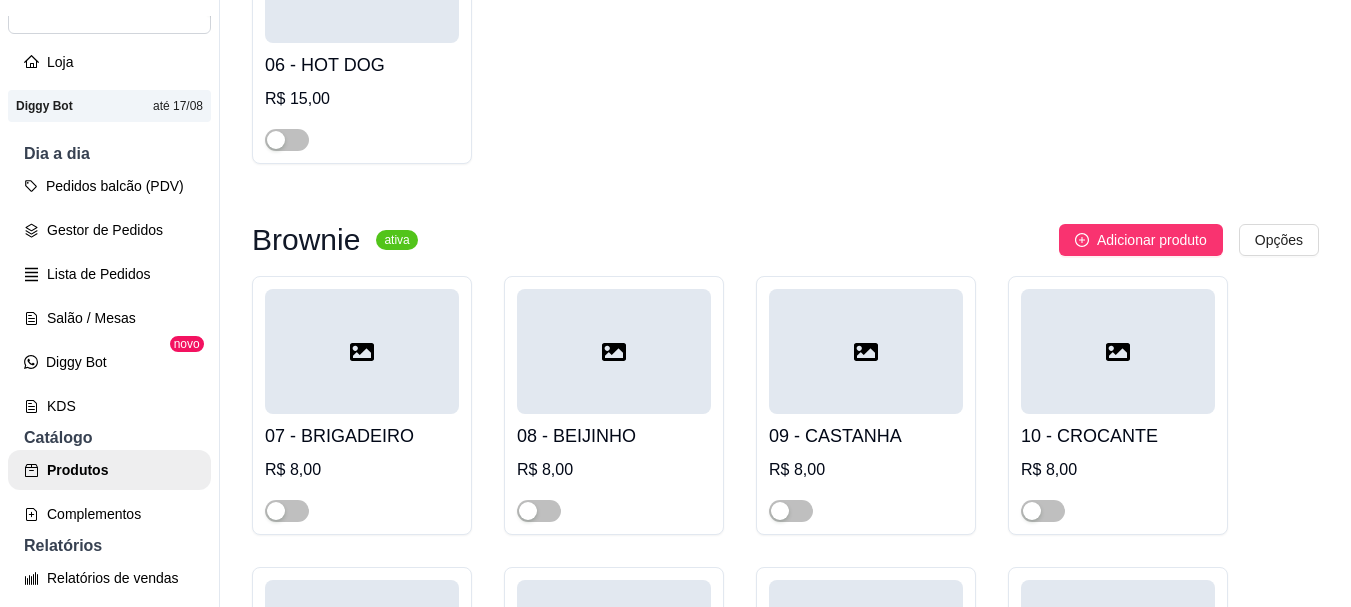 scroll, scrollTop: 1000, scrollLeft: 0, axis: vertical 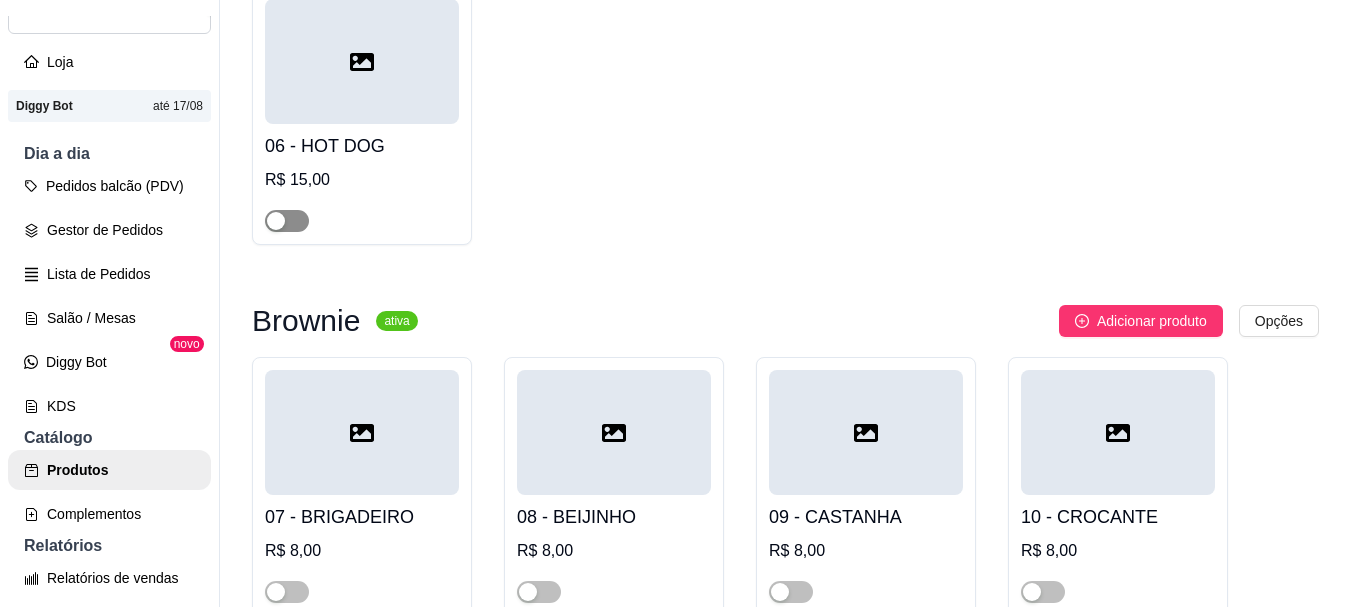 click at bounding box center (276, 221) 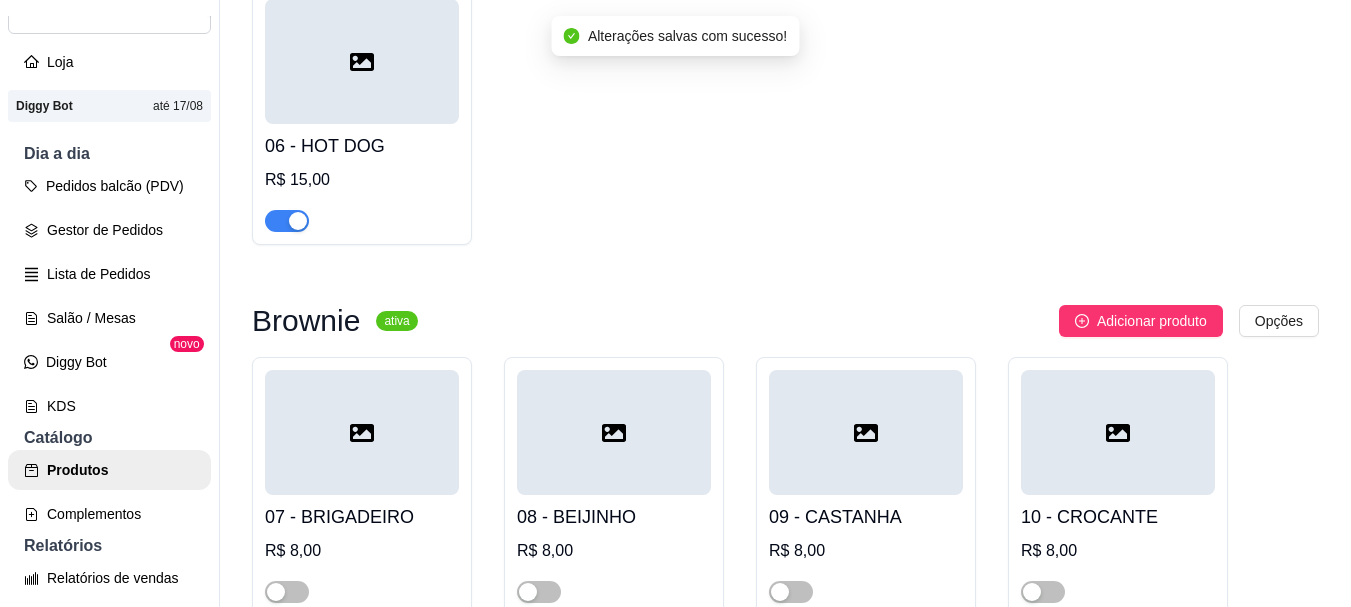 scroll, scrollTop: 900, scrollLeft: 0, axis: vertical 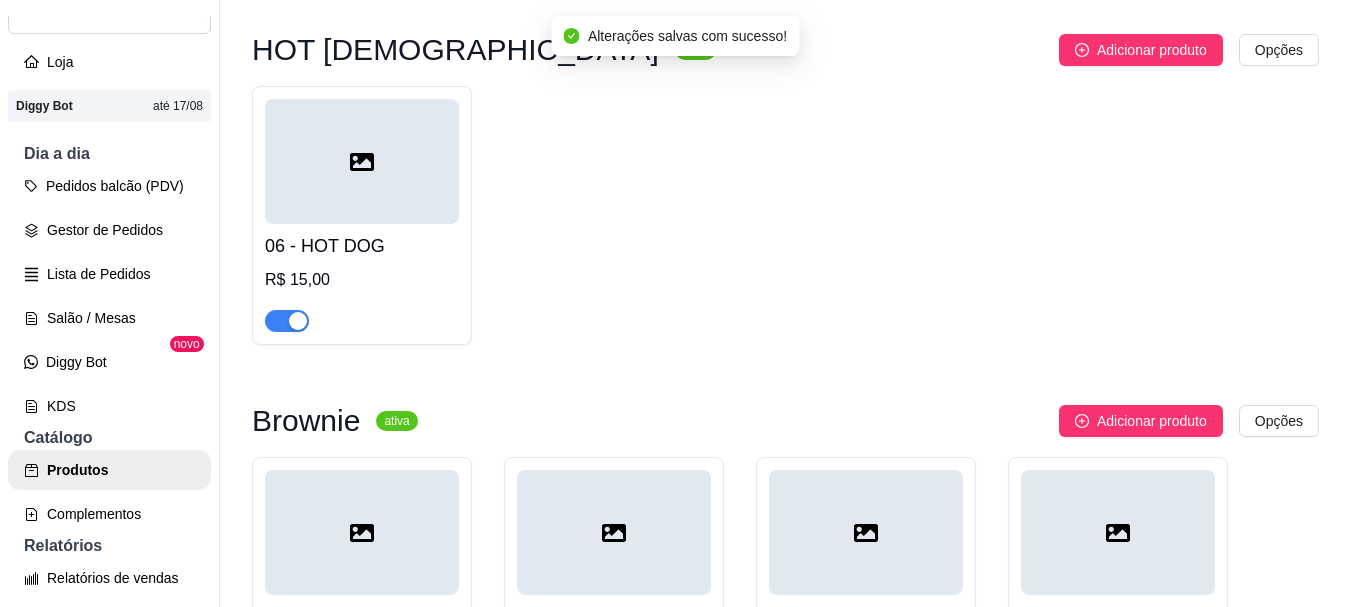 click at bounding box center (298, 321) 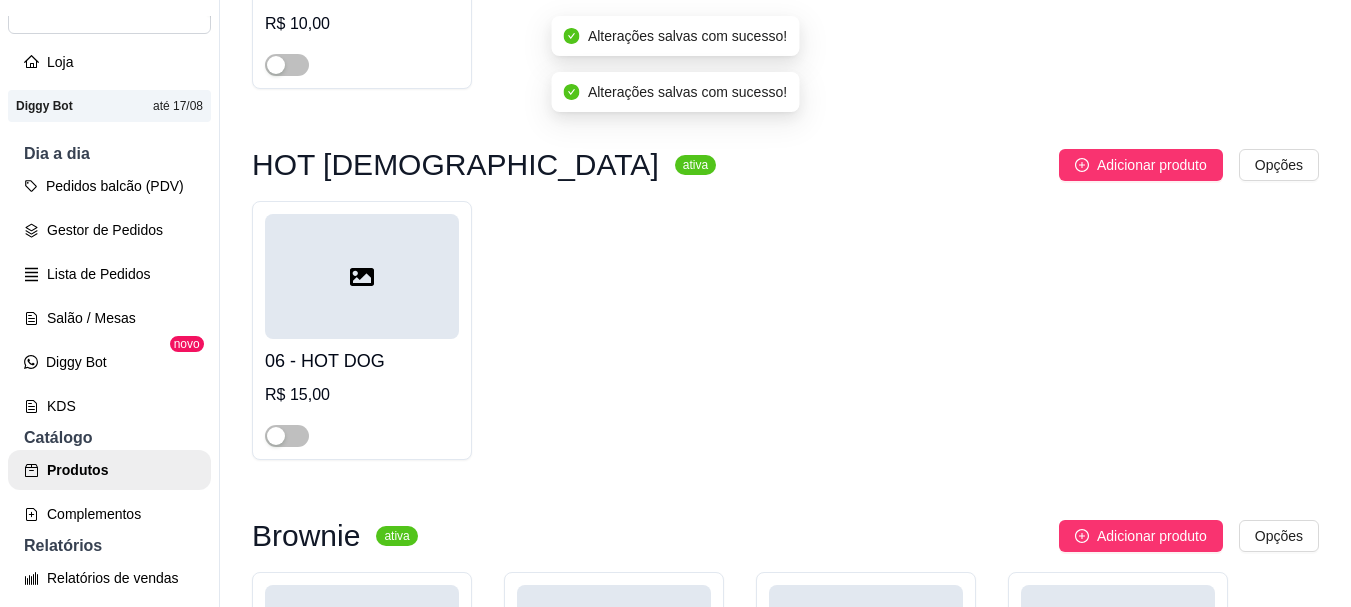 scroll, scrollTop: 700, scrollLeft: 0, axis: vertical 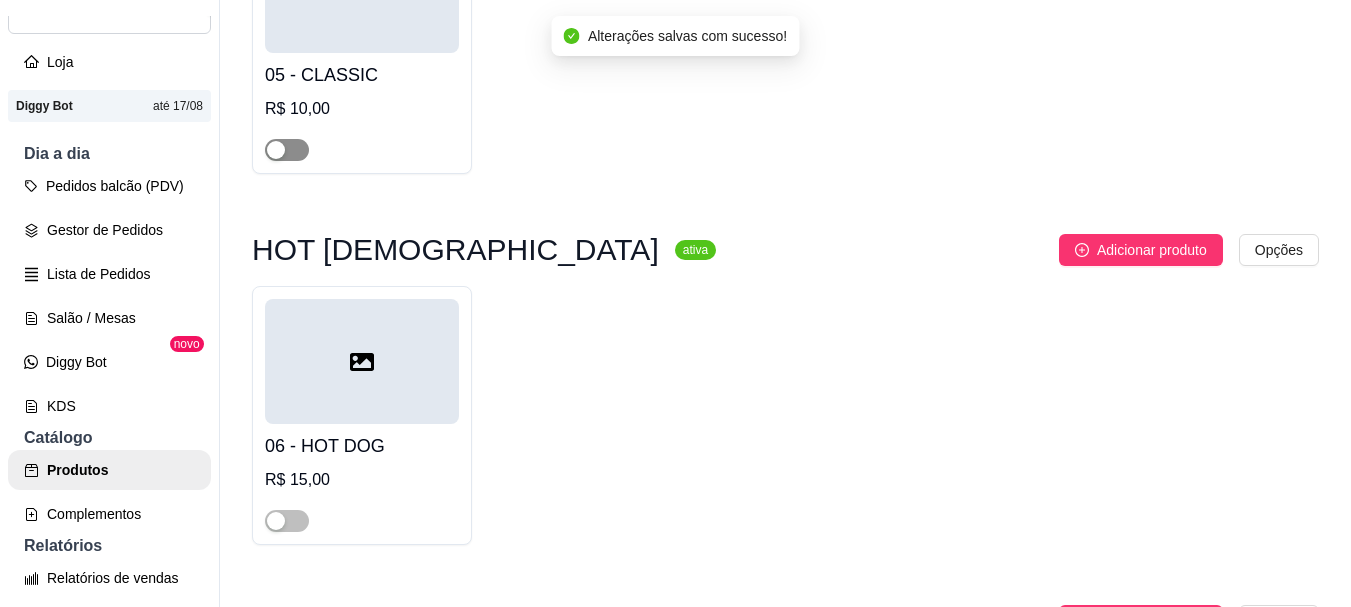 click at bounding box center [287, 150] 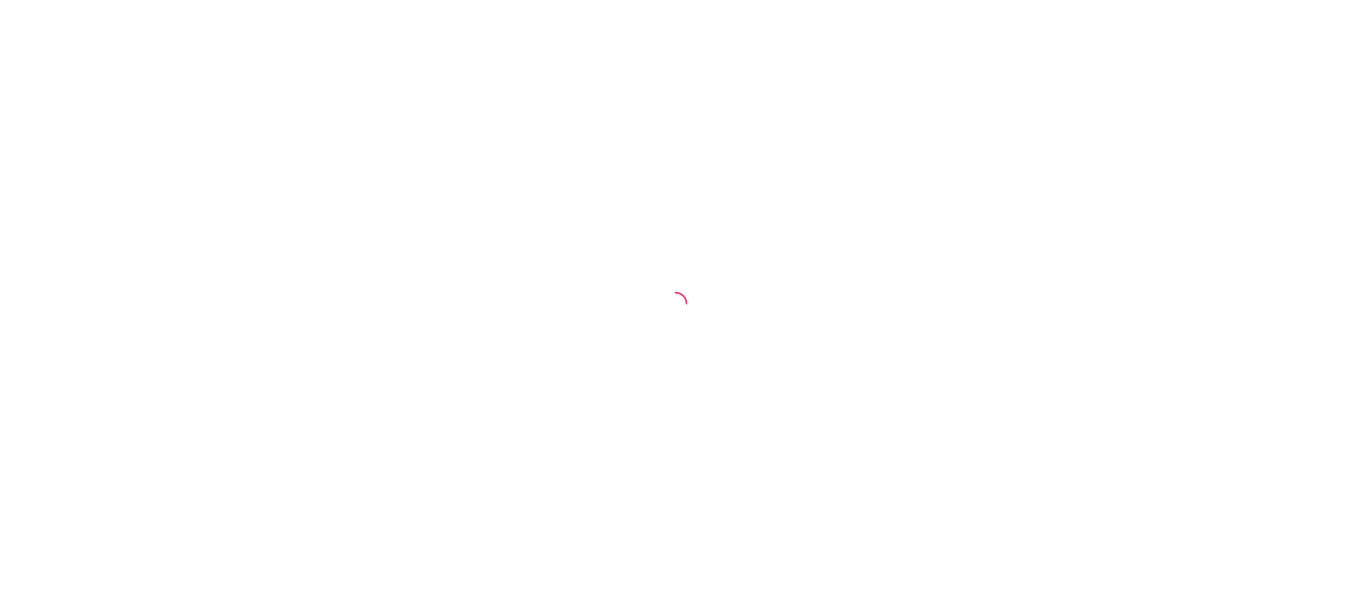 scroll, scrollTop: 0, scrollLeft: 0, axis: both 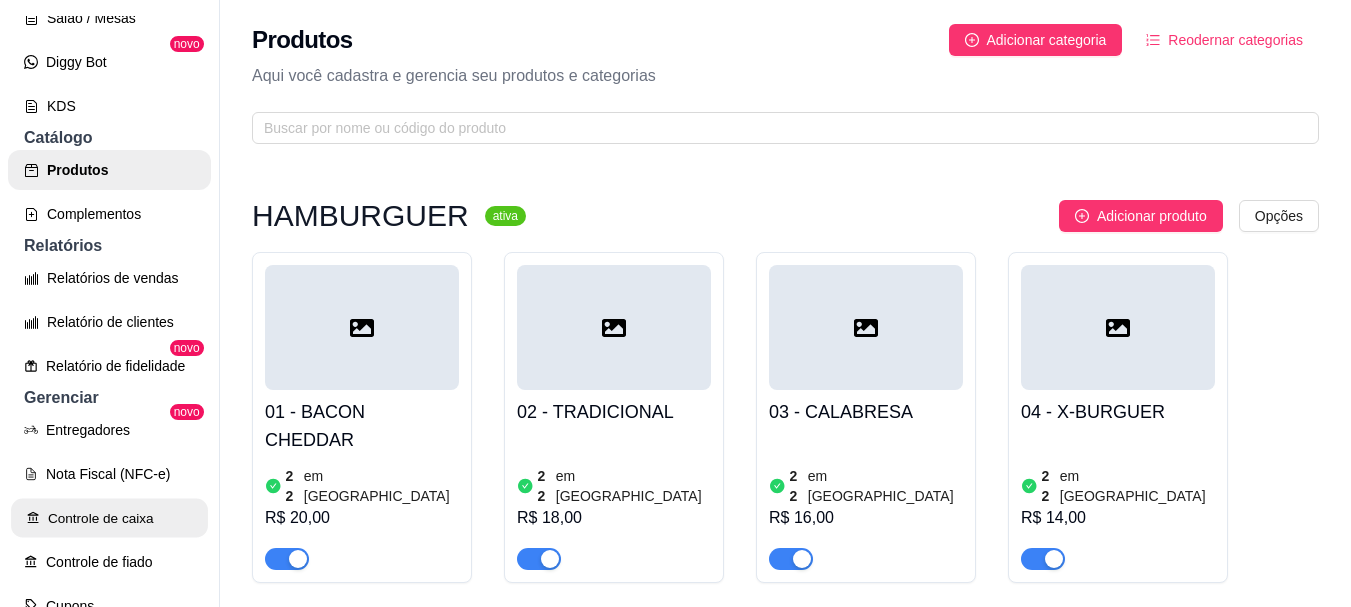 click on "Controle de caixa" at bounding box center [109, 518] 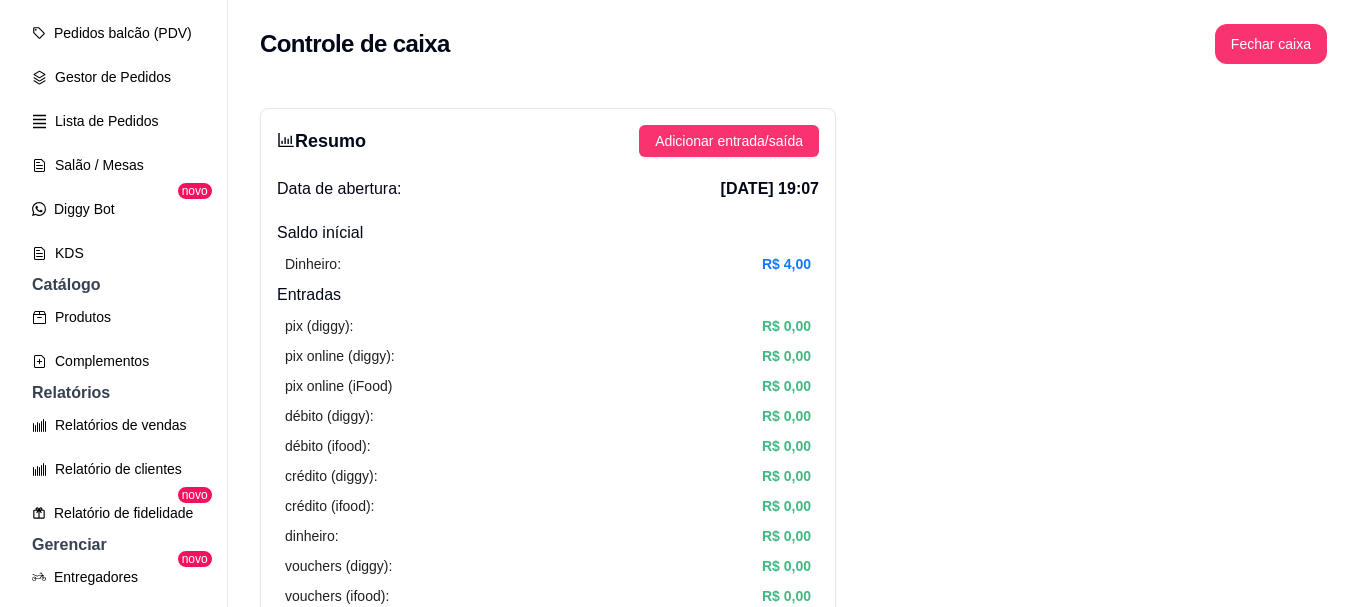 scroll, scrollTop: 0, scrollLeft: 0, axis: both 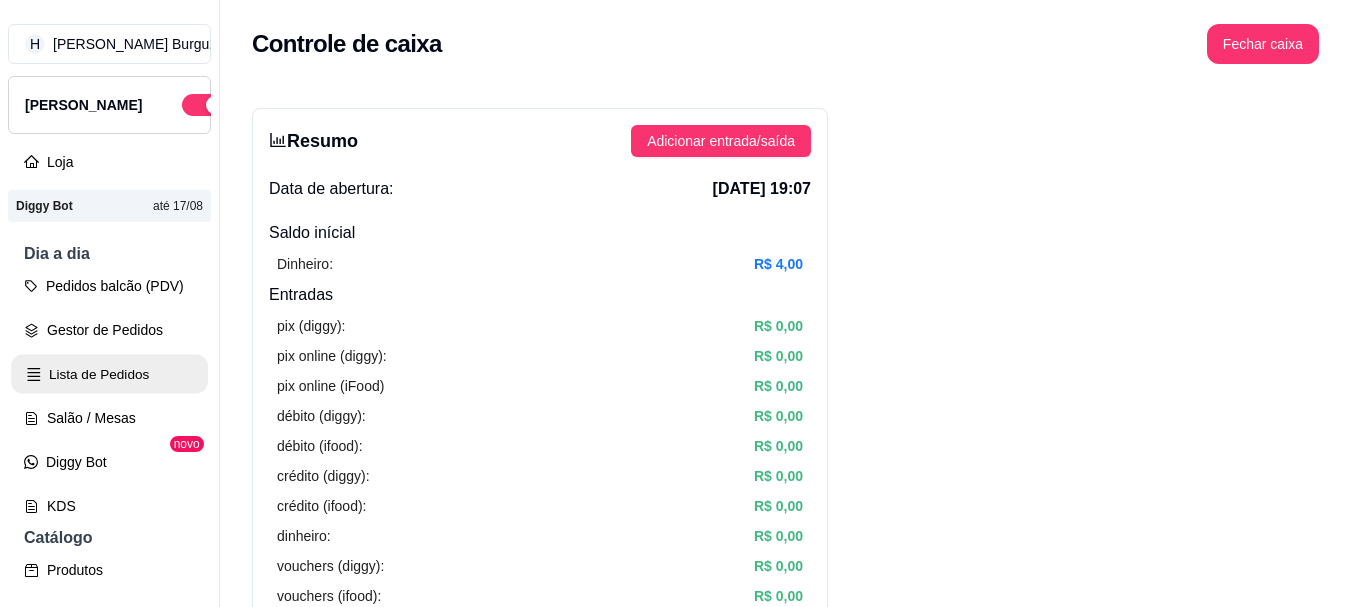 click on "Lista de Pedidos" at bounding box center (109, 374) 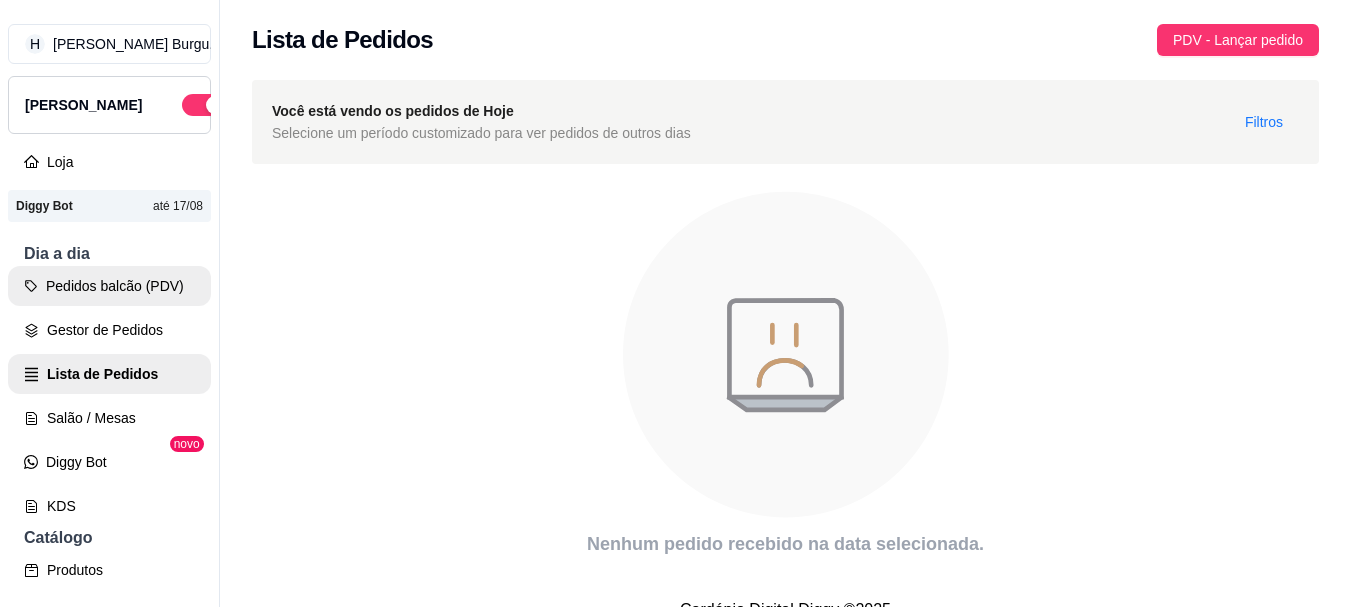 click on "Pedidos balcão (PDV)" at bounding box center (109, 286) 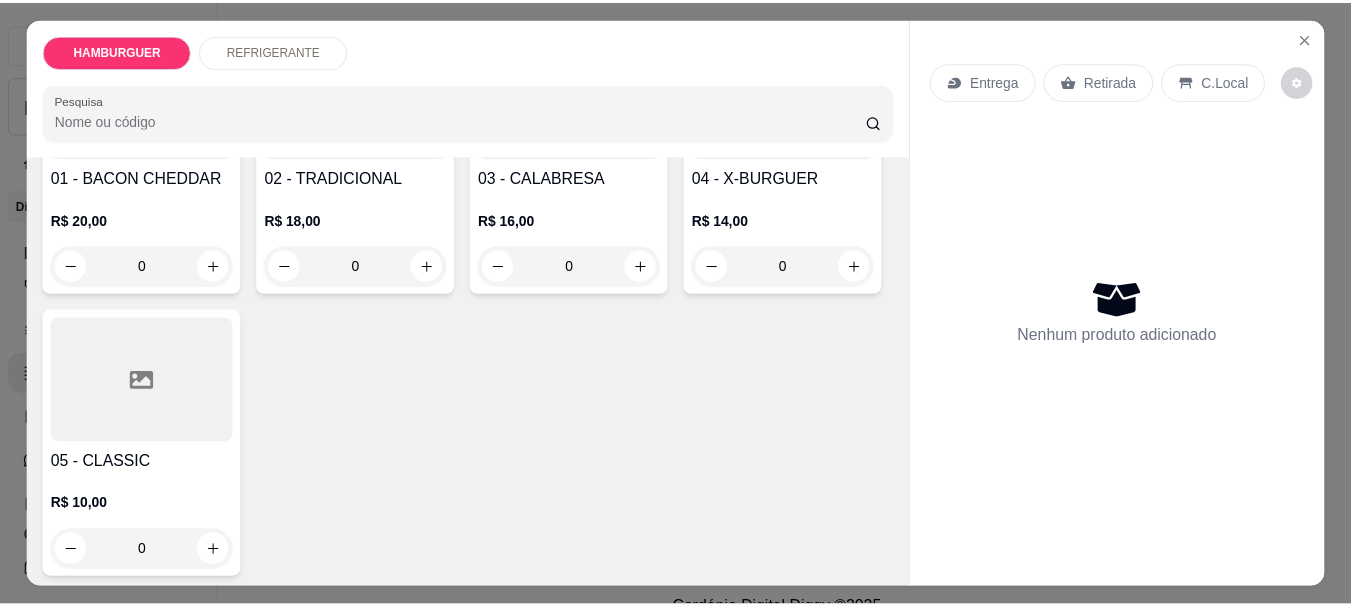 scroll, scrollTop: 300, scrollLeft: 0, axis: vertical 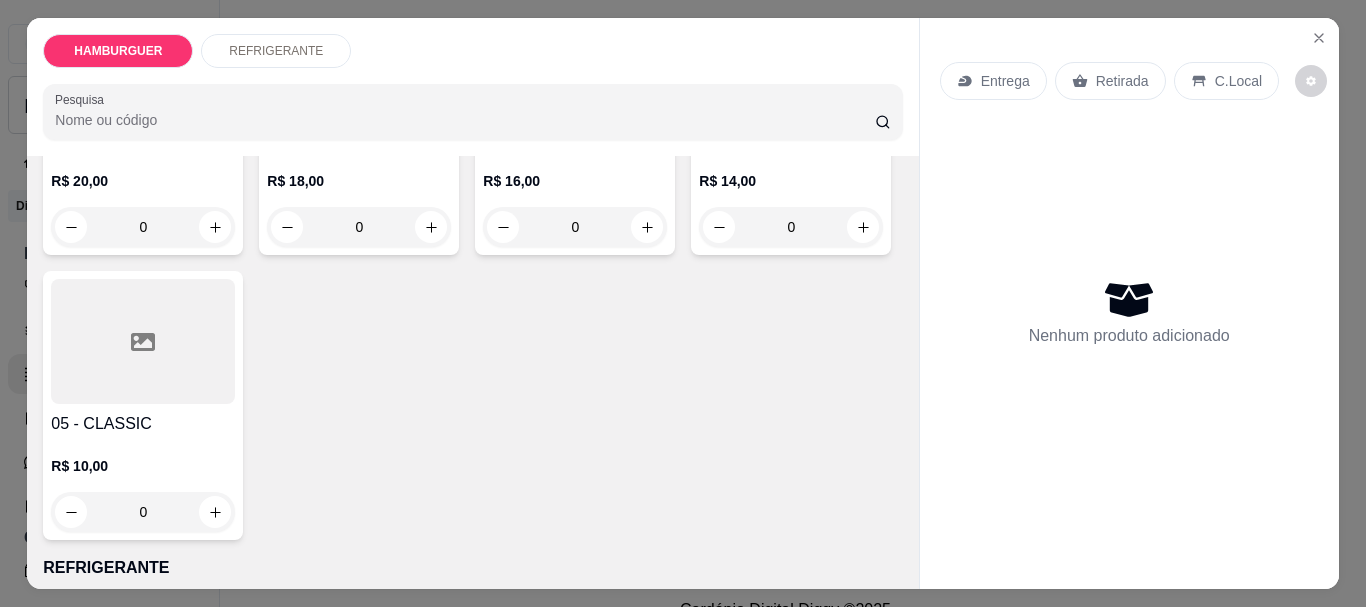 click on "0" at bounding box center [791, 227] 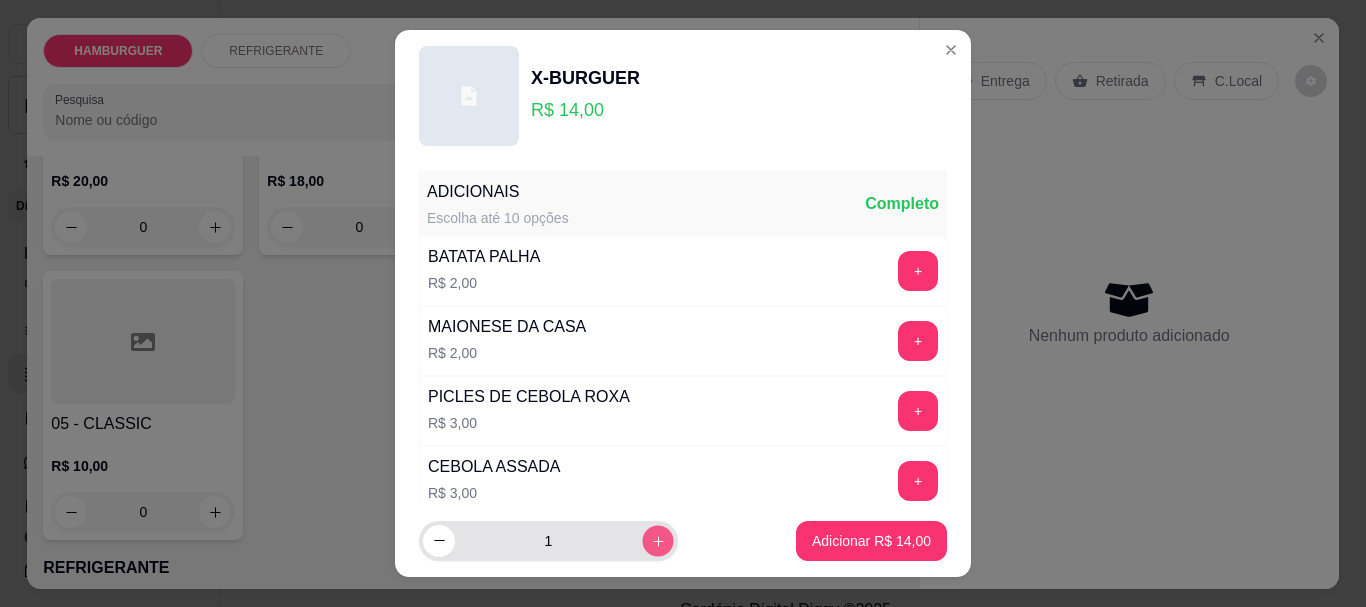 click 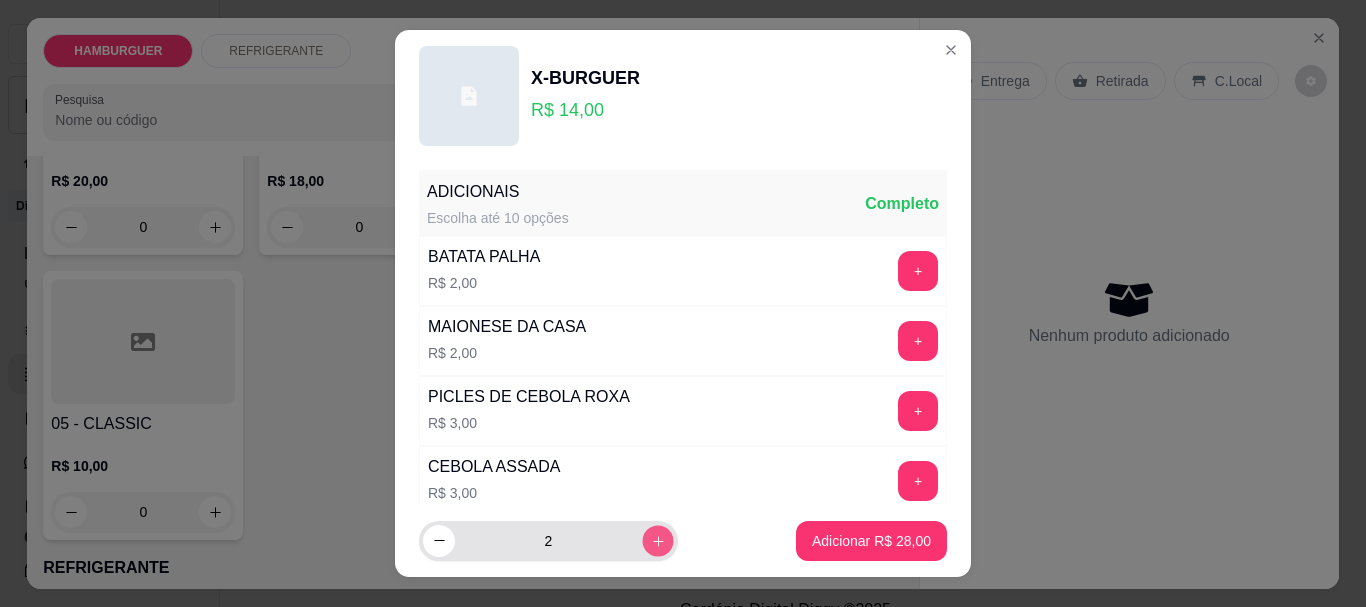 click 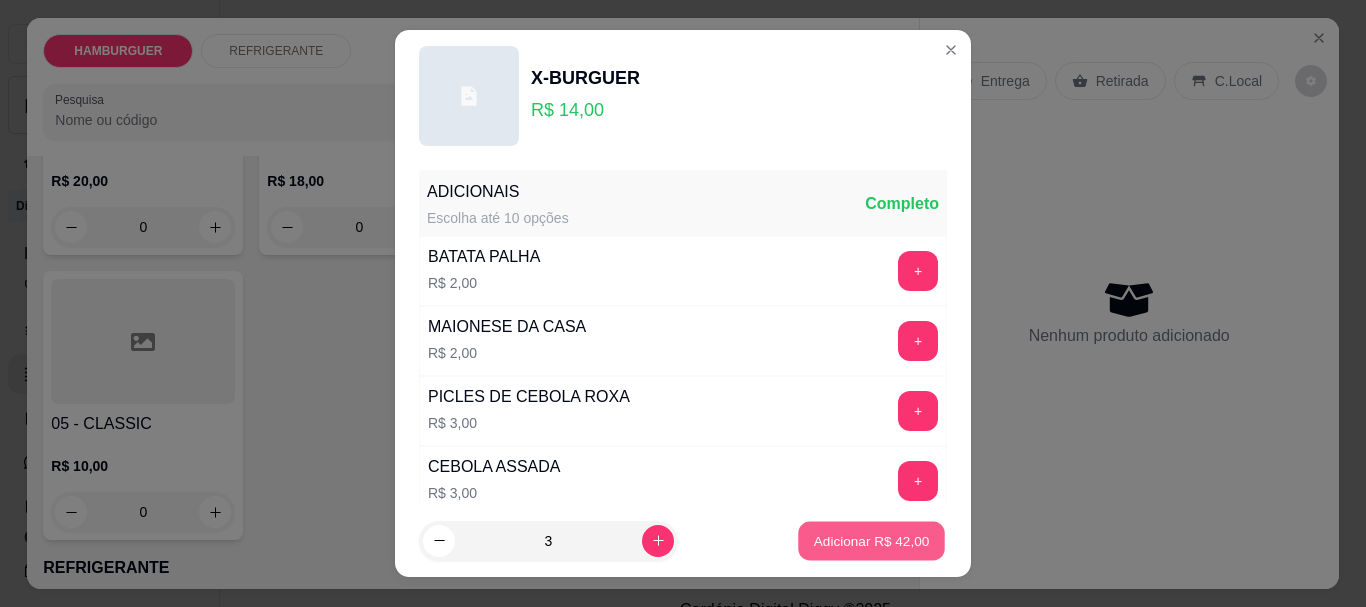 click on "Adicionar   R$ 42,00" at bounding box center [872, 540] 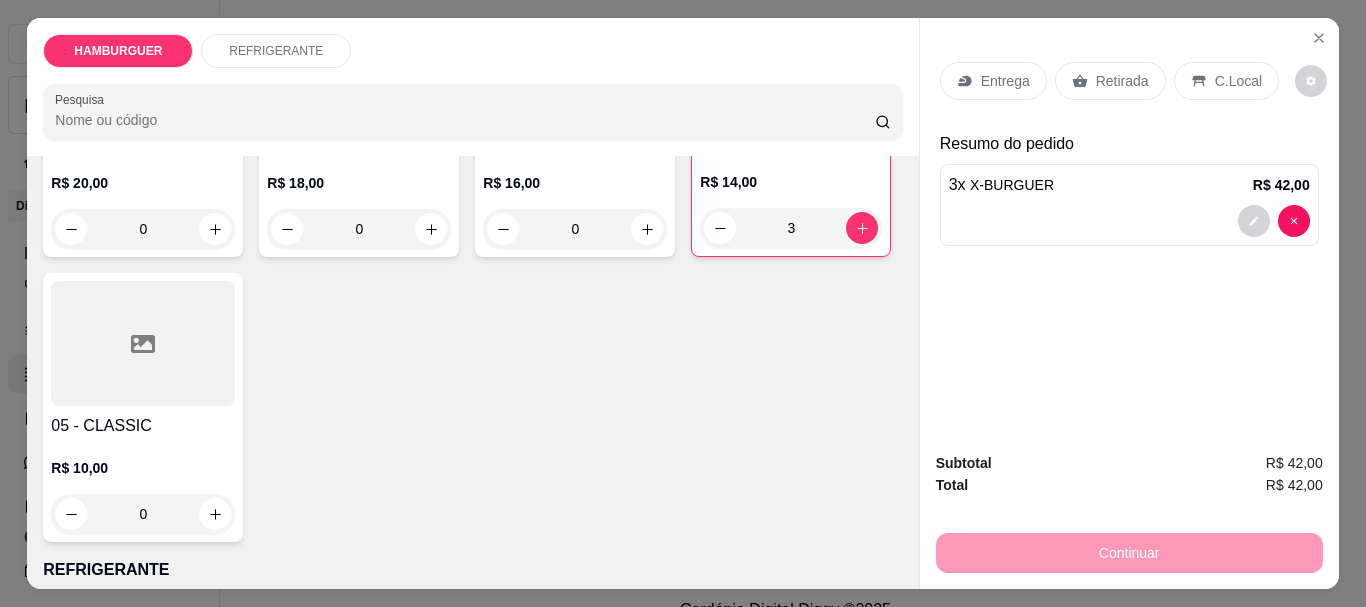click on "Retirada" at bounding box center [1110, 81] 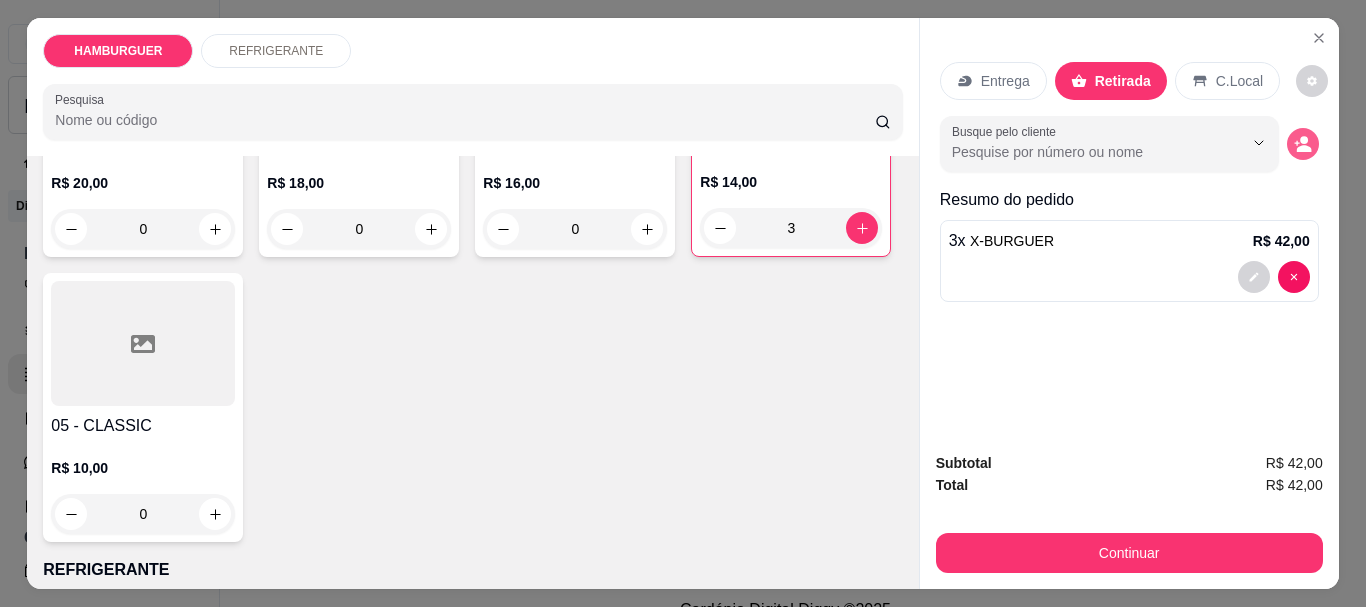 click 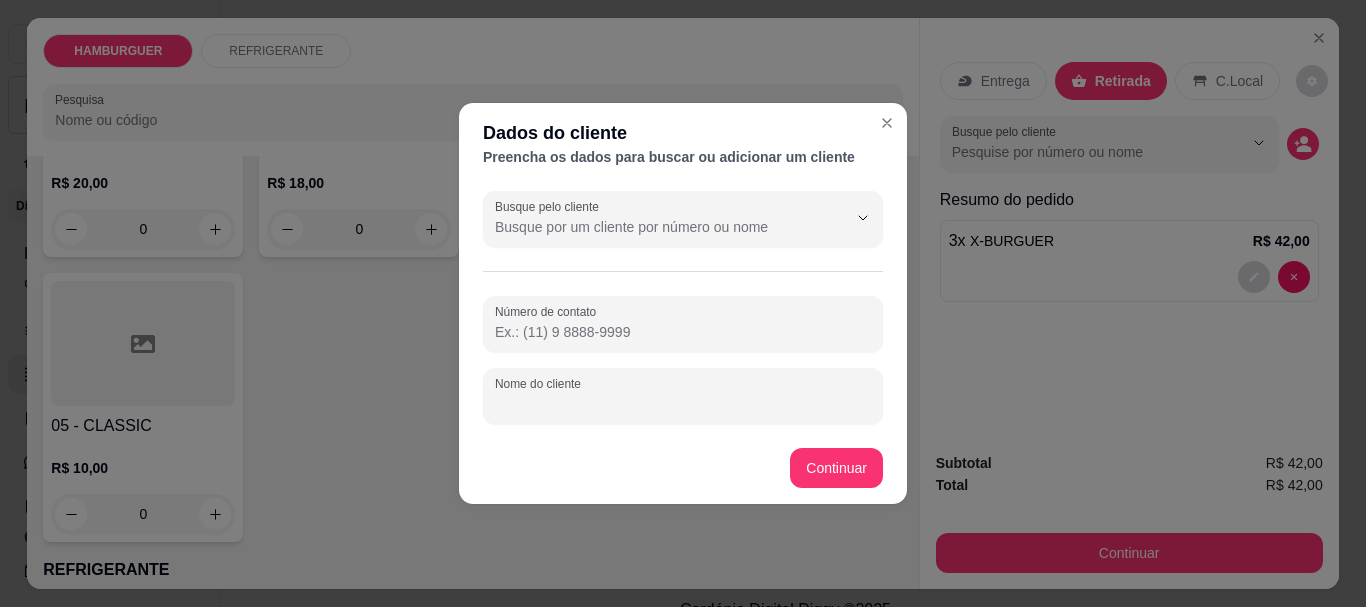 click on "Nome do cliente" at bounding box center [683, 404] 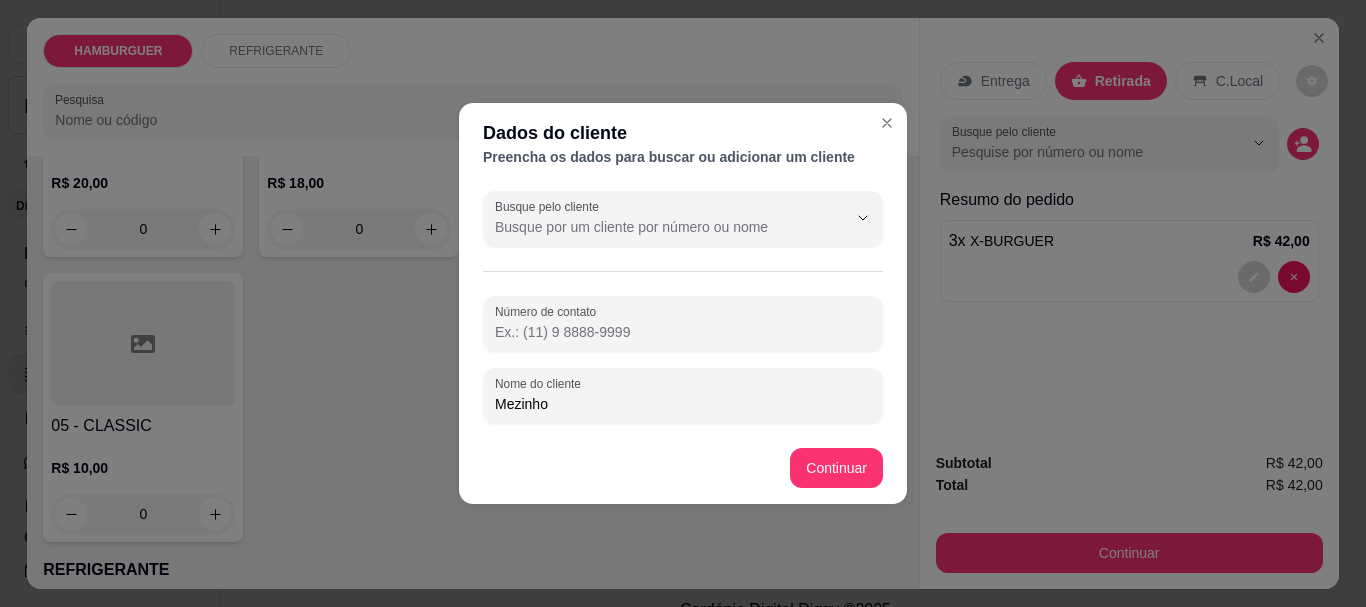 type on "Mezinho" 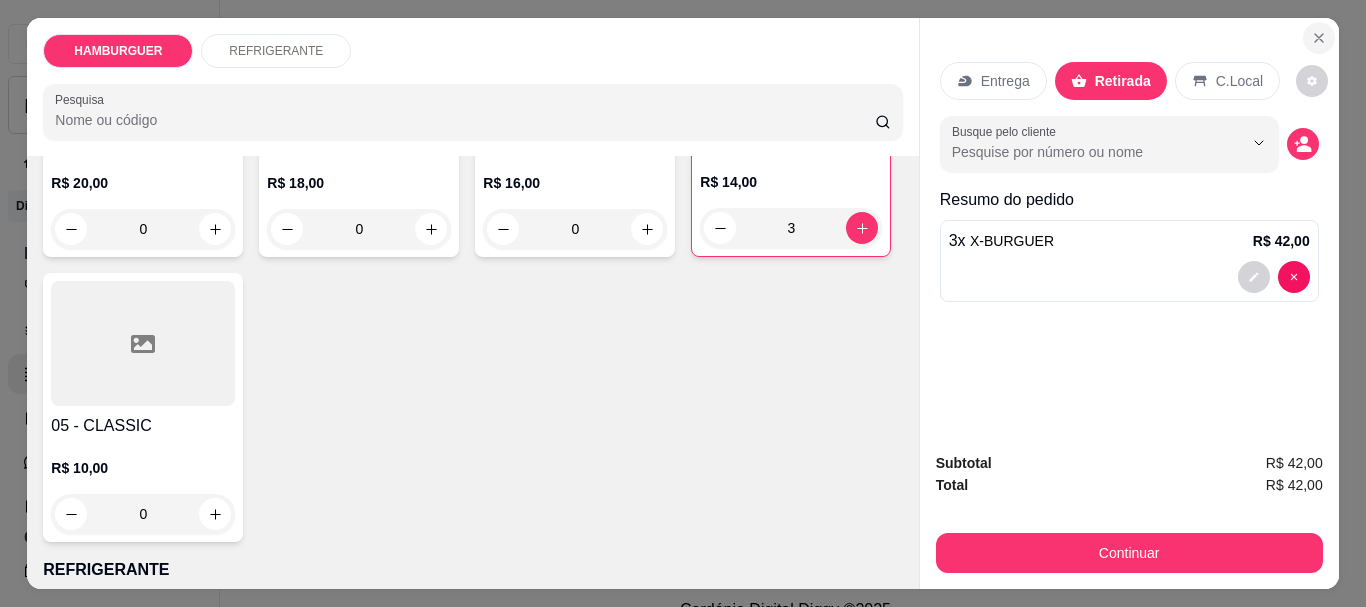click 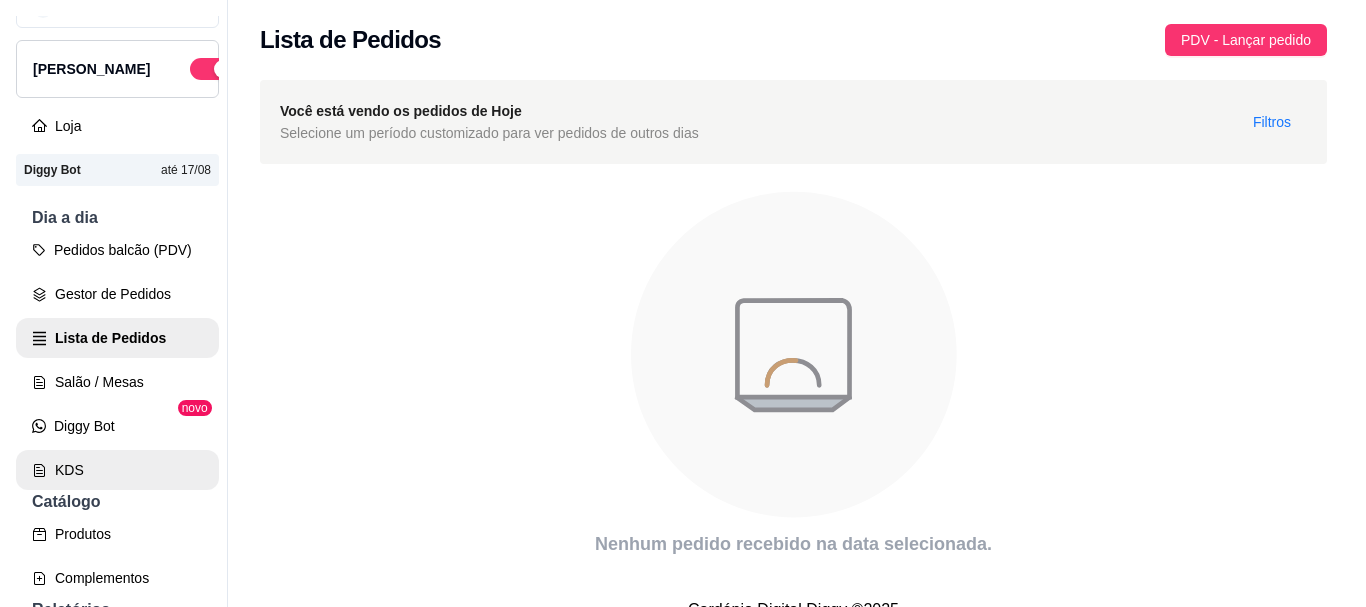 scroll, scrollTop: 0, scrollLeft: 0, axis: both 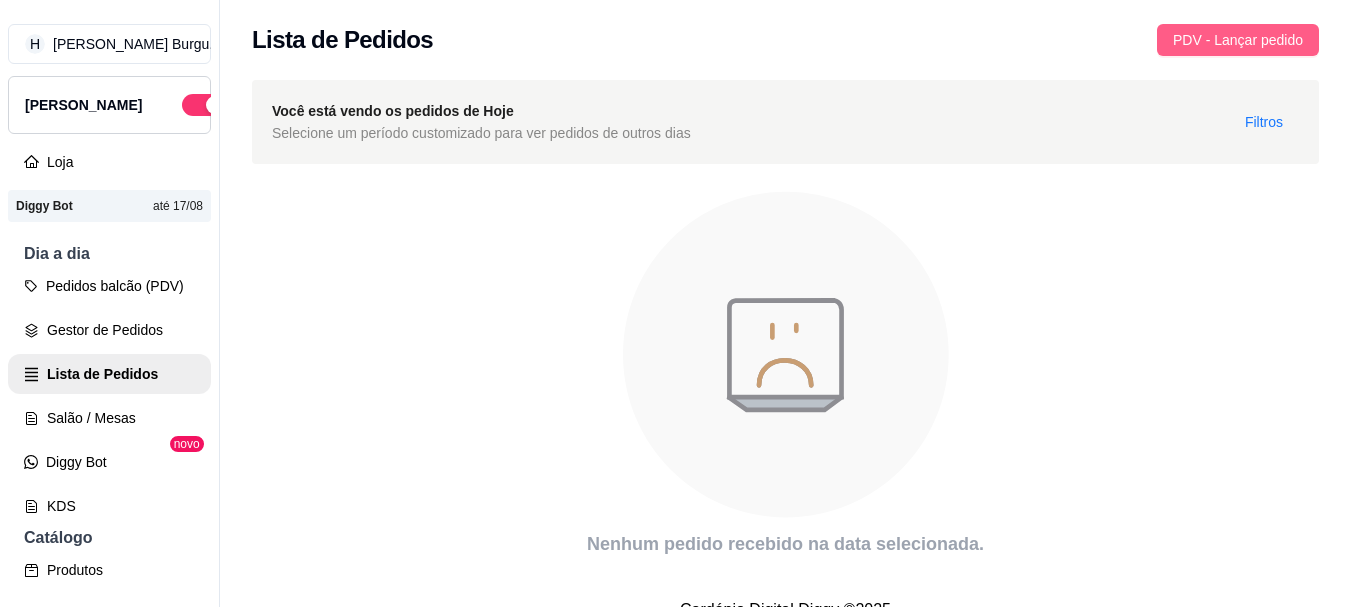 click on "PDV - Lançar pedido" at bounding box center (1238, 40) 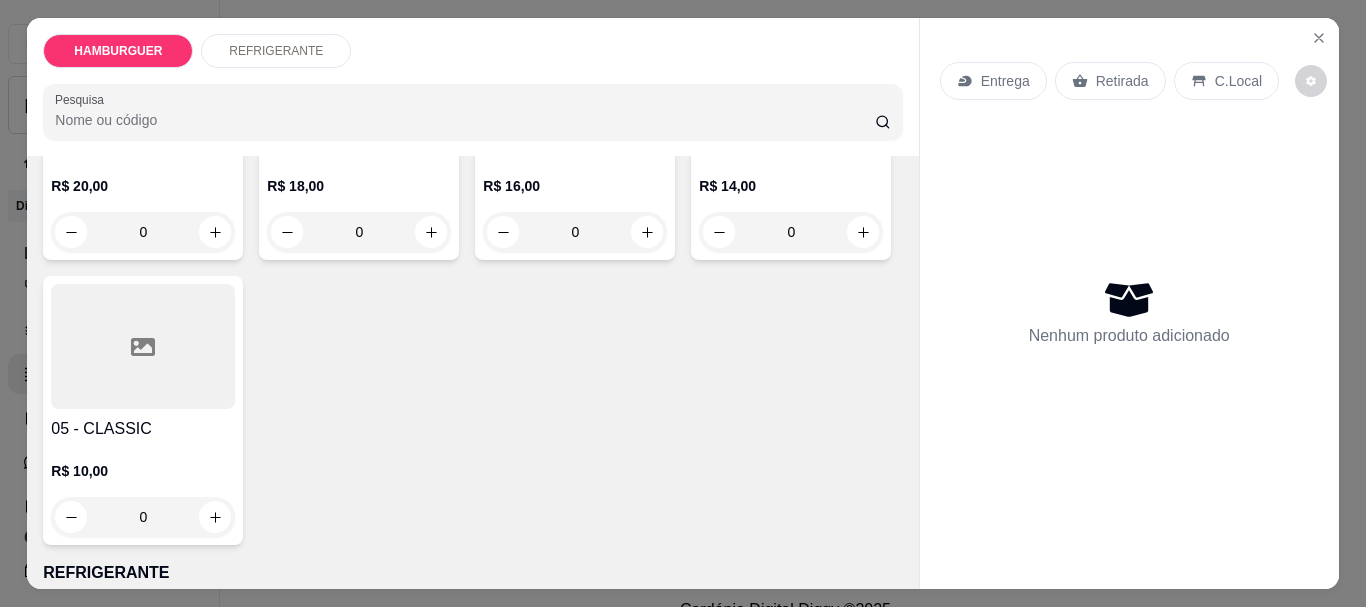 scroll, scrollTop: 300, scrollLeft: 0, axis: vertical 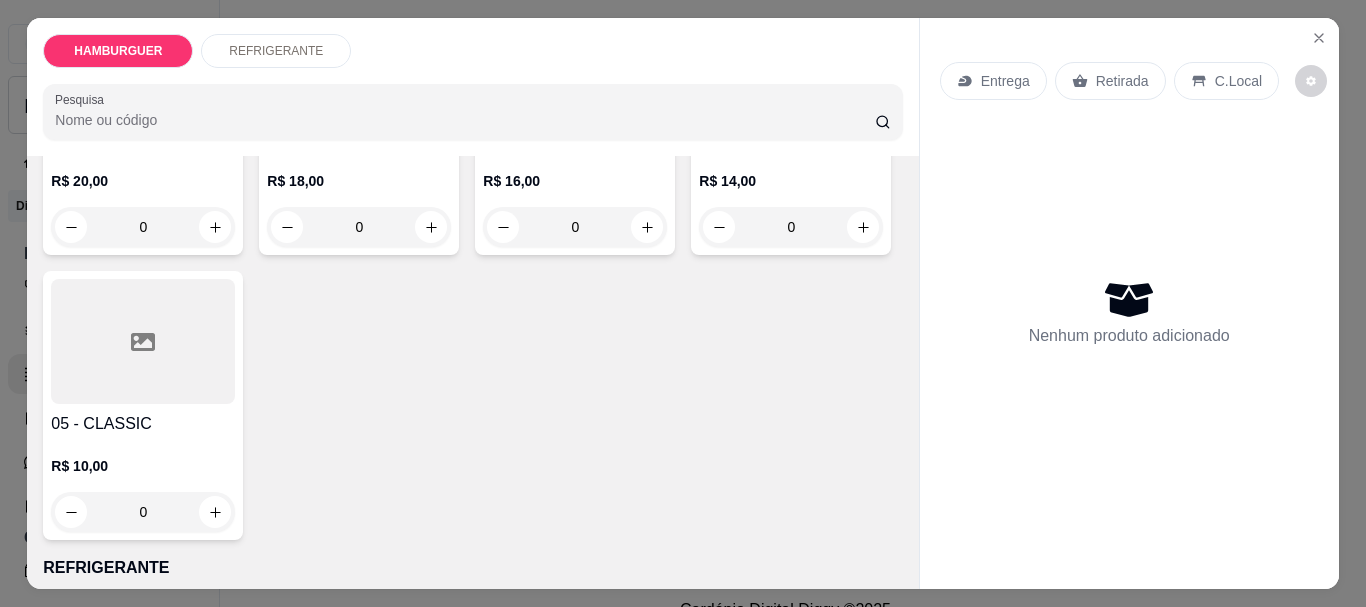 click on "0" at bounding box center [143, 512] 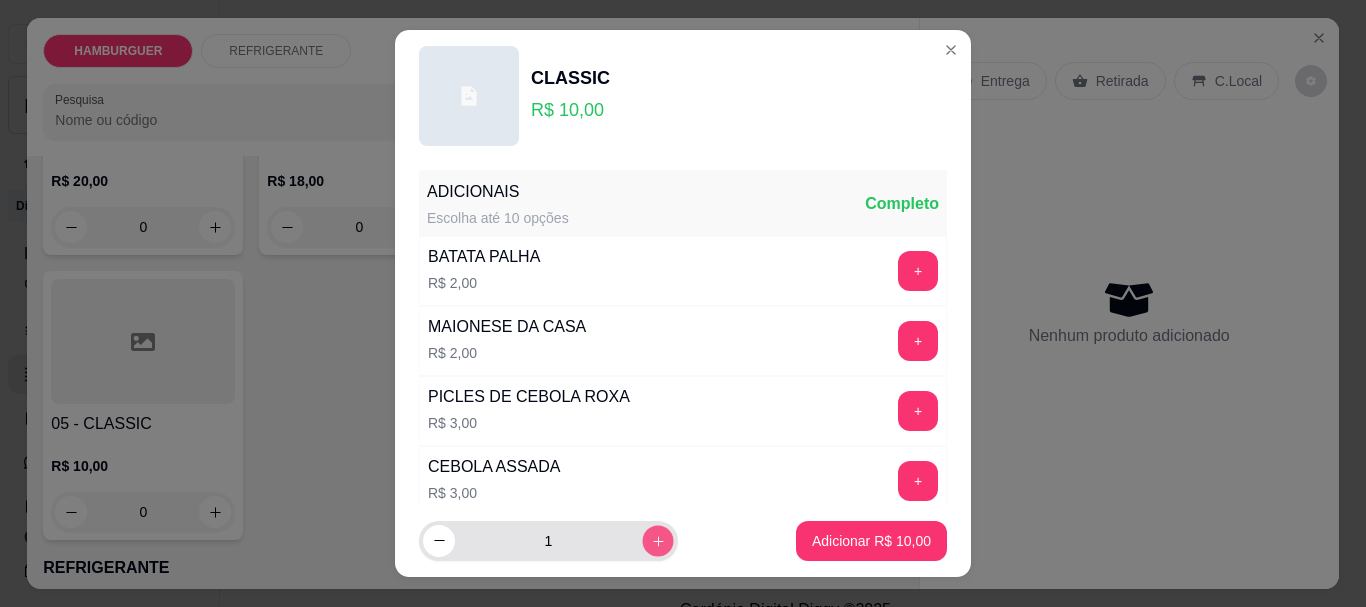 click at bounding box center [657, 540] 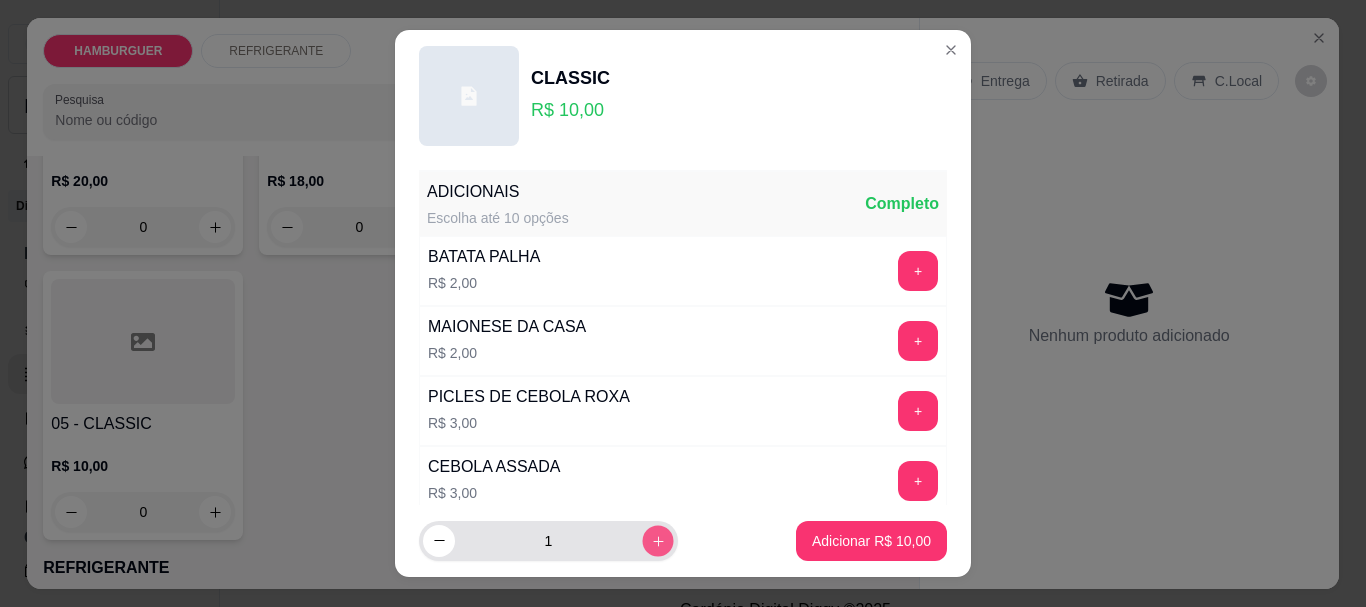 type on "2" 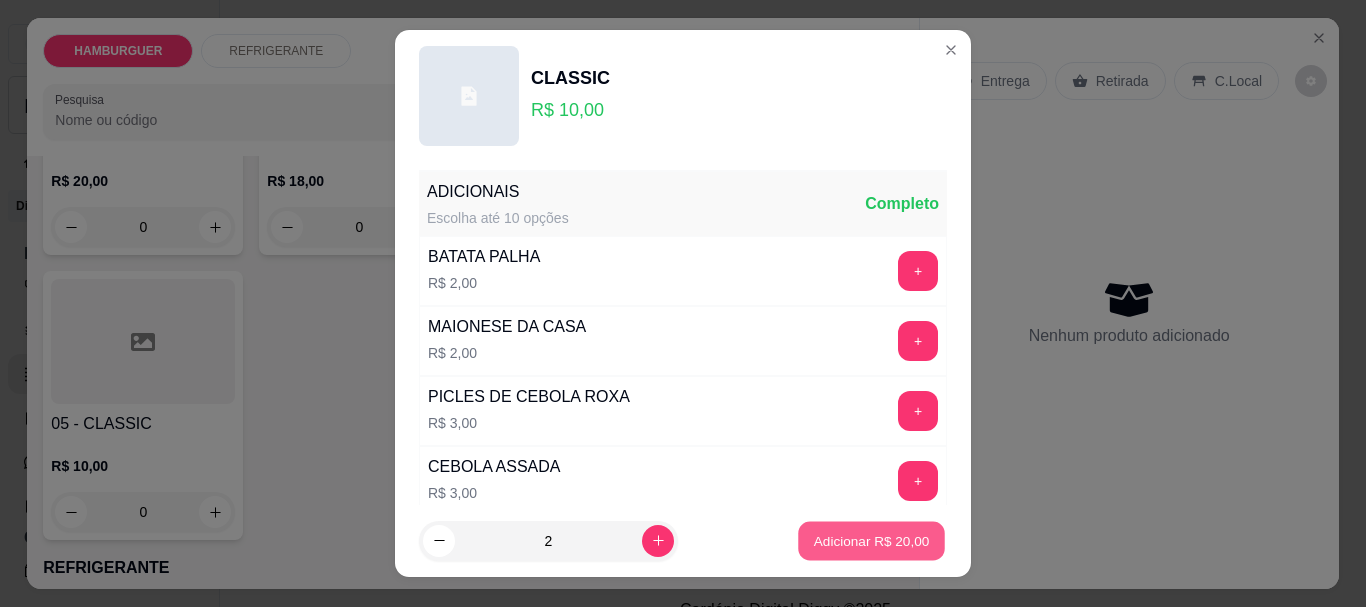 click on "Adicionar   R$ 20,00" at bounding box center (871, 540) 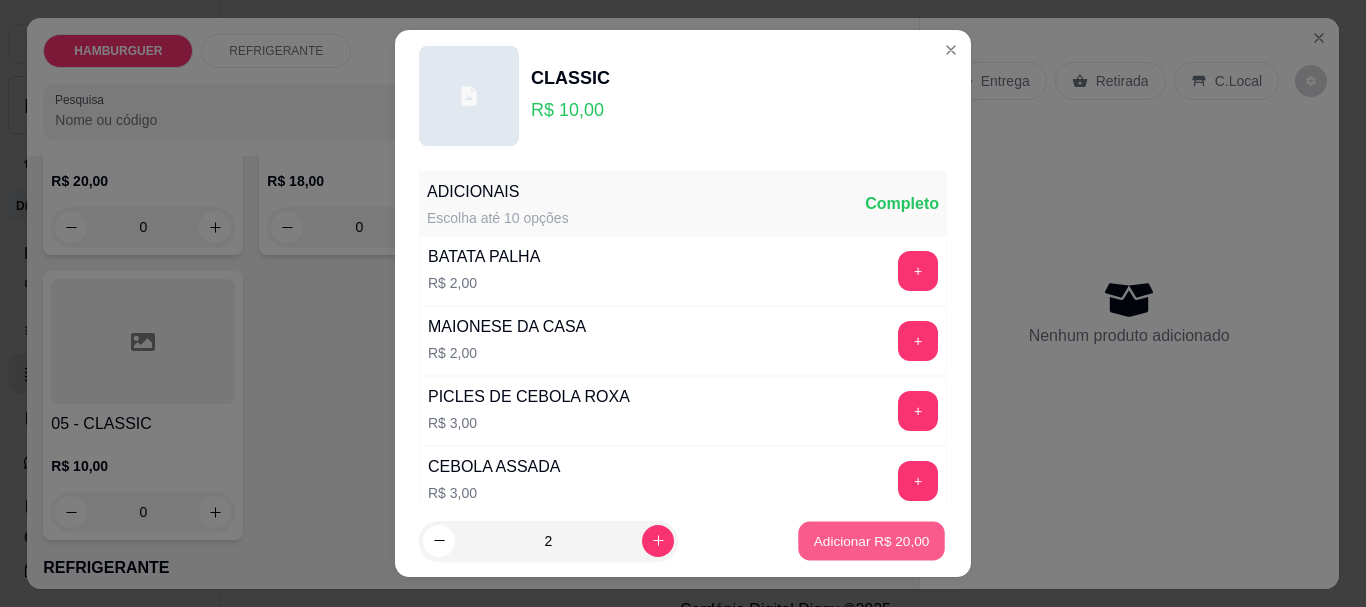type on "2" 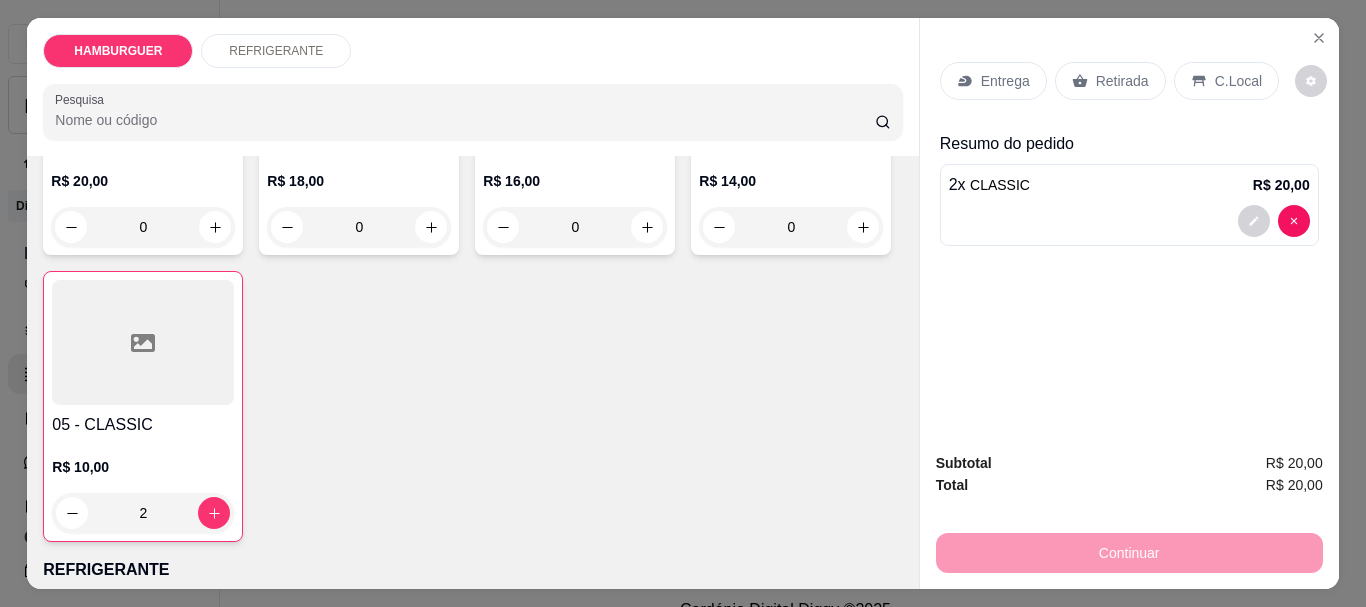click on "Entrega" at bounding box center (1005, 81) 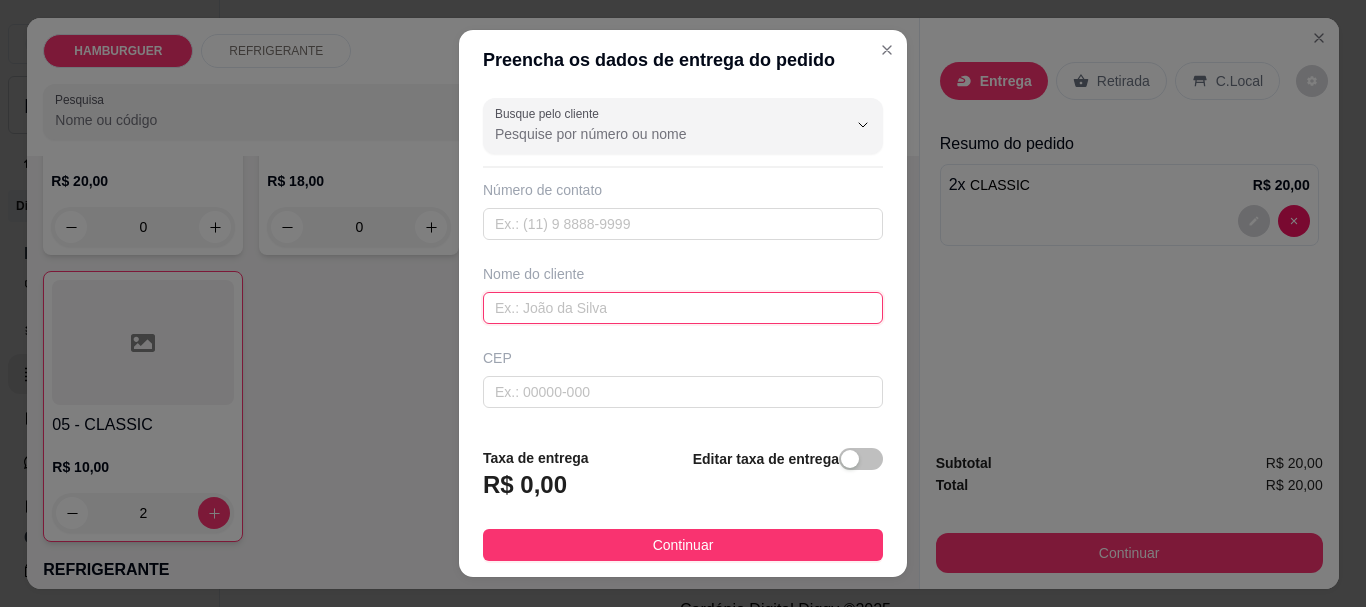 click at bounding box center (683, 308) 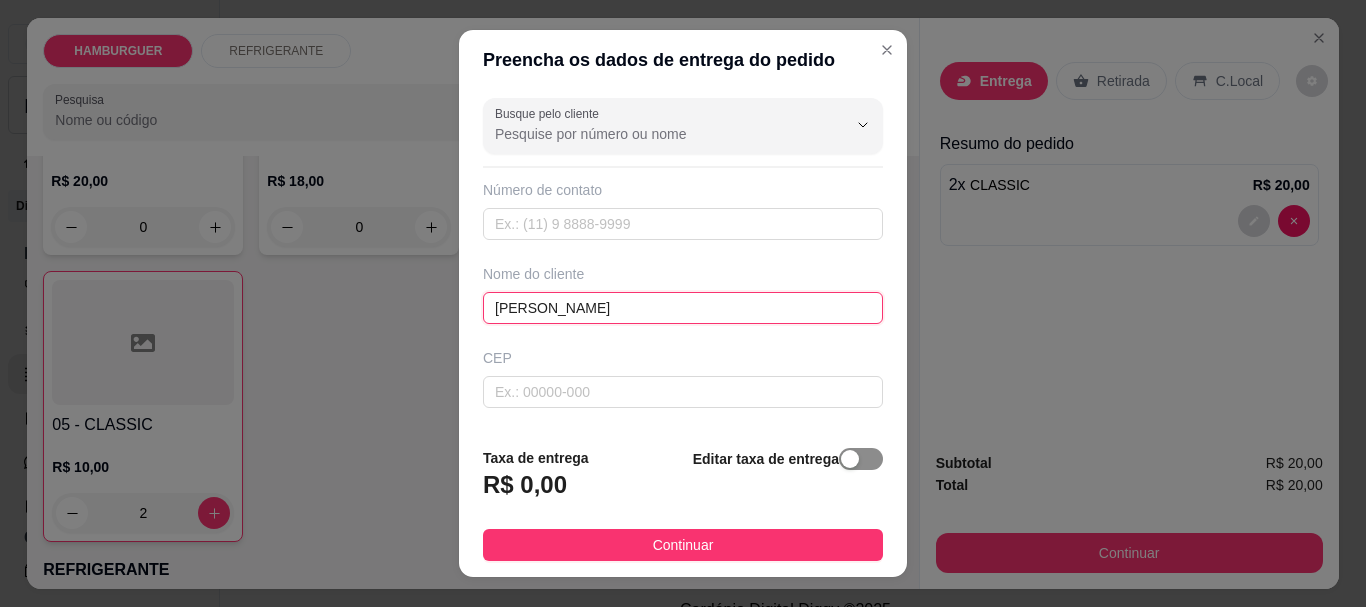 type on "[PERSON_NAME]" 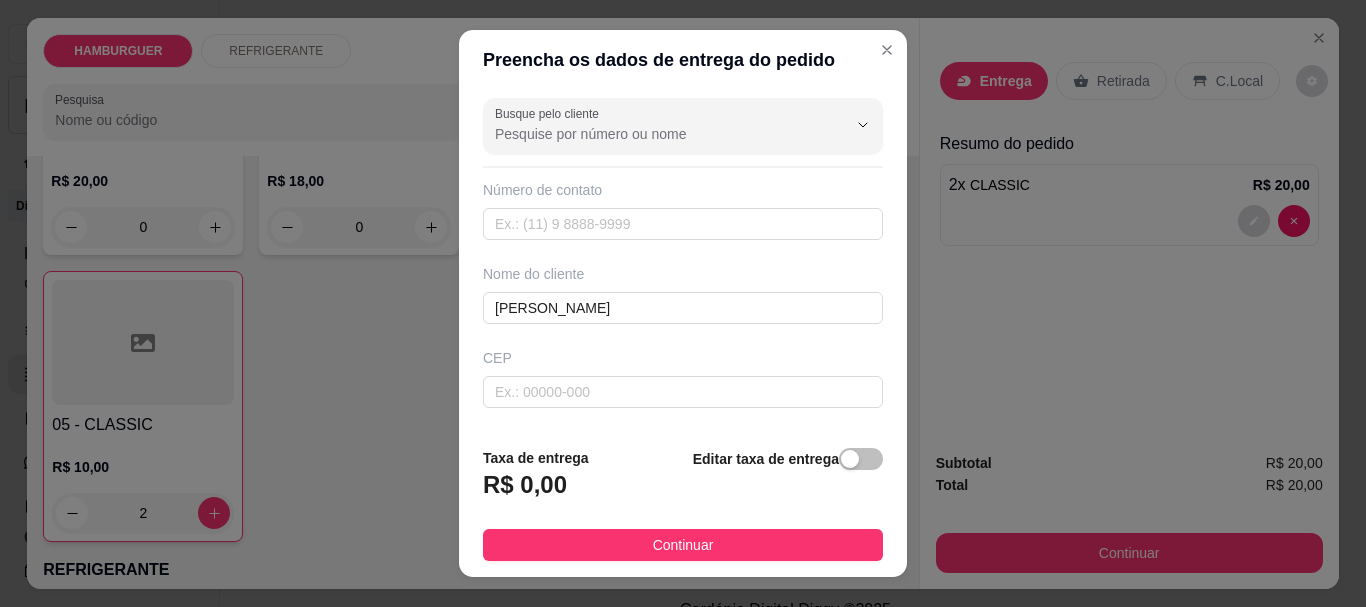 drag, startPoint x: 828, startPoint y: 461, endPoint x: 654, endPoint y: 518, distance: 183.09833 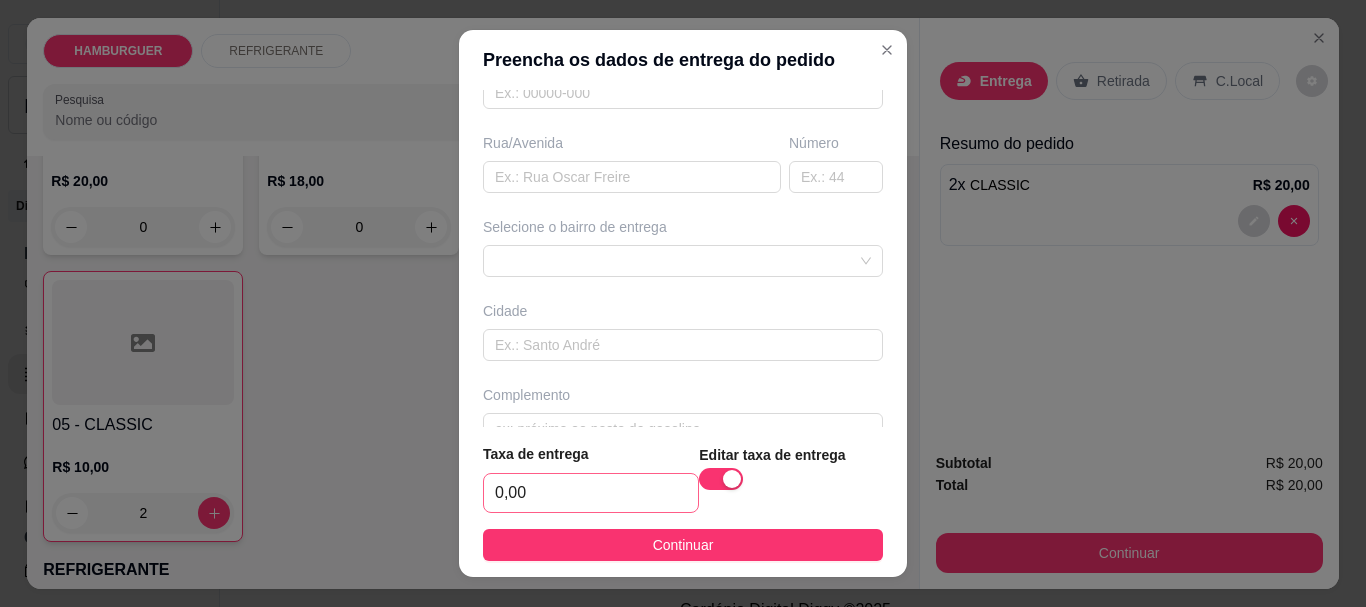 scroll, scrollTop: 300, scrollLeft: 0, axis: vertical 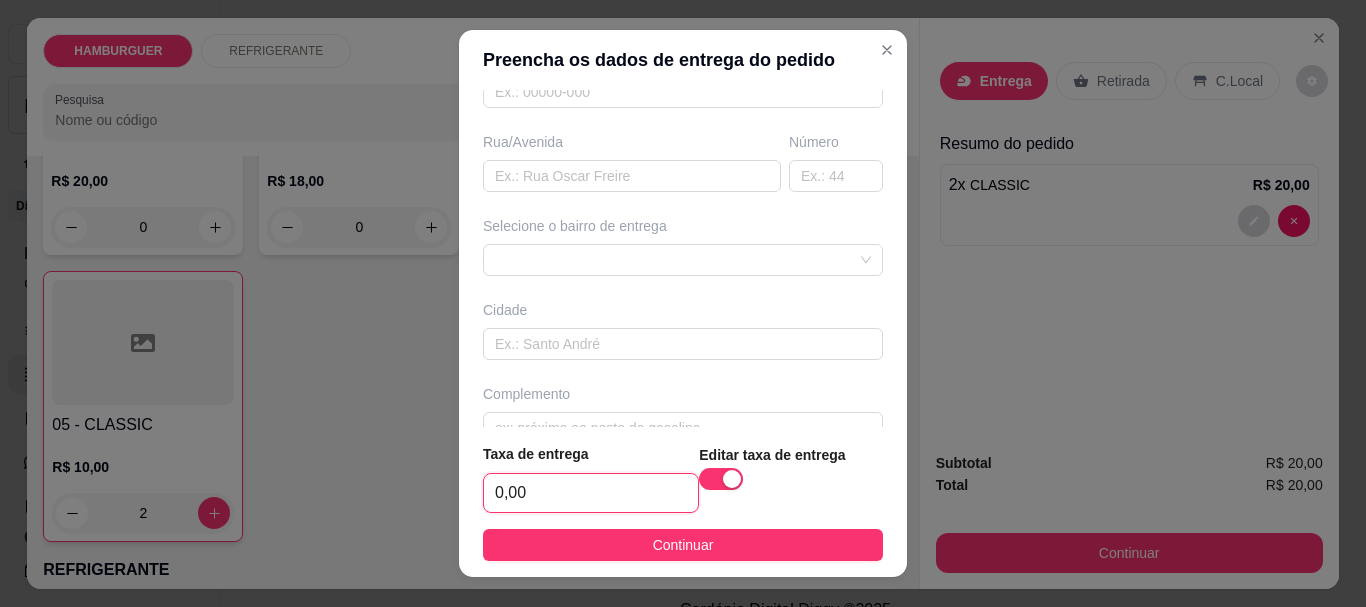 click on "0,00" at bounding box center [591, 493] 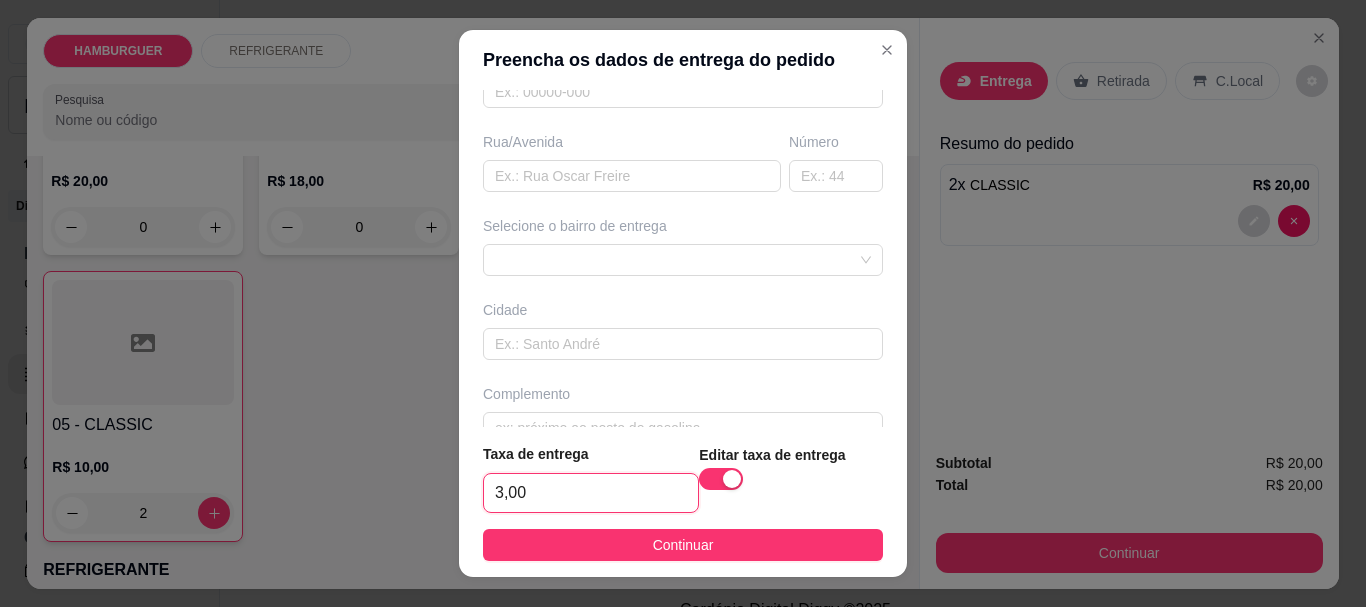 type on "3,00" 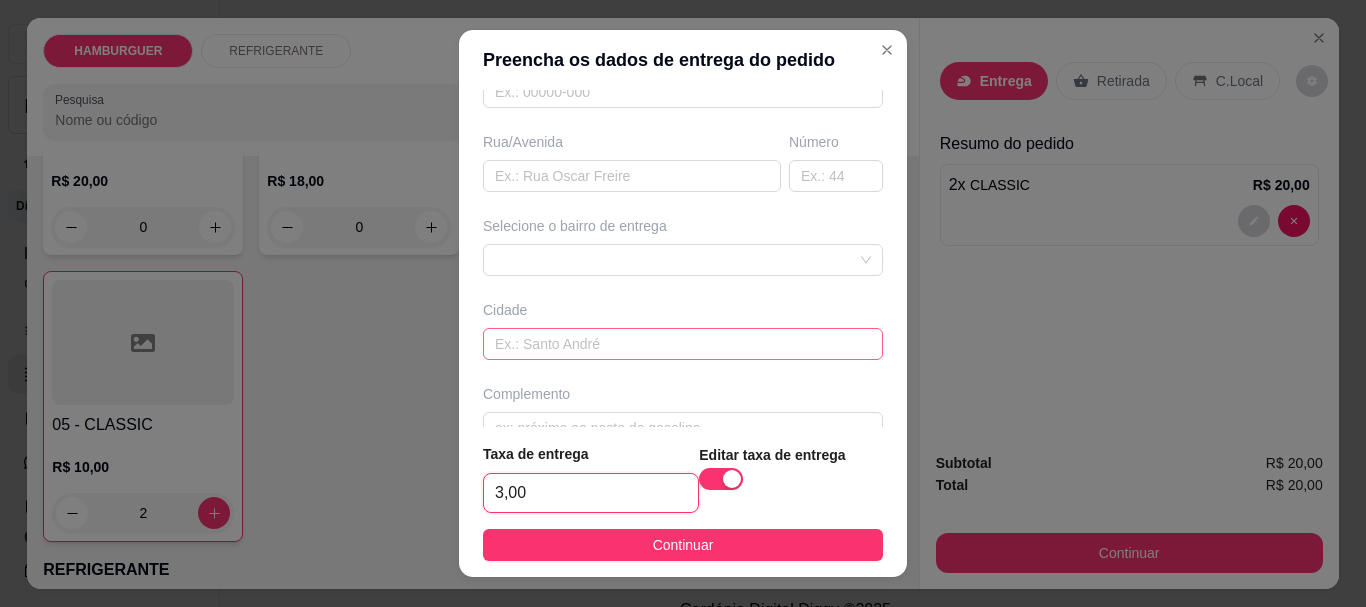 scroll, scrollTop: 337, scrollLeft: 0, axis: vertical 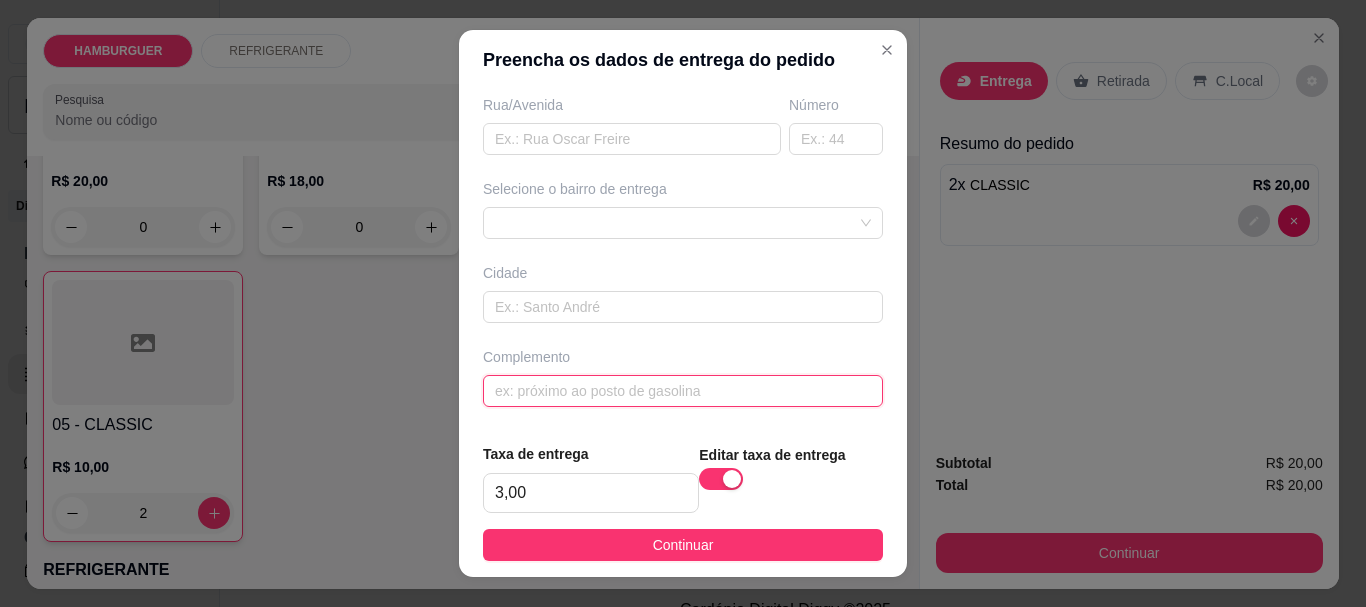 click at bounding box center (683, 391) 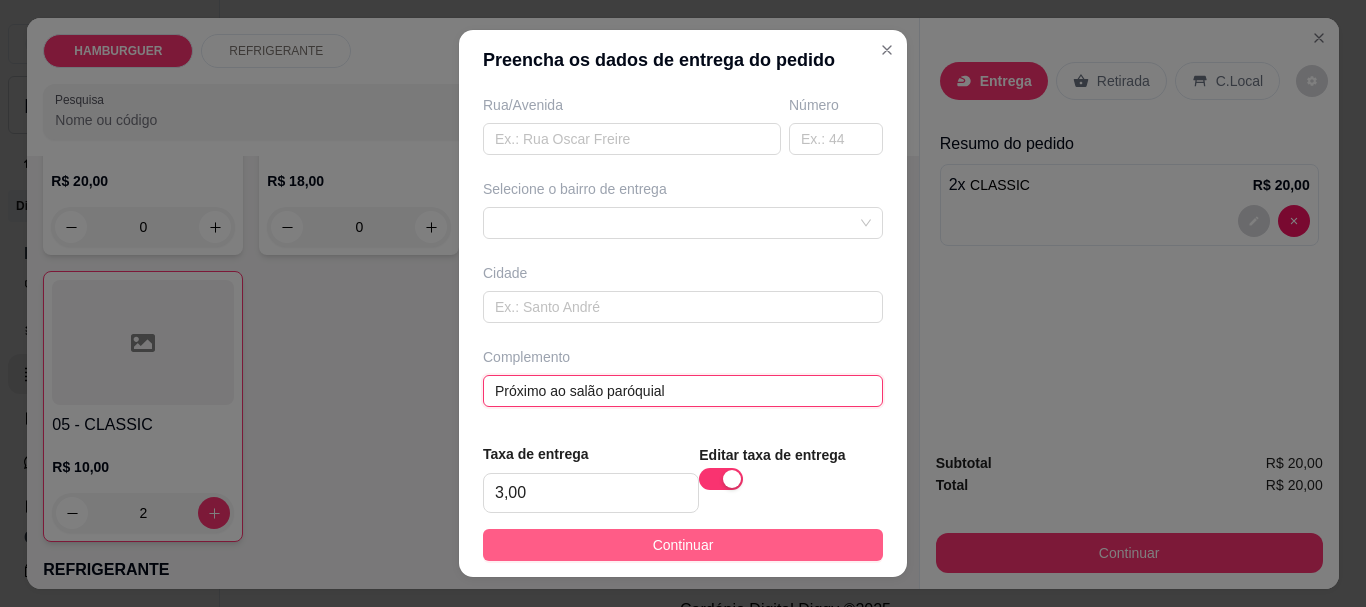 type on "Próximo ao salão paróquial" 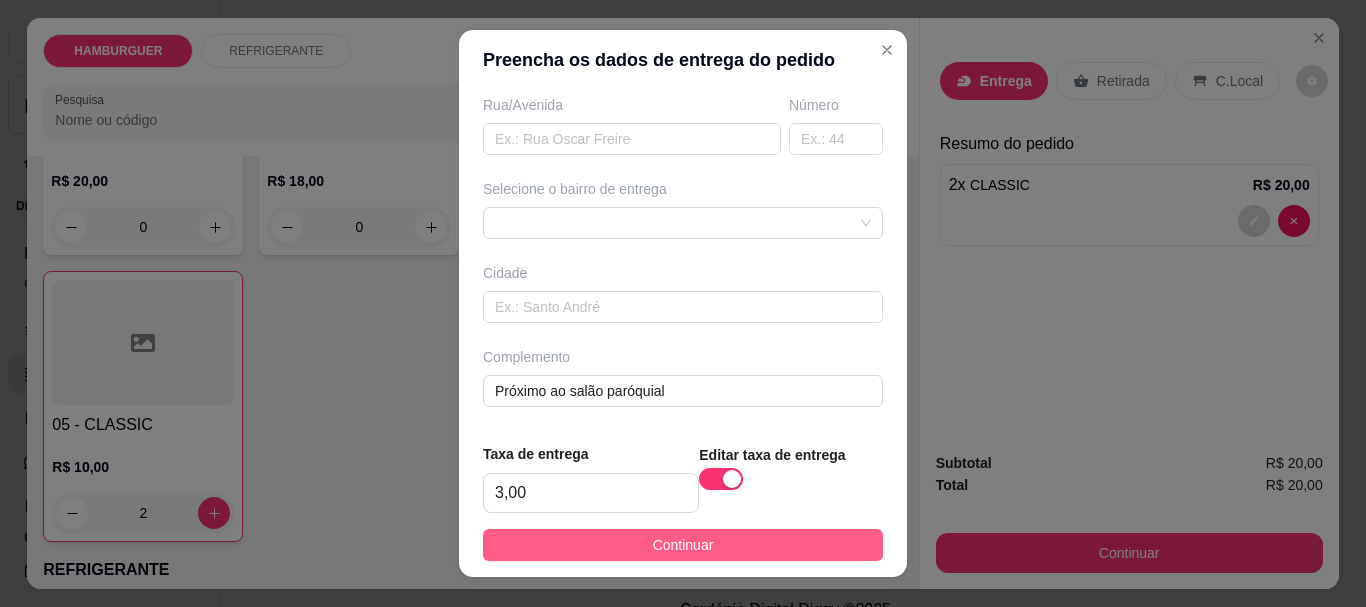 click on "Continuar" at bounding box center (683, 545) 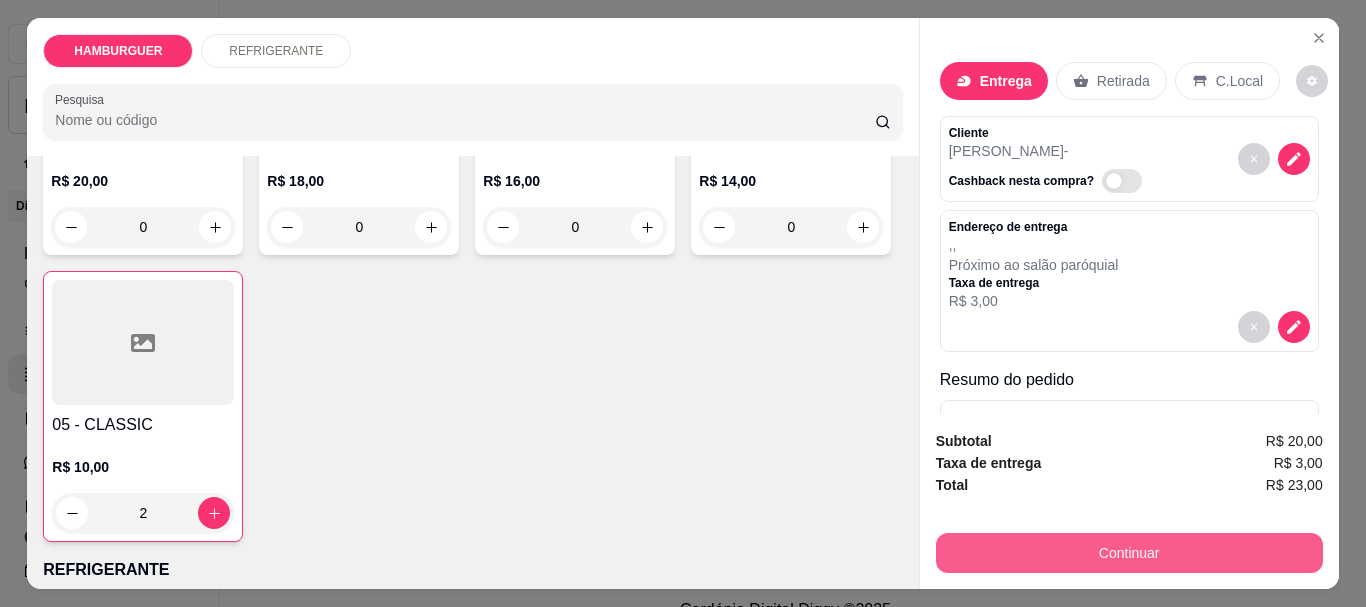 click on "Continuar" at bounding box center [1129, 553] 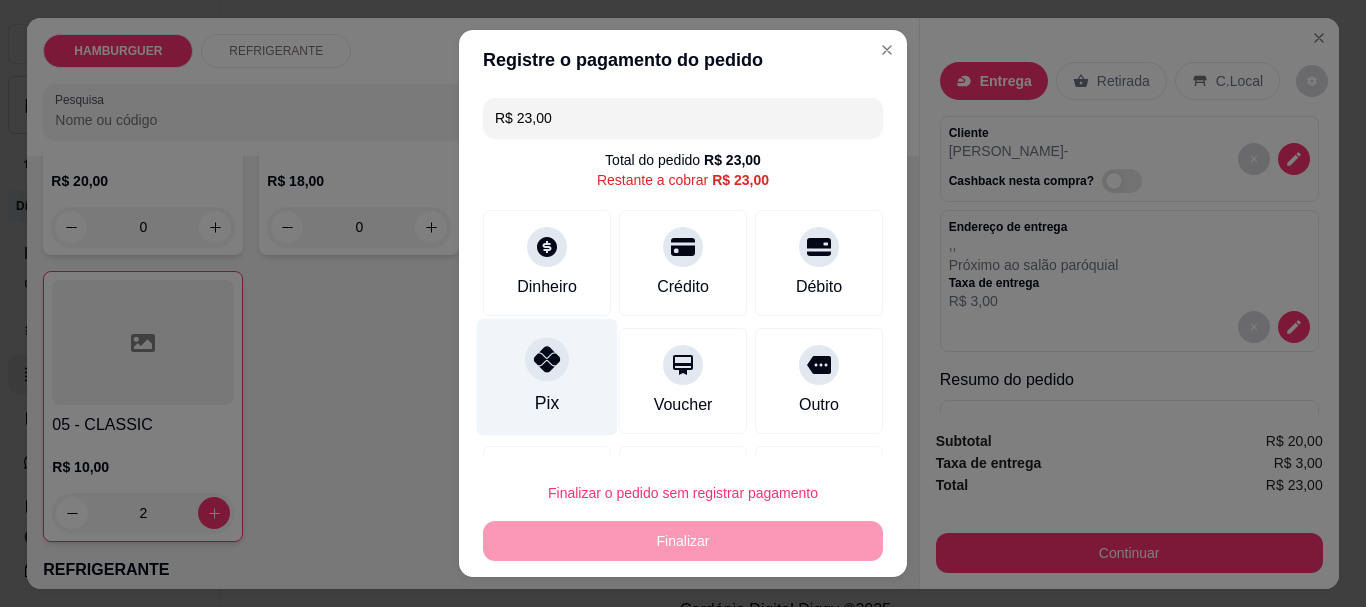 click at bounding box center (547, 360) 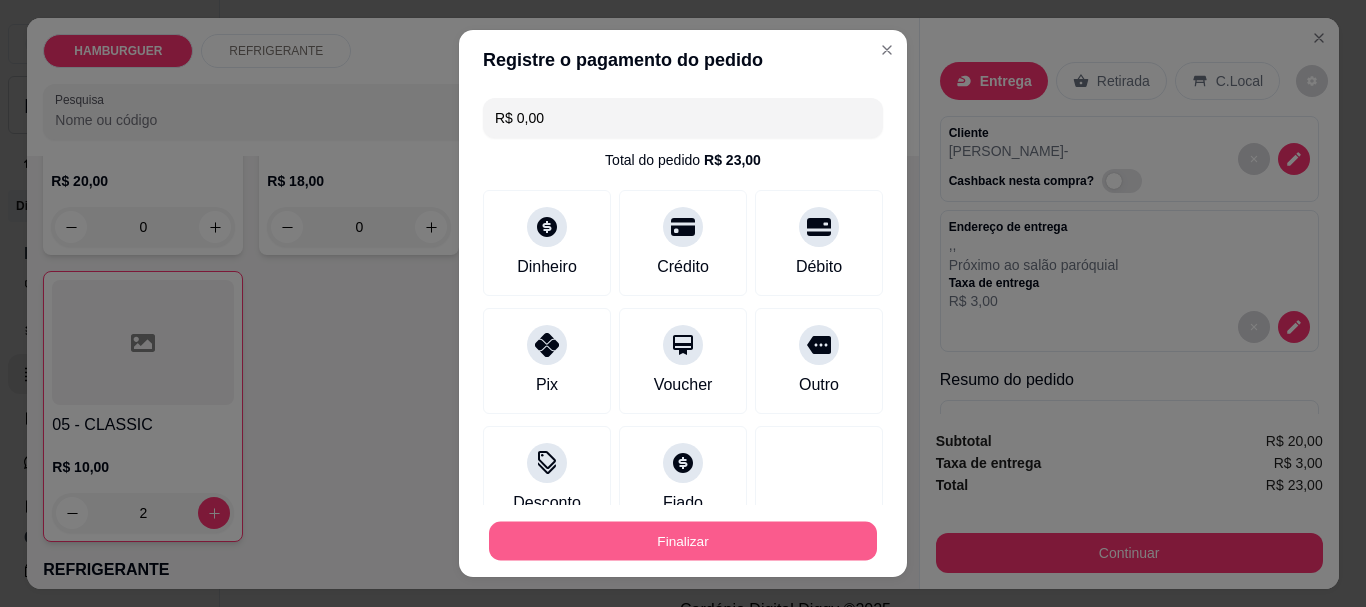 click on "Finalizar" at bounding box center (683, 540) 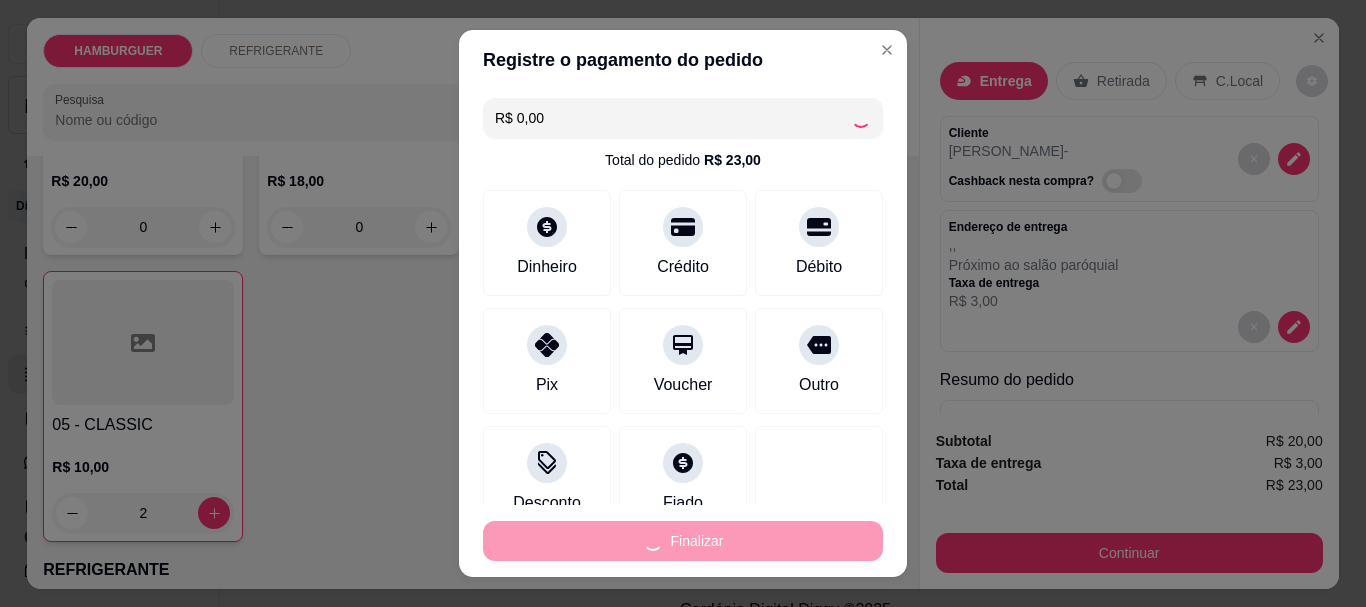 type on "0" 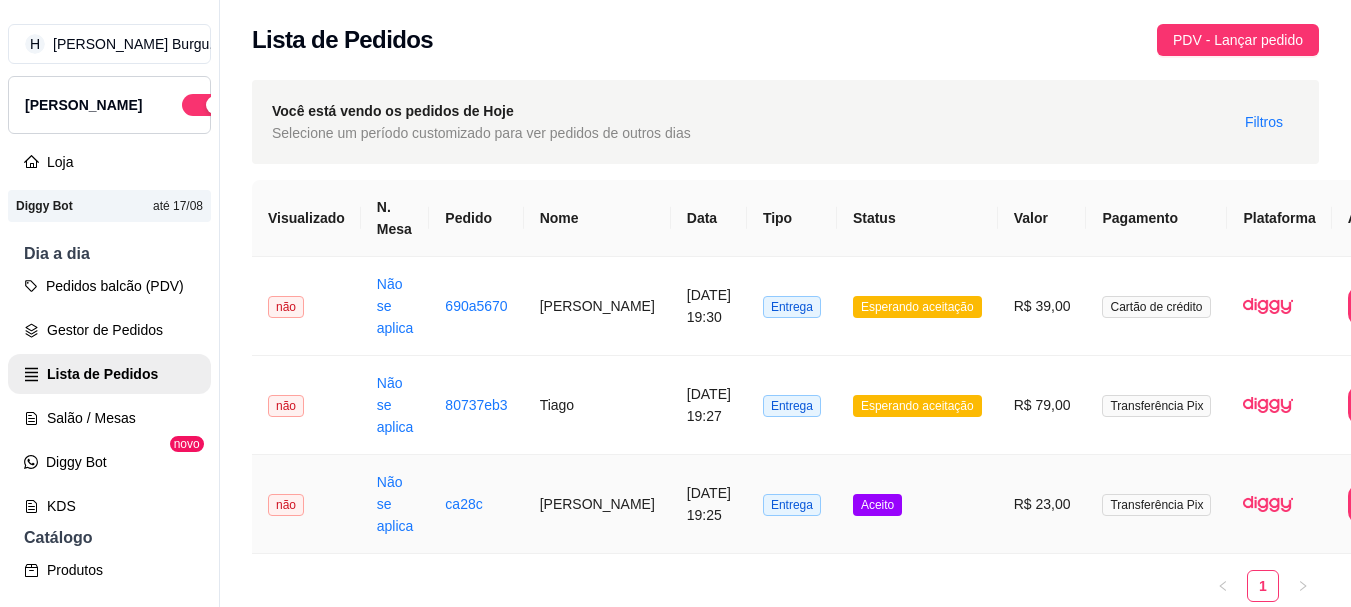 click on "Aceito" at bounding box center [917, 504] 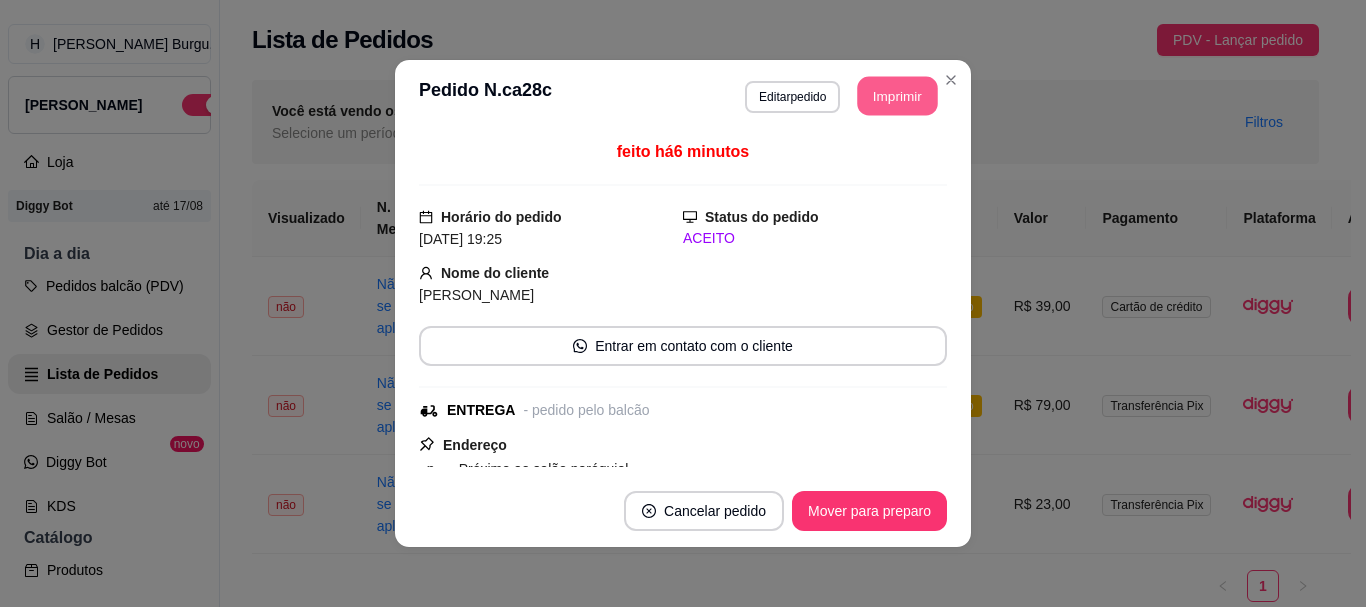 click on "Imprimir" at bounding box center [898, 96] 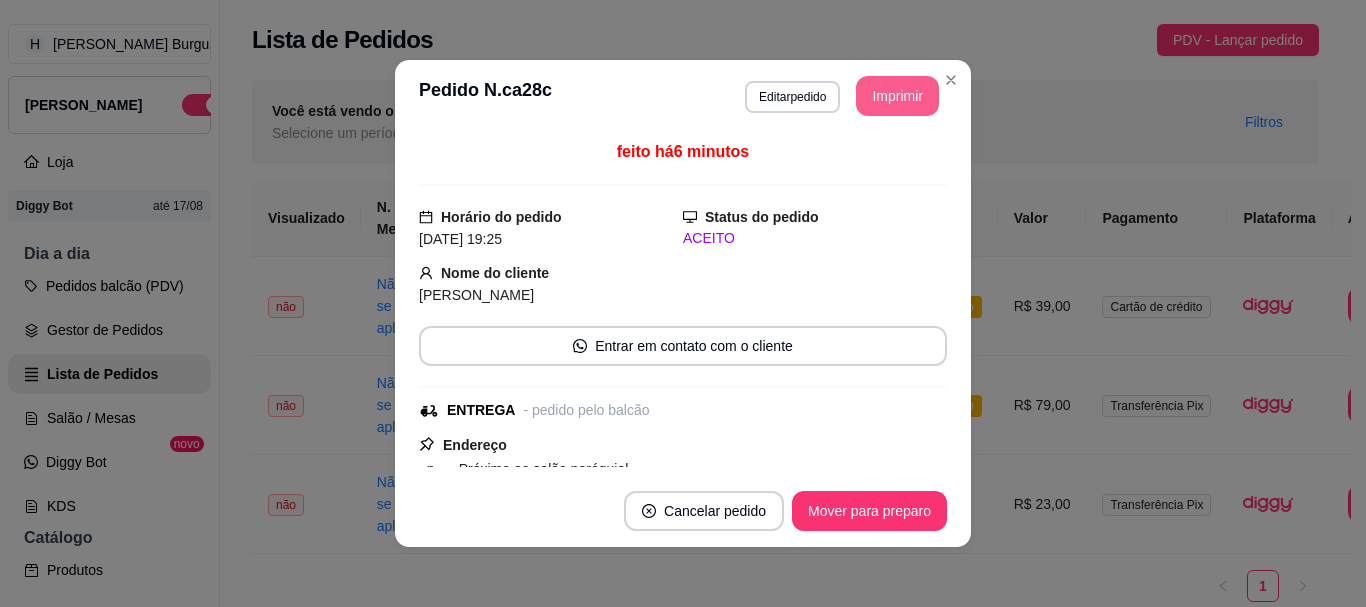 scroll, scrollTop: 0, scrollLeft: 0, axis: both 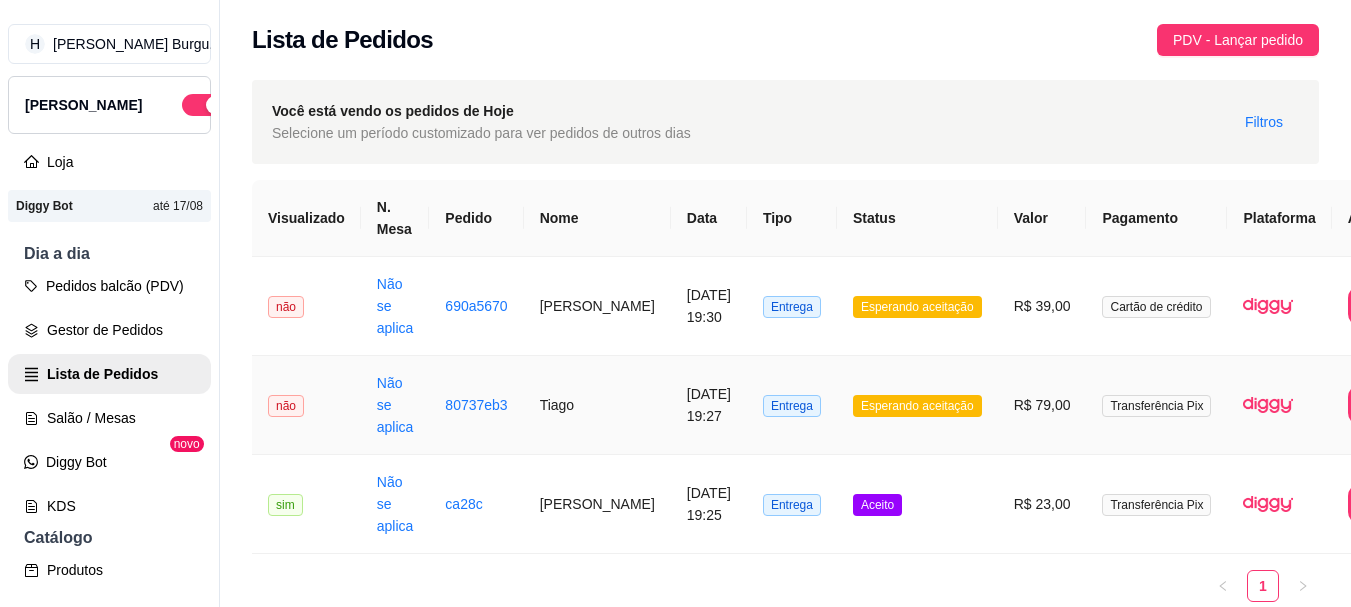 click on "R$ 79,00" at bounding box center (1042, 405) 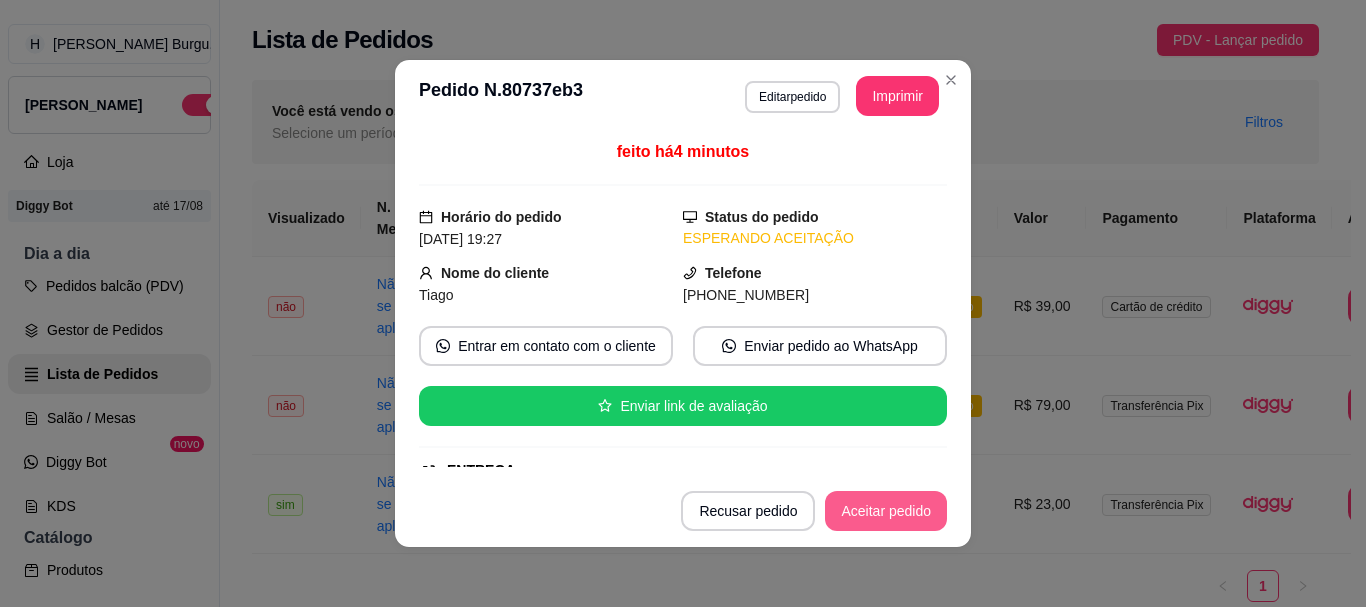 click on "Aceitar pedido" at bounding box center (886, 511) 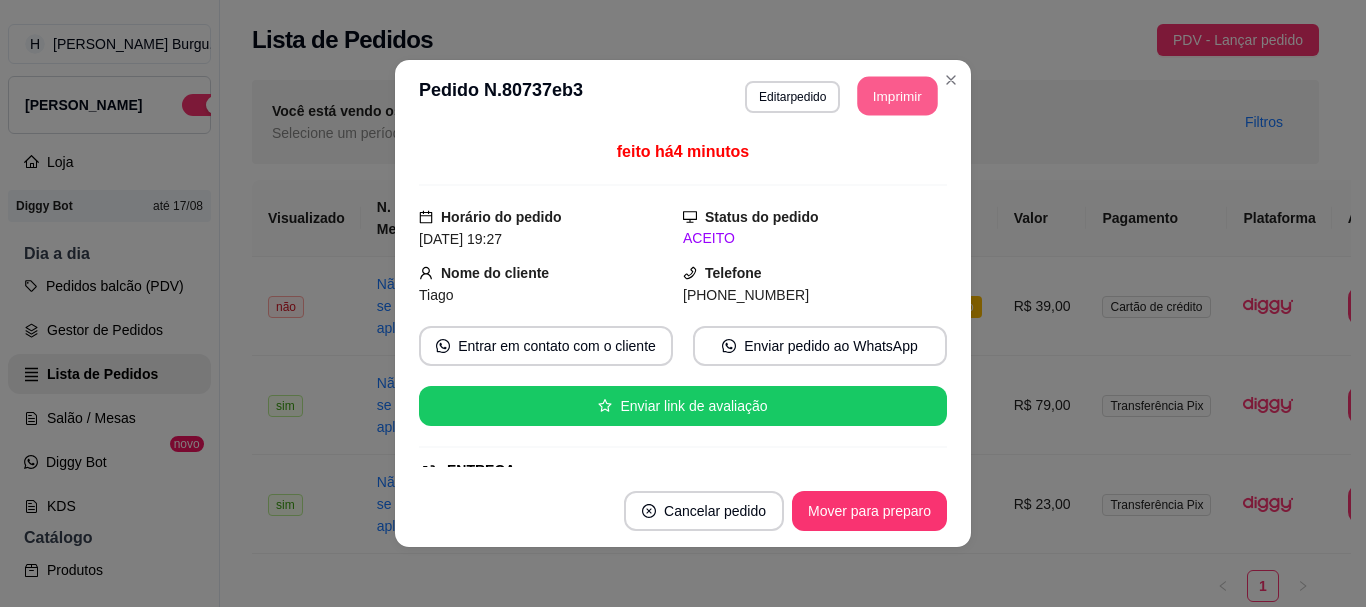 click on "Imprimir" at bounding box center (898, 96) 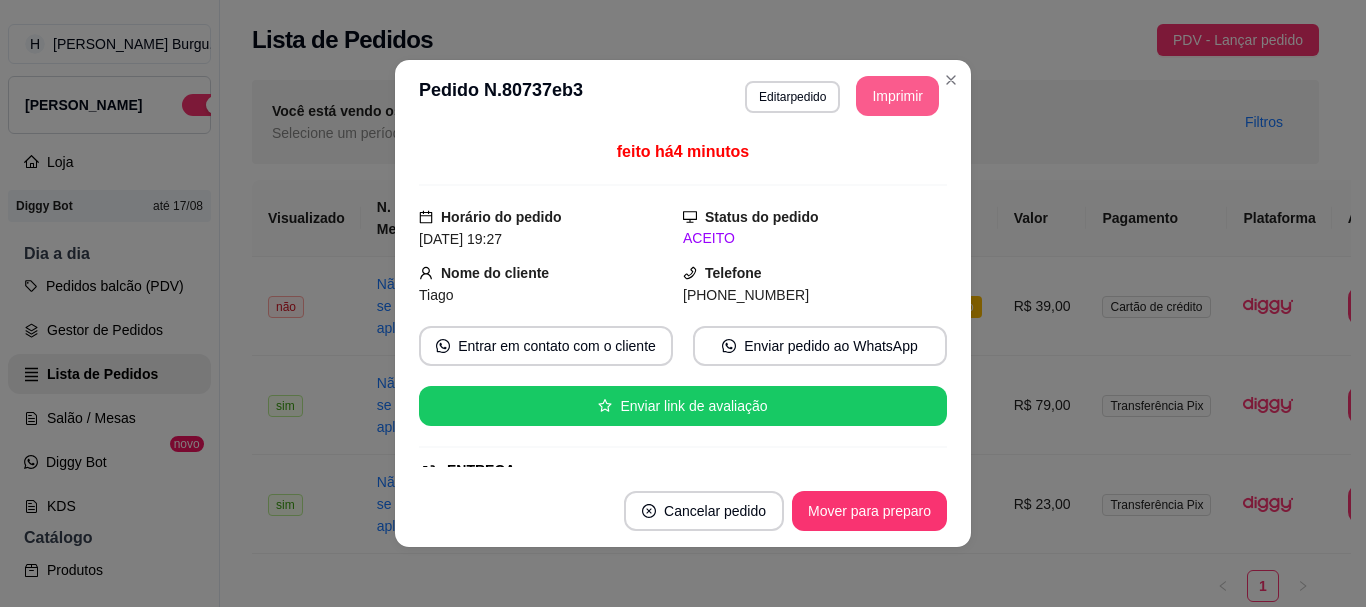 scroll, scrollTop: 0, scrollLeft: 0, axis: both 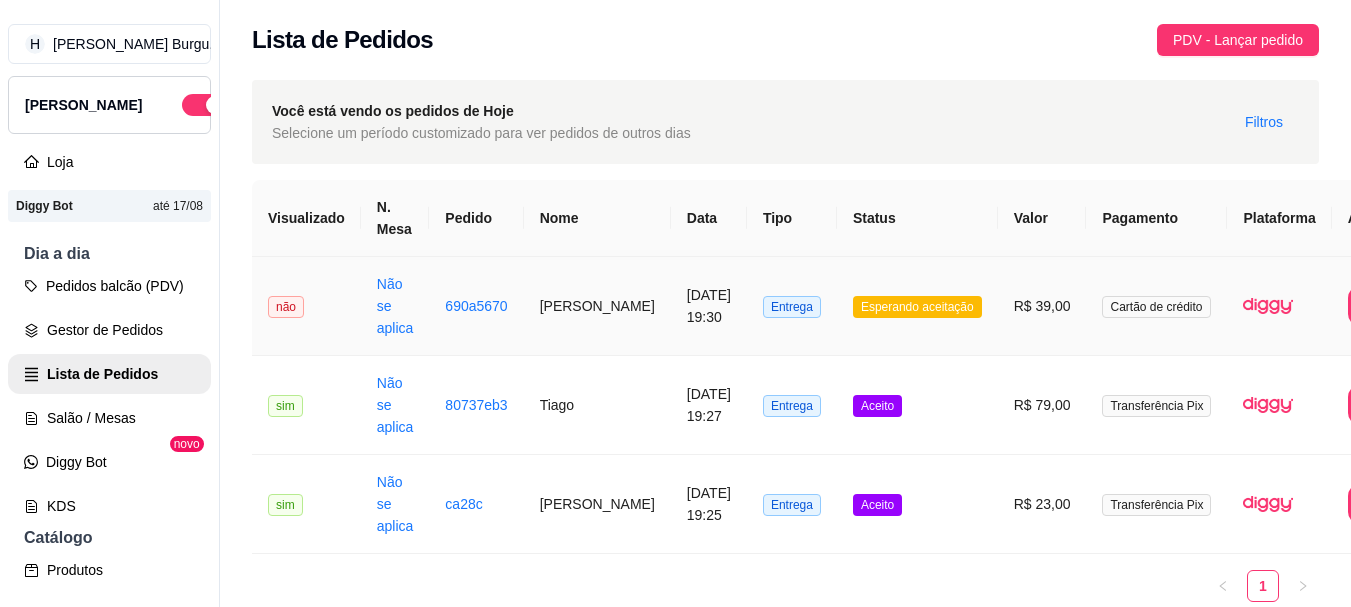 click on "Esperando aceitação" at bounding box center [917, 306] 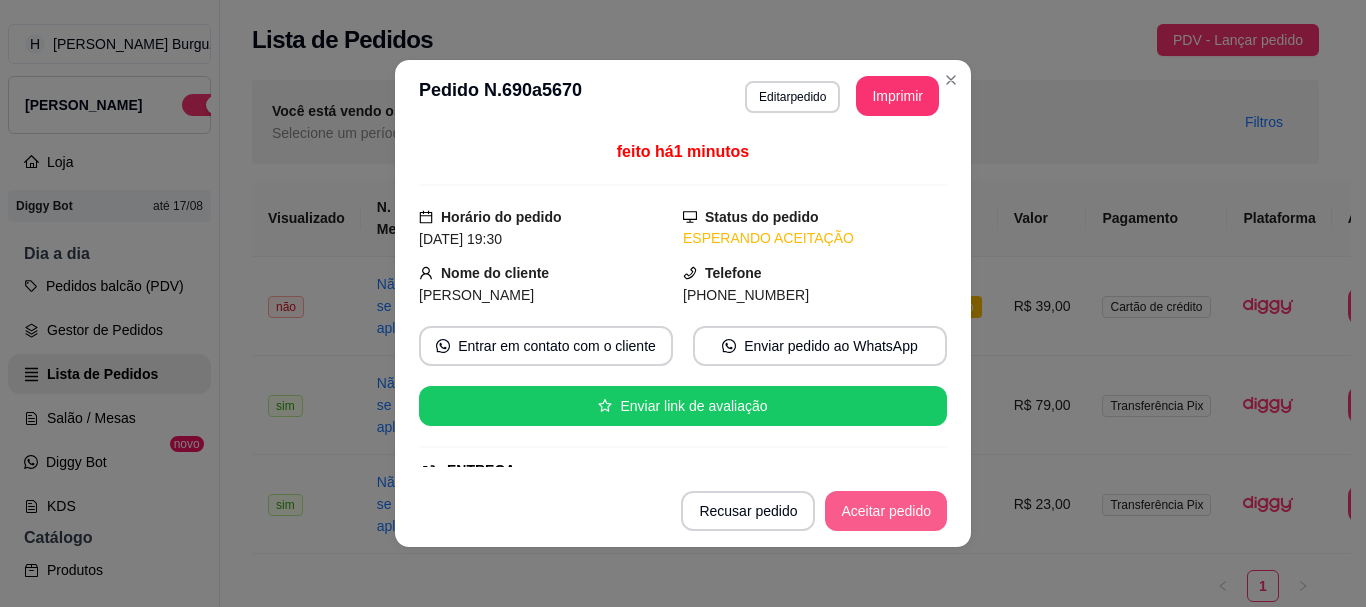 click on "Aceitar pedido" at bounding box center (886, 511) 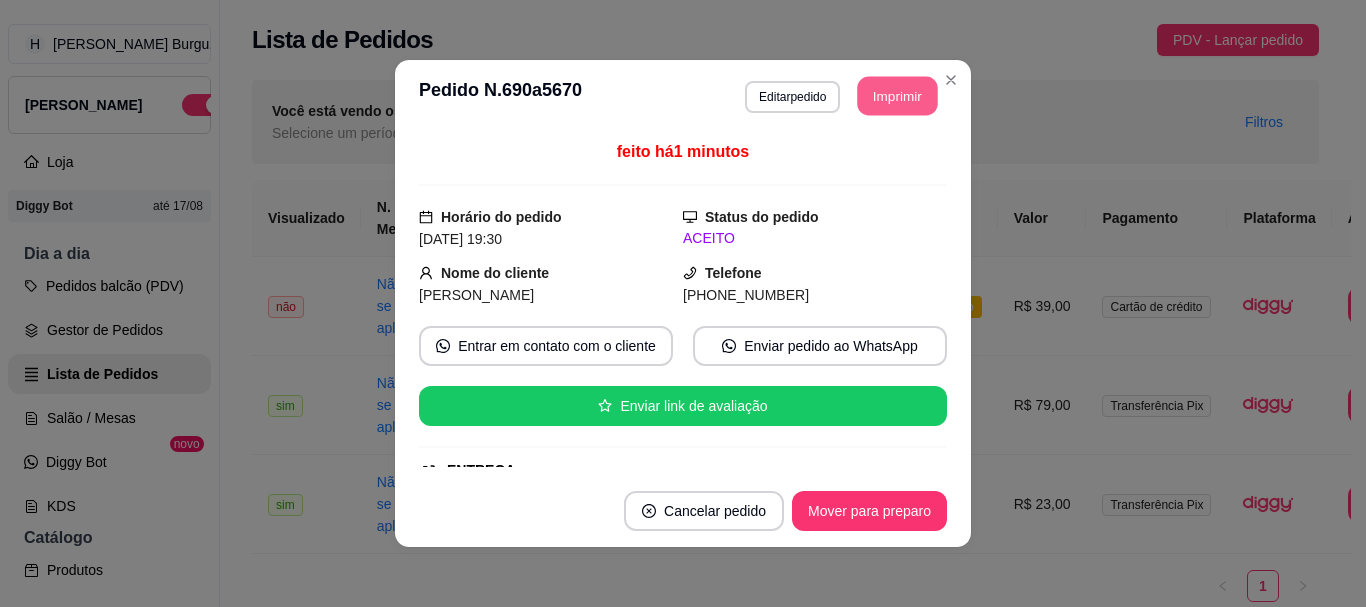 click on "Imprimir" at bounding box center [898, 96] 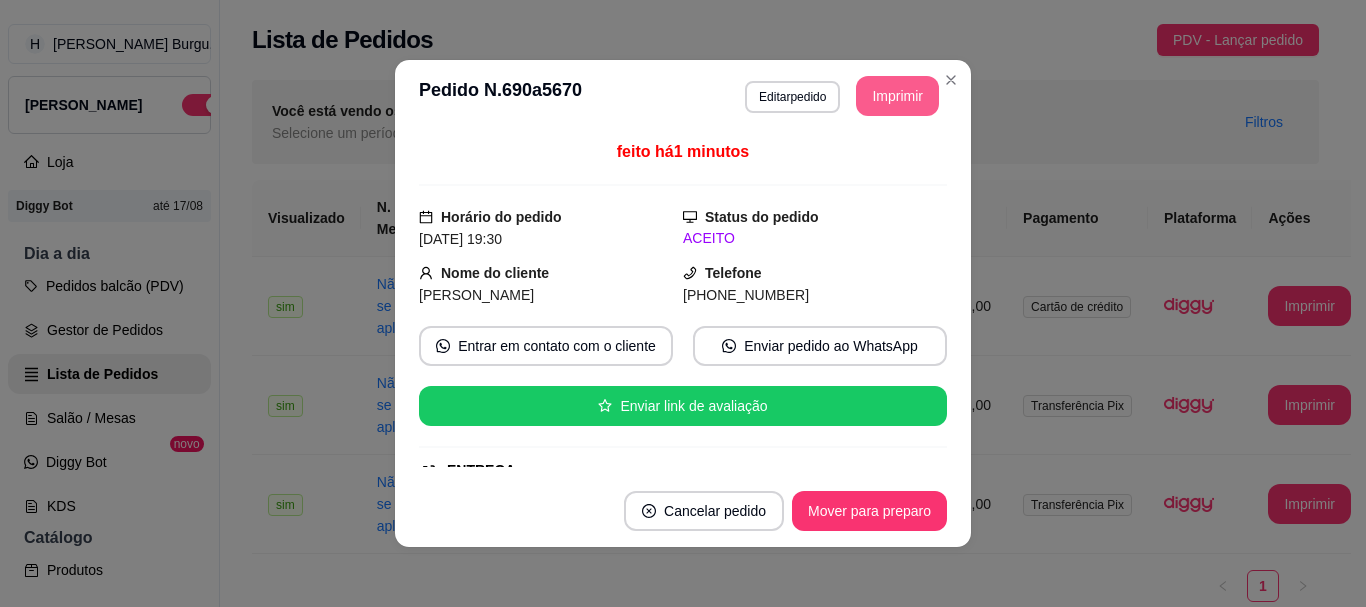 scroll, scrollTop: 0, scrollLeft: 0, axis: both 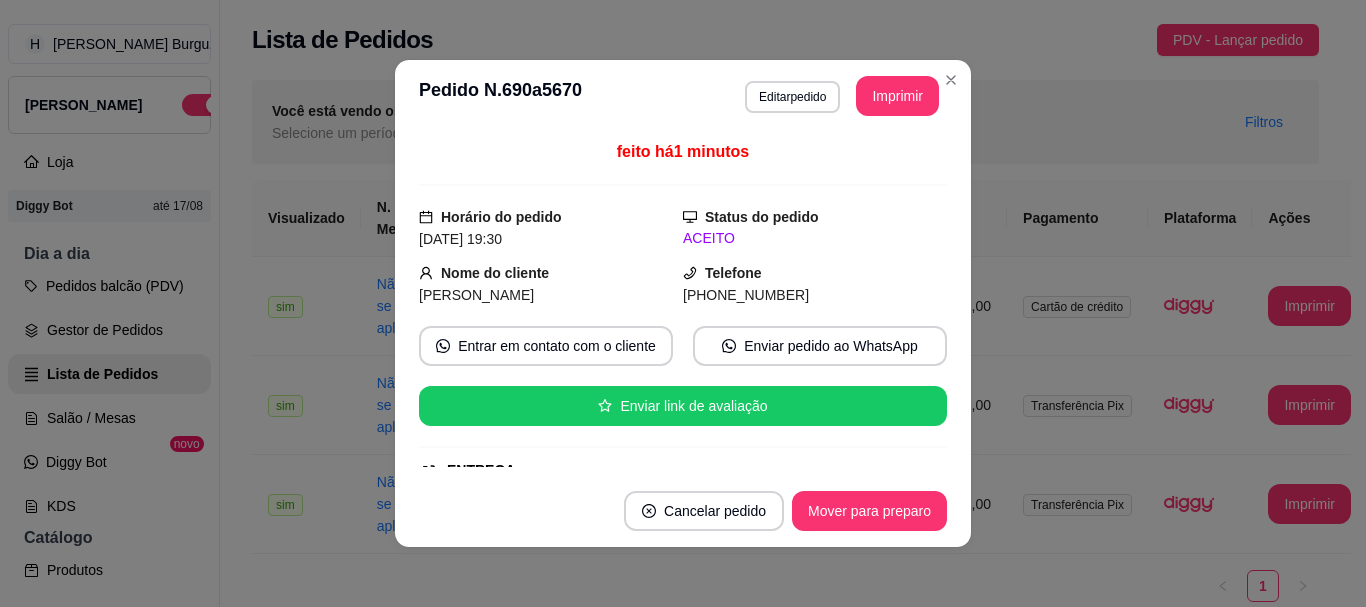 click at bounding box center [951, 80] 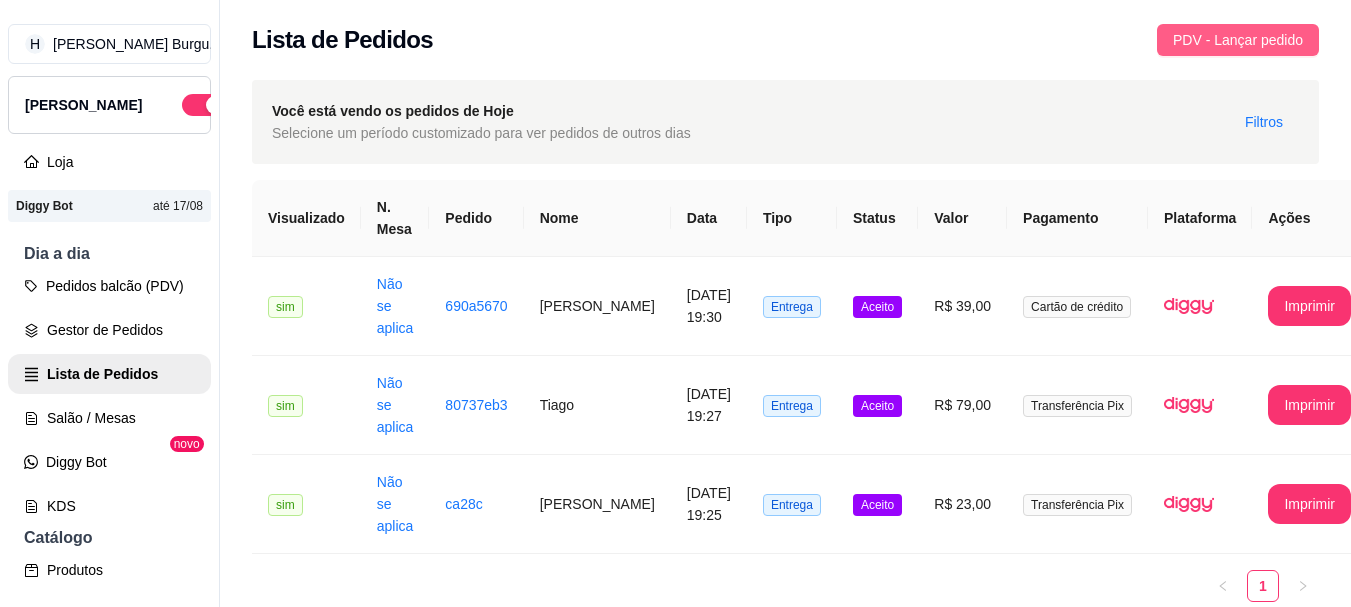 click on "PDV - Lançar pedido" at bounding box center [1238, 40] 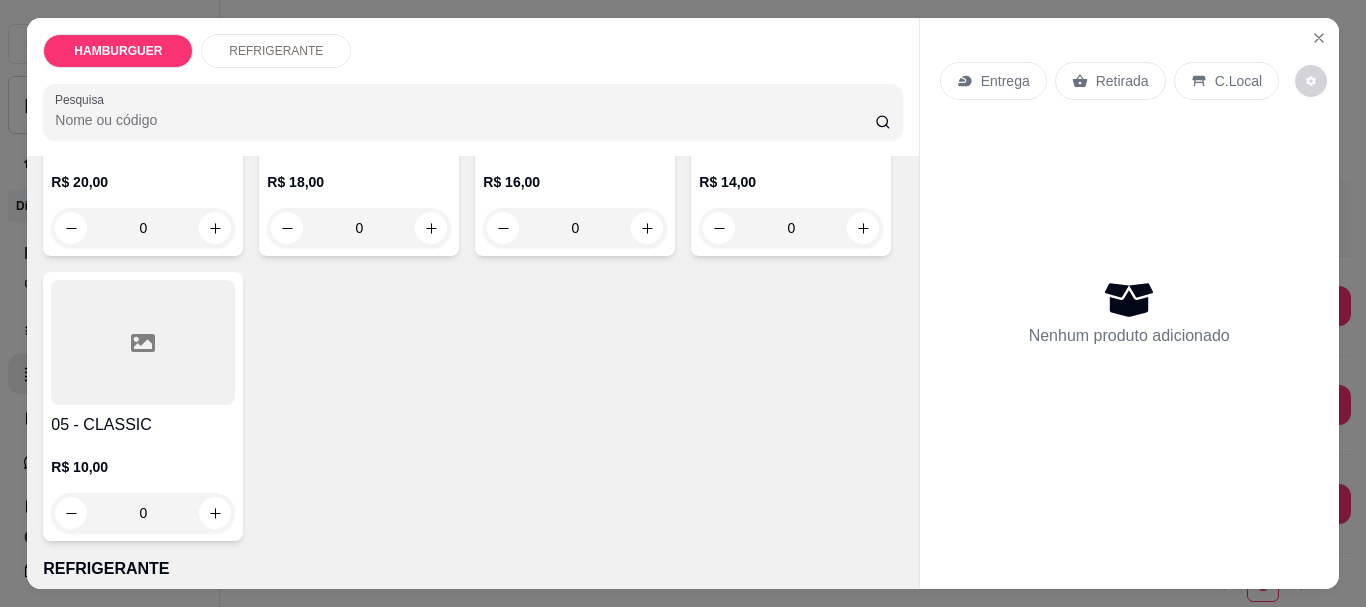 scroll, scrollTop: 300, scrollLeft: 0, axis: vertical 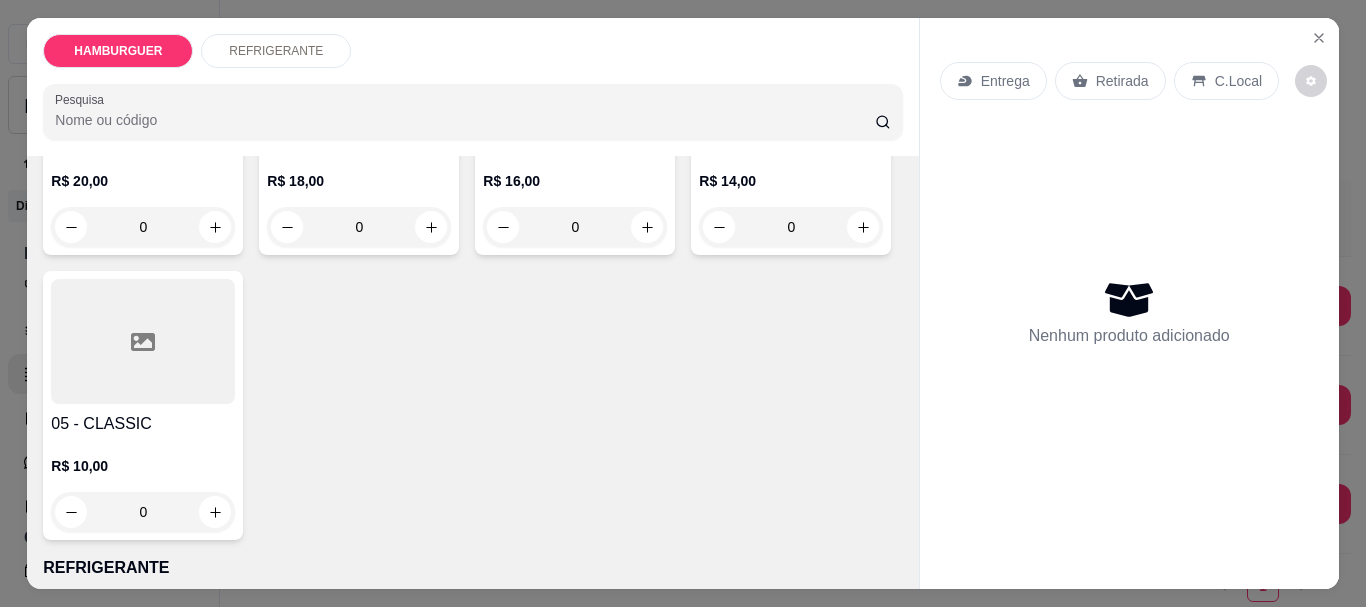 click on "0" at bounding box center [143, 512] 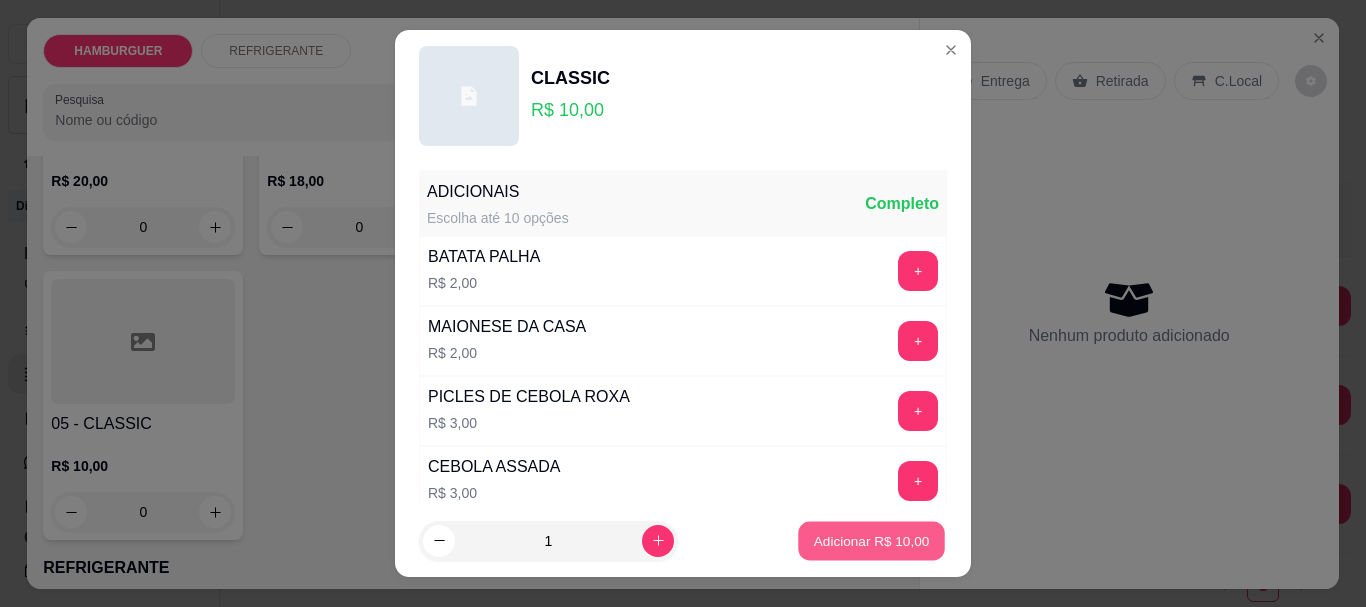 click on "Adicionar   R$ 10,00" at bounding box center [871, 540] 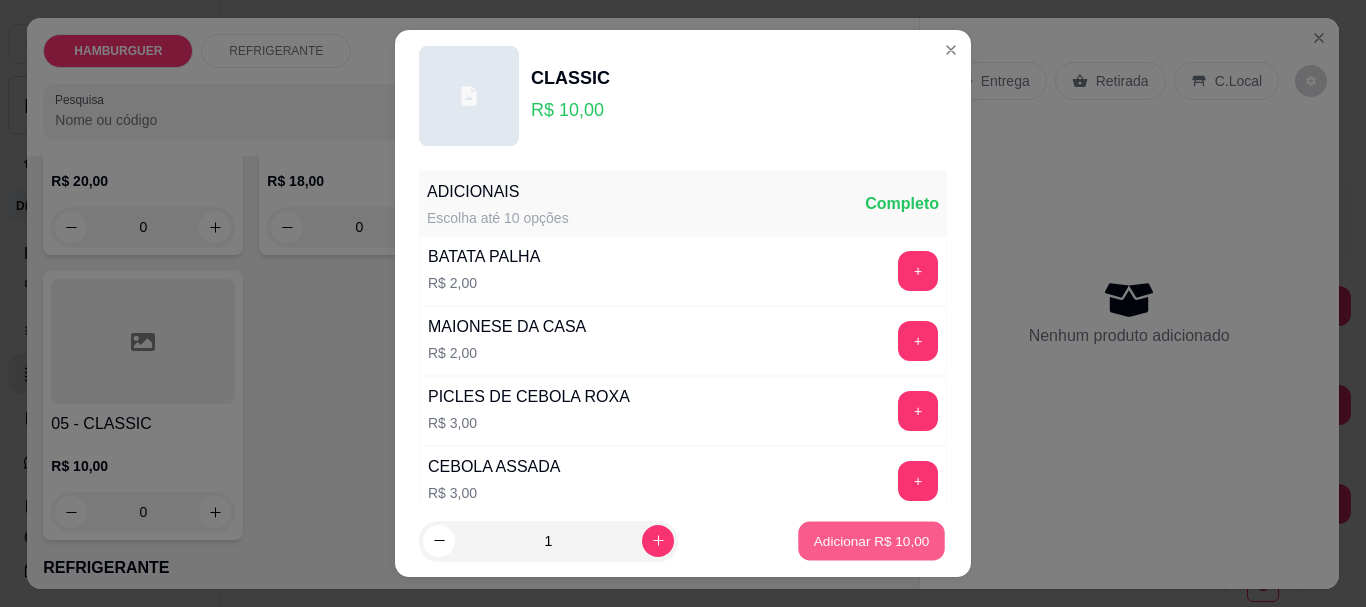 type on "1" 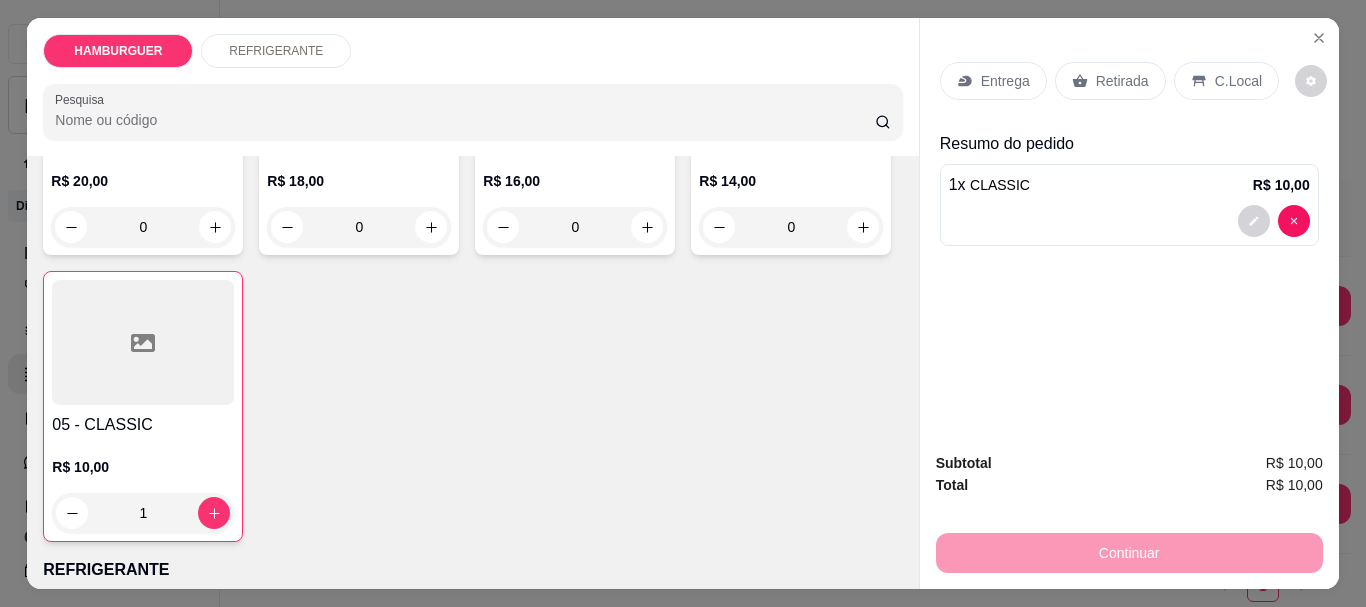 drag, startPoint x: 1198, startPoint y: 76, endPoint x: 1249, endPoint y: 82, distance: 51.351727 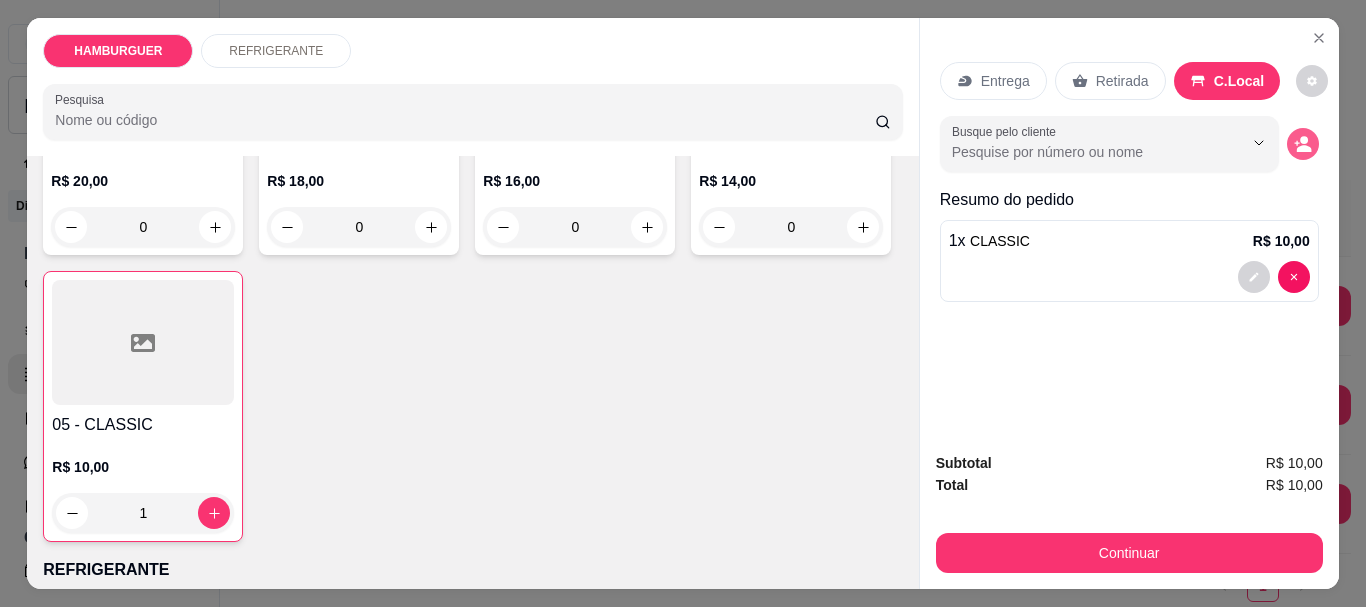 click 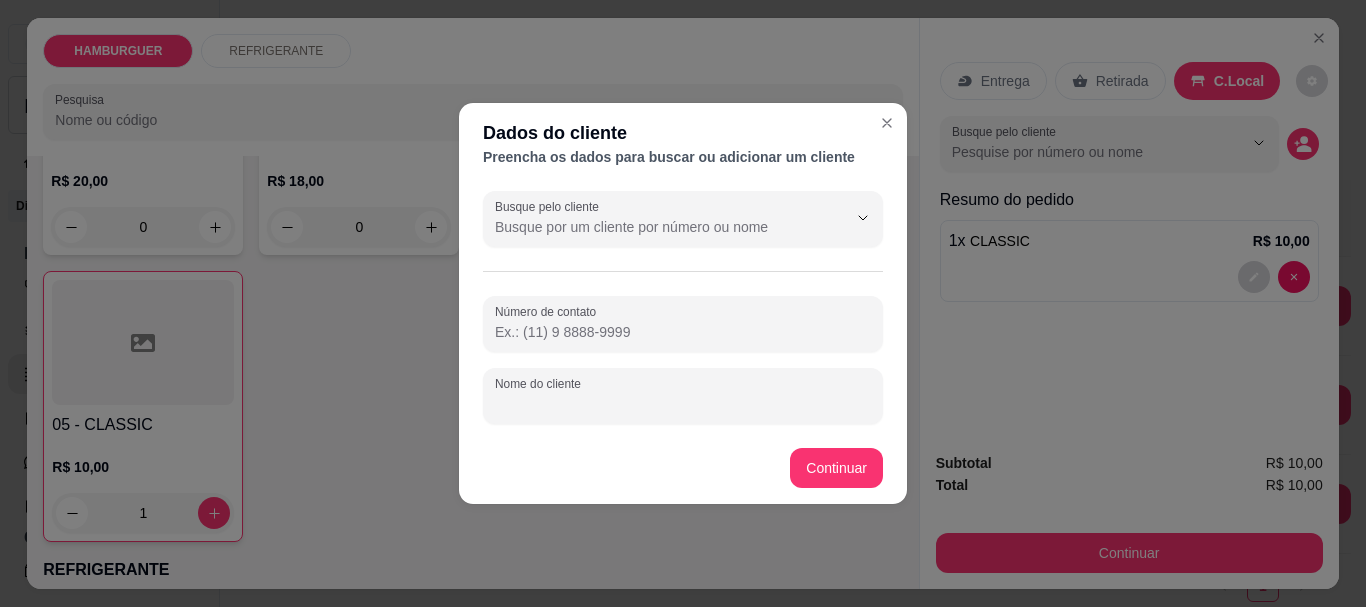 click on "Nome do cliente" at bounding box center [683, 404] 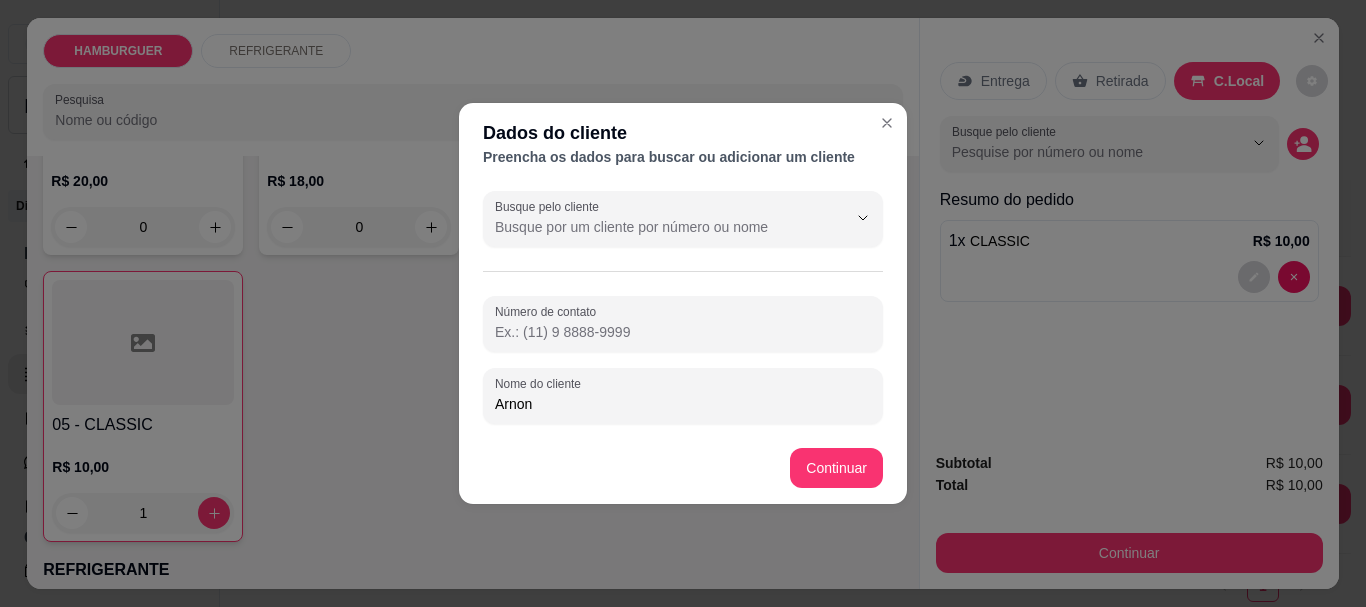type on "Arnon" 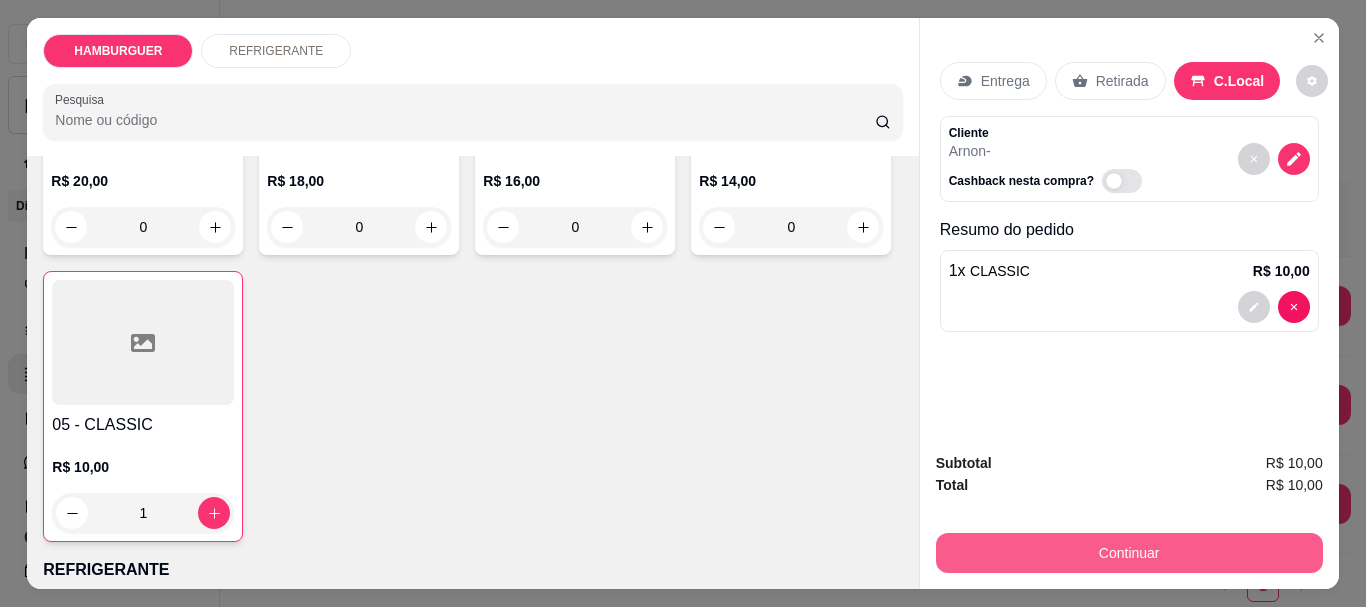 click on "Continuar" at bounding box center (1129, 553) 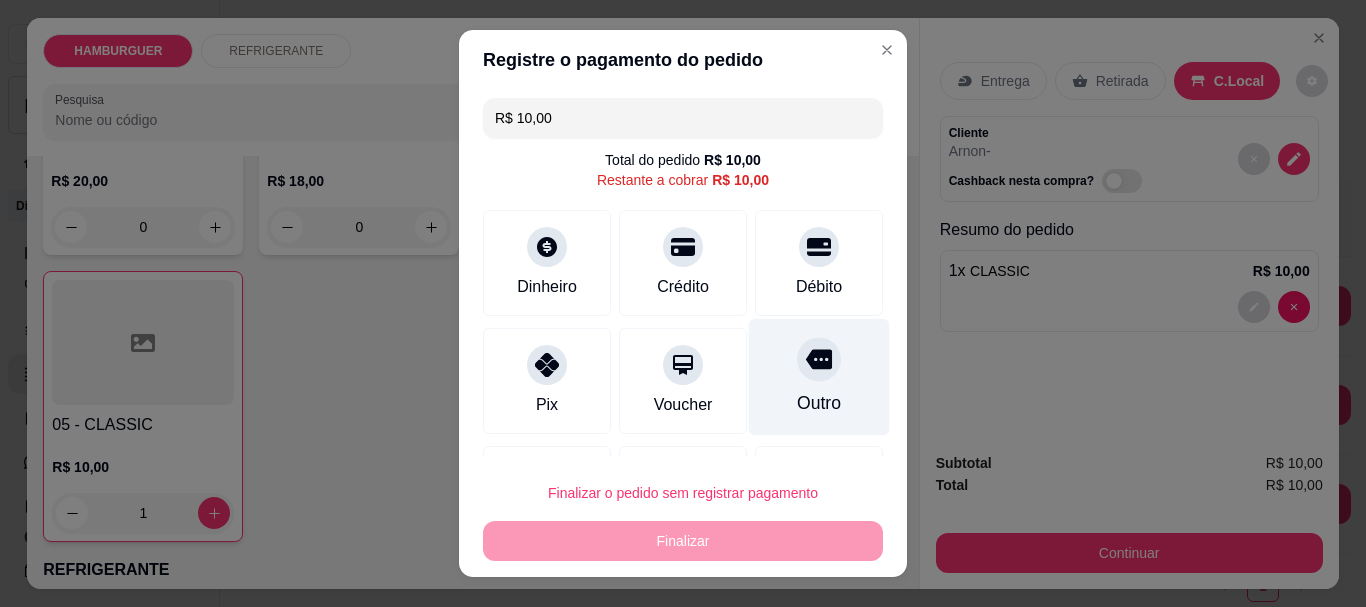 click 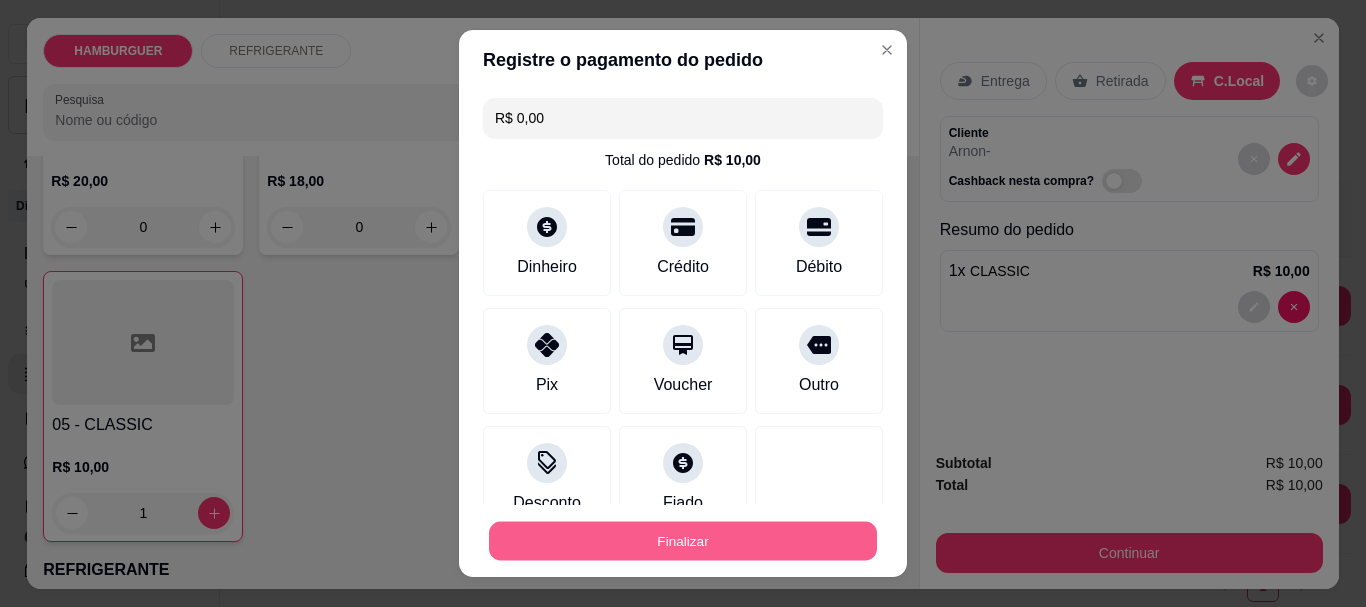 click on "Finalizar" at bounding box center [683, 540] 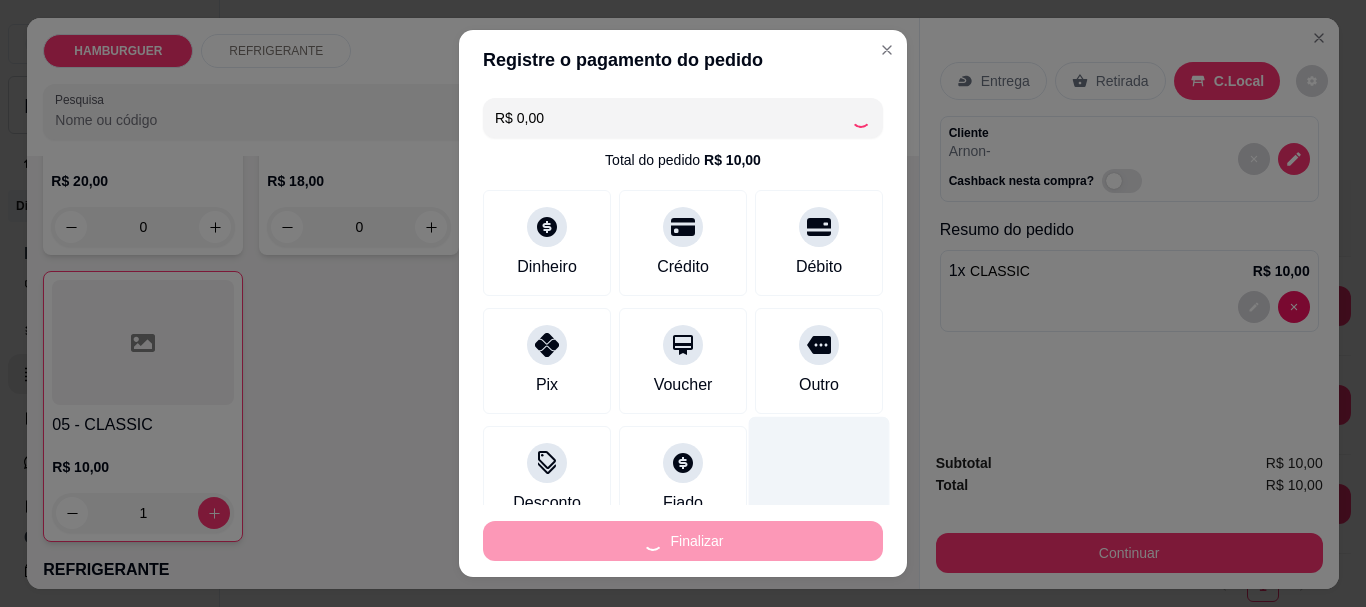type on "0" 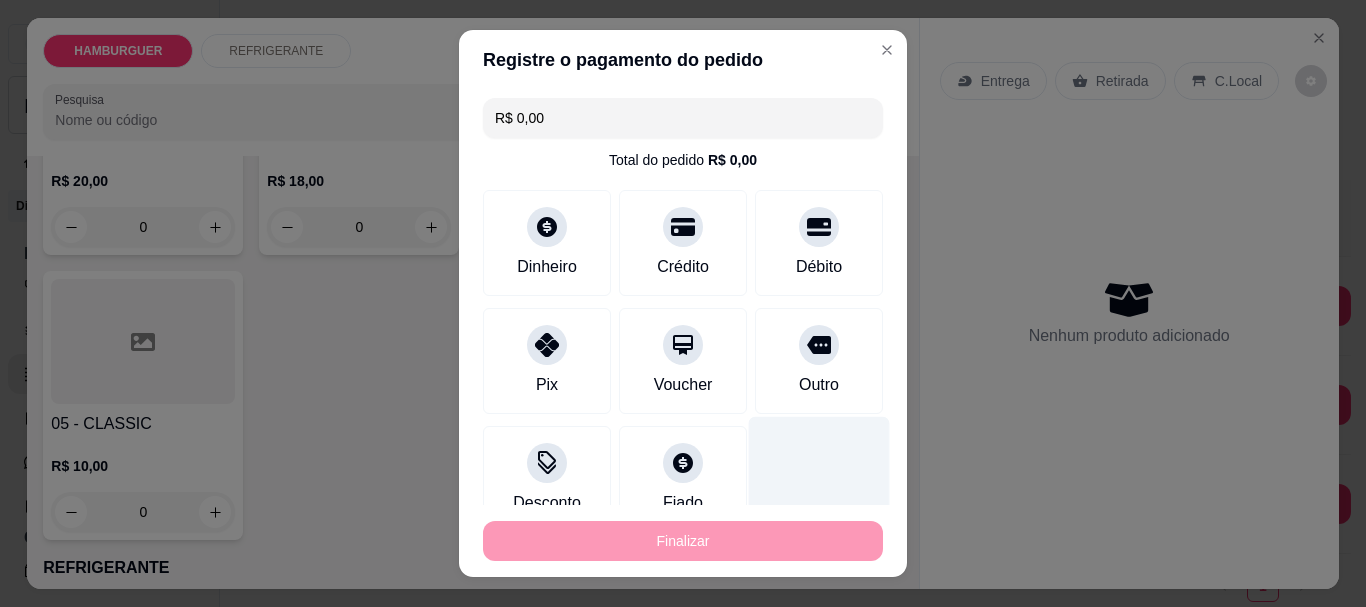 type on "-R$ 10,00" 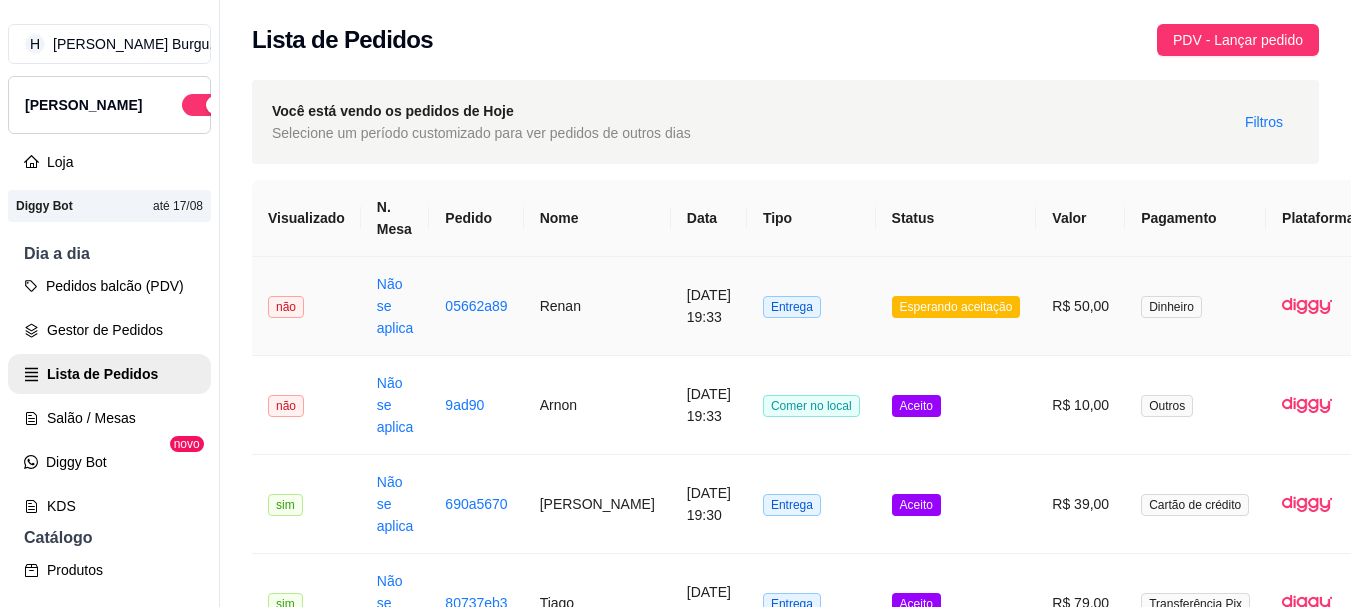 click on "Esperando aceitação" at bounding box center [956, 306] 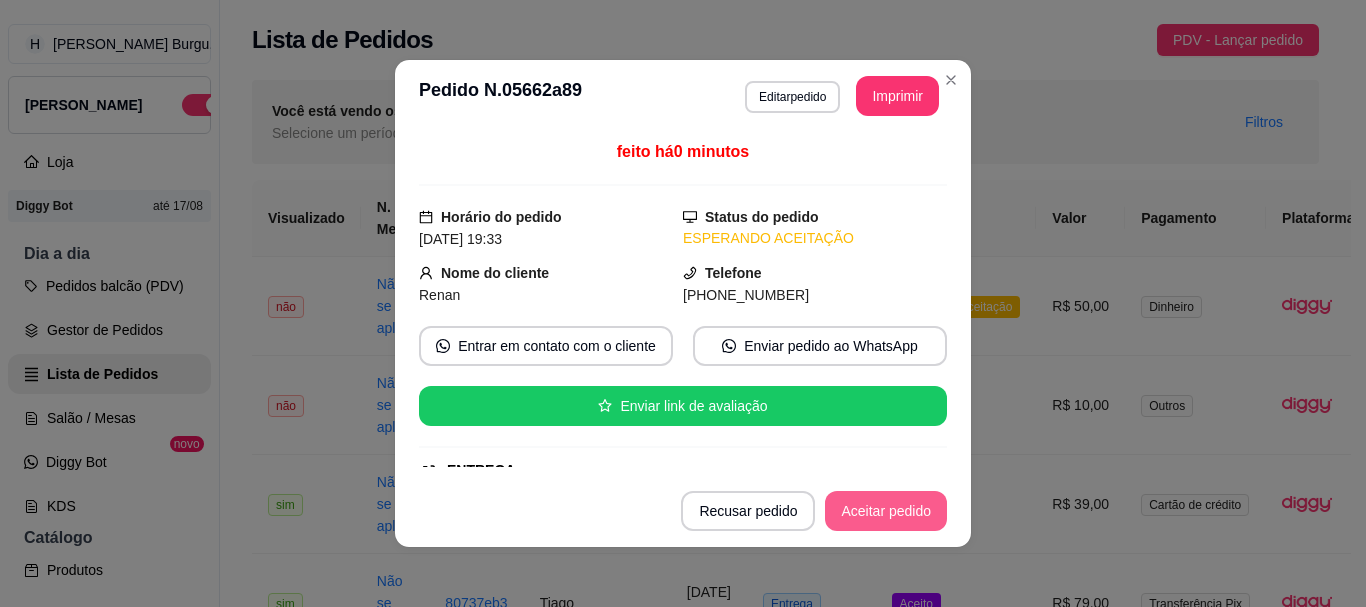 click on "Aceitar pedido" at bounding box center [886, 511] 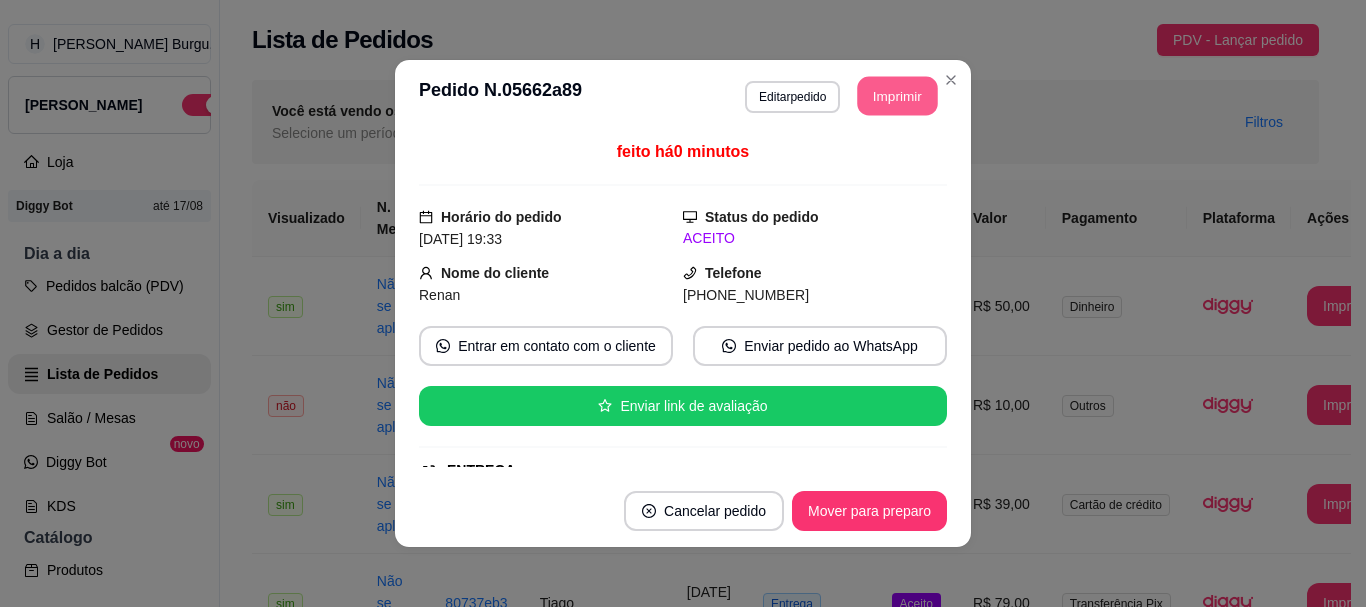 click on "Imprimir" at bounding box center (898, 96) 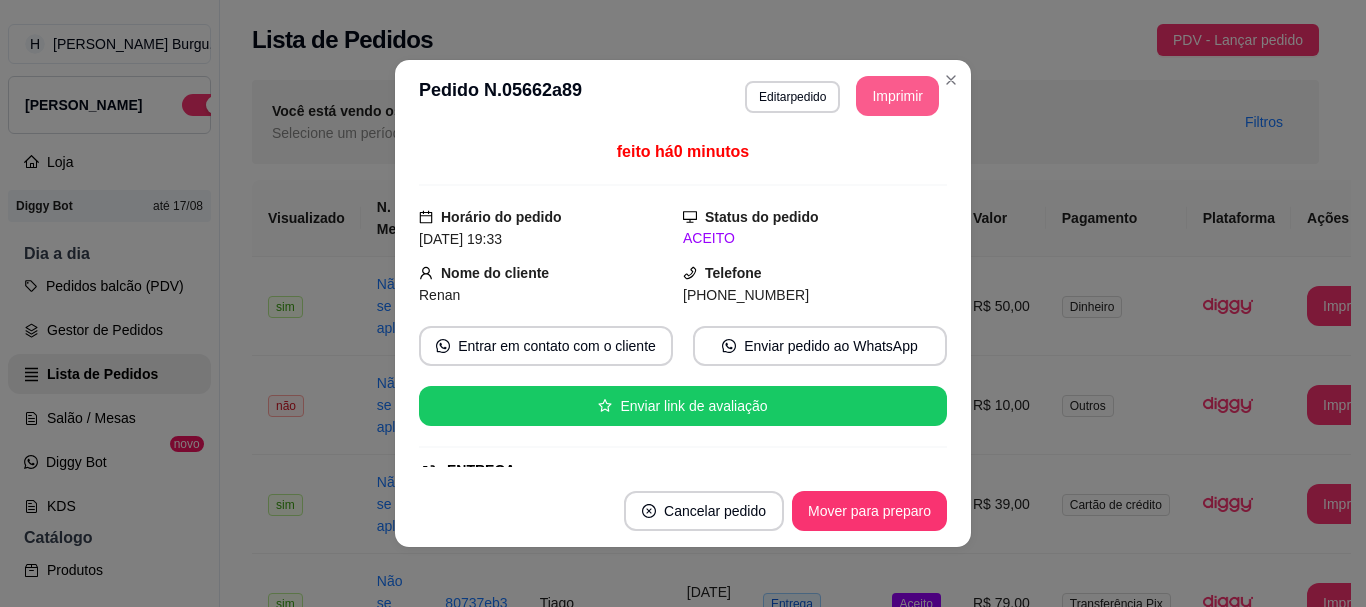 scroll, scrollTop: 0, scrollLeft: 0, axis: both 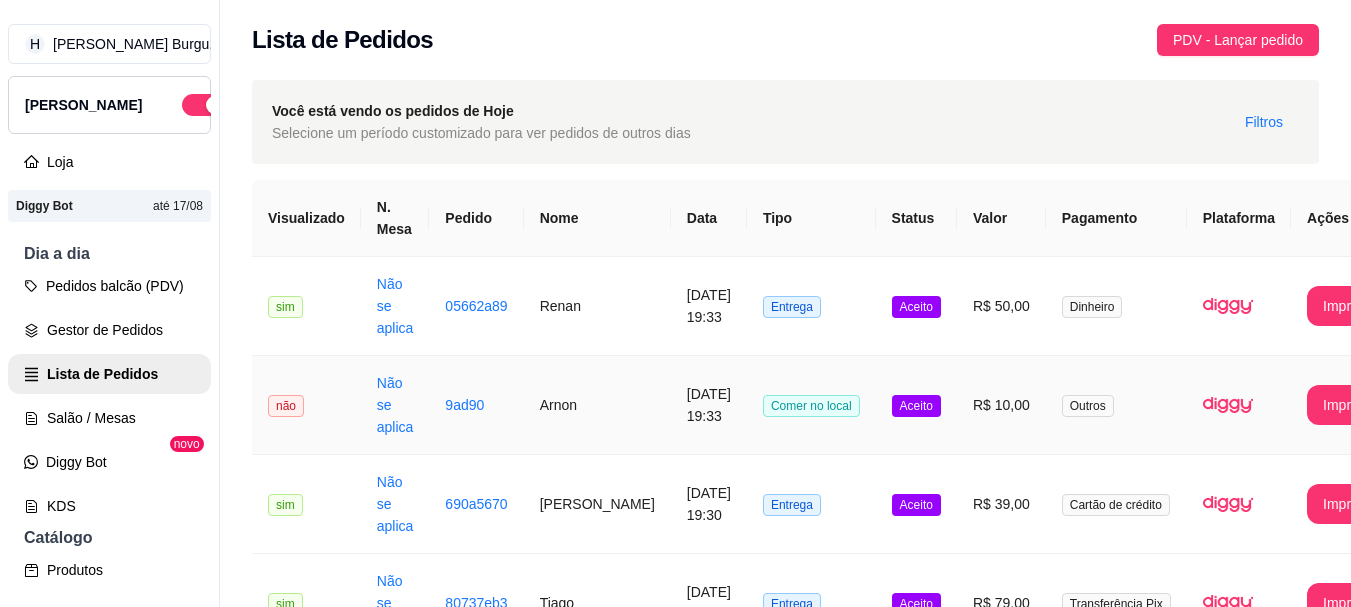 click on "Aceito" at bounding box center [916, 405] 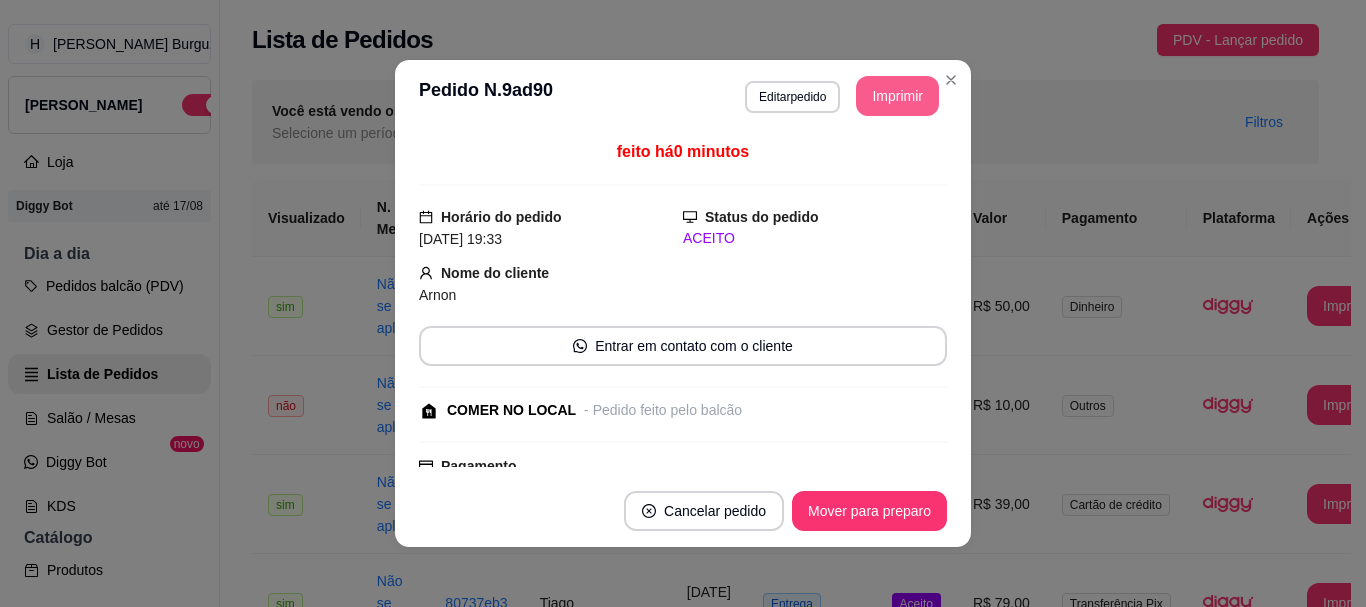 click on "Imprimir" at bounding box center [897, 96] 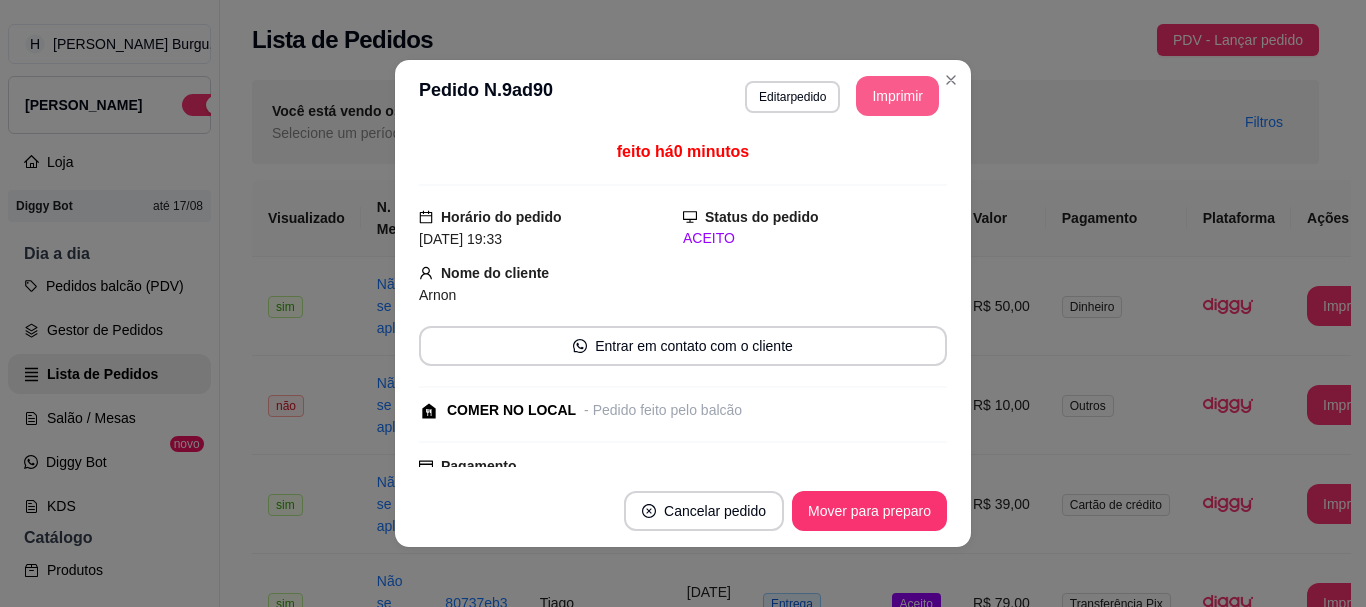 scroll, scrollTop: 0, scrollLeft: 0, axis: both 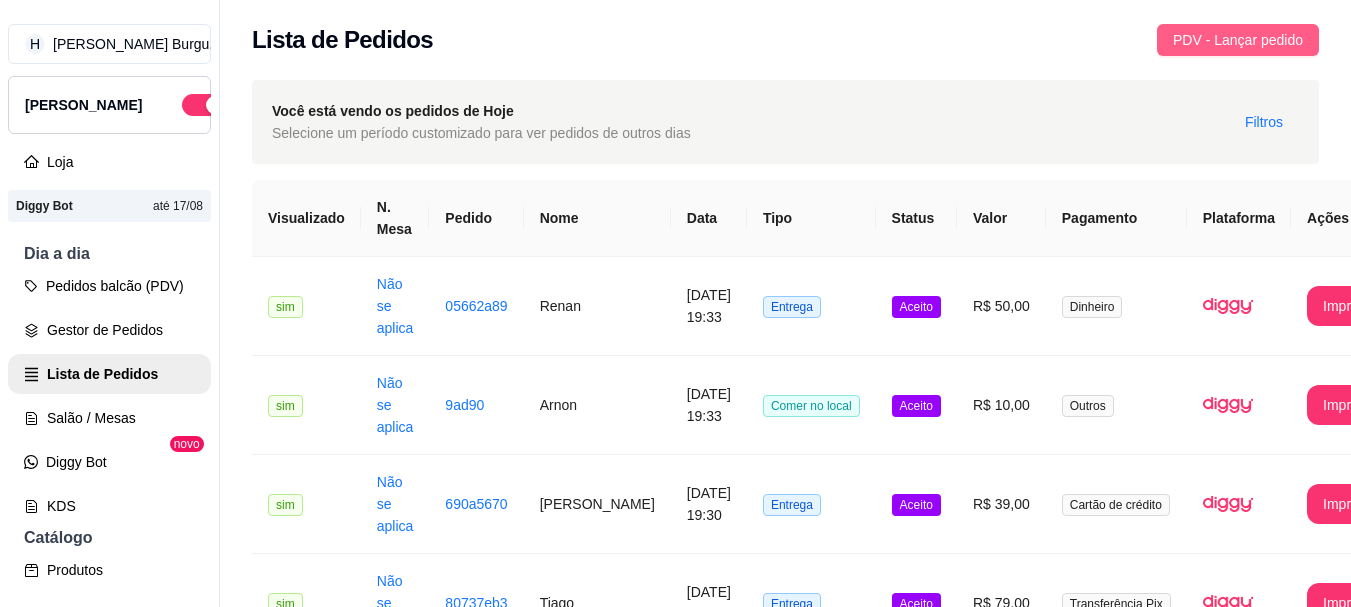 click on "PDV - Lançar pedido" at bounding box center [1238, 40] 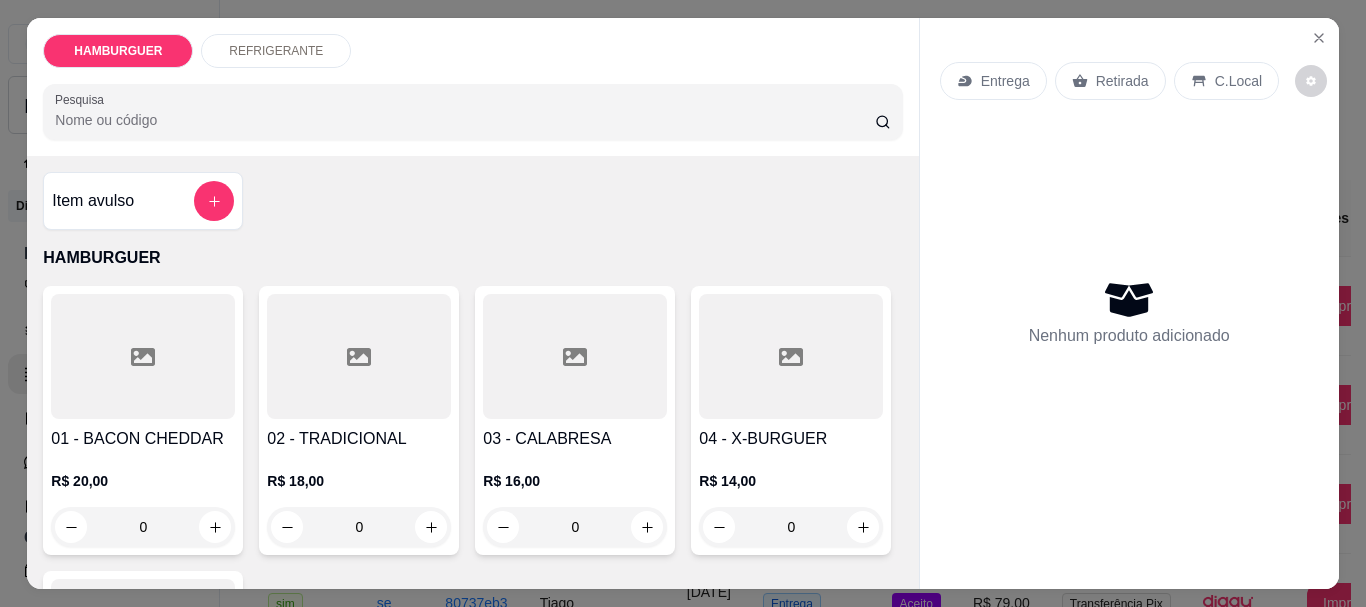 click on "0" at bounding box center [359, 527] 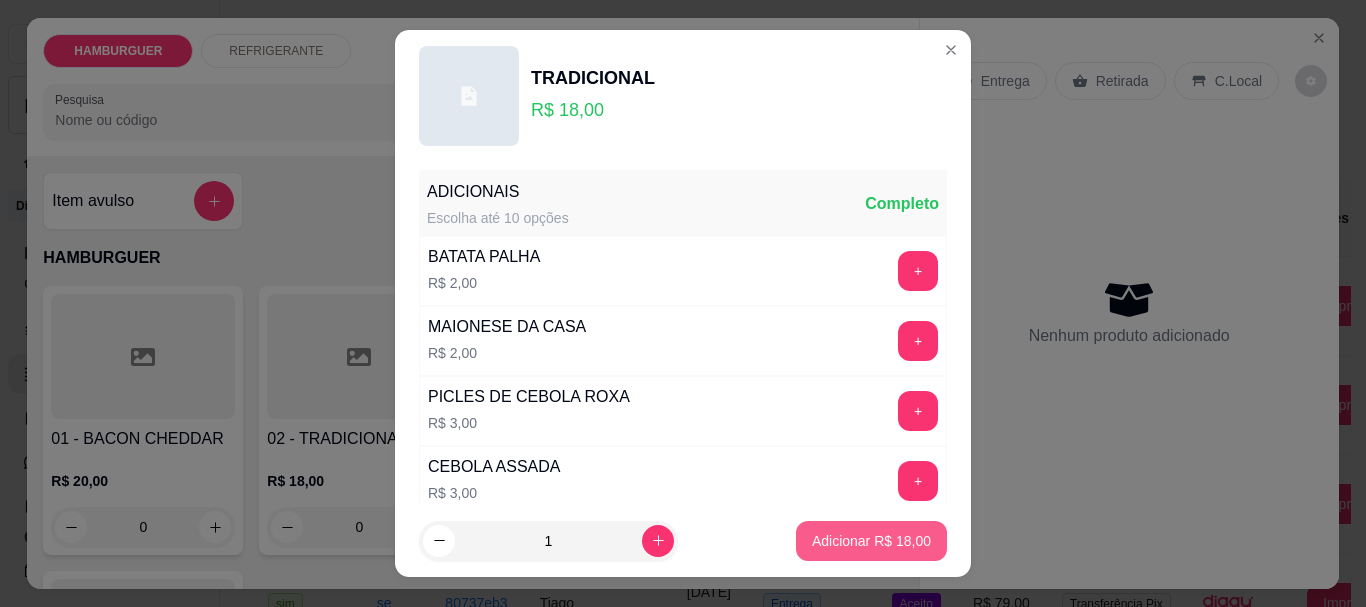 click on "Adicionar   R$ 18,00" at bounding box center [871, 541] 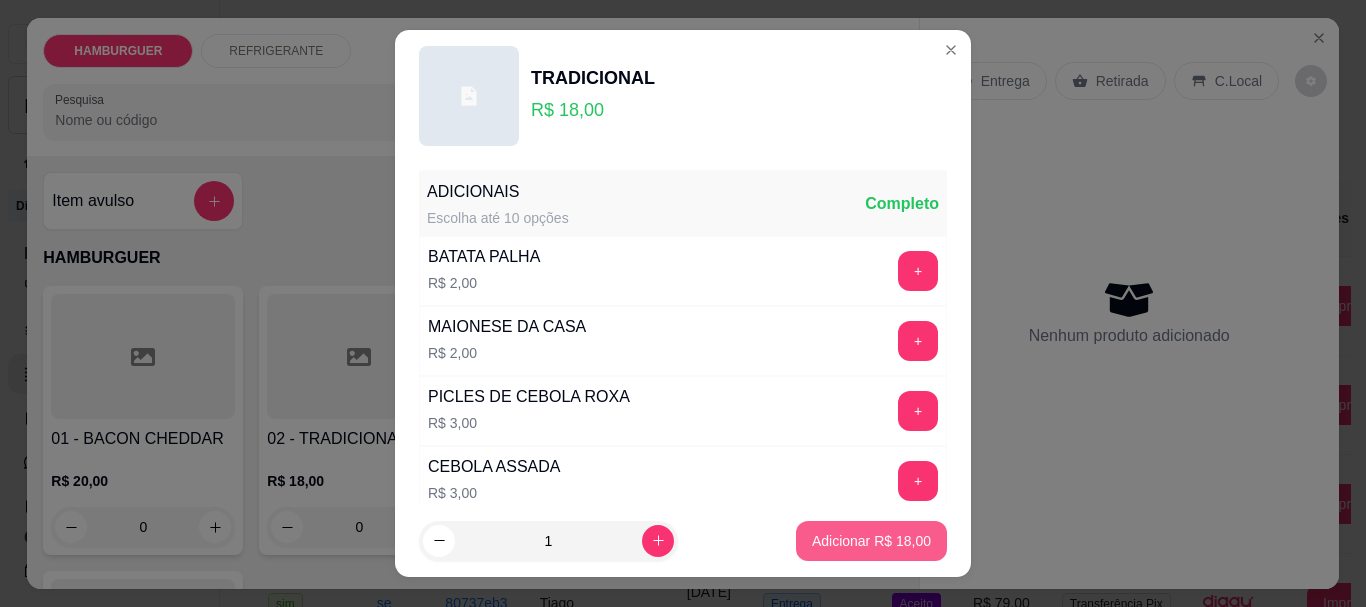 type on "1" 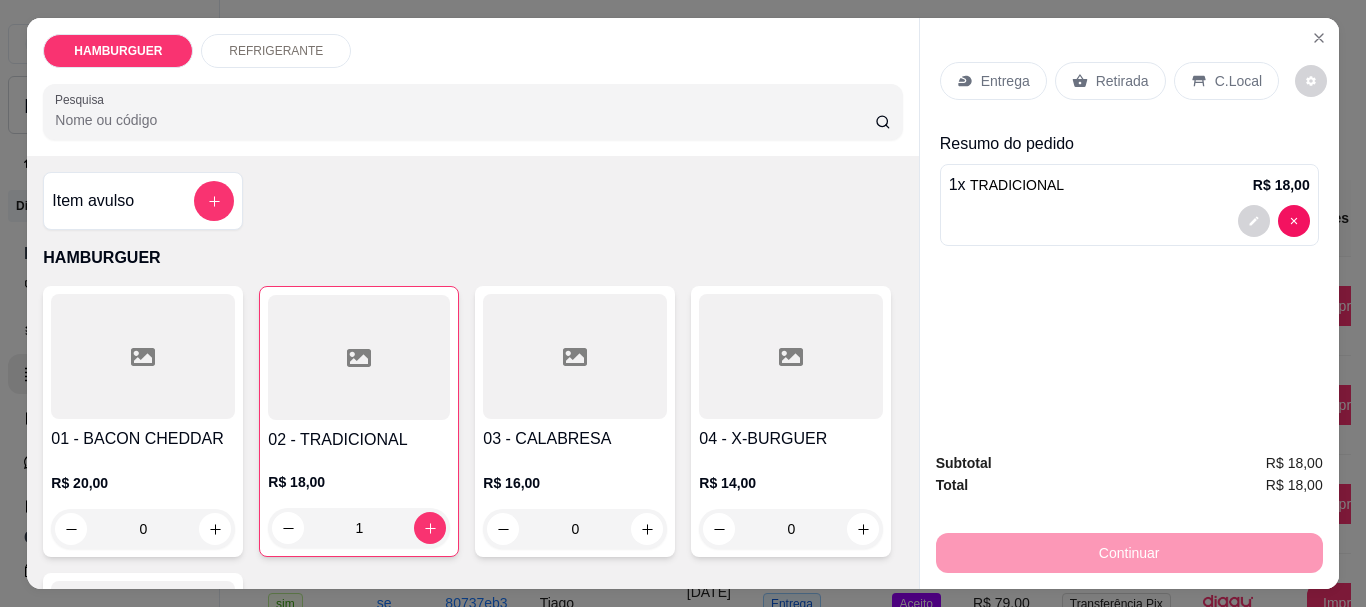 click on "C.Local" at bounding box center (1238, 81) 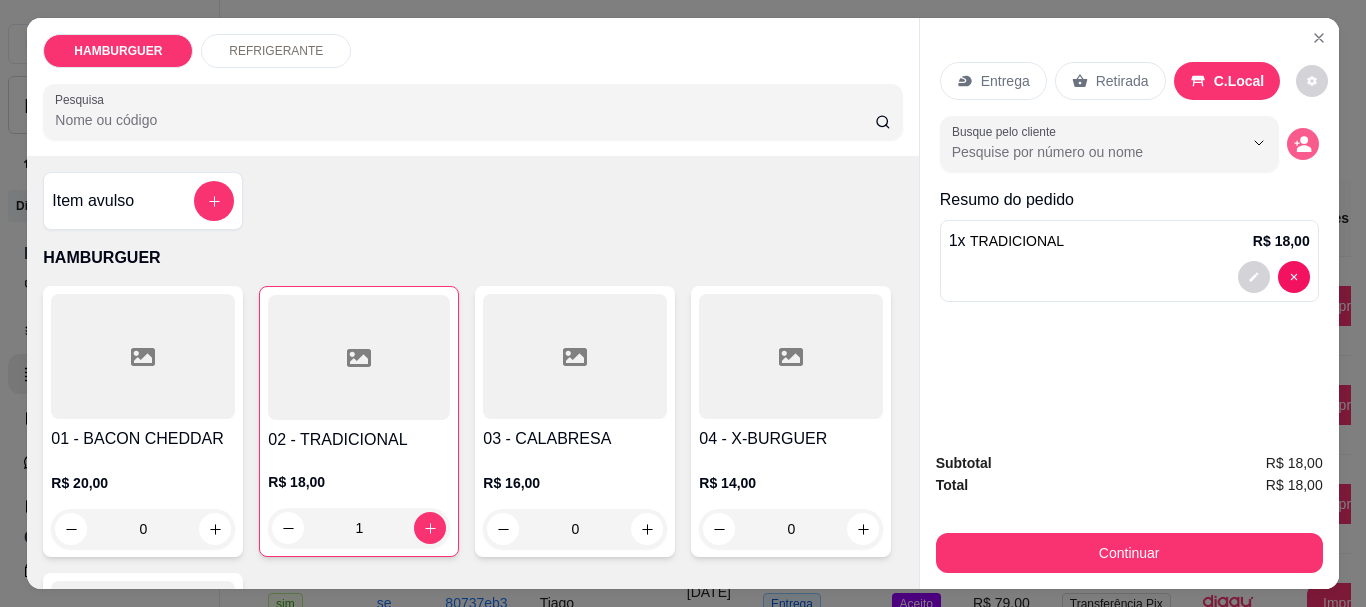 click at bounding box center (1303, 144) 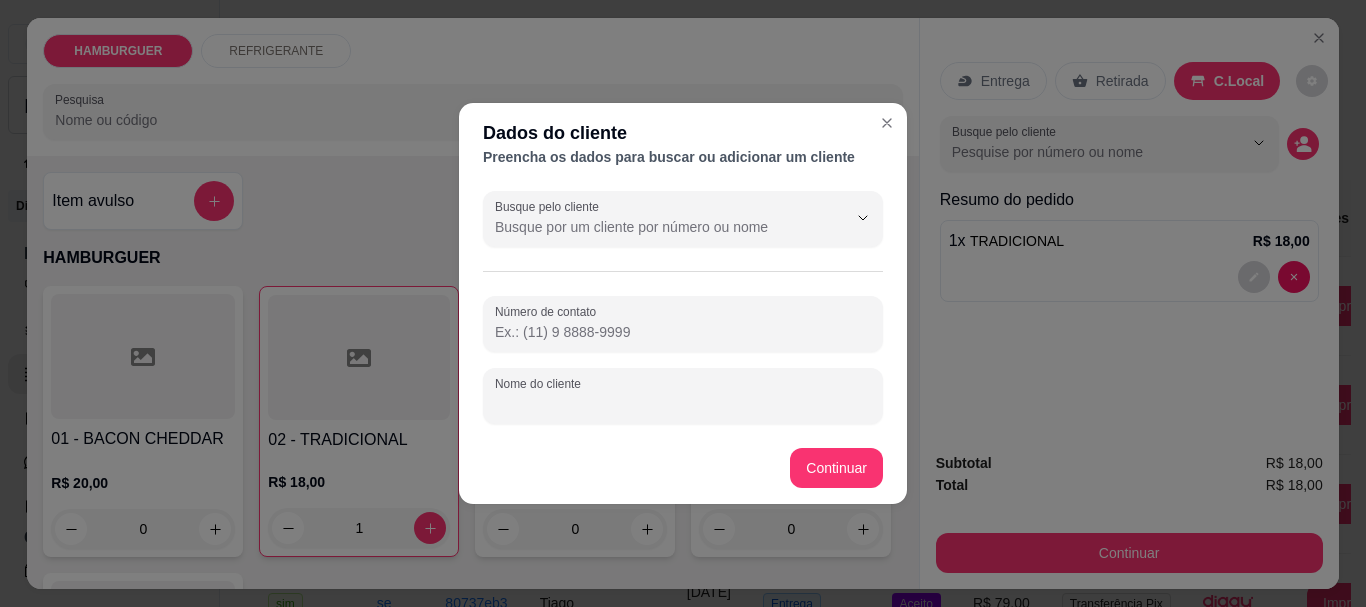 click on "Nome do cliente" at bounding box center (683, 404) 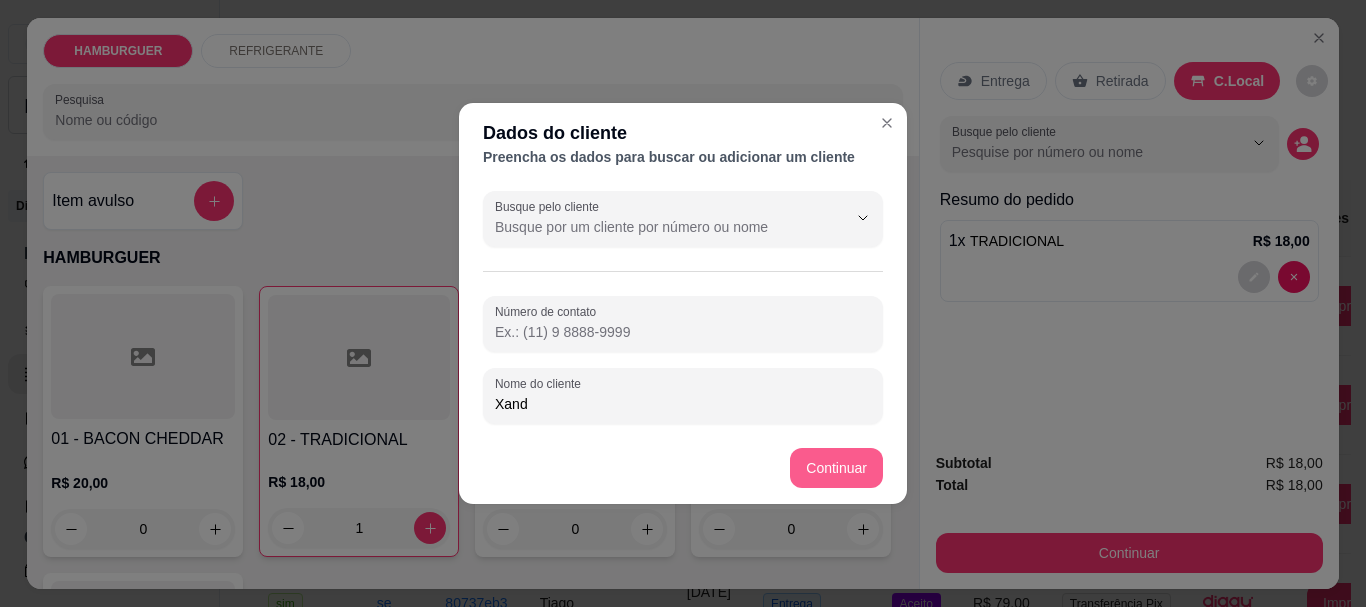 type on "Xand" 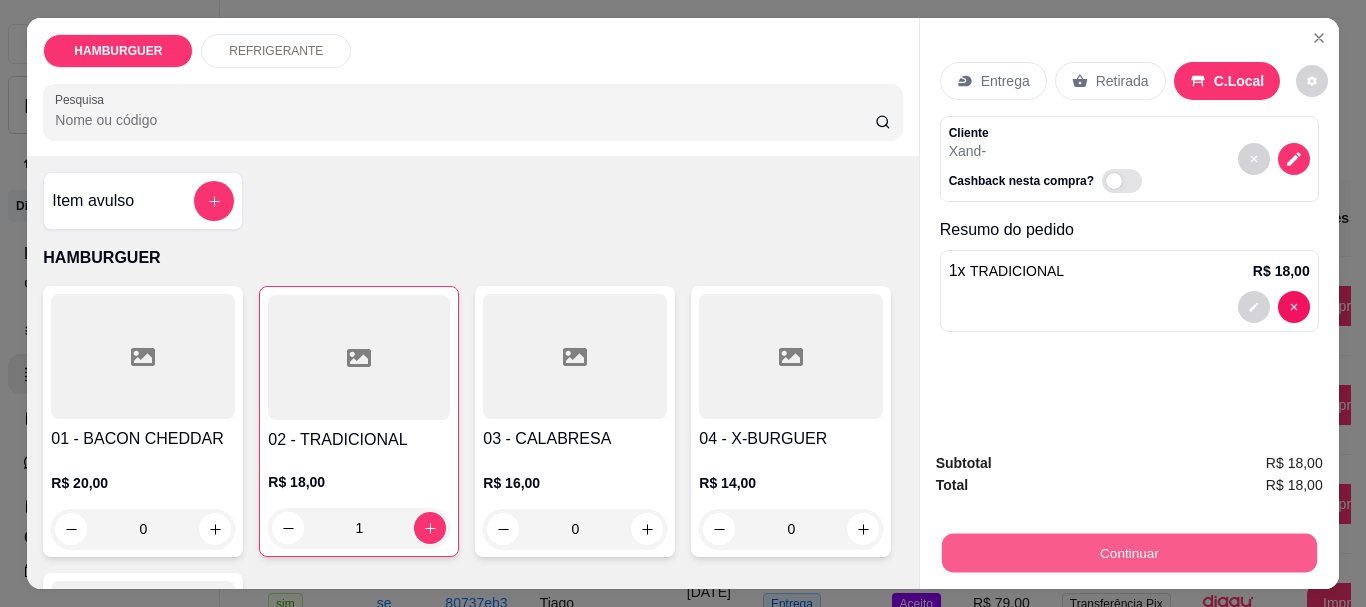 click on "Continuar" at bounding box center (1128, 552) 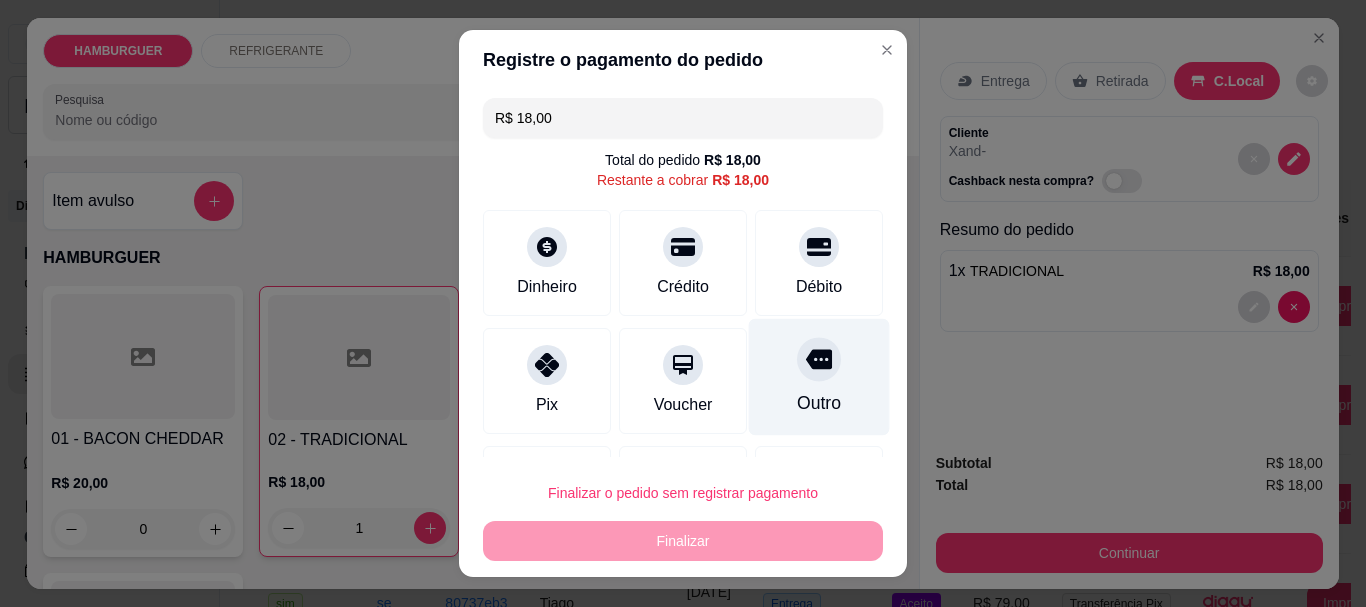 click 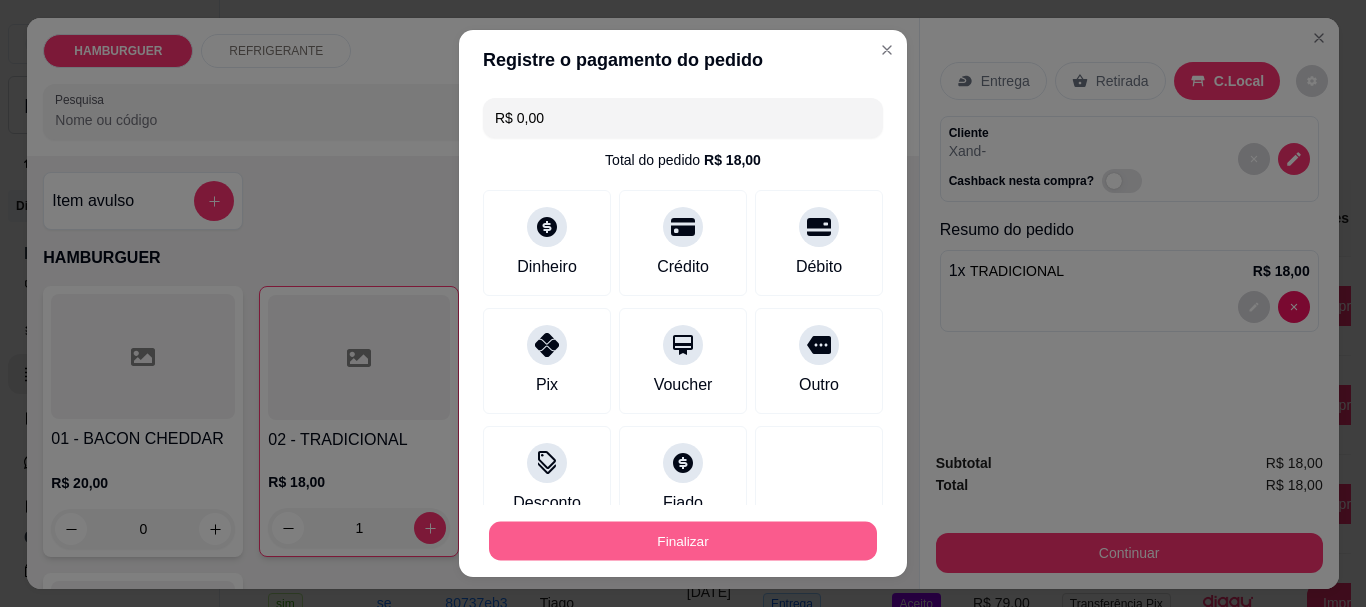 click on "Finalizar" at bounding box center (683, 540) 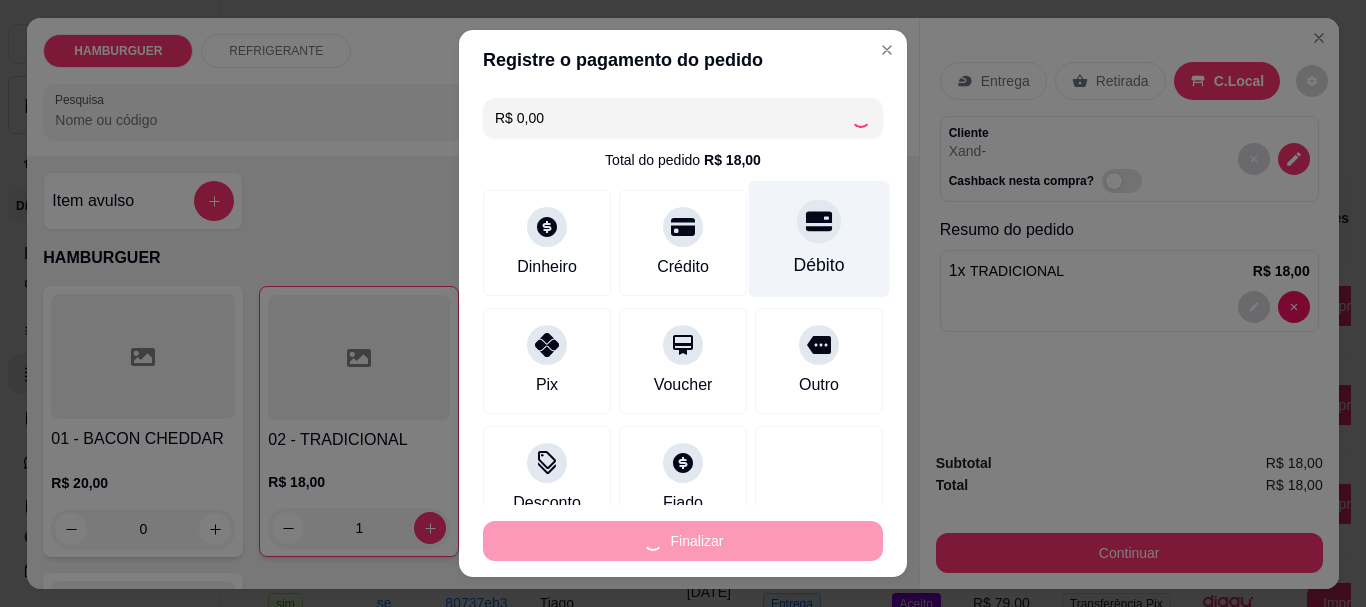 type on "0" 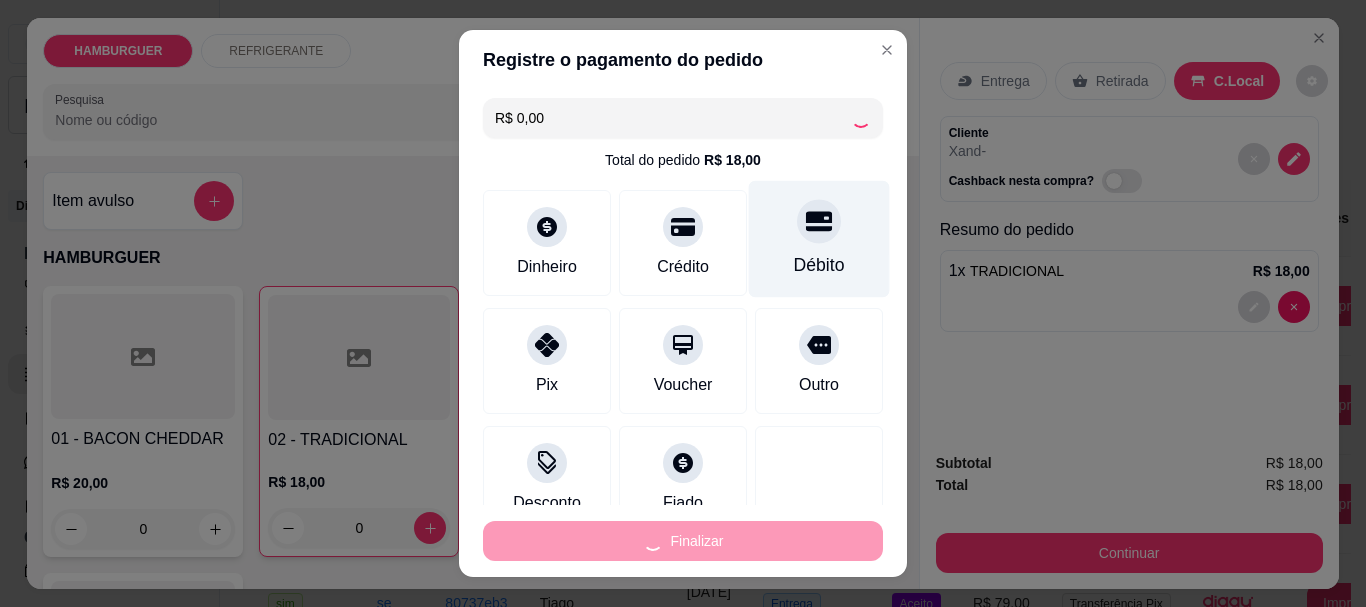 type on "-R$ 18,00" 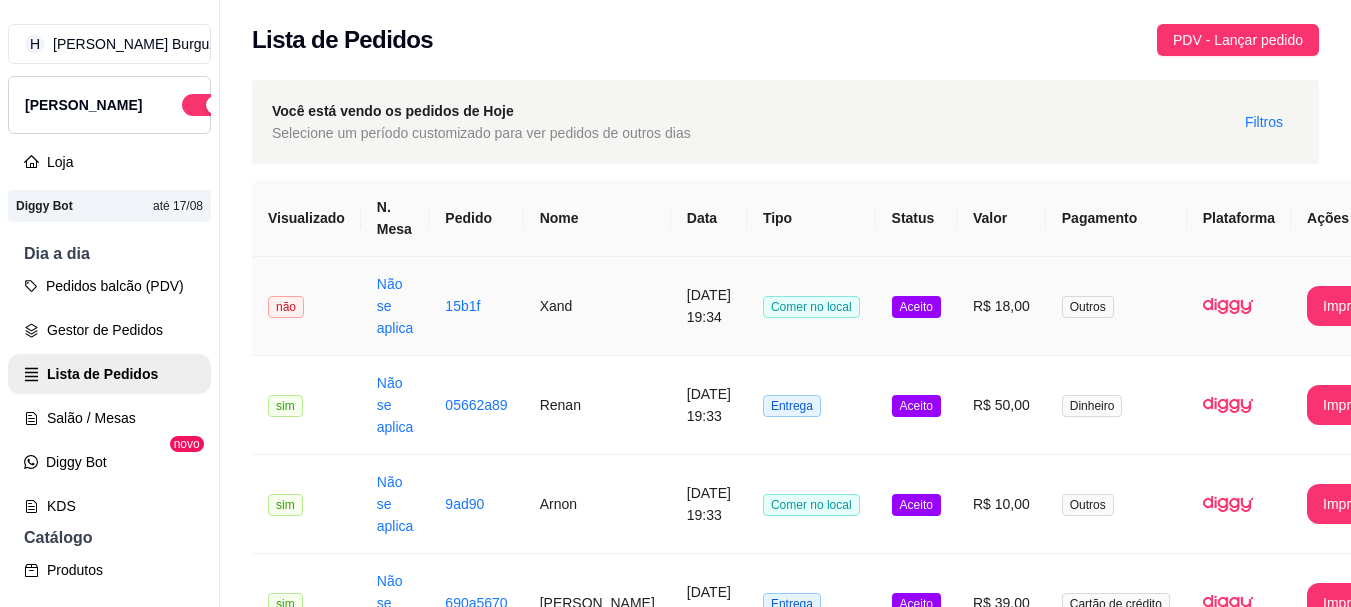 click on "Aceito" at bounding box center [916, 306] 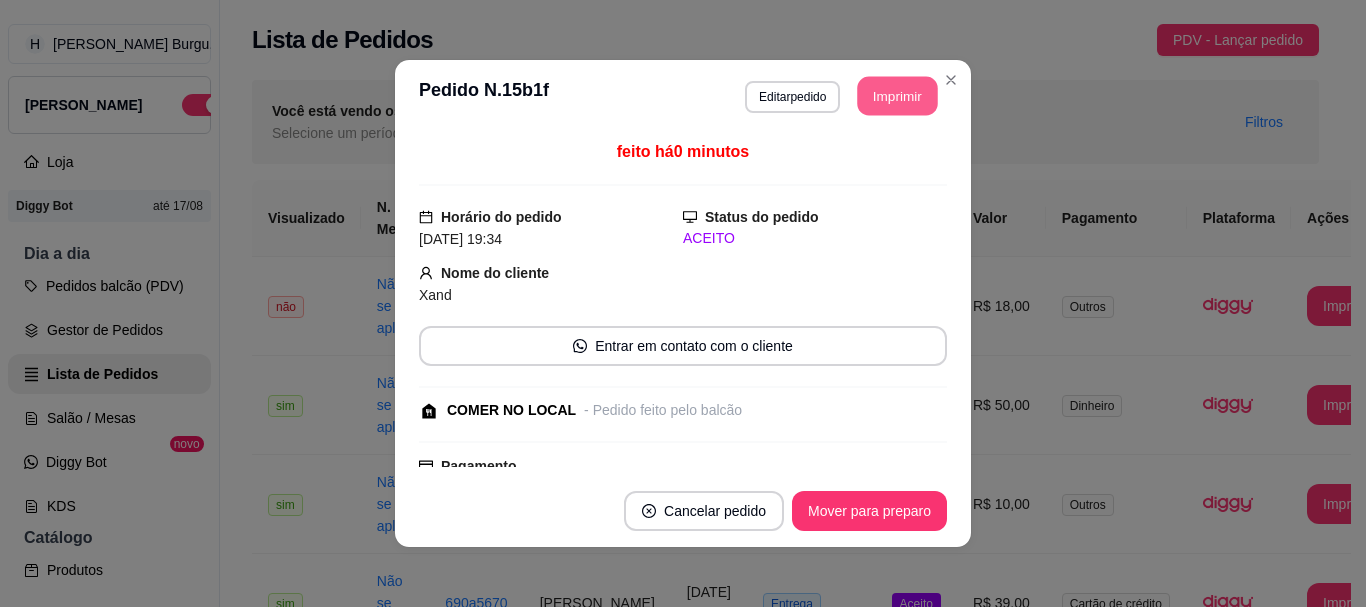 click on "Imprimir" at bounding box center [898, 96] 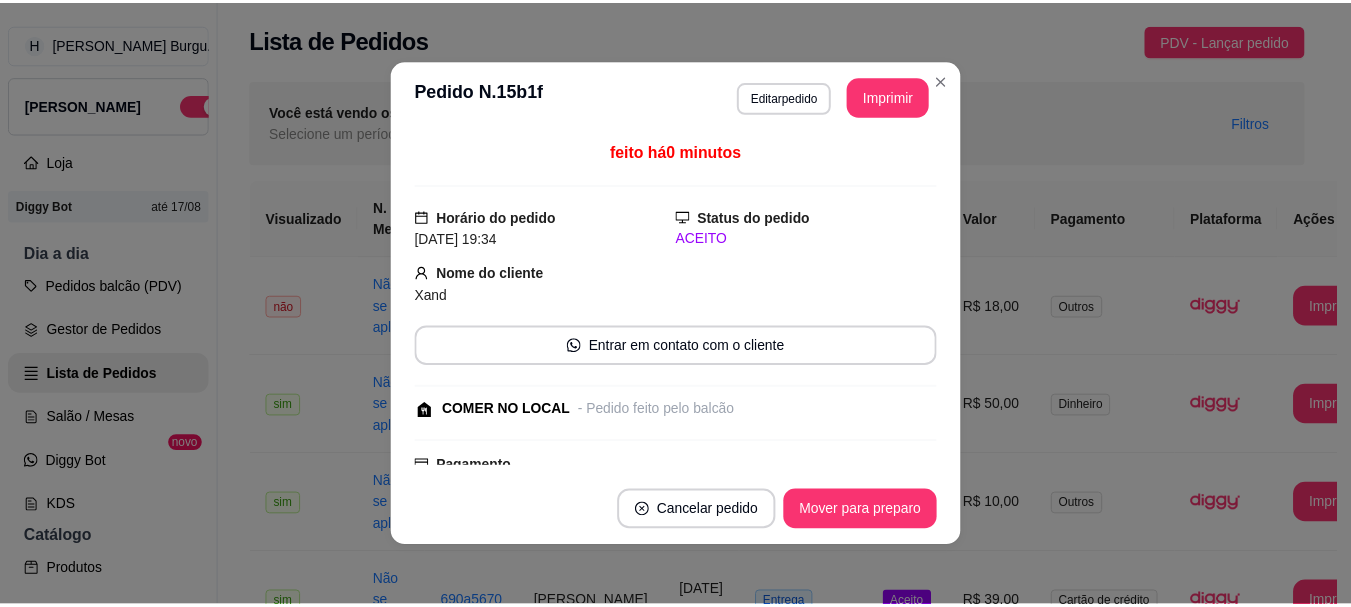 scroll, scrollTop: 0, scrollLeft: 0, axis: both 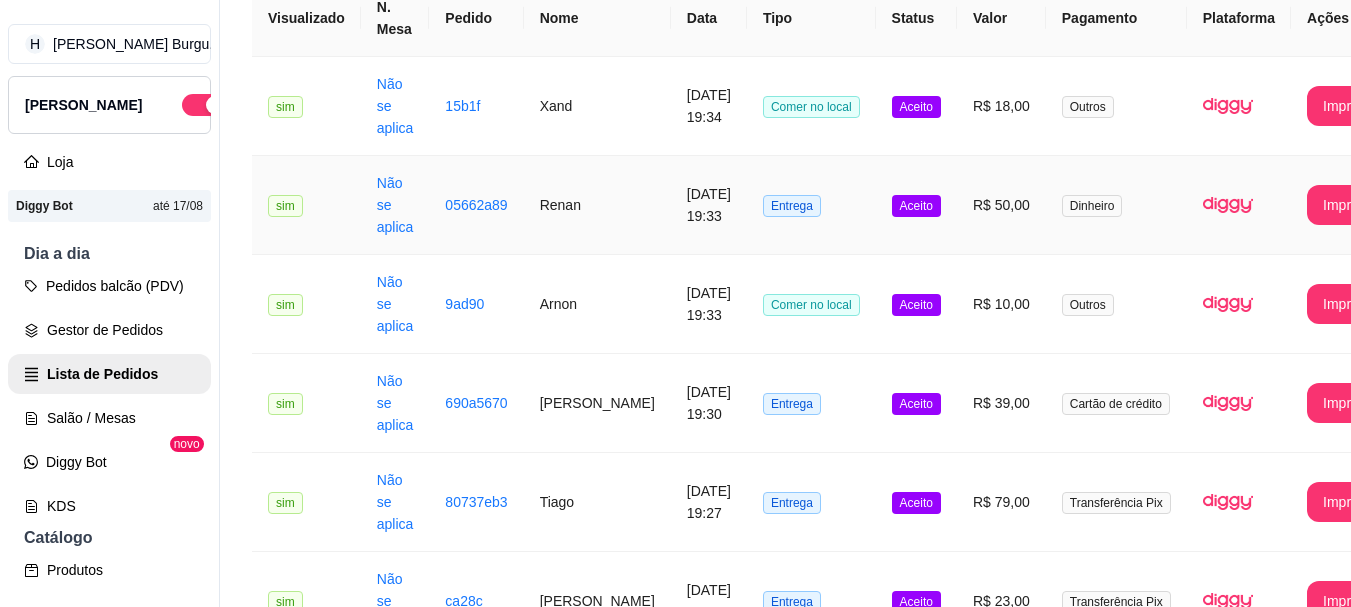 click on "Entrega" at bounding box center (811, 205) 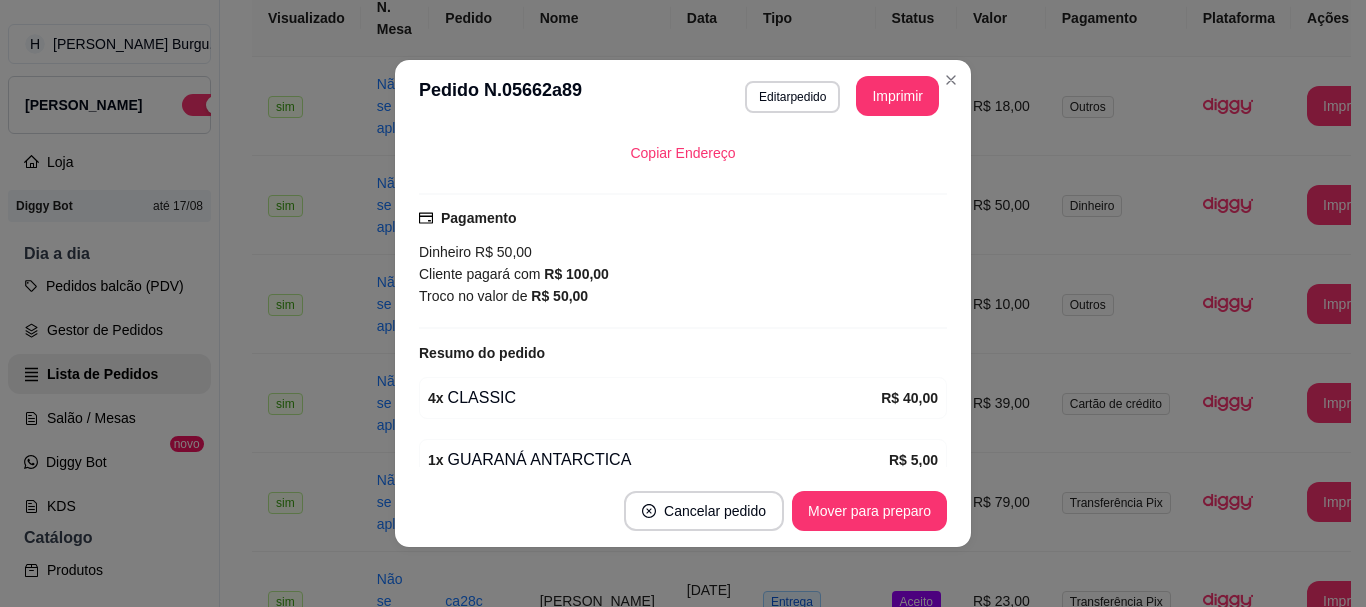 scroll, scrollTop: 500, scrollLeft: 0, axis: vertical 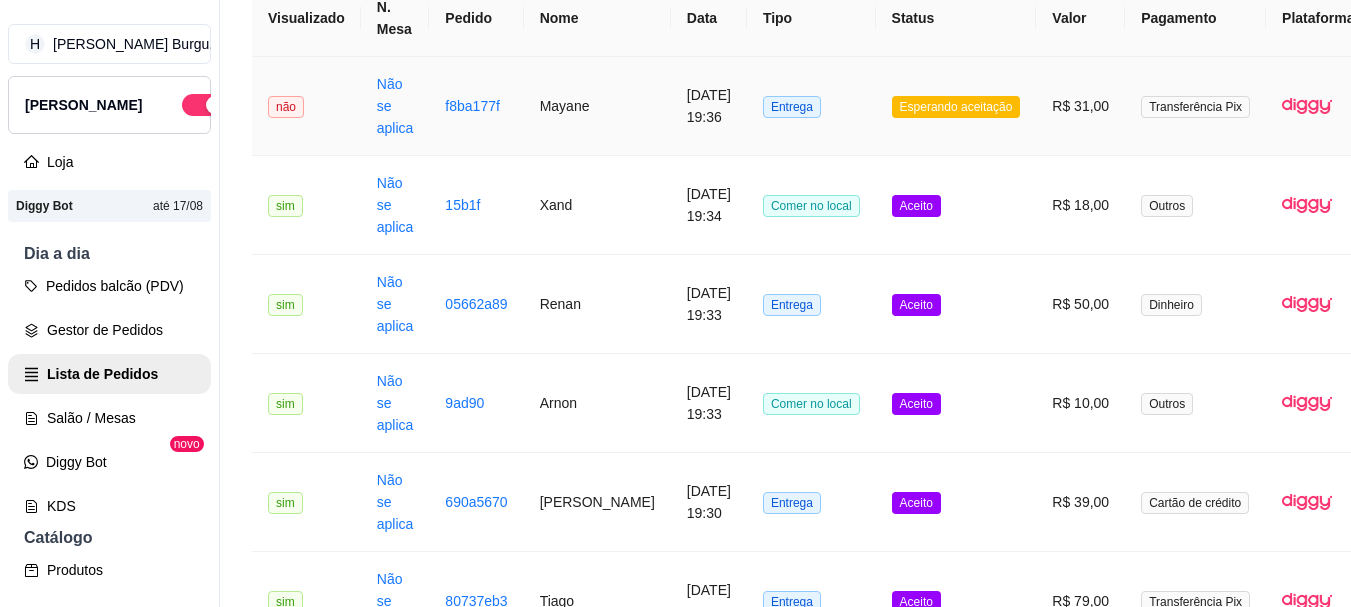 click on "Entrega" at bounding box center (811, 106) 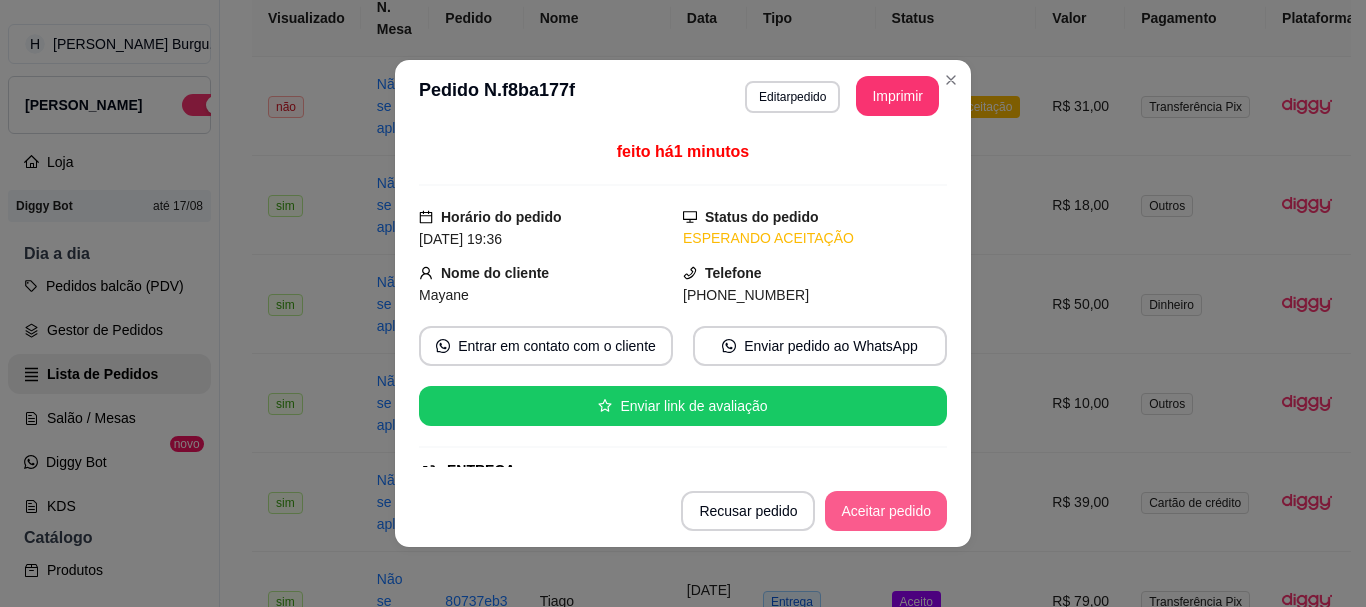 click on "Aceitar pedido" at bounding box center [886, 511] 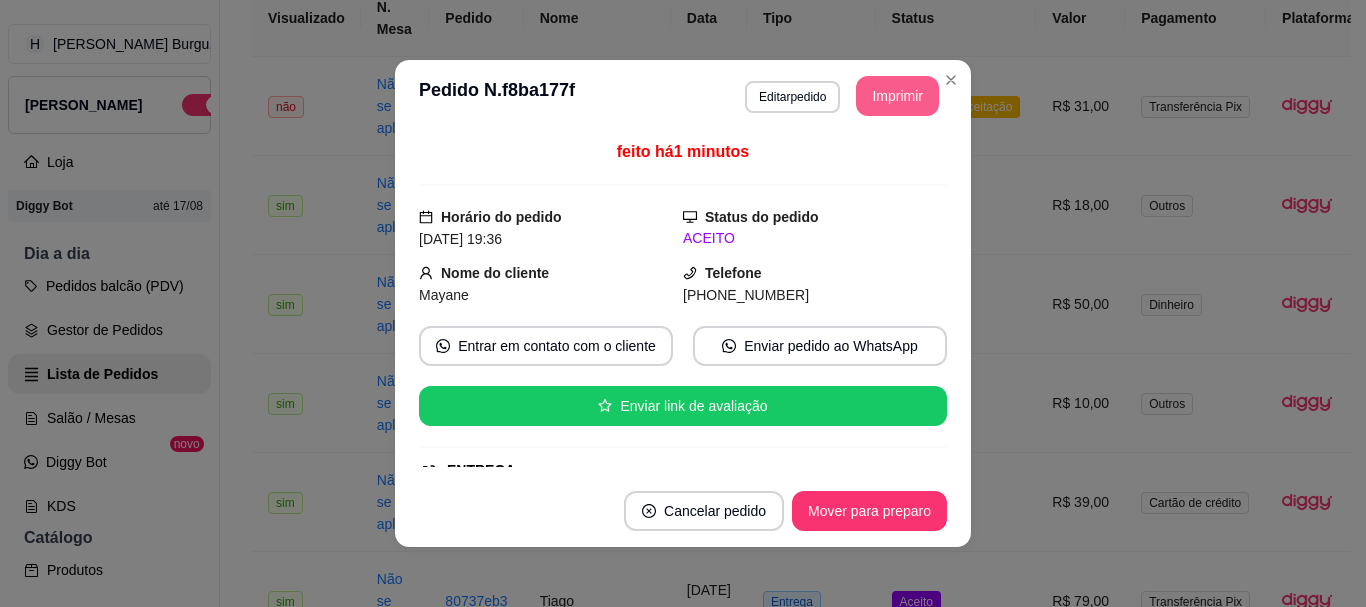 click on "Imprimir" at bounding box center (897, 96) 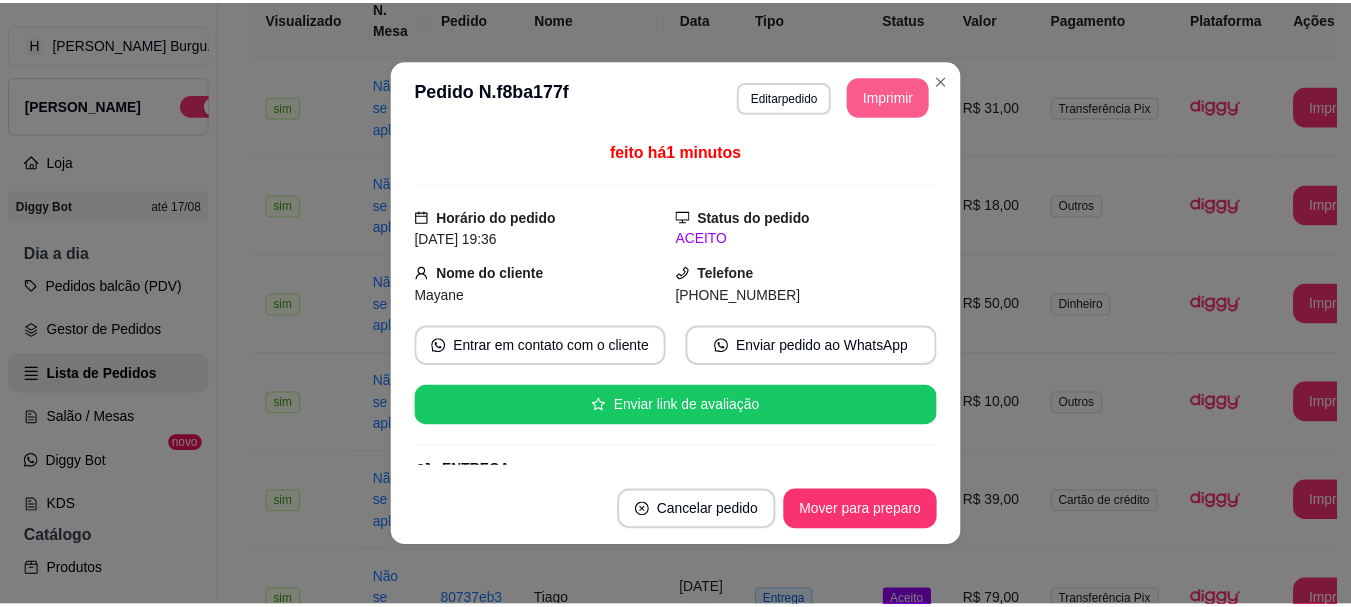 scroll, scrollTop: 0, scrollLeft: 0, axis: both 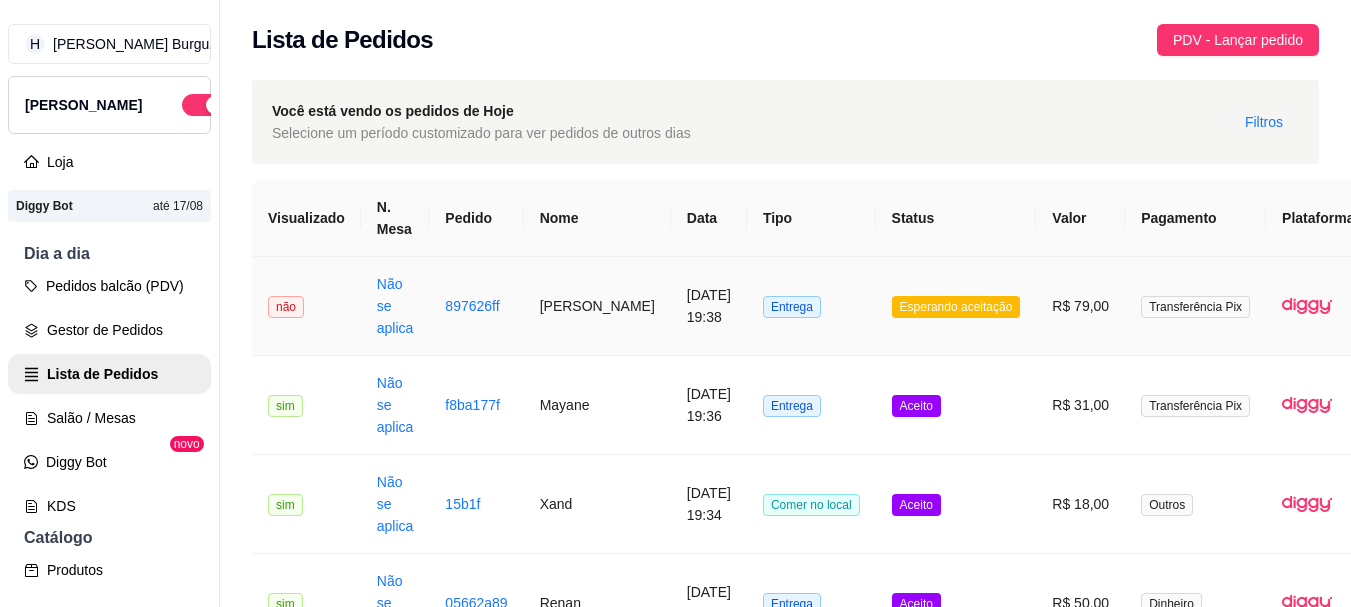 click on "Entrega" at bounding box center [811, 306] 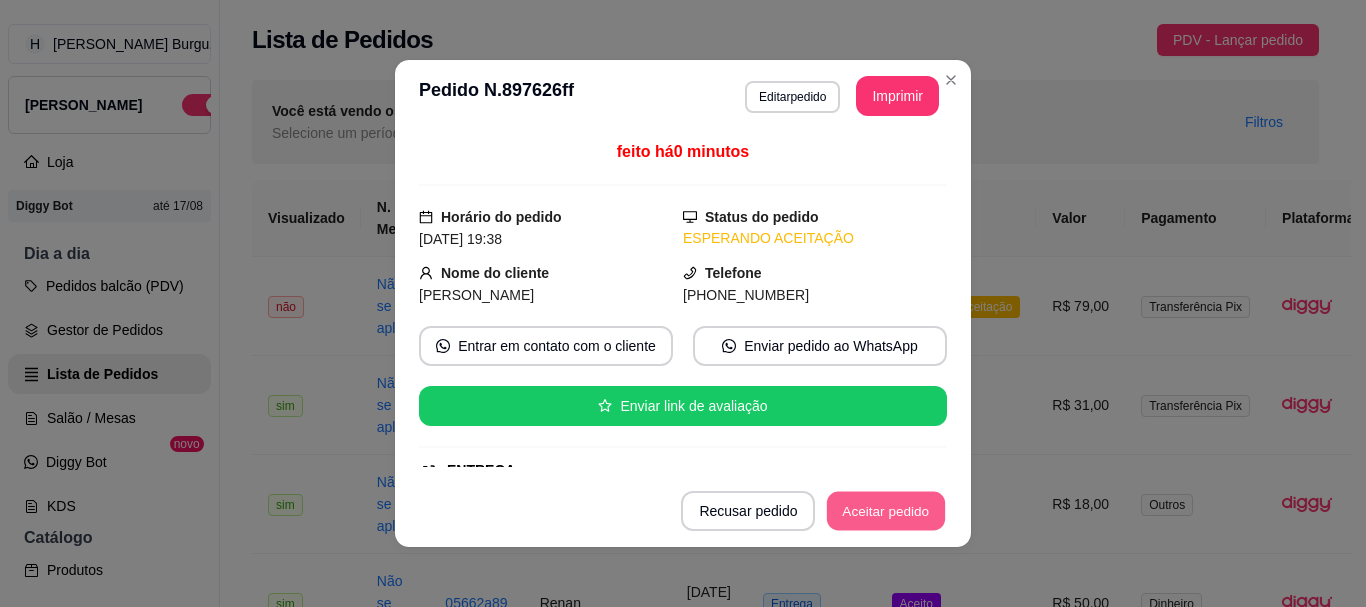 click on "Aceitar pedido" at bounding box center [886, 511] 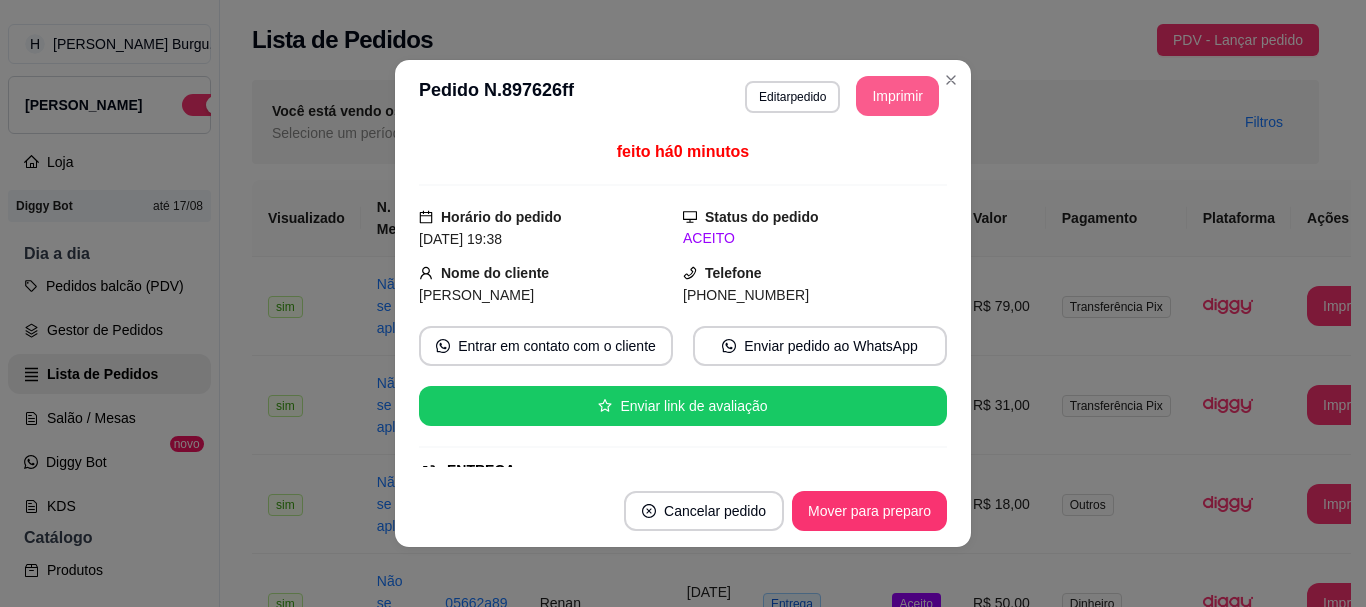 click on "Imprimir" at bounding box center [897, 96] 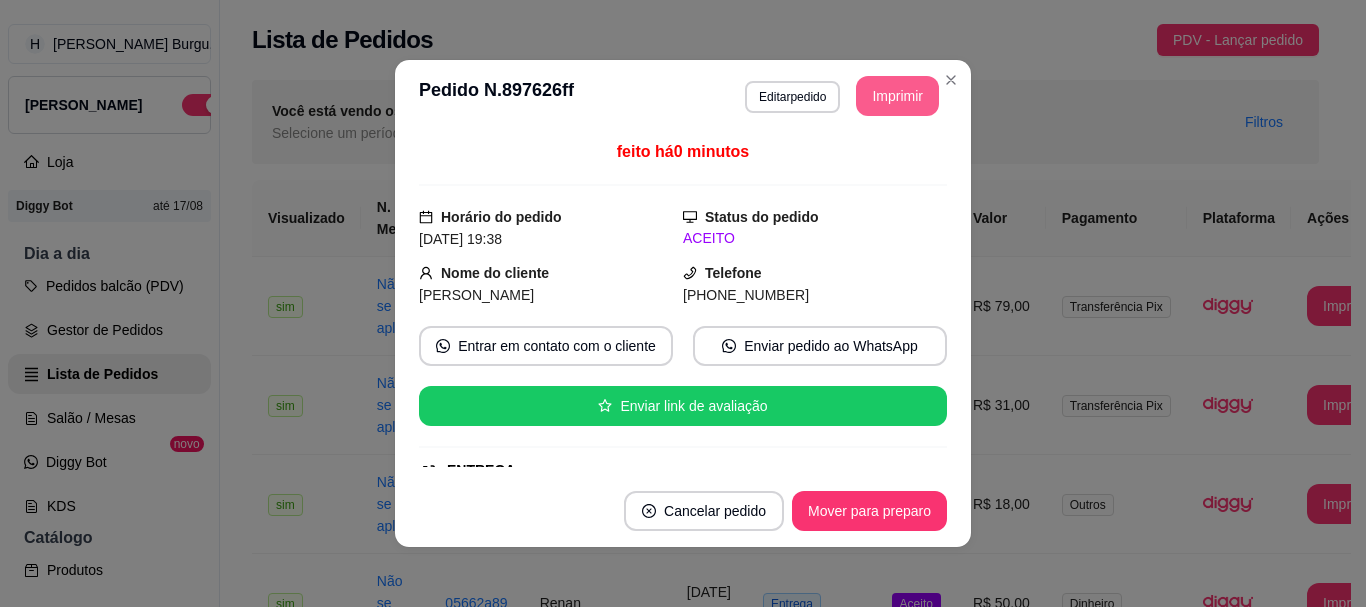 scroll, scrollTop: 0, scrollLeft: 0, axis: both 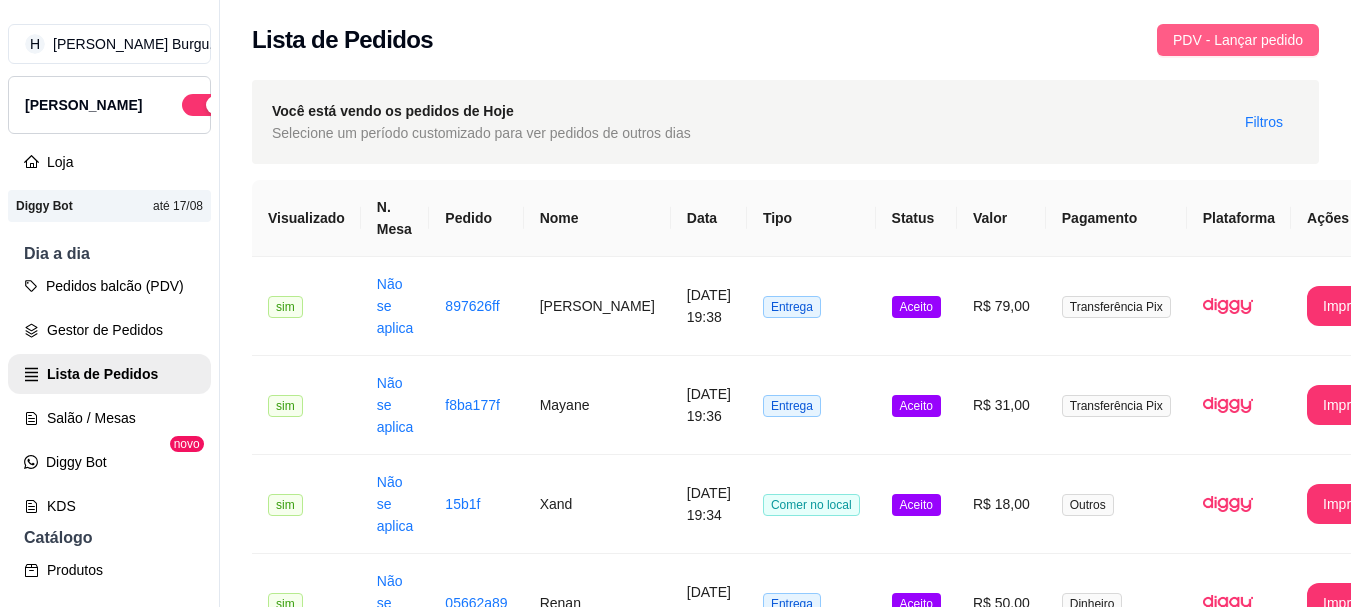 click on "PDV - Lançar pedido" at bounding box center [1238, 40] 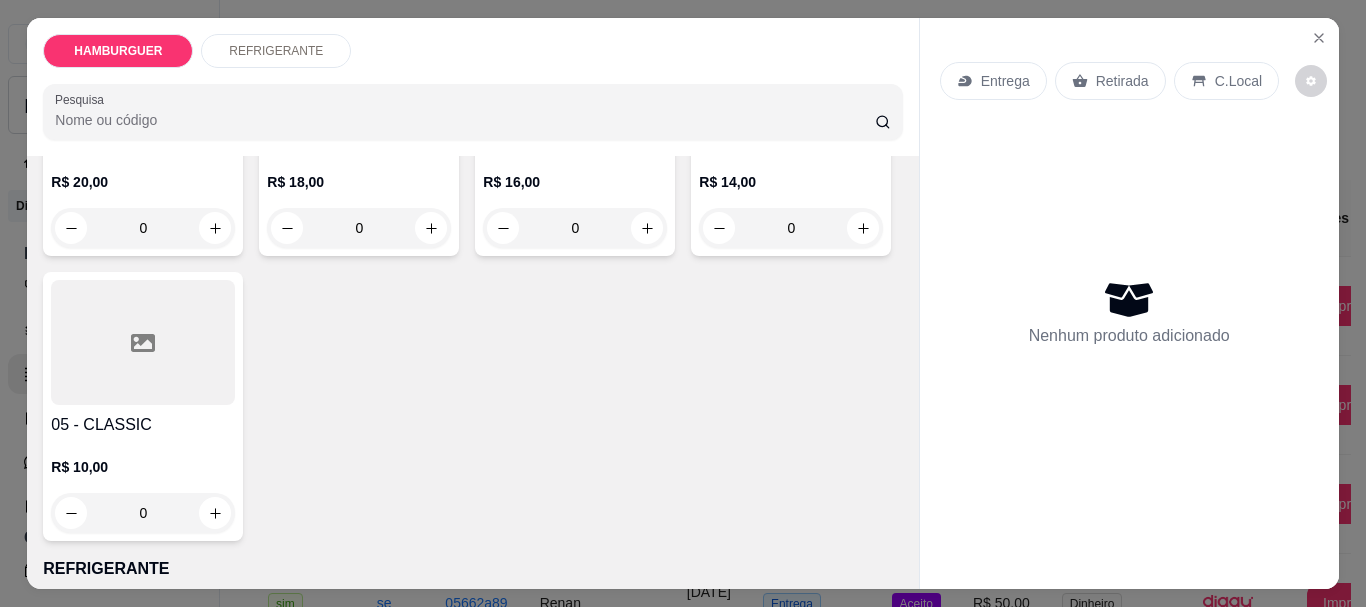 scroll, scrollTop: 0, scrollLeft: 0, axis: both 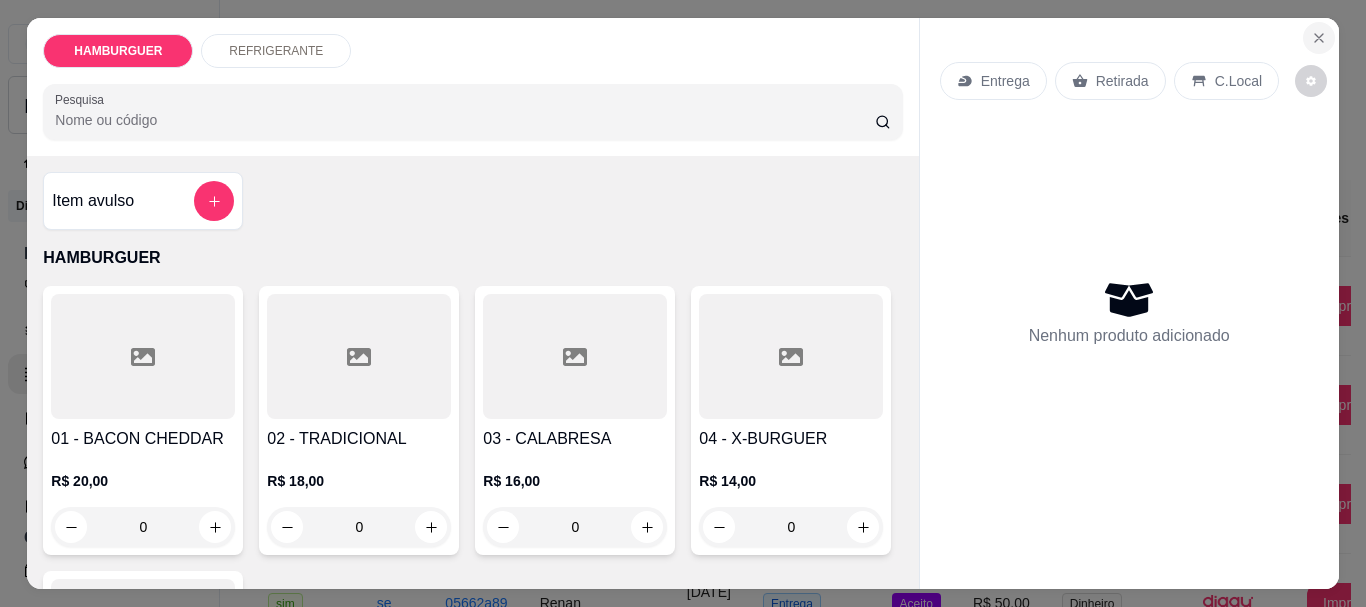 click 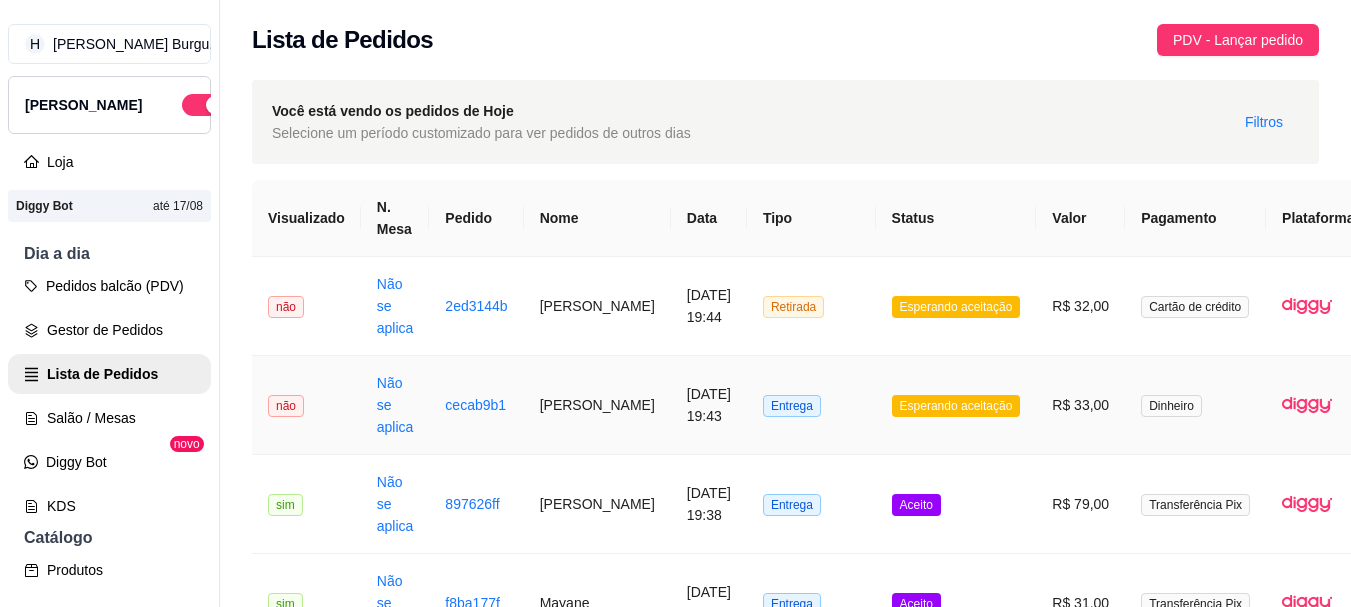 click on "Esperando aceitação" at bounding box center (956, 405) 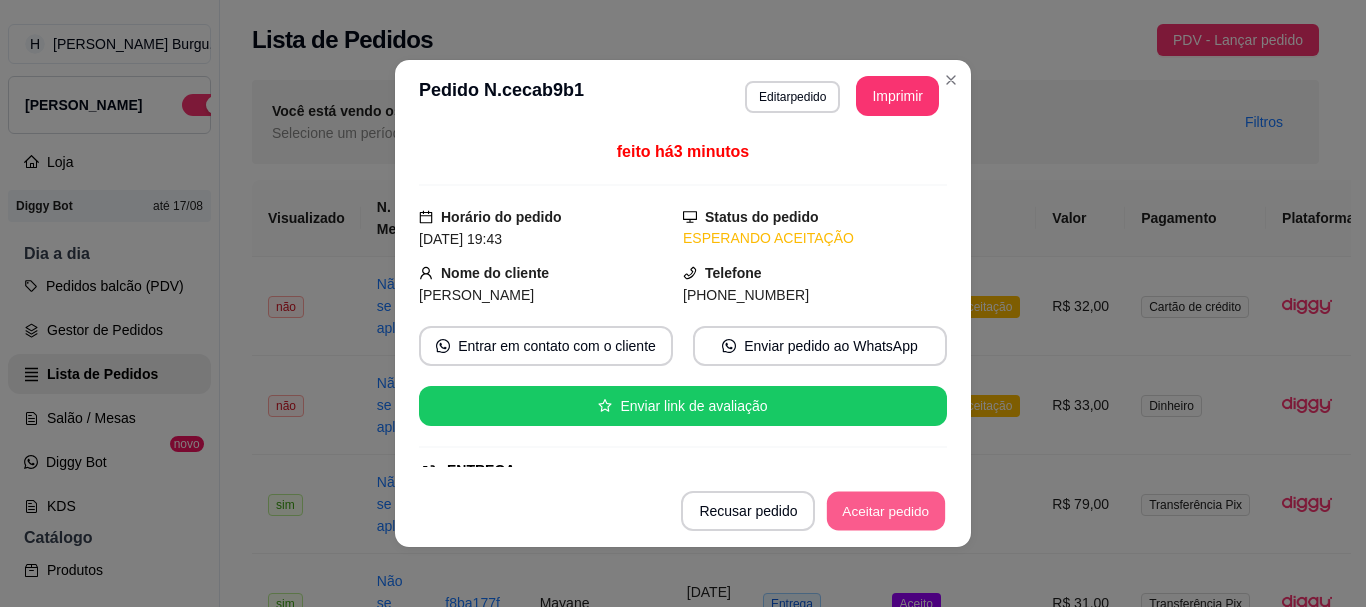 click on "Aceitar pedido" at bounding box center (886, 511) 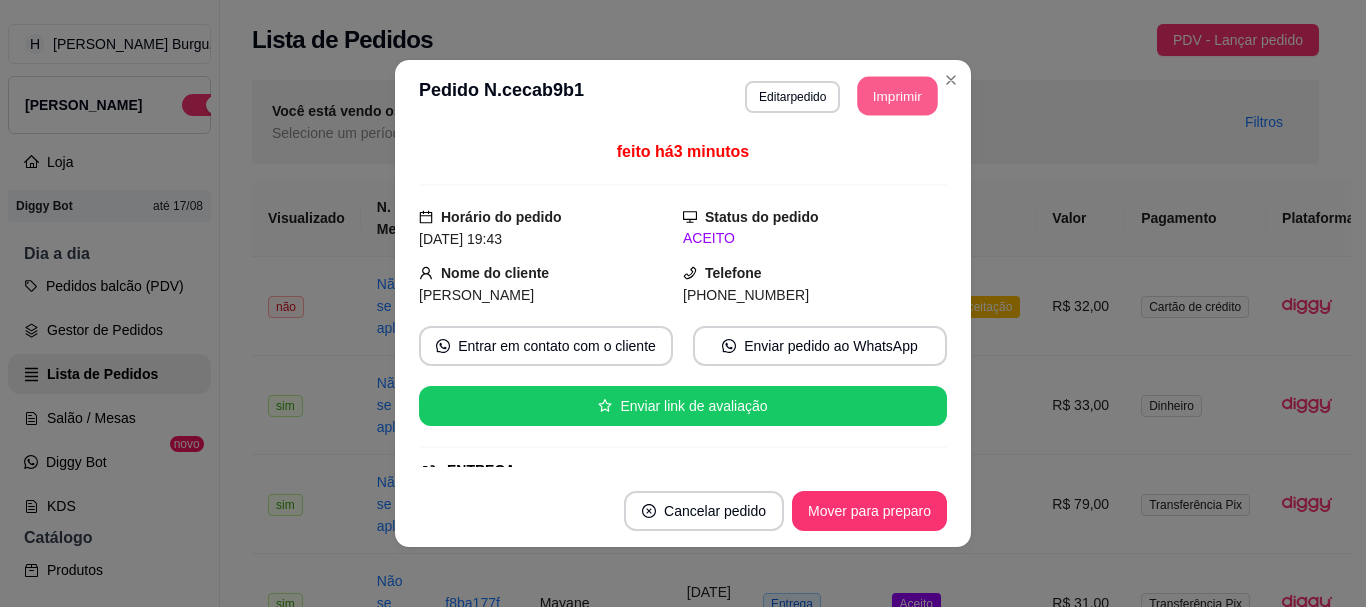 click on "Imprimir" at bounding box center [898, 96] 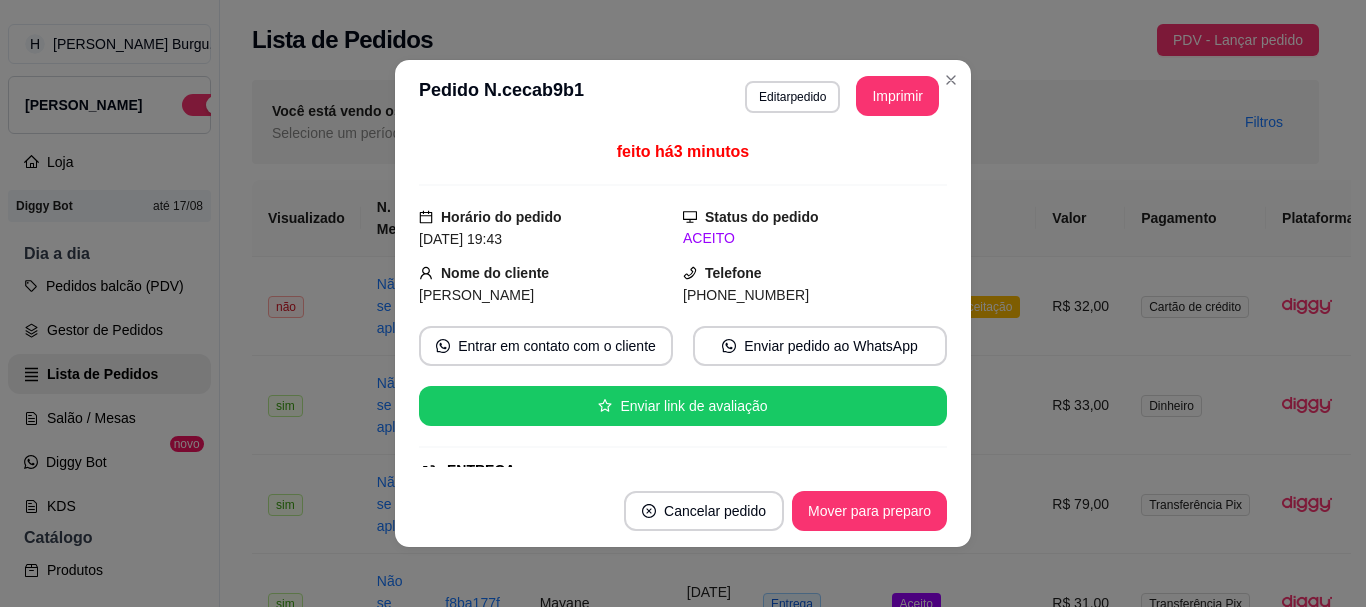 scroll, scrollTop: 0, scrollLeft: 0, axis: both 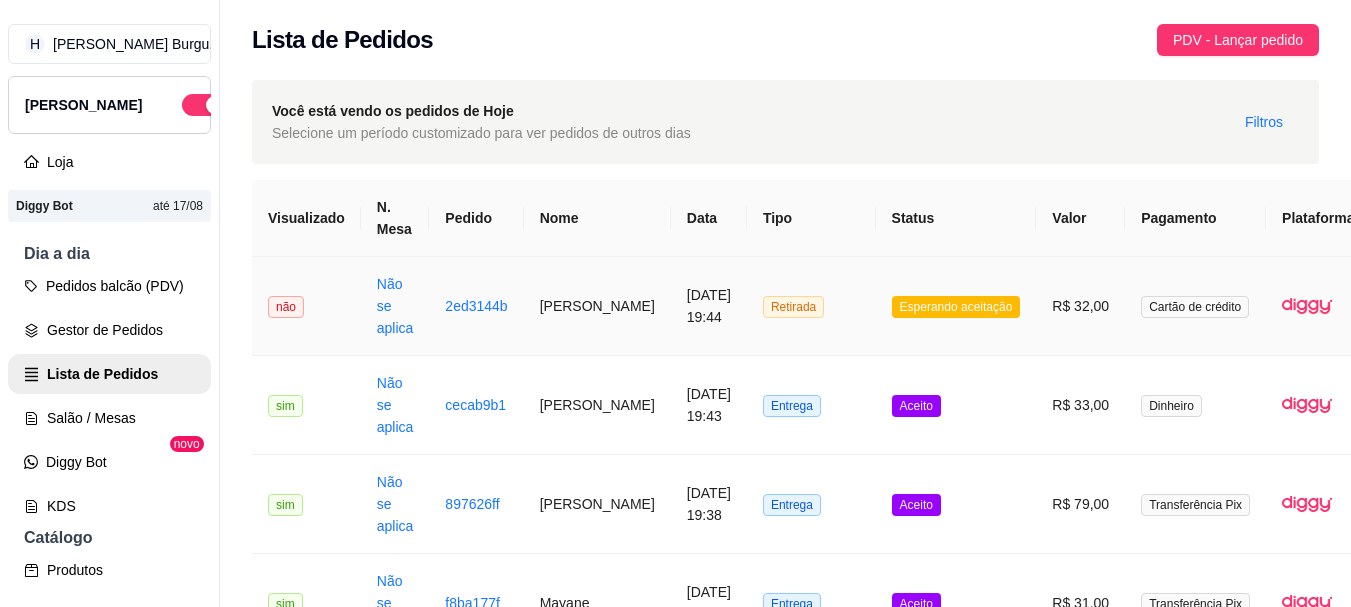 click on "Esperando aceitação" at bounding box center (956, 306) 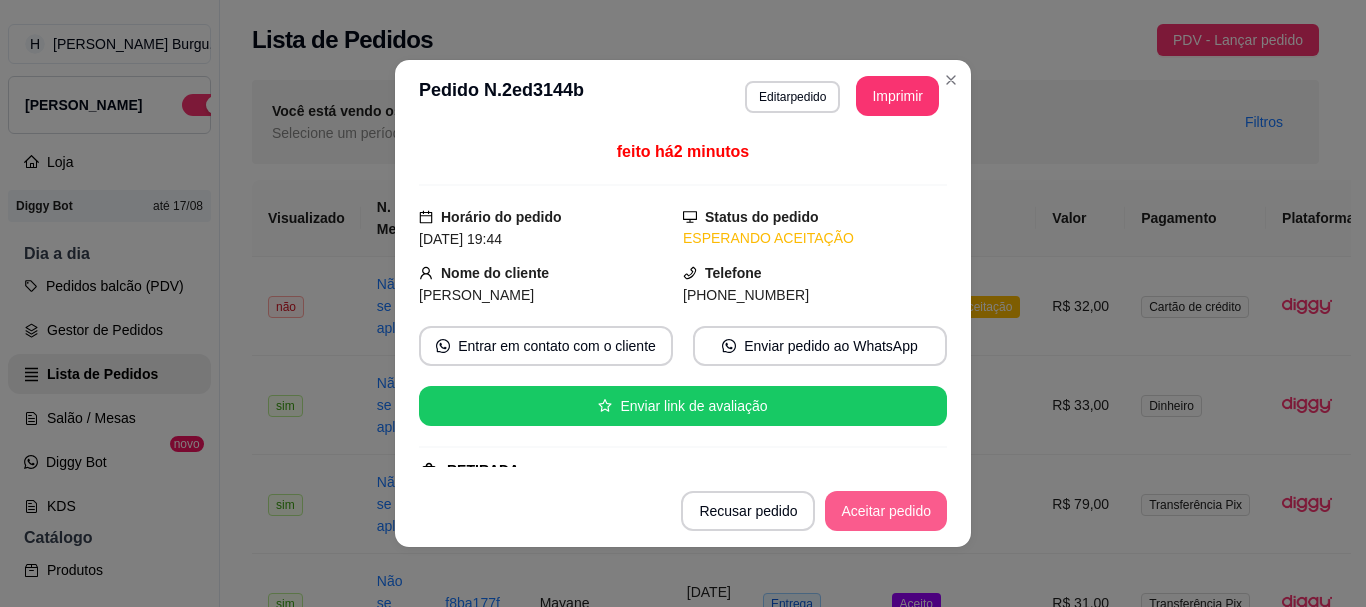 click on "Aceitar pedido" at bounding box center (886, 511) 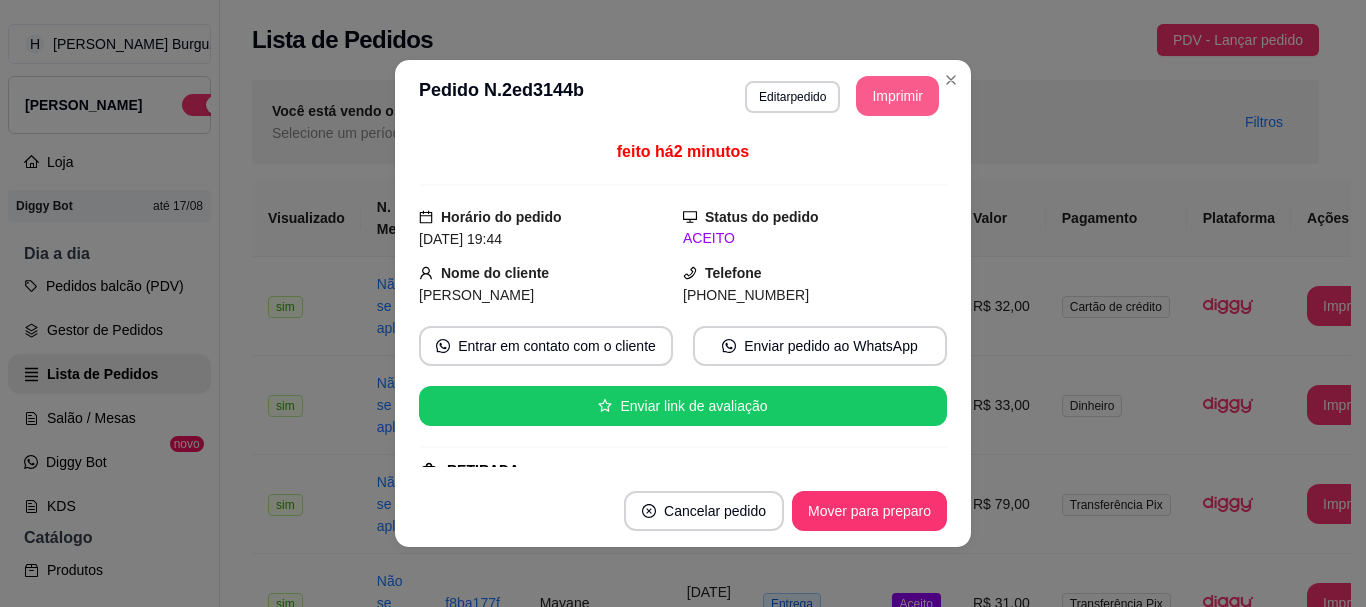 click on "Imprimir" at bounding box center [897, 96] 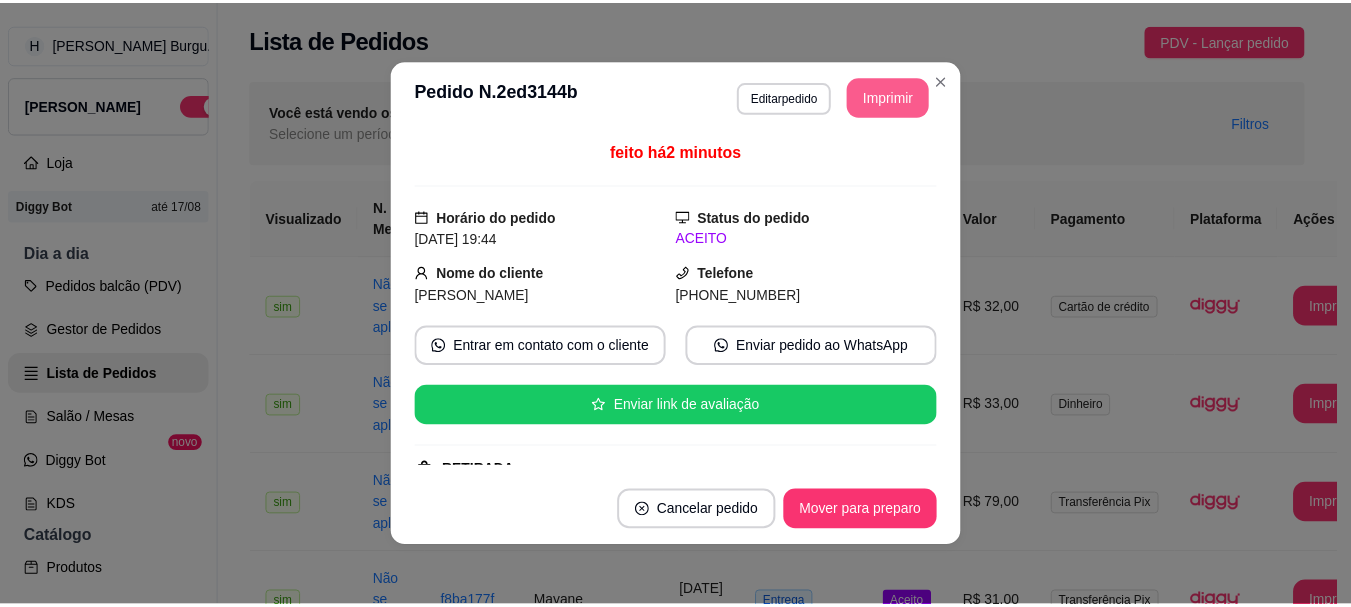 scroll, scrollTop: 0, scrollLeft: 0, axis: both 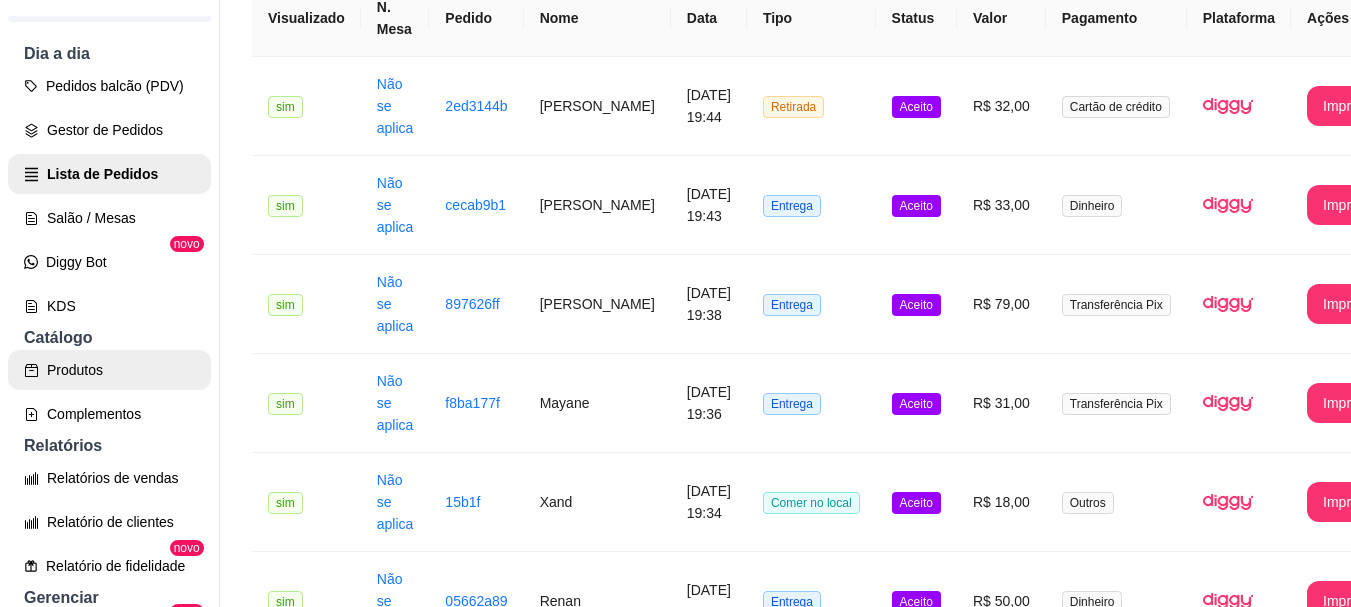 click on "Produtos" at bounding box center (109, 370) 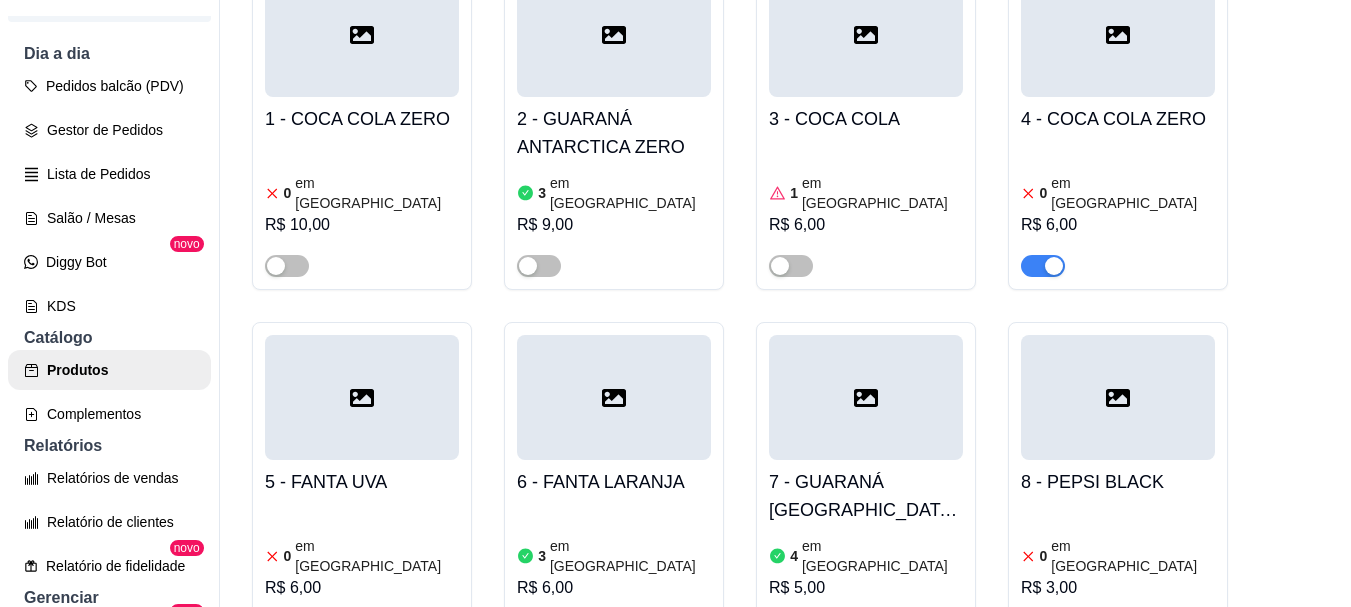 scroll, scrollTop: 2277, scrollLeft: 0, axis: vertical 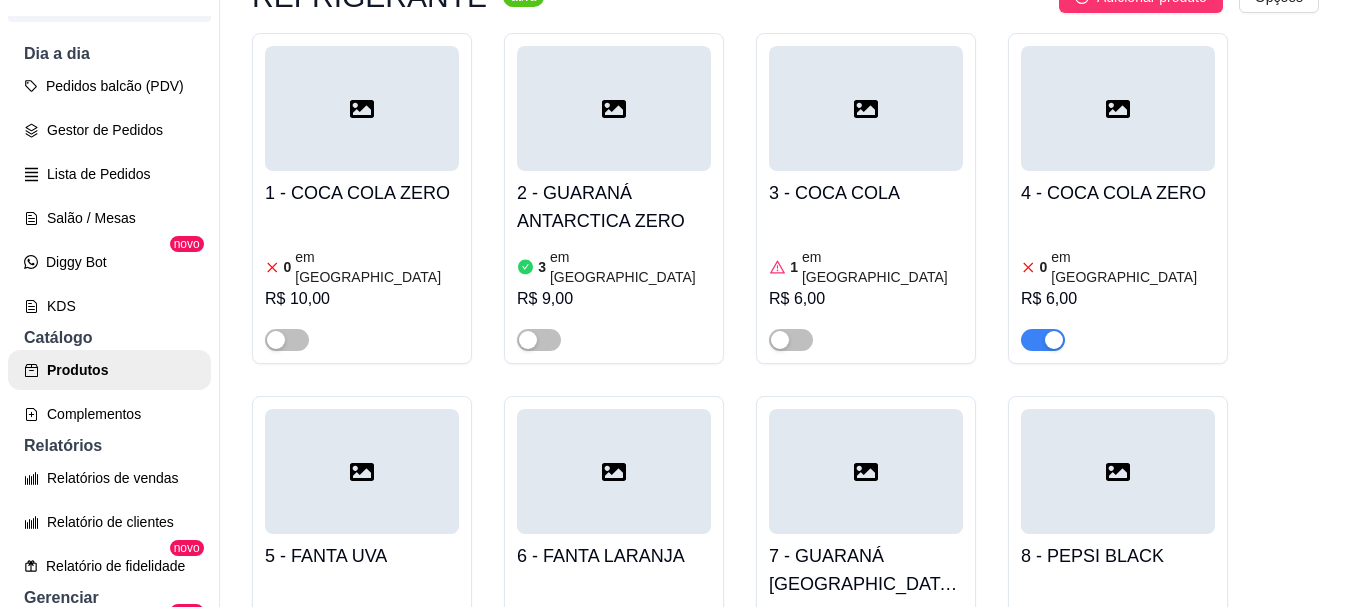 click on "2 - GUARANÁ ANTARCTICA ZERO" at bounding box center (614, 207) 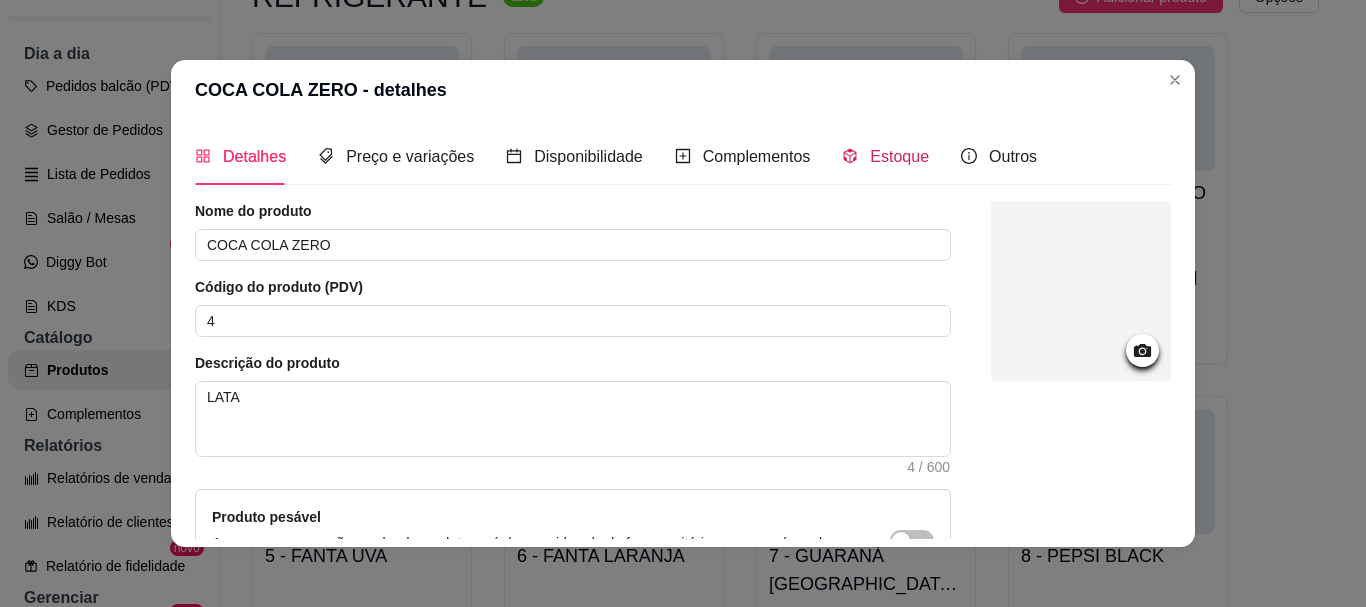 click on "Estoque" at bounding box center [899, 156] 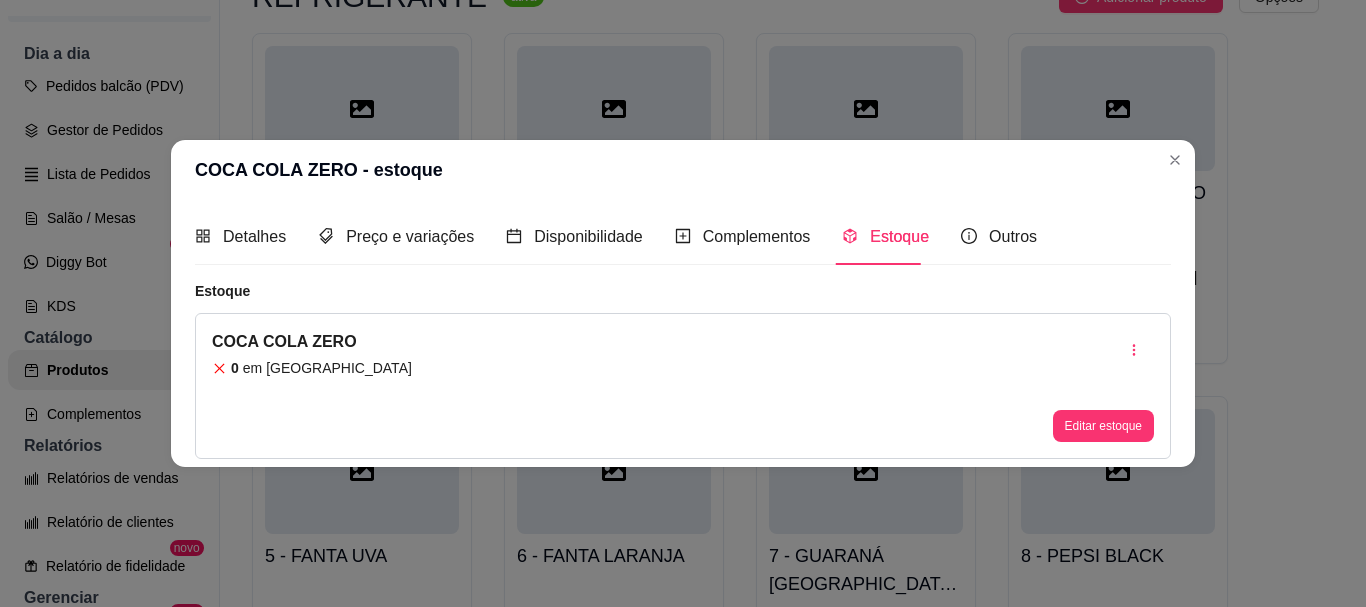 drag, startPoint x: 384, startPoint y: 376, endPoint x: 407, endPoint y: 368, distance: 24.351591 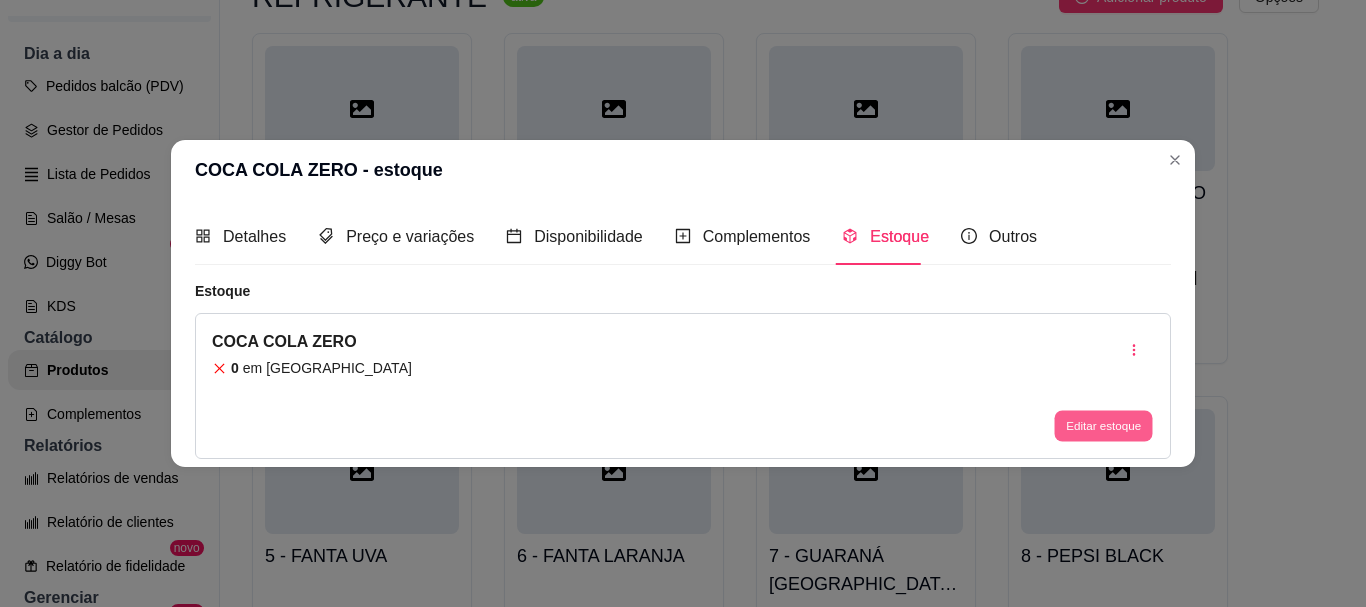 click on "Editar estoque" at bounding box center [1103, 426] 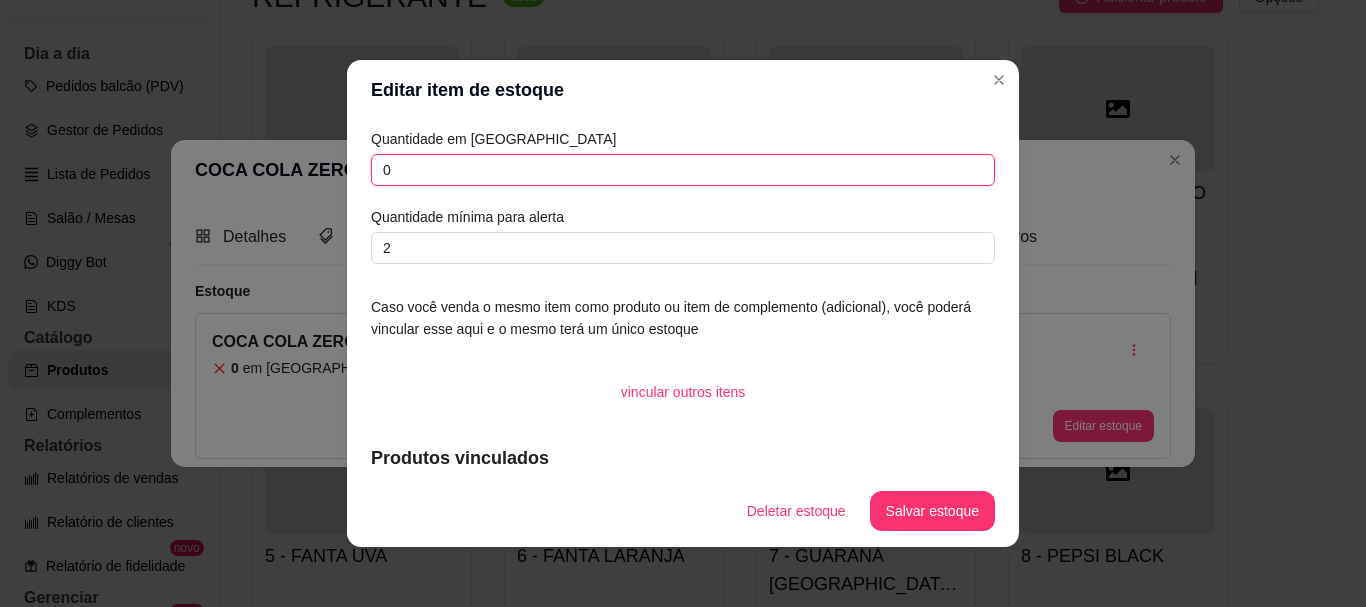 click on "0" at bounding box center [683, 170] 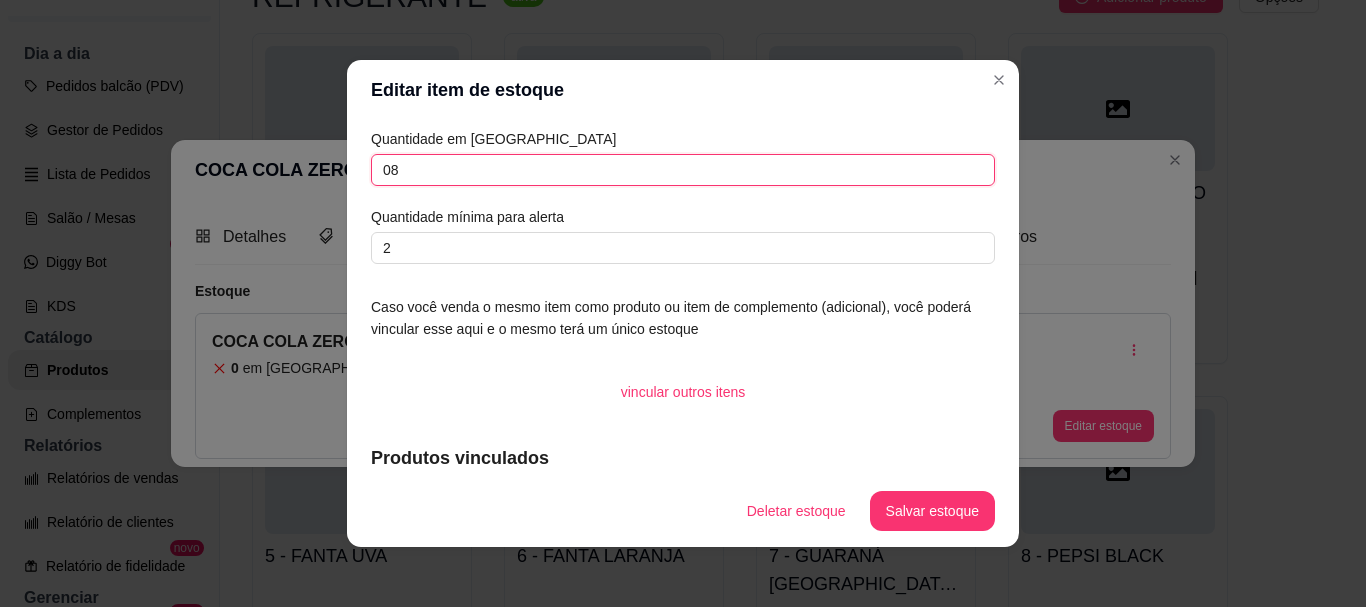 type on "0" 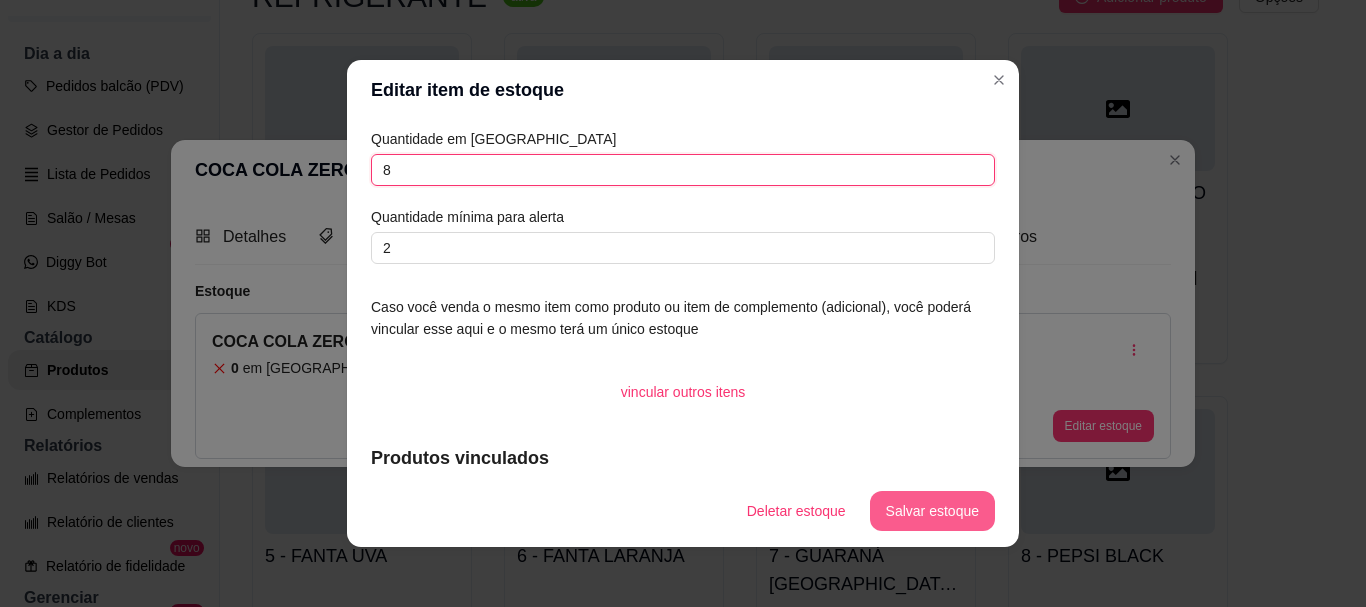 type on "8" 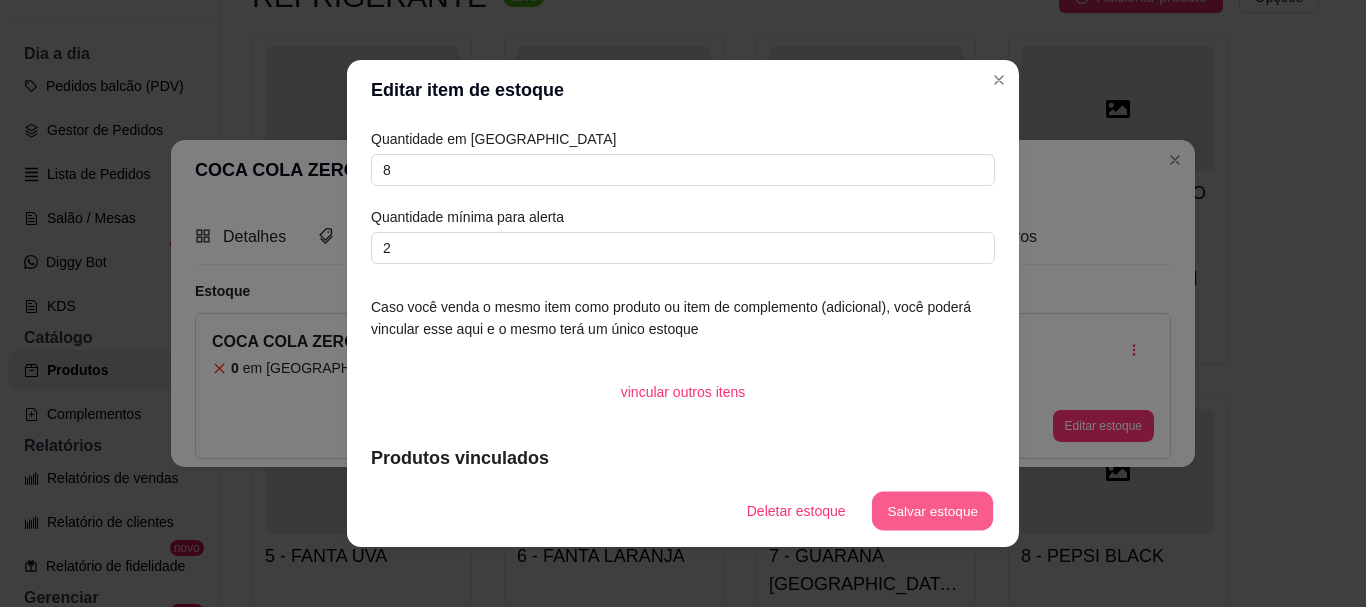 click on "Salvar estoque" at bounding box center [932, 511] 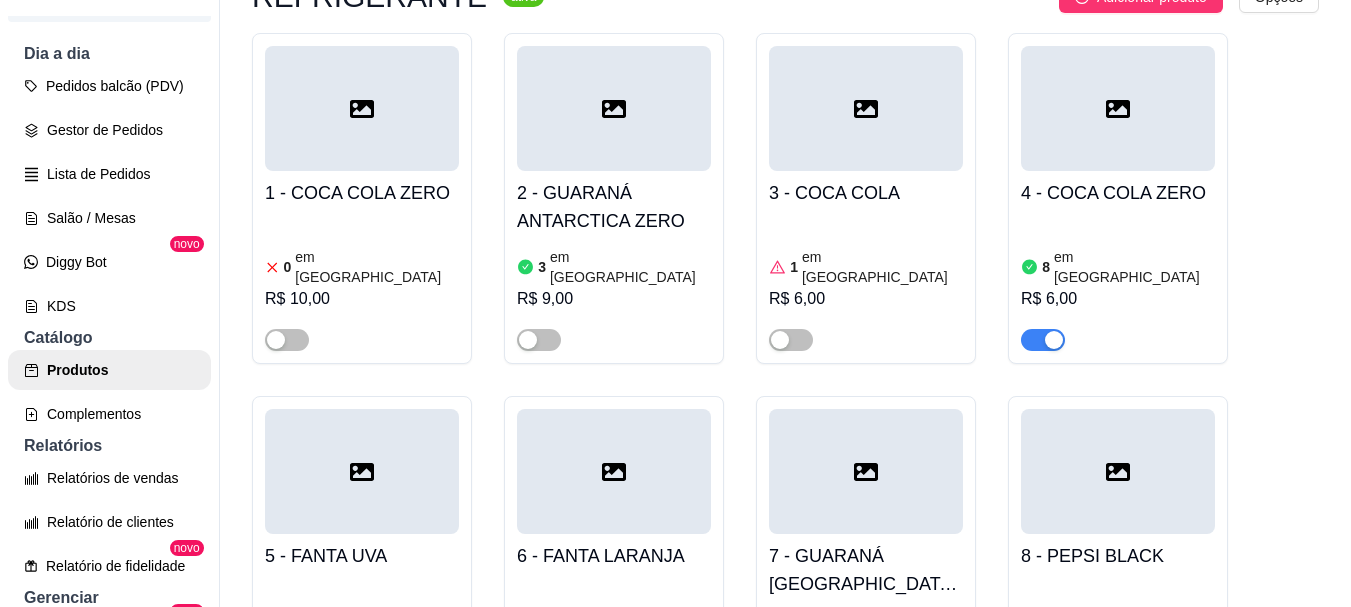 scroll, scrollTop: 2377, scrollLeft: 0, axis: vertical 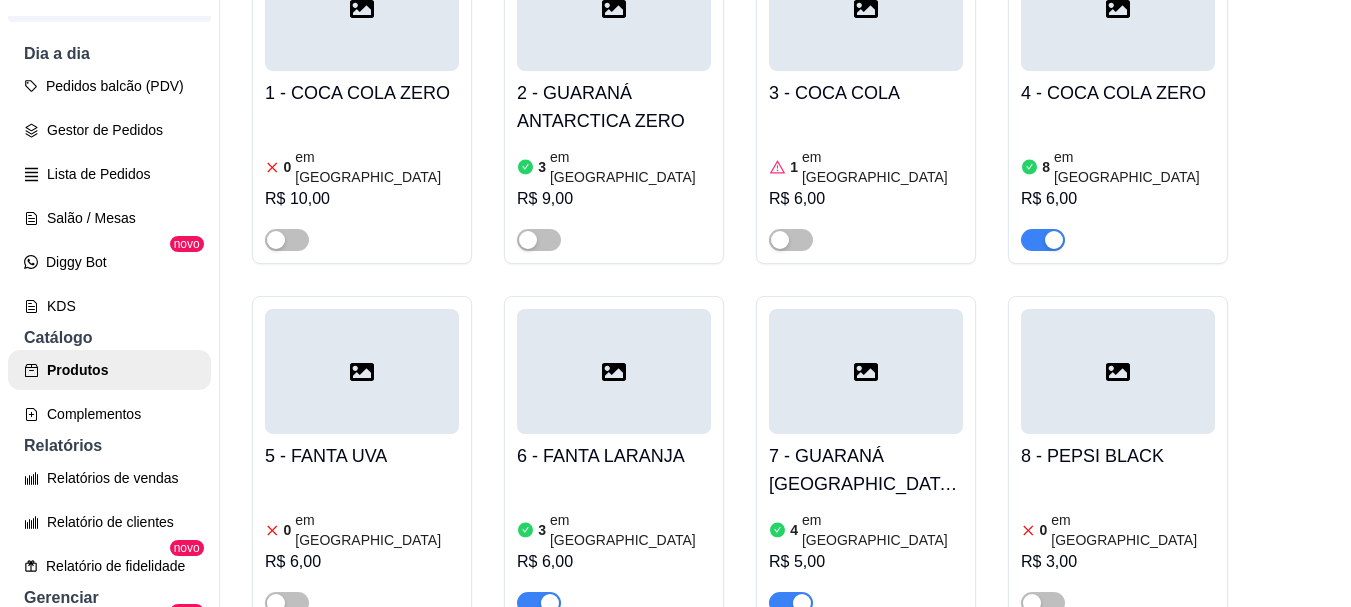 click on "3 em estoque R$ 6,00" at bounding box center [614, 546] 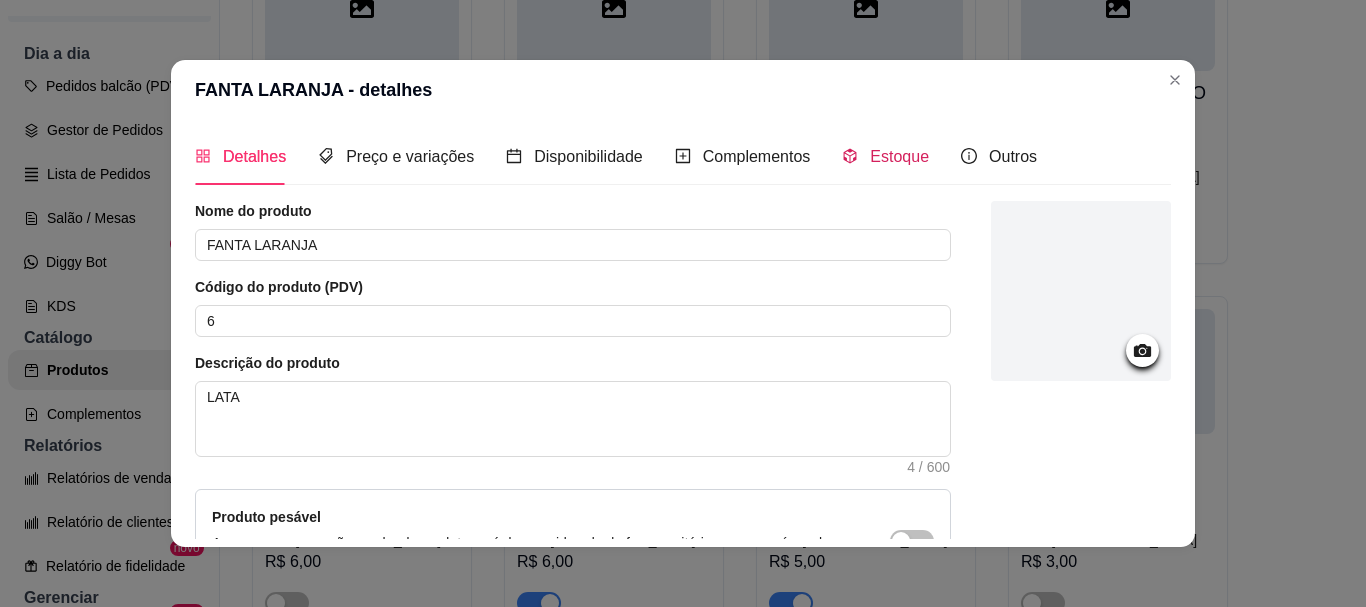 drag, startPoint x: 886, startPoint y: 161, endPoint x: 784, endPoint y: 172, distance: 102.59142 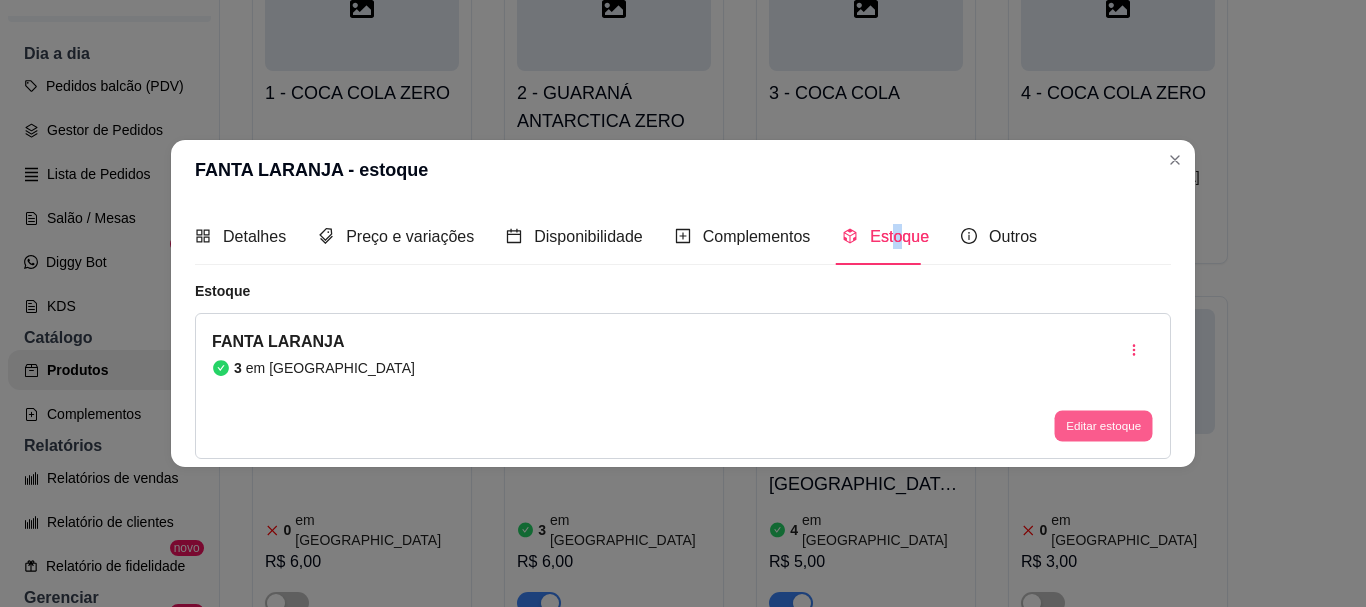 click on "FANTA LARANJA  3 em estoque Editar estoque" at bounding box center (683, 386) 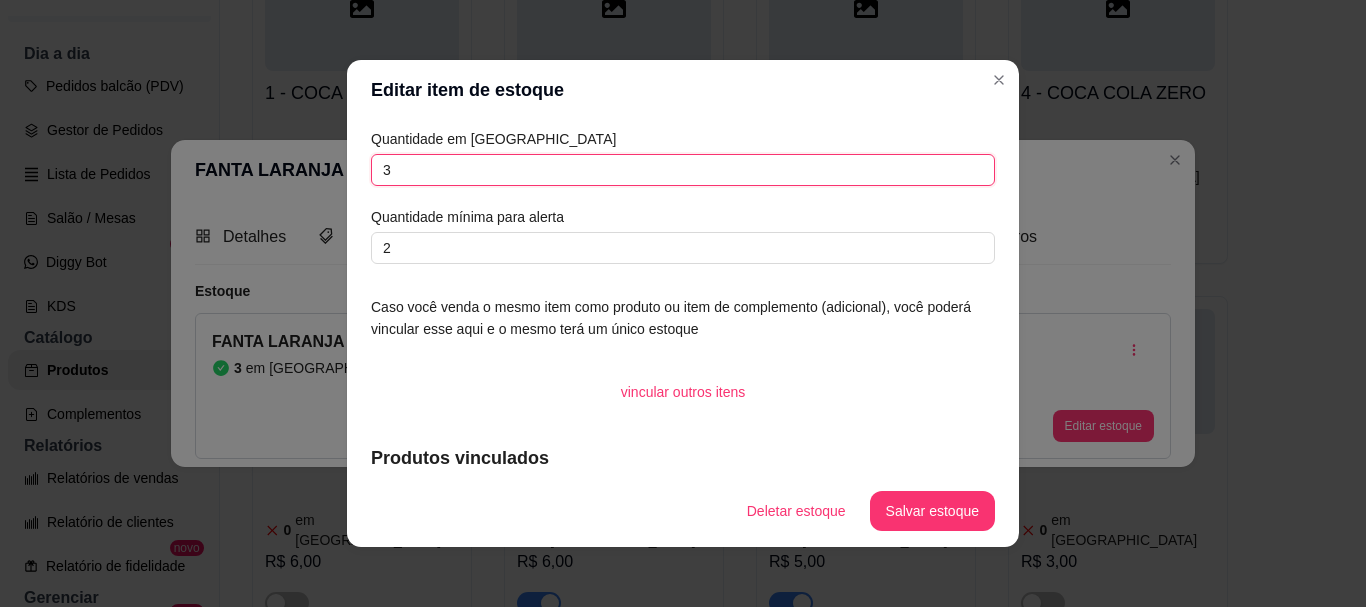 click on "3" at bounding box center [683, 170] 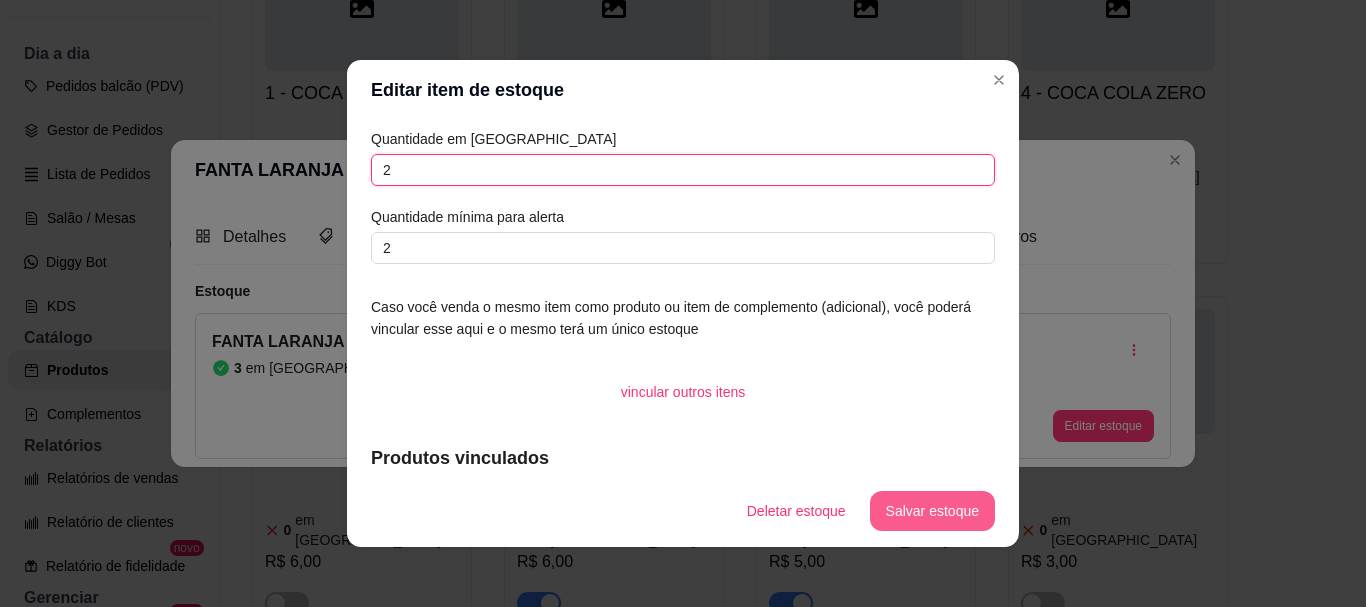 type on "2" 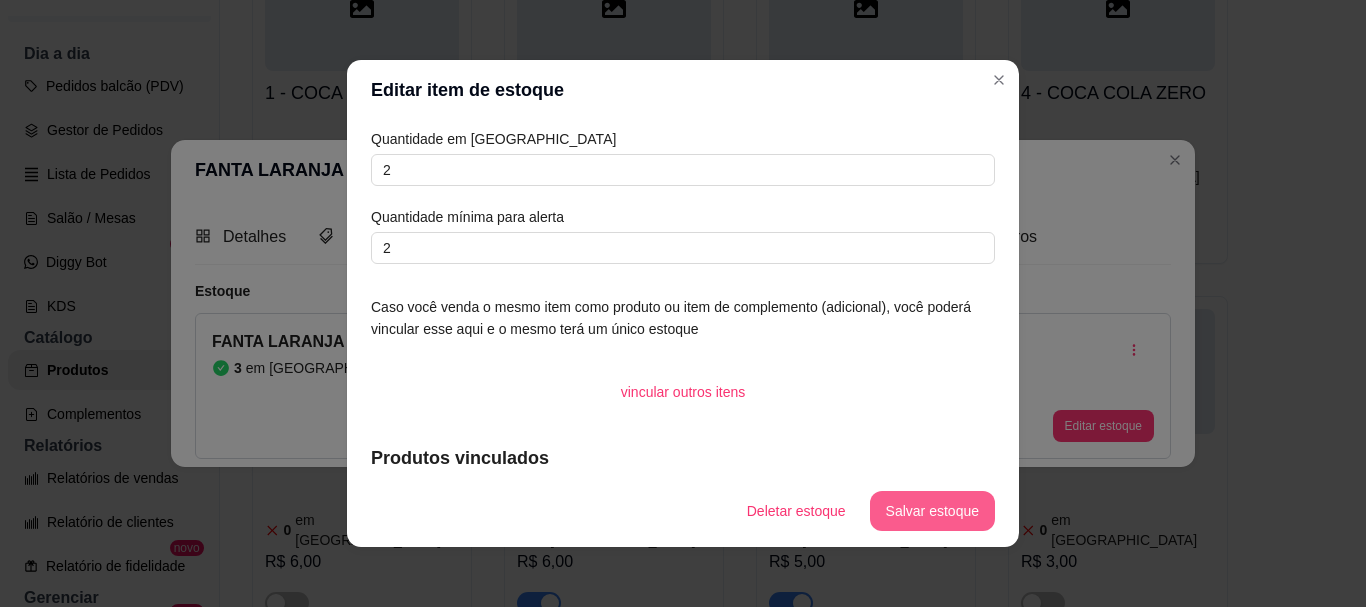 click on "Salvar estoque" at bounding box center [932, 511] 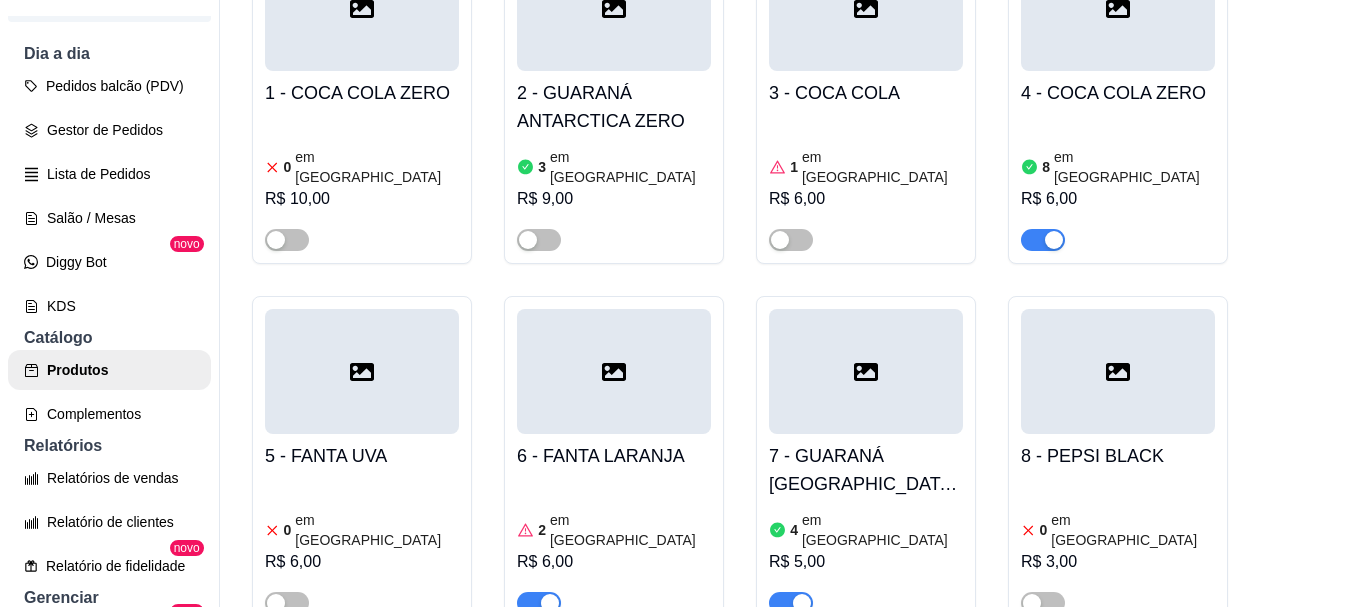 click on "em [GEOGRAPHIC_DATA]" at bounding box center [882, 530] 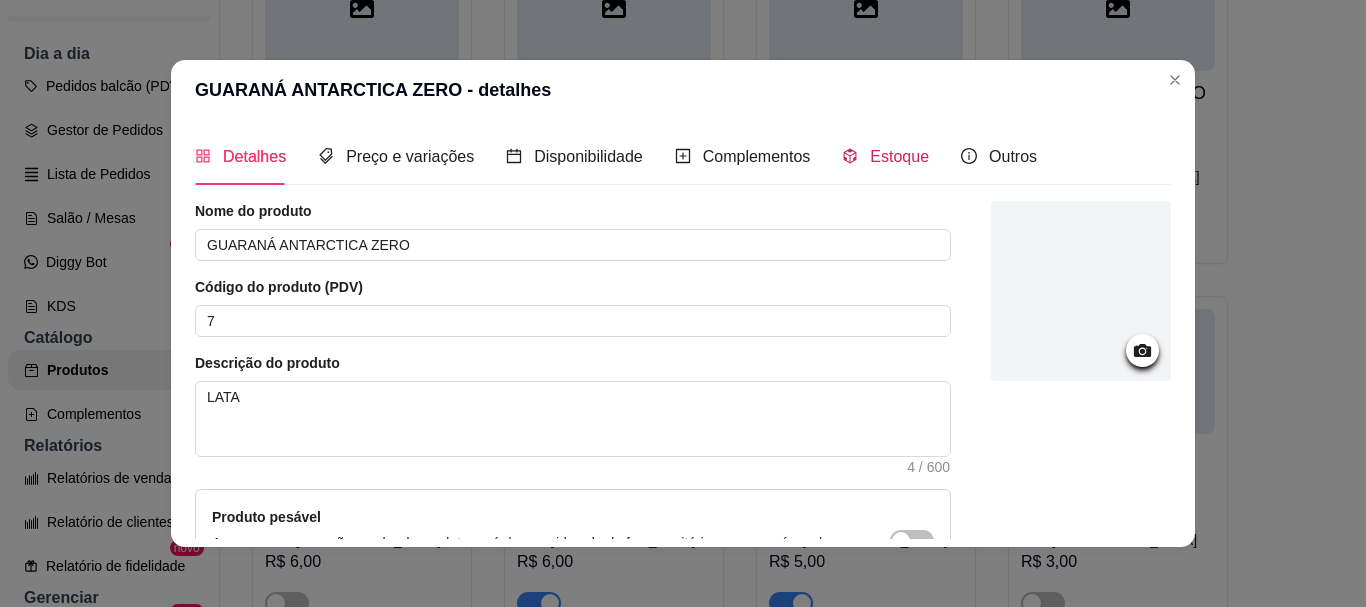 click on "Estoque" at bounding box center [885, 156] 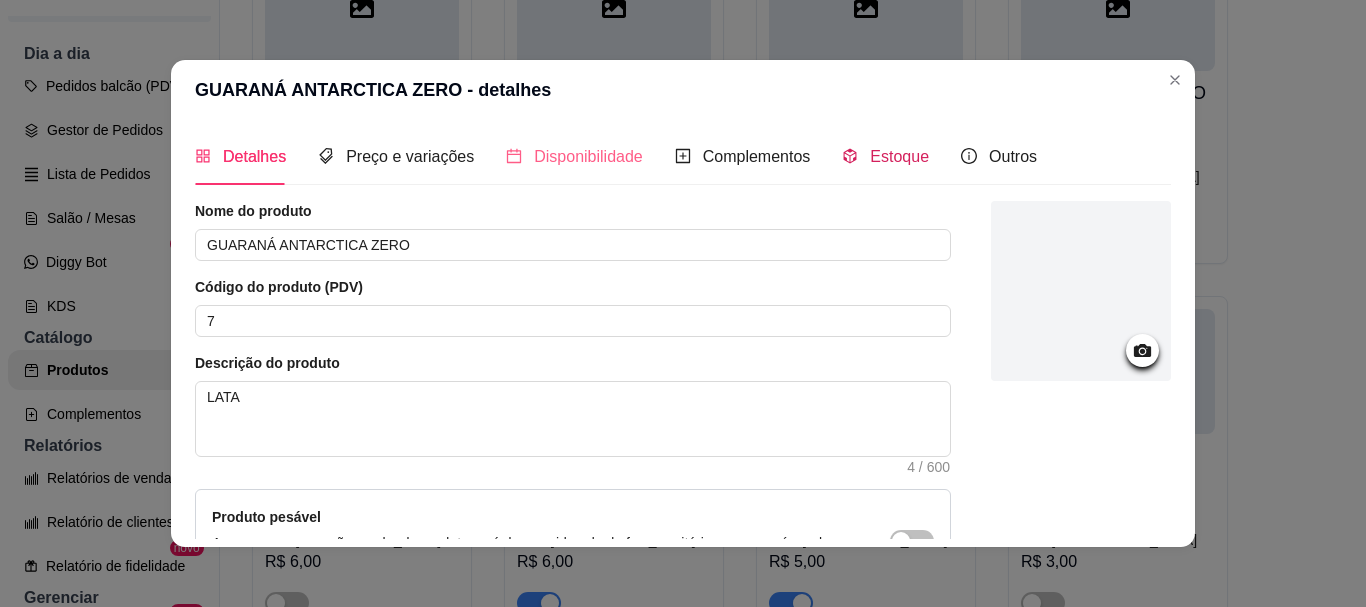 type 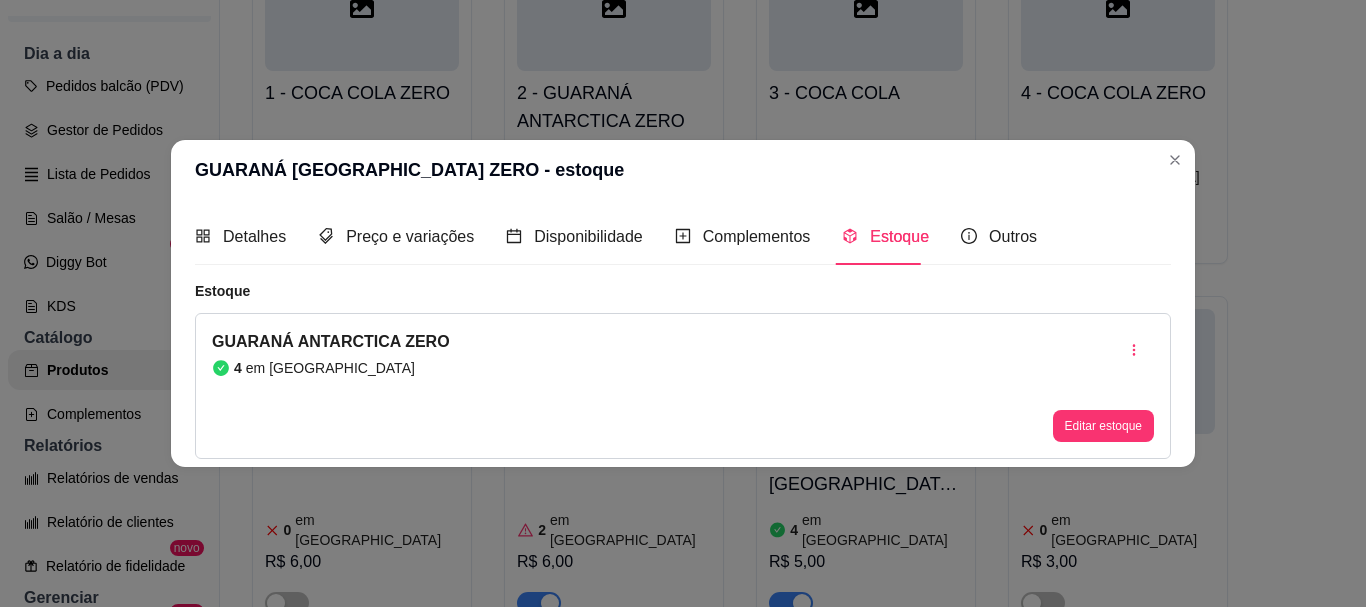 click on "GUARANÁ ANTARCTICA ZERO 4 em estoque Editar estoque" at bounding box center [683, 386] 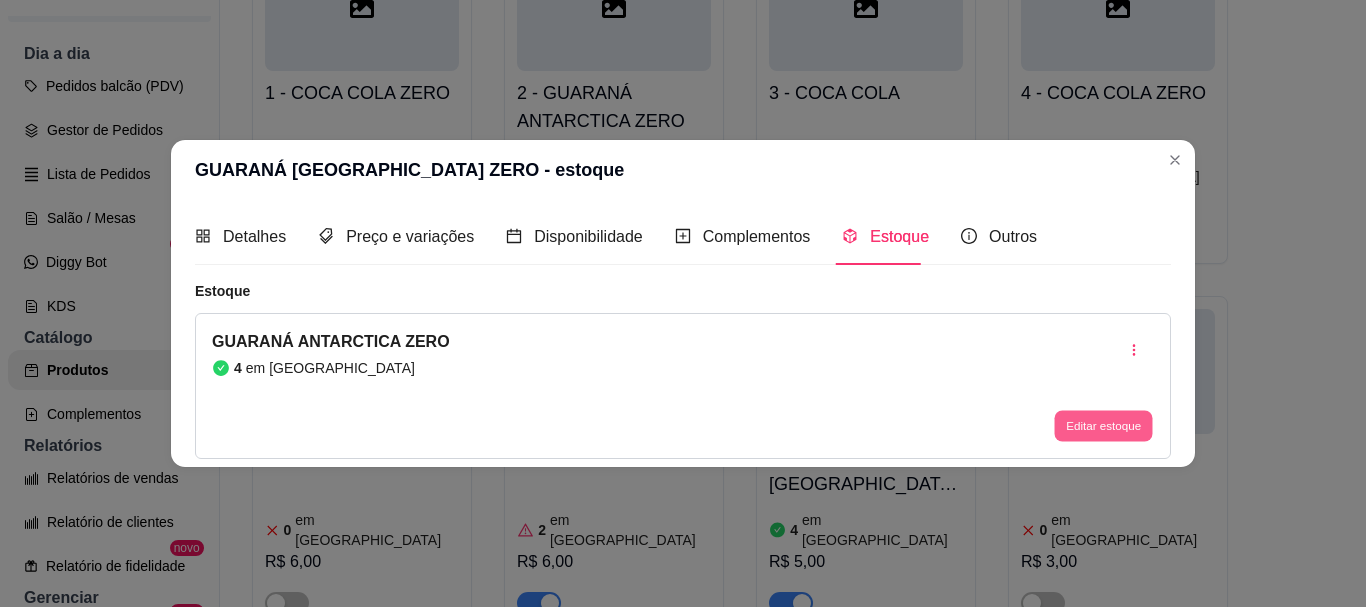 click on "Editar estoque" at bounding box center [1103, 426] 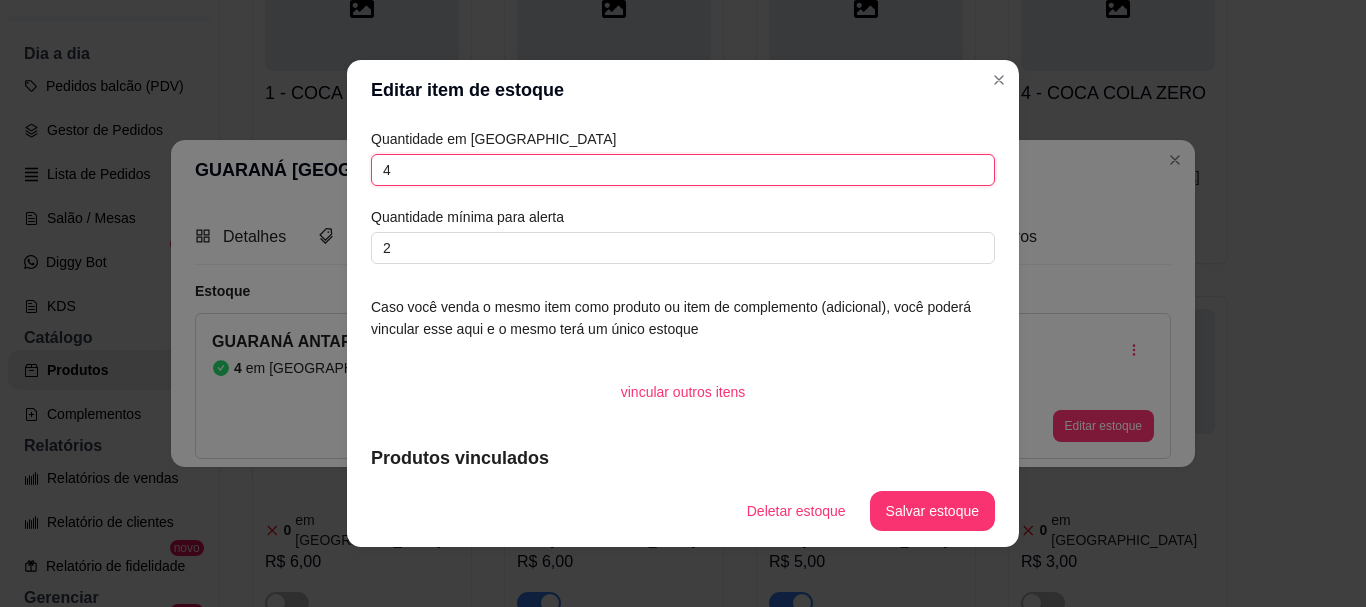click on "4" at bounding box center [683, 170] 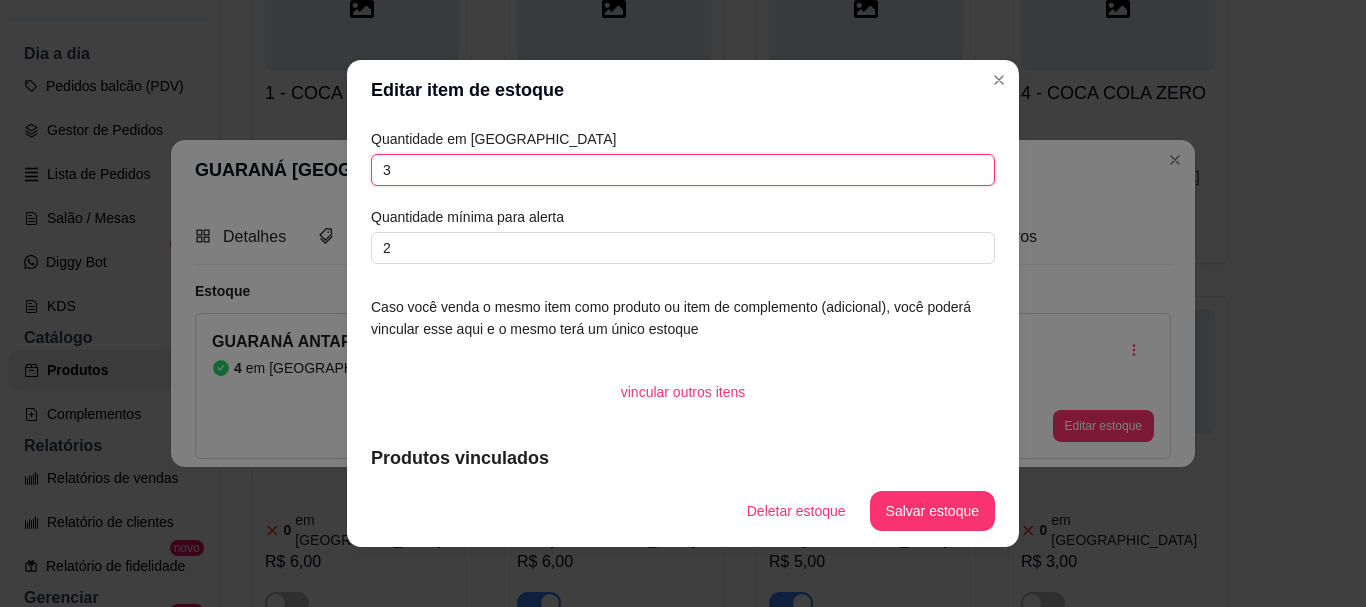 type on "3" 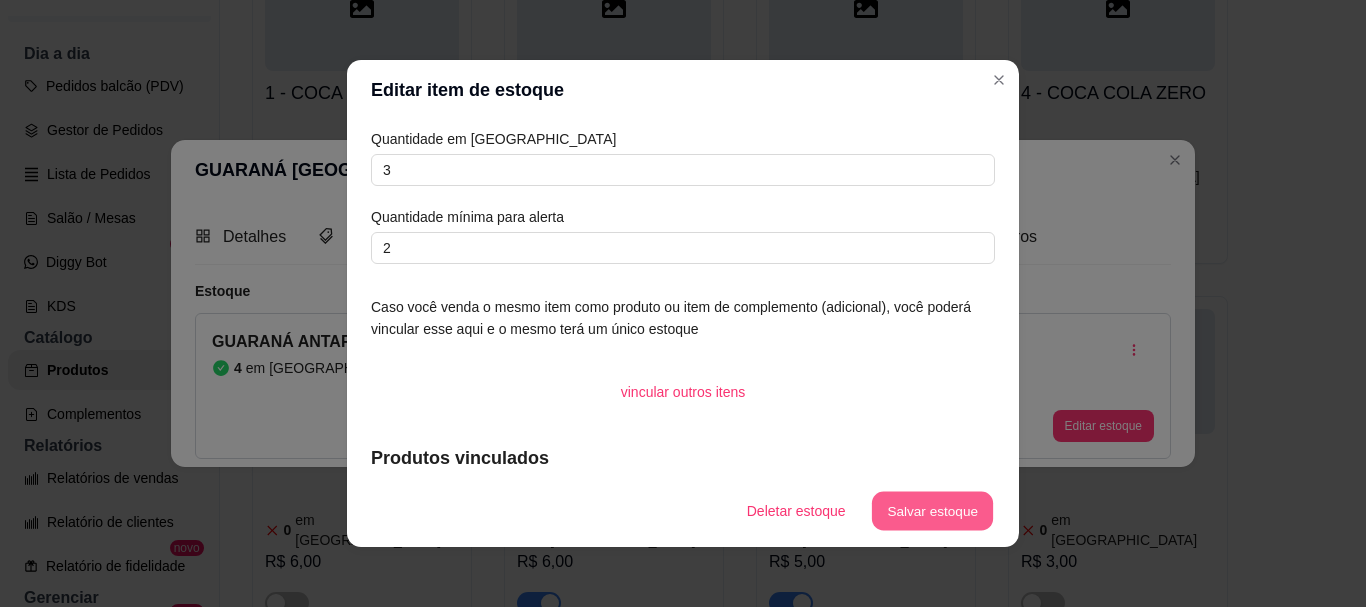 click on "Salvar estoque" at bounding box center [932, 511] 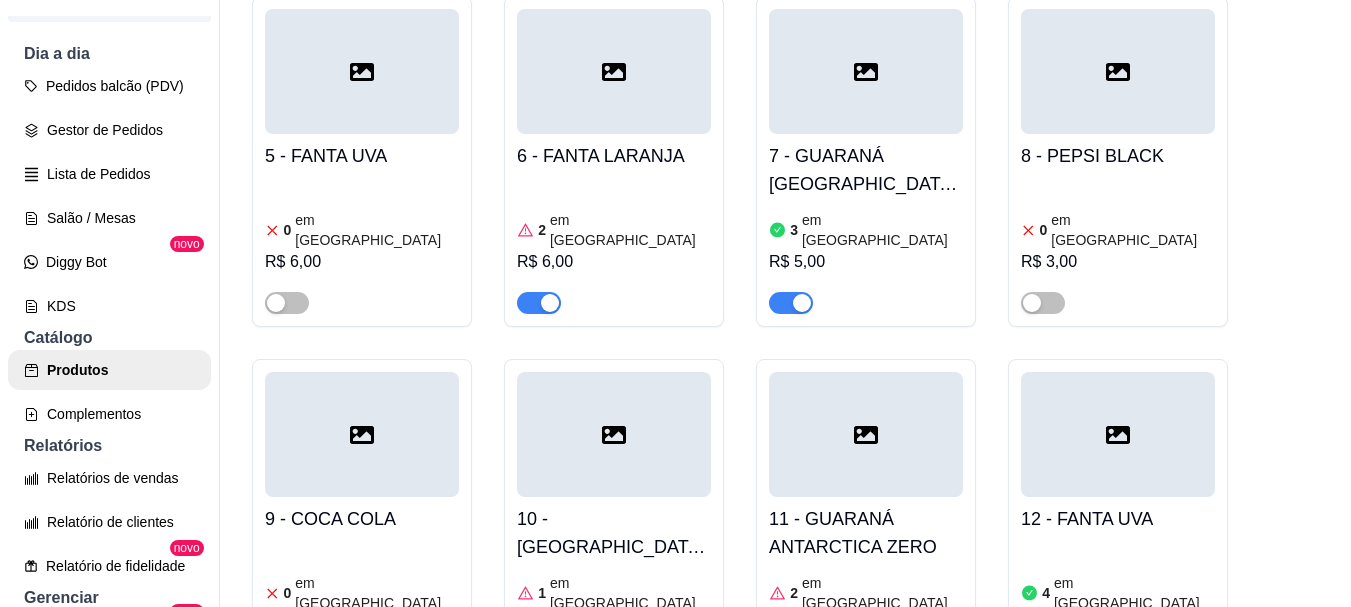 scroll, scrollTop: 2777, scrollLeft: 0, axis: vertical 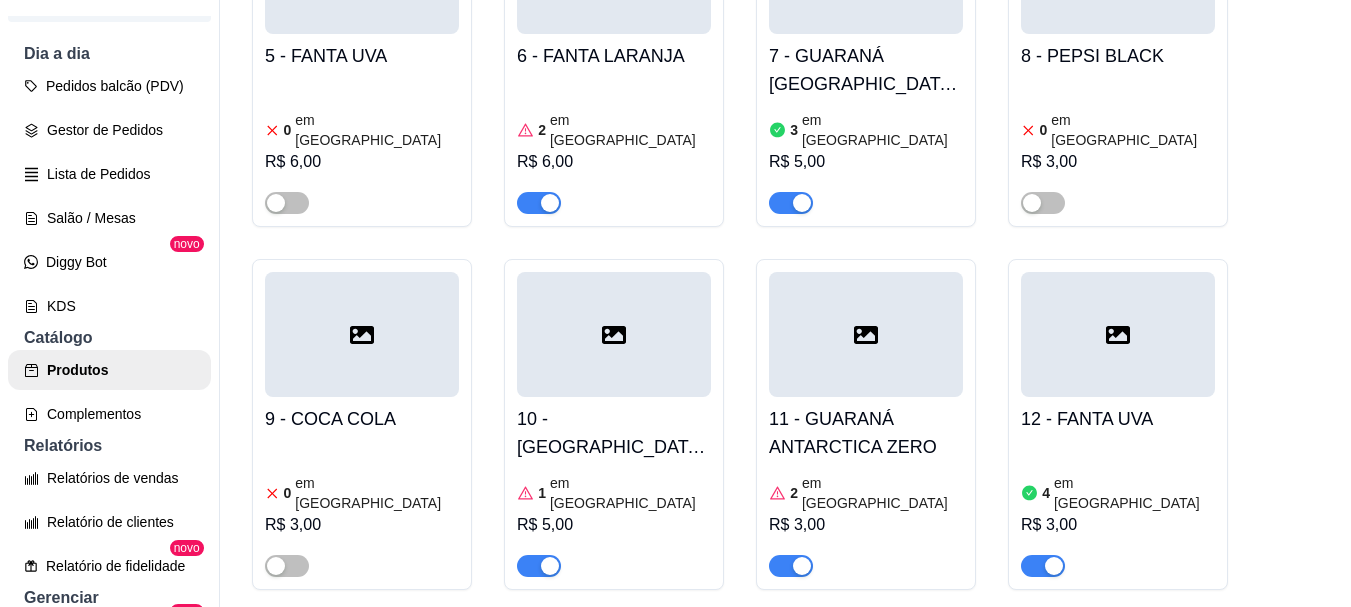 click on "10 - GUARANÁ ANTARCTICA   1 em estoque R$ 5,00" at bounding box center (614, 487) 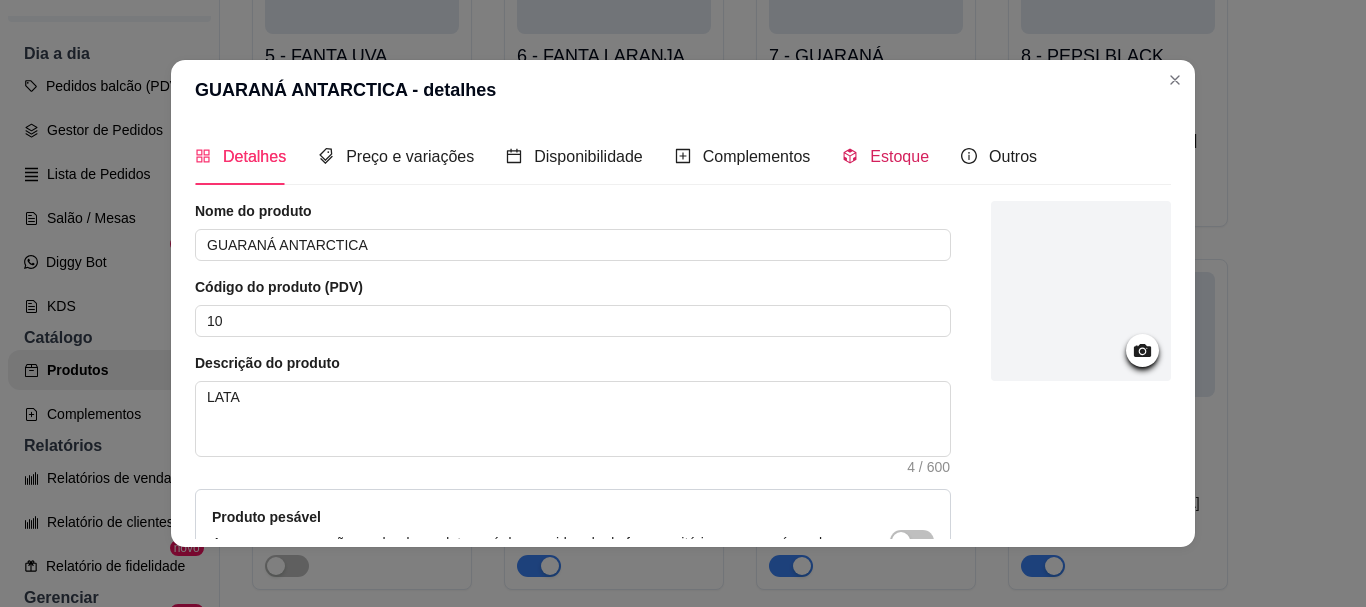 drag, startPoint x: 887, startPoint y: 153, endPoint x: 794, endPoint y: 169, distance: 94.36631 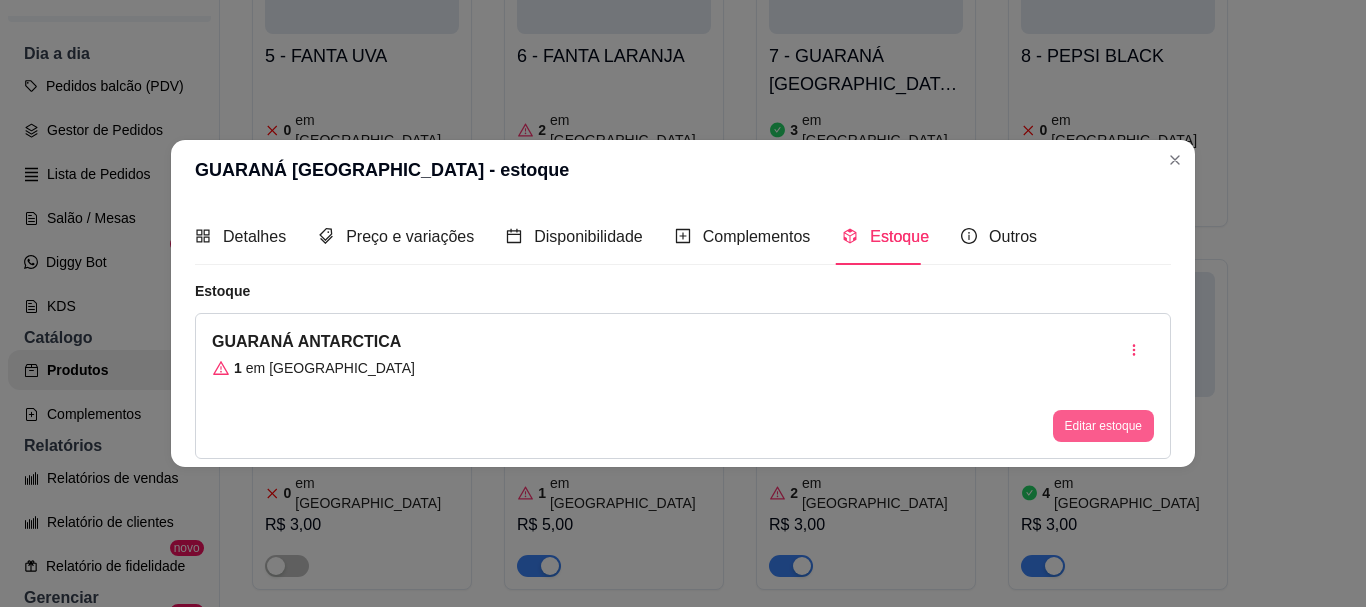click on "Editar estoque" at bounding box center [1103, 426] 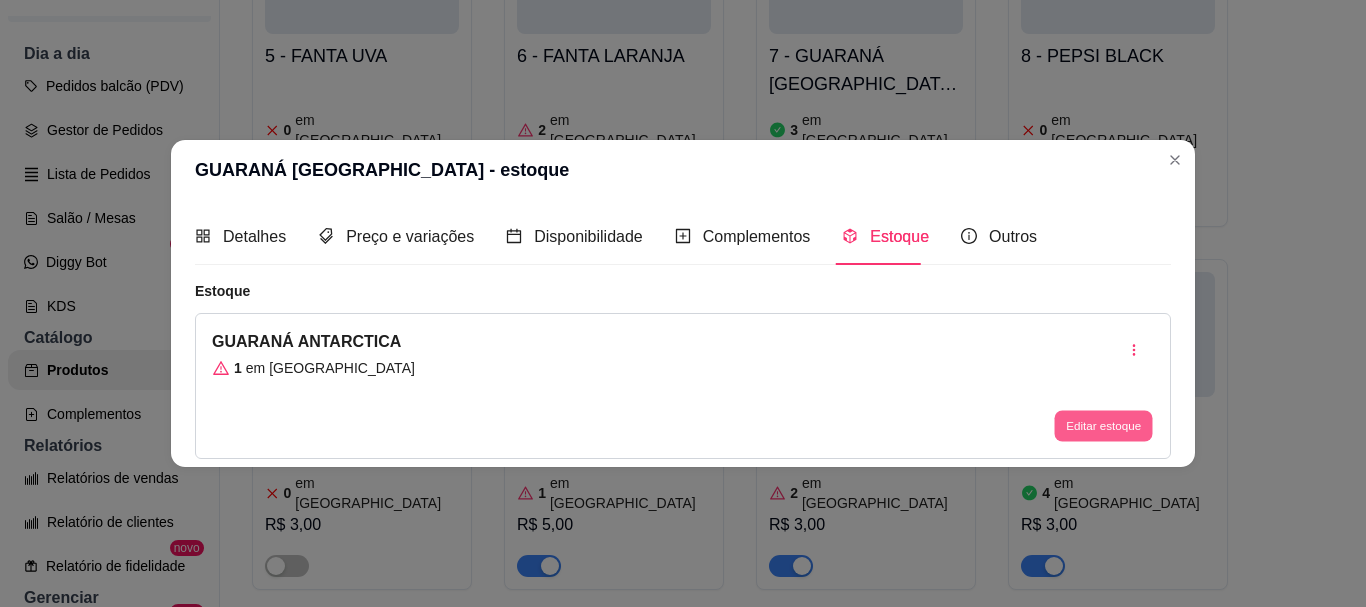 click on "Editar estoque" at bounding box center [1103, 426] 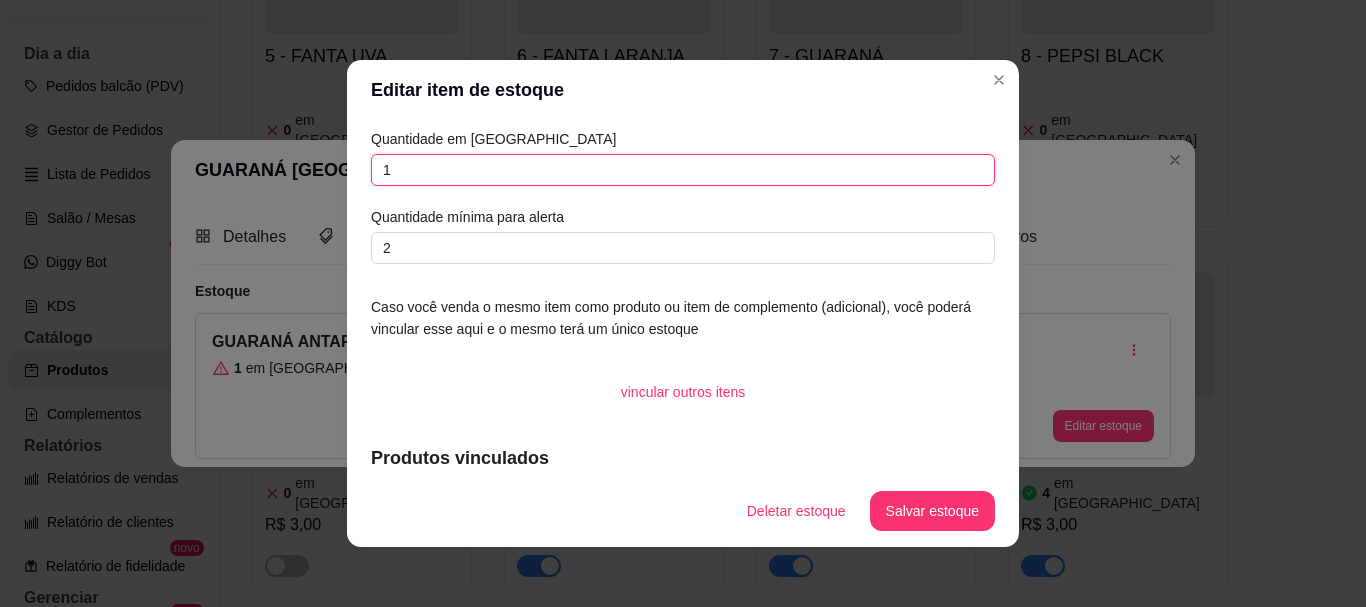 click on "1" at bounding box center (683, 170) 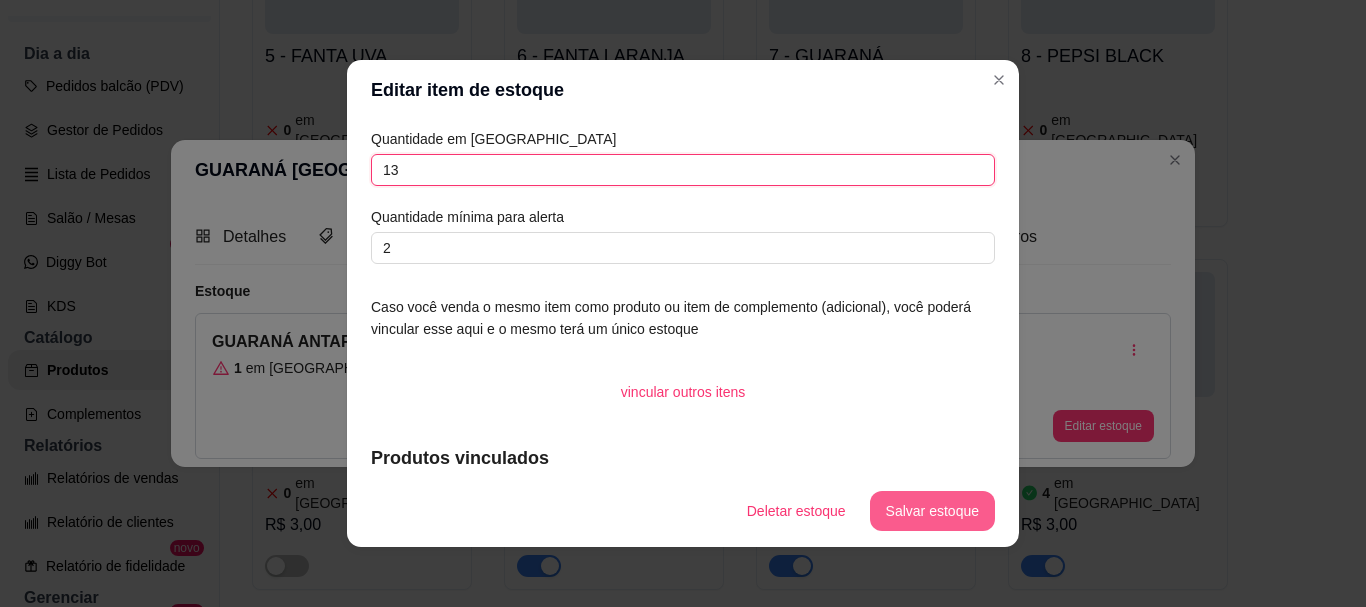 type on "13" 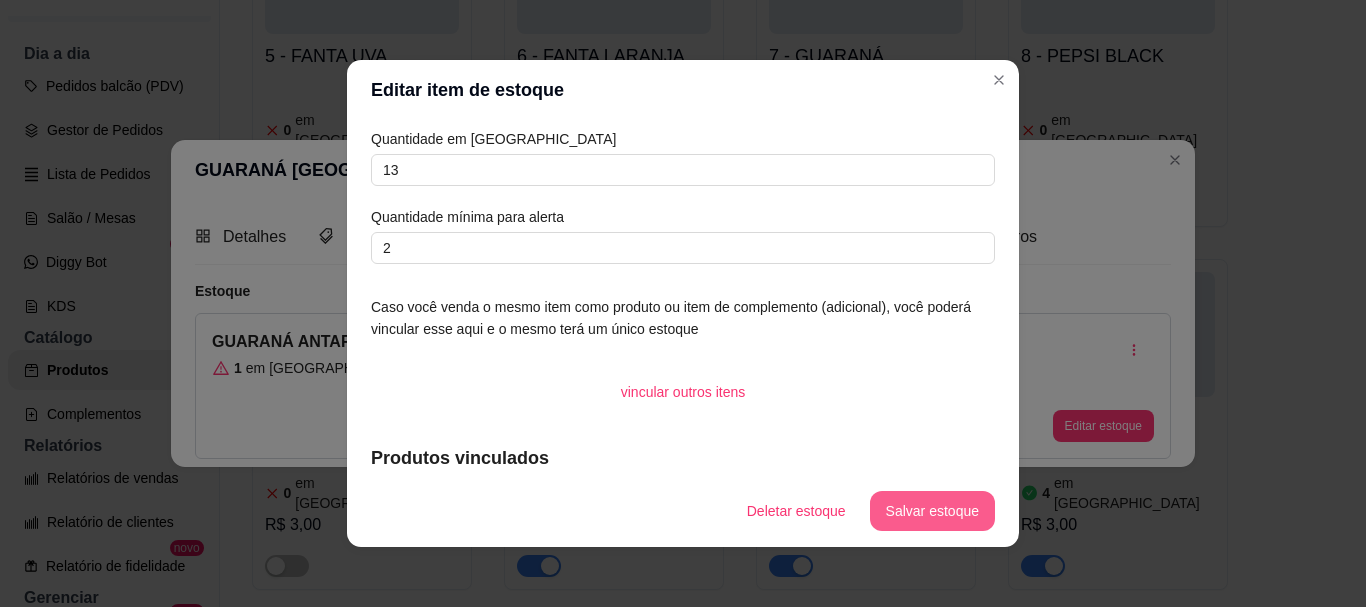click on "Salvar estoque" at bounding box center [932, 511] 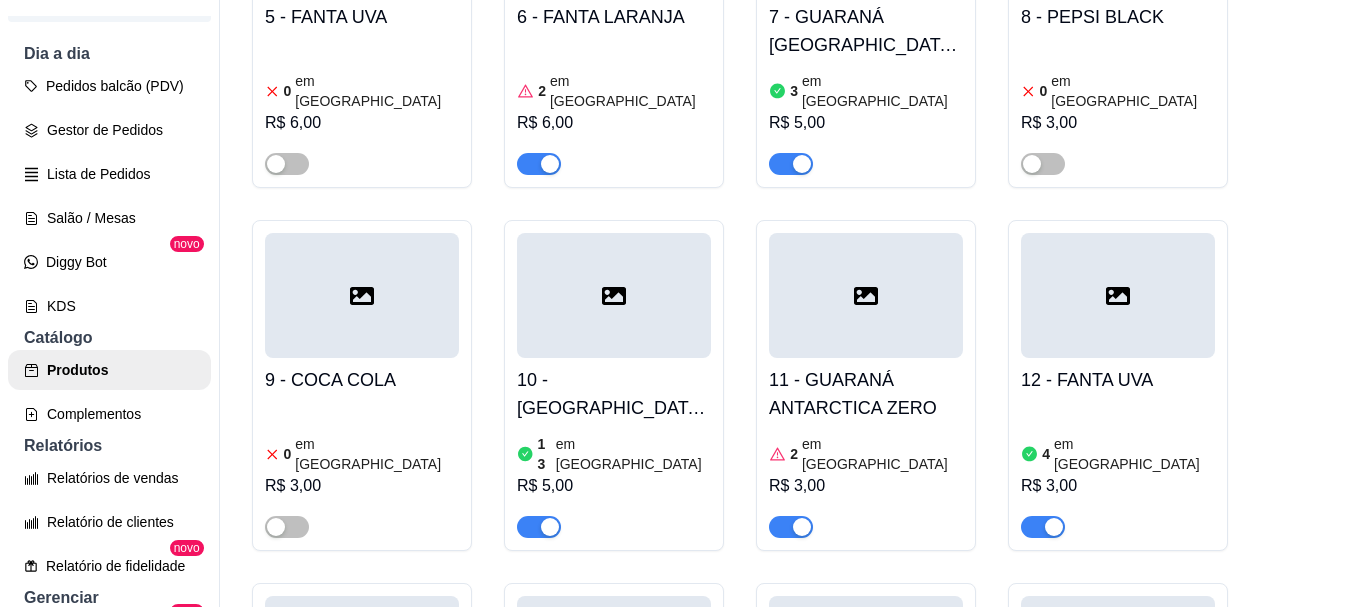 scroll, scrollTop: 2877, scrollLeft: 0, axis: vertical 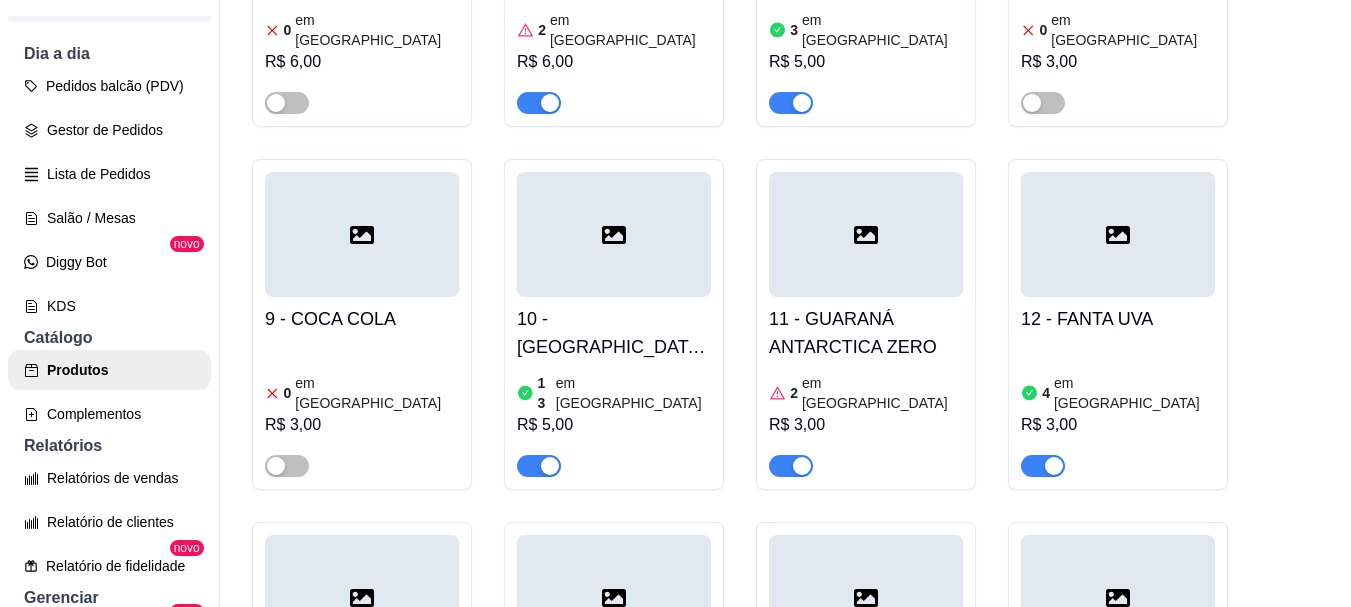 click on "2 em estoque" at bounding box center (866, 393) 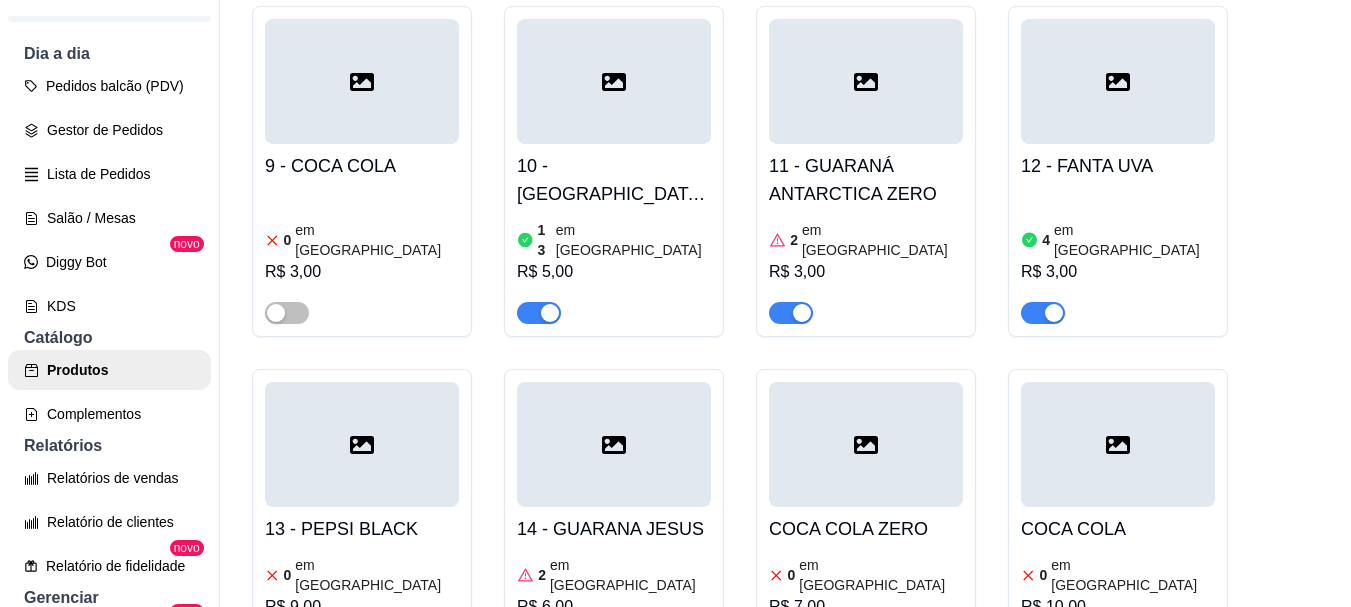 scroll, scrollTop: 3077, scrollLeft: 0, axis: vertical 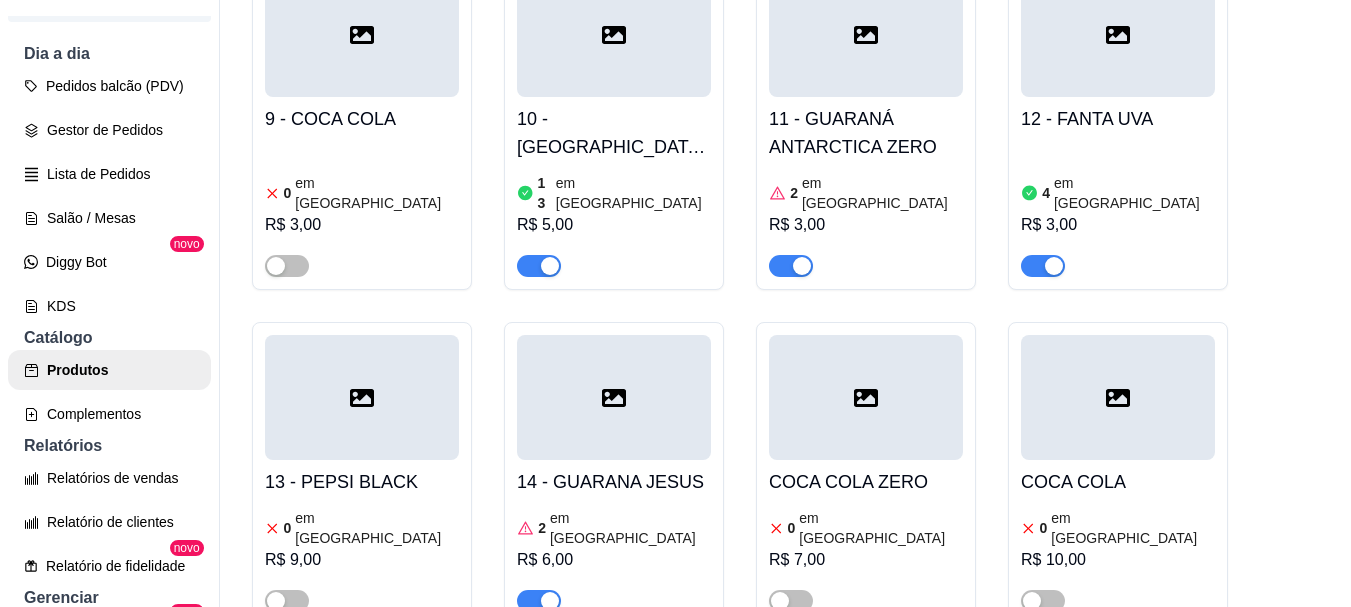 click on "2 em estoque" at bounding box center (614, 528) 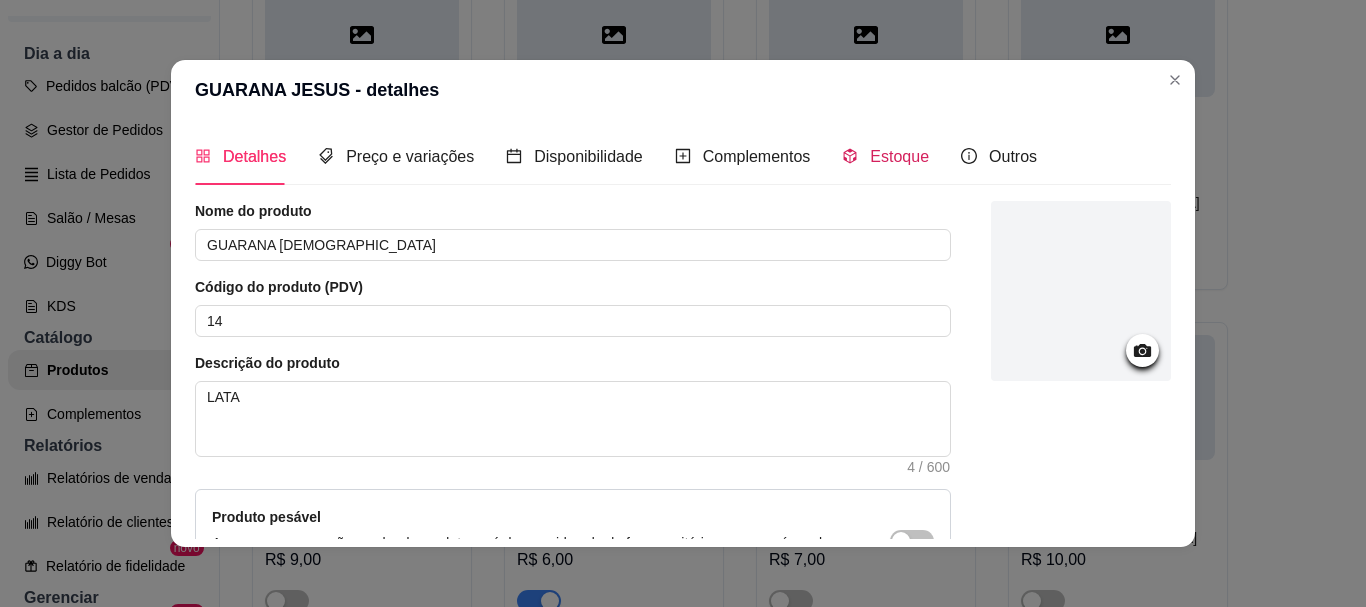 click on "Estoque" at bounding box center [885, 156] 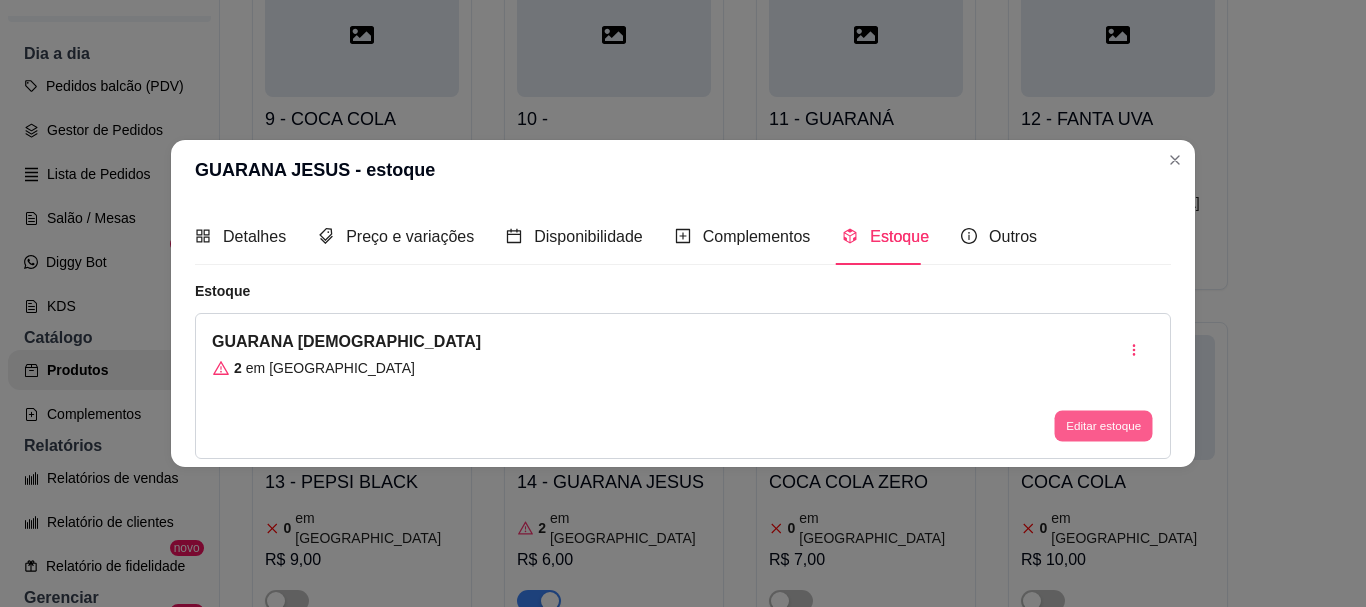 click on "Editar estoque" at bounding box center (1103, 426) 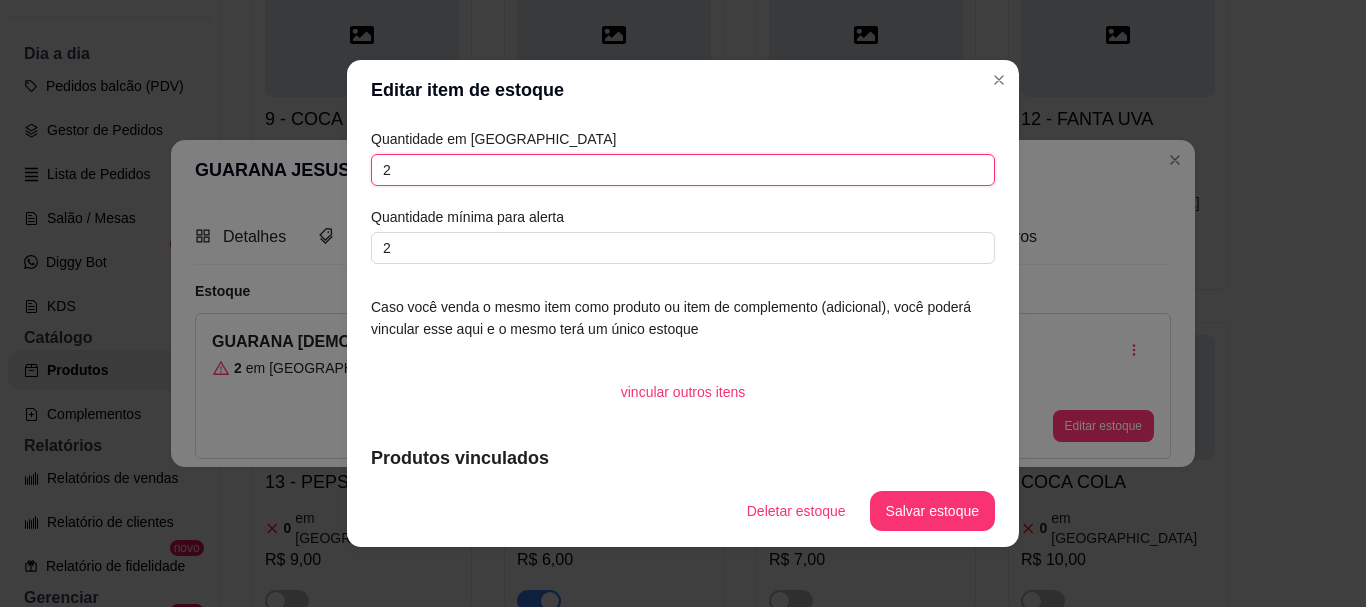 click on "2" at bounding box center (683, 170) 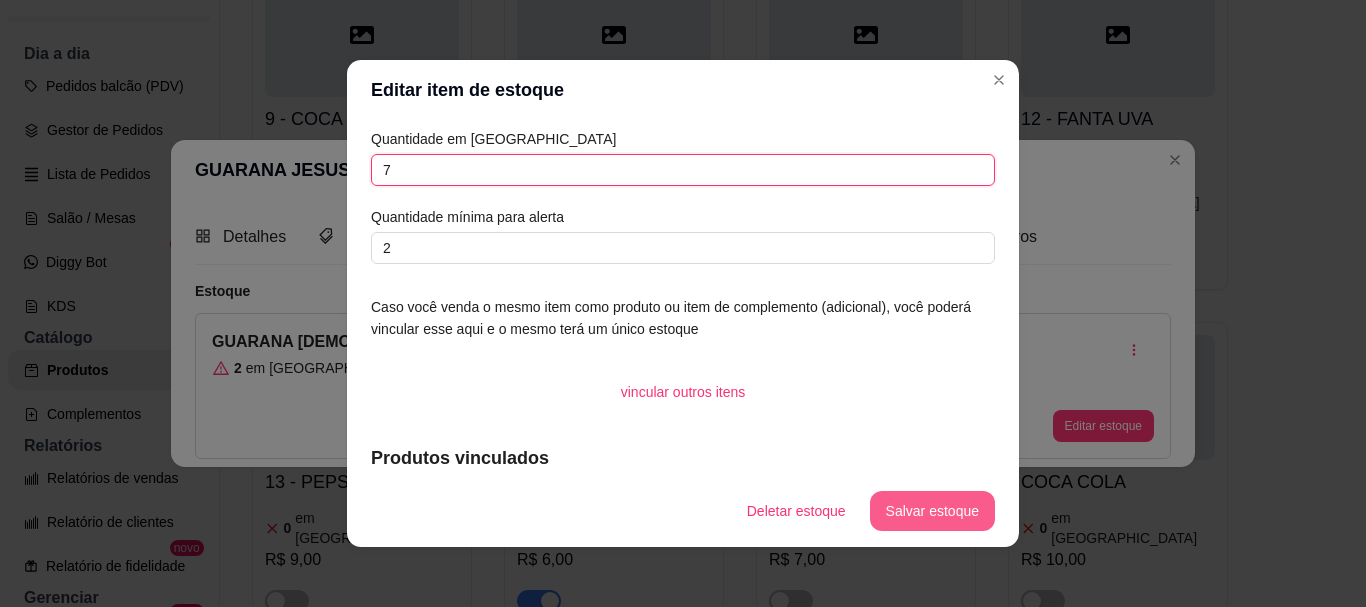 type on "7" 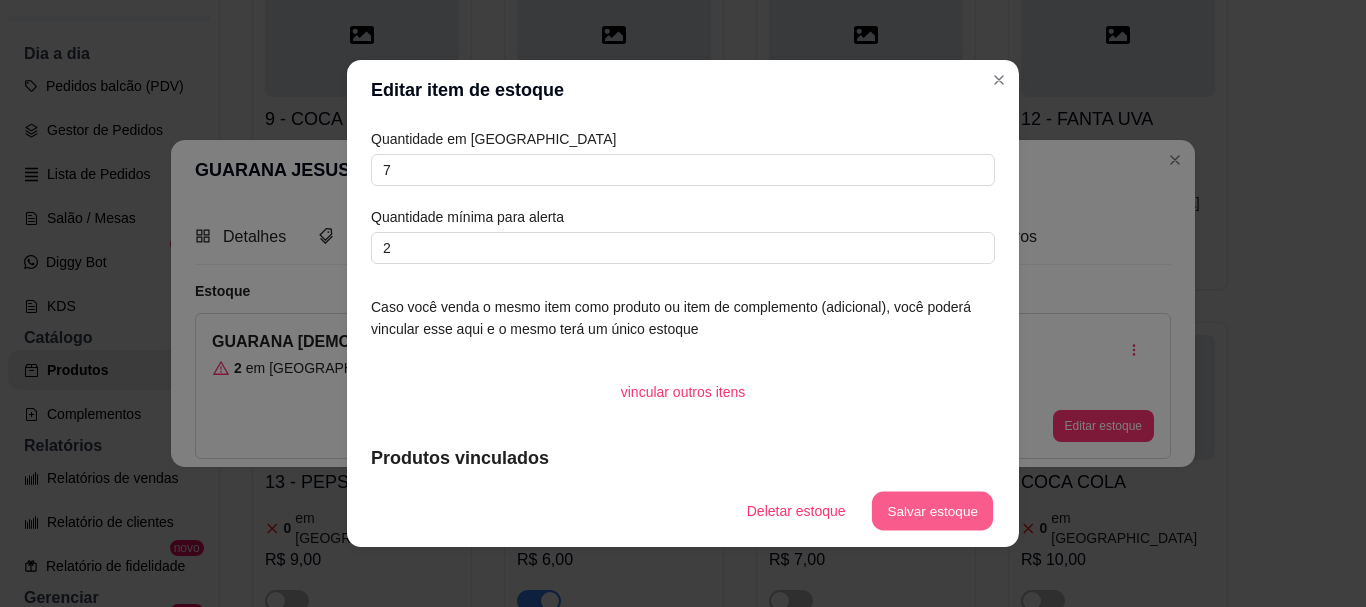 click on "Salvar estoque" at bounding box center [932, 511] 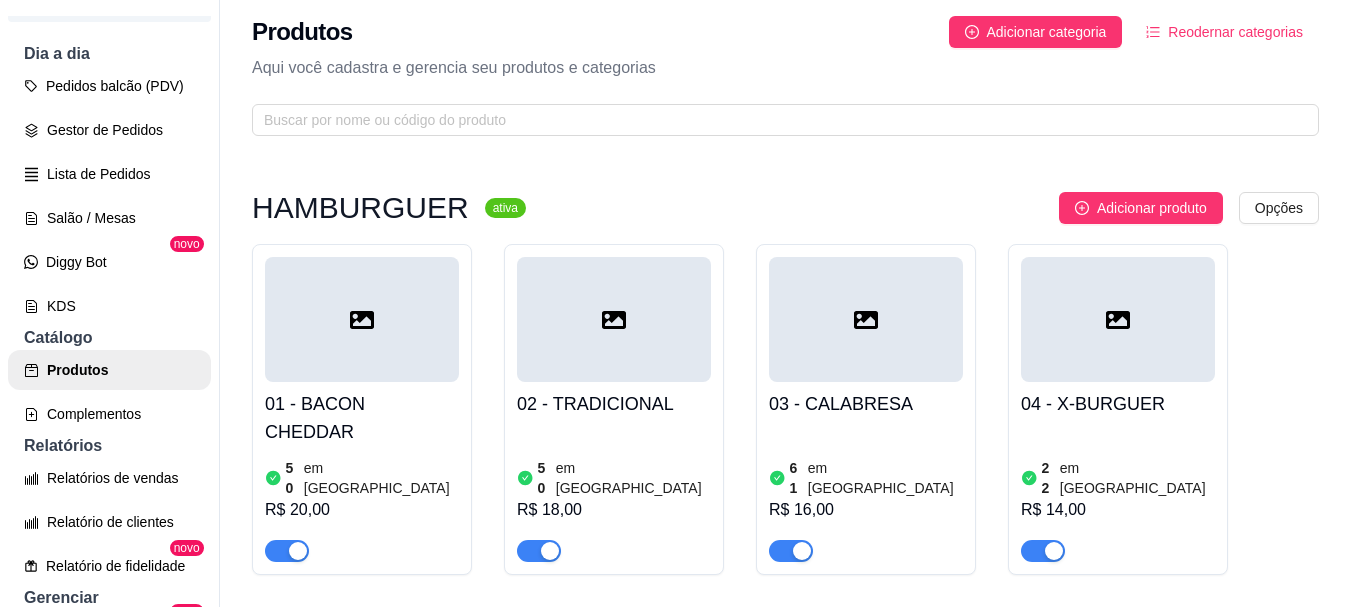 scroll, scrollTop: 0, scrollLeft: 0, axis: both 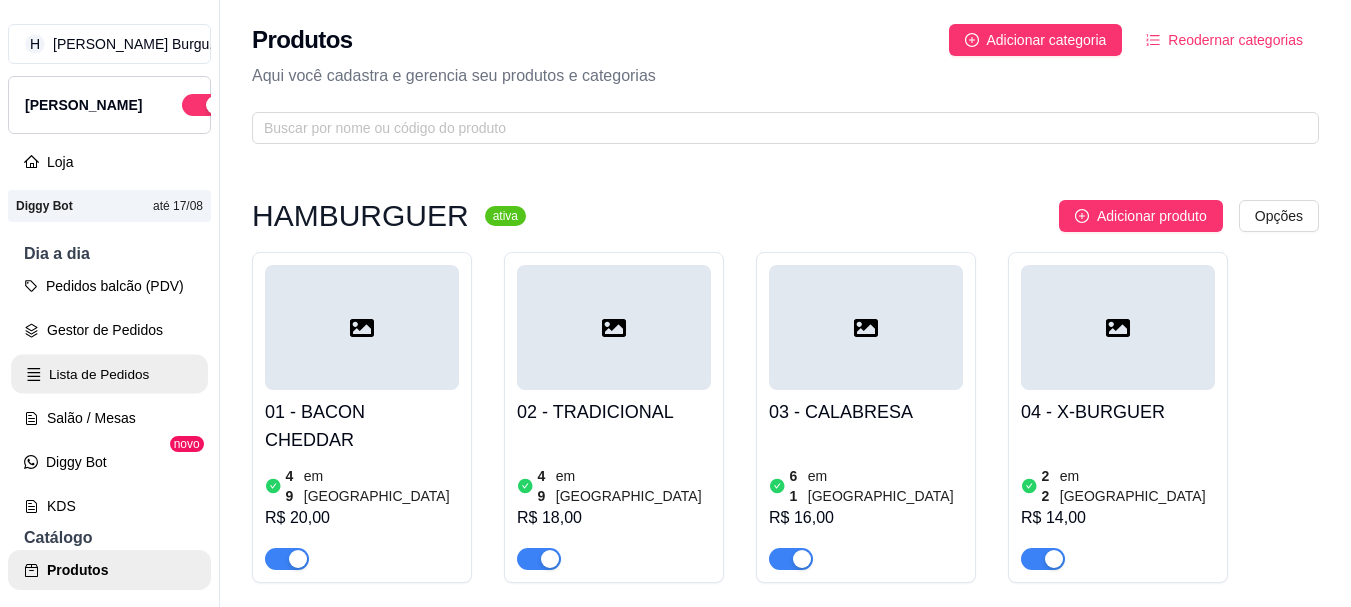 click on "Lista de Pedidos" at bounding box center [109, 374] 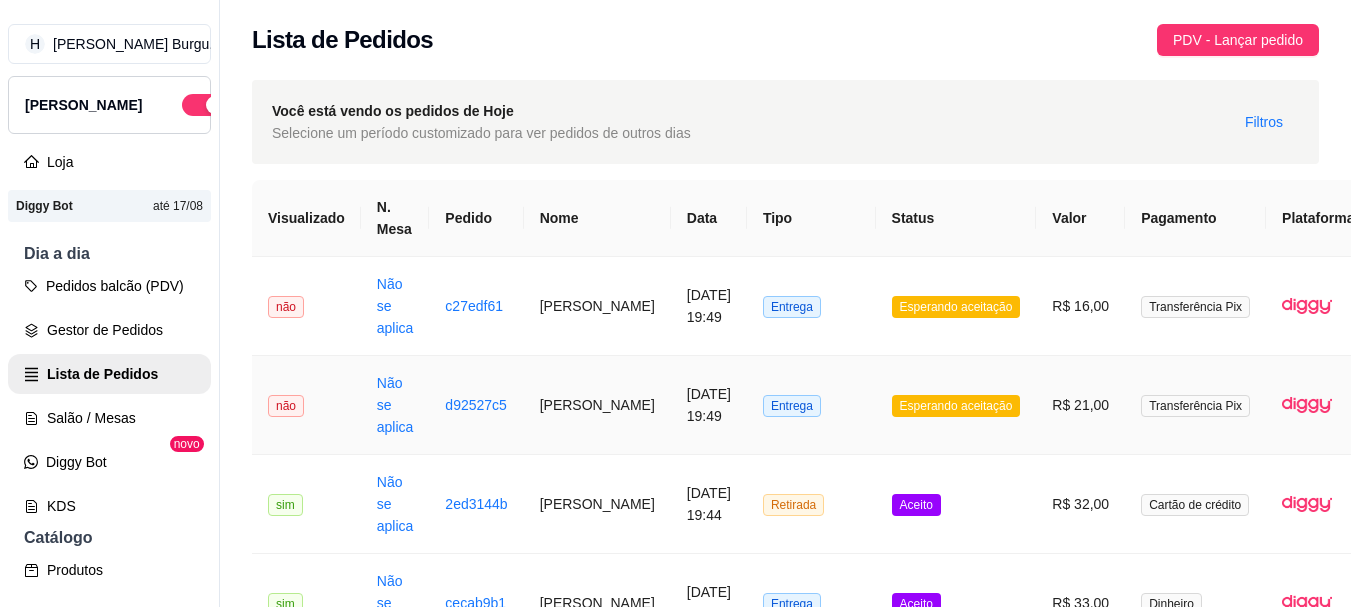 click on "Esperando aceitação" at bounding box center (956, 405) 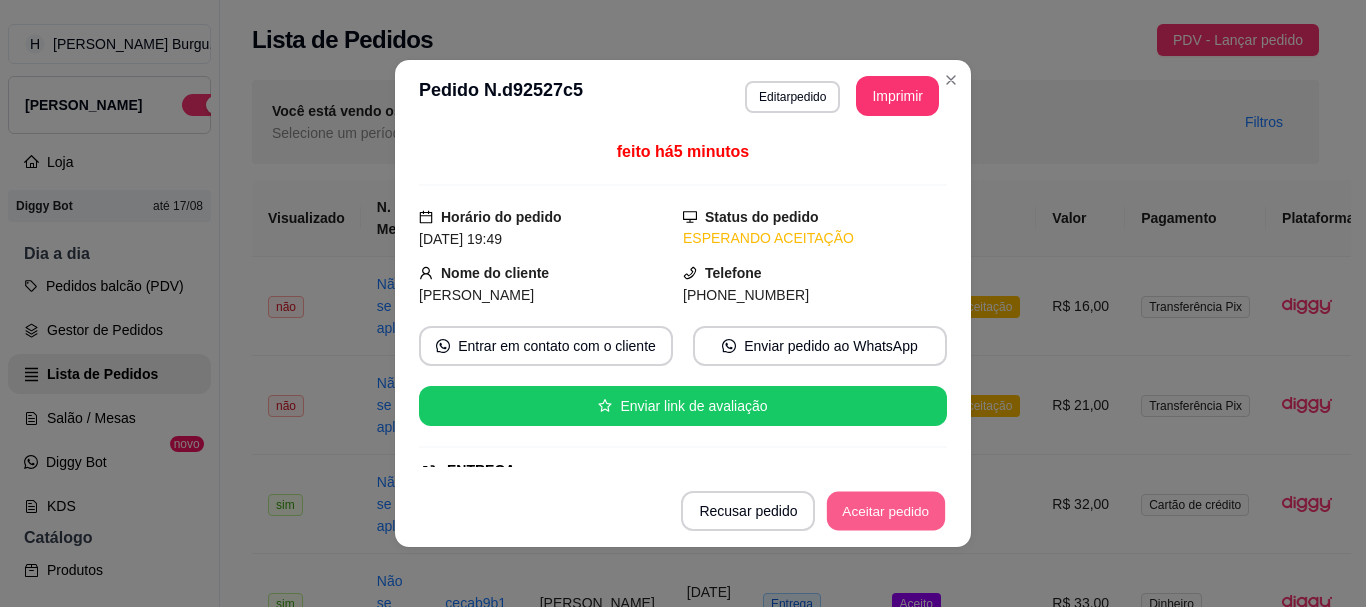 click on "Aceitar pedido" at bounding box center (886, 511) 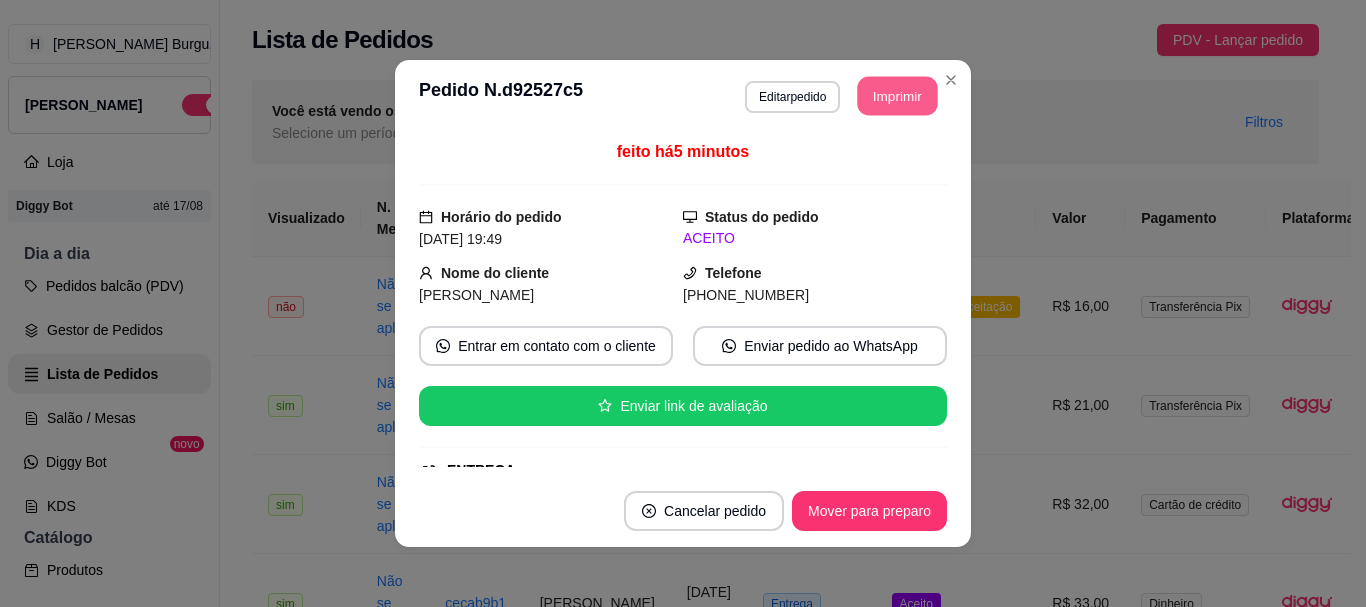 click on "Imprimir" at bounding box center (898, 96) 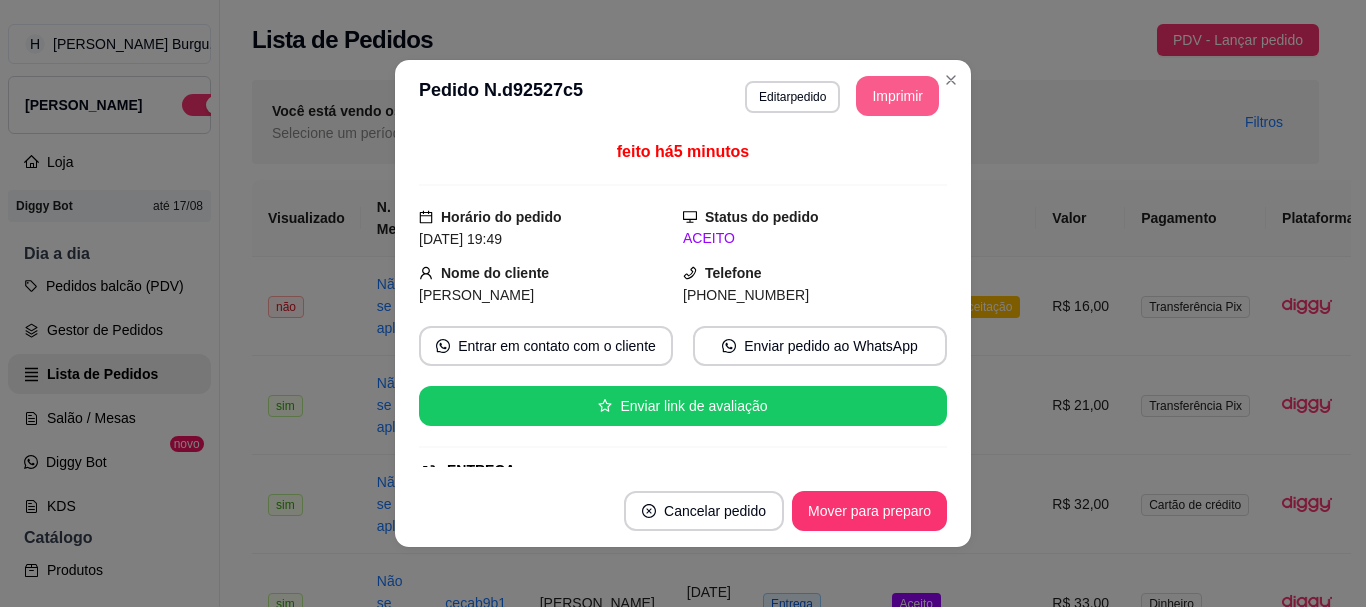 scroll, scrollTop: 0, scrollLeft: 0, axis: both 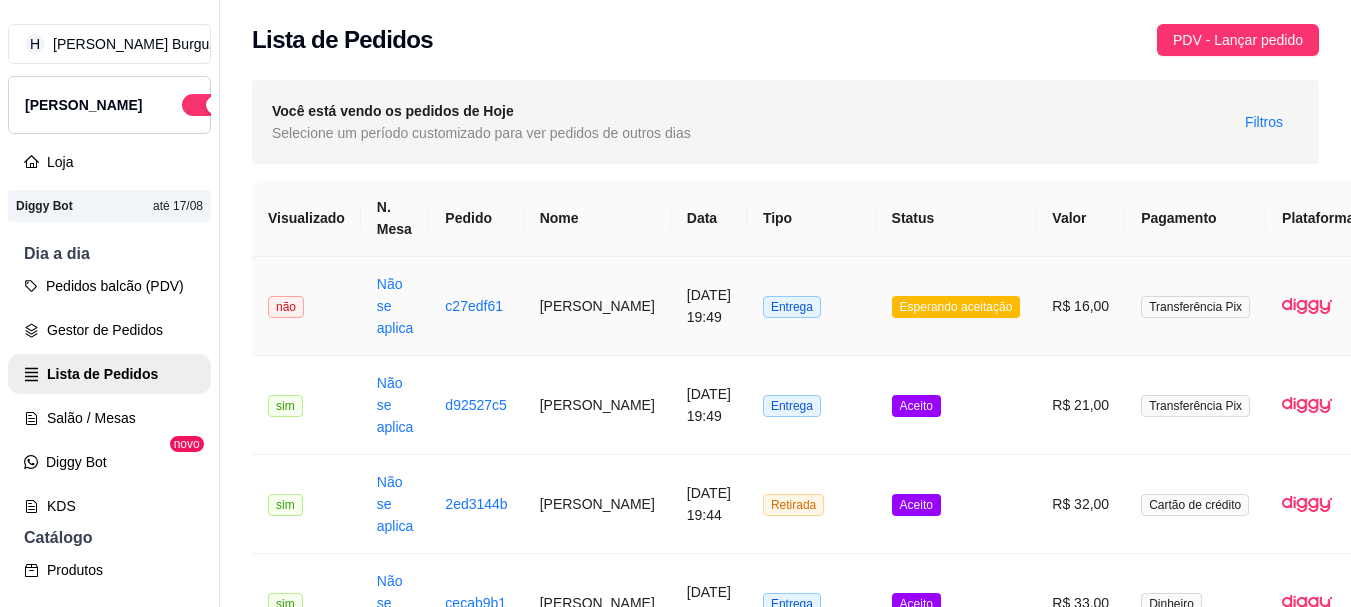 click on "Esperando aceitação" at bounding box center [956, 306] 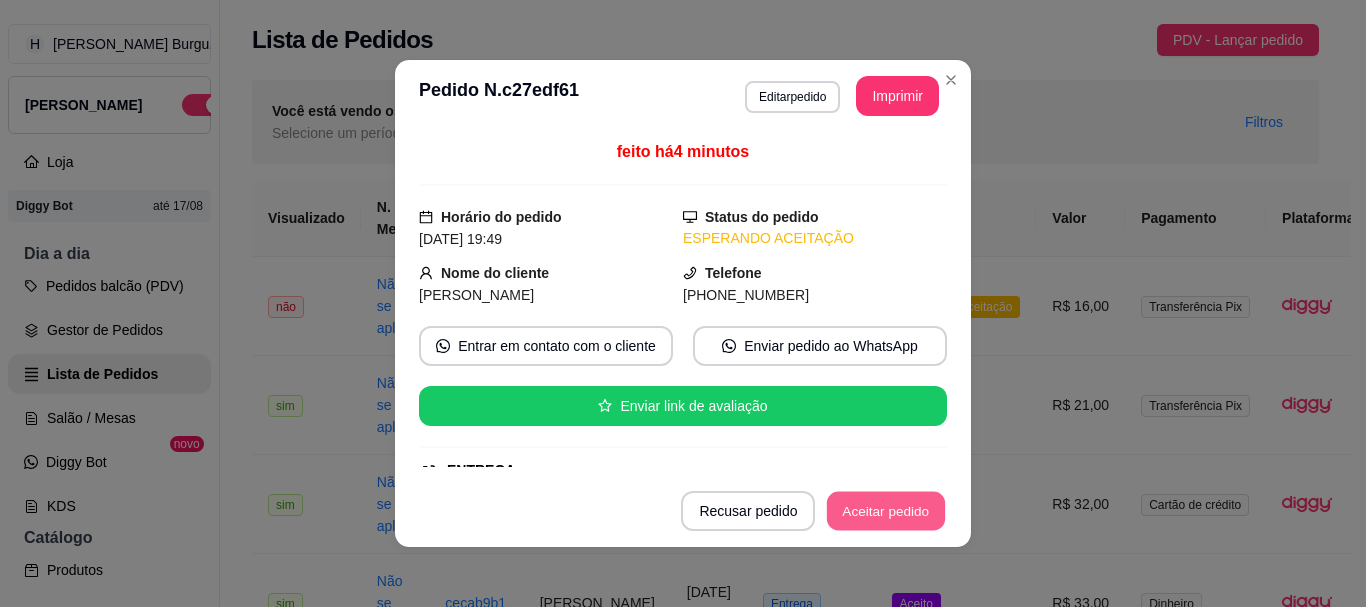 click on "Aceitar pedido" at bounding box center (886, 511) 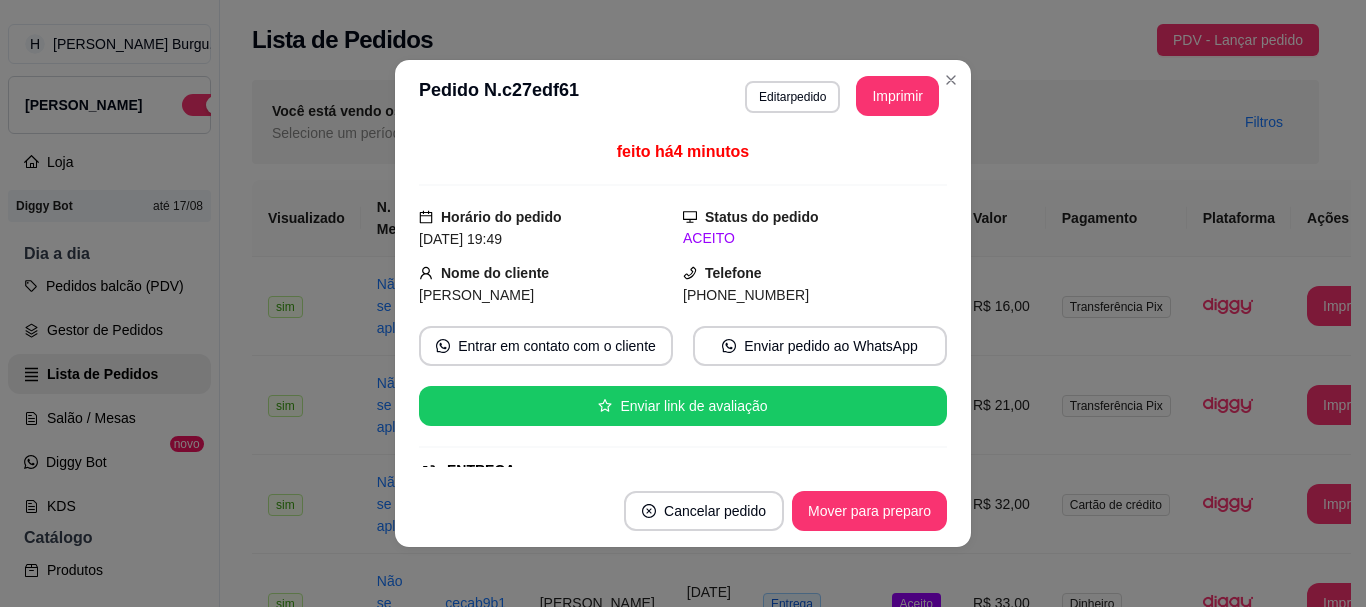 click on "**********" at bounding box center [683, 96] 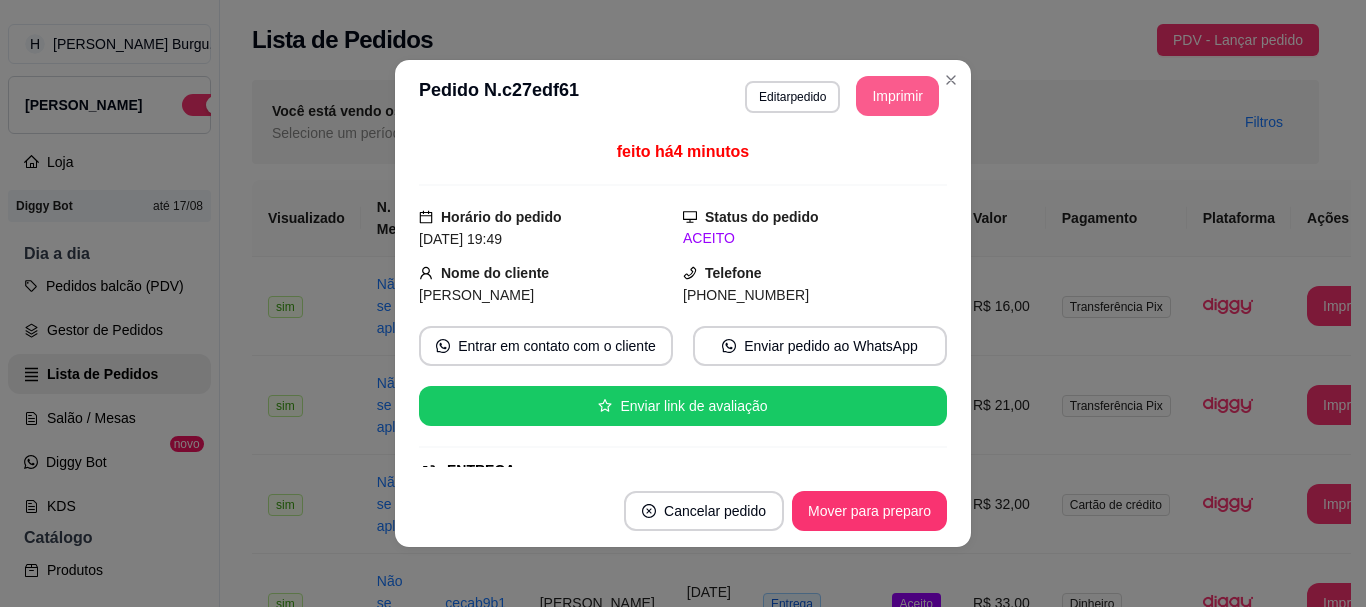 click on "Imprimir" at bounding box center [897, 96] 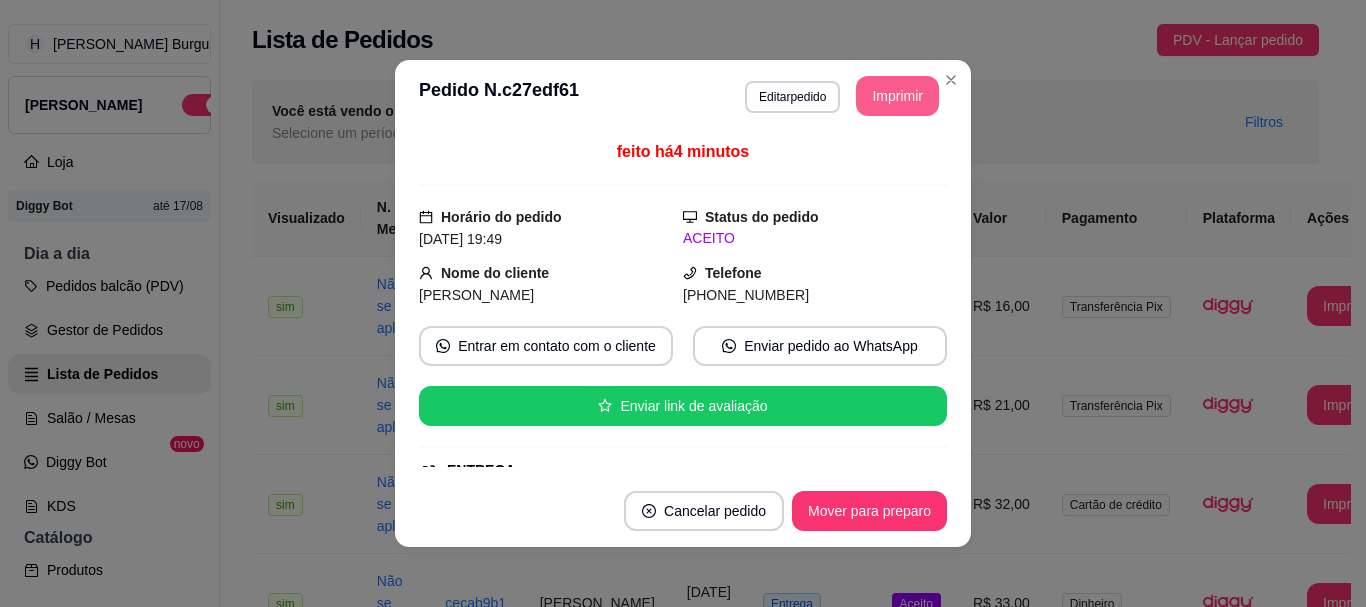 scroll, scrollTop: 0, scrollLeft: 0, axis: both 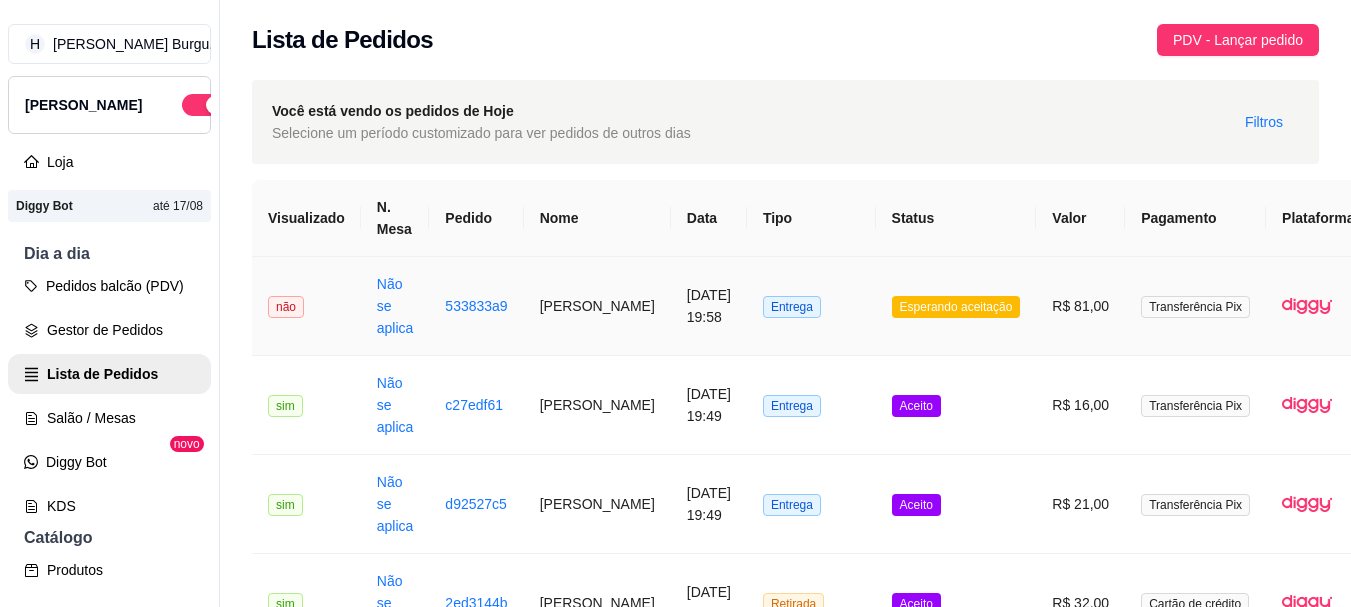 click on "Entrega" at bounding box center (811, 306) 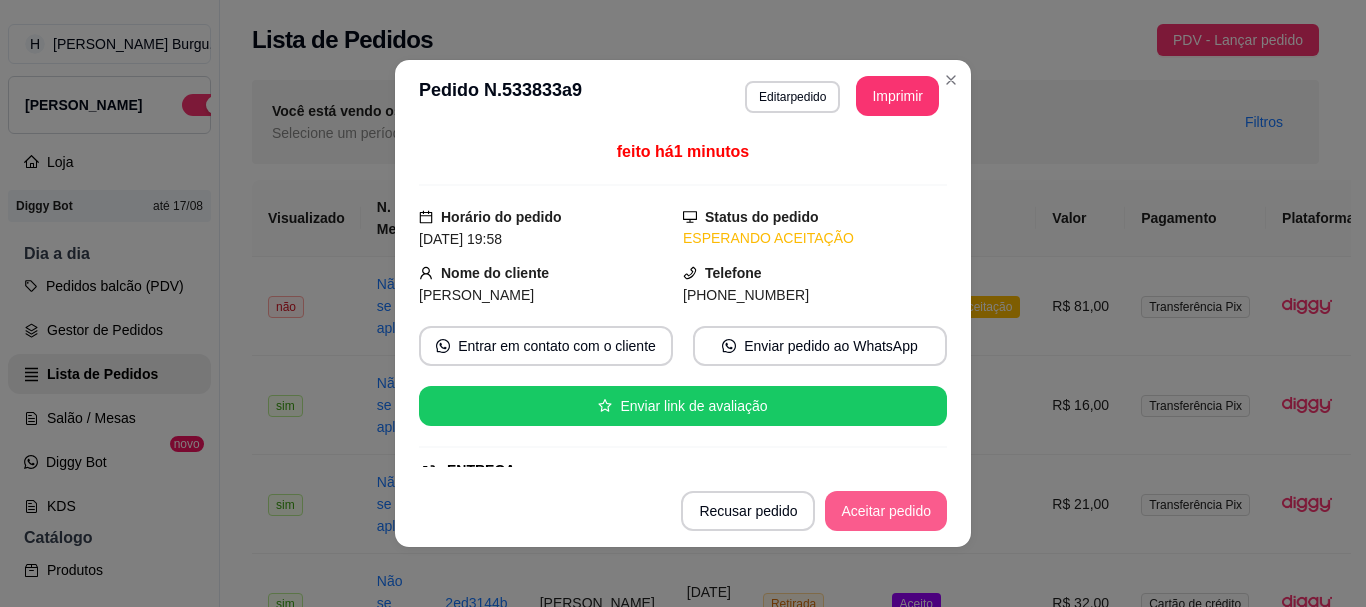 click on "Aceitar pedido" at bounding box center [886, 511] 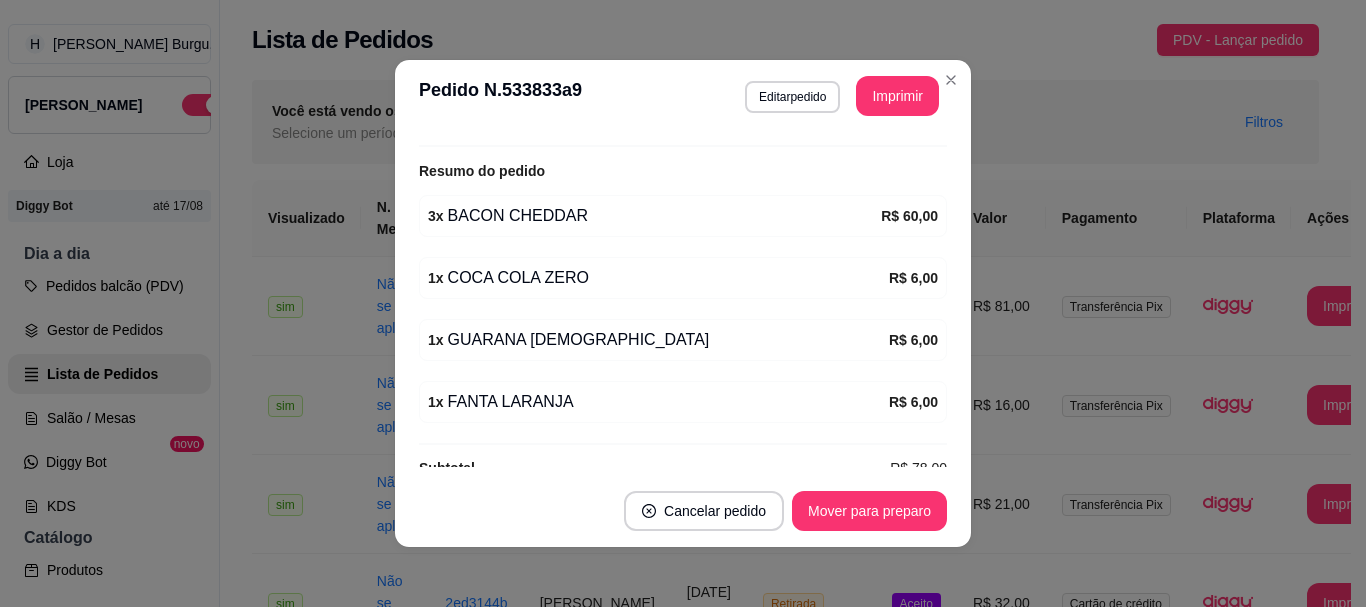 scroll, scrollTop: 636, scrollLeft: 0, axis: vertical 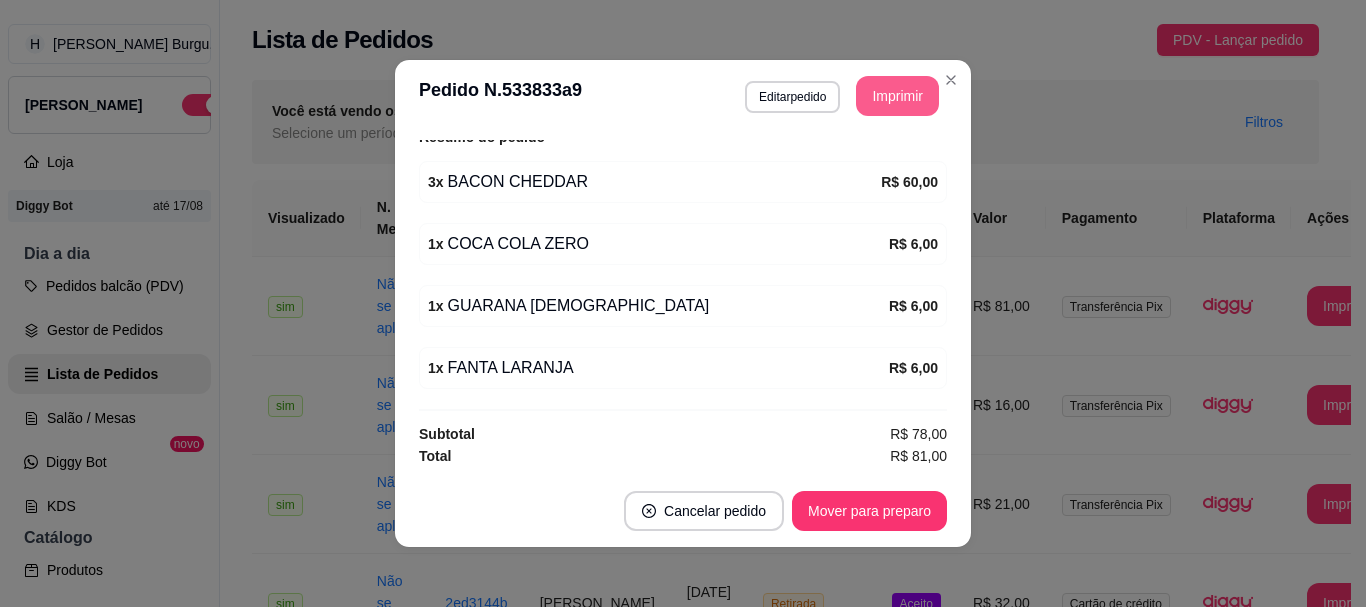 click on "Imprimir" at bounding box center (897, 96) 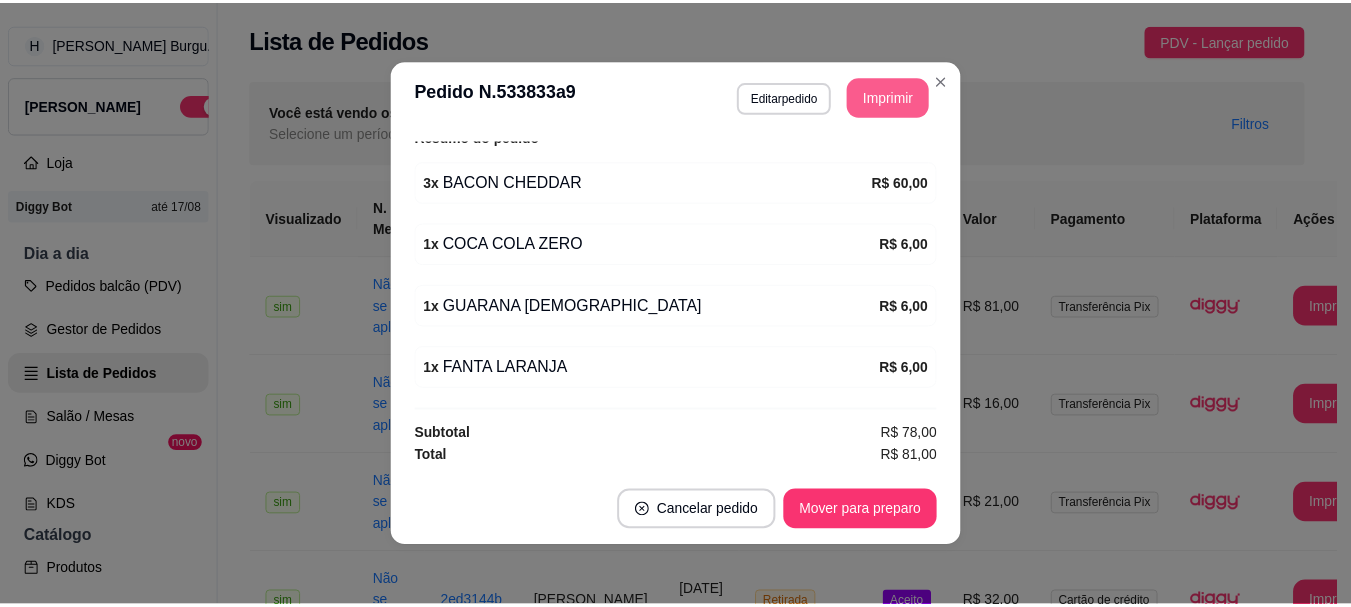 scroll, scrollTop: 0, scrollLeft: 0, axis: both 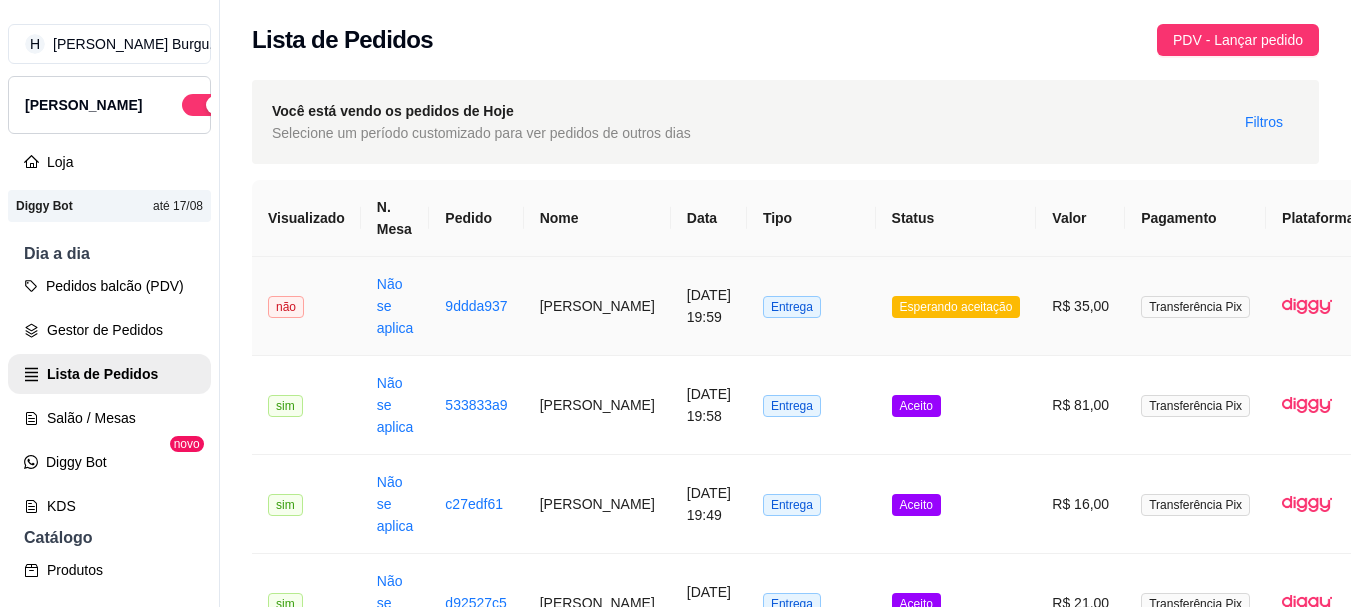 click on "Entrega" at bounding box center [811, 306] 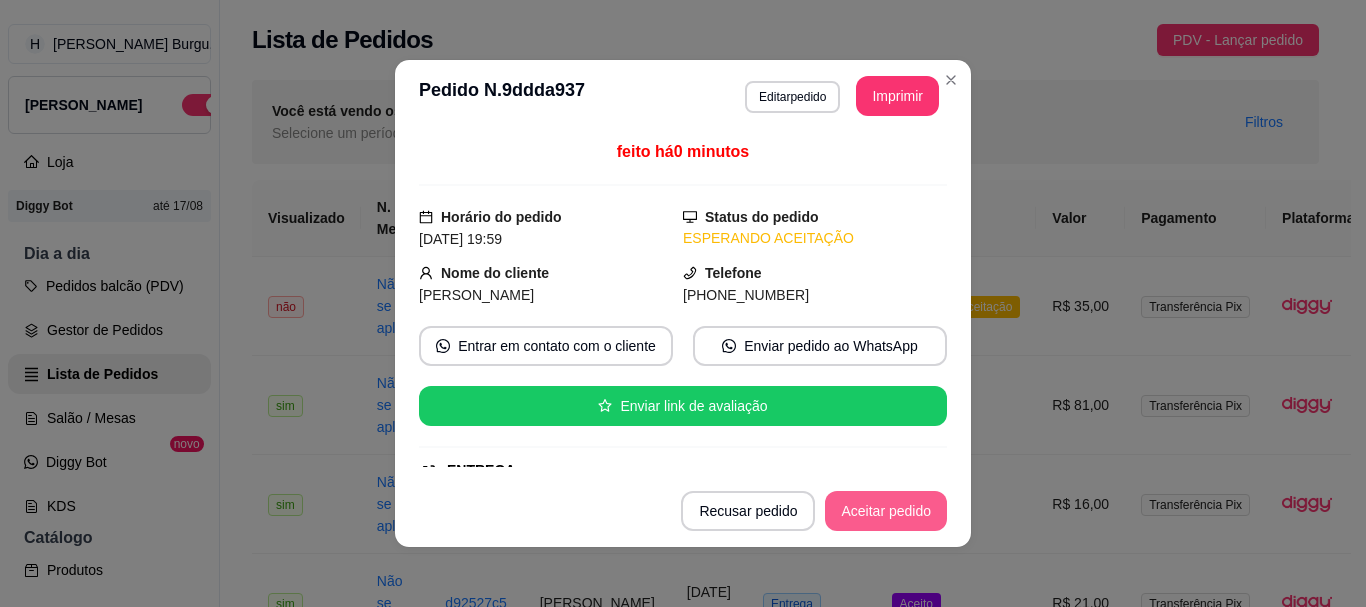 click on "Aceitar pedido" at bounding box center [886, 511] 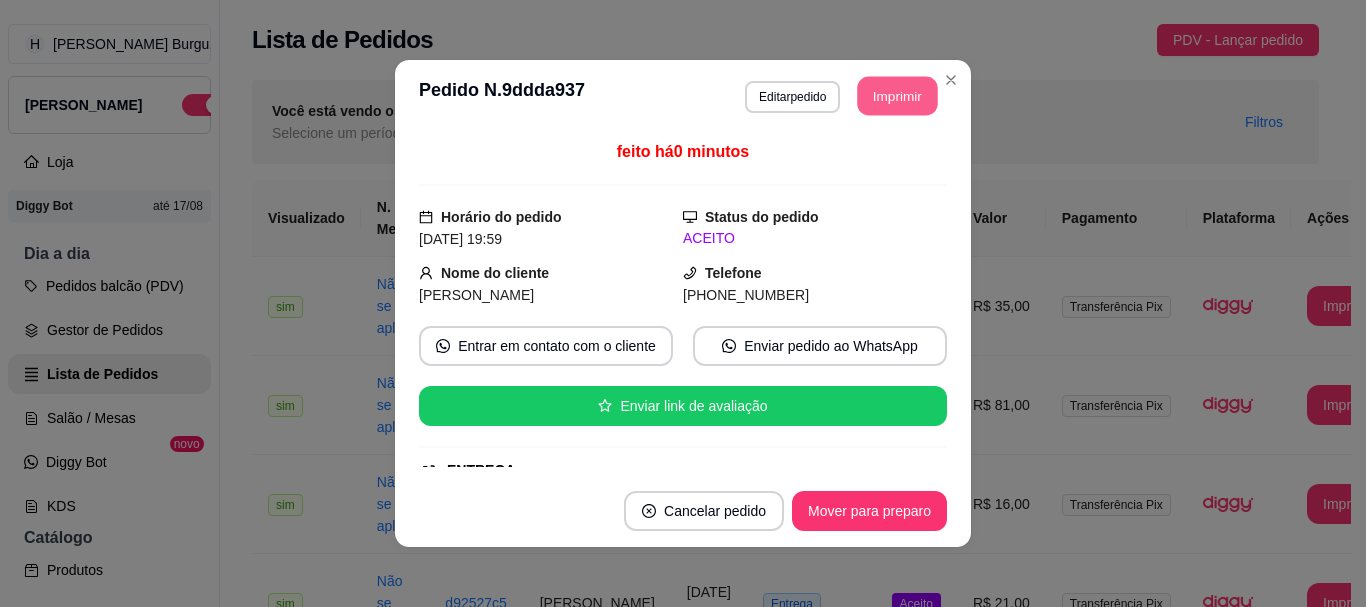 click on "Imprimir" at bounding box center [898, 96] 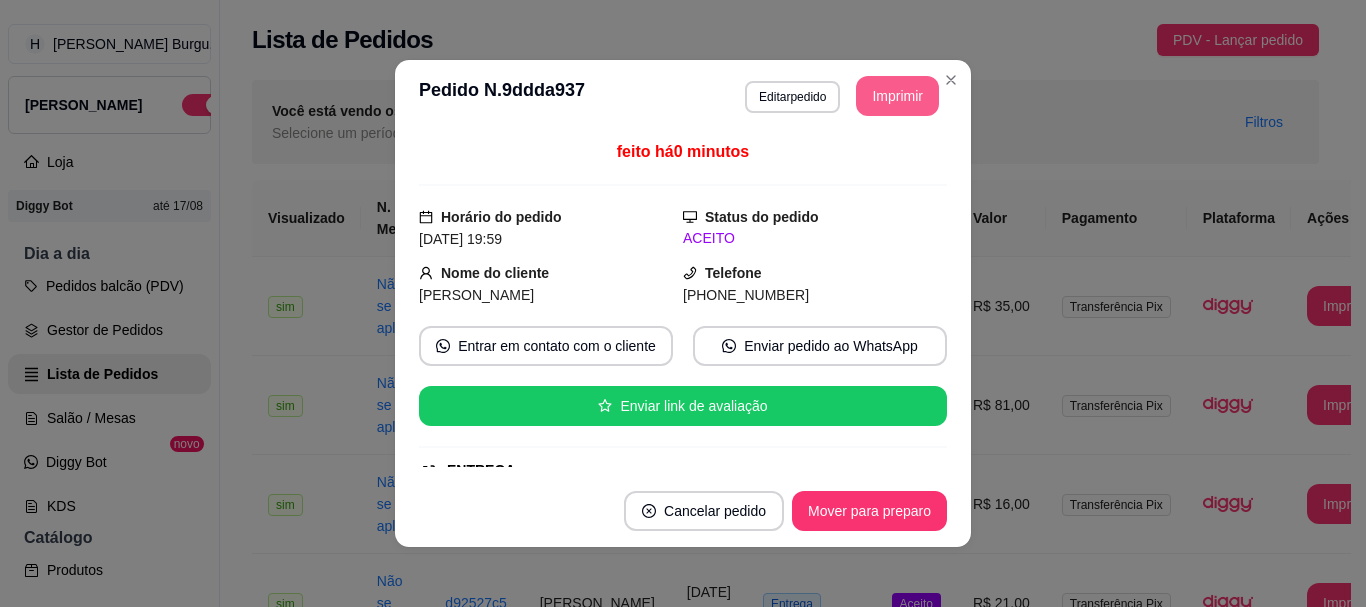 scroll, scrollTop: 0, scrollLeft: 0, axis: both 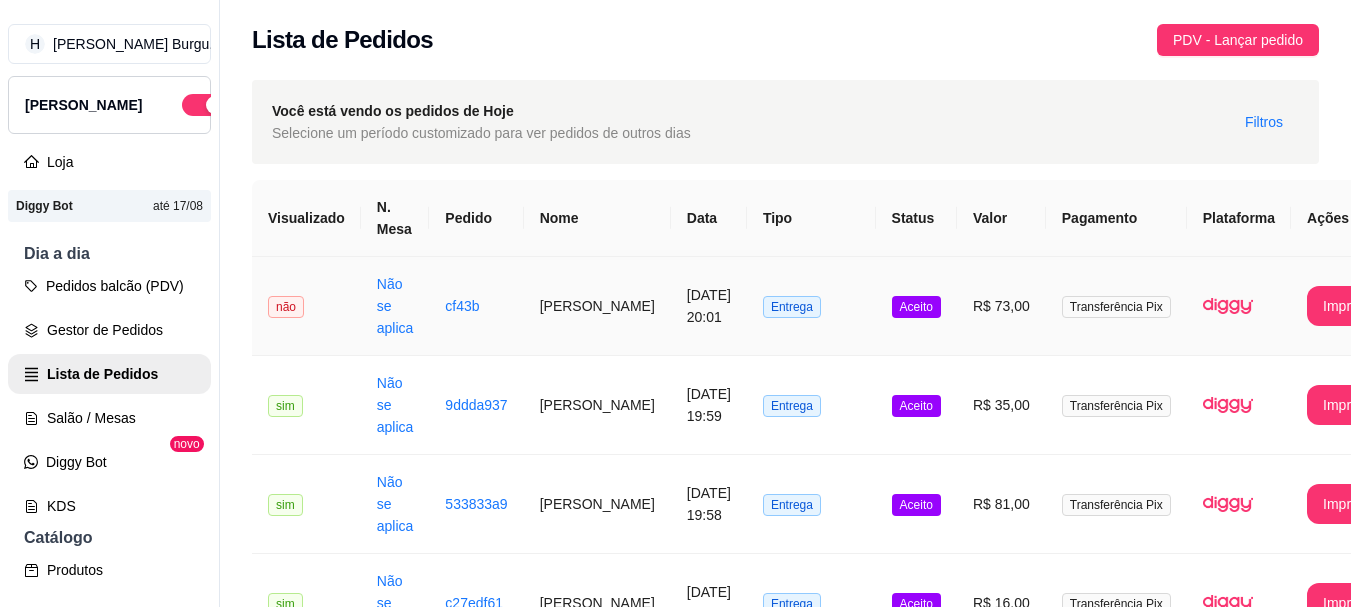 click on "Entrega" at bounding box center (811, 306) 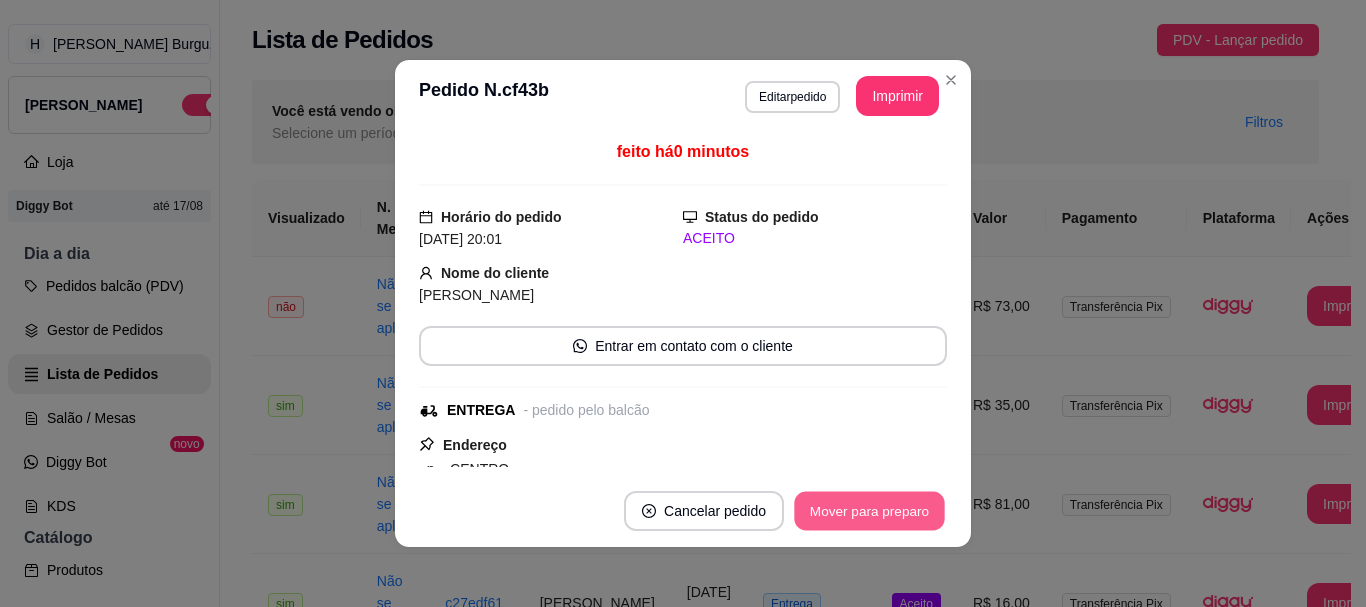click on "Mover para preparo" at bounding box center [869, 511] 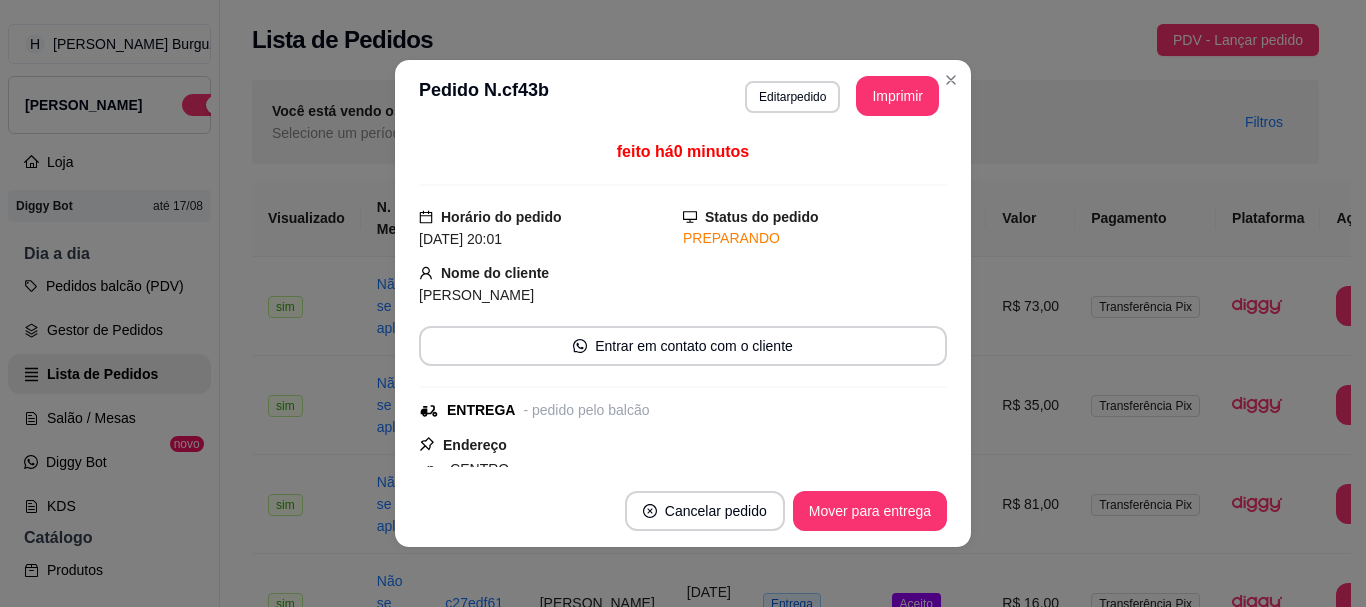 click on "**********" at bounding box center [683, 96] 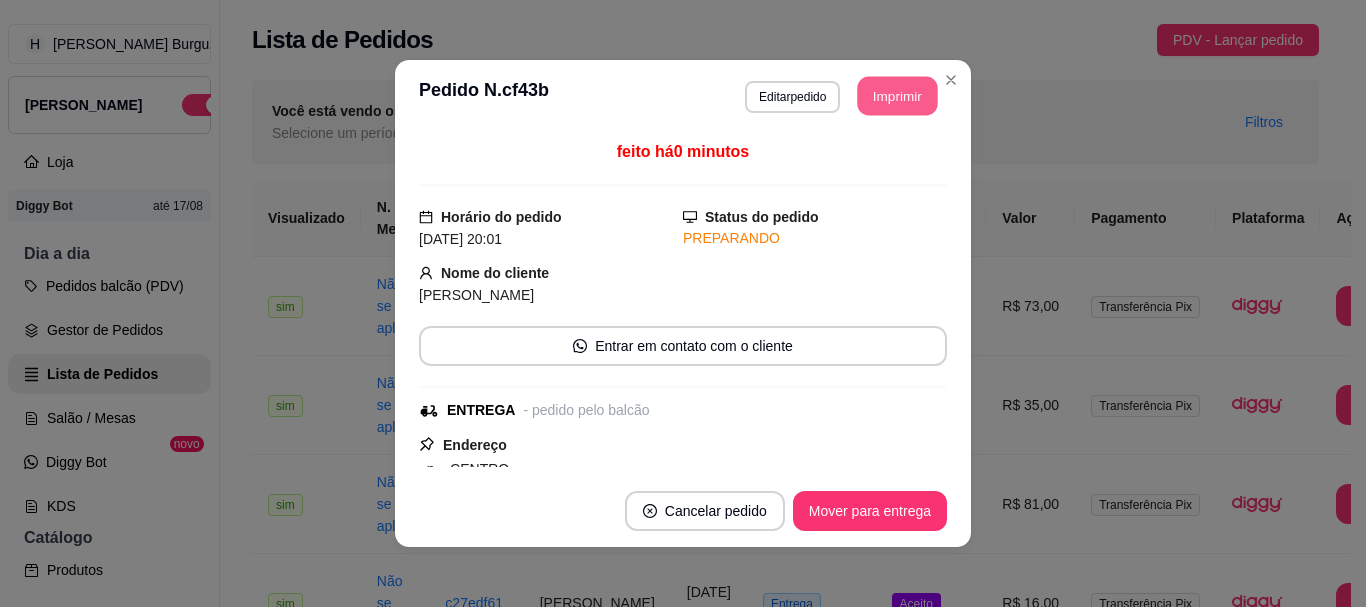 click on "Imprimir" at bounding box center (898, 96) 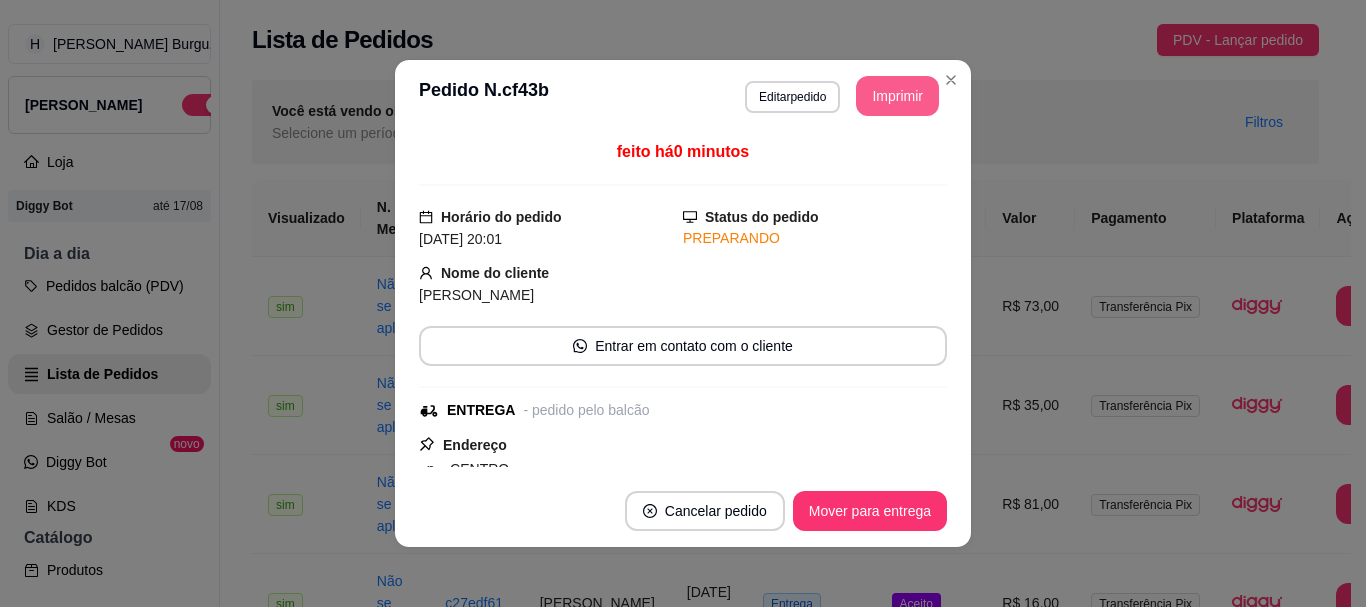 scroll, scrollTop: 0, scrollLeft: 0, axis: both 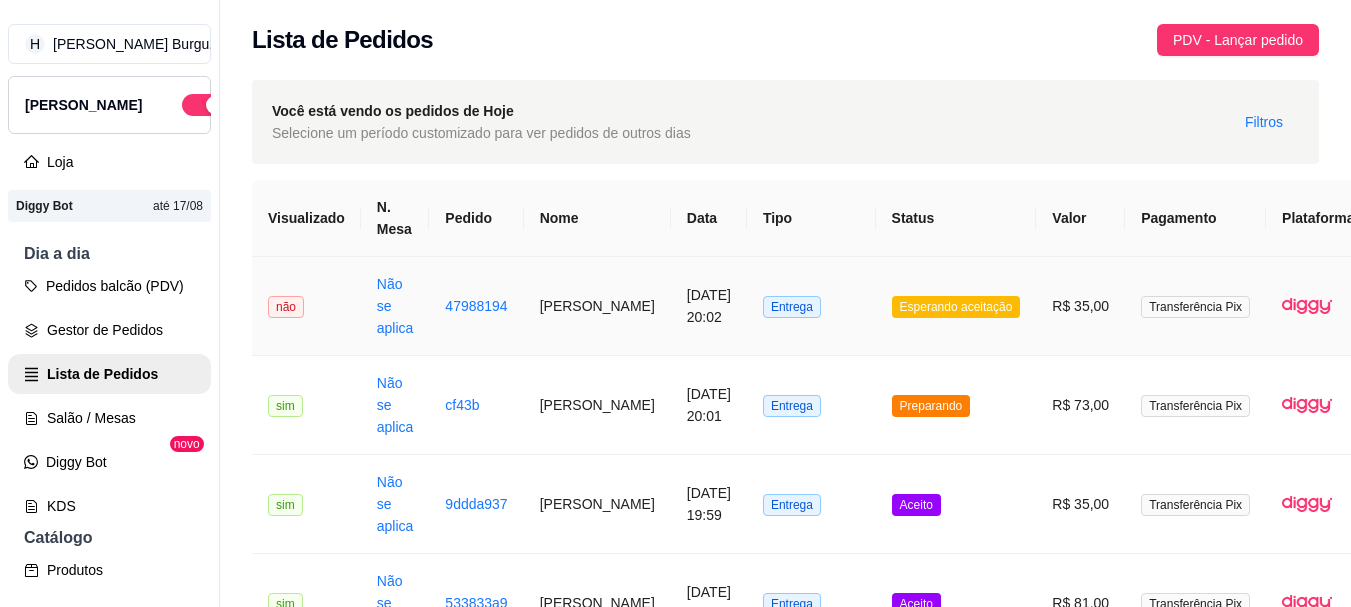 click on "Esperando aceitação" at bounding box center [956, 306] 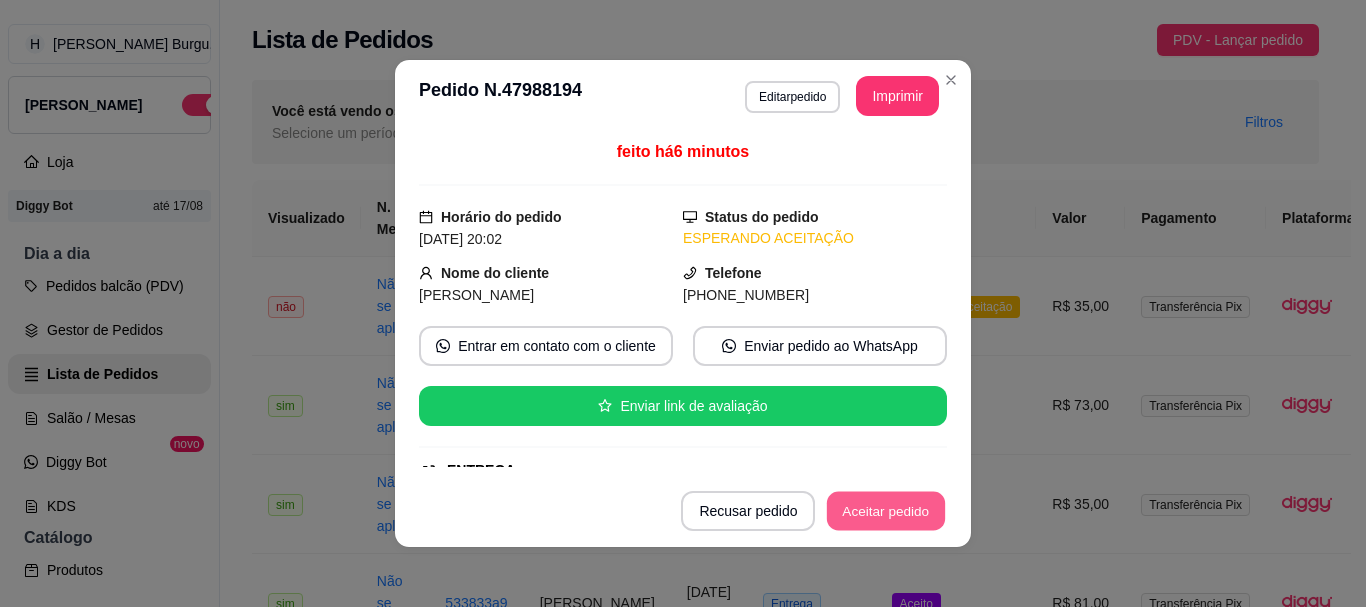 click on "Aceitar pedido" at bounding box center [886, 511] 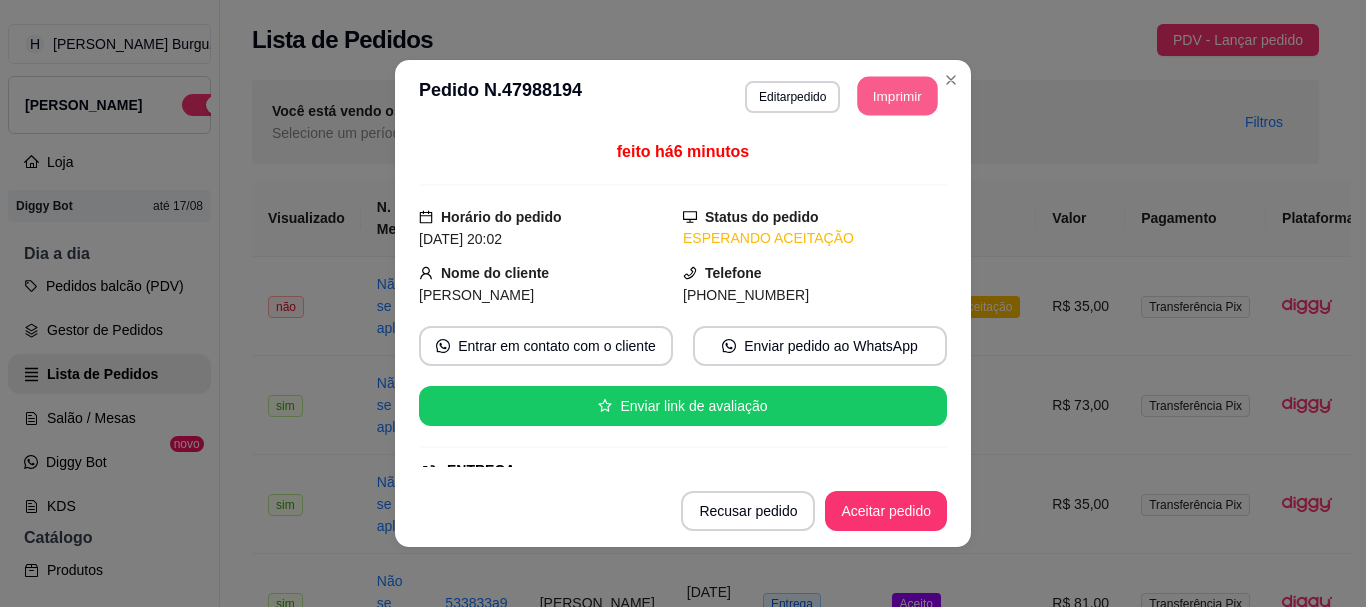 click on "Imprimir" at bounding box center [898, 96] 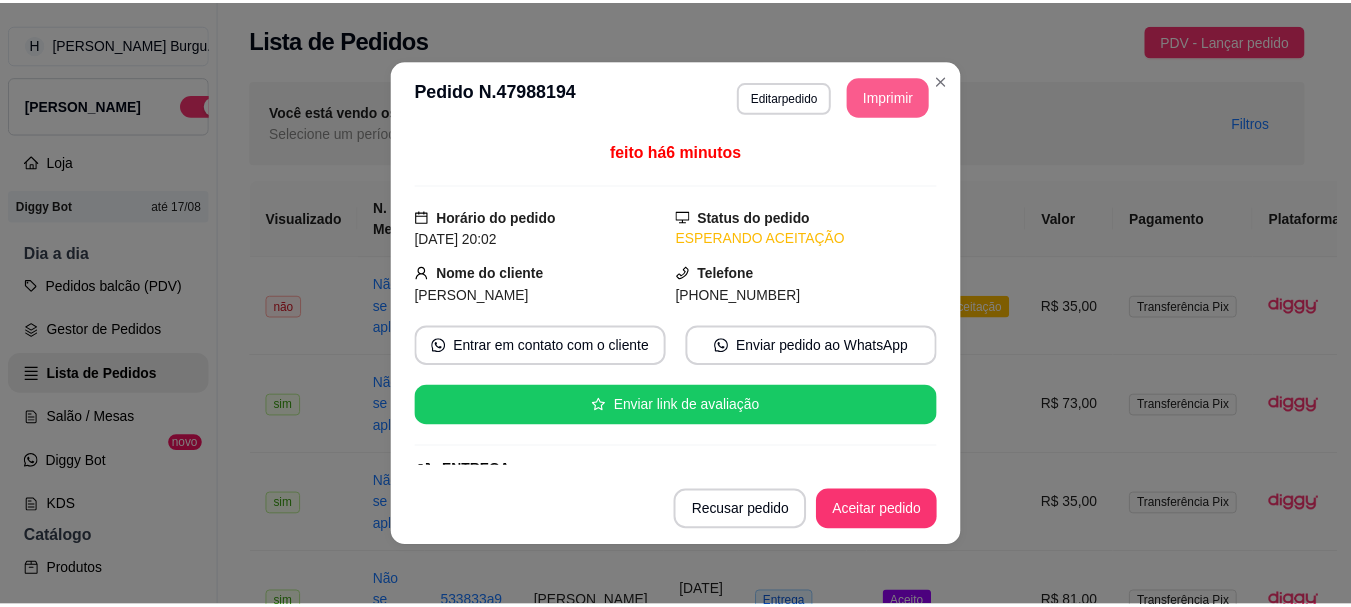 scroll, scrollTop: 0, scrollLeft: 0, axis: both 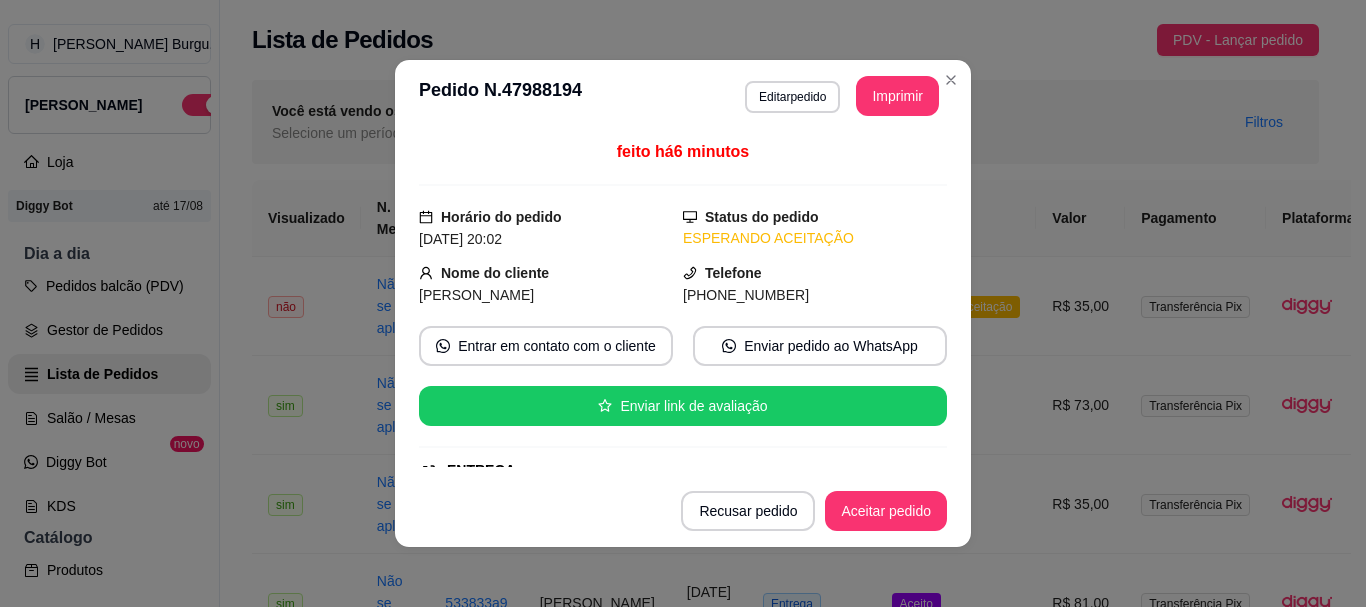 click 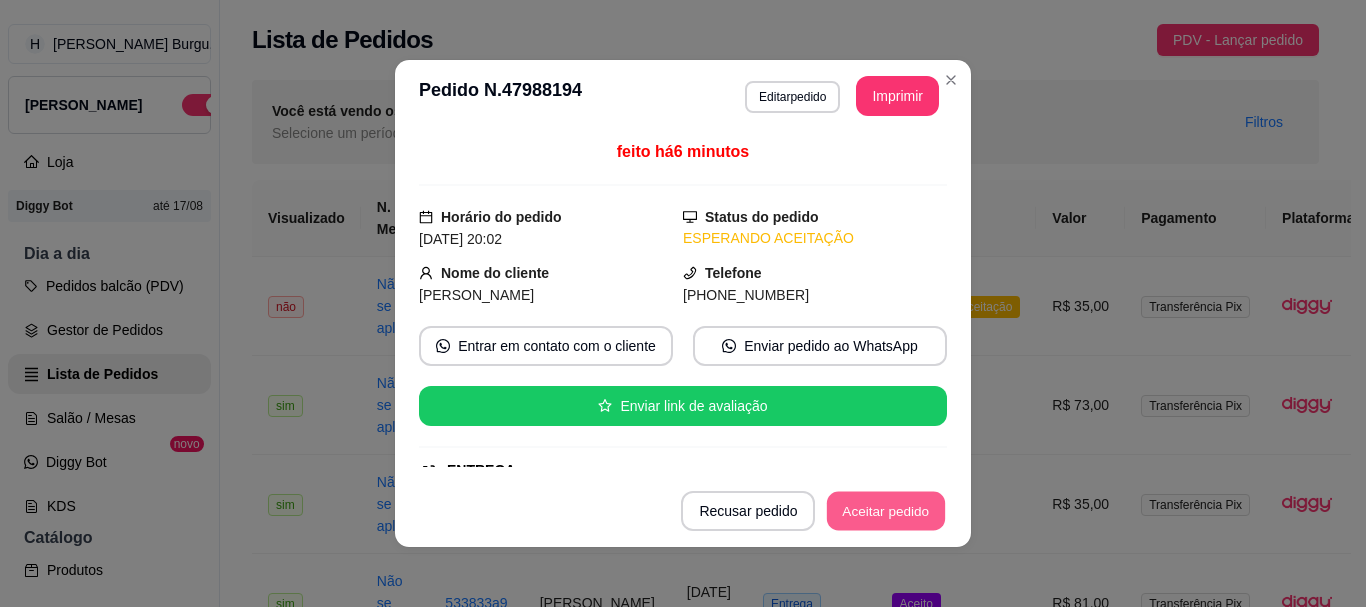 click on "Aceitar pedido" at bounding box center [886, 511] 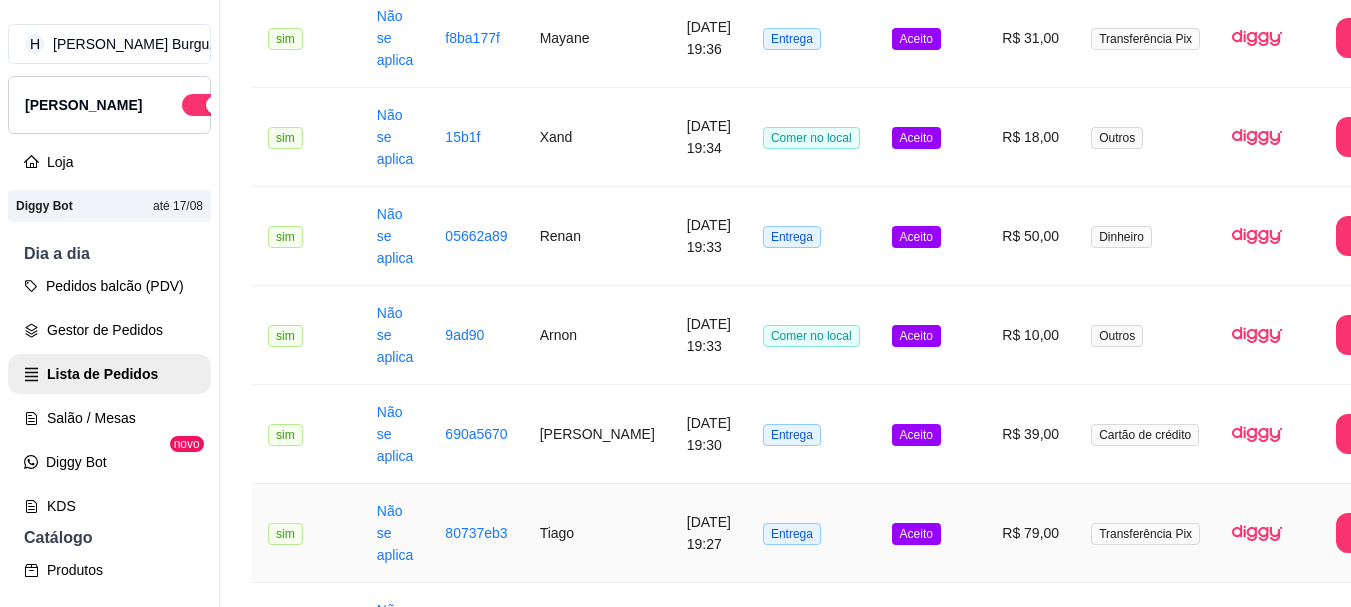 scroll, scrollTop: 1393, scrollLeft: 0, axis: vertical 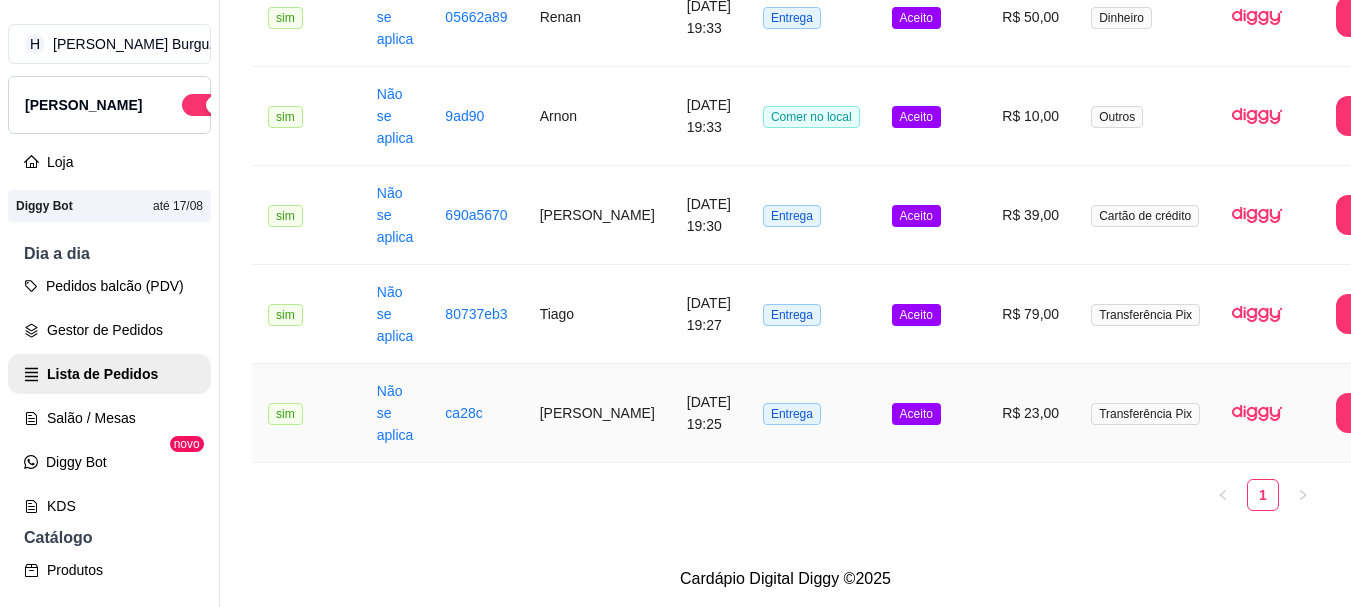 click on "Aceito" at bounding box center (931, 413) 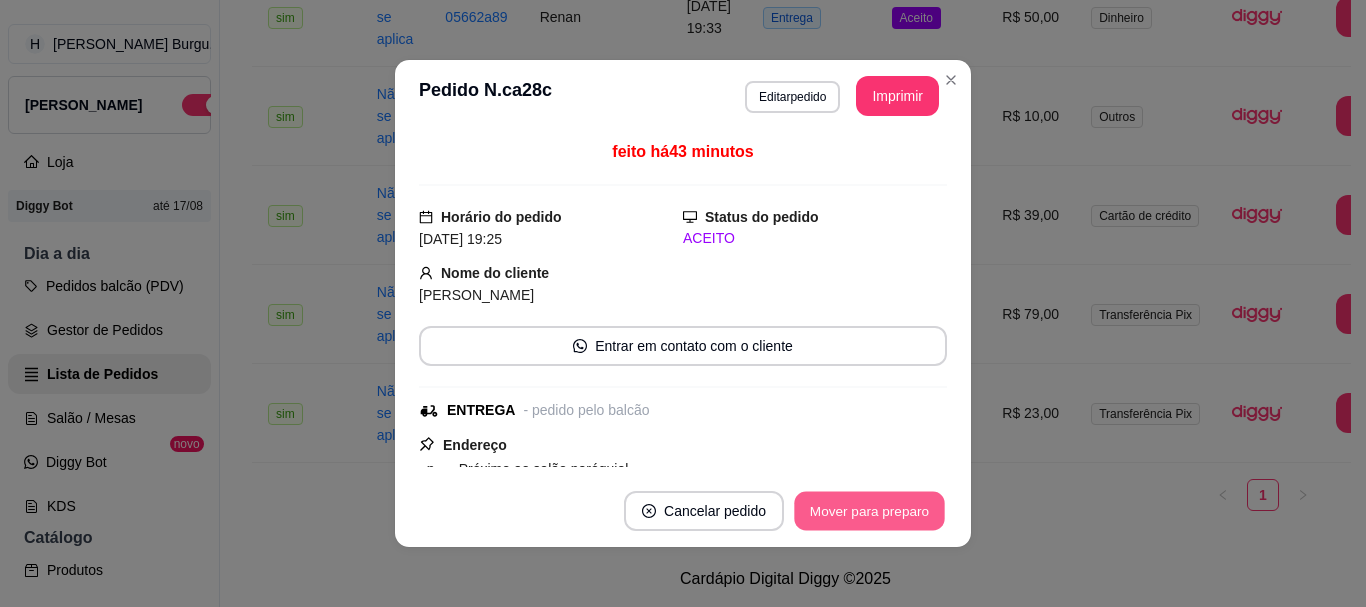 click on "Mover para preparo" at bounding box center (869, 511) 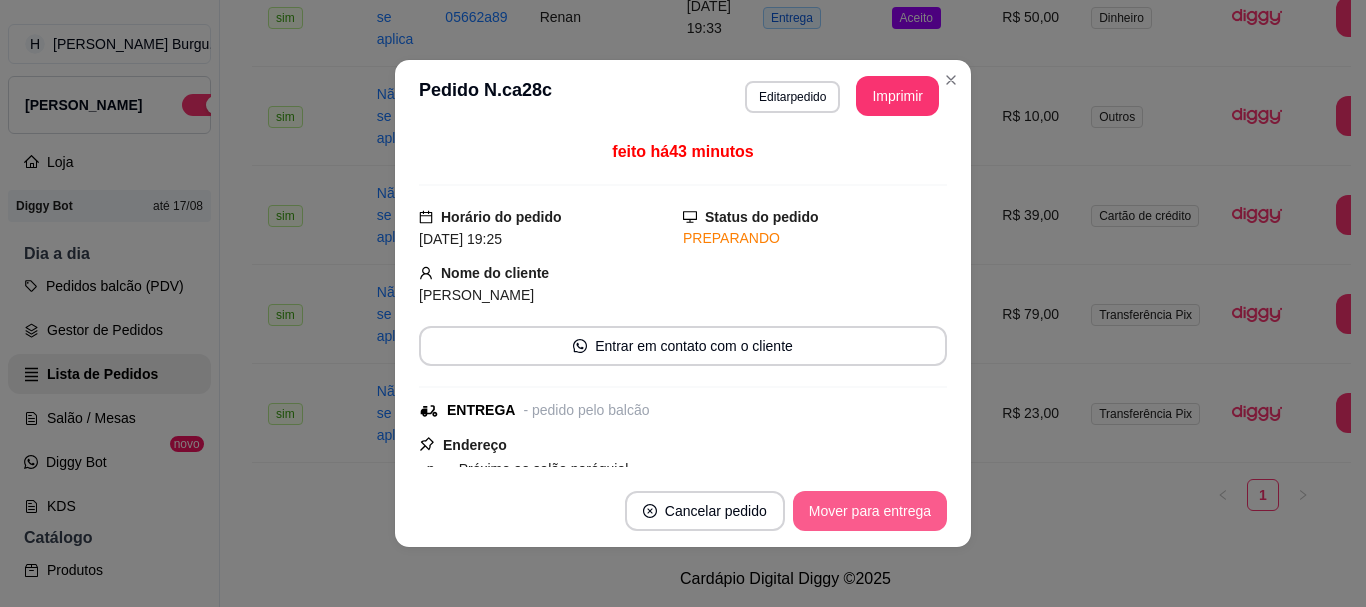 click on "Mover para entrega" at bounding box center [870, 511] 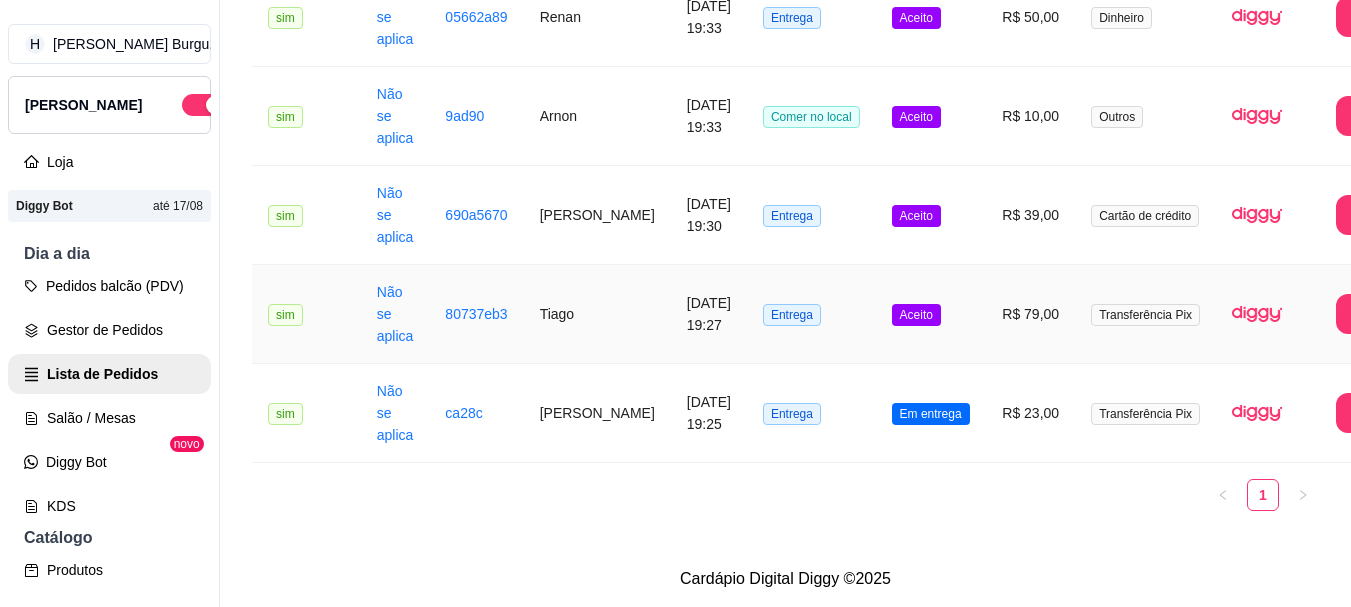 click on "Aceito" at bounding box center (931, 314) 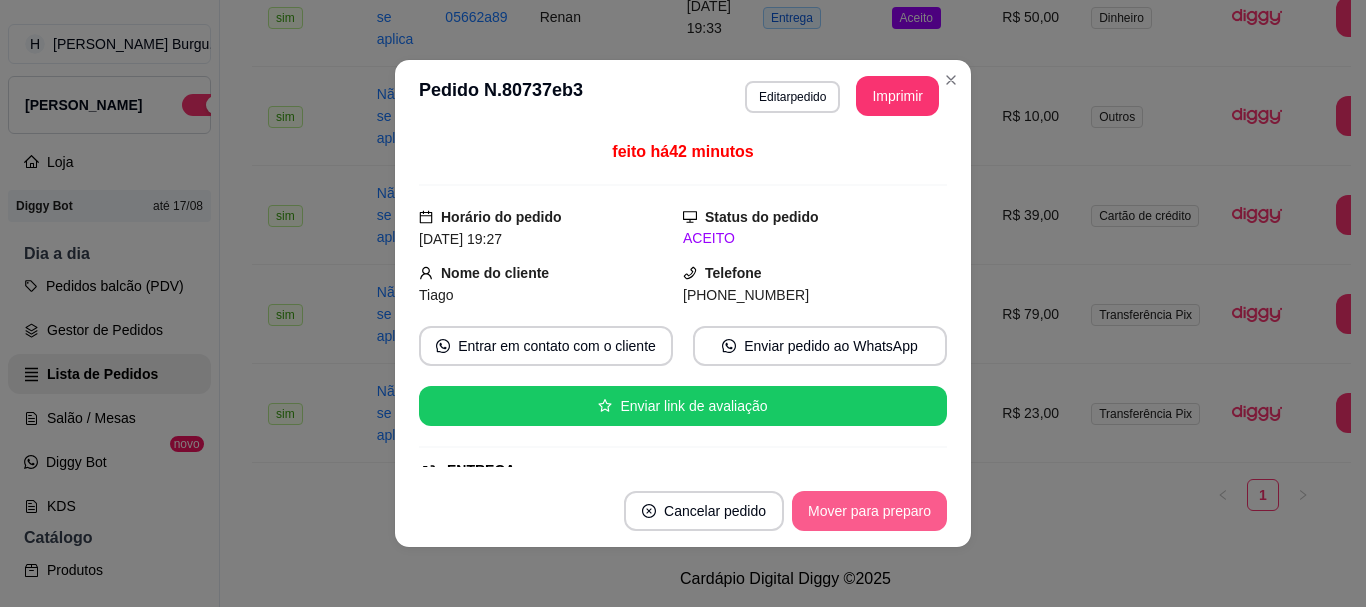 click on "Mover para preparo" at bounding box center [869, 511] 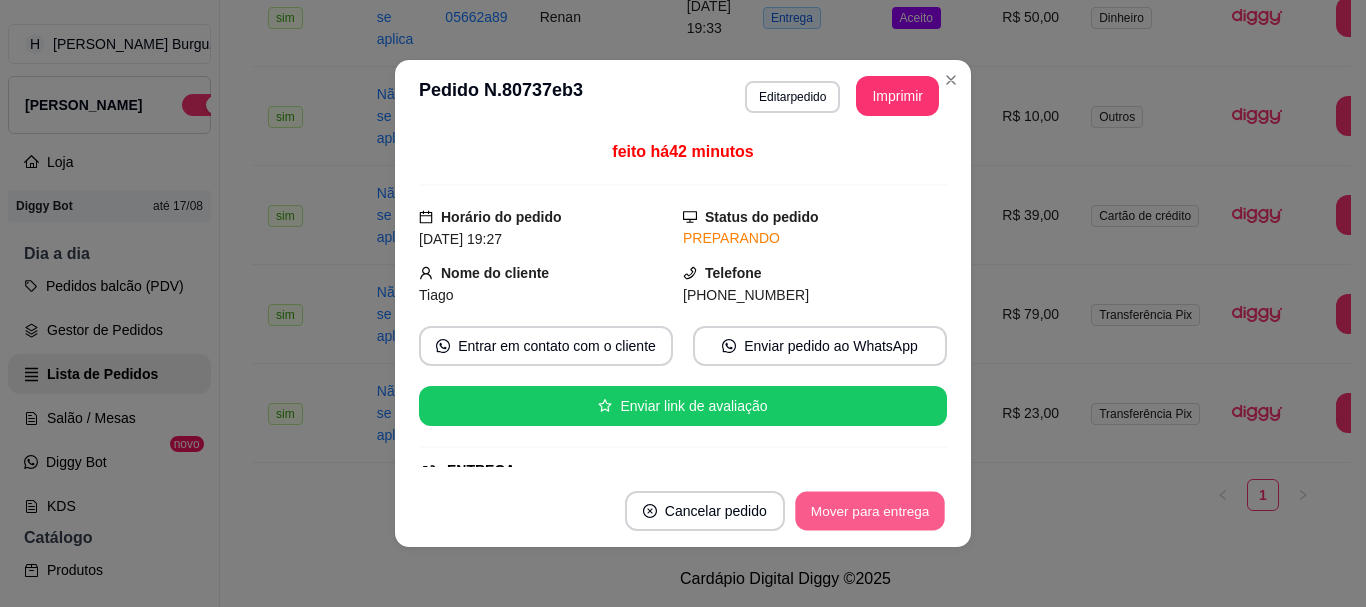 click on "Mover para entrega" at bounding box center [870, 511] 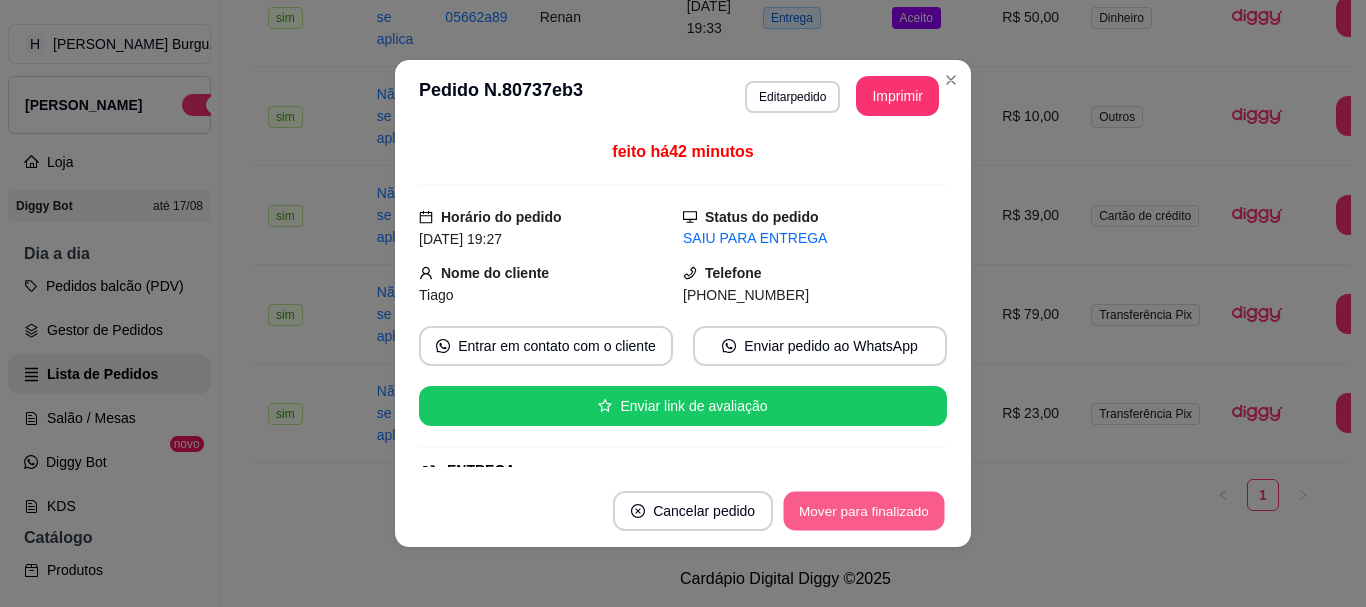 click on "Mover para finalizado" at bounding box center [864, 511] 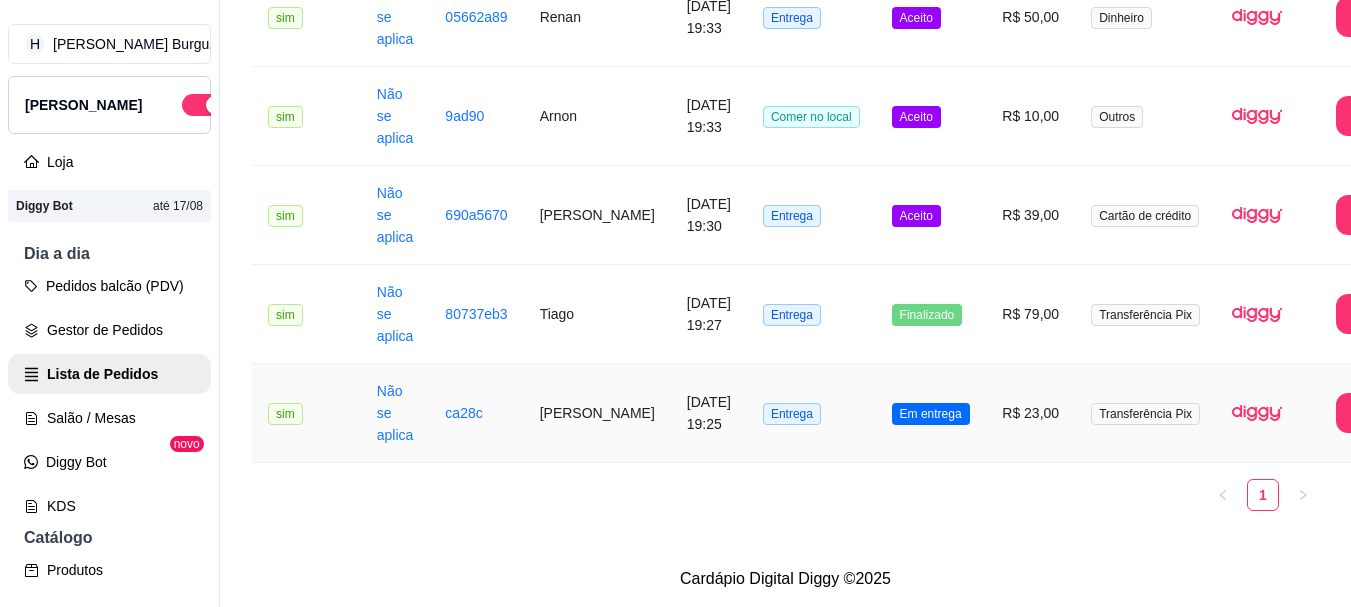 click on "Em entrega" at bounding box center (931, 413) 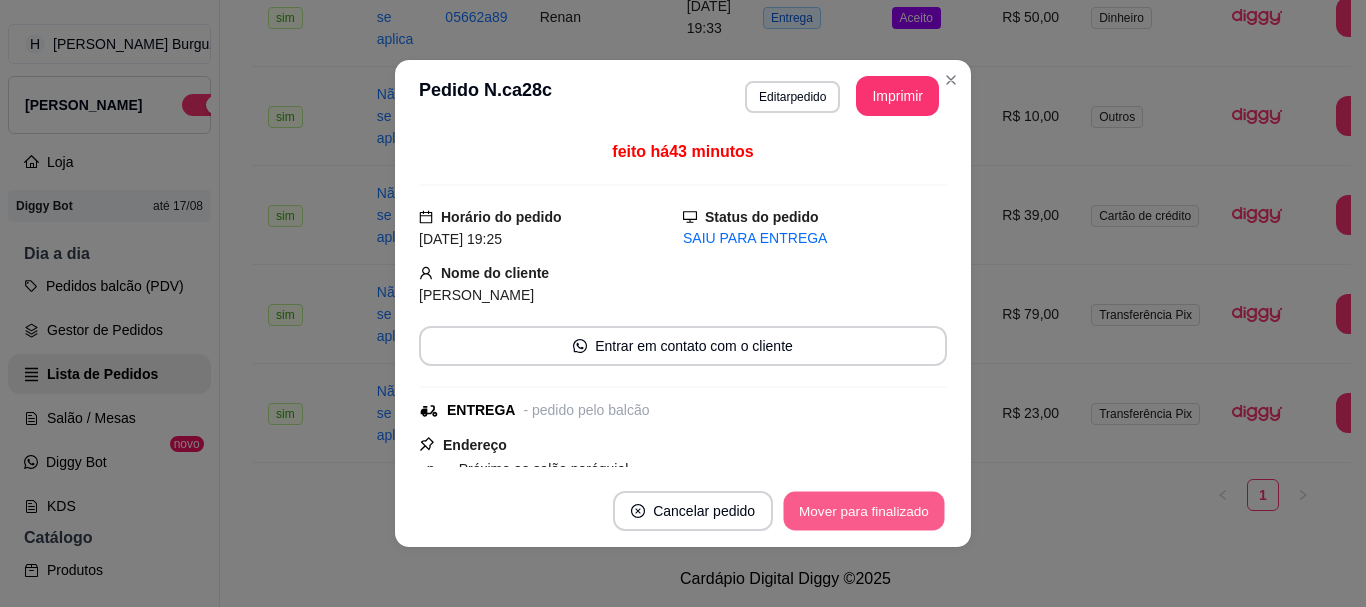 click on "Mover para finalizado" at bounding box center [864, 511] 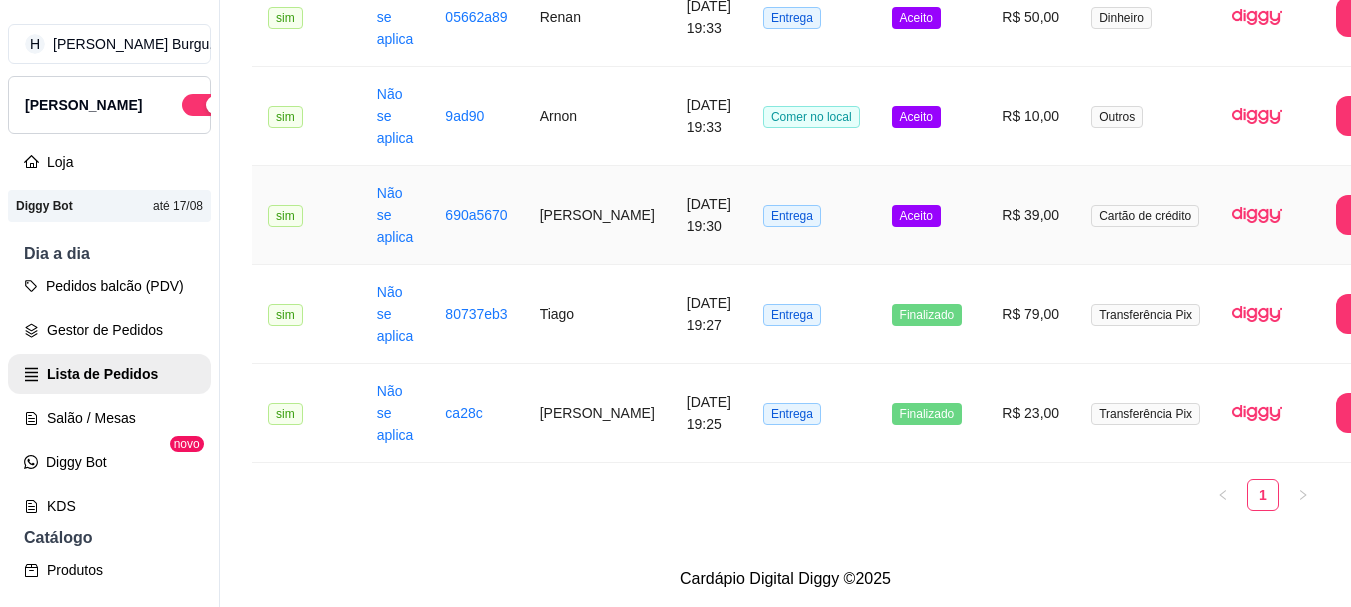 click on "Aceito" at bounding box center (931, 215) 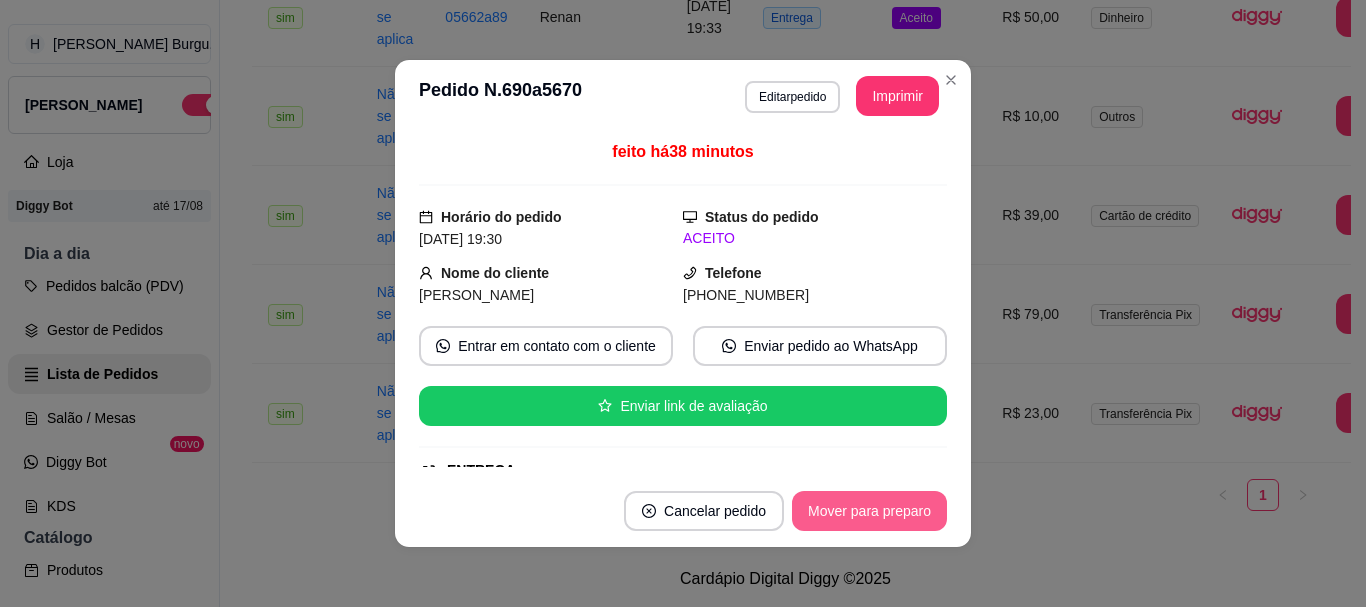 click on "Mover para preparo" at bounding box center (869, 511) 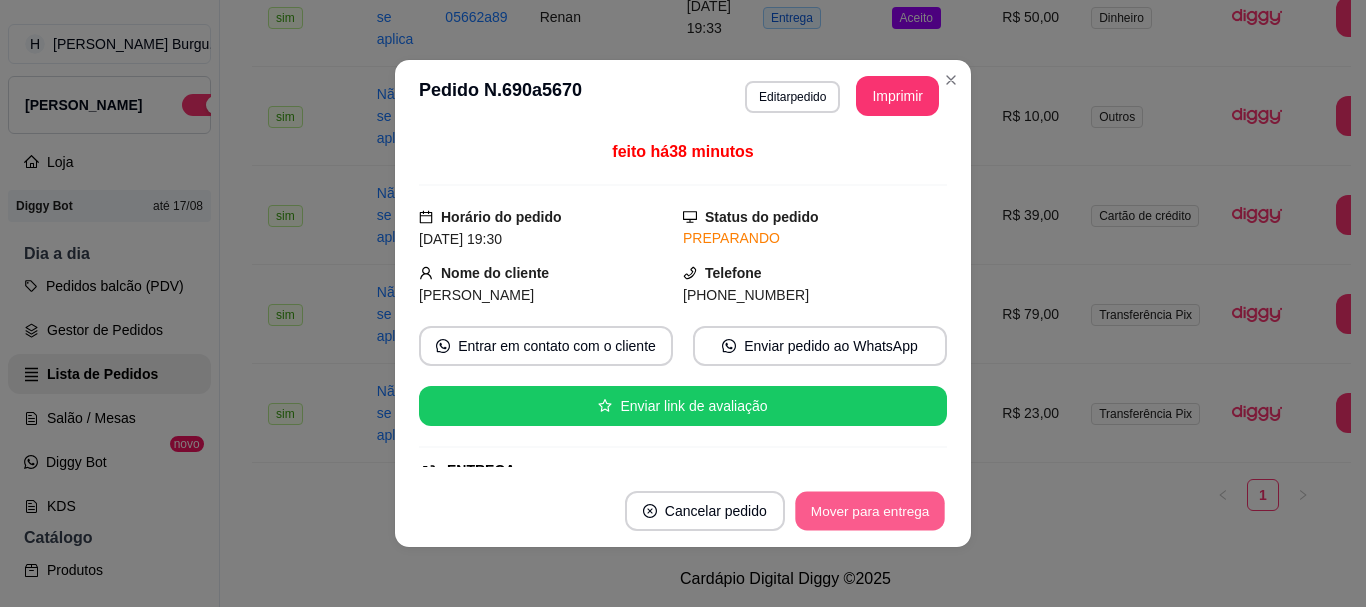 click on "Mover para entrega" at bounding box center (870, 511) 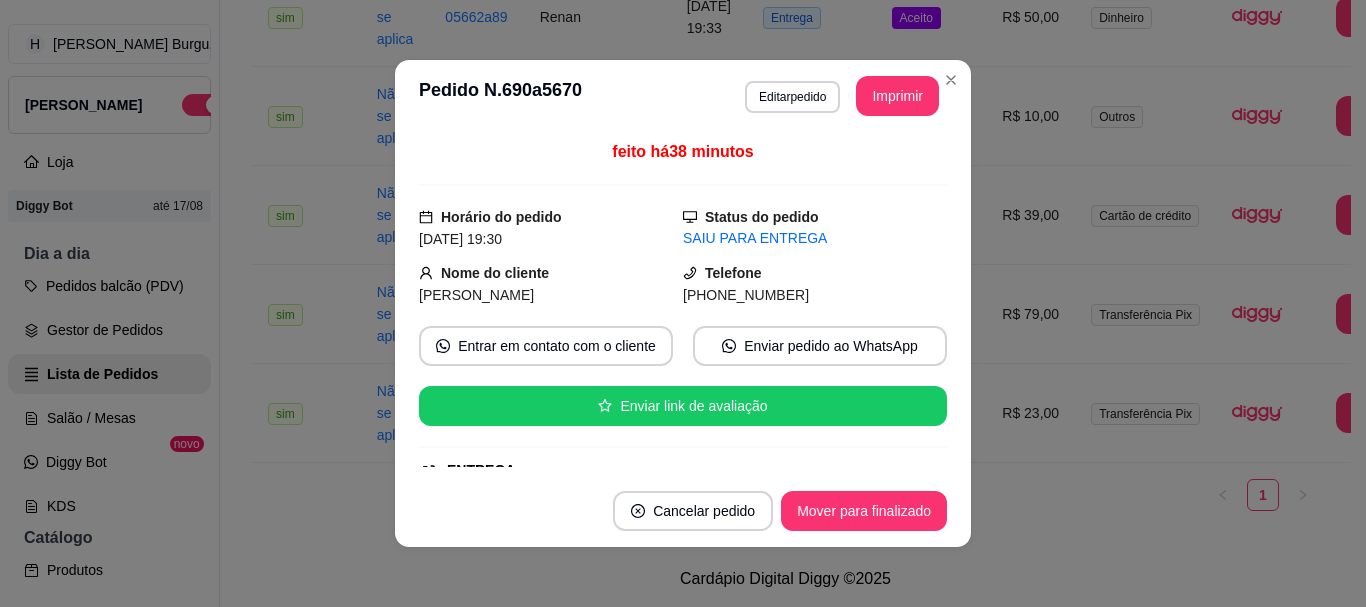 click on "Cancelar pedido Mover para finalizado" at bounding box center (683, 511) 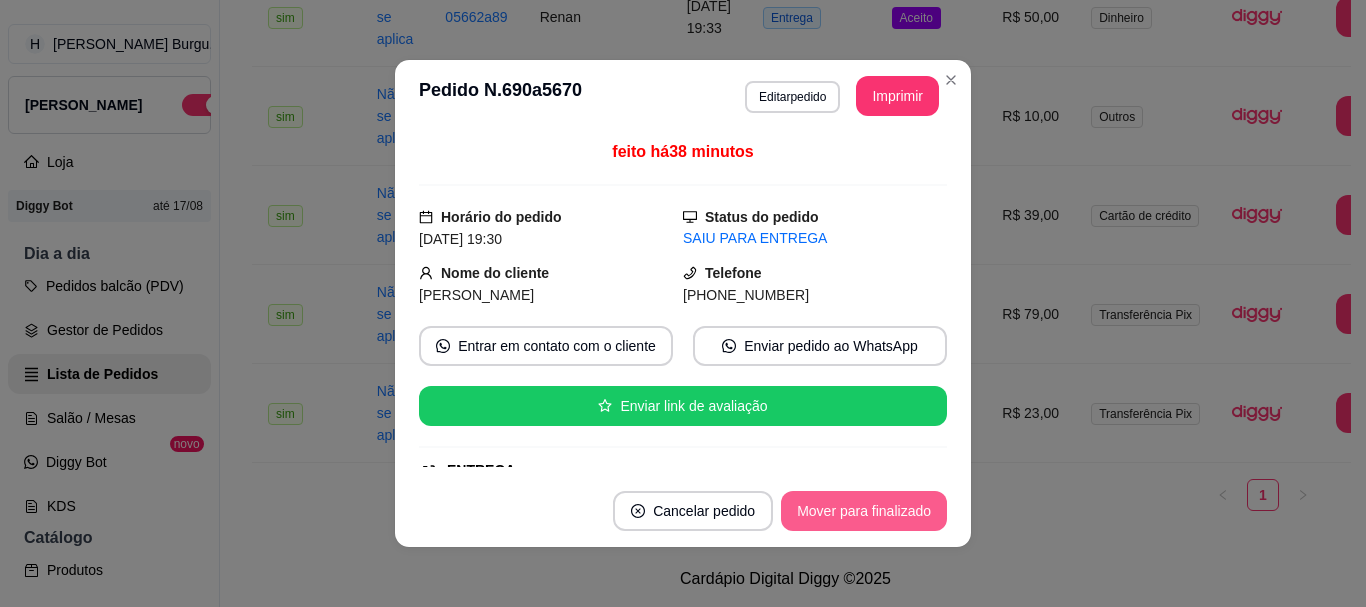 click on "Mover para finalizado" at bounding box center (864, 511) 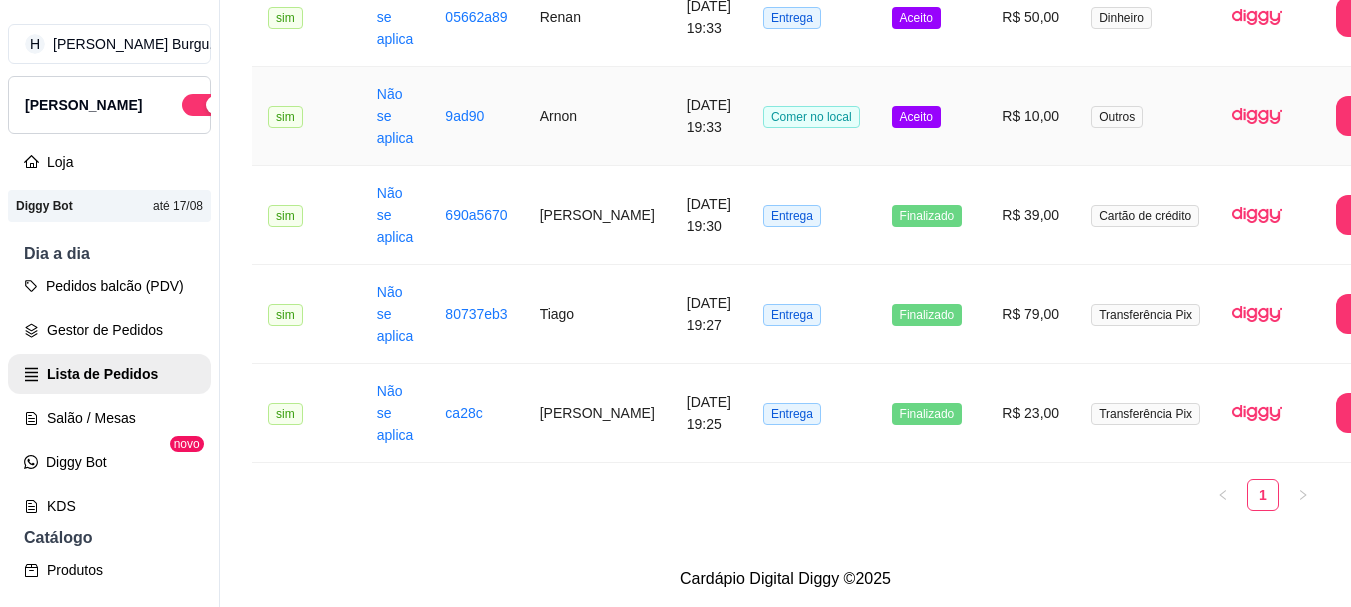 click on "R$ 10,00" at bounding box center (1030, 116) 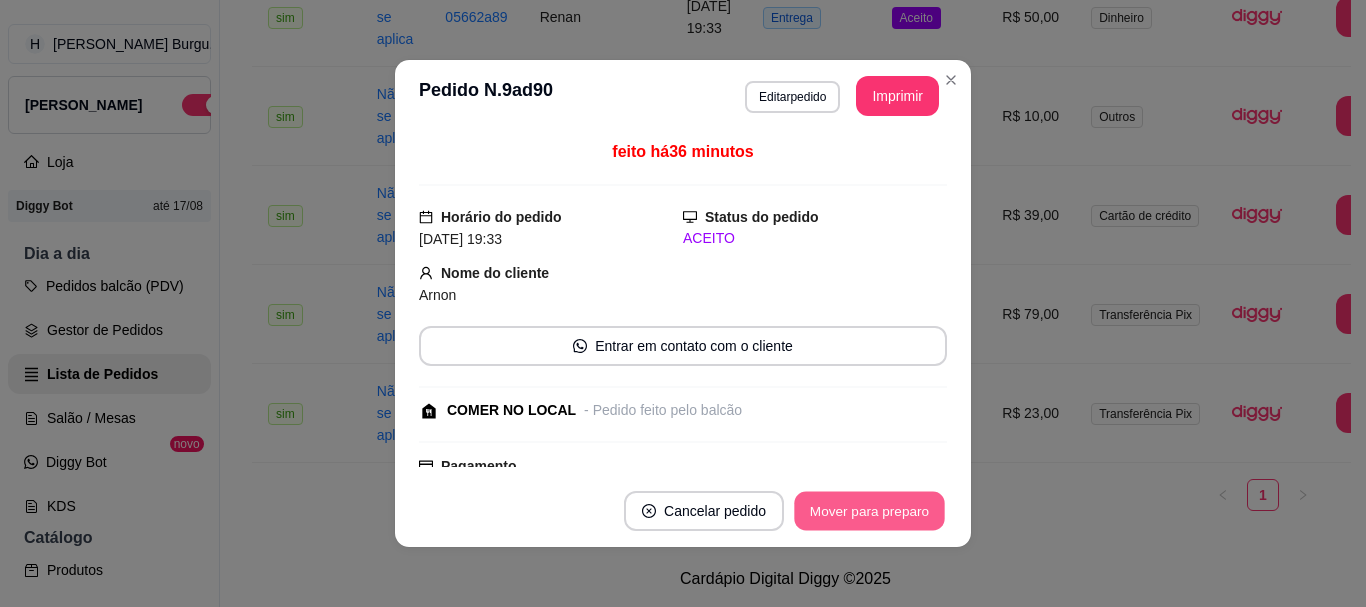 click on "Mover para preparo" at bounding box center [869, 511] 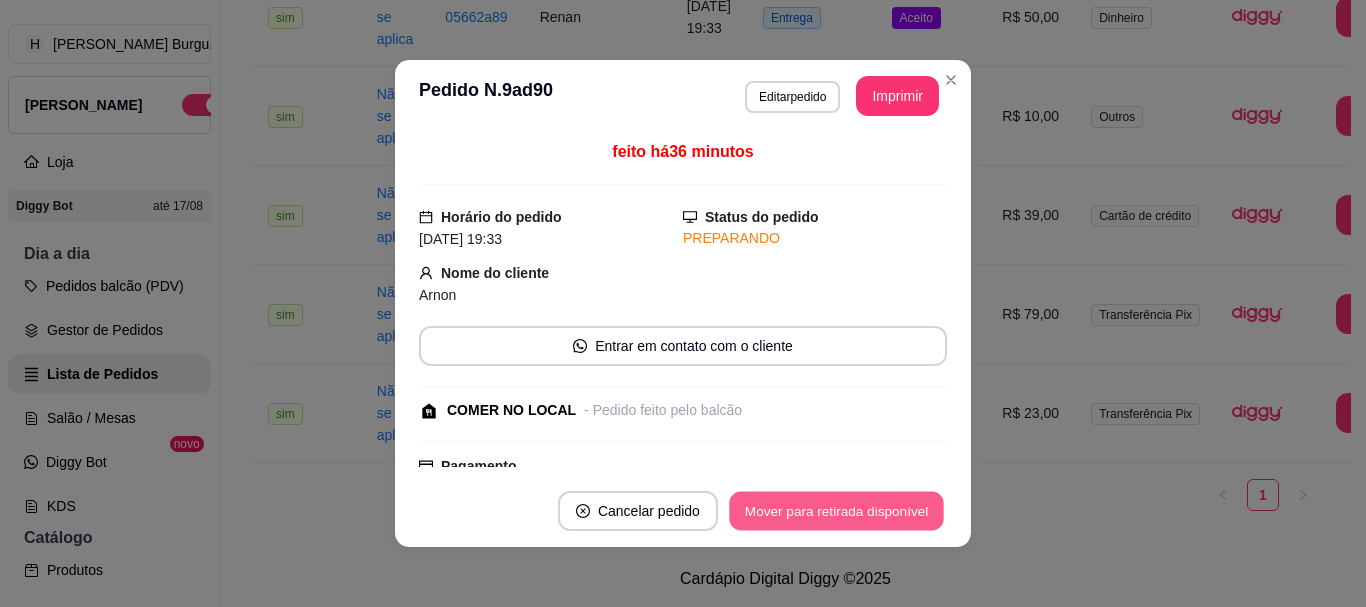 click on "Mover para retirada disponível" at bounding box center [836, 511] 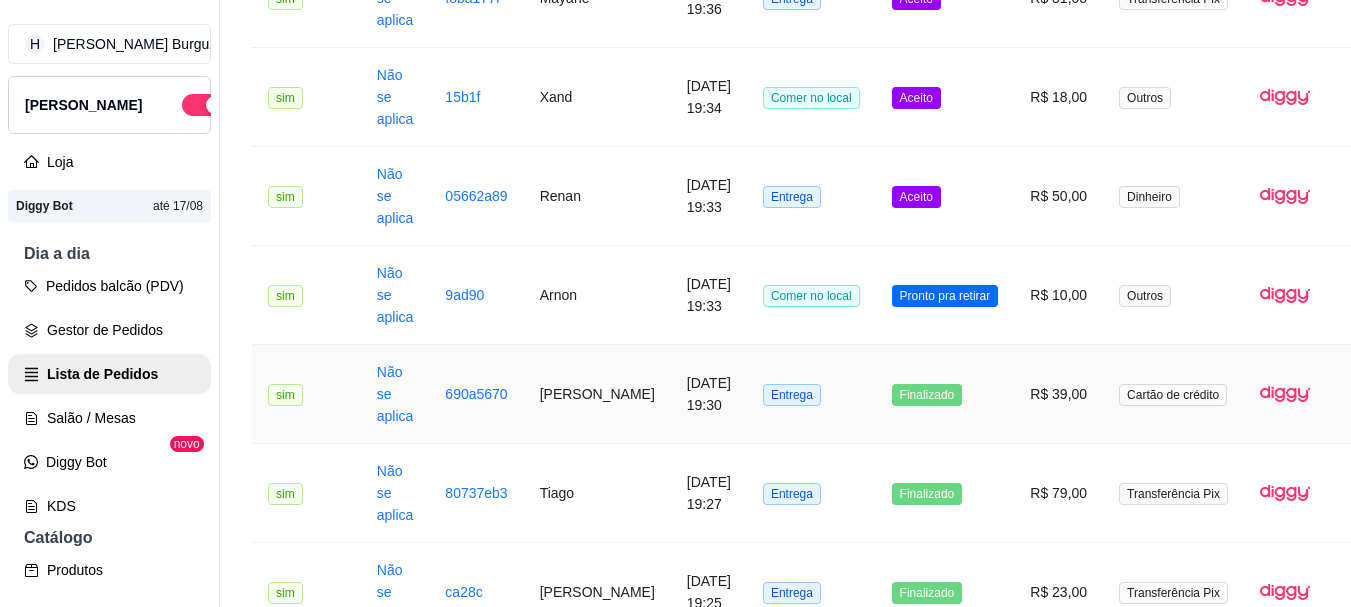 scroll, scrollTop: 1193, scrollLeft: 0, axis: vertical 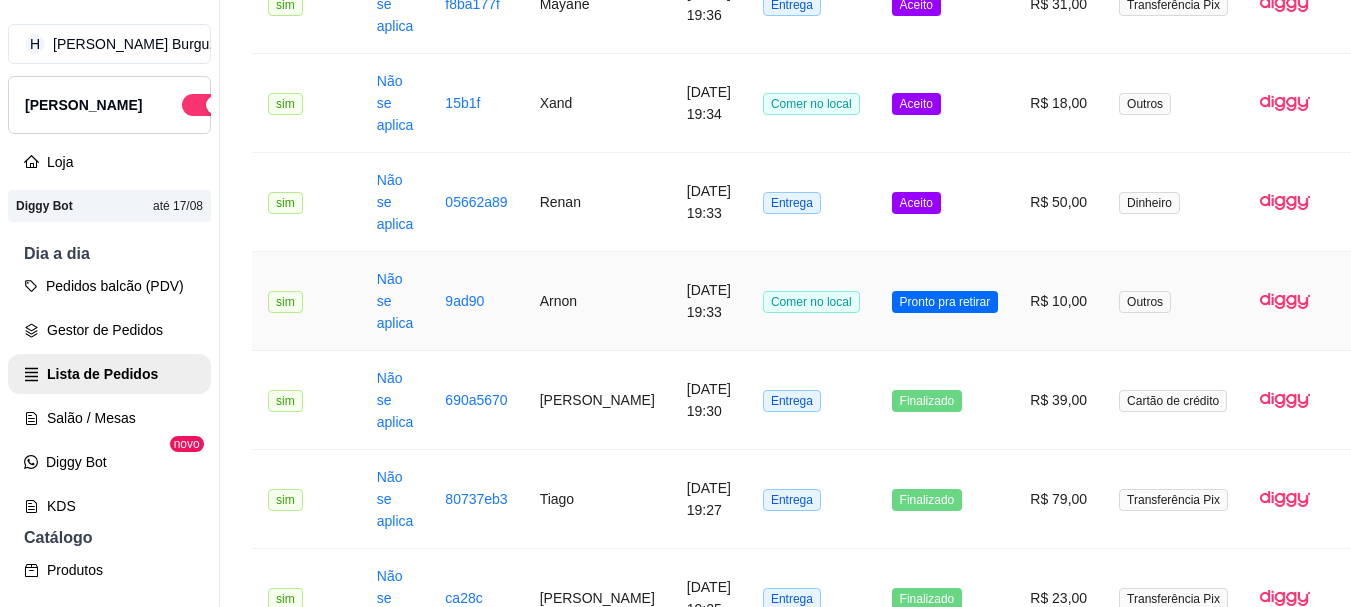 drag, startPoint x: 953, startPoint y: 326, endPoint x: 943, endPoint y: 315, distance: 14.866069 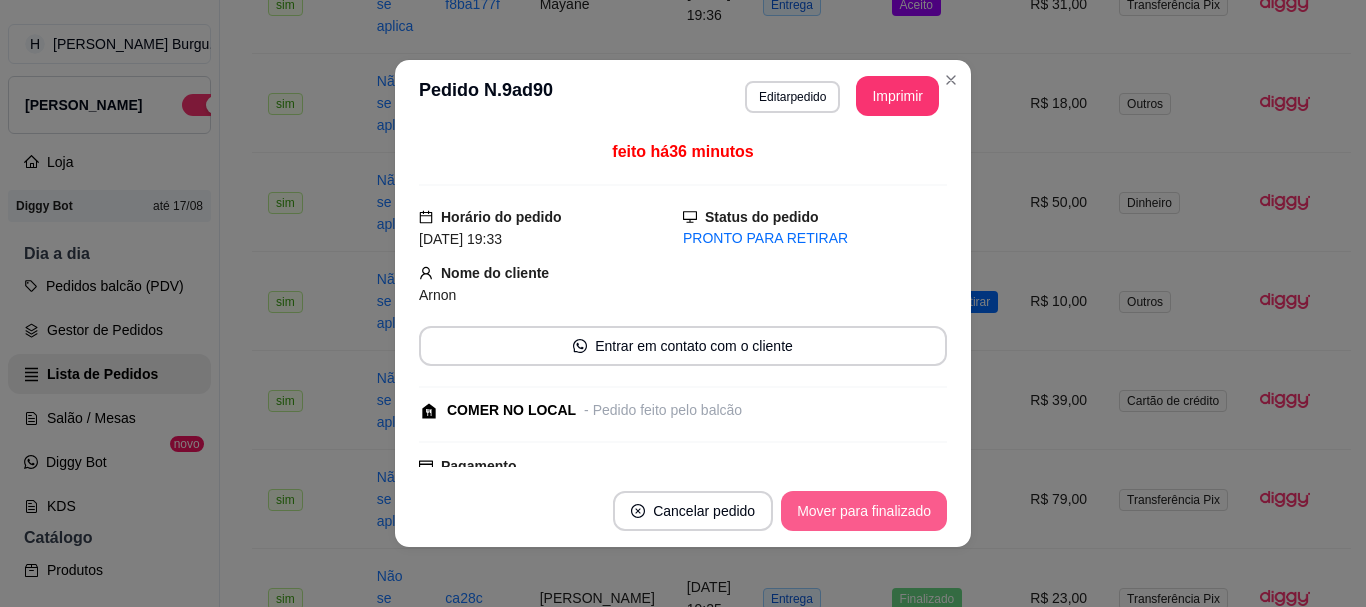 click on "Mover para finalizado" at bounding box center [864, 511] 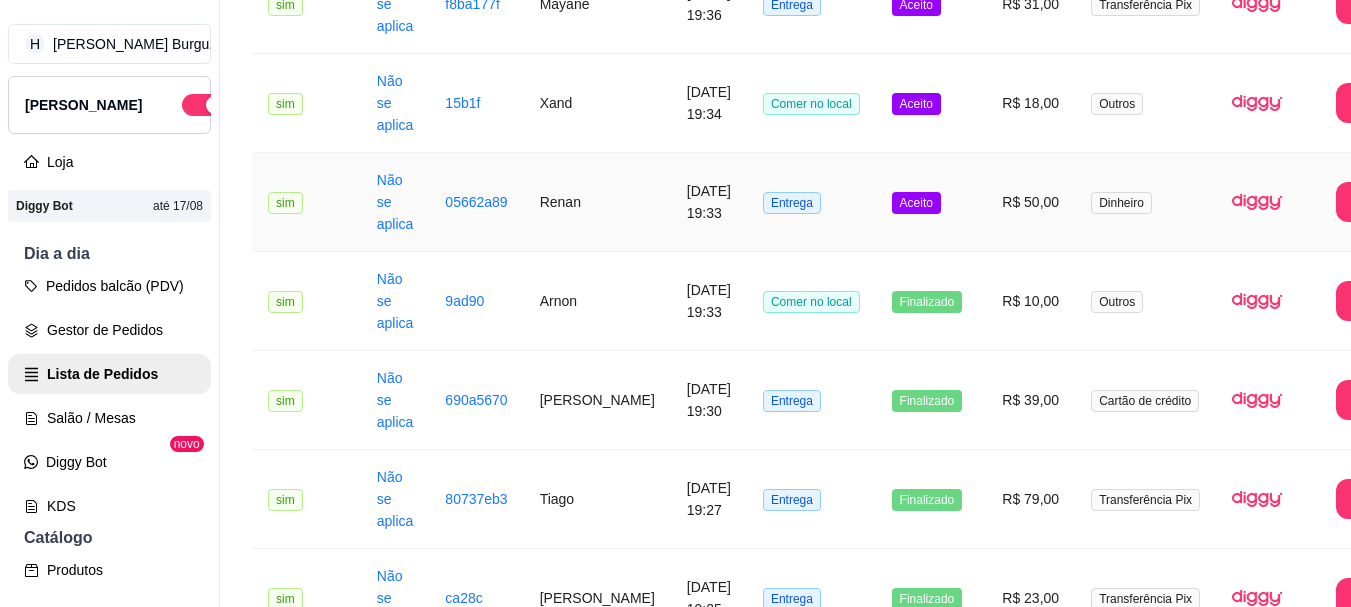 click on "Aceito" at bounding box center (931, 202) 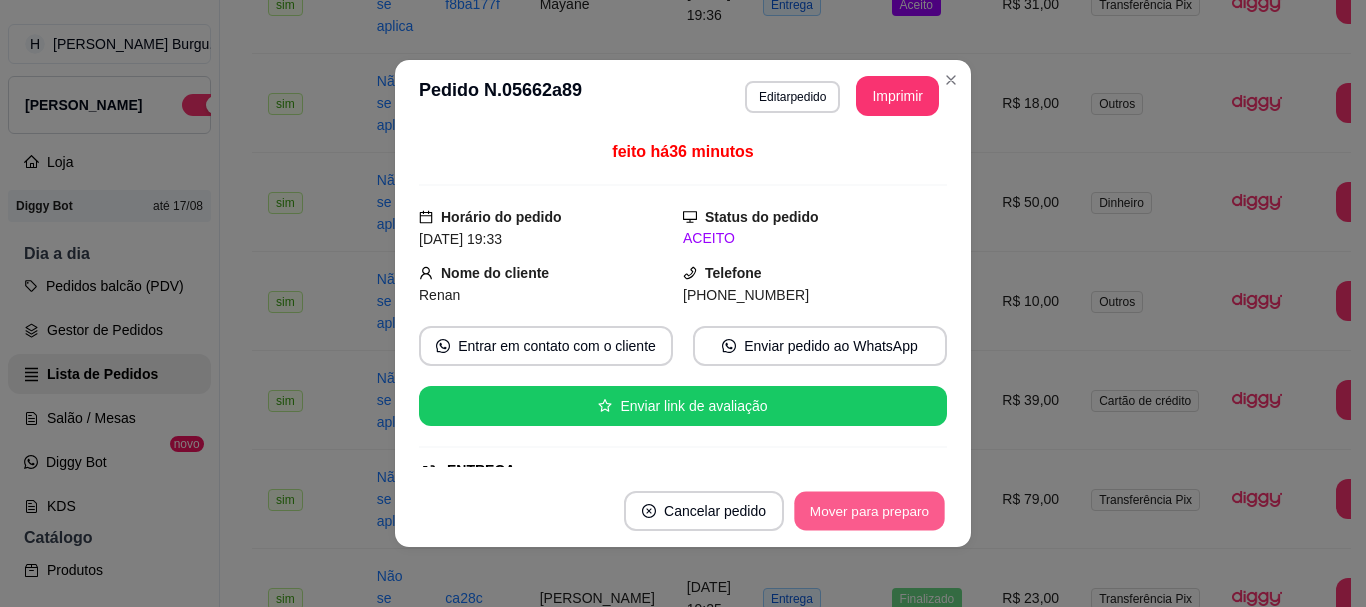 click on "Mover para preparo" at bounding box center (869, 511) 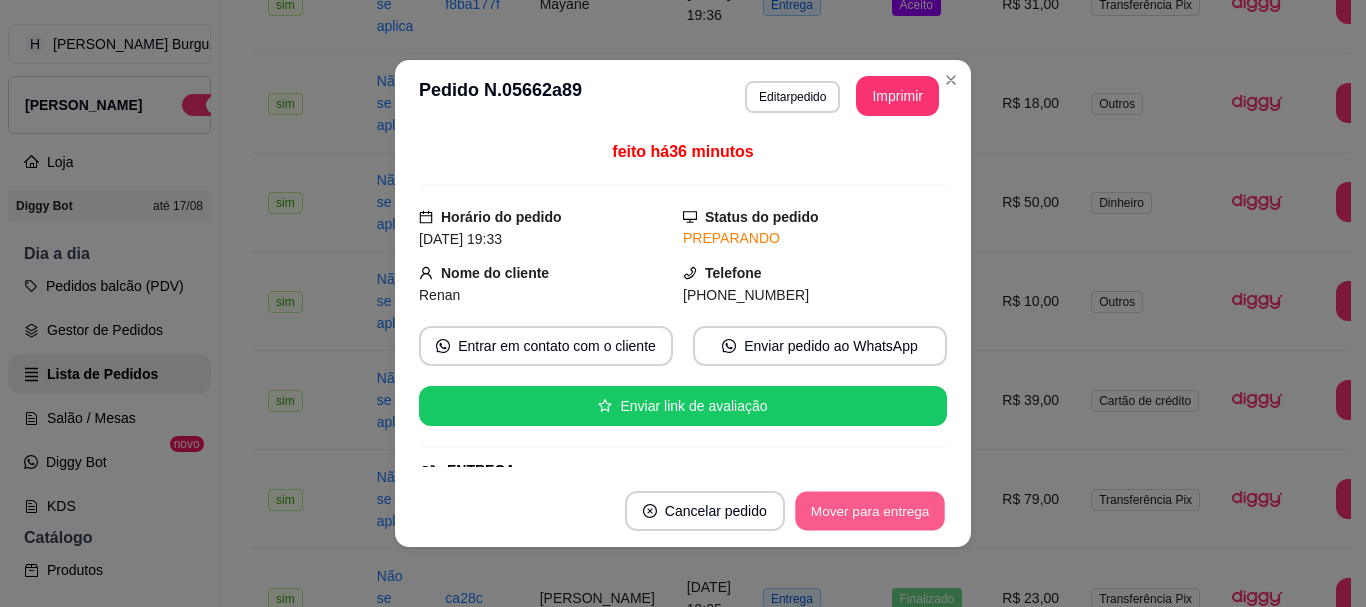 click on "Mover para entrega" at bounding box center (870, 511) 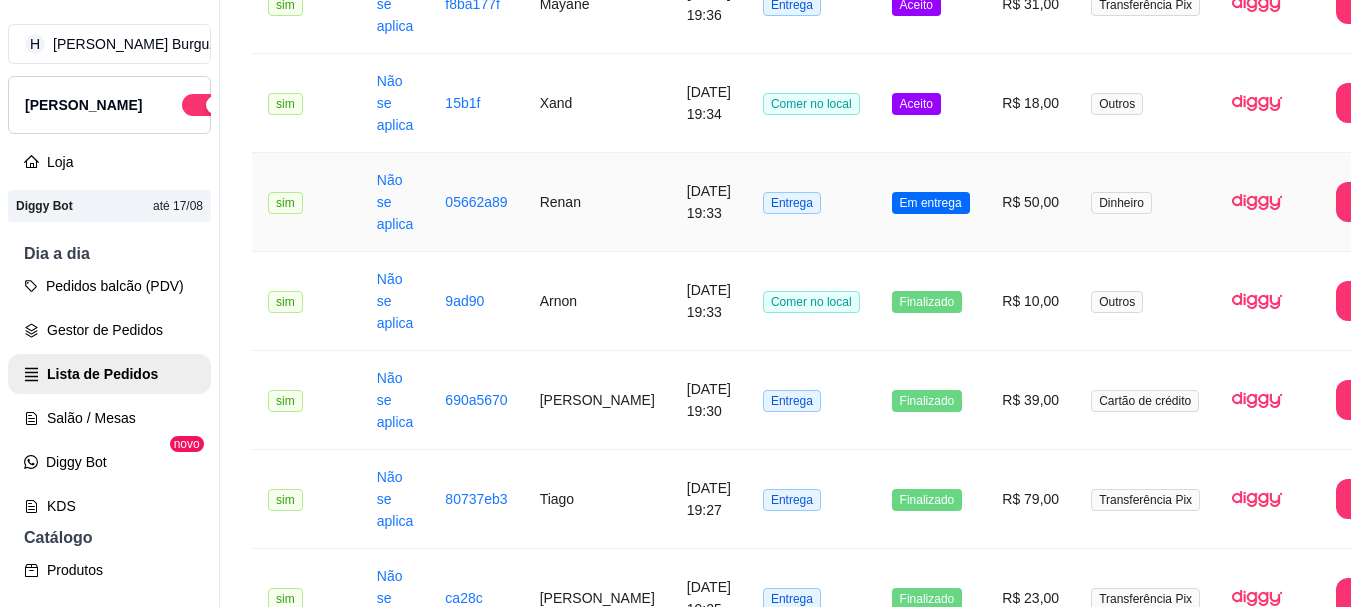 click on "Em entrega" at bounding box center (931, 202) 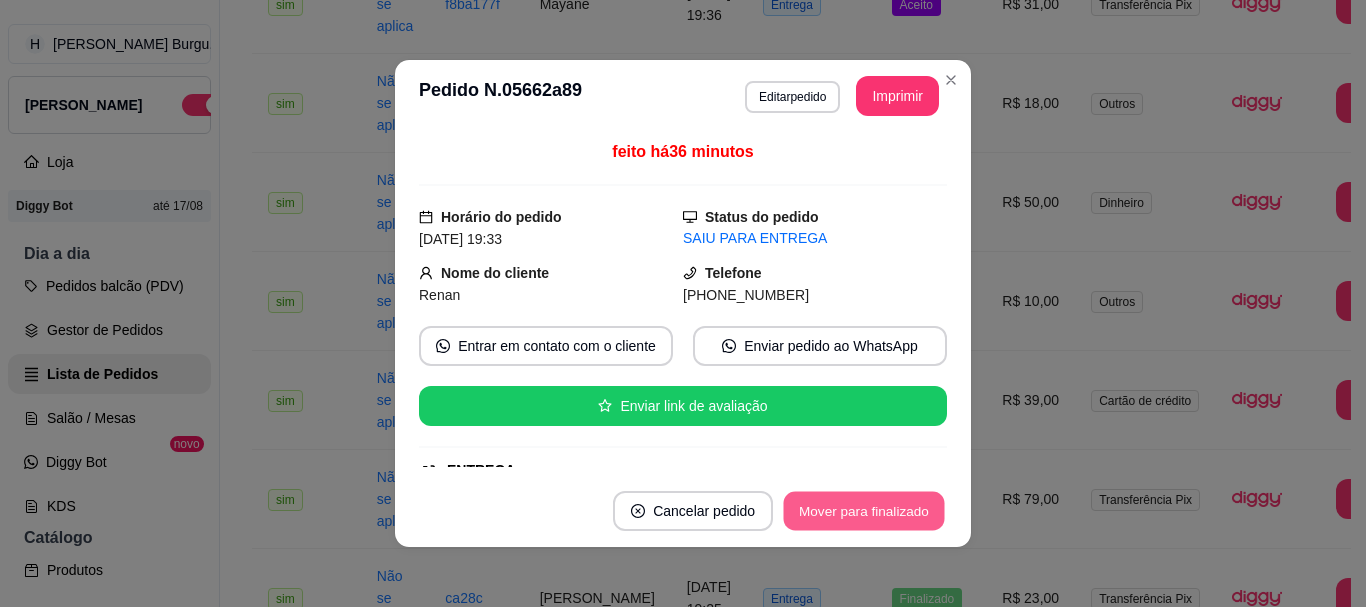 click on "Mover para finalizado" at bounding box center (864, 511) 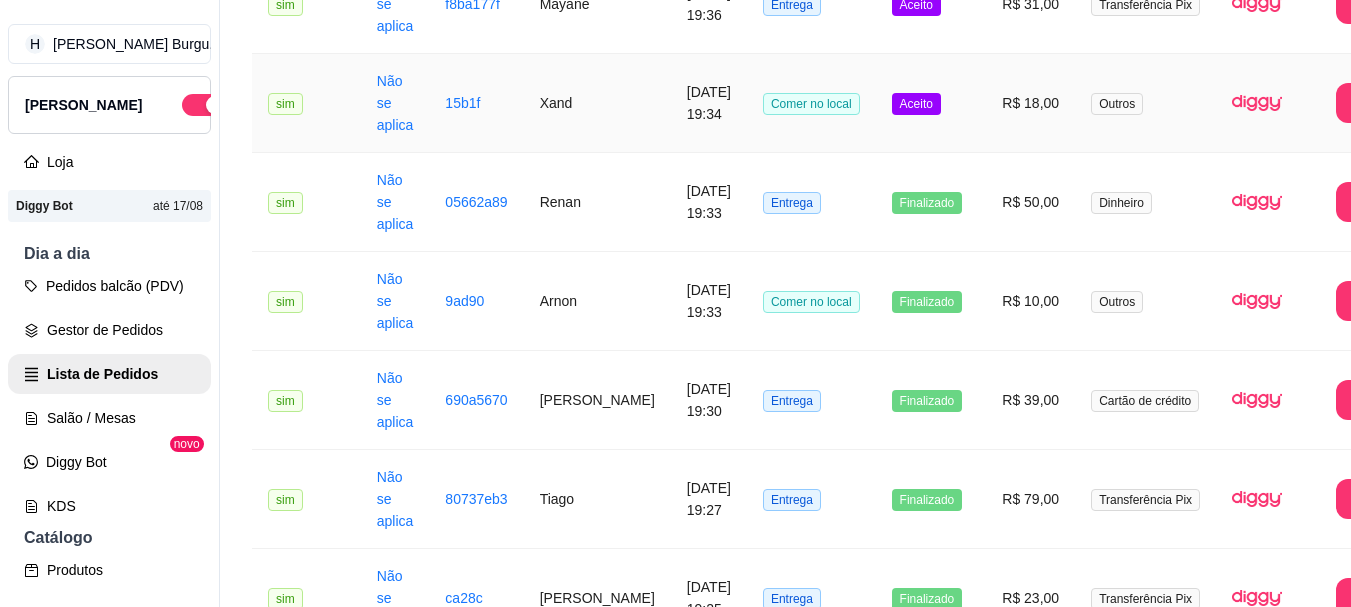 click on "Aceito" at bounding box center (931, 103) 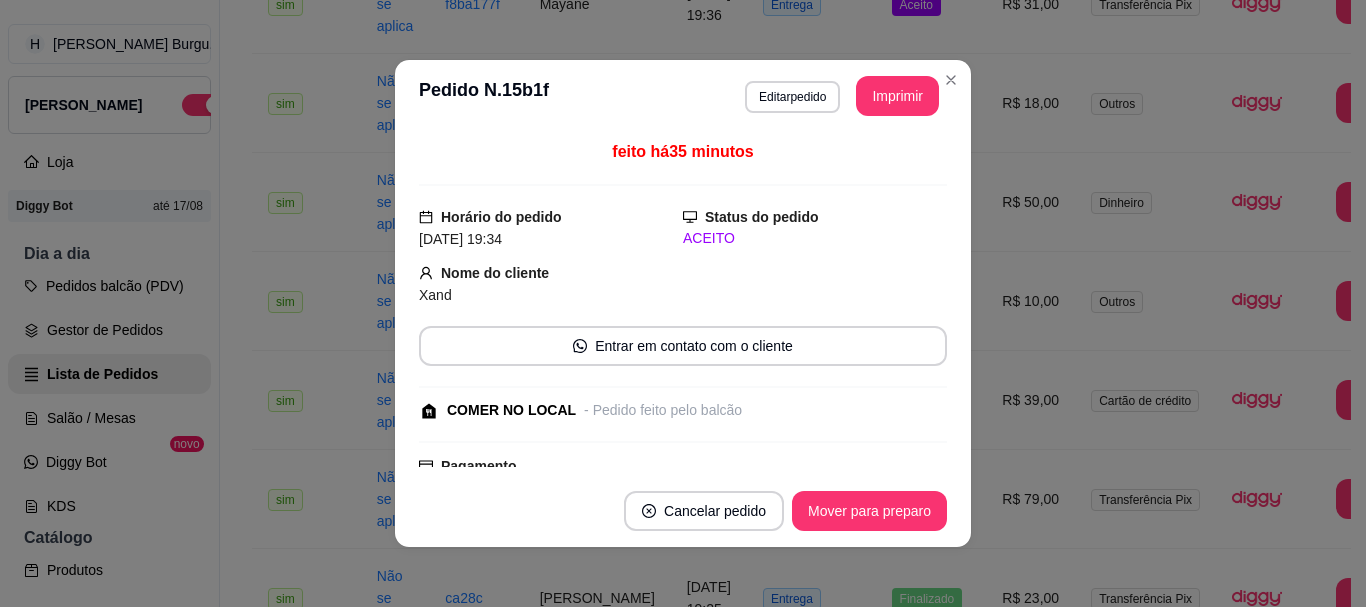 drag, startPoint x: 821, startPoint y: 486, endPoint x: 814, endPoint y: 475, distance: 13.038404 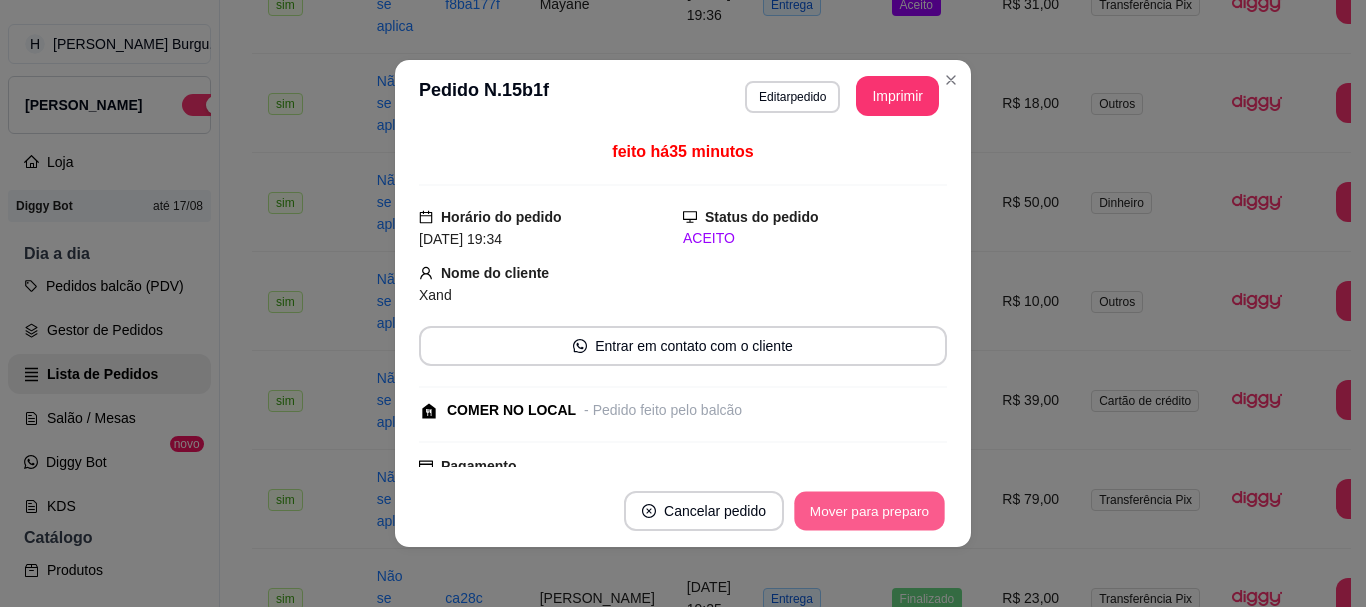 click on "Mover para preparo" at bounding box center [869, 511] 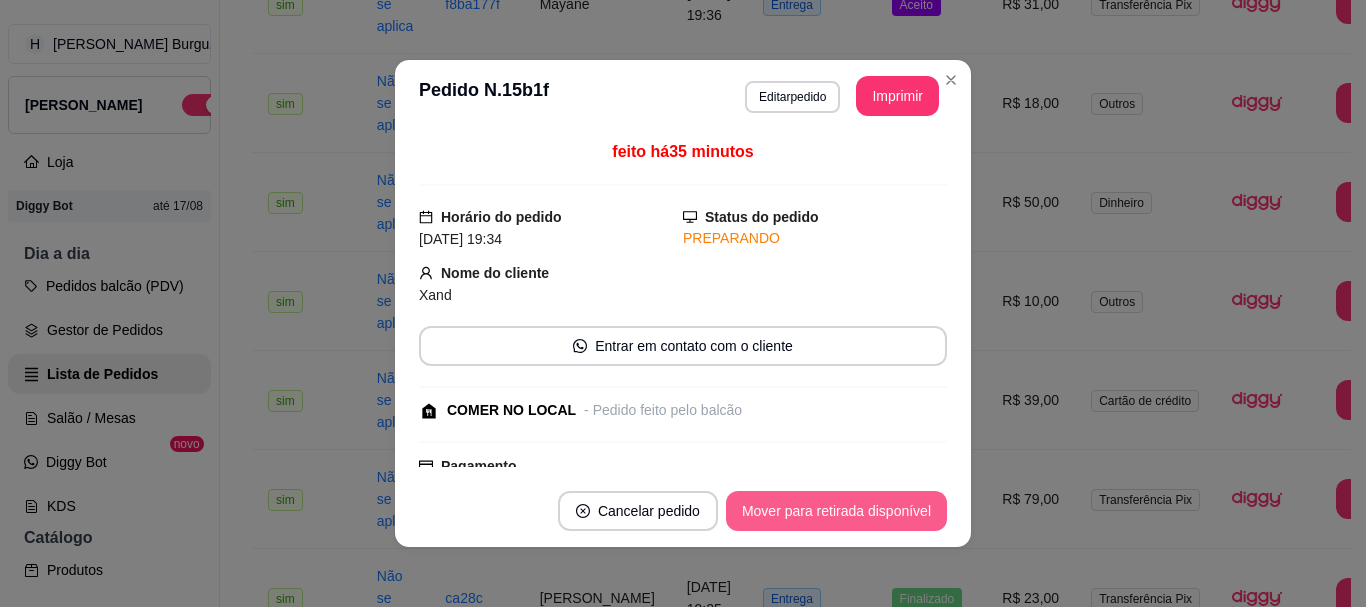 click on "Mover para retirada disponível" at bounding box center (836, 511) 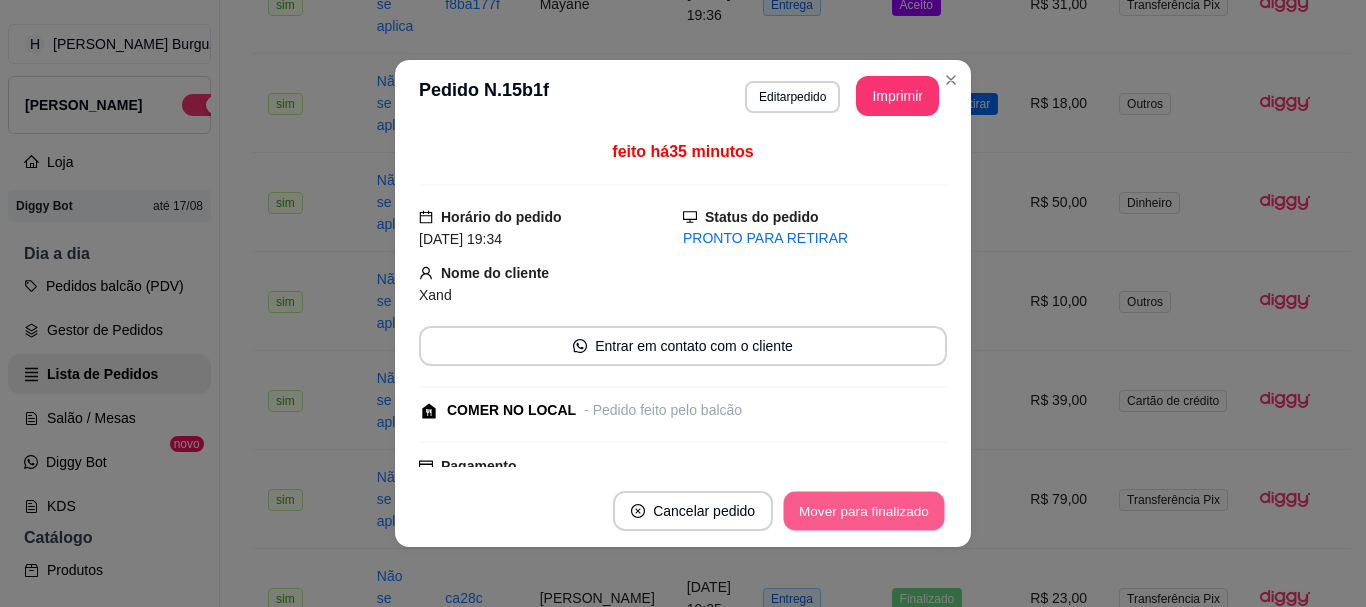 click on "**********" at bounding box center (683, 303) 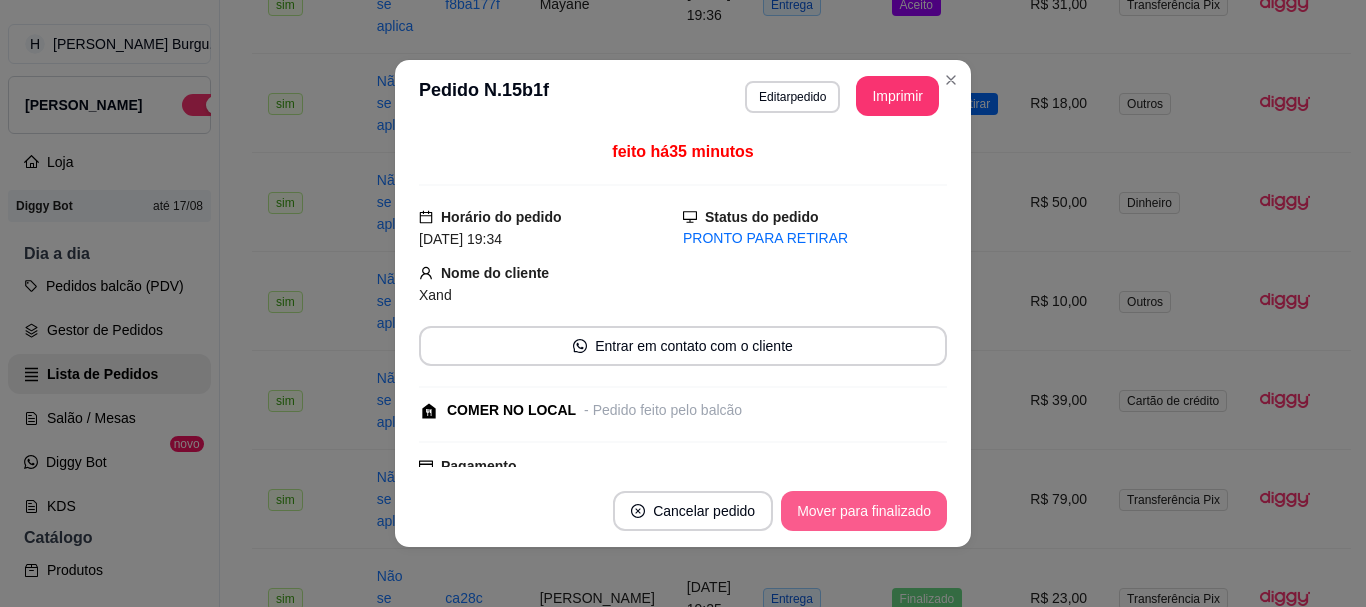 click on "Mover para finalizado" at bounding box center (864, 511) 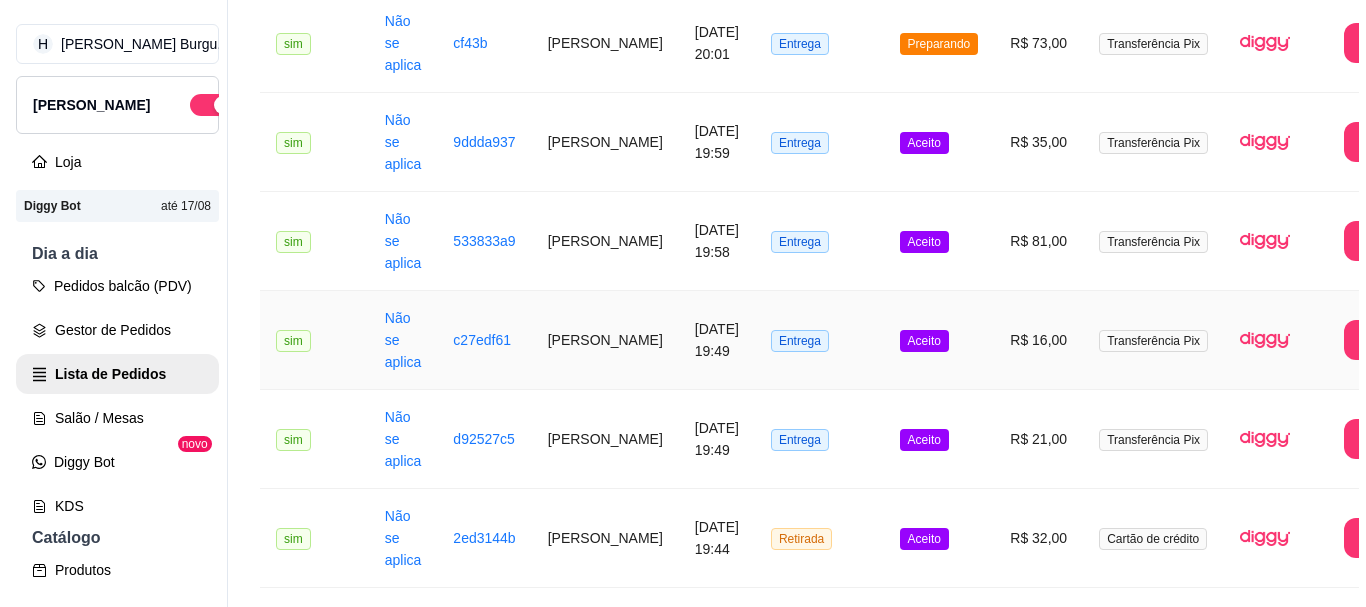 scroll, scrollTop: 0, scrollLeft: 0, axis: both 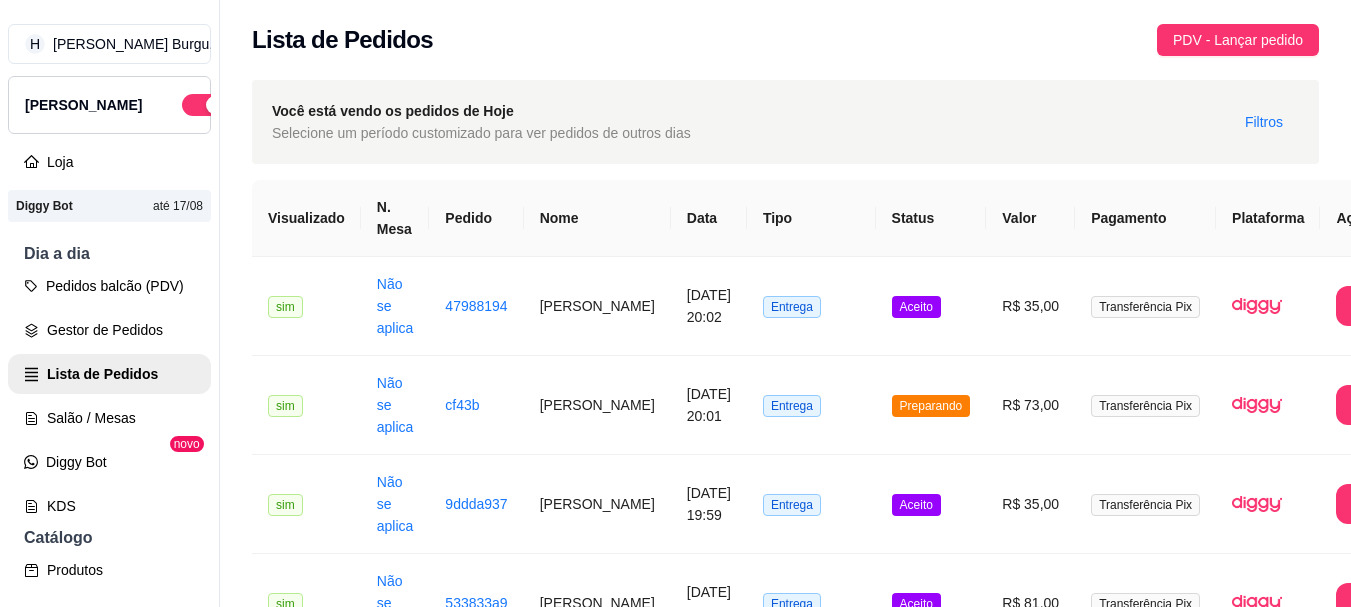 click on "Lista de Pedidos PDV - Lançar pedido" at bounding box center [785, 34] 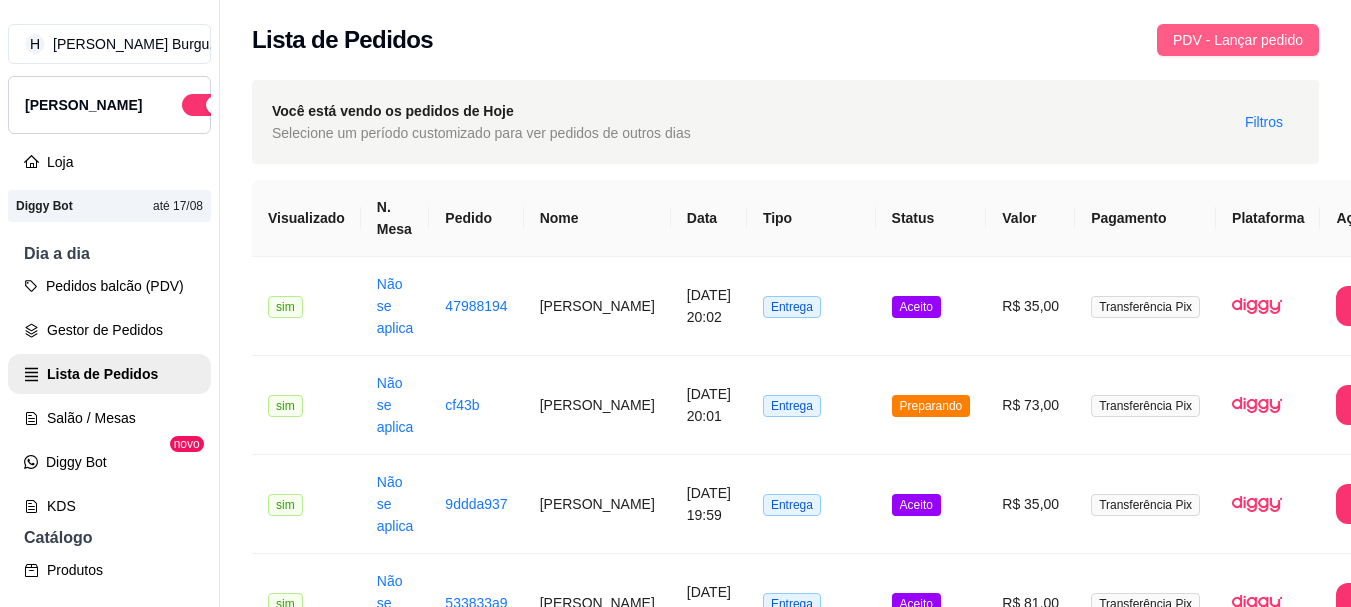 click on "PDV - Lançar pedido" at bounding box center [1238, 40] 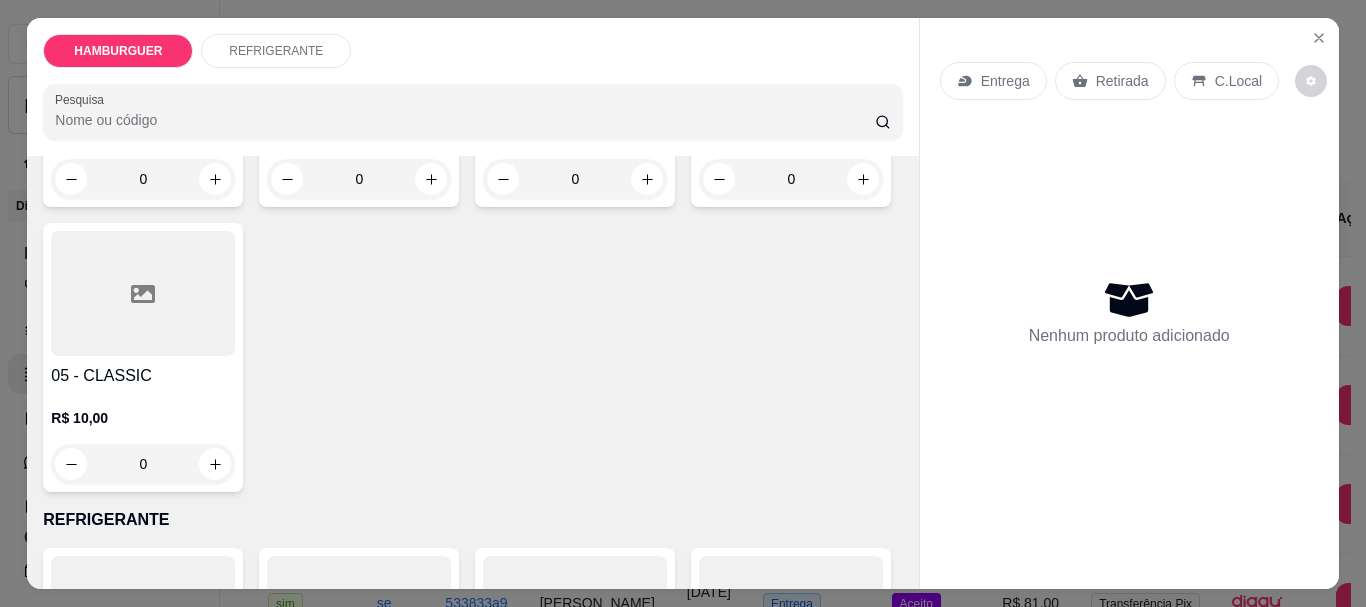 scroll, scrollTop: 400, scrollLeft: 0, axis: vertical 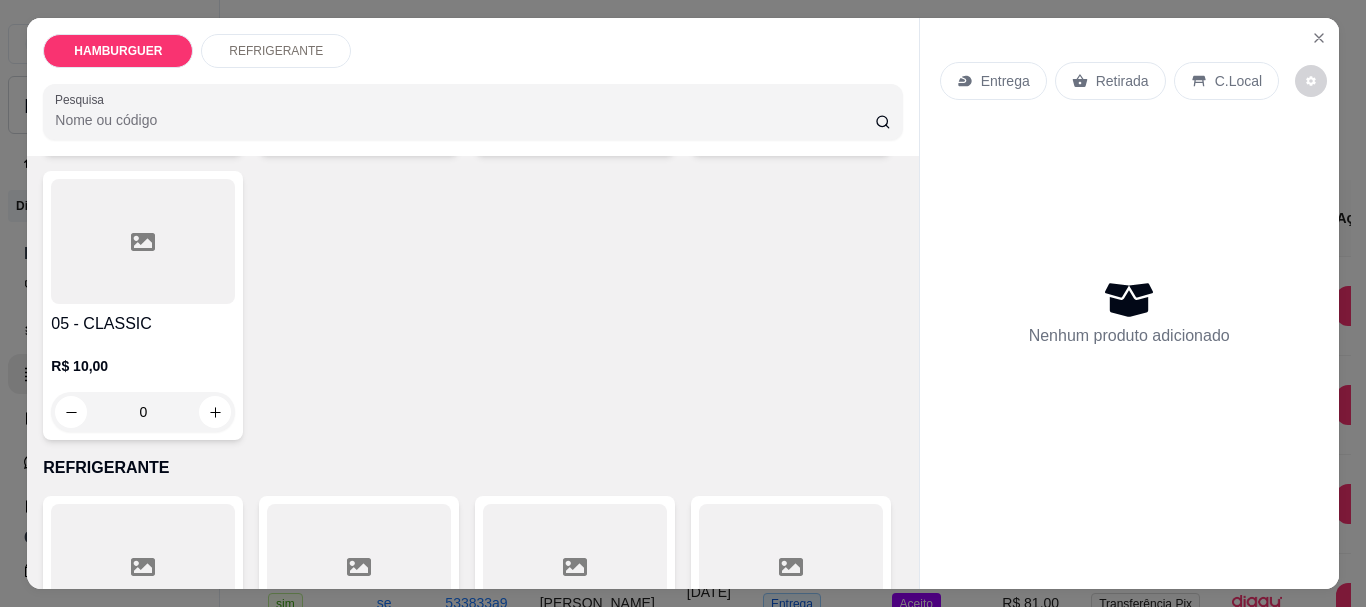 click on "0" at bounding box center [143, 412] 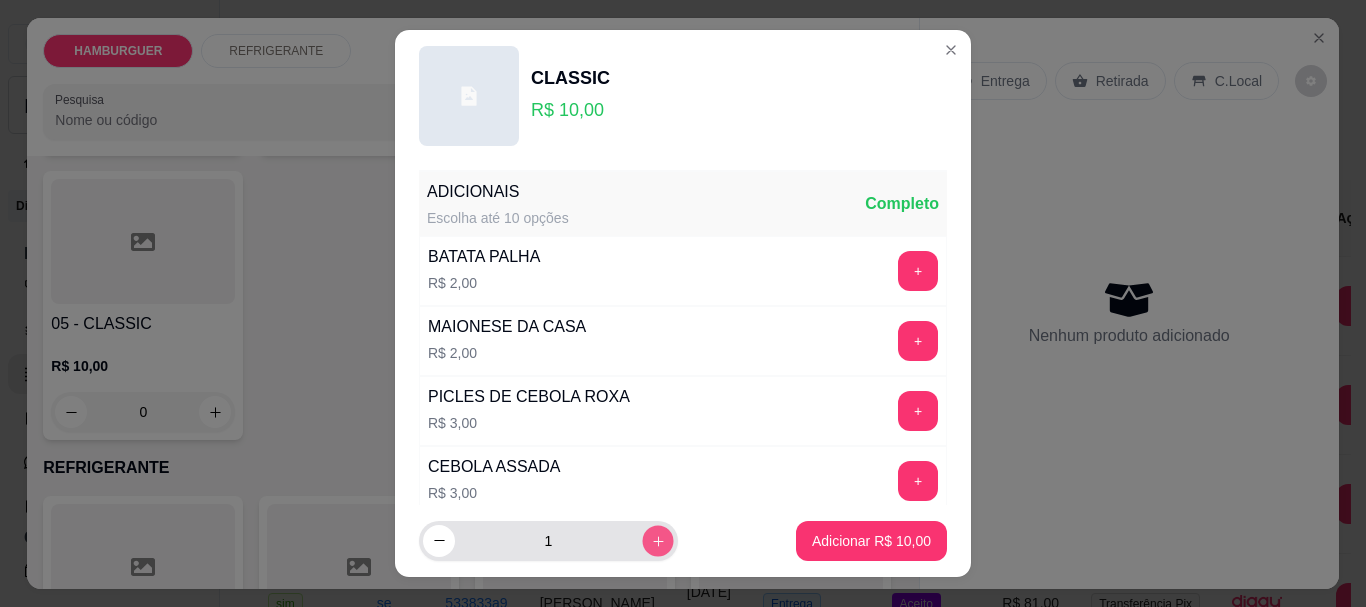 click at bounding box center (657, 540) 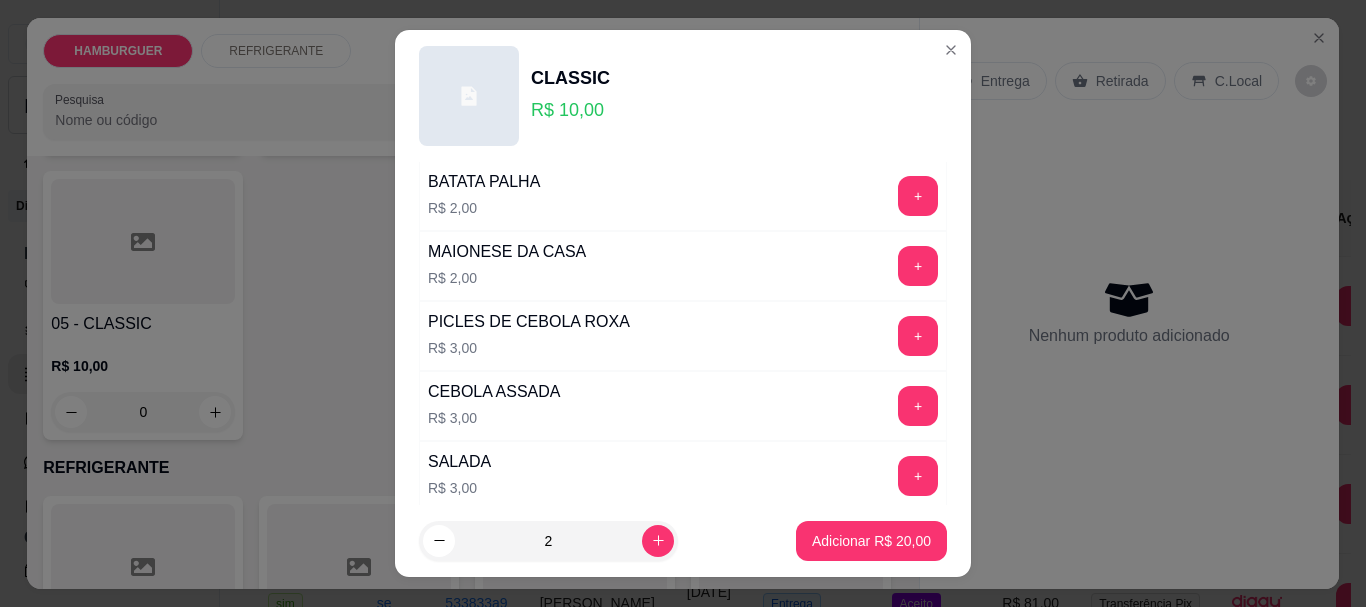 scroll, scrollTop: 200, scrollLeft: 0, axis: vertical 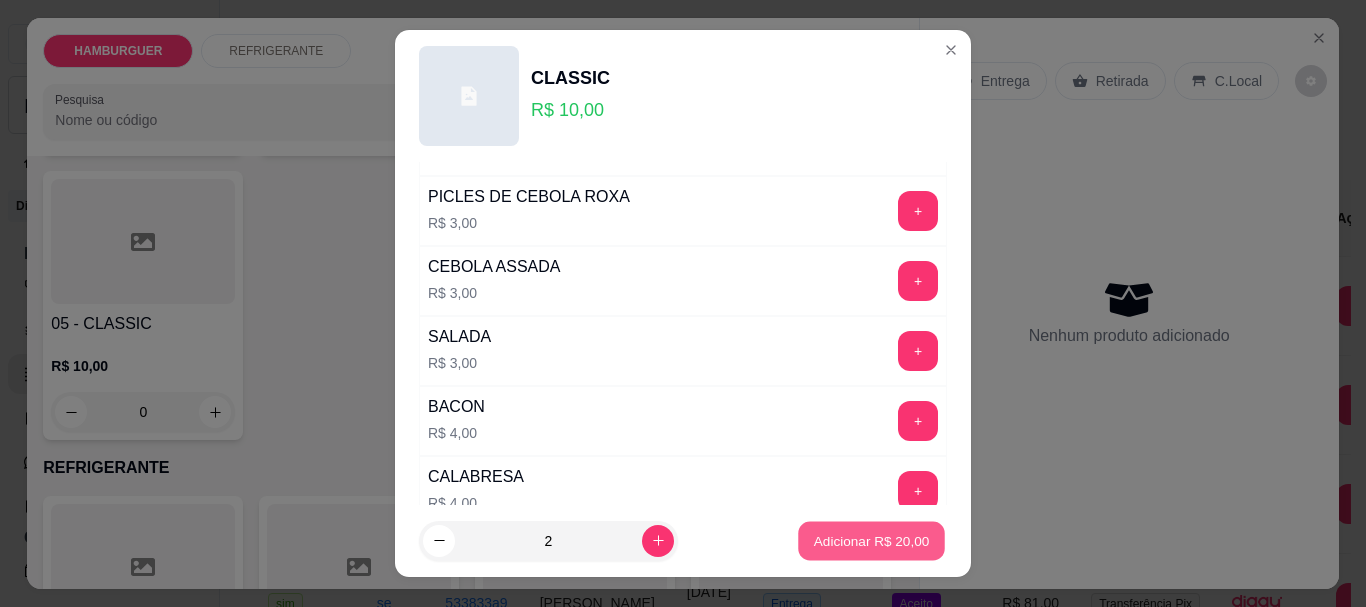 click on "Adicionar   R$ 20,00" at bounding box center (871, 540) 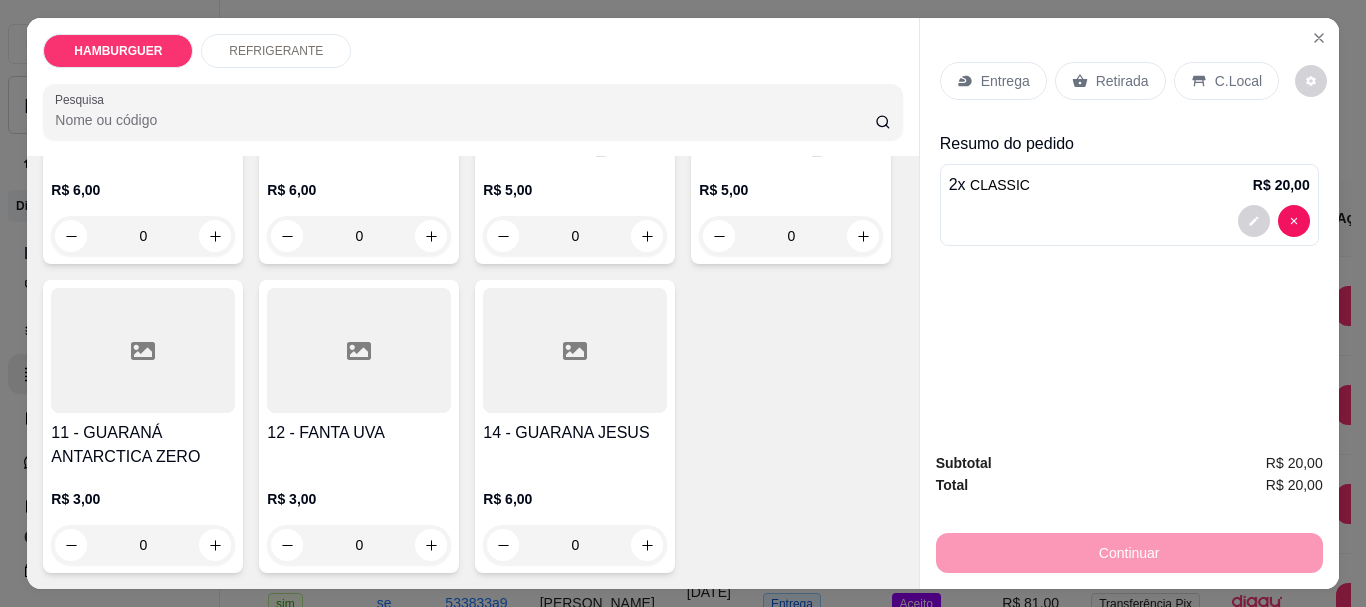scroll, scrollTop: 1000, scrollLeft: 0, axis: vertical 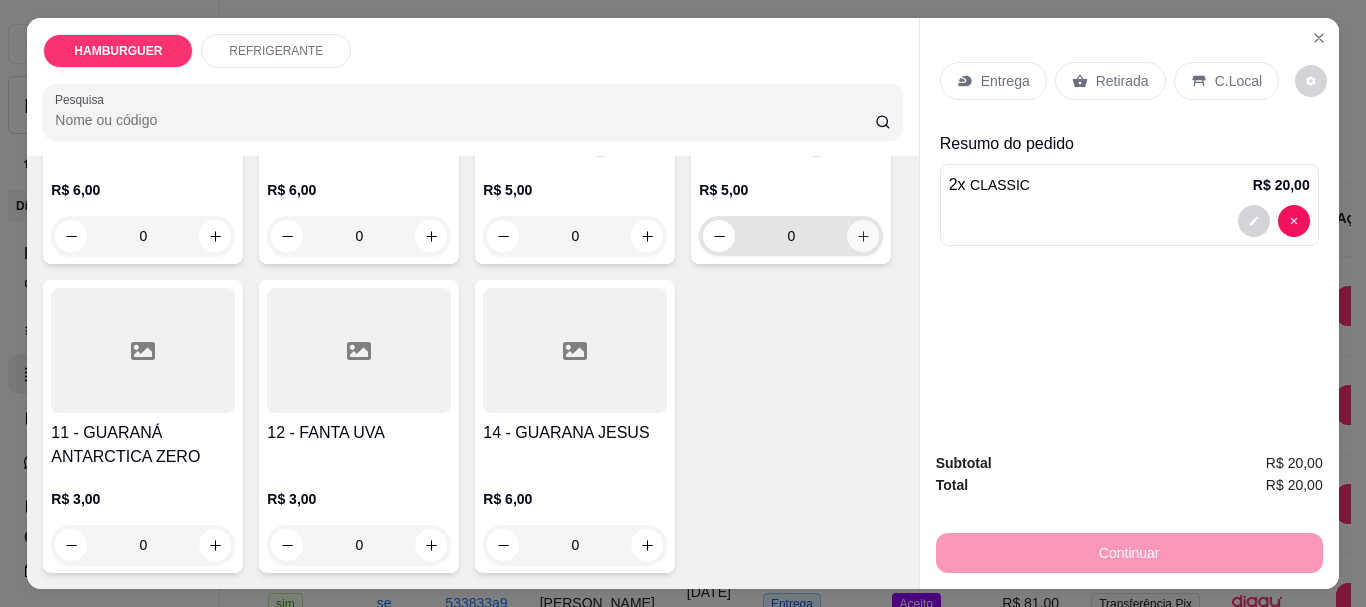 click 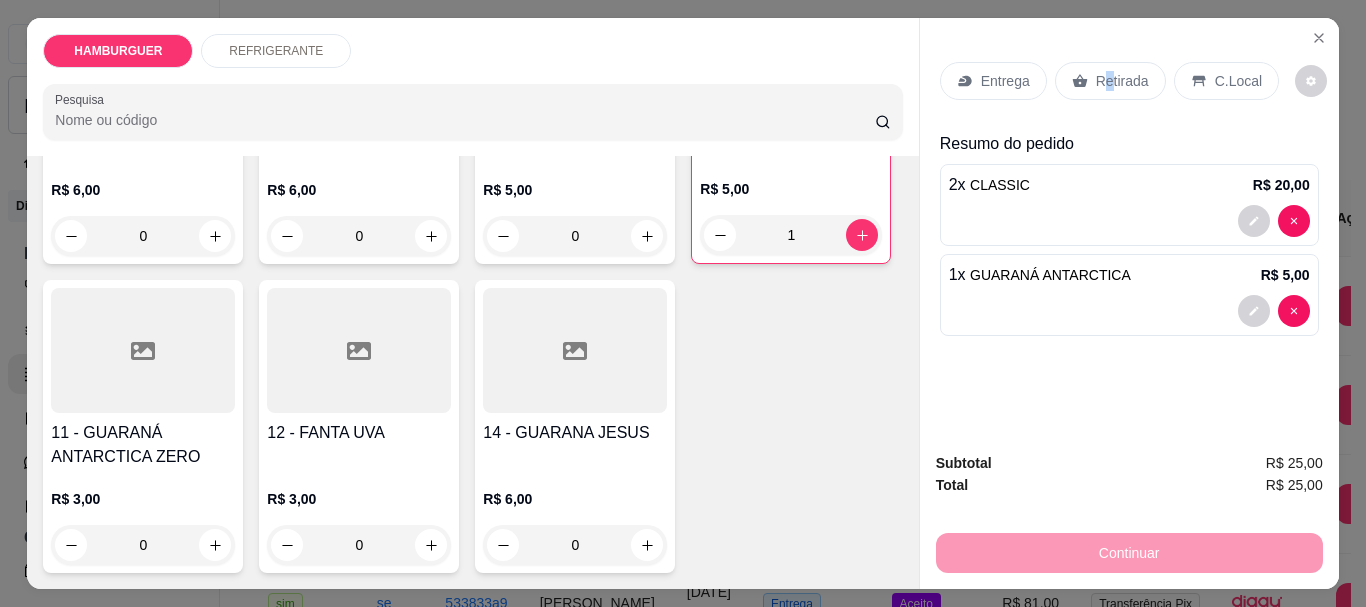 drag, startPoint x: 1098, startPoint y: 72, endPoint x: 1214, endPoint y: 83, distance: 116.520386 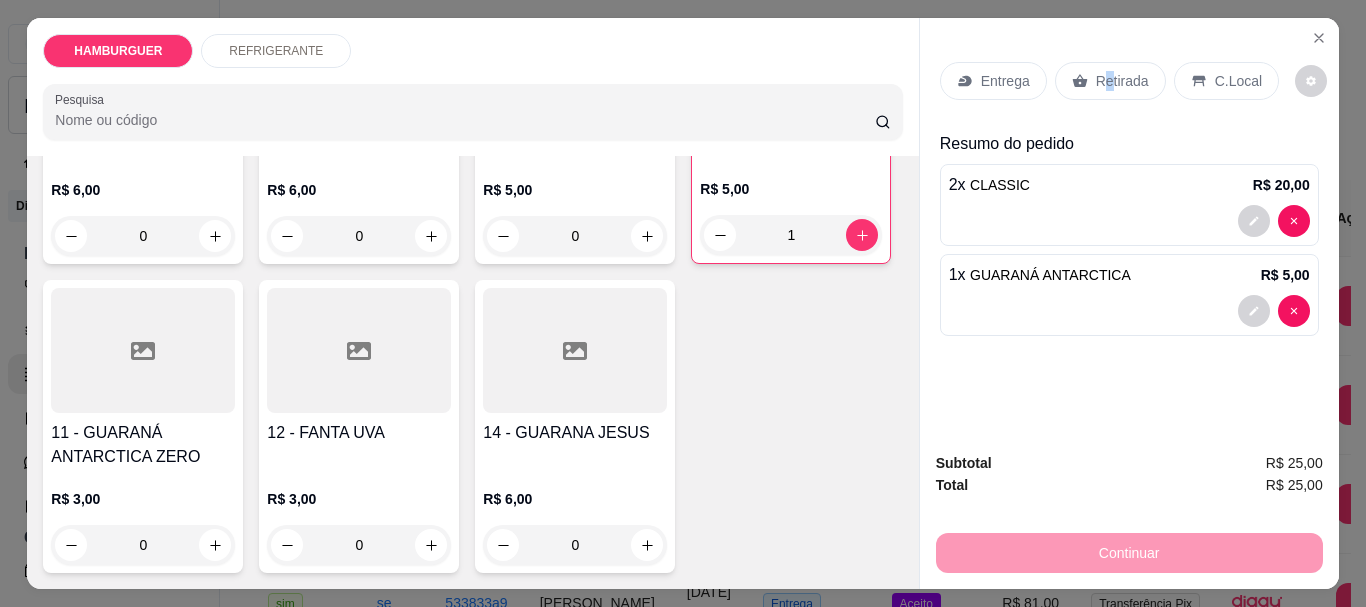 click on "Retirada" at bounding box center [1122, 81] 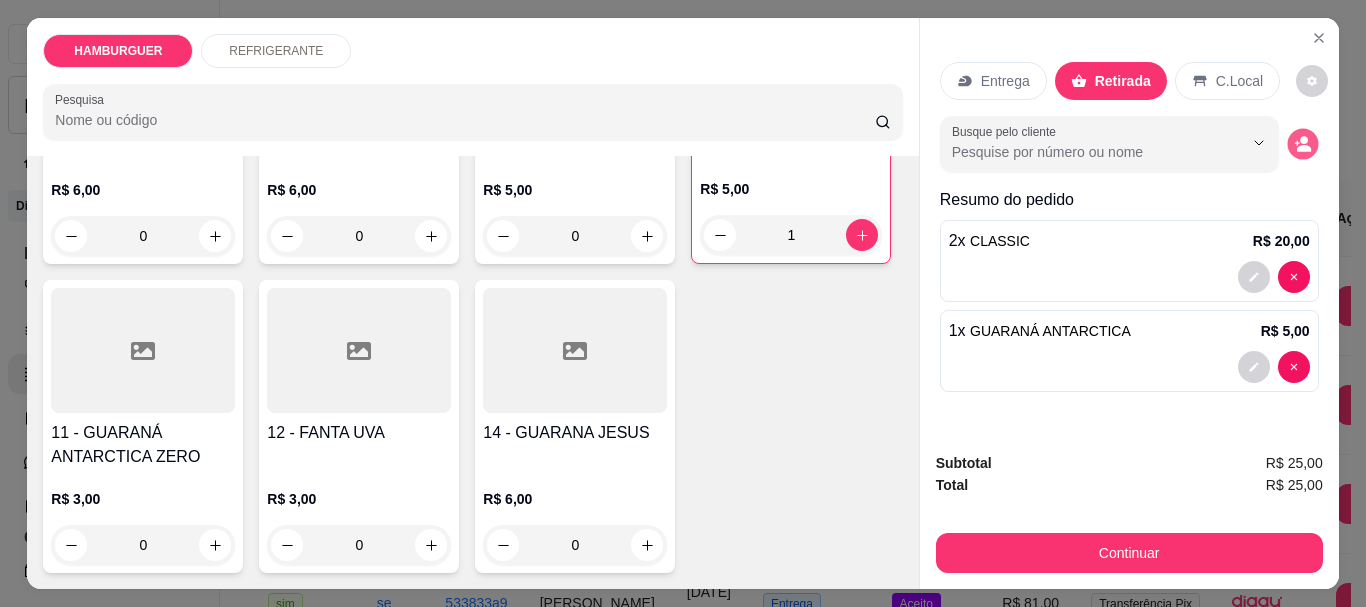 click 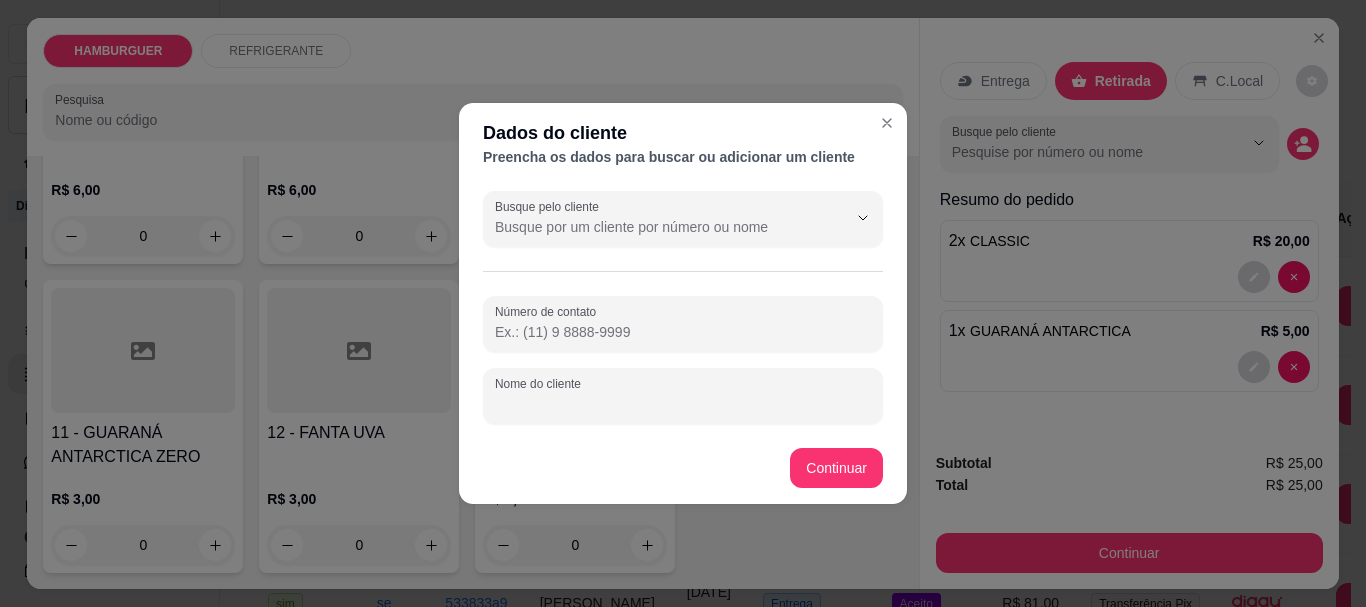 click on "Nome do cliente" at bounding box center [683, 404] 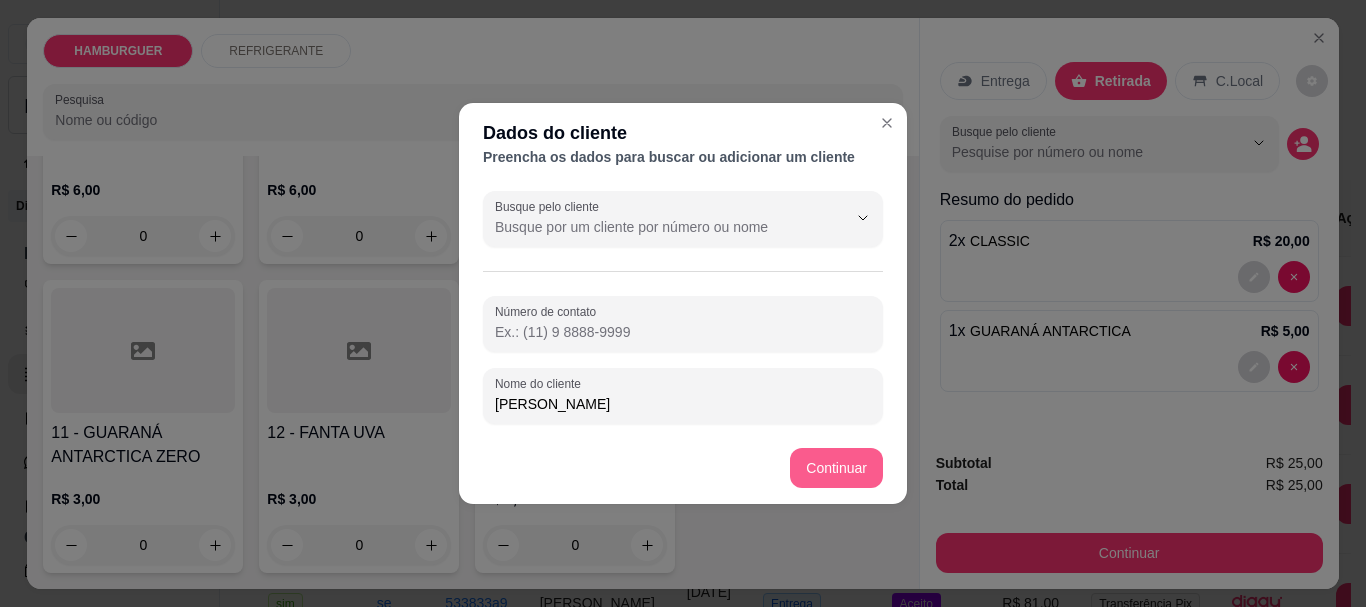 type on "[PERSON_NAME]" 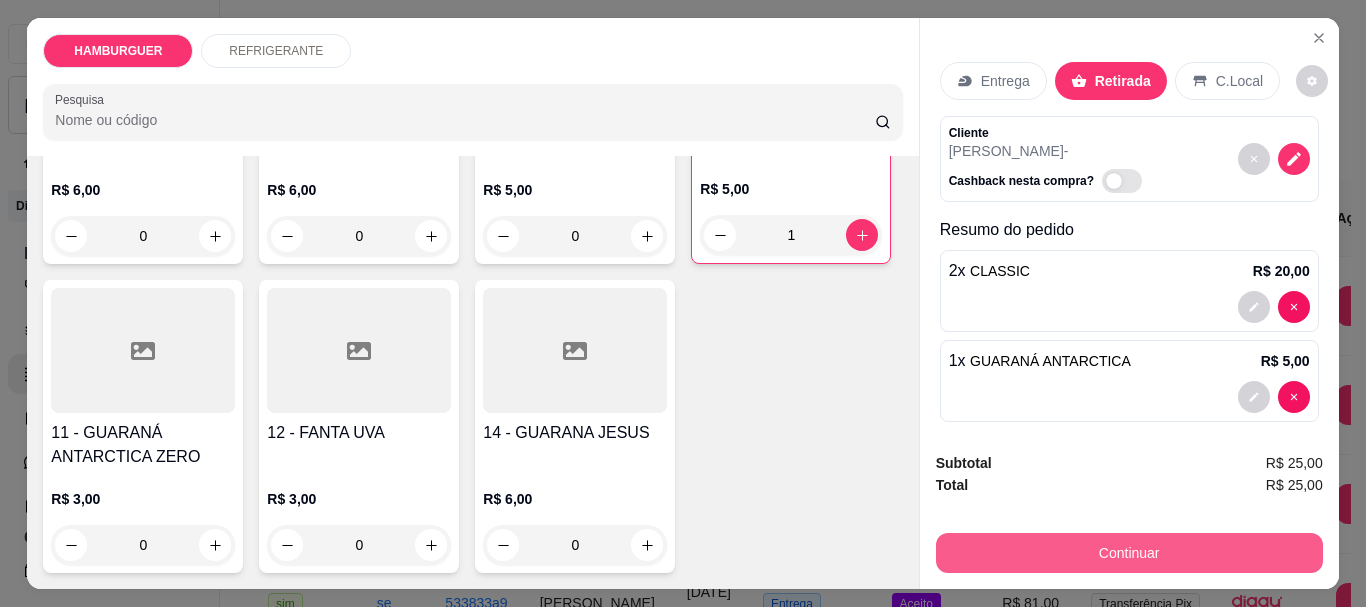 click on "Continuar" at bounding box center (1129, 553) 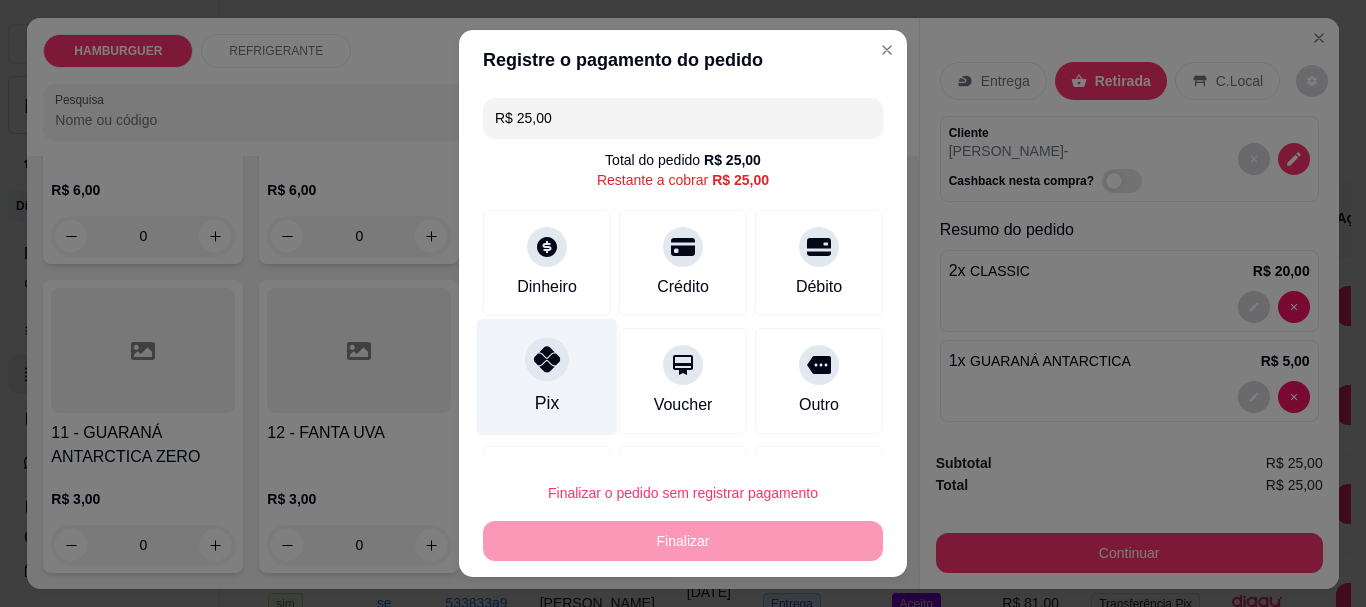 click 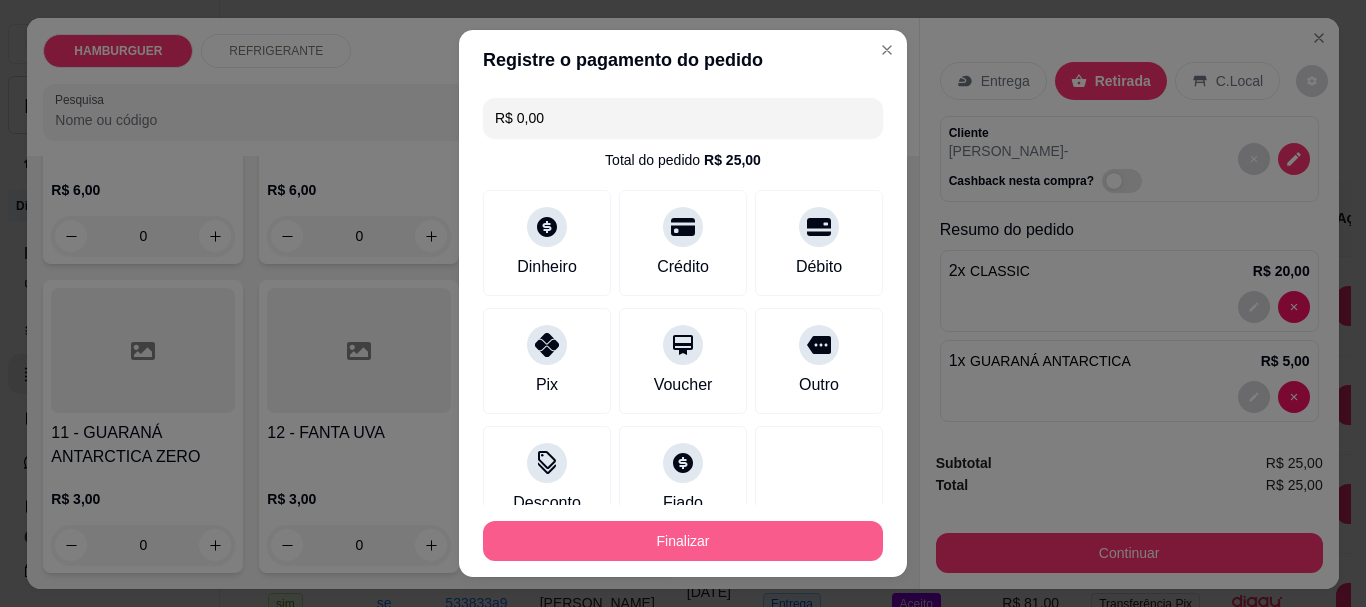 click on "Finalizar" at bounding box center (683, 541) 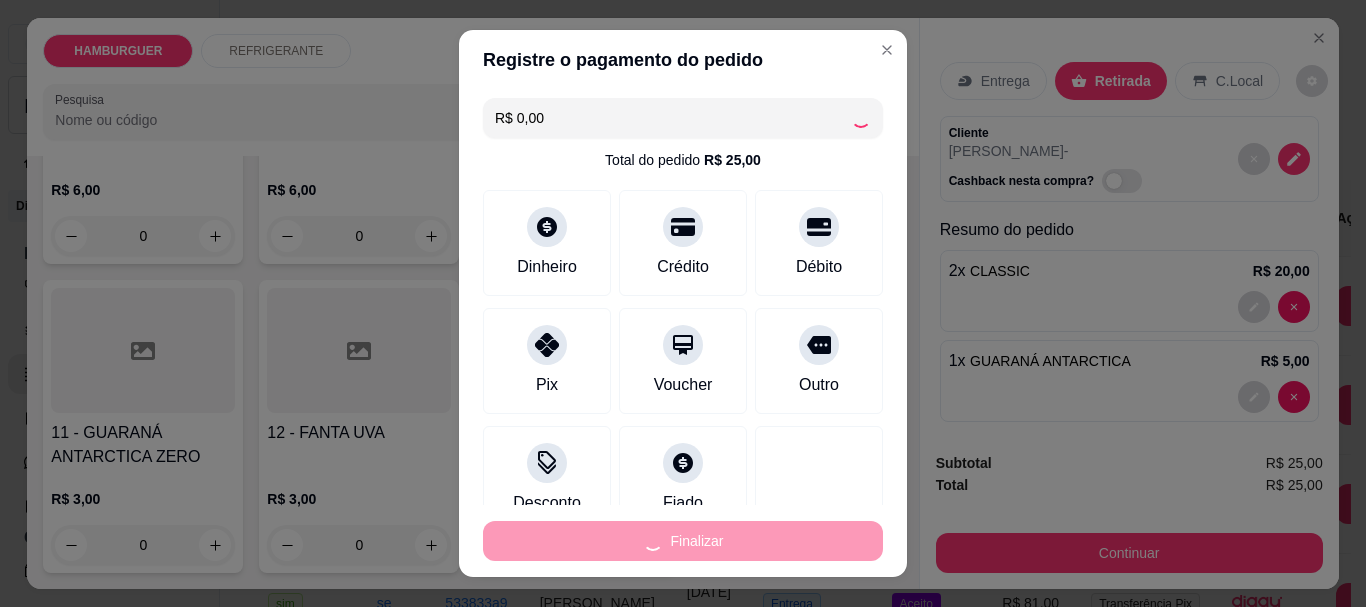 type on "0" 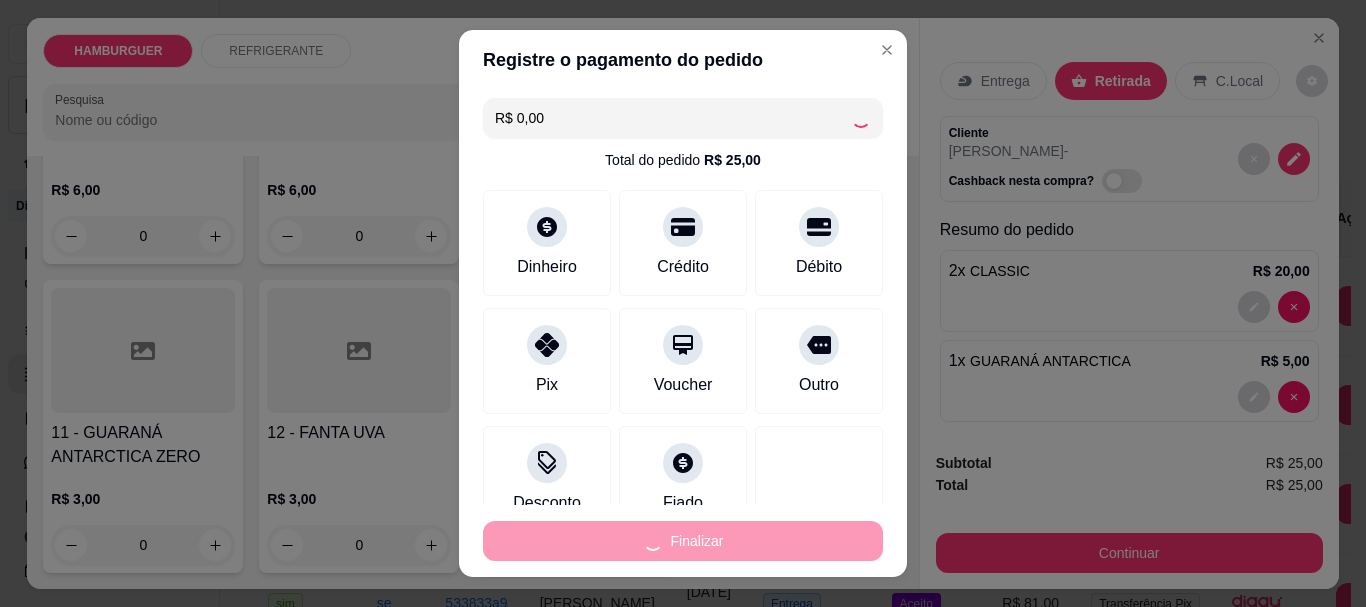 type on "0" 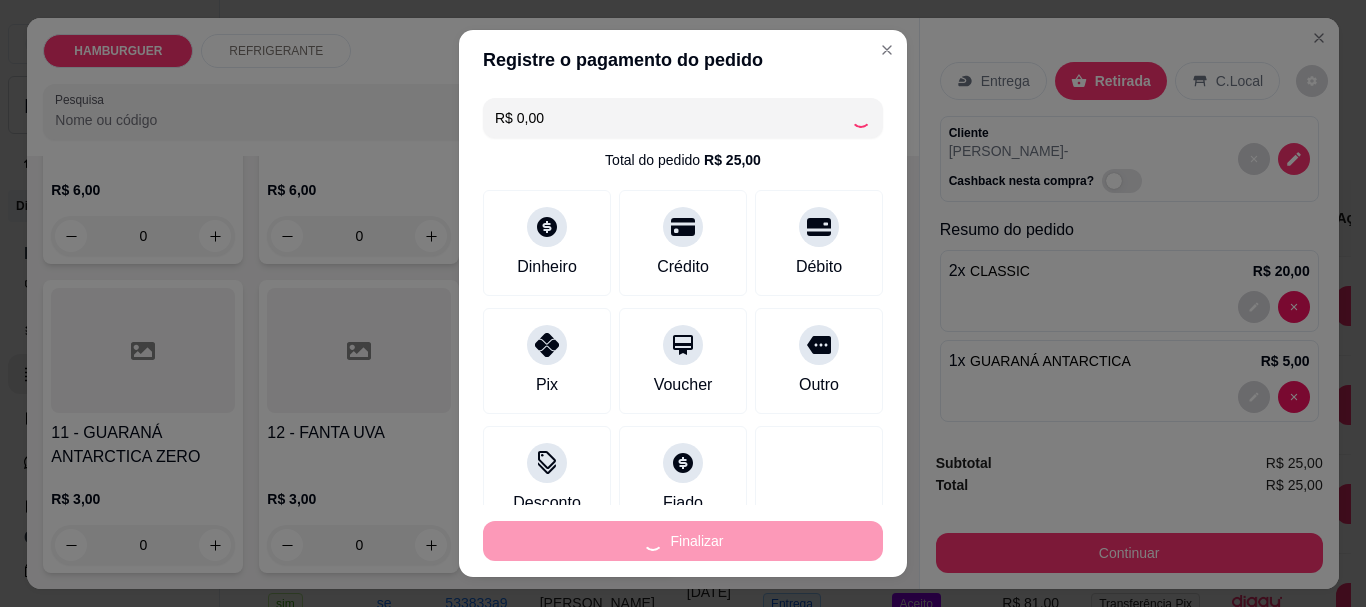 type on "-R$ 25,00" 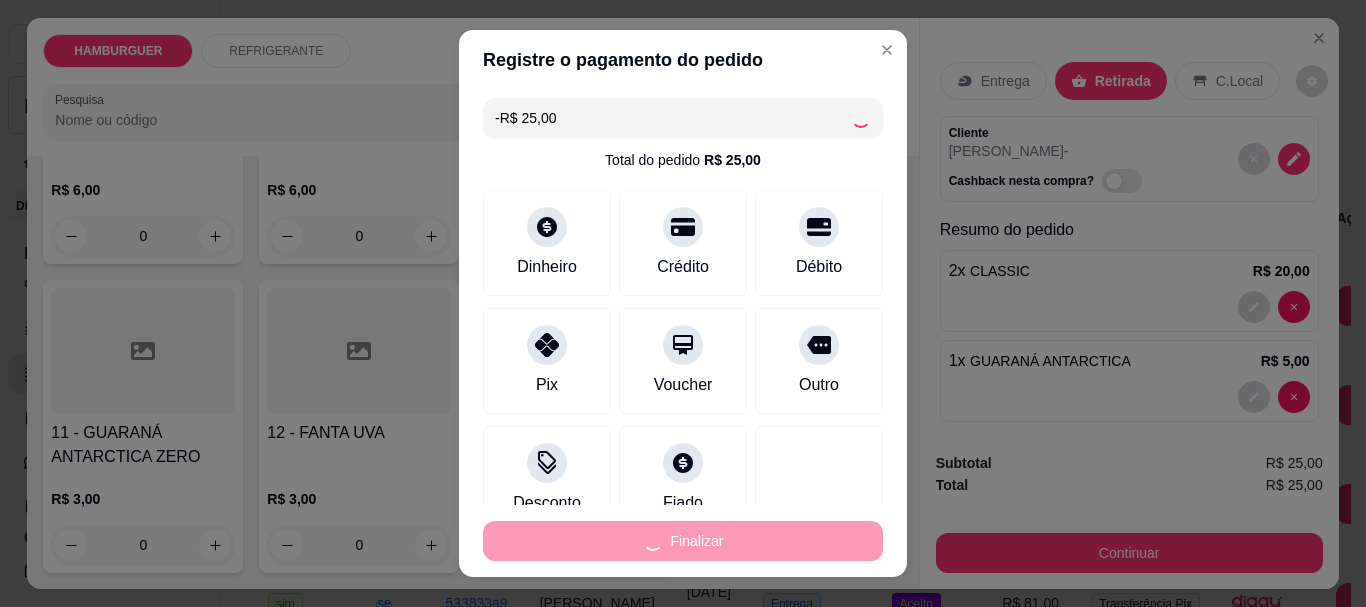 scroll, scrollTop: 998, scrollLeft: 0, axis: vertical 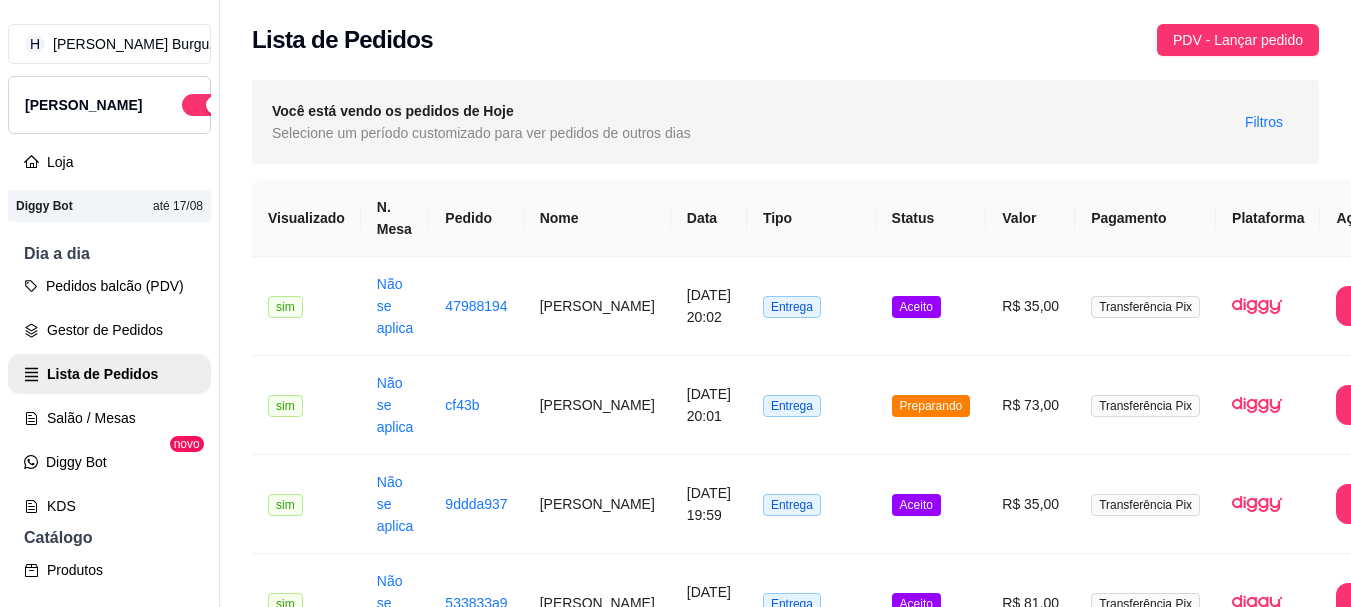 click on "Lista de Pedidos PDV - Lançar pedido" at bounding box center [785, 40] 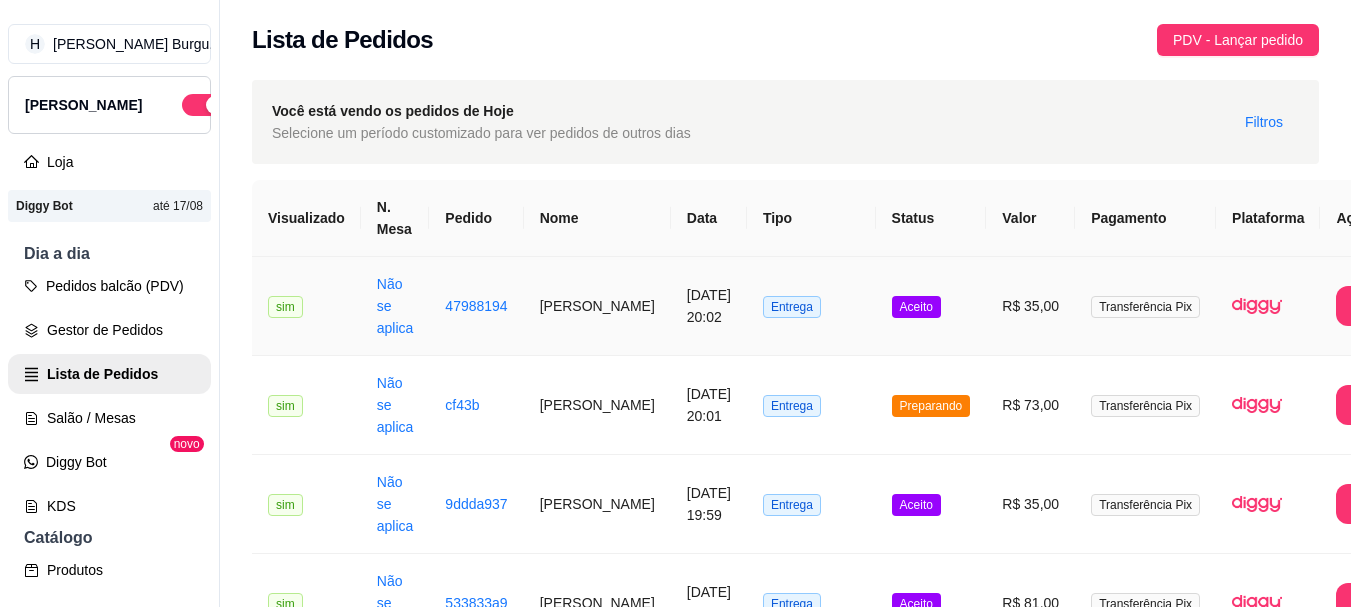 click on "R$ 35,00" at bounding box center [1030, 306] 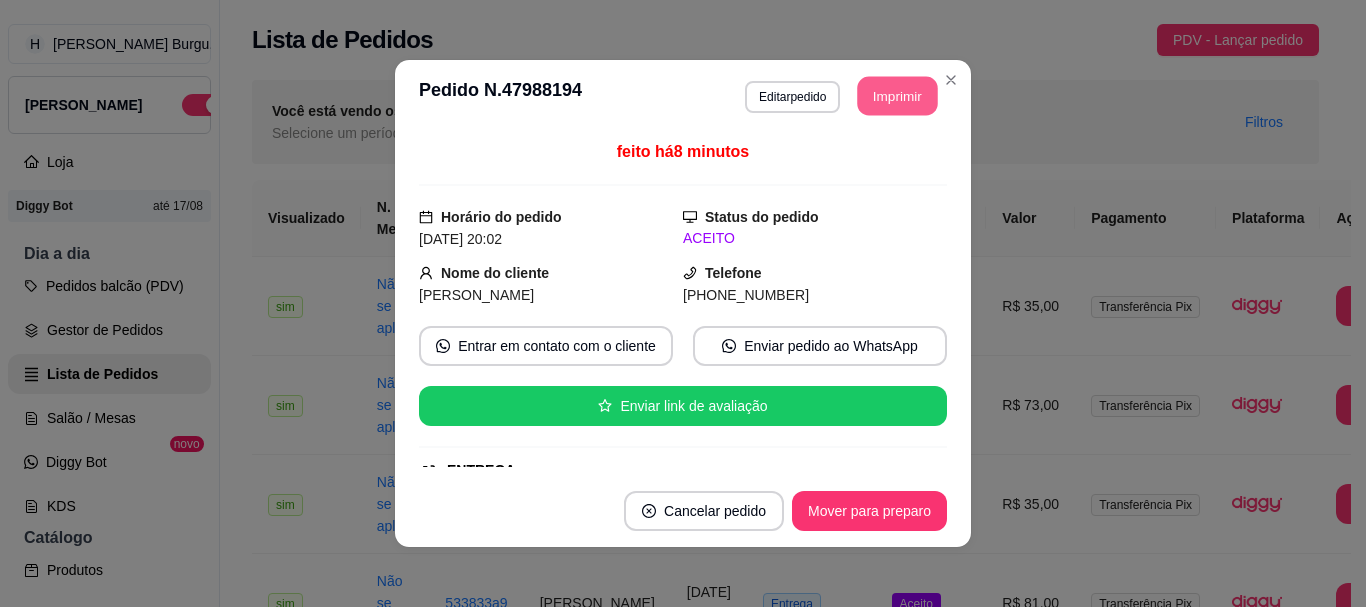 click on "Imprimir" at bounding box center (898, 96) 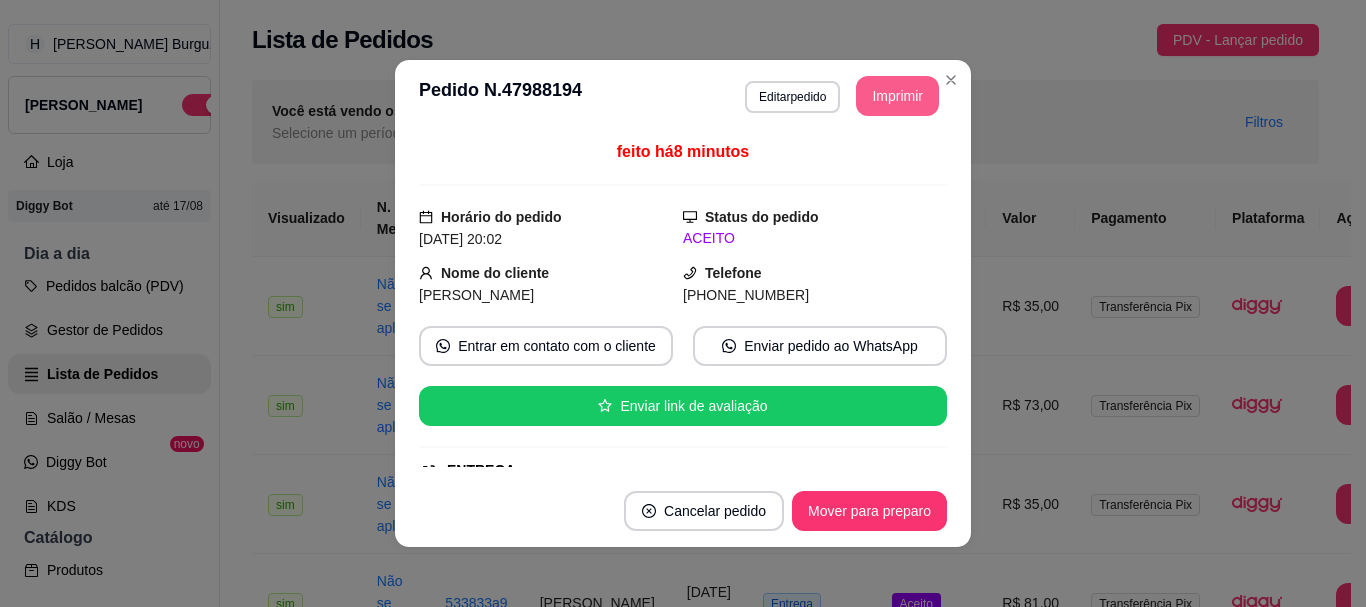 scroll, scrollTop: 0, scrollLeft: 0, axis: both 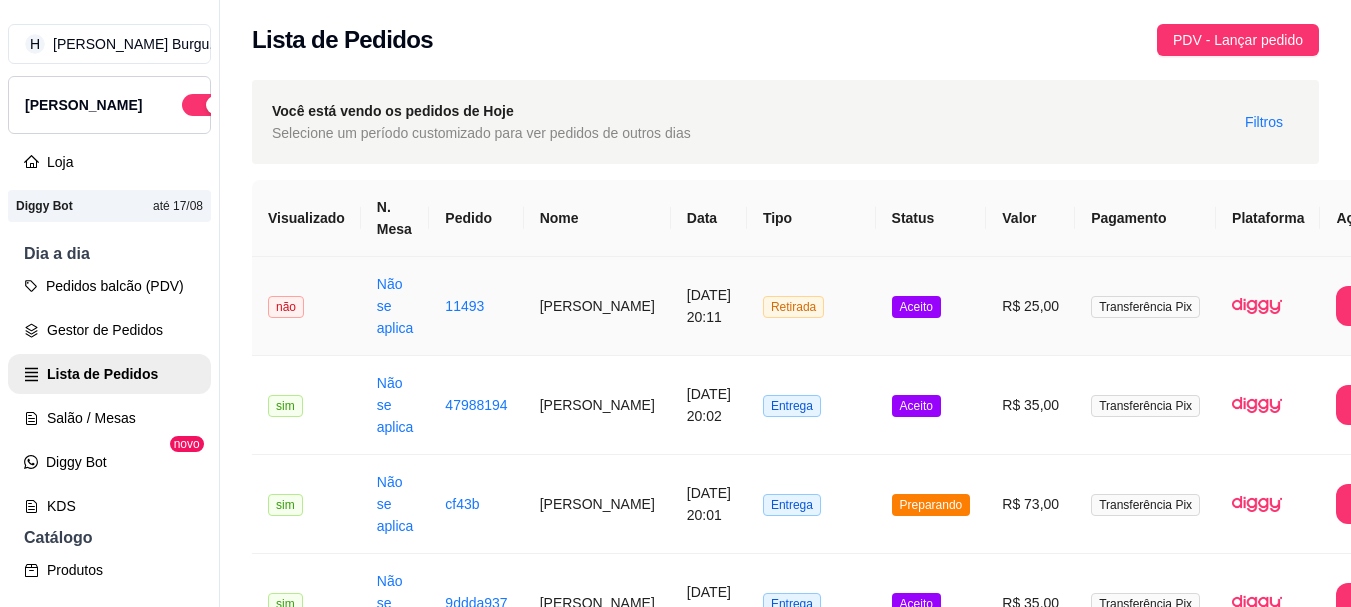 click on "Aceito" at bounding box center [931, 306] 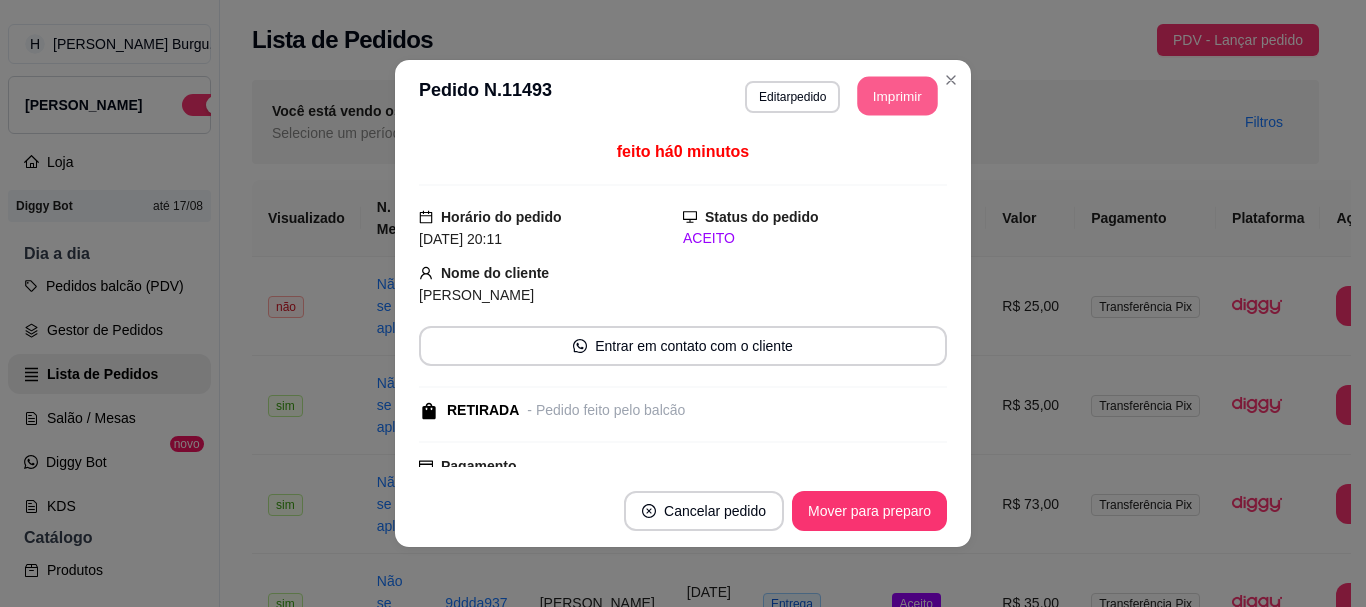 click on "Imprimir" at bounding box center [898, 96] 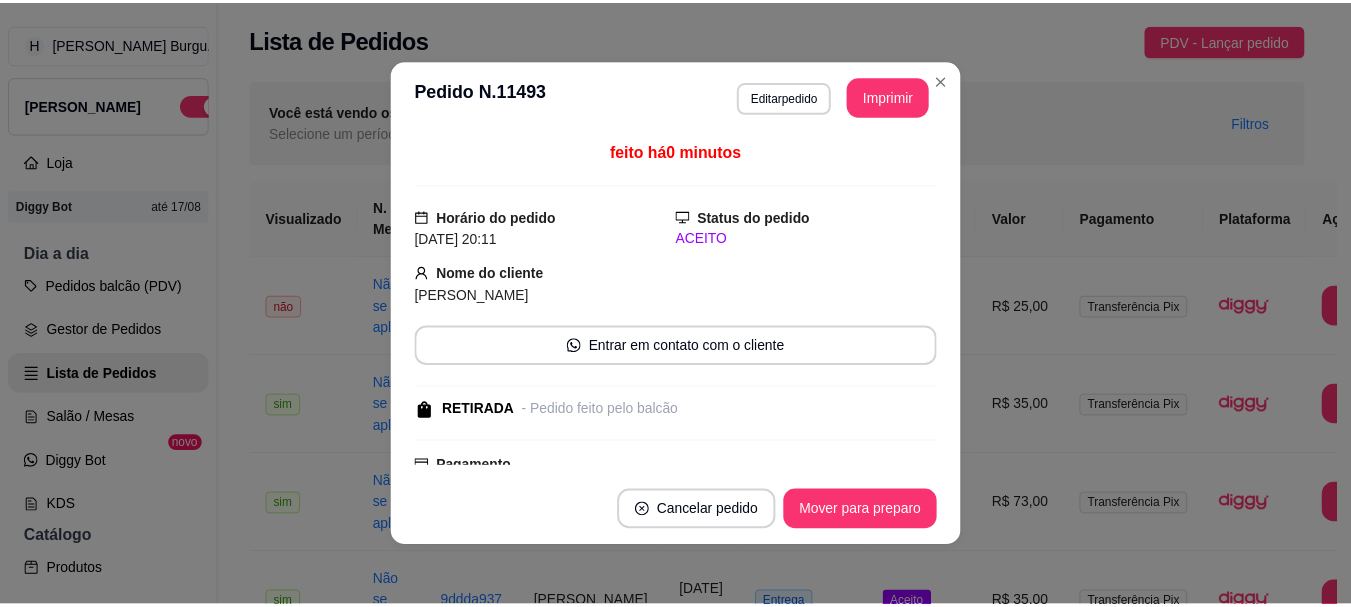 scroll, scrollTop: 0, scrollLeft: 0, axis: both 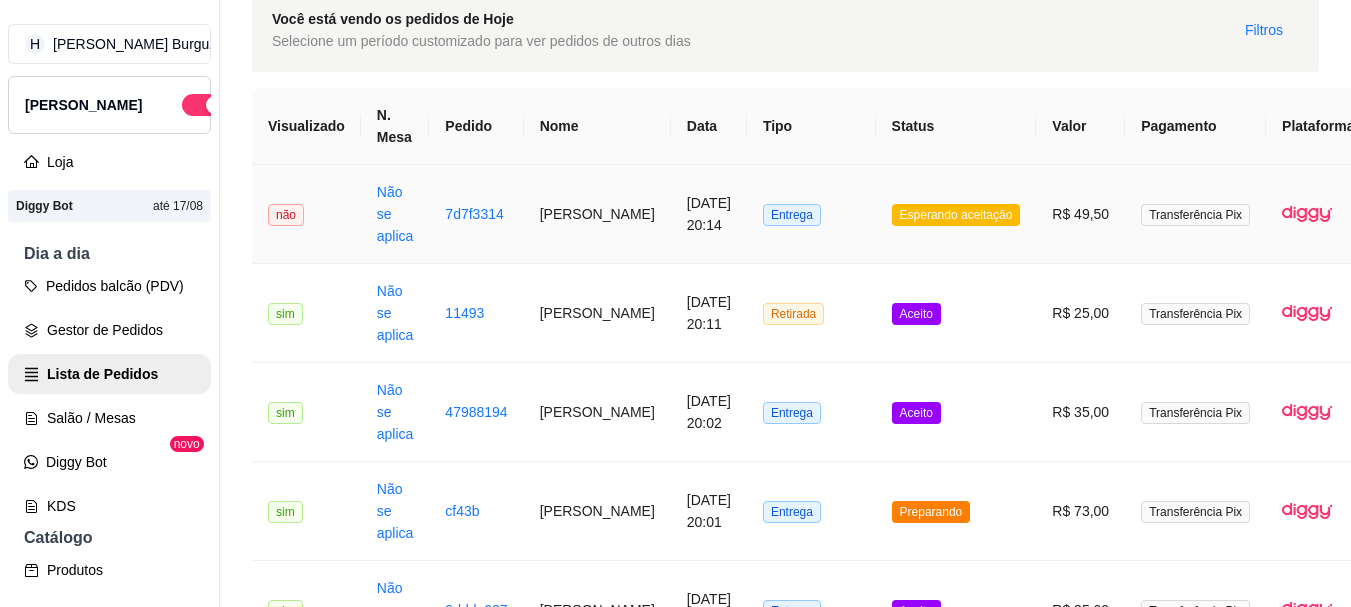 click on "Entrega" at bounding box center (811, 214) 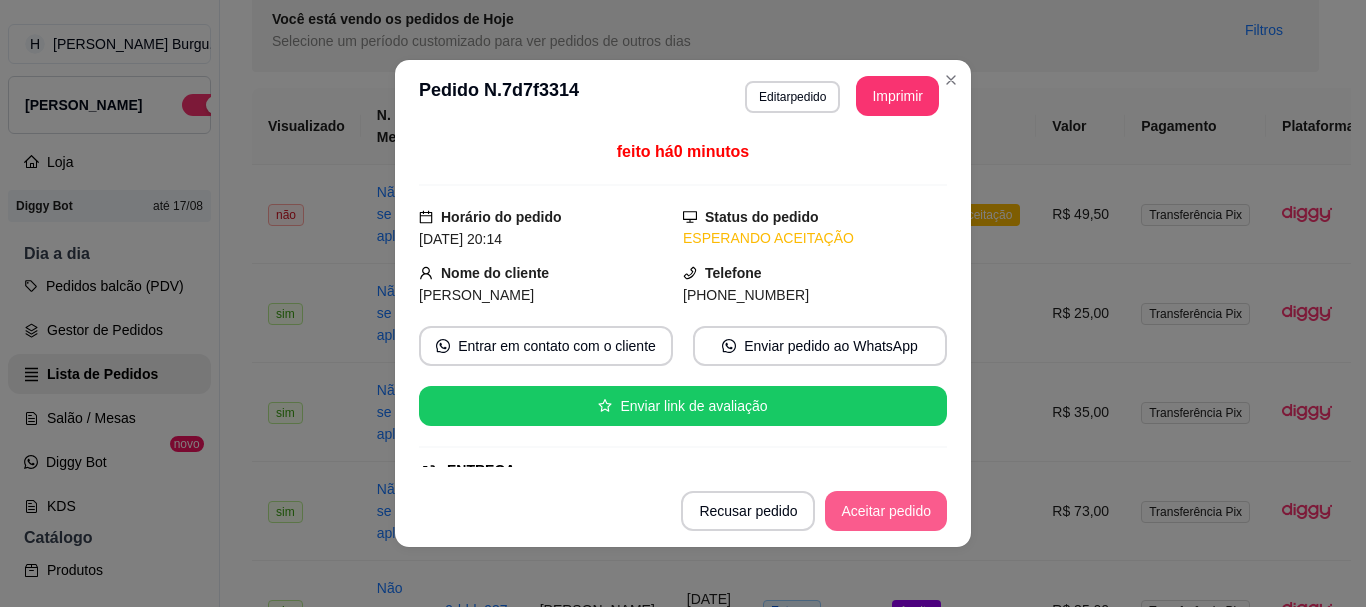 click on "Aceitar pedido" at bounding box center [886, 511] 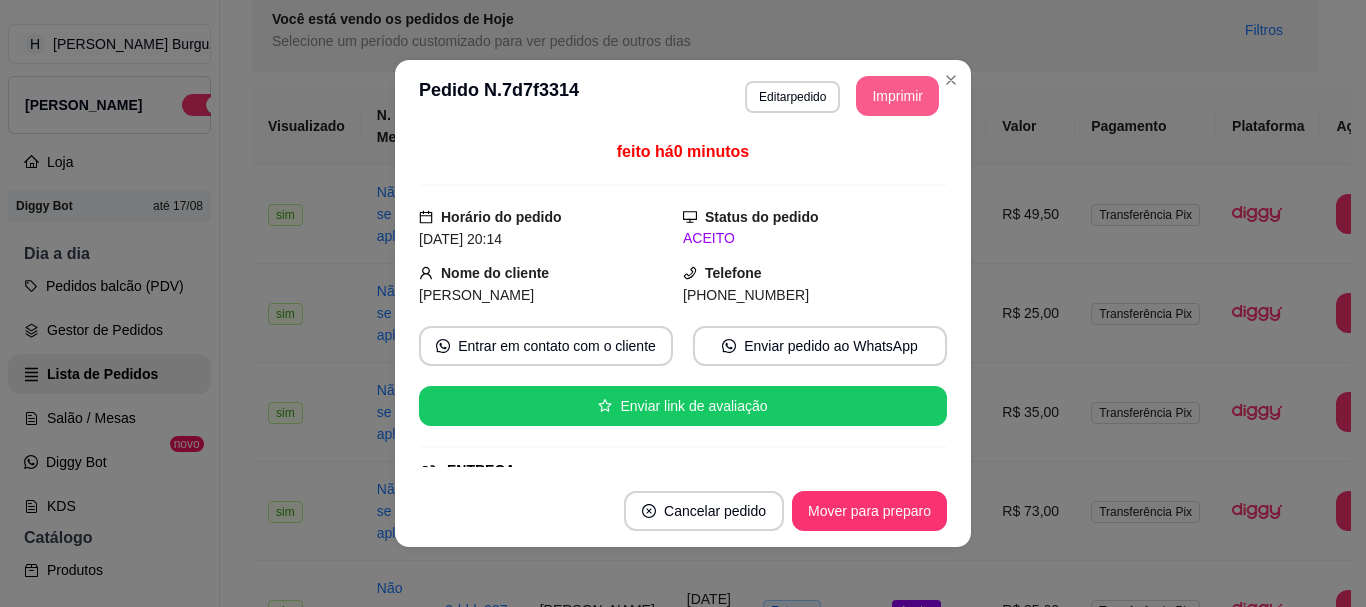 click on "Imprimir" at bounding box center (897, 96) 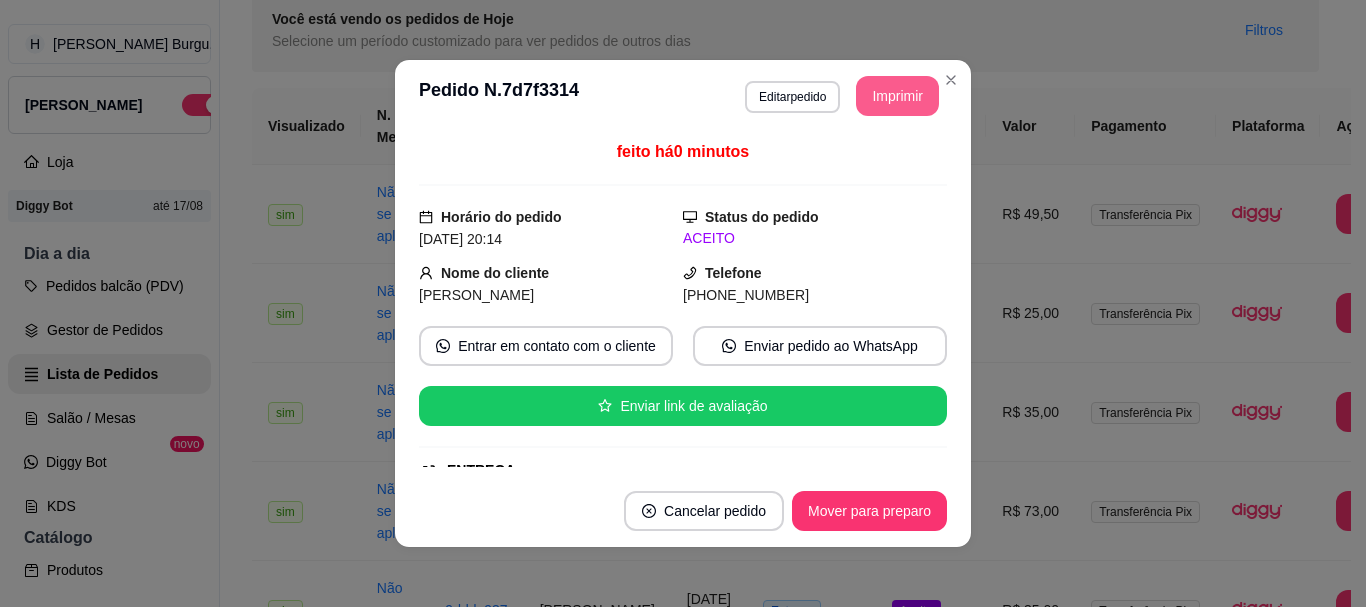 scroll, scrollTop: 0, scrollLeft: 0, axis: both 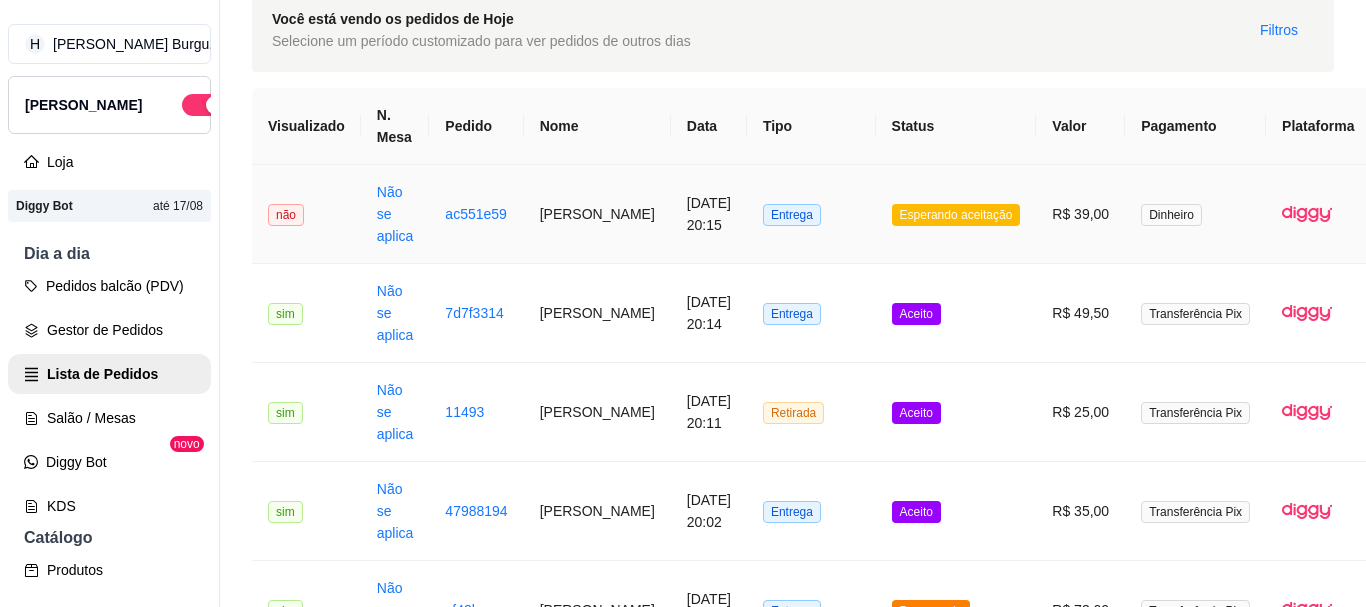click on "Esperando aceitação" at bounding box center (956, 214) 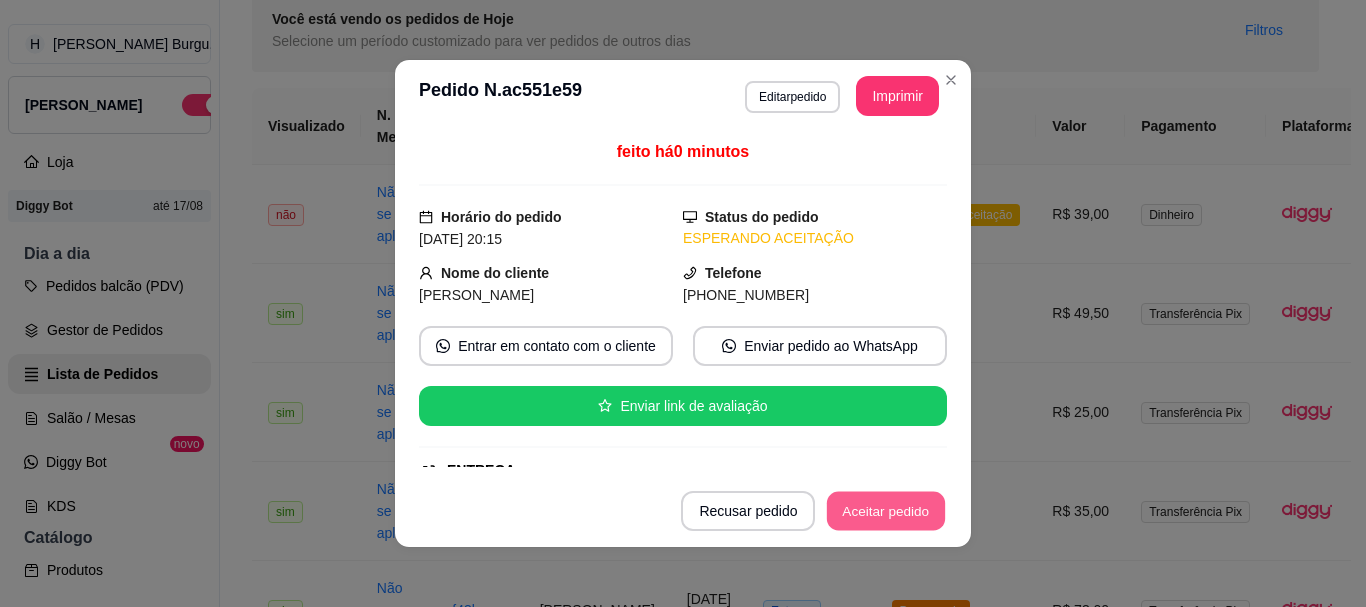 click on "Aceitar pedido" at bounding box center [886, 511] 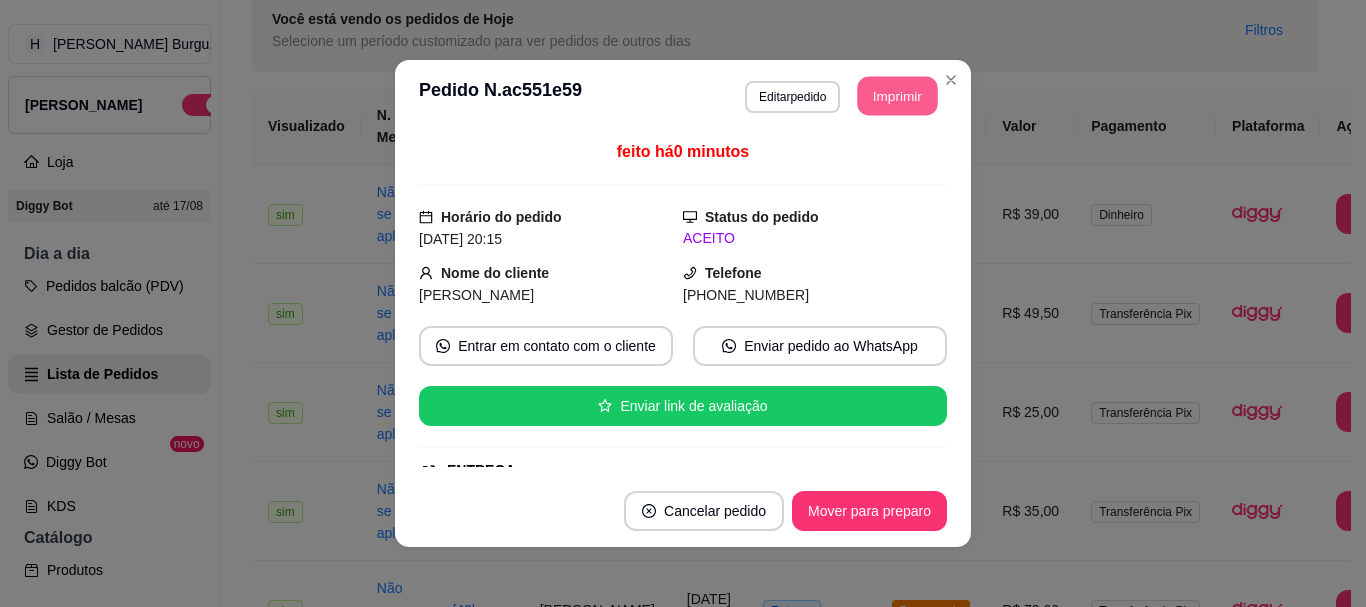 click on "Imprimir" at bounding box center [898, 96] 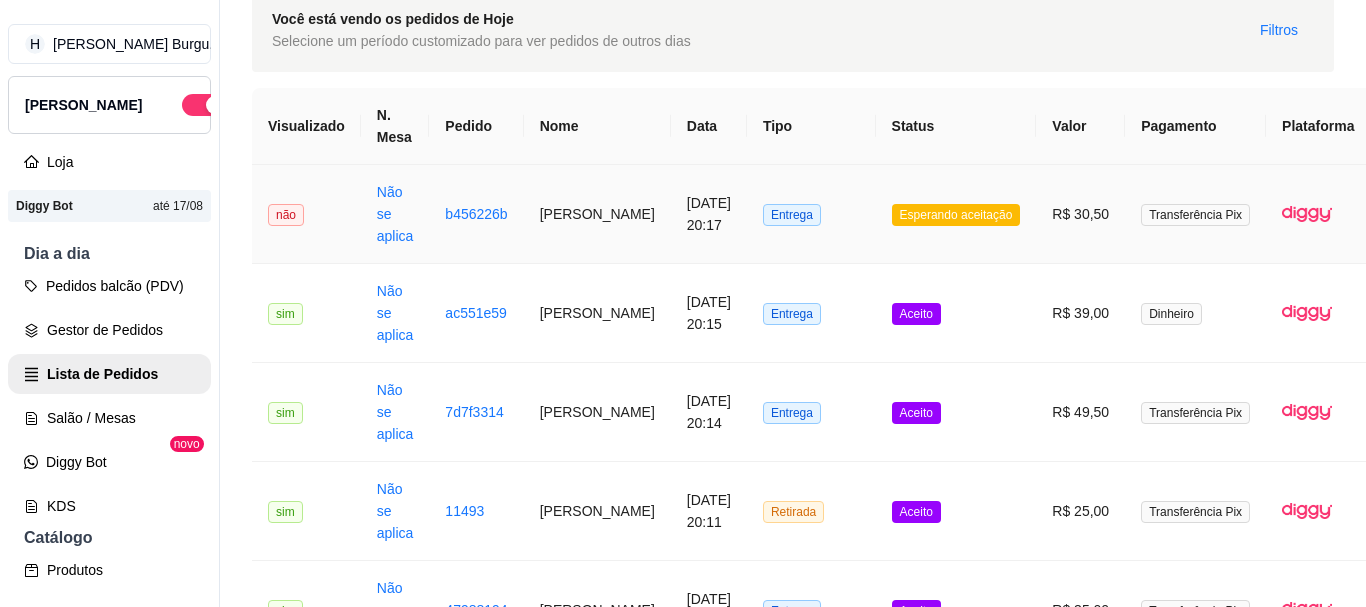 click on "Entrega" at bounding box center [811, 214] 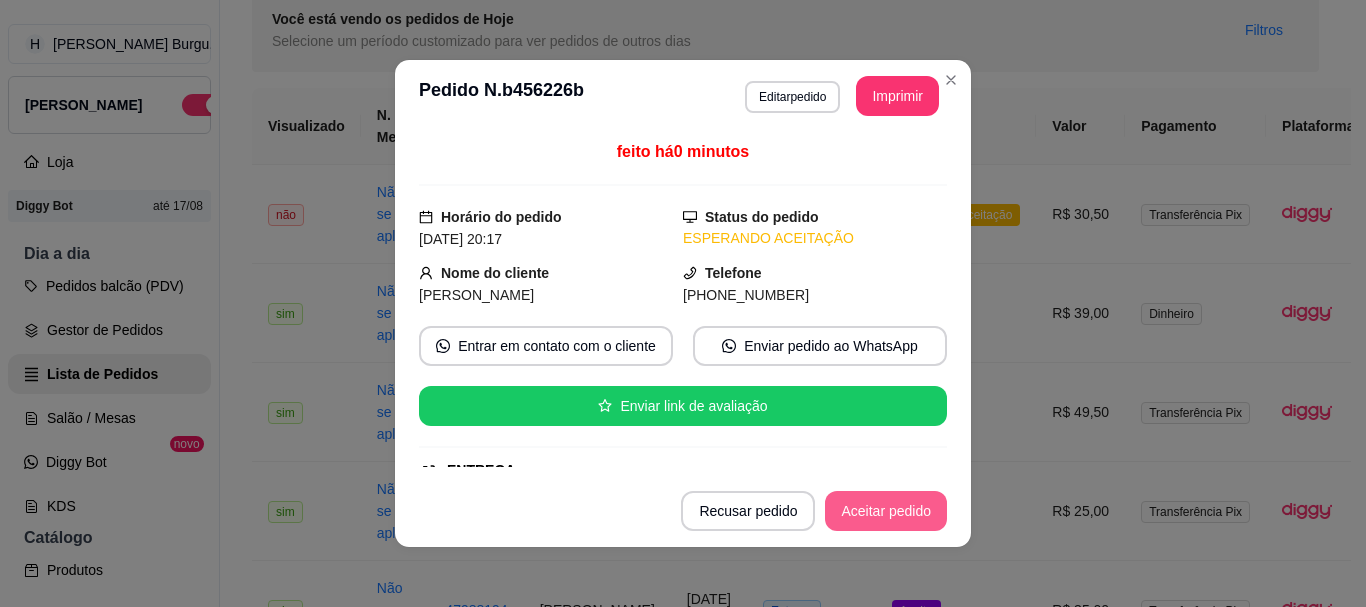 click on "Aceitar pedido" at bounding box center (886, 511) 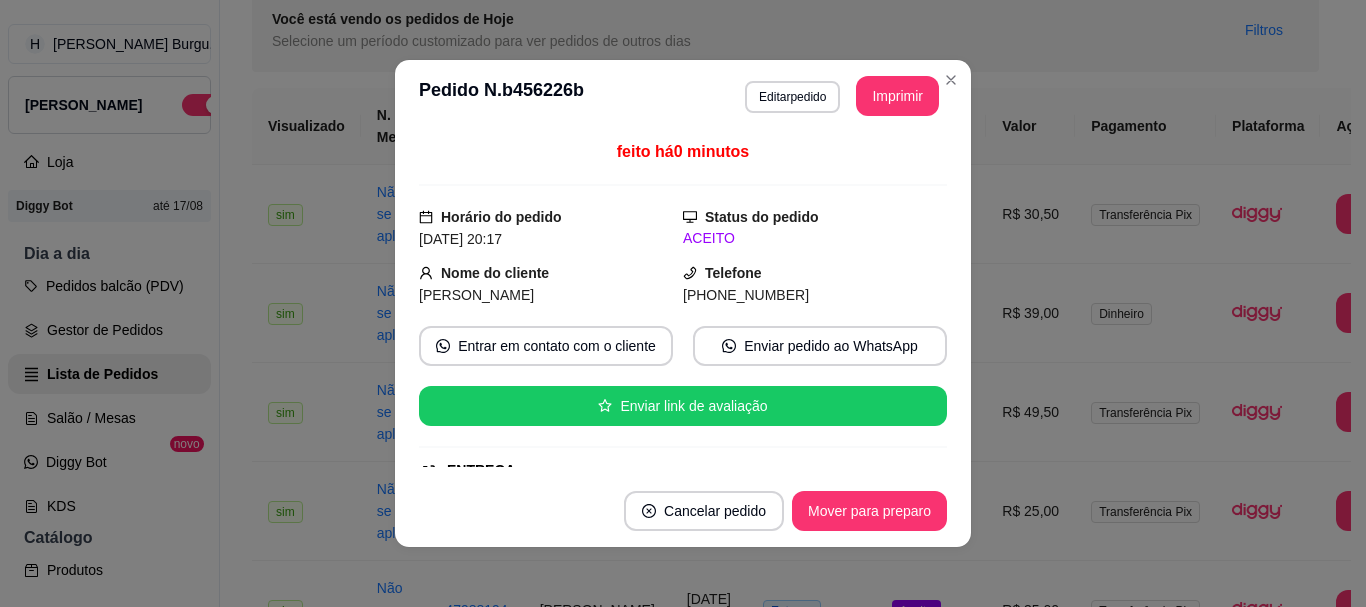 click on "**********" at bounding box center [683, 96] 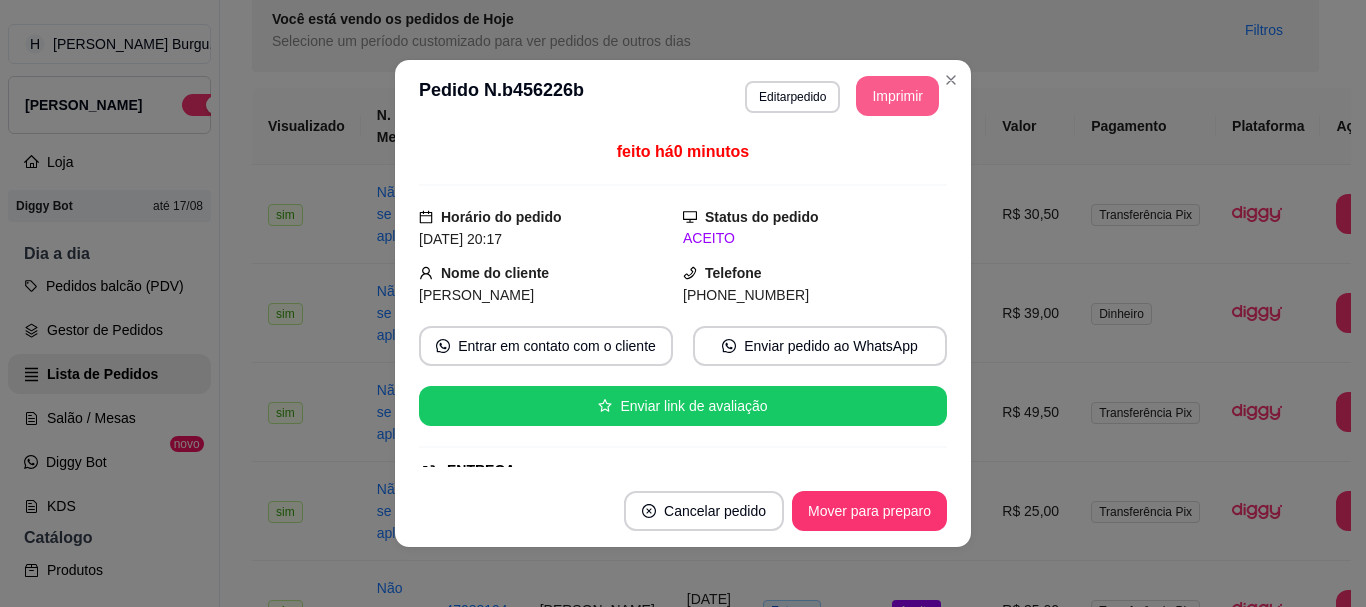 click on "Imprimir" at bounding box center (897, 96) 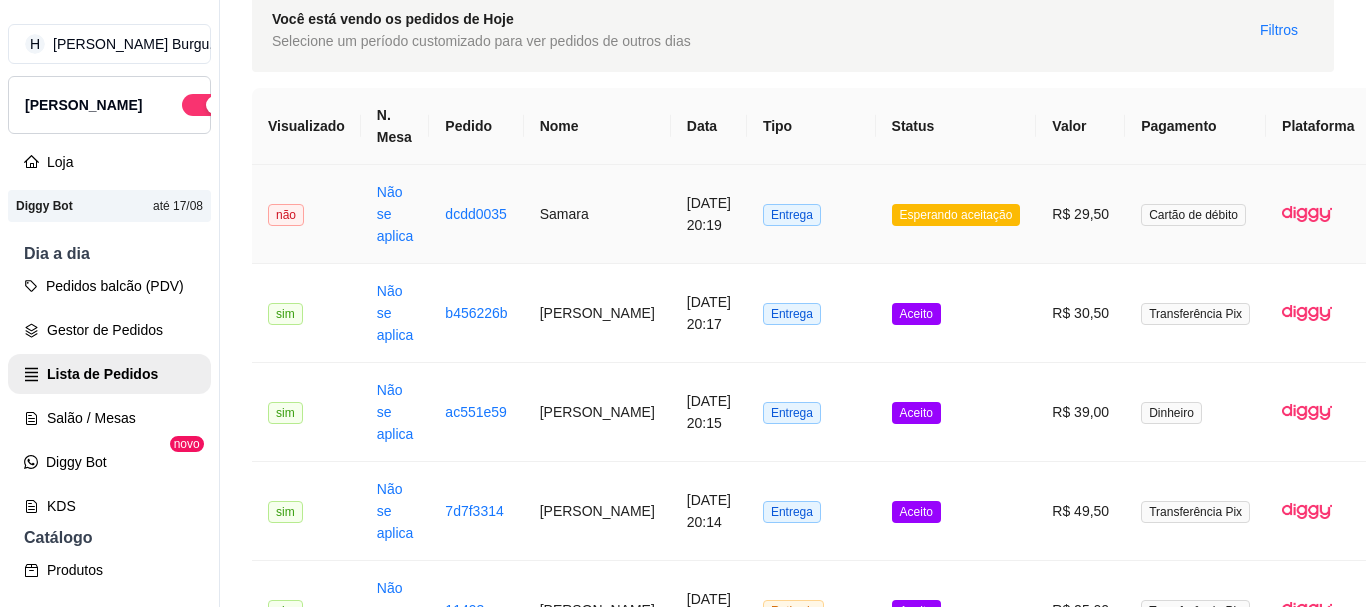 click on "Esperando aceitação" at bounding box center [956, 214] 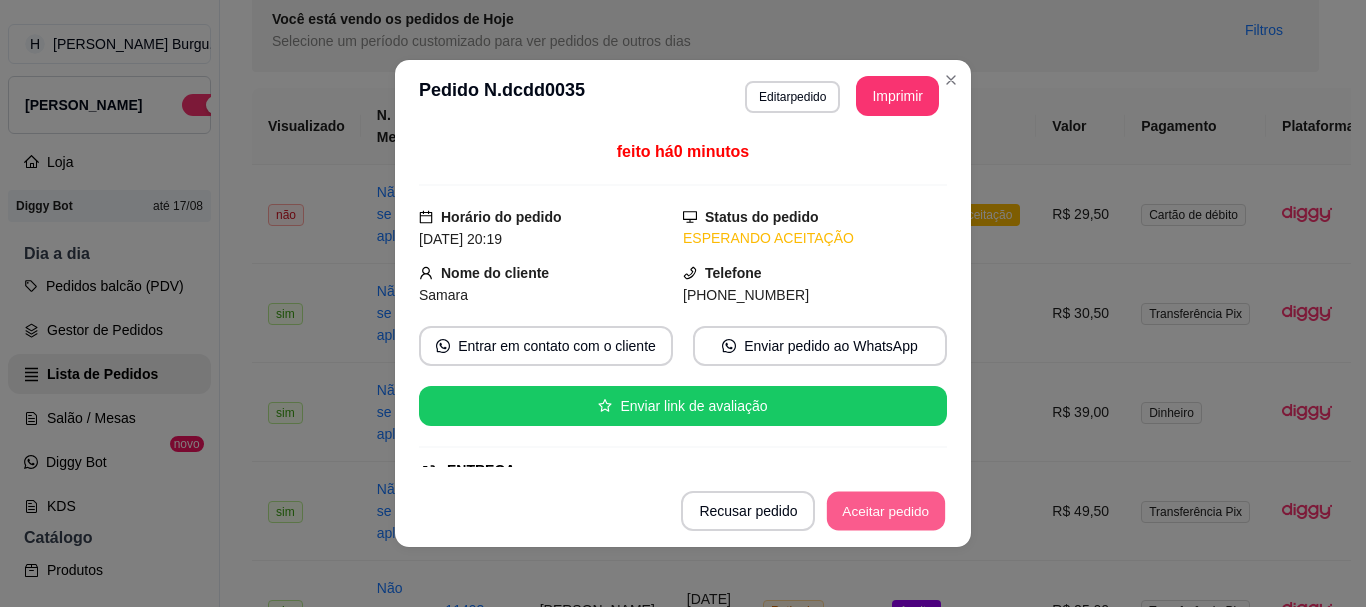 click on "Aceitar pedido" at bounding box center [886, 511] 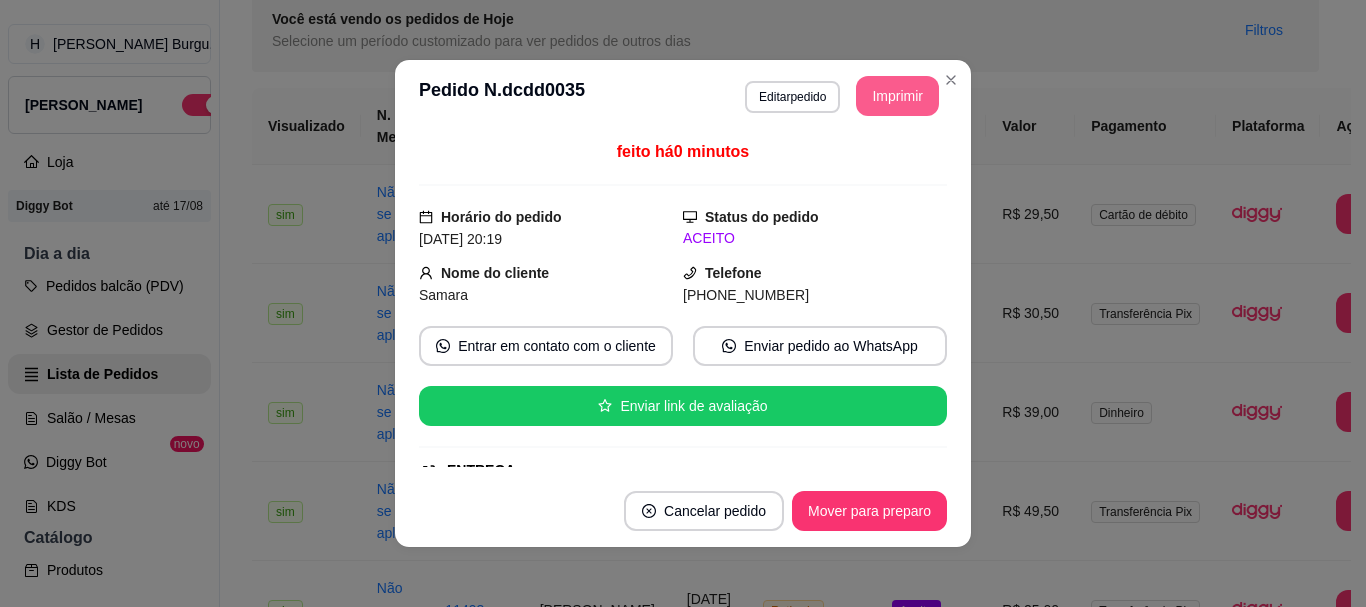 click on "Imprimir" at bounding box center [897, 96] 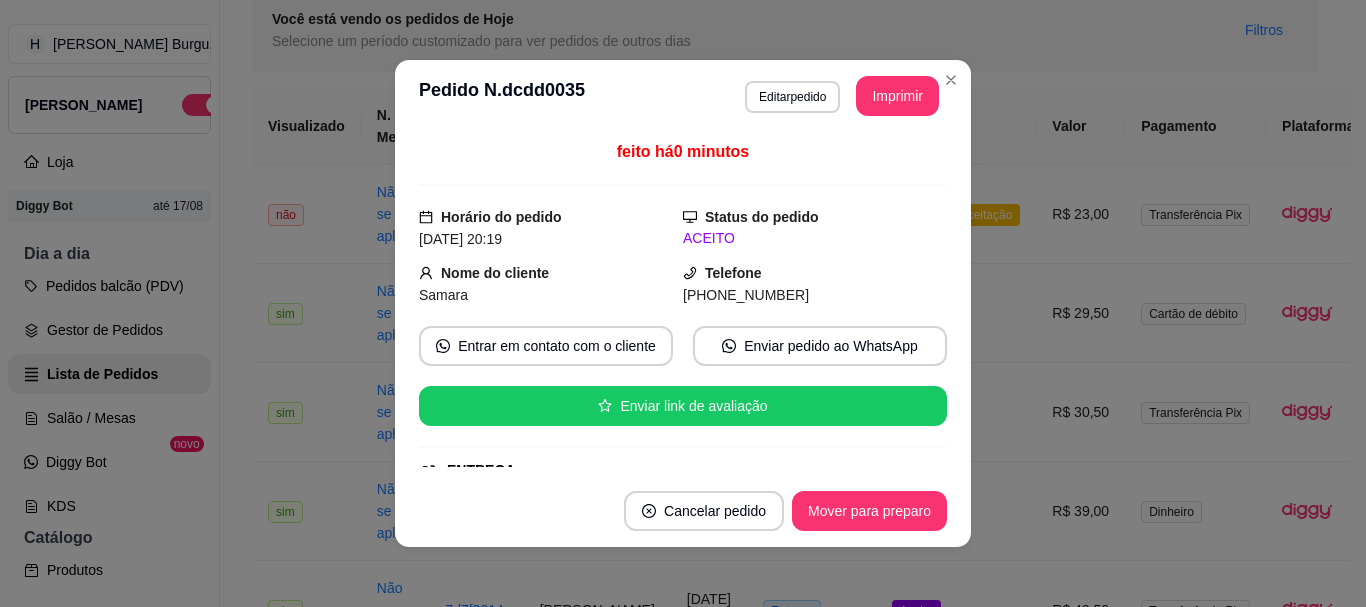 click on "**********" at bounding box center [683, 96] 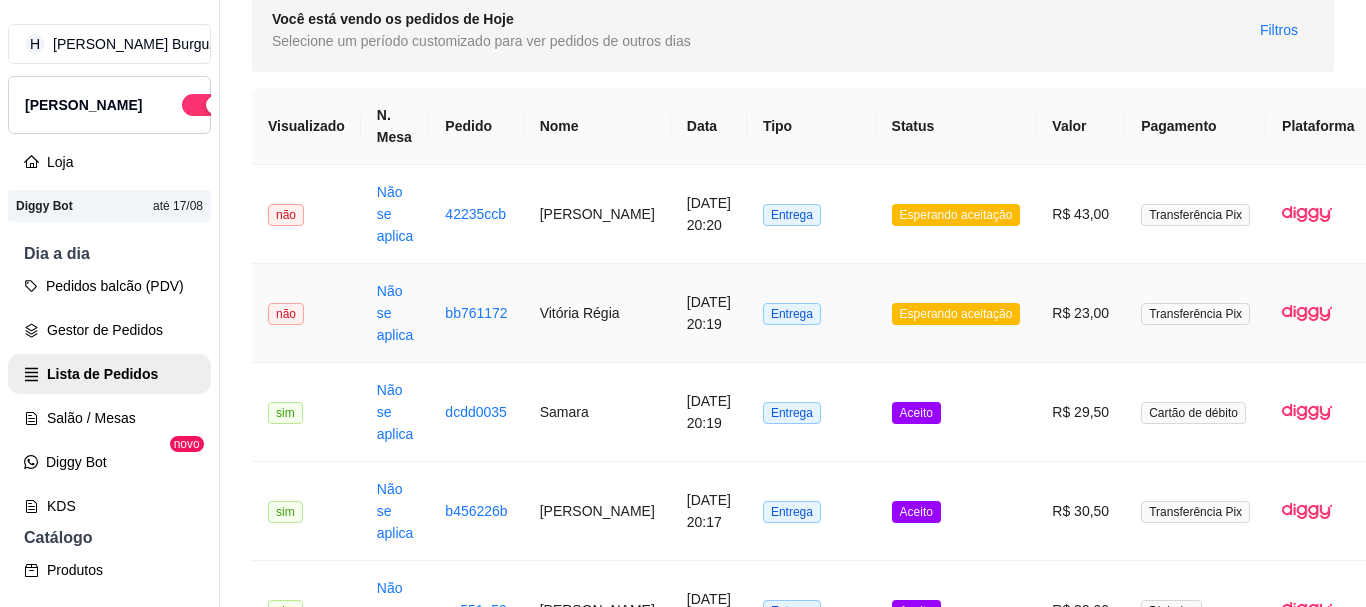click on "Entrega" at bounding box center (811, 313) 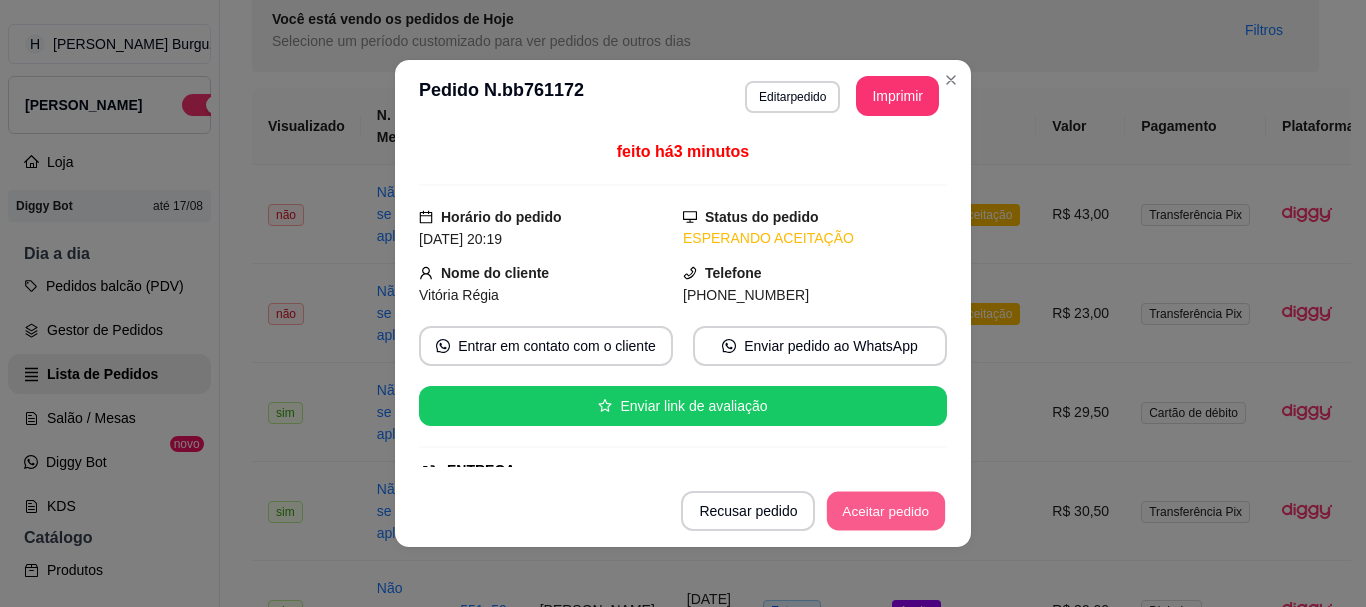 click on "Aceitar pedido" at bounding box center (886, 511) 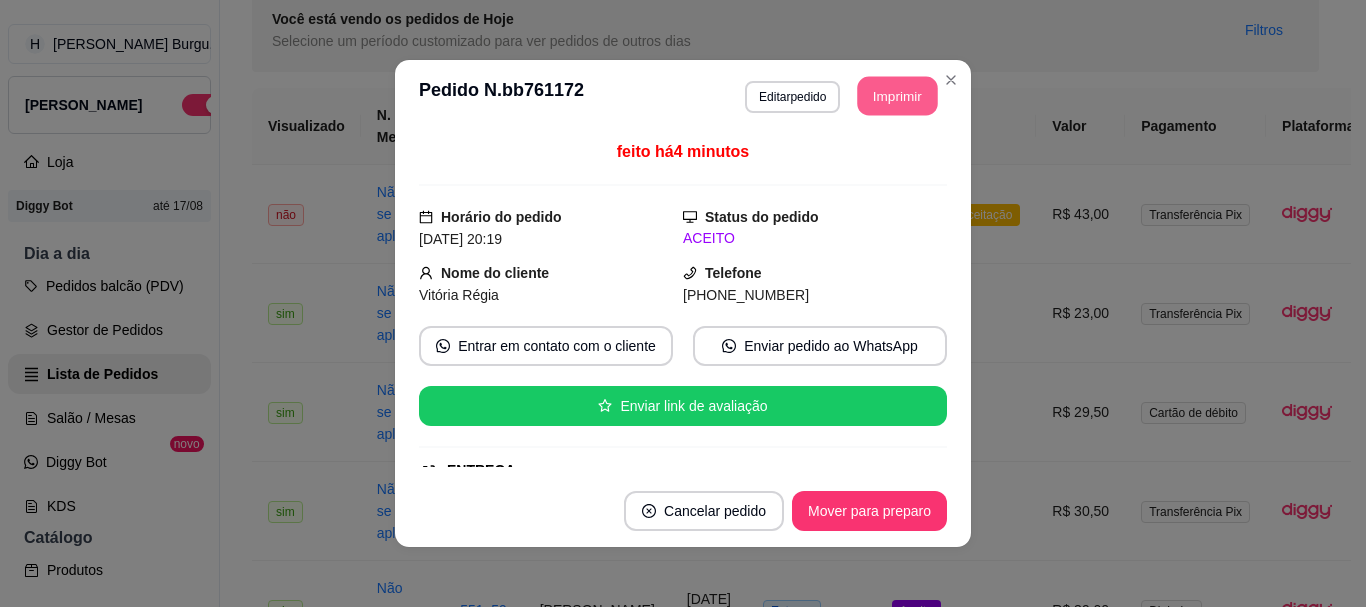 click on "Imprimir" at bounding box center [898, 96] 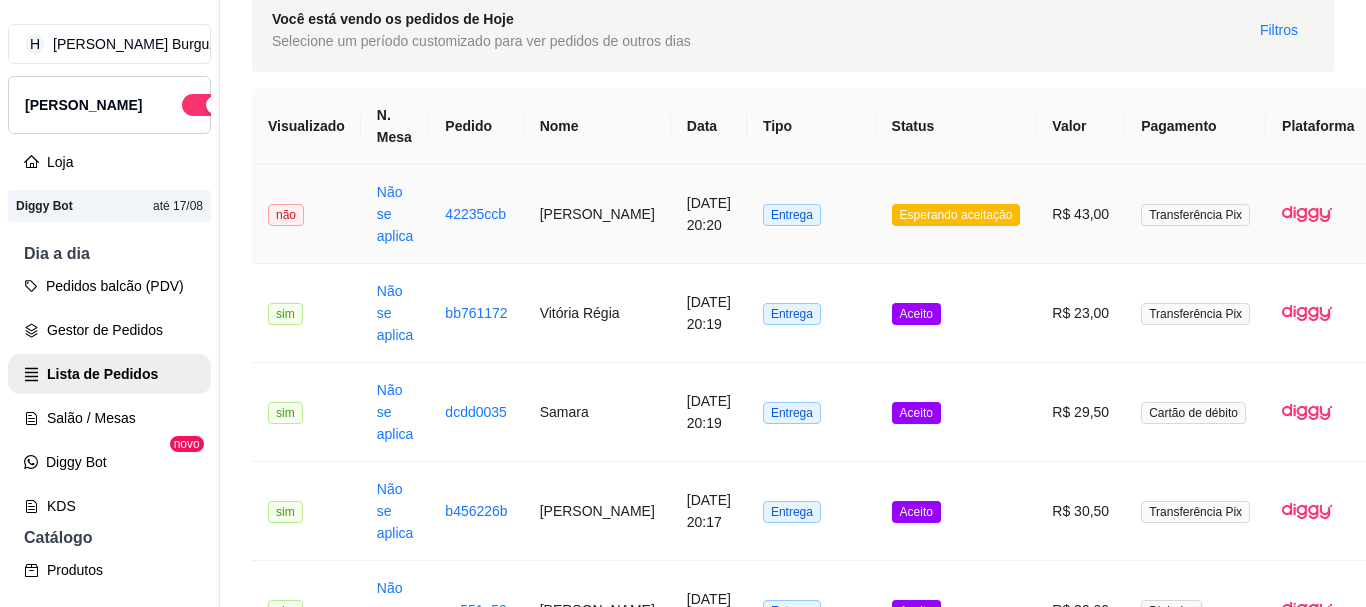 click on "Esperando aceitação" at bounding box center [956, 214] 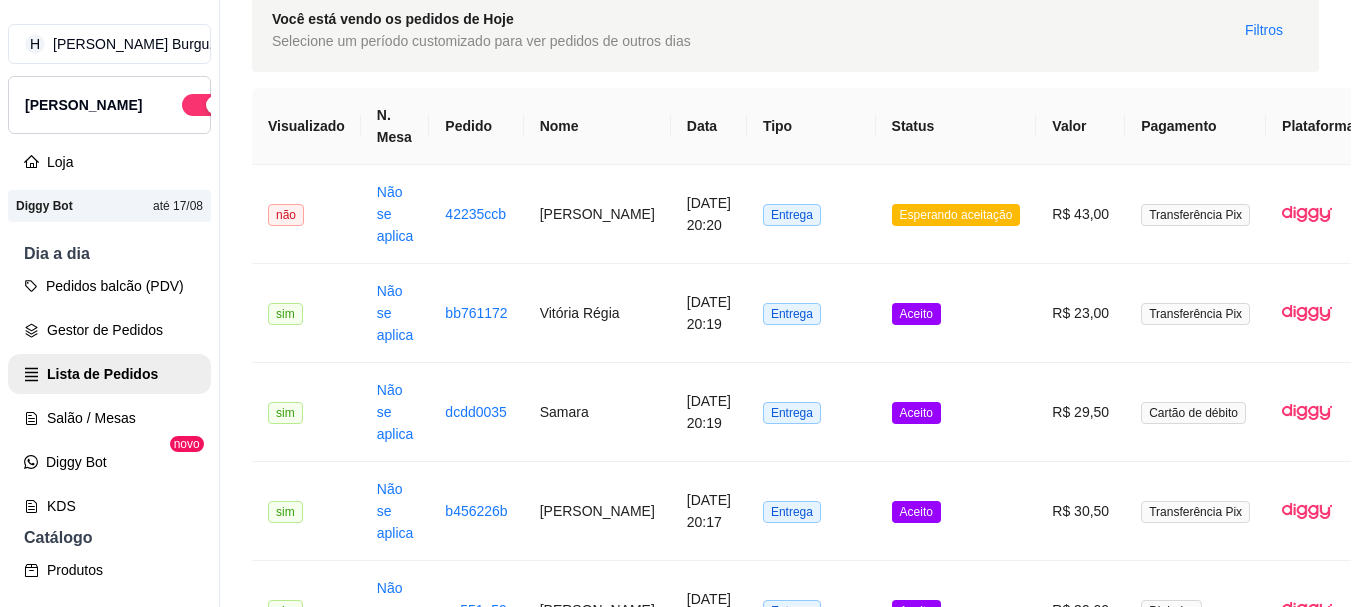 click on "Aceitar pedido" at bounding box center (886, 511) 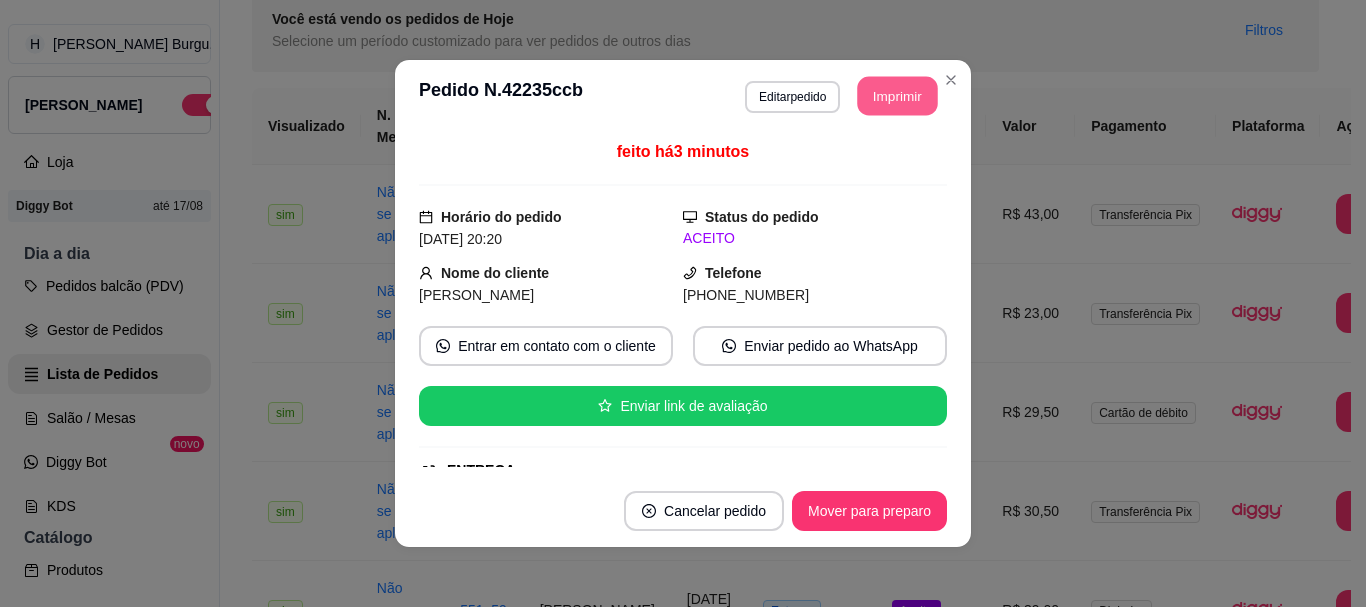 click on "Imprimir" at bounding box center [898, 96] 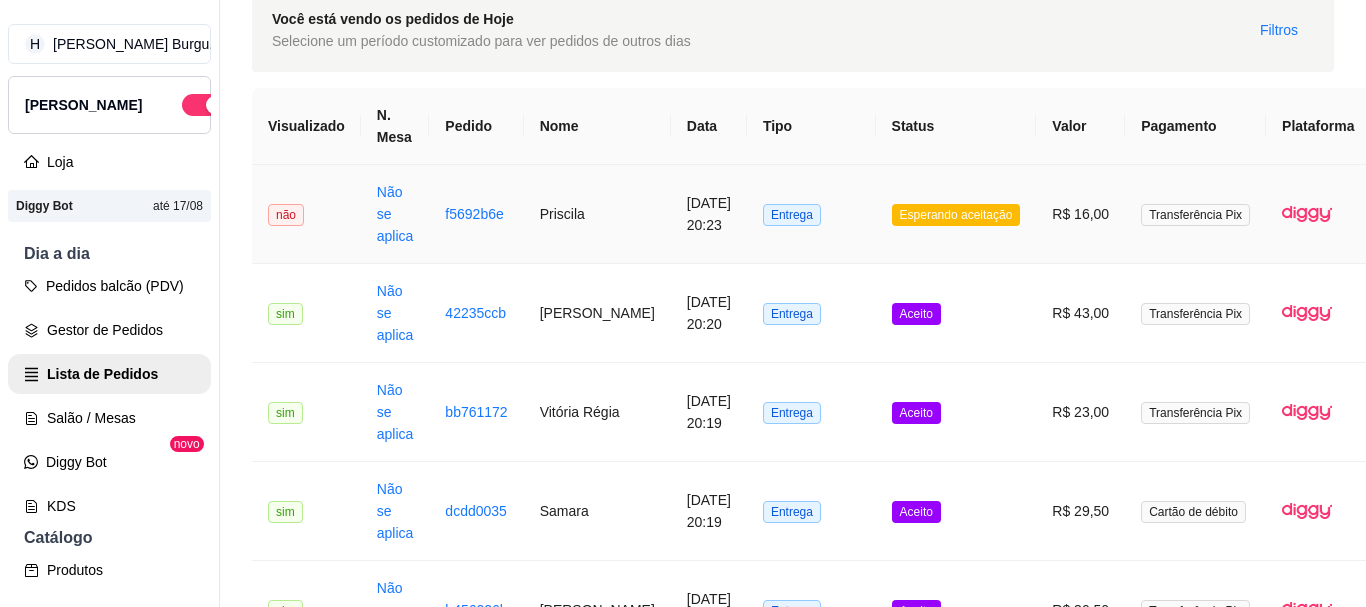 click on "Esperando aceitação" at bounding box center (956, 214) 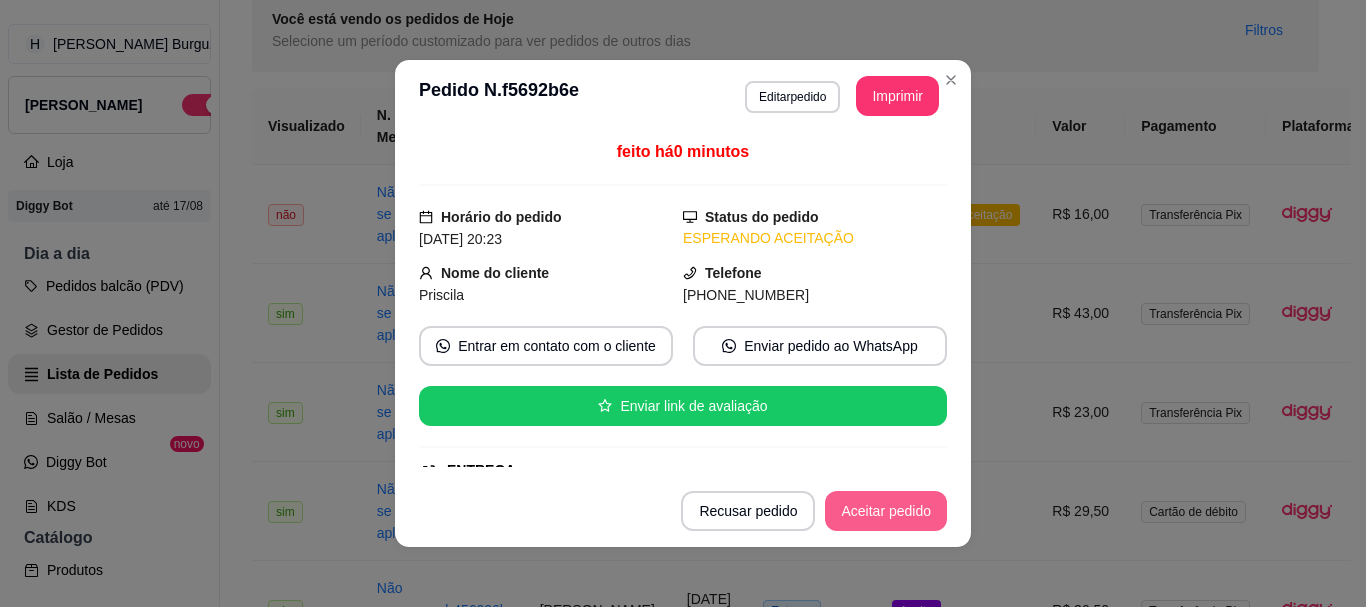 click on "Aceitar pedido" at bounding box center [886, 511] 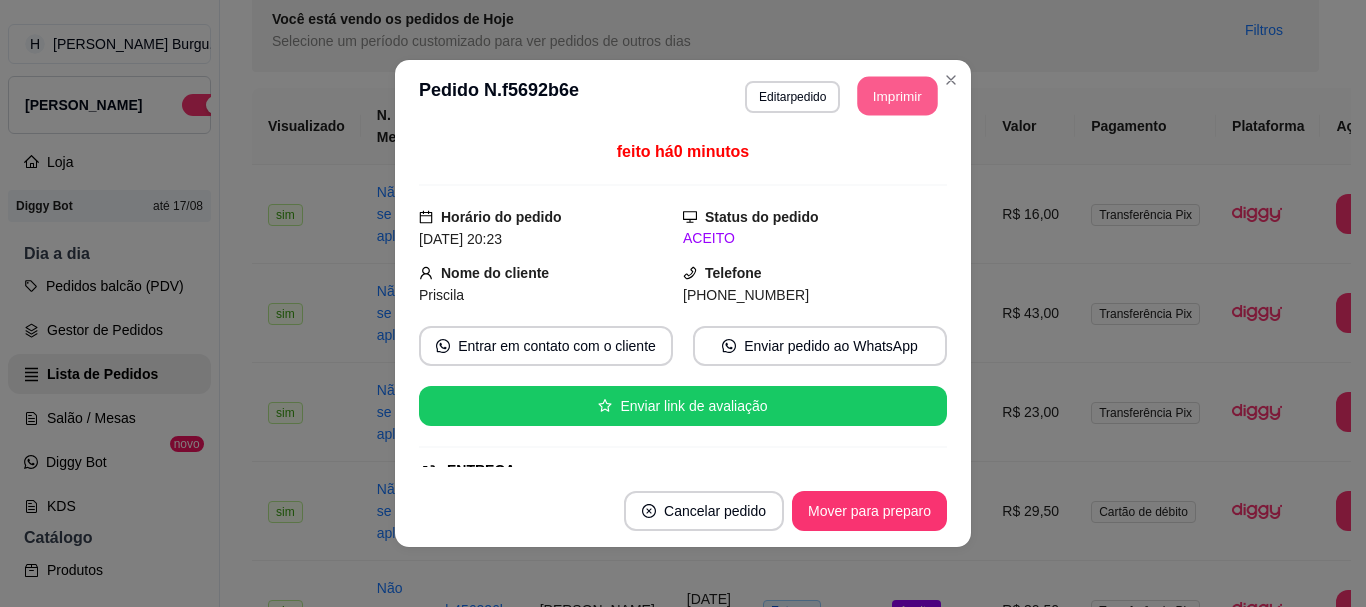 click on "Imprimir" at bounding box center (898, 96) 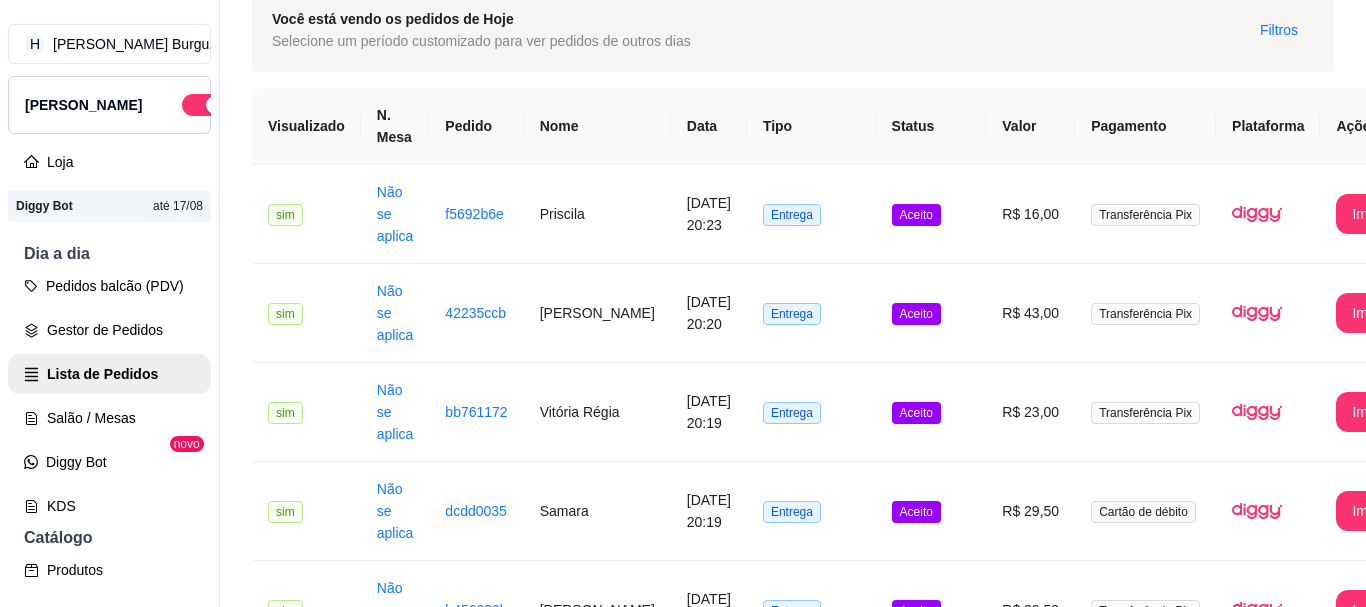 click on "PDV - Lançar pedido" at bounding box center [1253, -52] 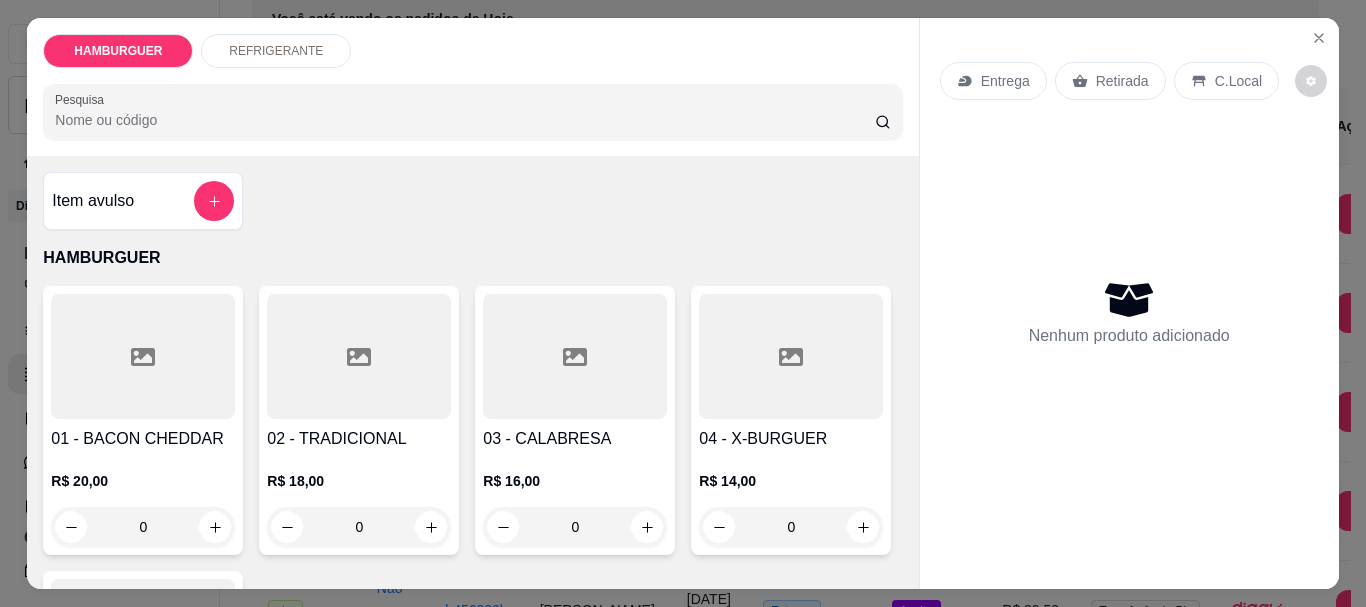 click on "0" at bounding box center [143, 812] 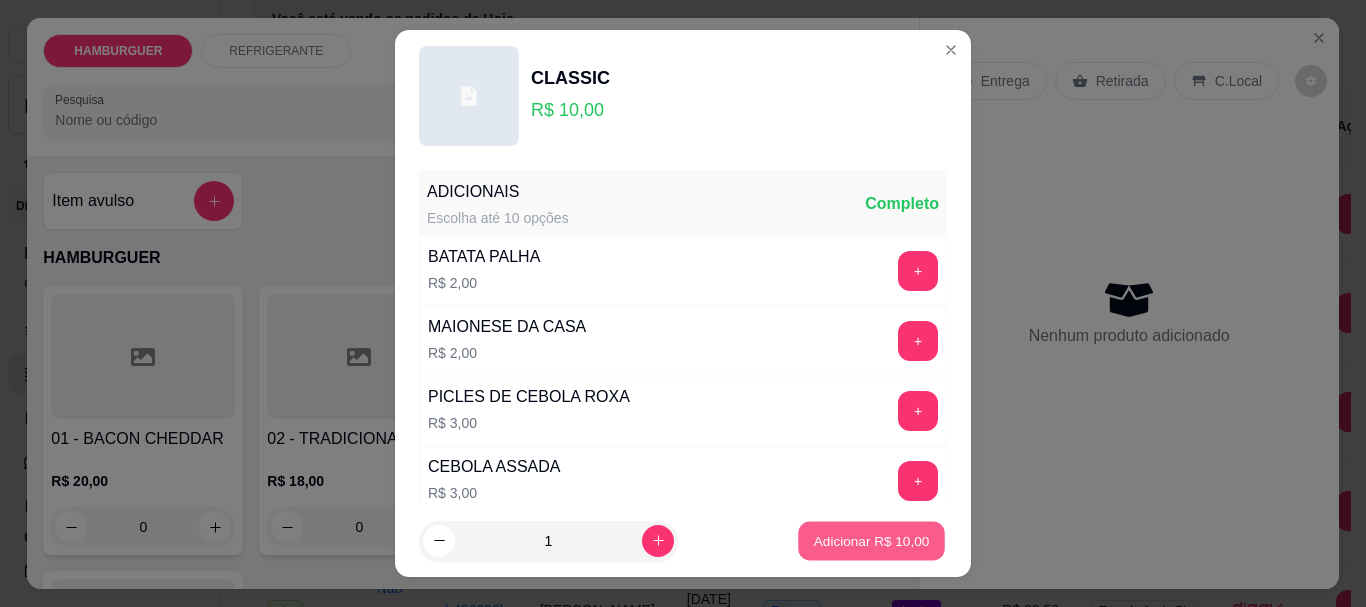 click on "Adicionar   R$ 10,00" at bounding box center [872, 540] 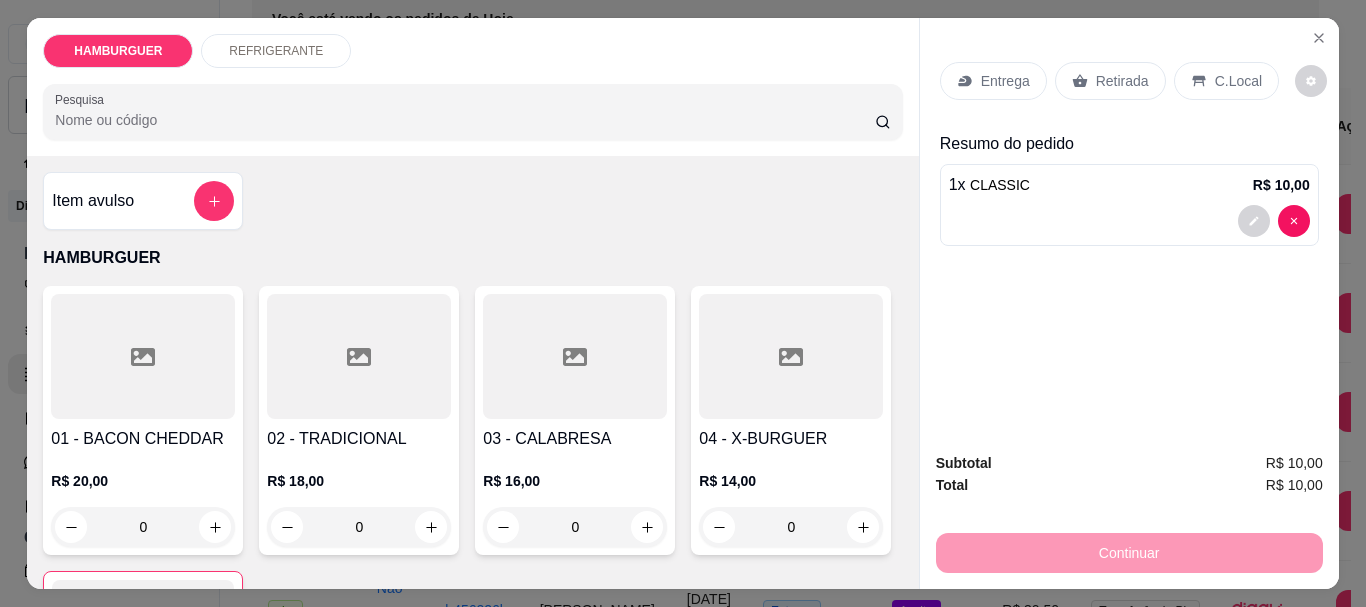 click on "C.Local" at bounding box center [1226, 81] 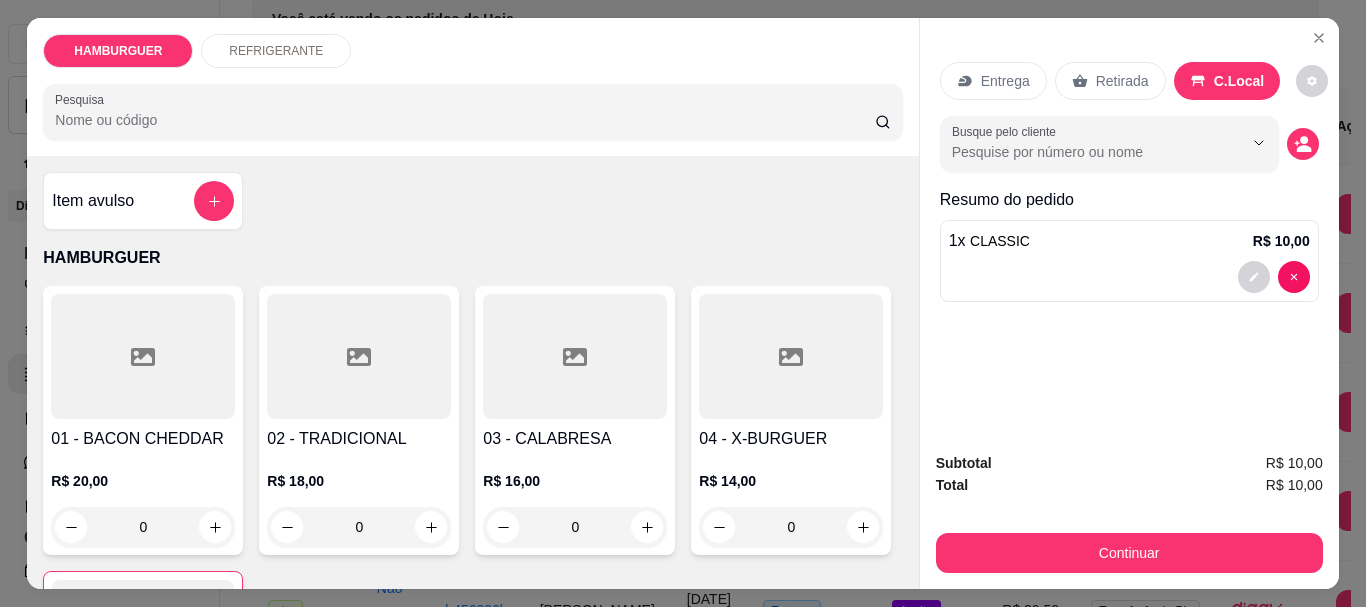 click on "Busque pelo cliente" at bounding box center (1129, 144) 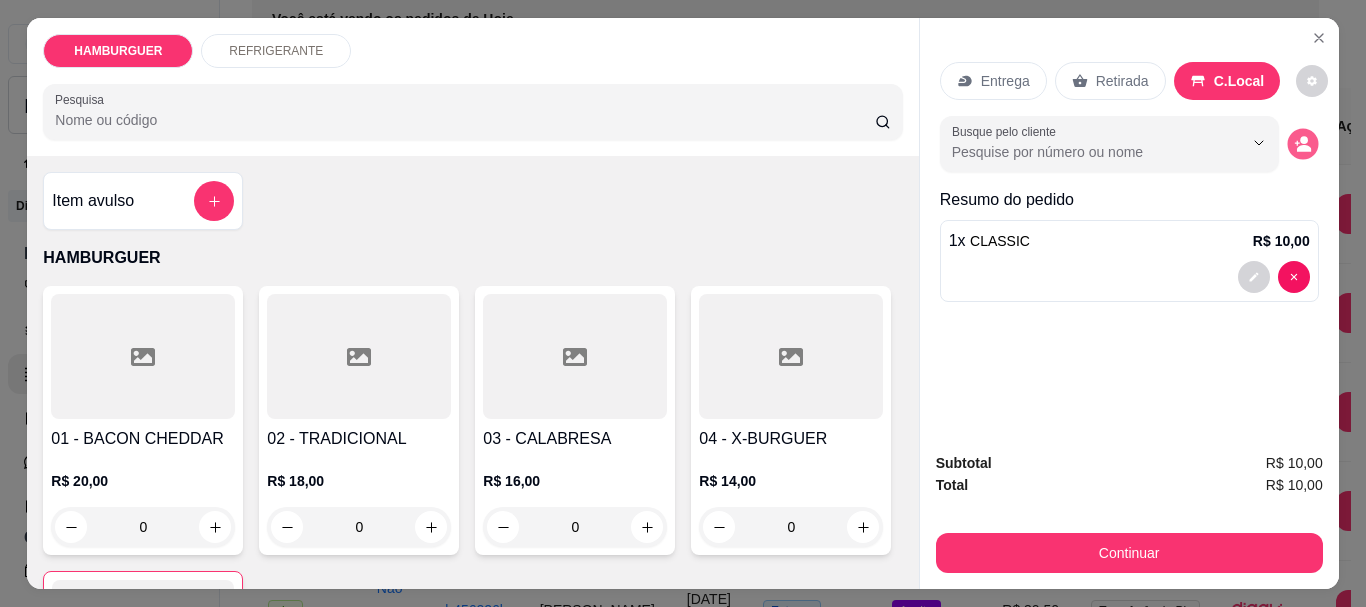 click at bounding box center (1302, 144) 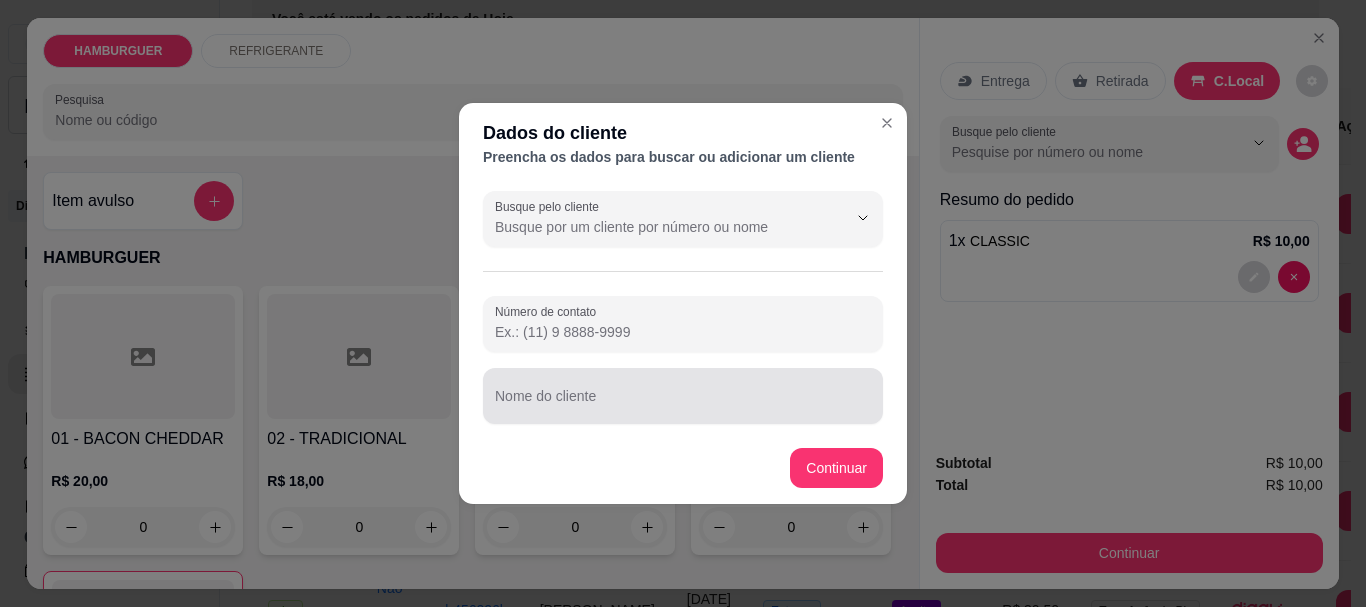 click on "Nome do cliente" at bounding box center [683, 396] 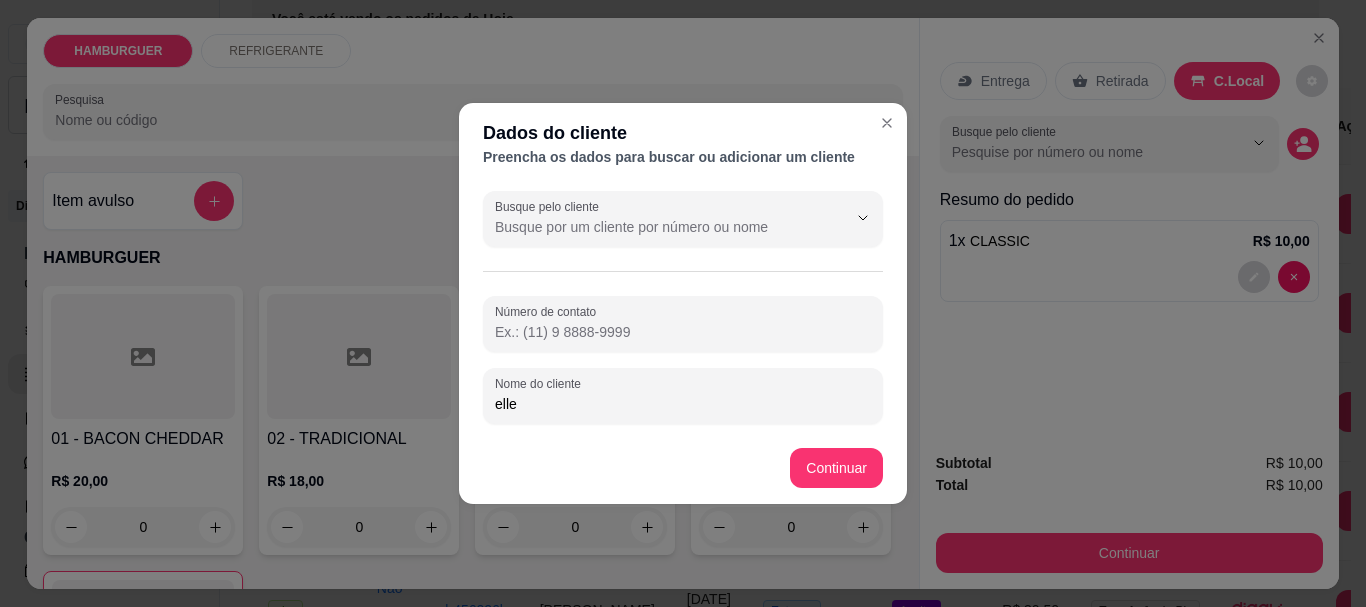 type on "ellen" 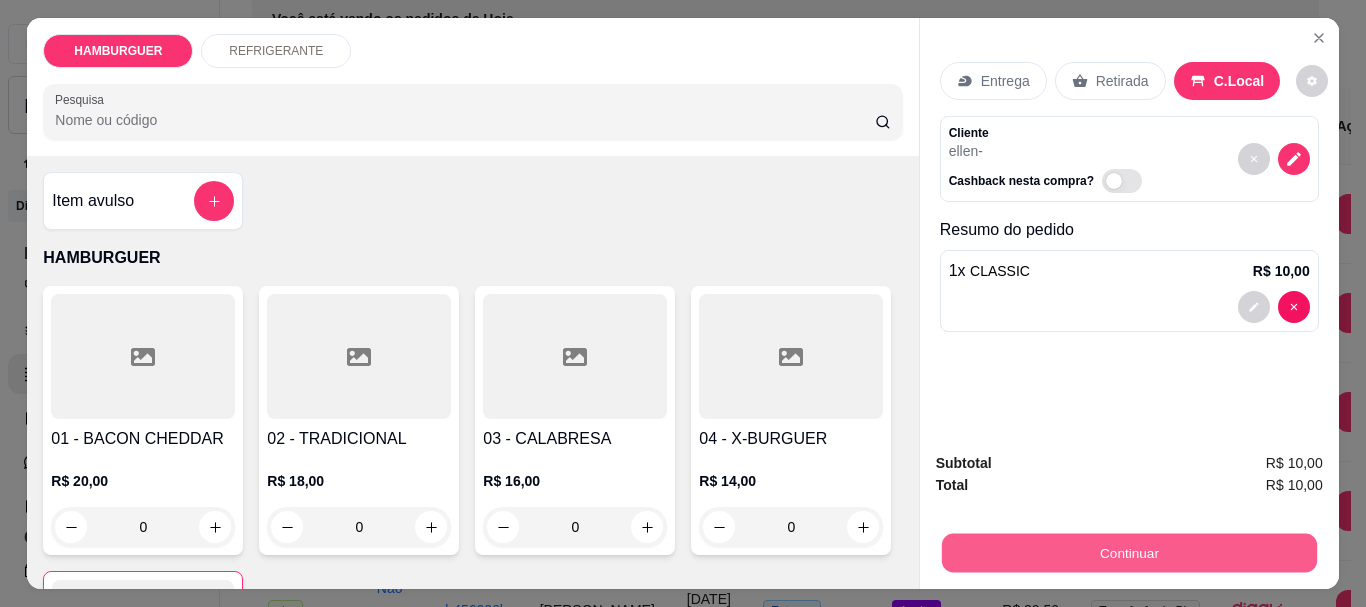 click on "Continuar" at bounding box center (1128, 552) 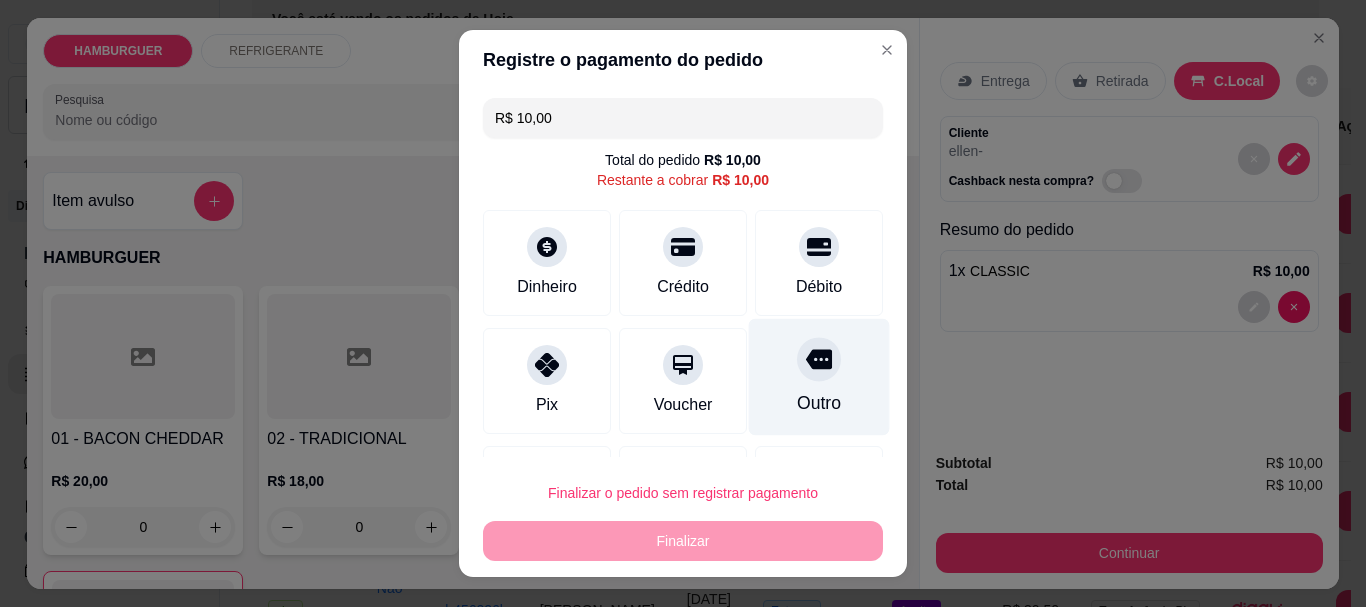click at bounding box center (819, 360) 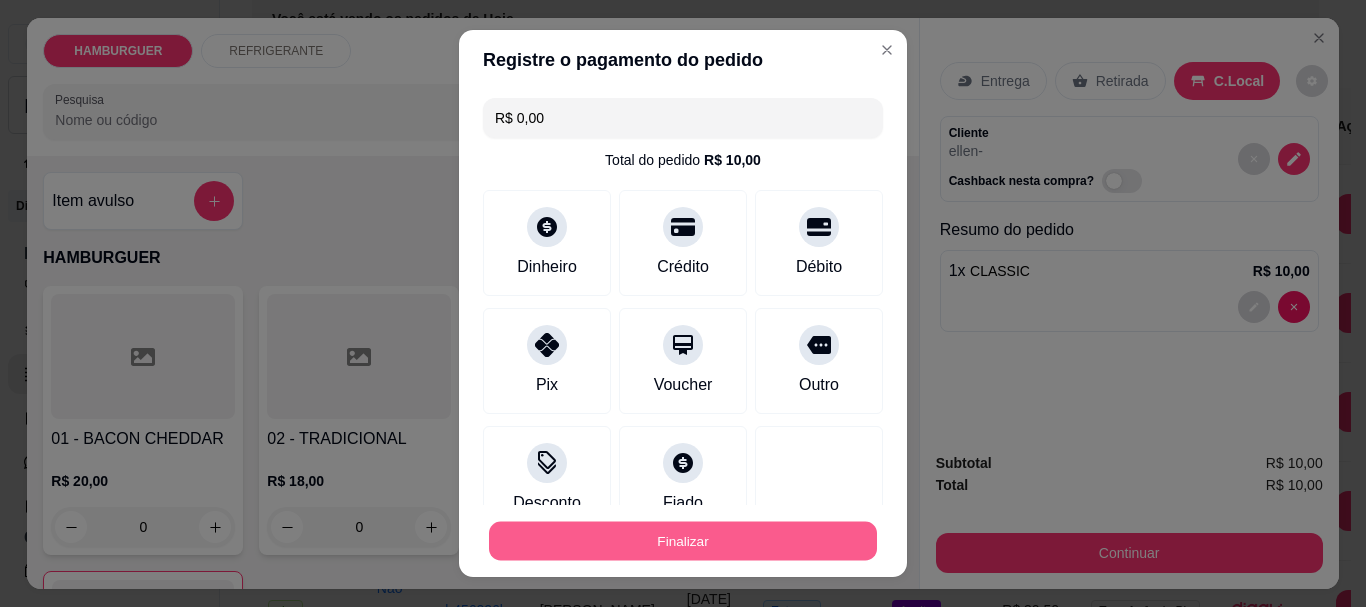 click on "Finalizar" at bounding box center [683, 540] 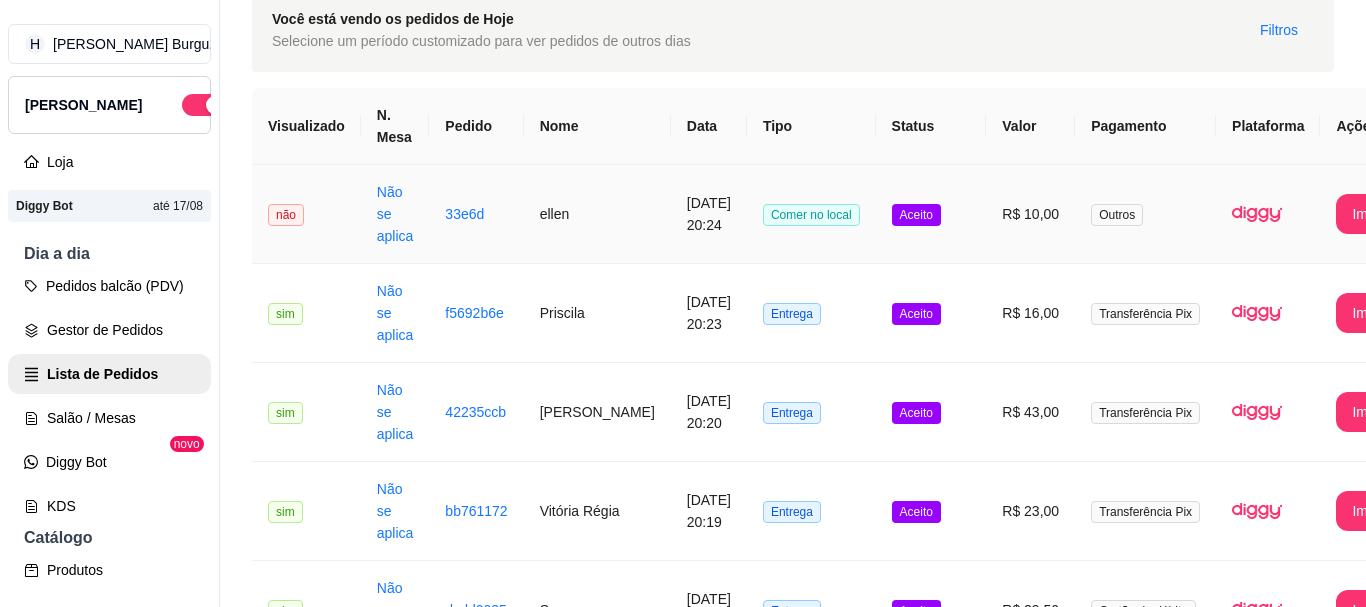 click on "Aceito" at bounding box center [931, 214] 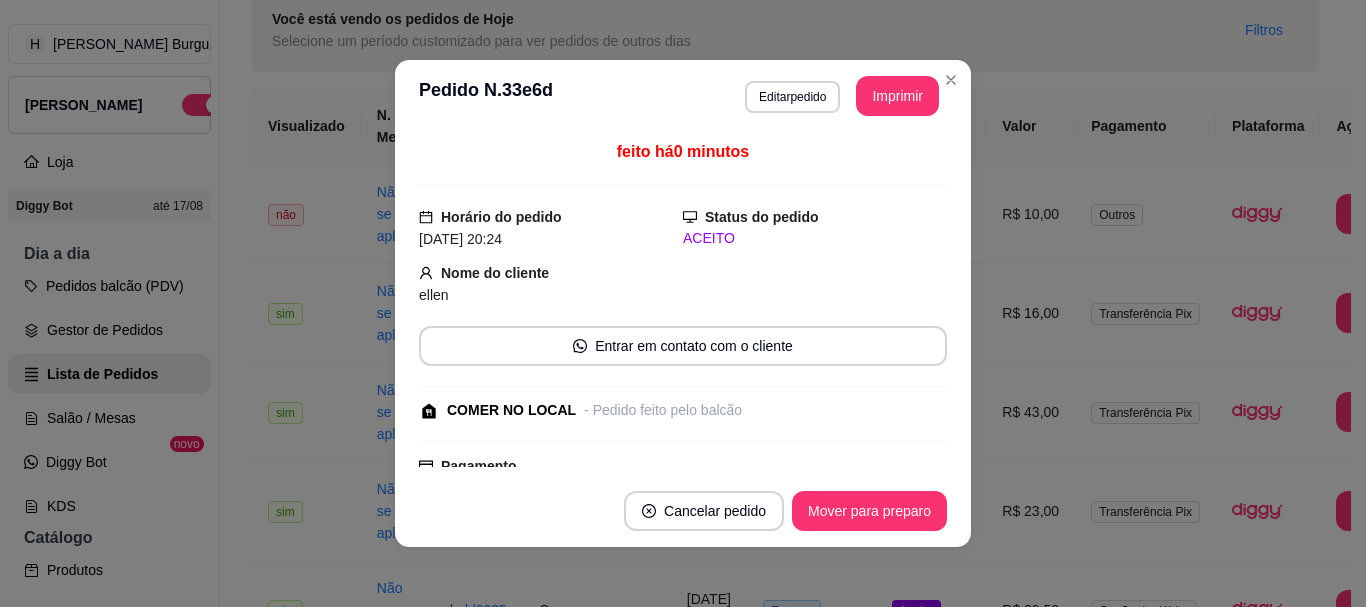 click on "**********" at bounding box center [683, 96] 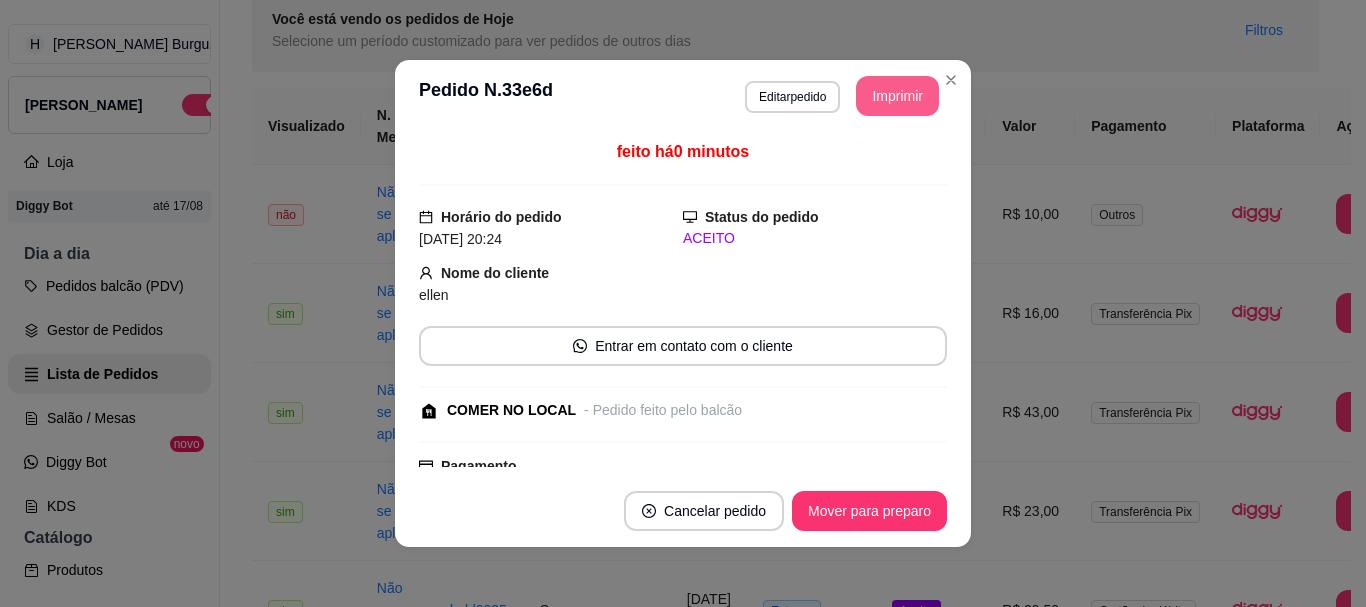 click on "Imprimir" at bounding box center [897, 96] 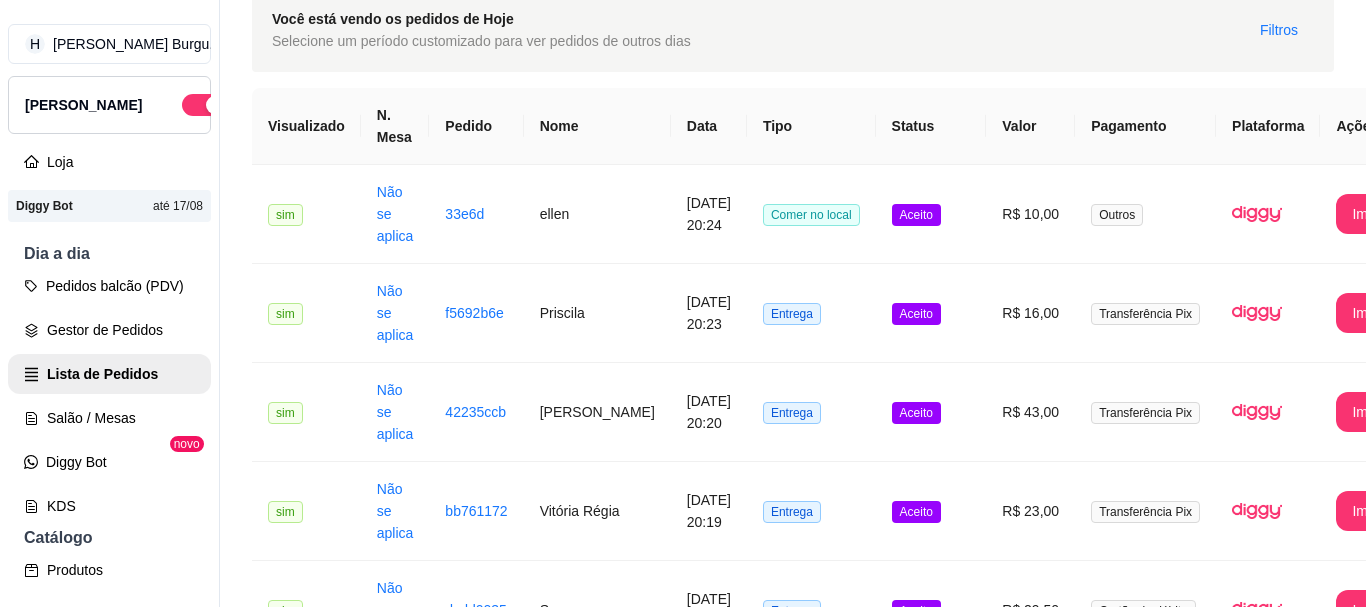 click on "PDV - Lançar pedido" at bounding box center [1253, -52] 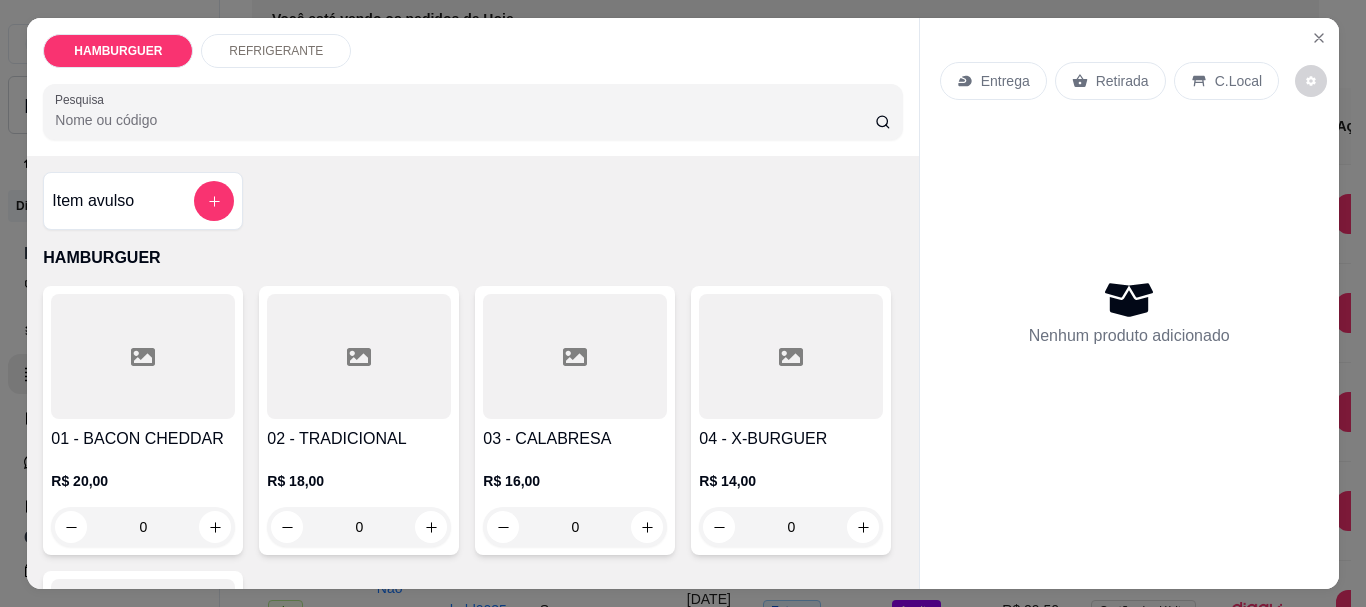 click on "Entrega" at bounding box center [993, 81] 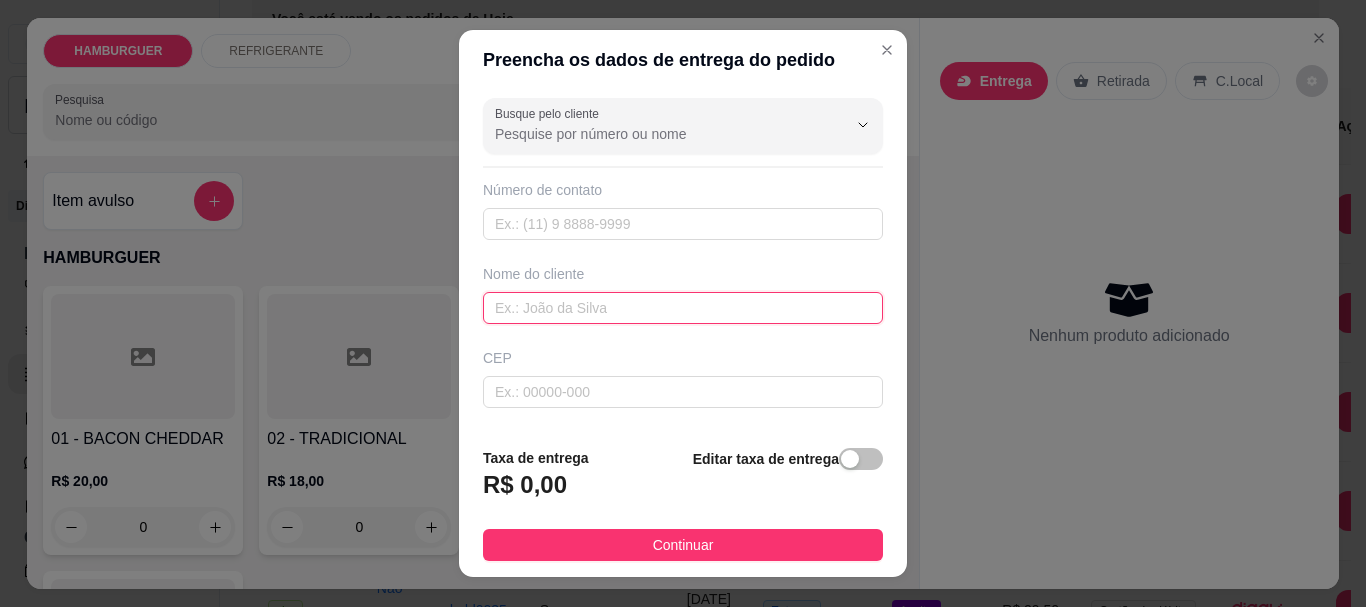 click at bounding box center (683, 308) 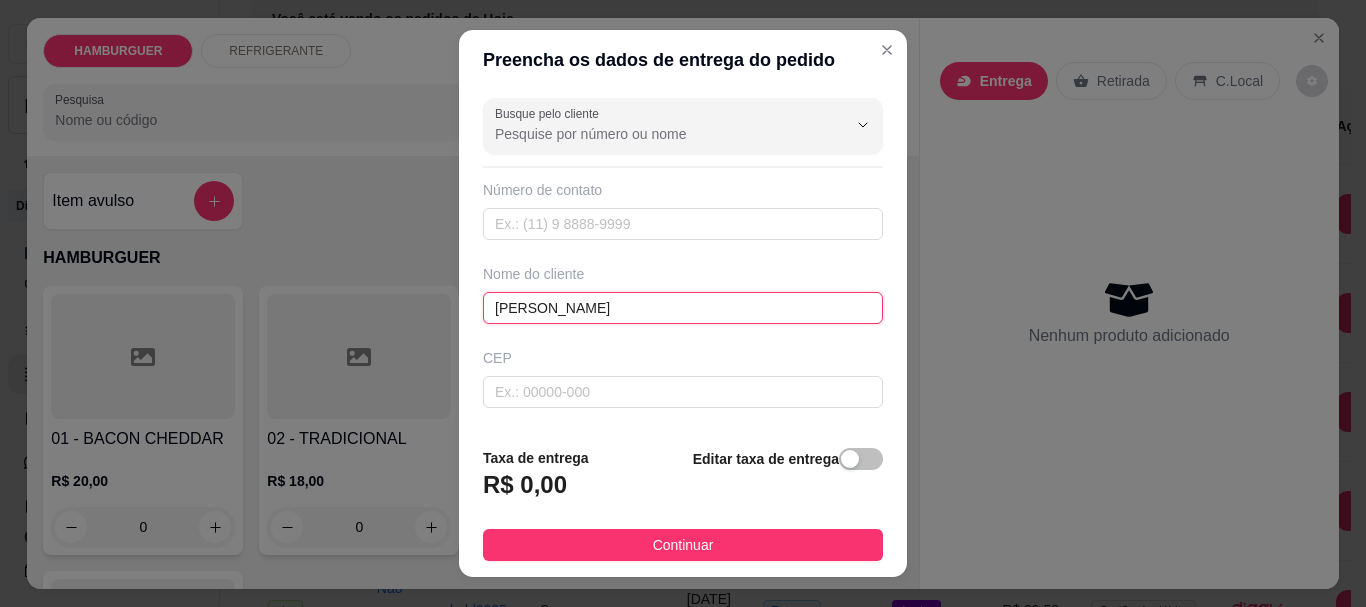 click on "[PERSON_NAME]" at bounding box center [683, 308] 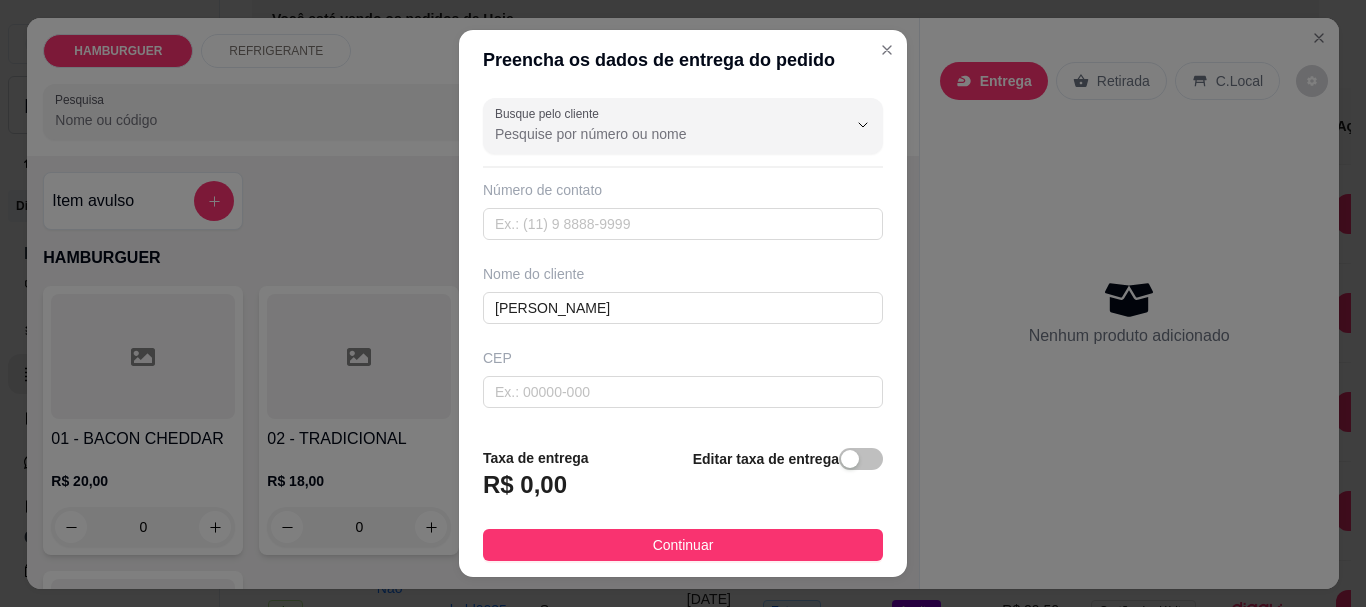 click on "Busque pelo cliente Número de contato Nome do cliente [PERSON_NAME] CEP Rua/[GEOGRAPHIC_DATA] o bairro de entrega 66298ec25d55fd10880ad7c5 66298ee35d55fd10880ad7c8 663170b33ddc022692aeff27 CENTRO - BREJO -  R$ 3,00 BANDOLIM - [GEOGRAPHIC_DATA] -  R$ 3,00 BAIRRO QUINTAS - [GEOGRAPHIC_DATA] -  R$ 3,00 ESTÁDIO - BREJO -  R$ 3,00 GUANABARA - BREJO -  R$ 3,00 [PERSON_NAME] - BREJO -  R$ 5,00 AREIAS - BREJO -  R$ 5,00 OLARIA - BREJO -  R$ 5,00 ESCALVADO - BREJO -  R$ 3,00 [GEOGRAPHIC_DATA] - BREJO -  R$ 3,00 Cidade Complemento" at bounding box center (683, 260) 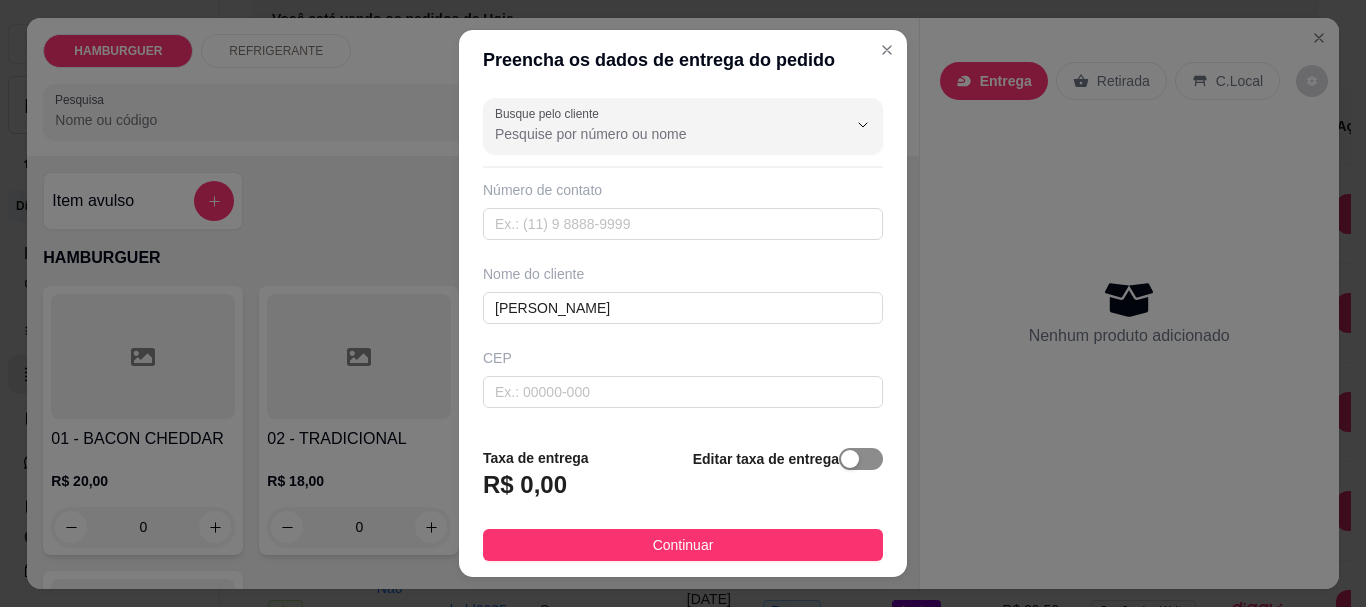 click at bounding box center (861, 459) 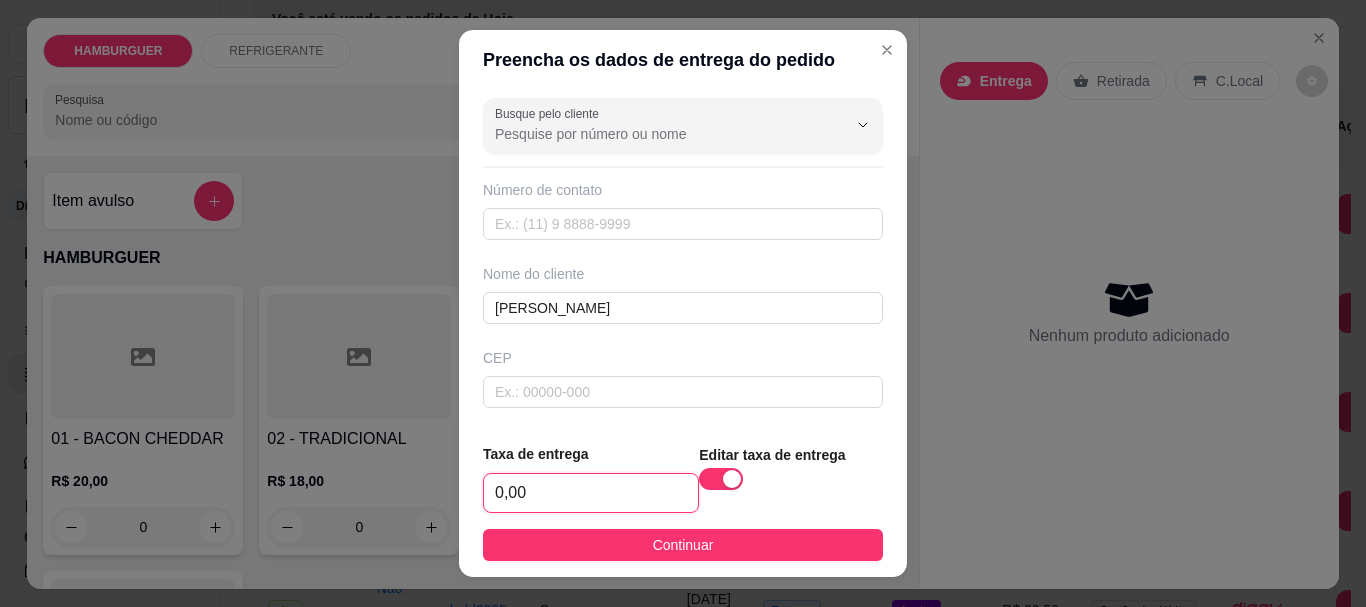click on "0,00" at bounding box center (591, 493) 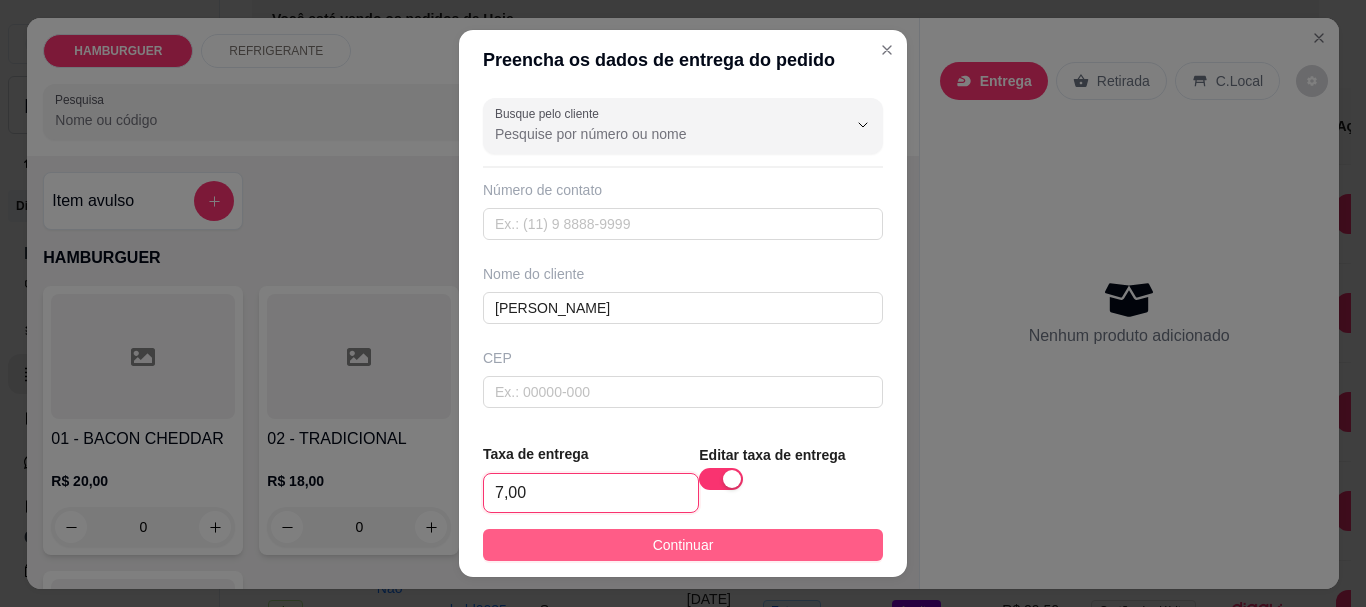 type on "7,00" 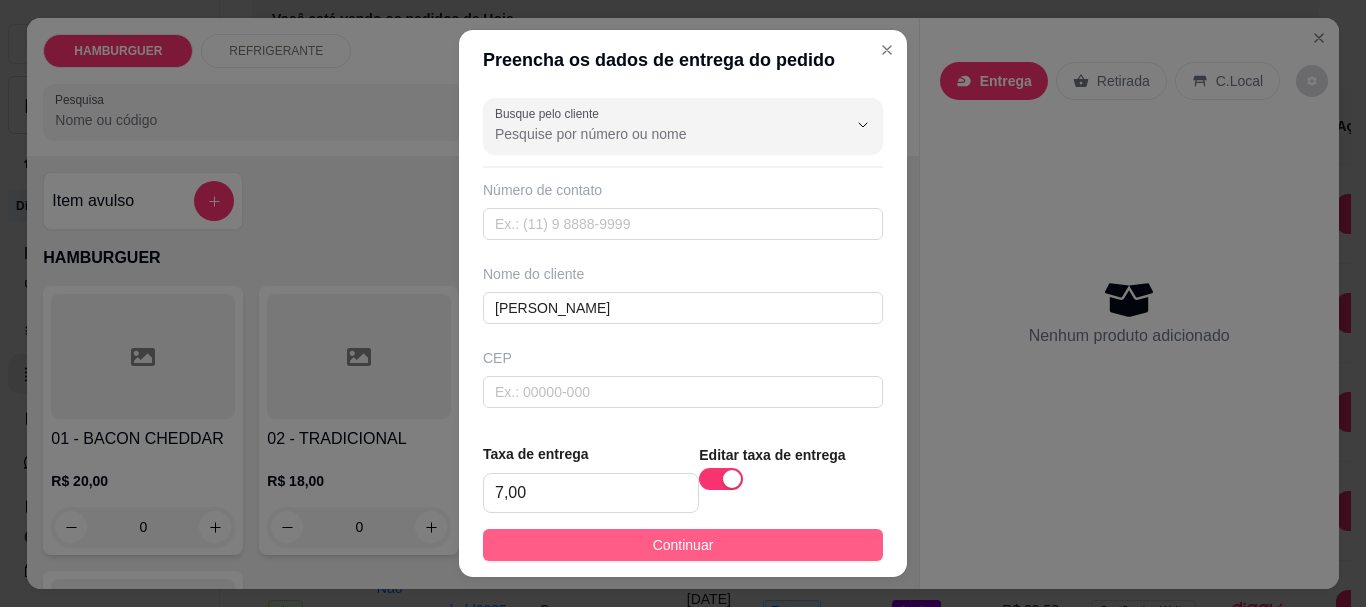 click on "Continuar" at bounding box center (683, 545) 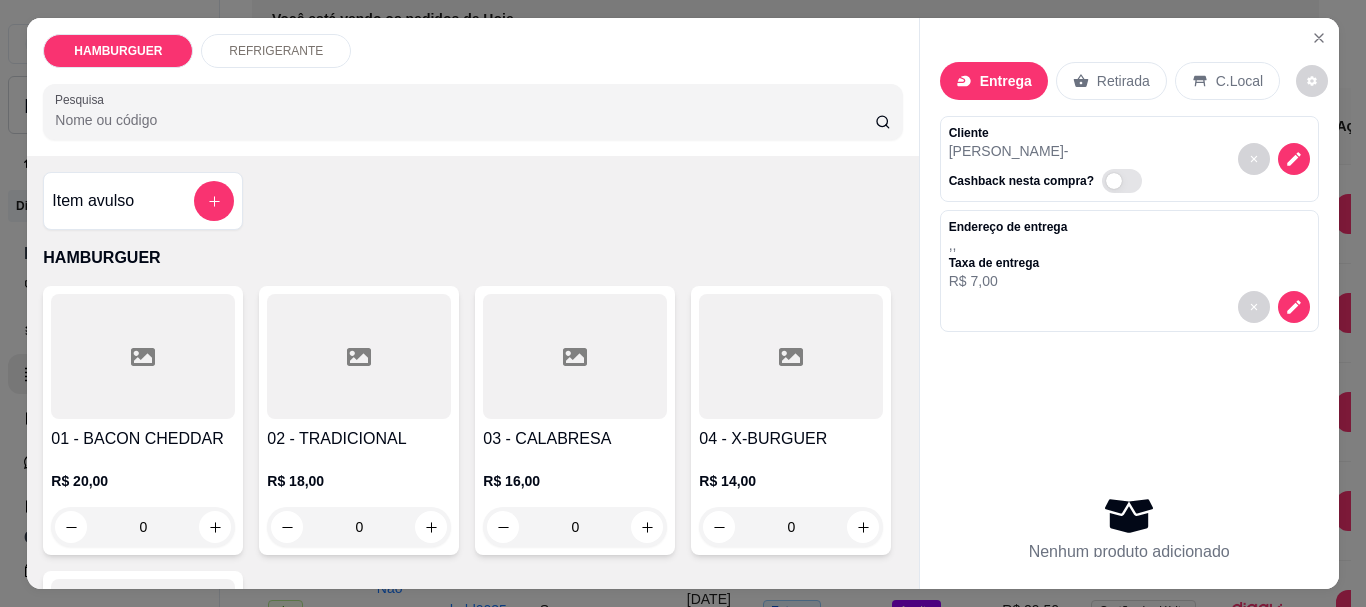 click on "0" at bounding box center [575, 527] 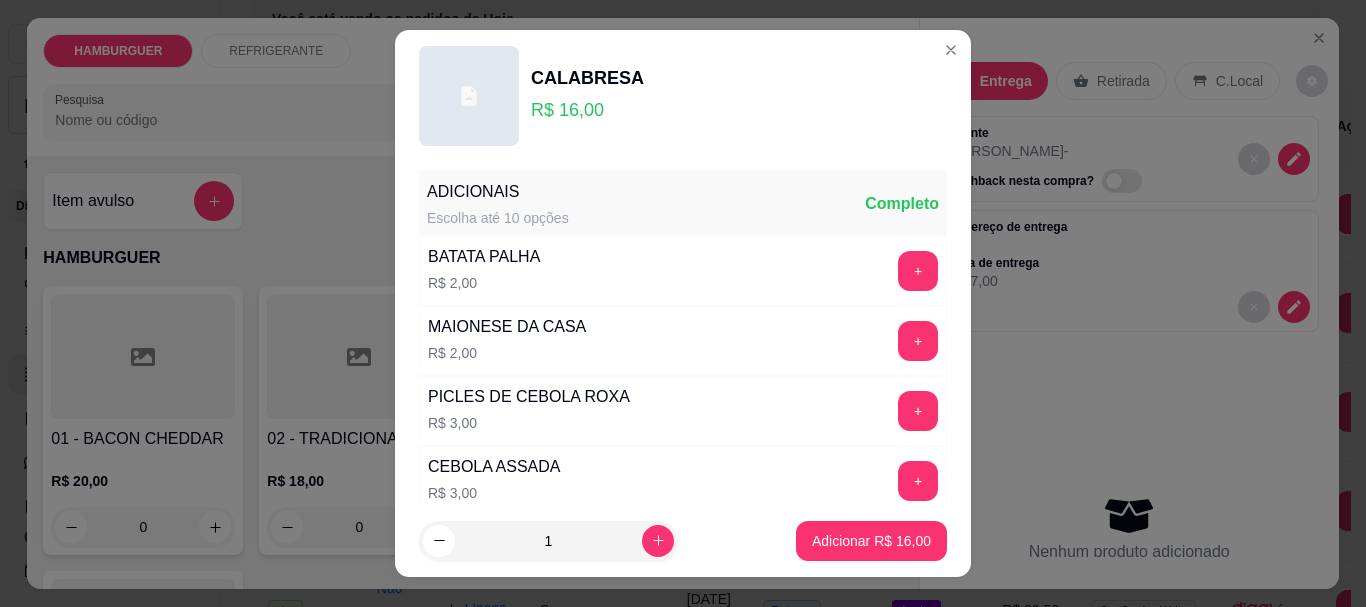 click on "+" at bounding box center (918, 761) 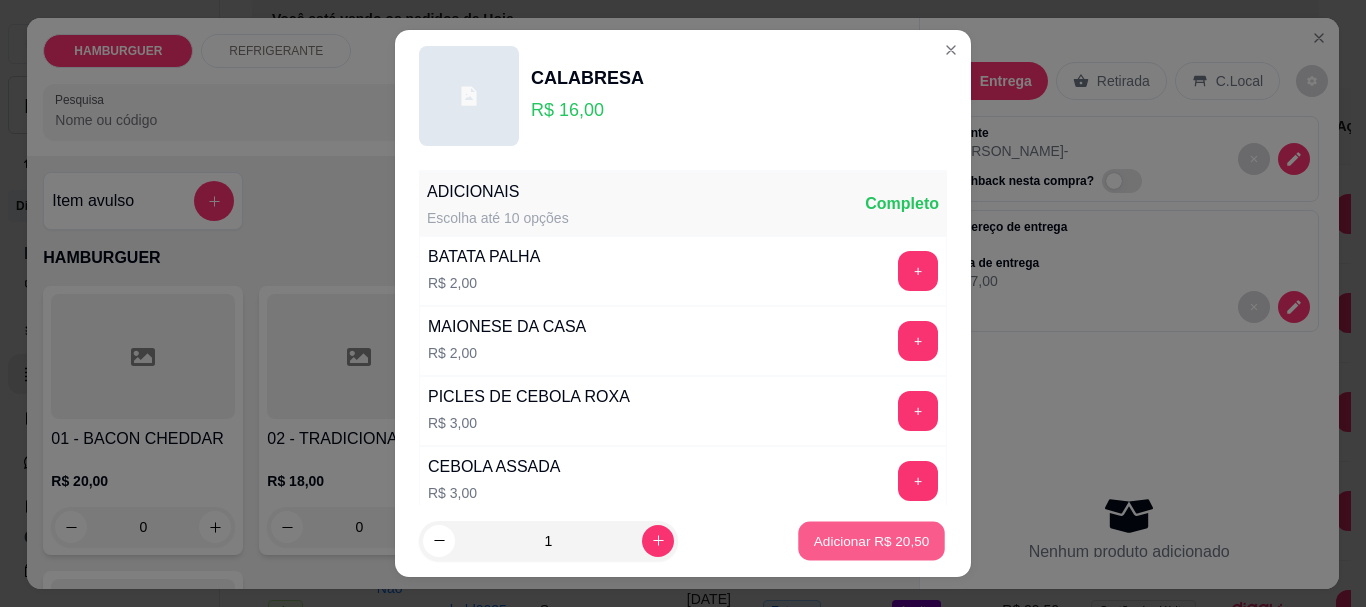 click on "Adicionar   R$ 20,50" at bounding box center (872, 540) 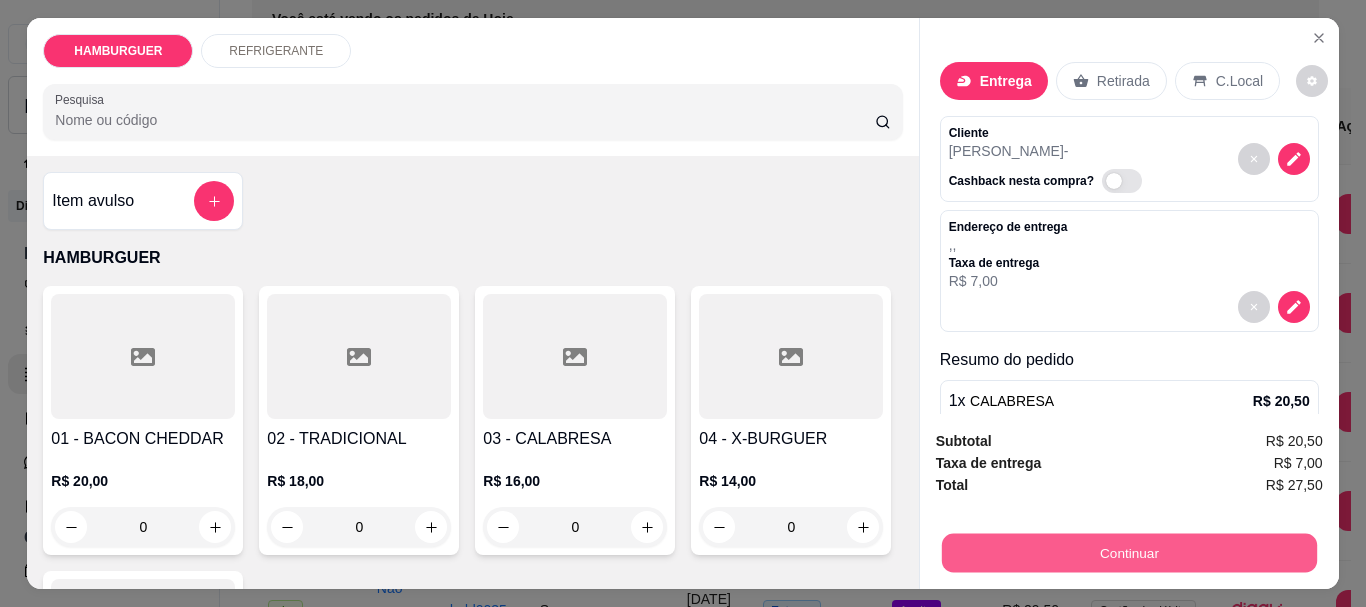 click on "Continuar" at bounding box center [1128, 552] 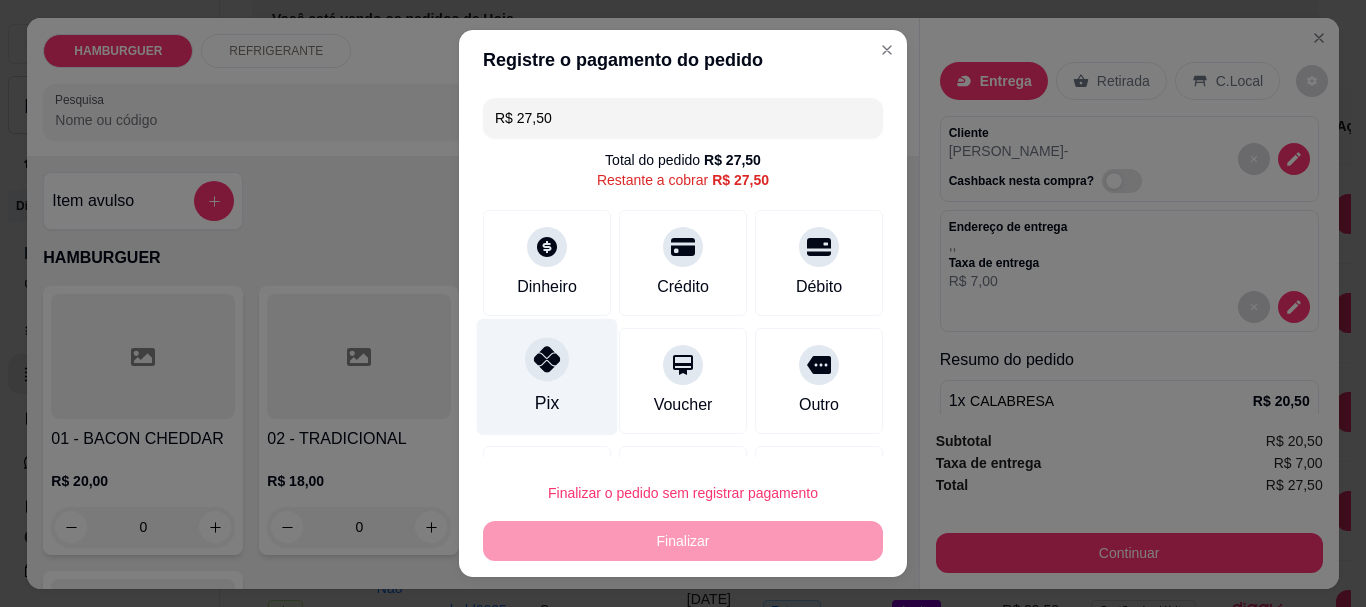 click at bounding box center (547, 360) 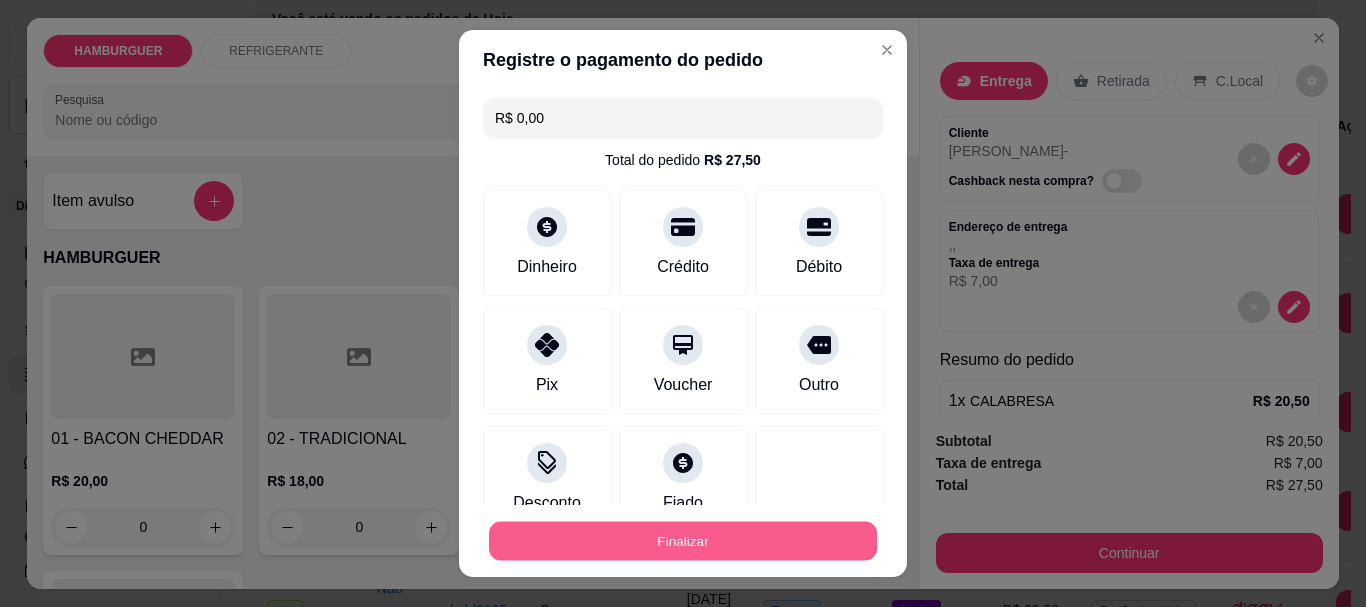 click on "Finalizar" at bounding box center [683, 540] 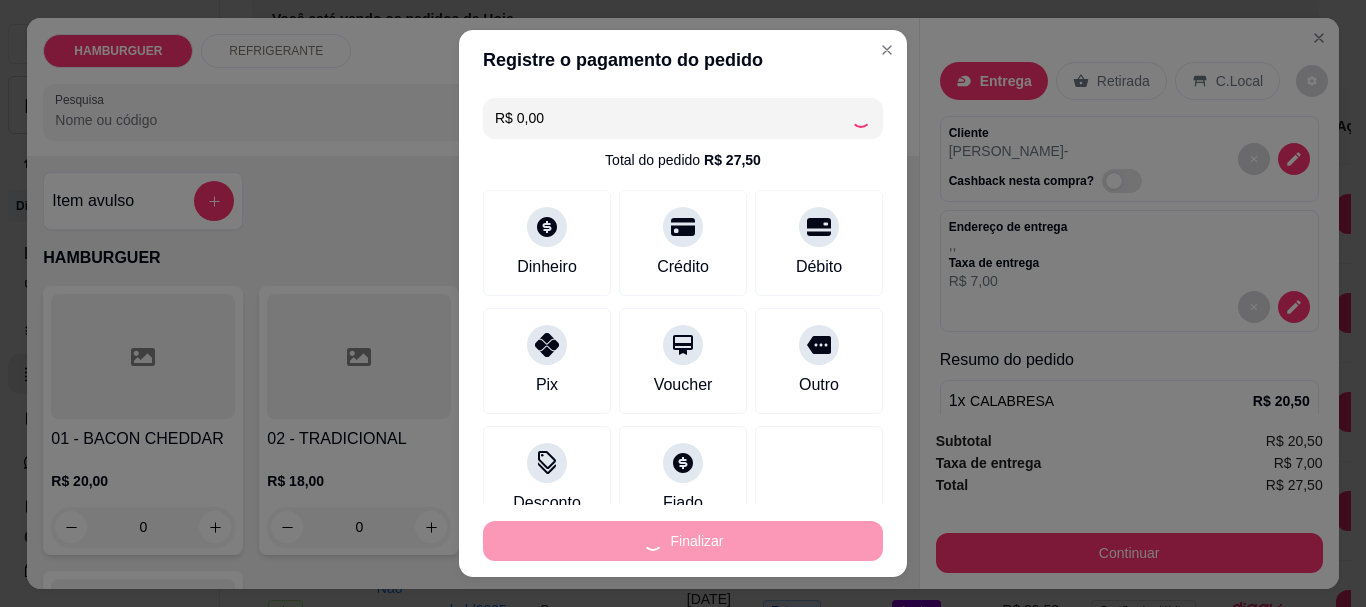 type on "-R$ 27,50" 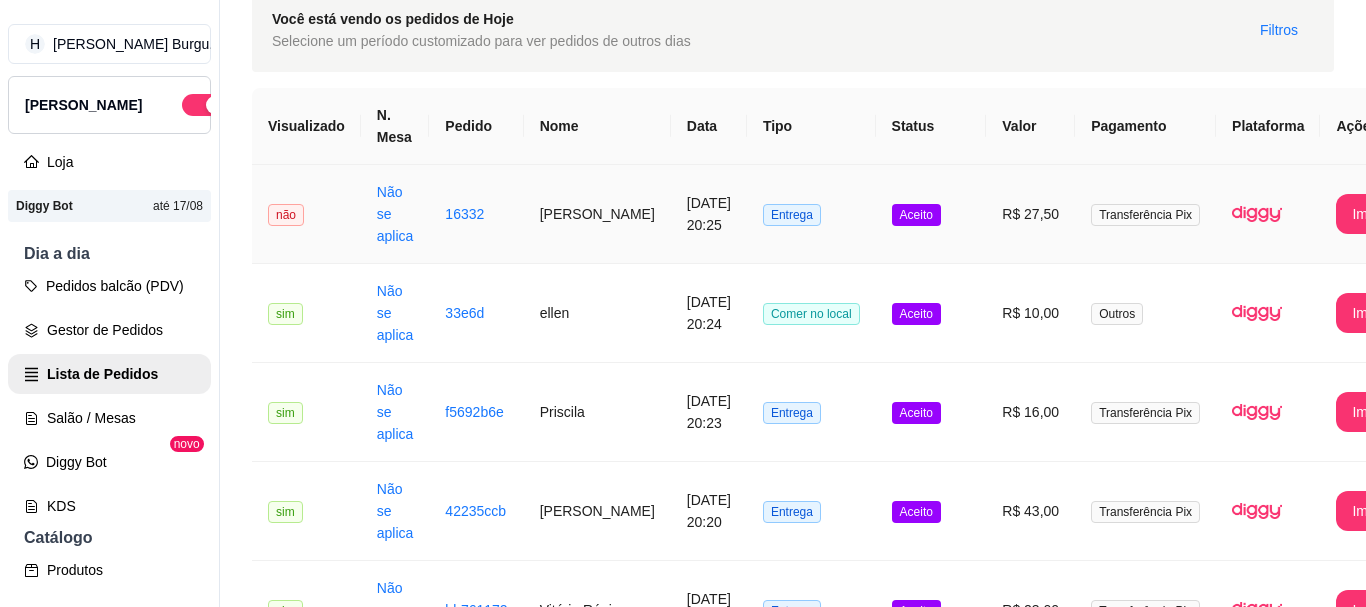 click on "Entrega" at bounding box center (811, 214) 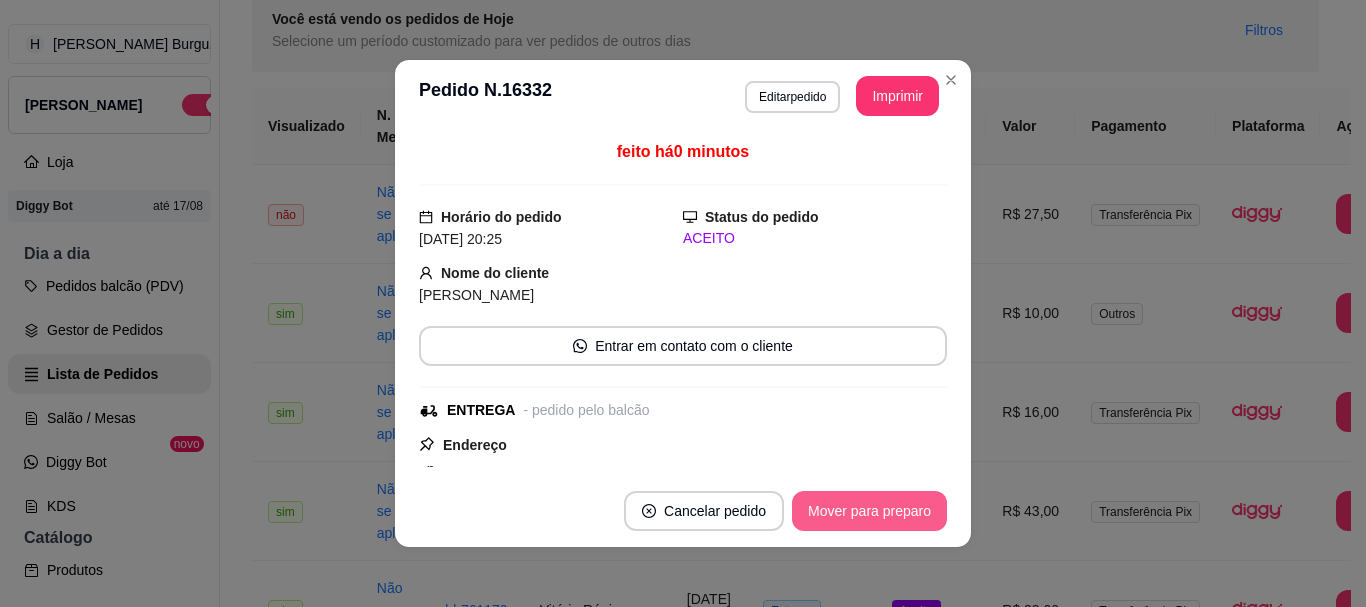 click on "Mover para preparo" at bounding box center (869, 511) 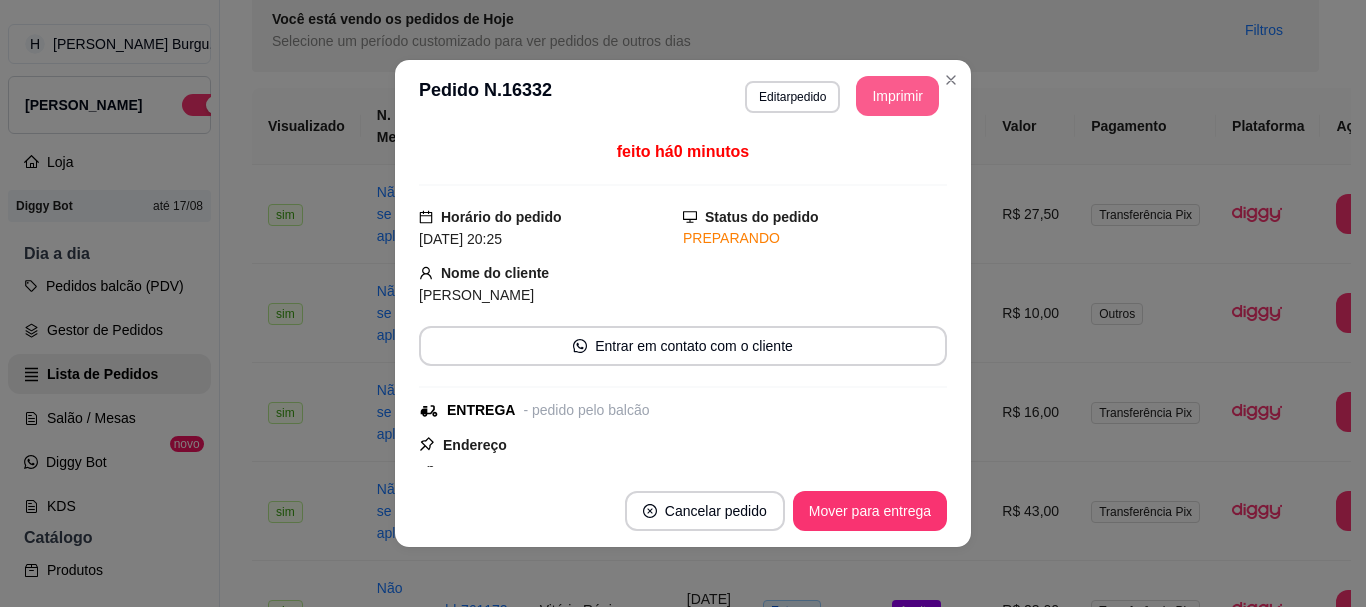 click on "Imprimir" at bounding box center [897, 96] 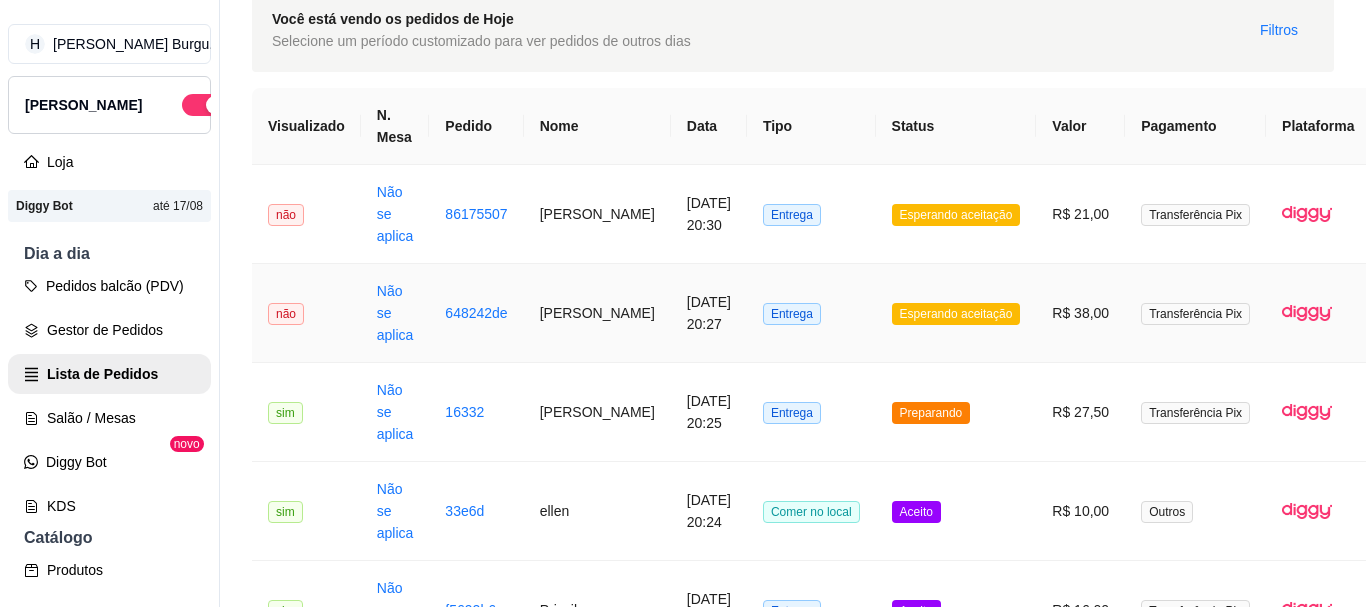 click on "Esperando aceitação" at bounding box center (956, 313) 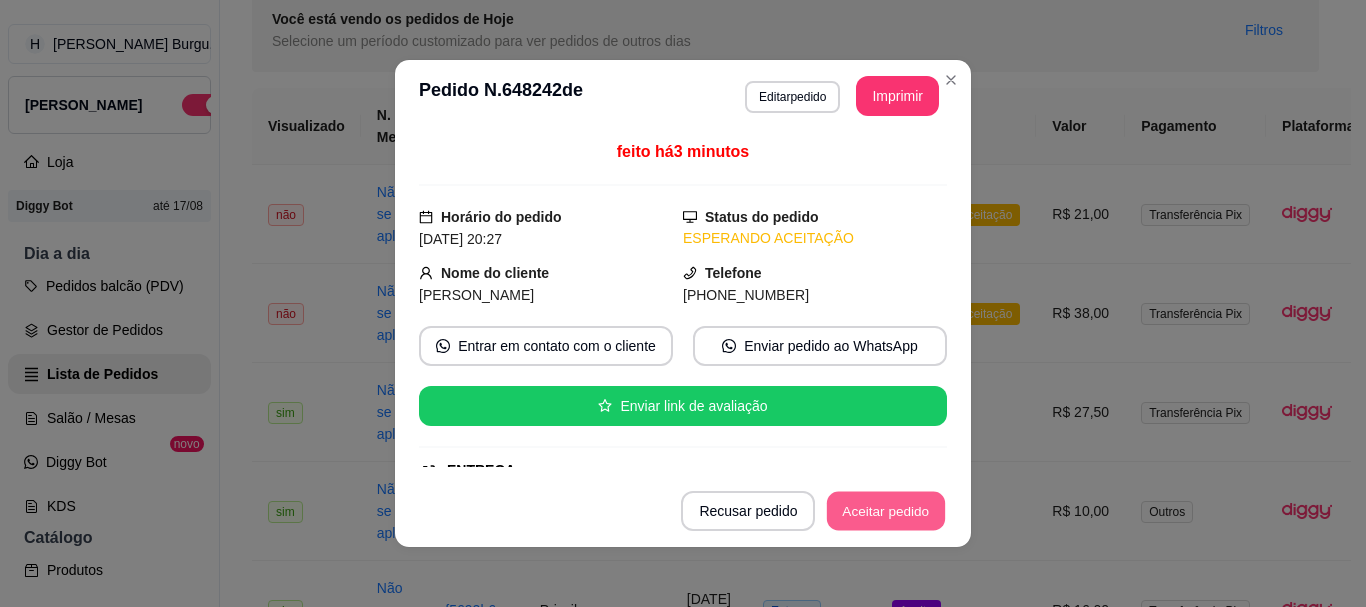 click on "Aceitar pedido" at bounding box center [886, 511] 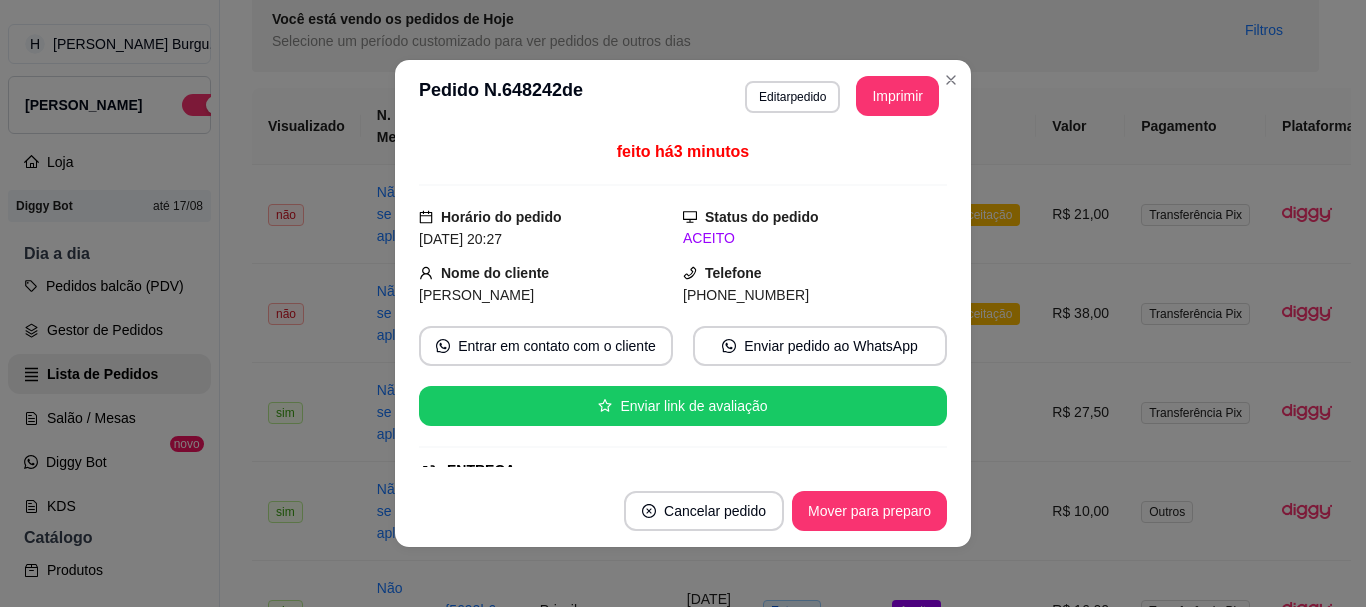 drag, startPoint x: 877, startPoint y: 66, endPoint x: 879, endPoint y: 87, distance: 21.095022 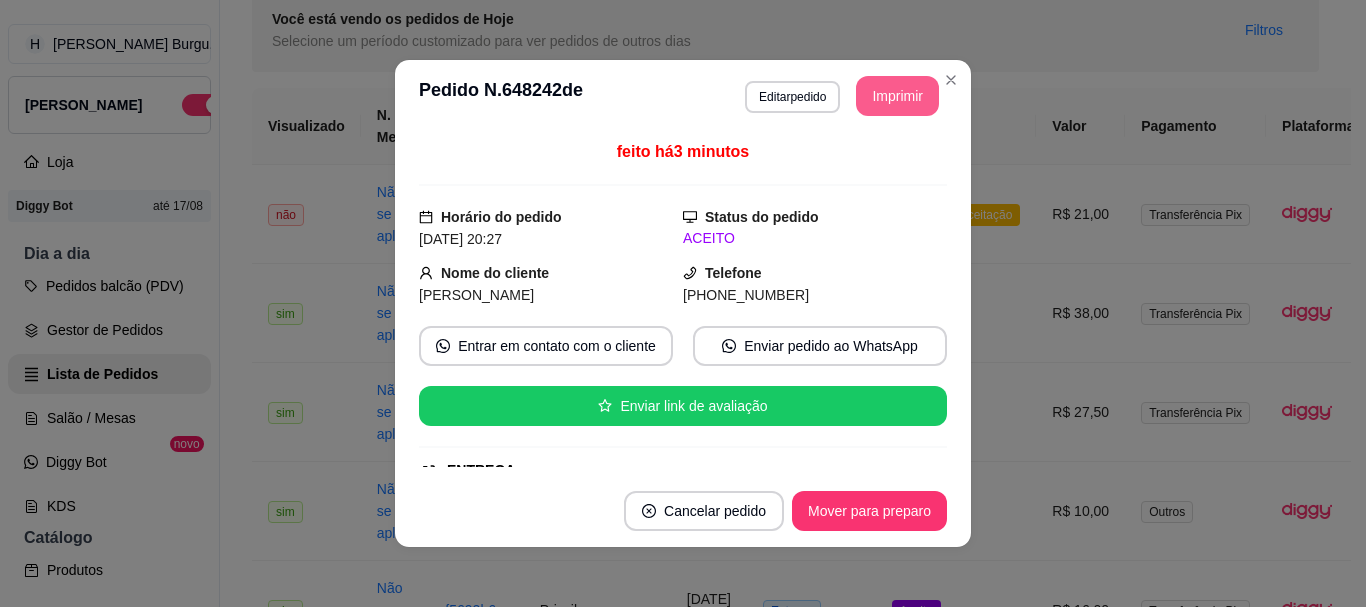 click on "Imprimir" at bounding box center (897, 96) 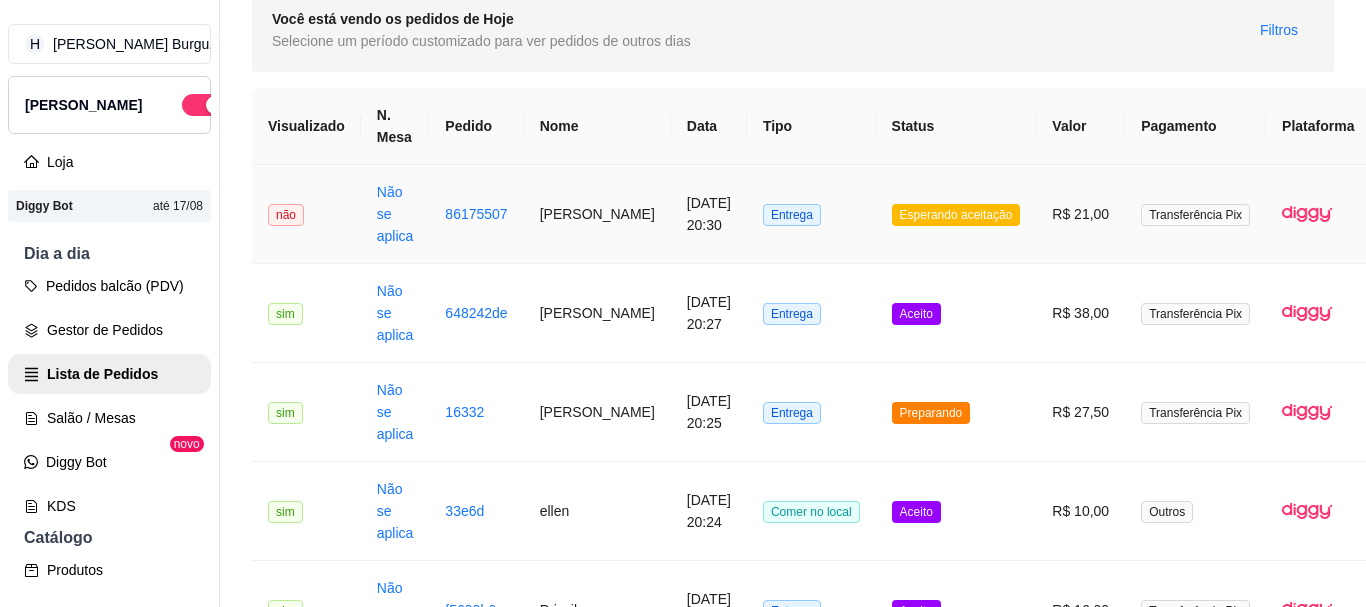 click on "Entrega" at bounding box center [811, 214] 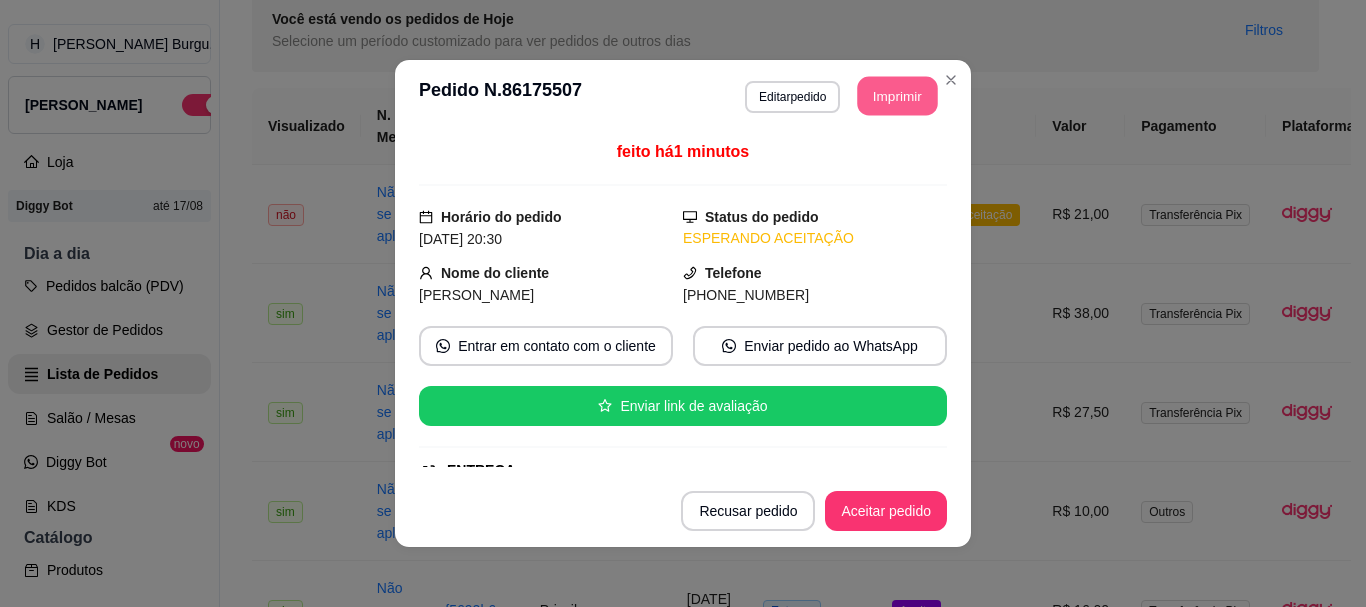 click on "Imprimir" at bounding box center [898, 96] 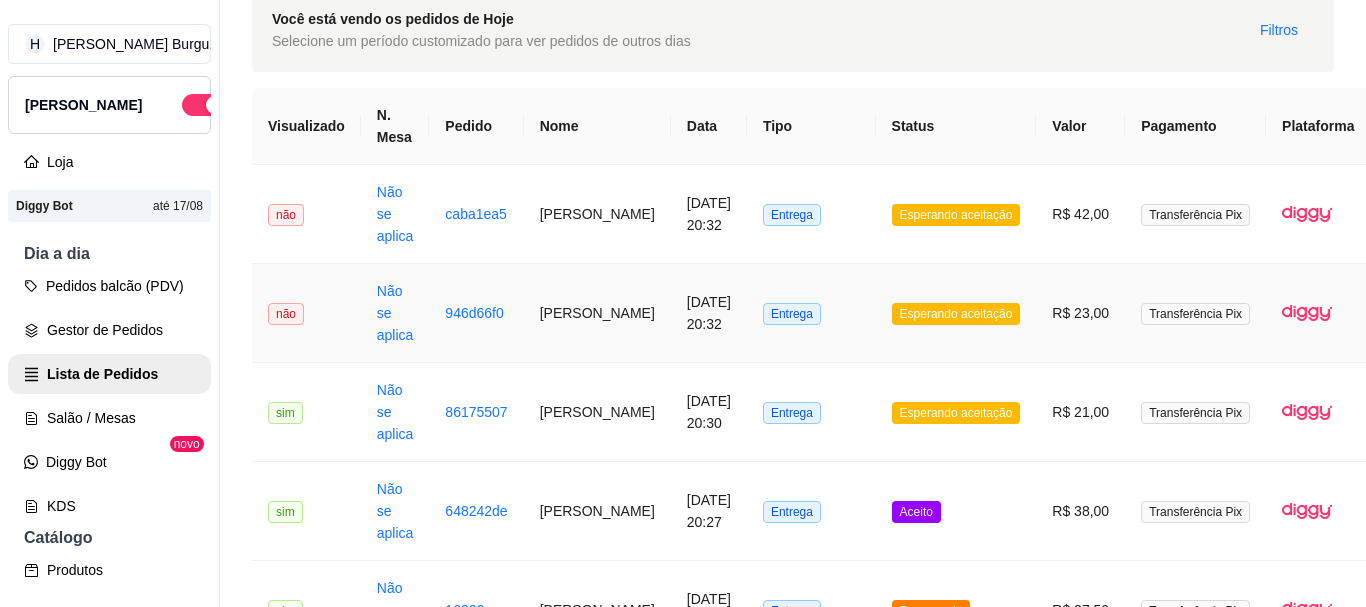 click on "Esperando aceitação" at bounding box center (956, 313) 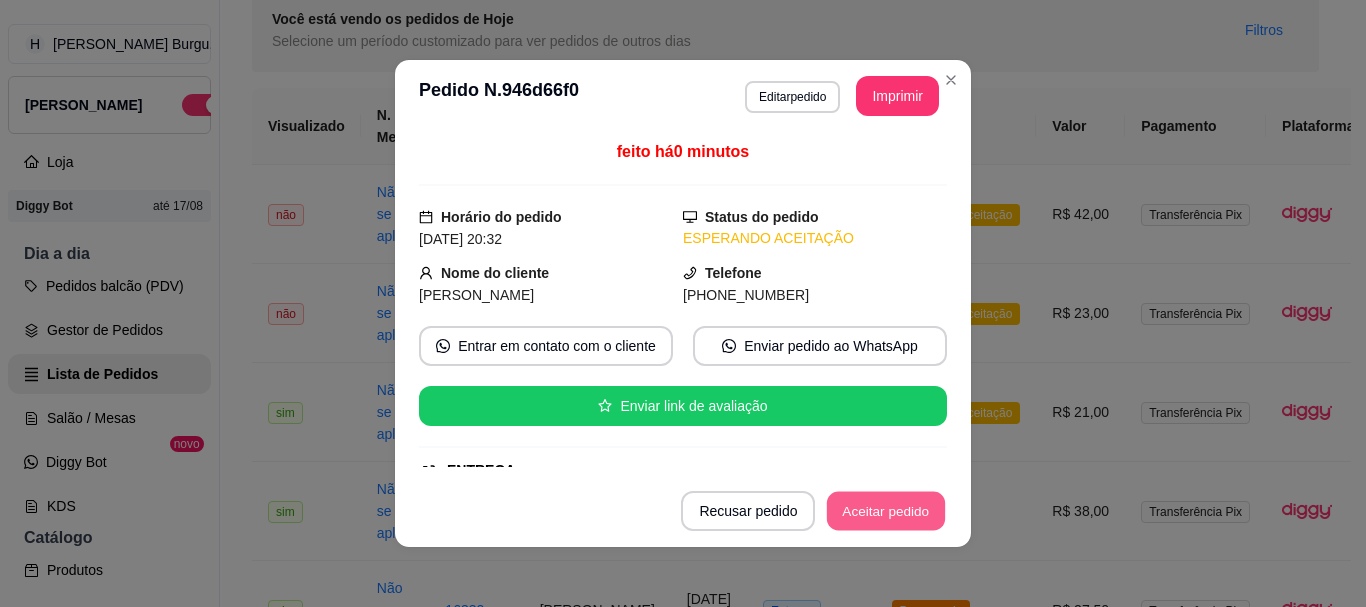 click on "Aceitar pedido" at bounding box center [886, 511] 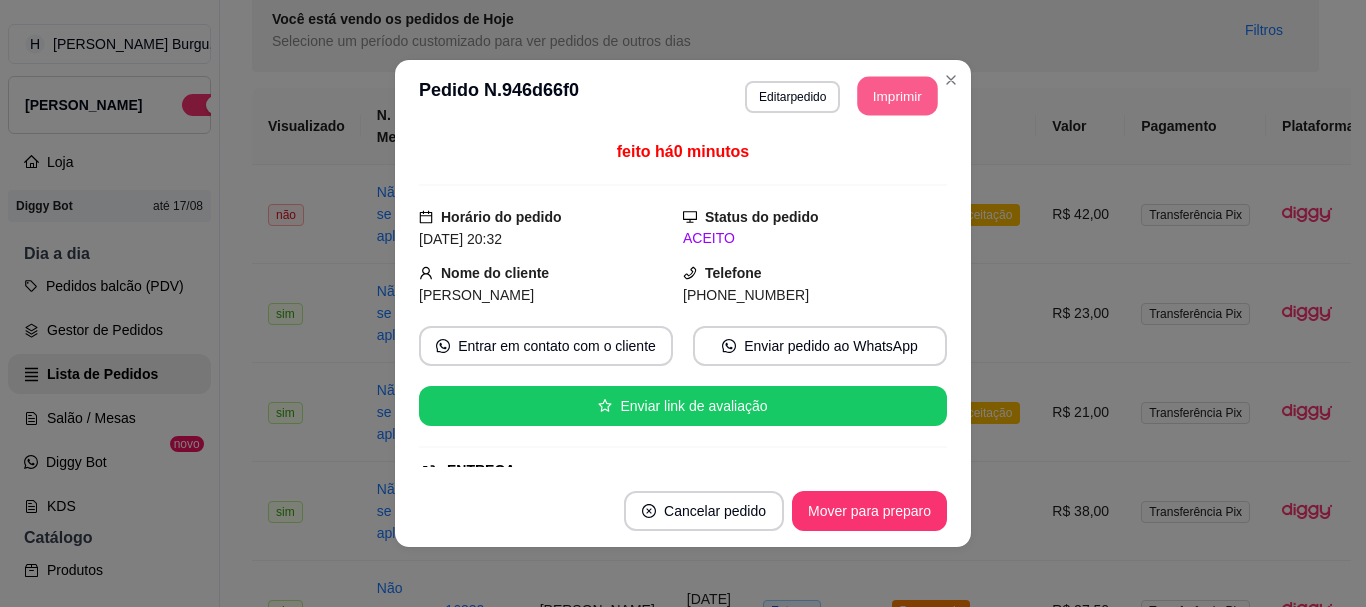 click on "Imprimir" at bounding box center [898, 96] 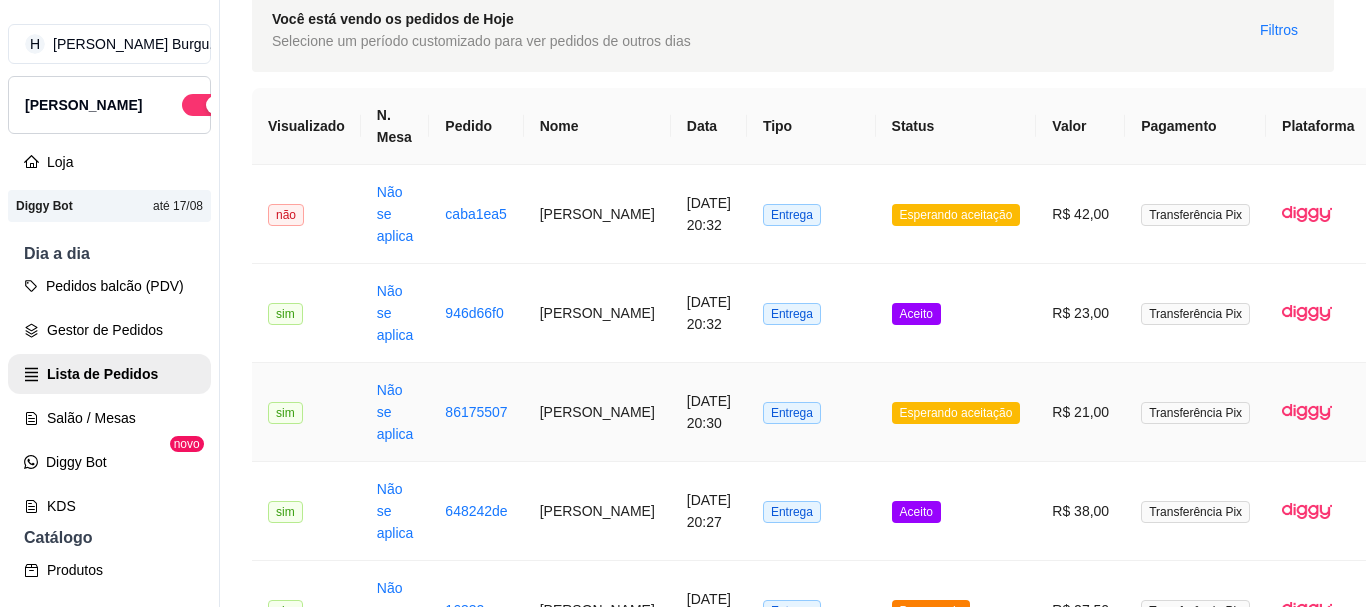 click on "Esperando aceitação" at bounding box center (956, 412) 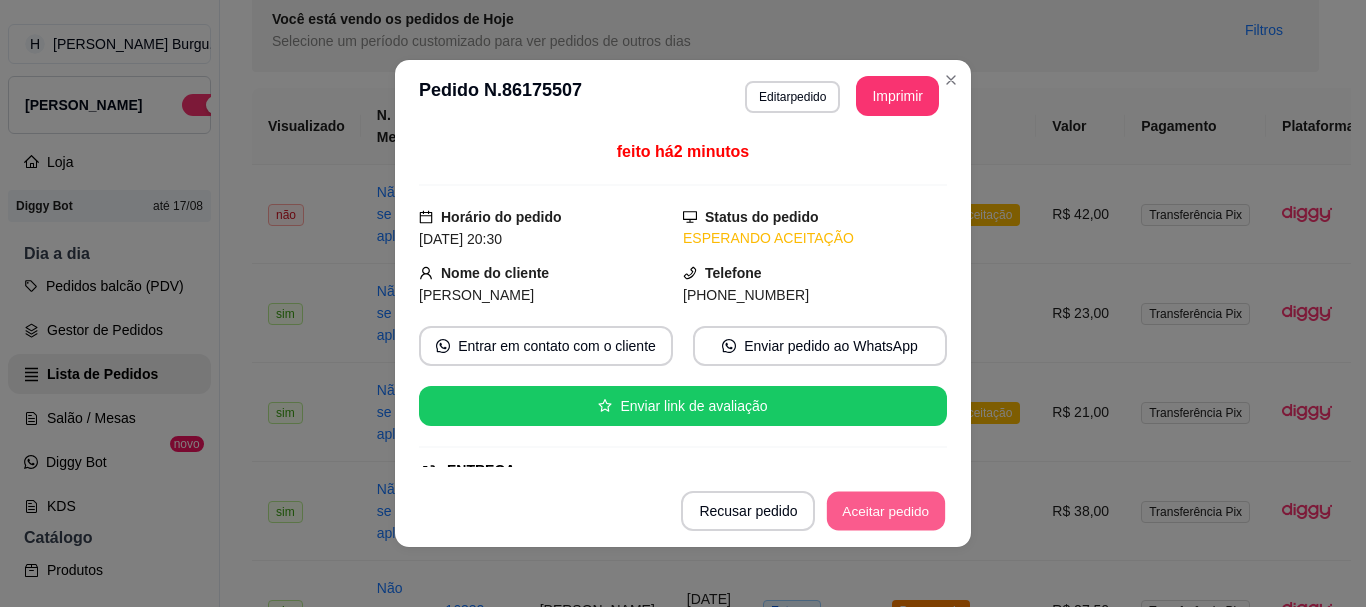 click on "Aceitar pedido" at bounding box center (886, 511) 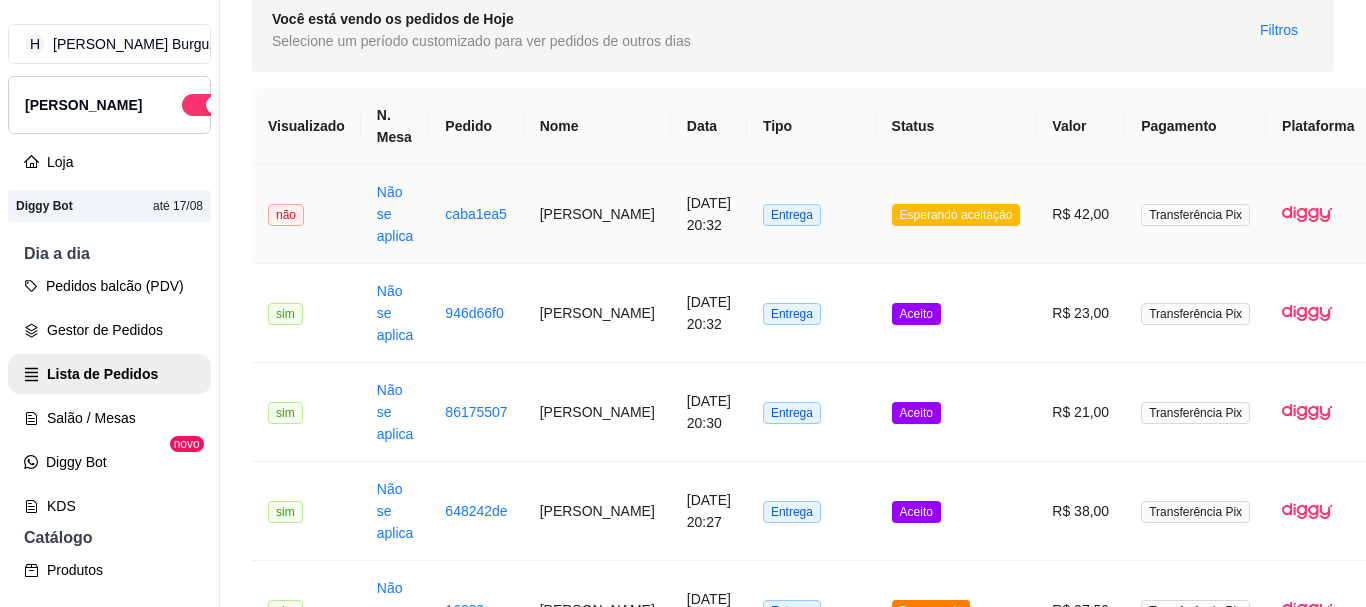 drag, startPoint x: 862, startPoint y: 315, endPoint x: 832, endPoint y: 305, distance: 31.622776 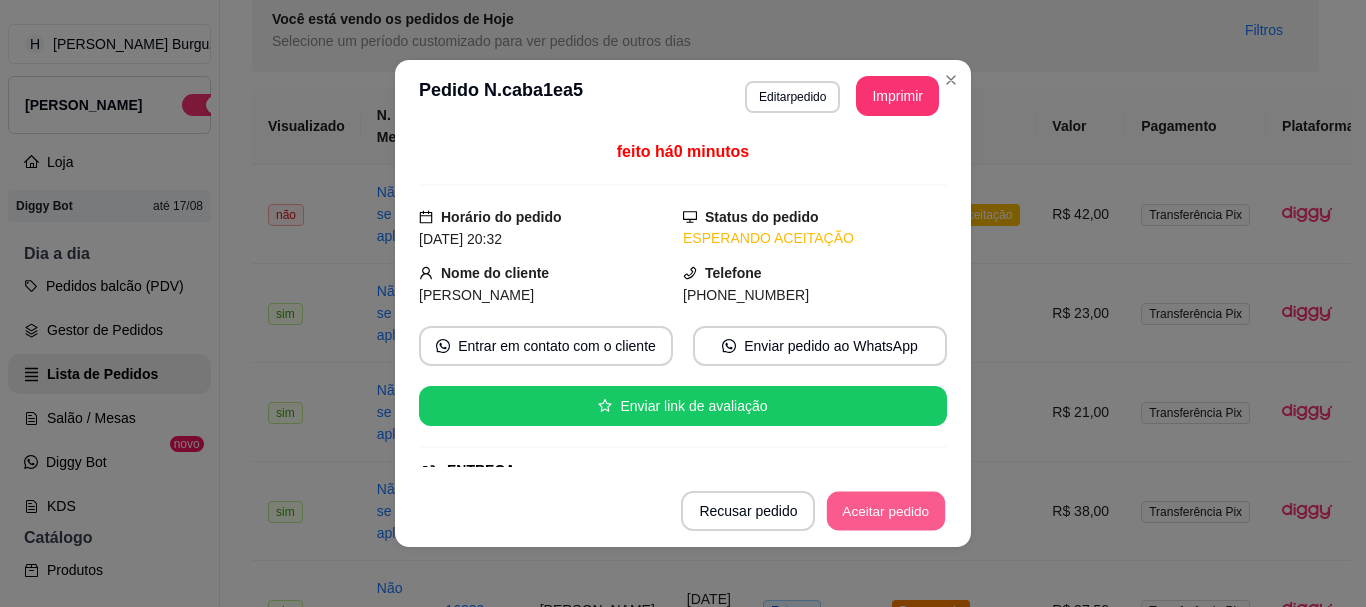 click on "Aceitar pedido" at bounding box center (886, 511) 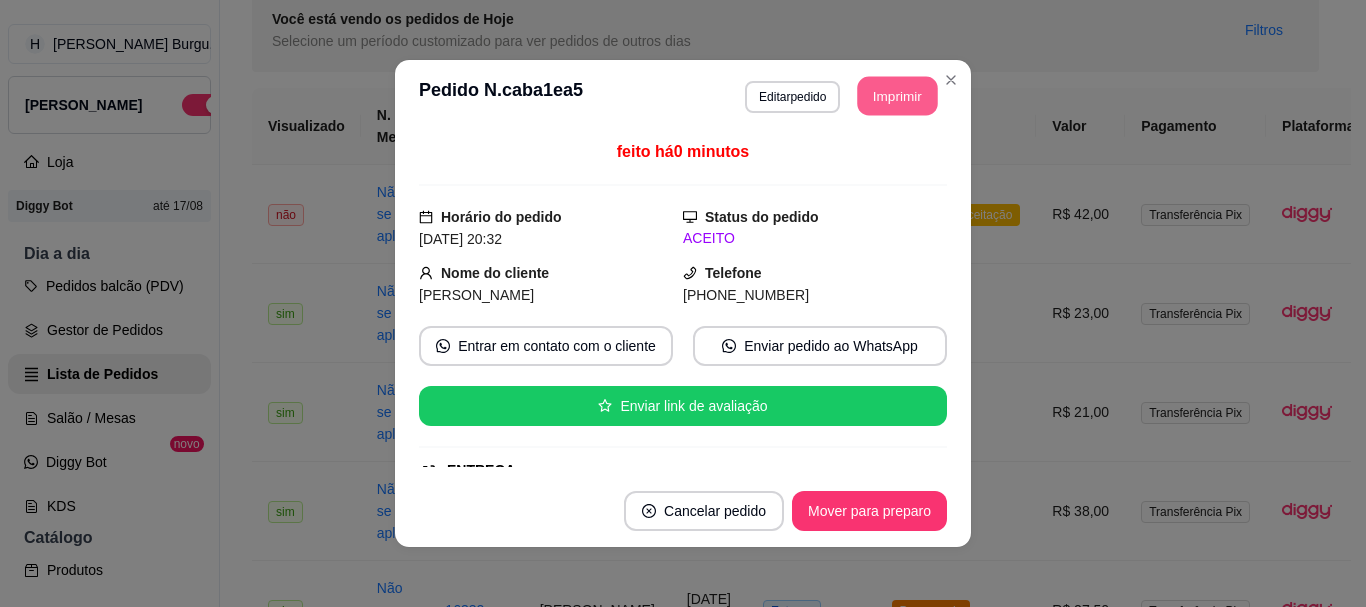 click on "Imprimir" at bounding box center [898, 96] 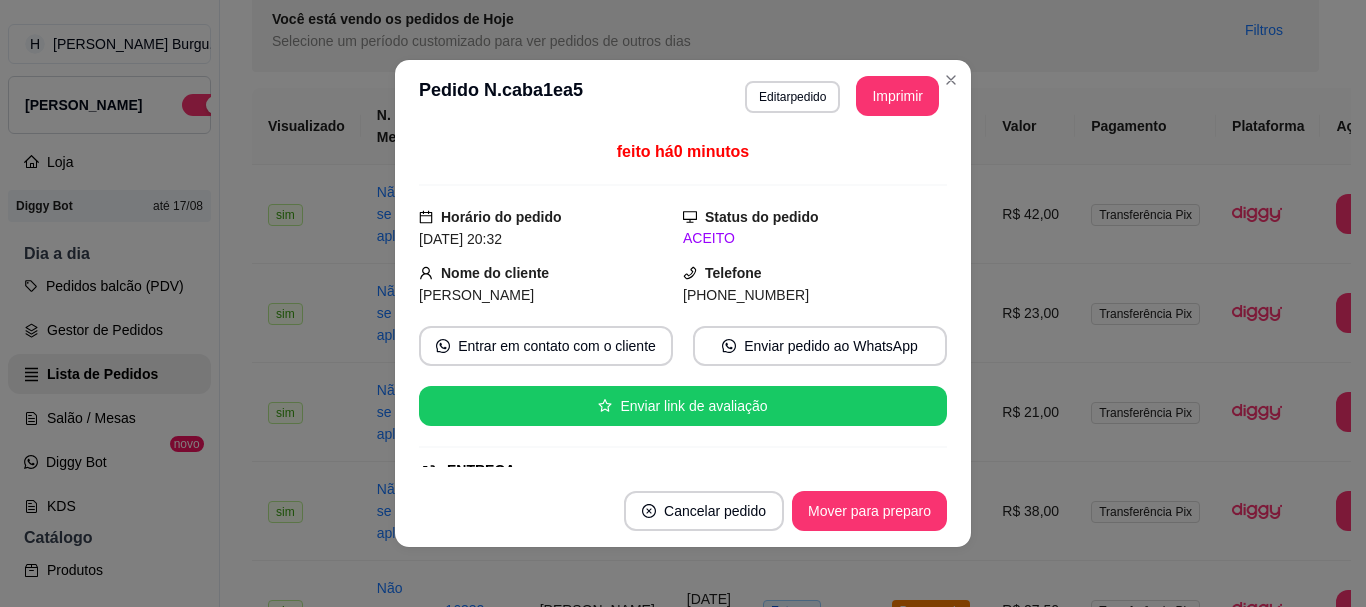 click on "**********" at bounding box center (683, 96) 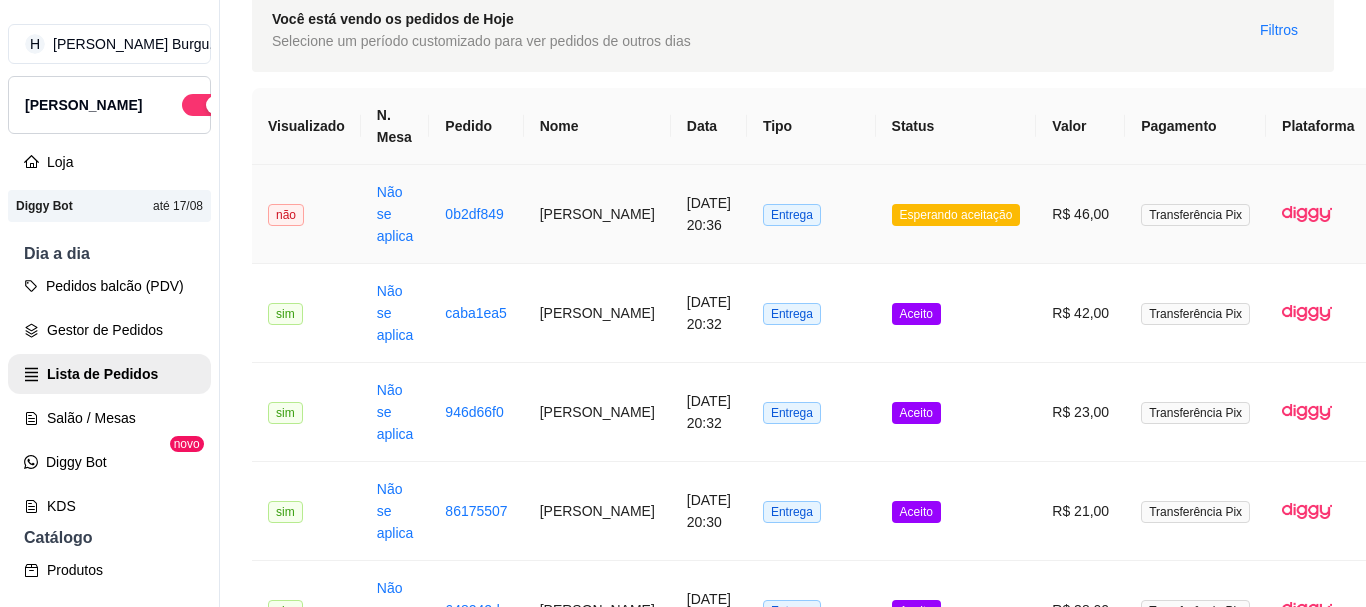 click on "Esperando aceitação" at bounding box center (956, 214) 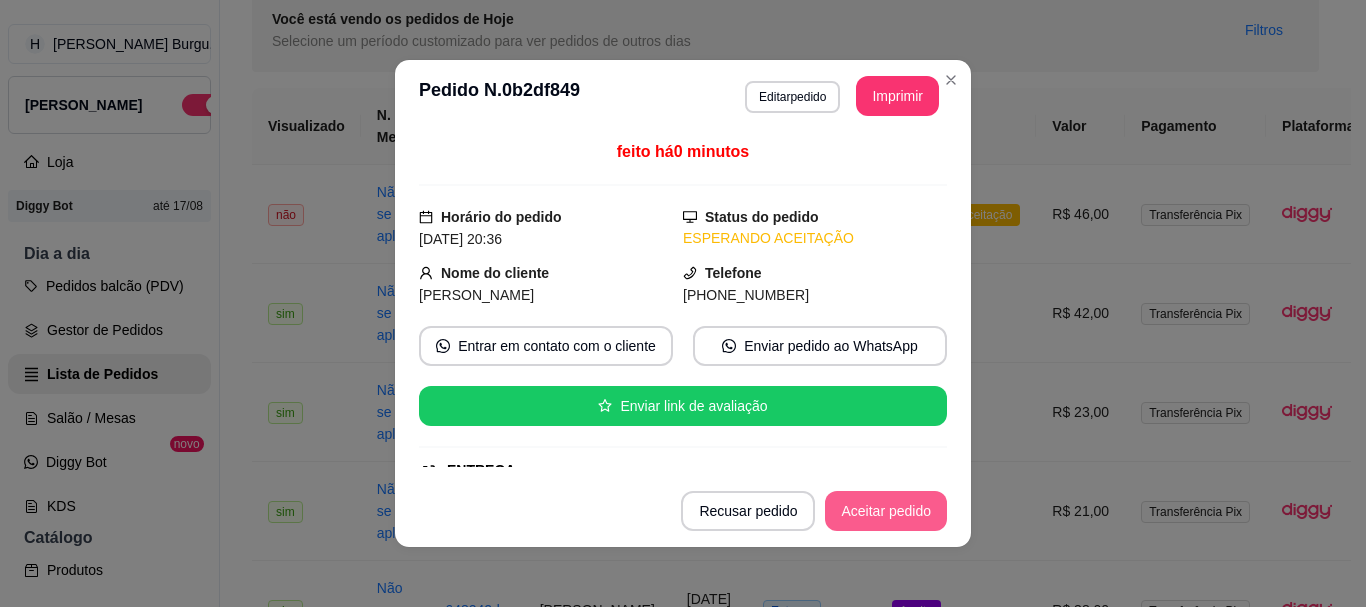 click on "Aceitar pedido" at bounding box center [886, 511] 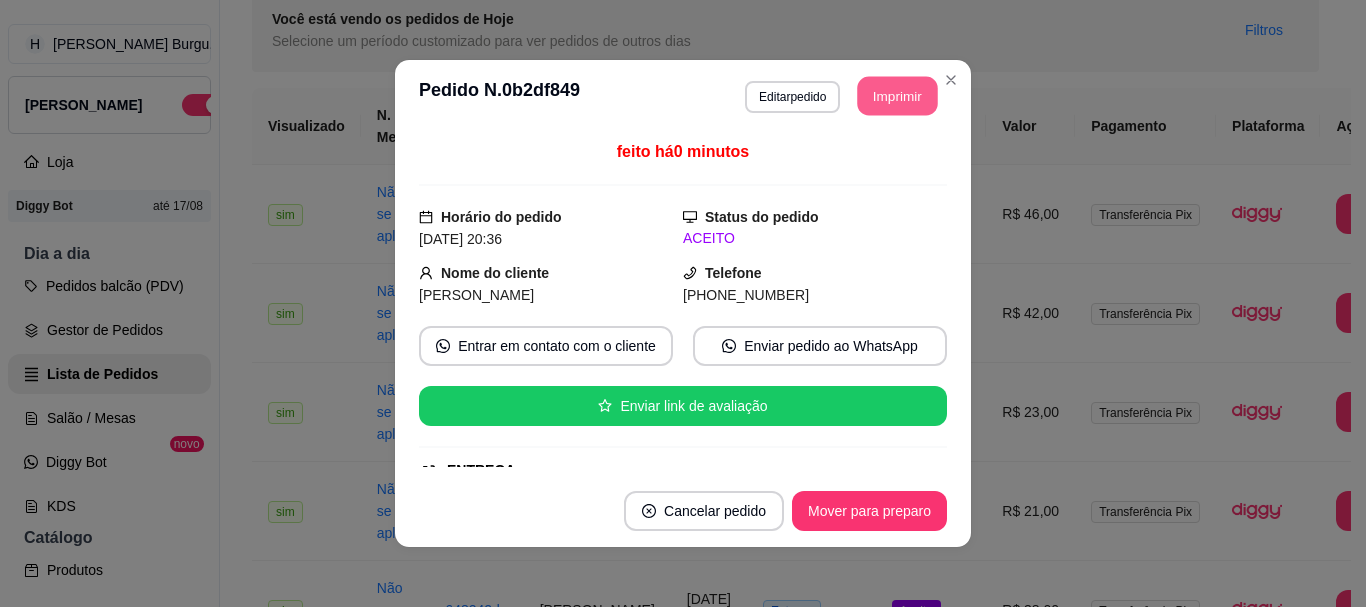 click on "Imprimir" at bounding box center [898, 96] 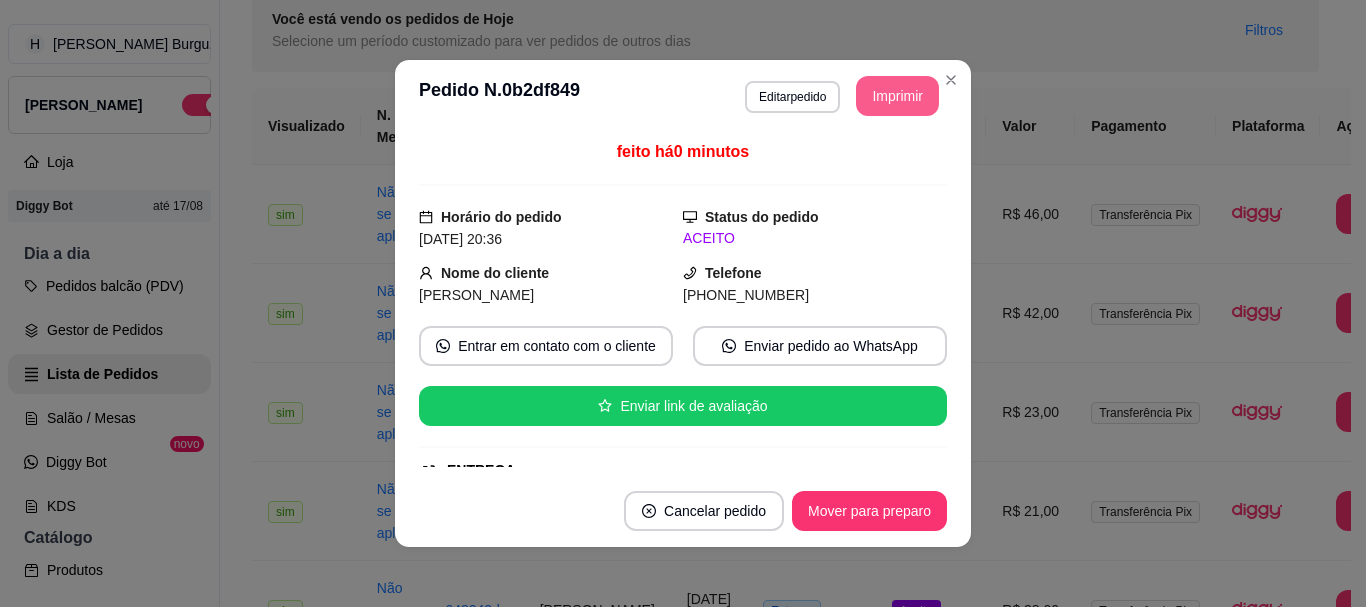 click on "**********" at bounding box center (683, 303) 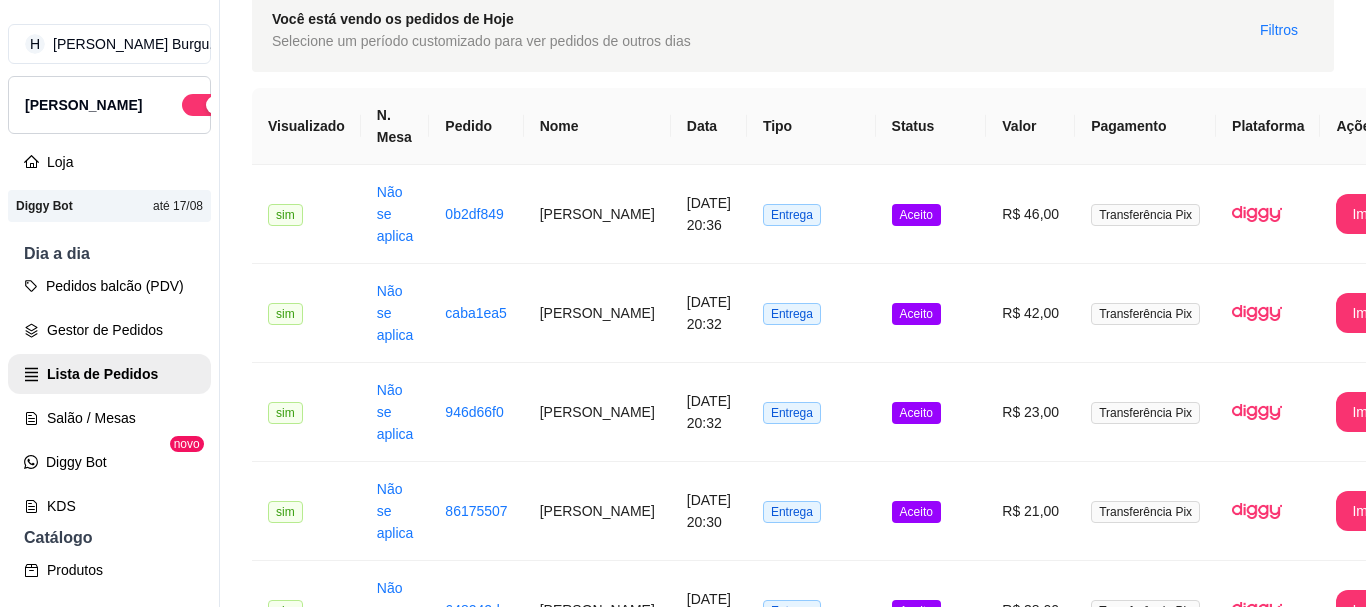 click on "Entrega" at bounding box center (811, 1798) 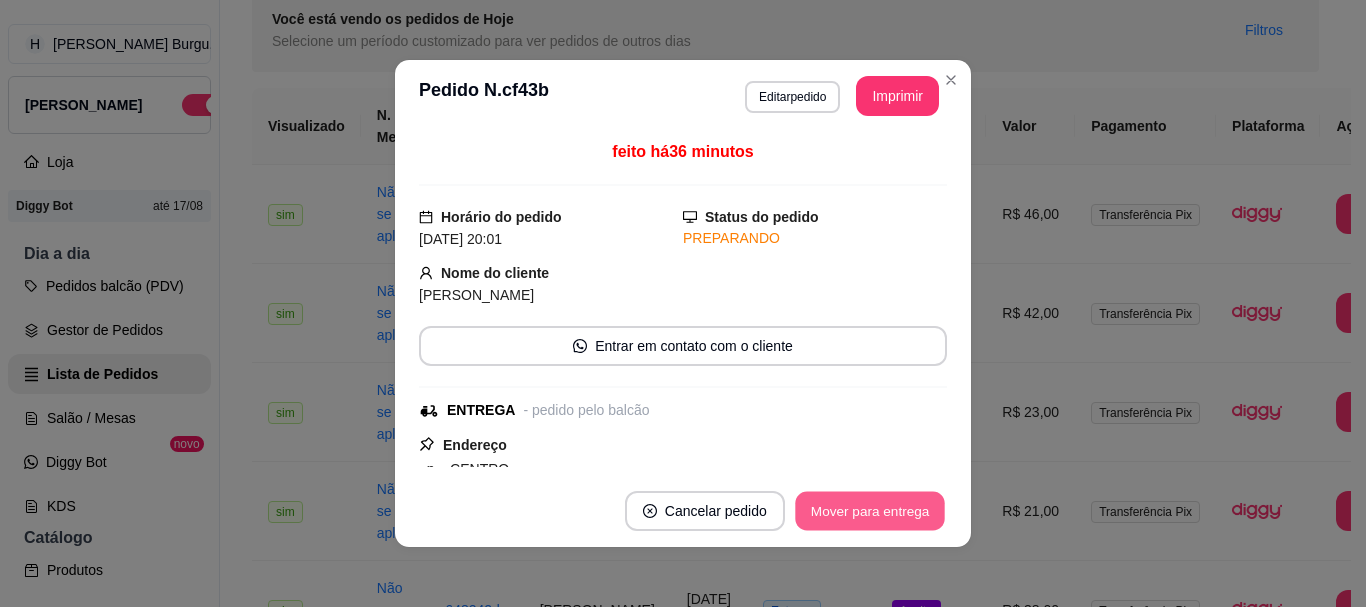click on "Mover para entrega" at bounding box center (870, 511) 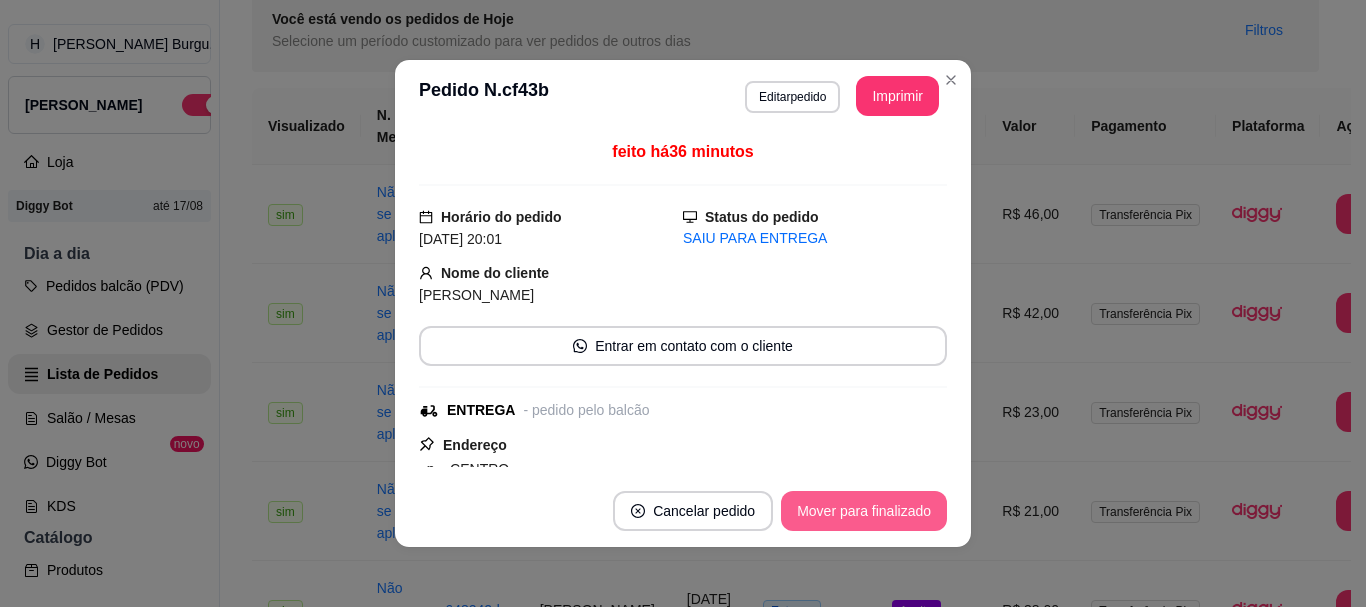 click on "Mover para finalizado" at bounding box center (864, 511) 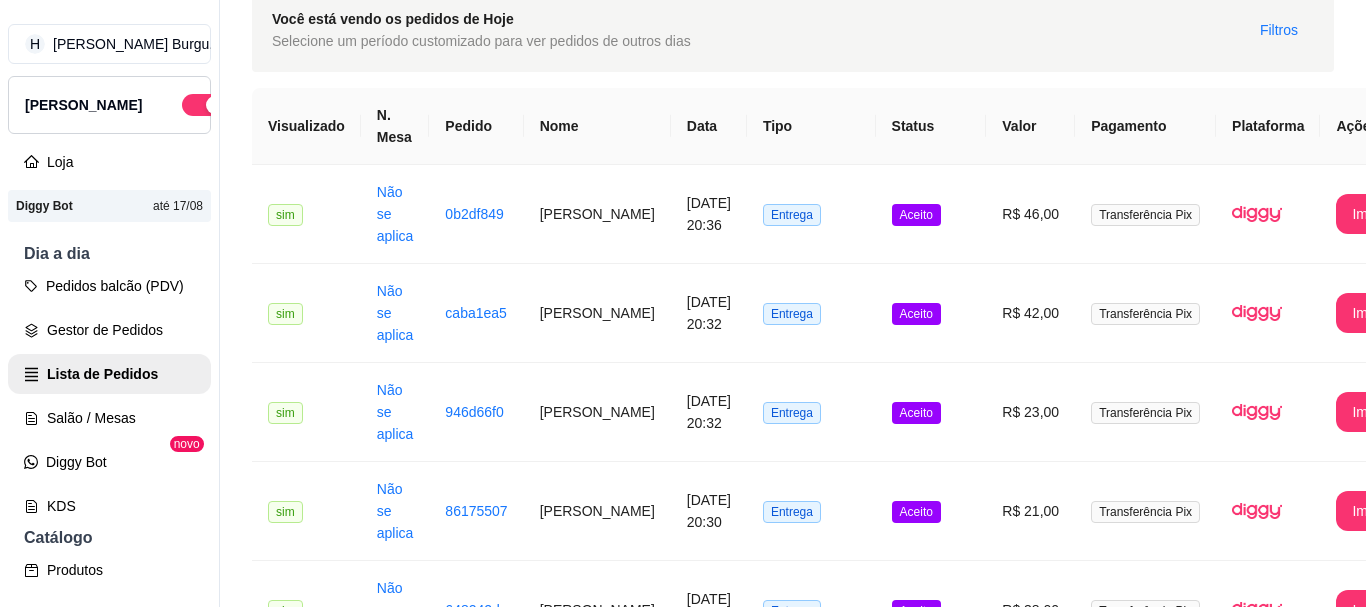 click on "Entrega" at bounding box center [811, 1897] 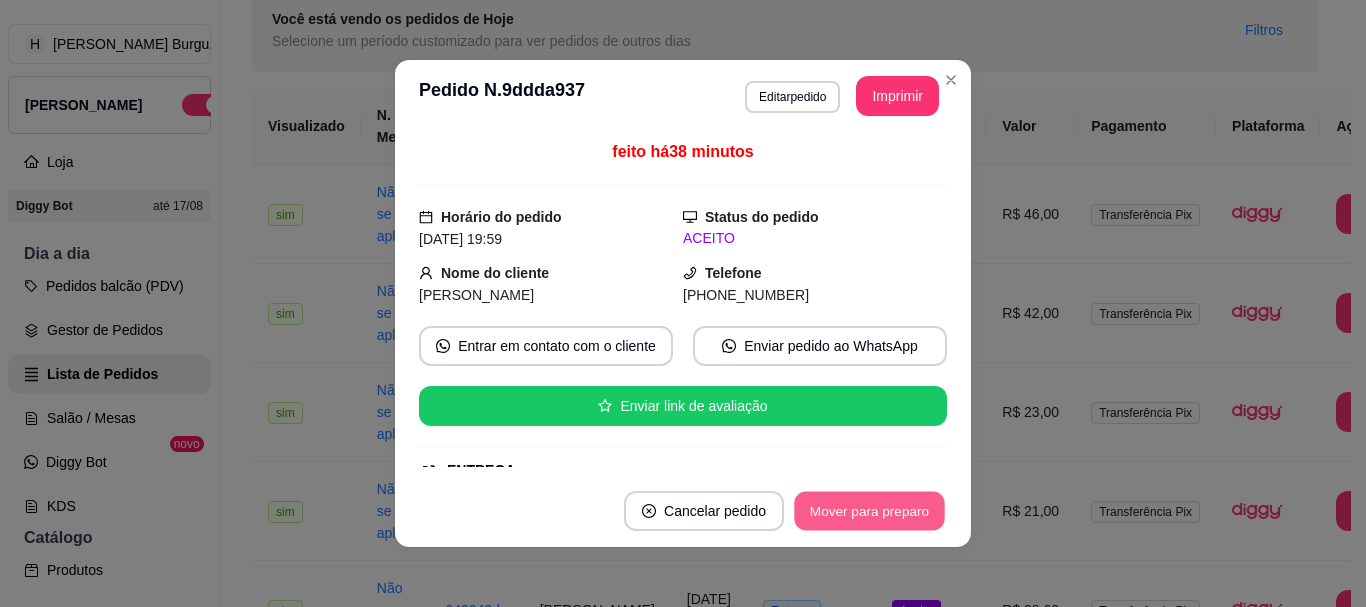 click on "Mover para preparo" at bounding box center (869, 511) 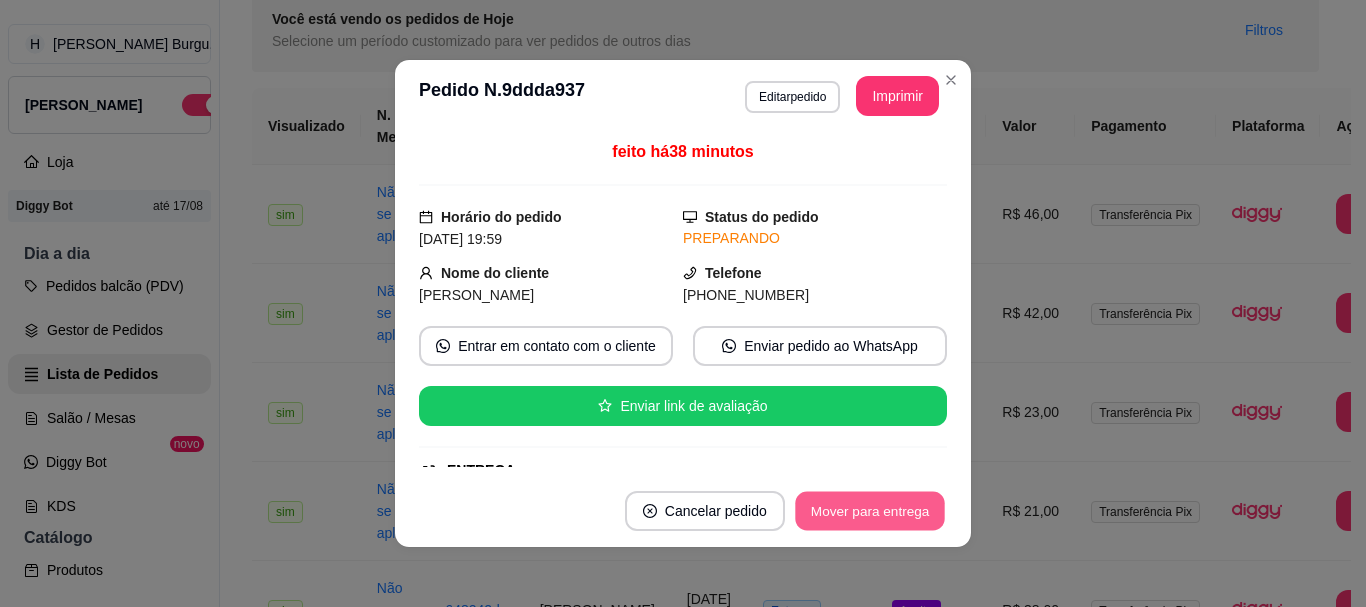 click on "Mover para entrega" at bounding box center [870, 511] 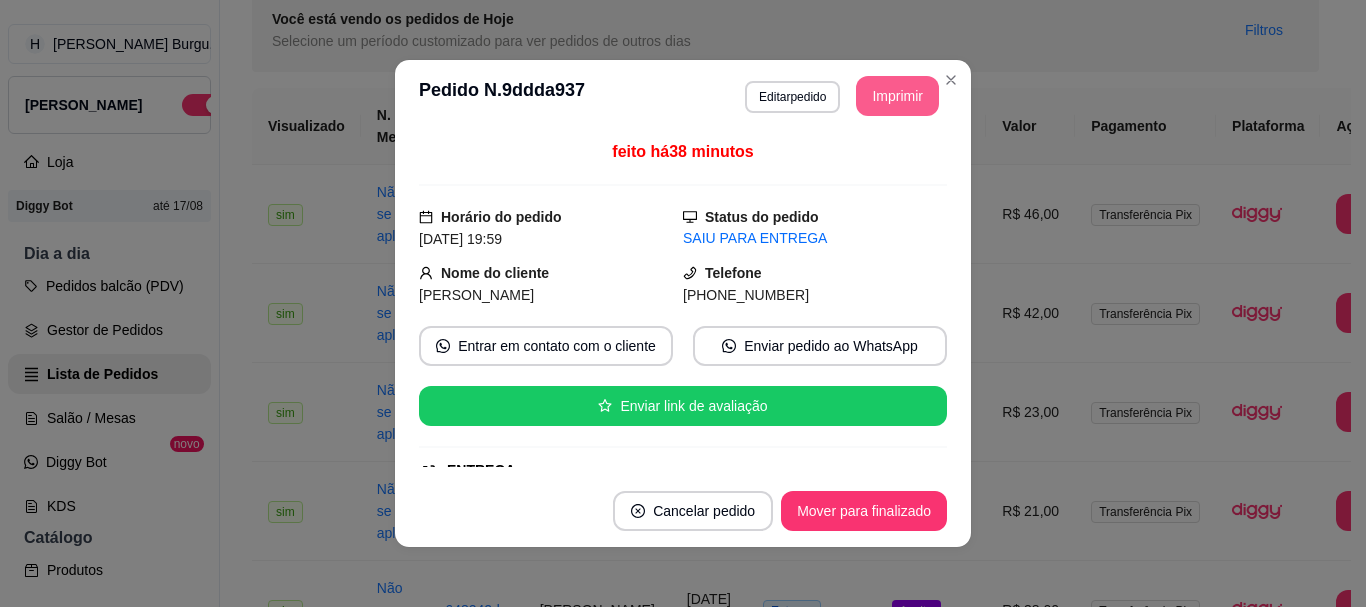 click on "Imprimir" at bounding box center (897, 96) 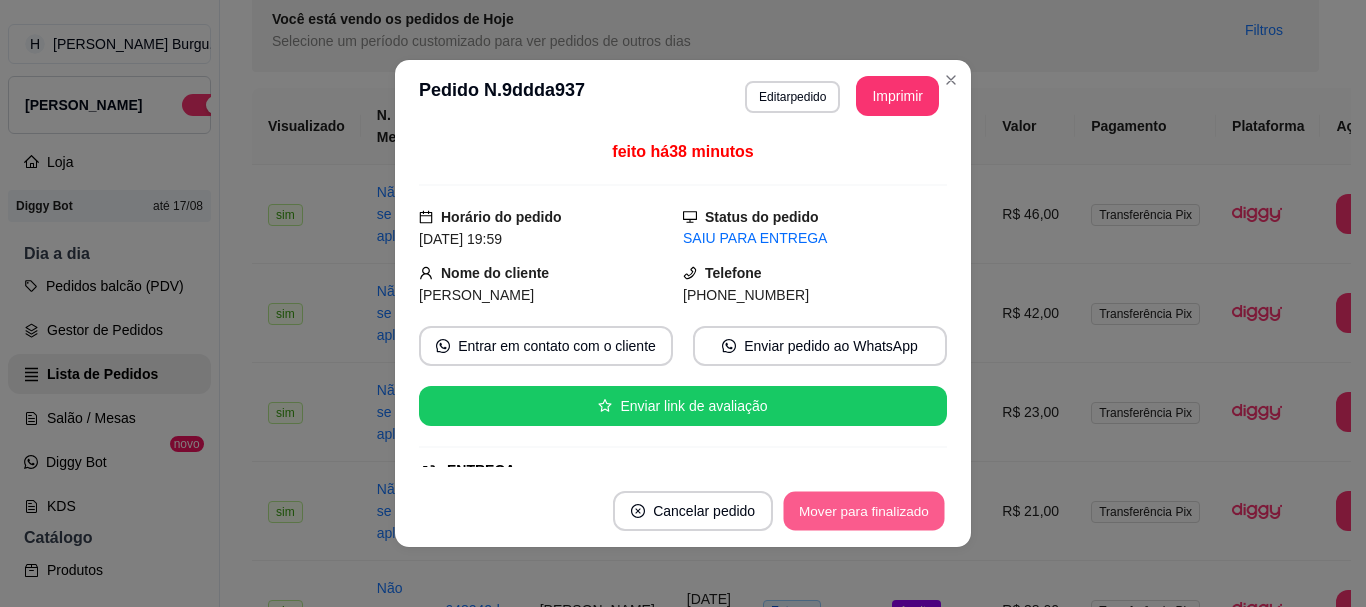 click on "Mover para finalizado" at bounding box center [864, 511] 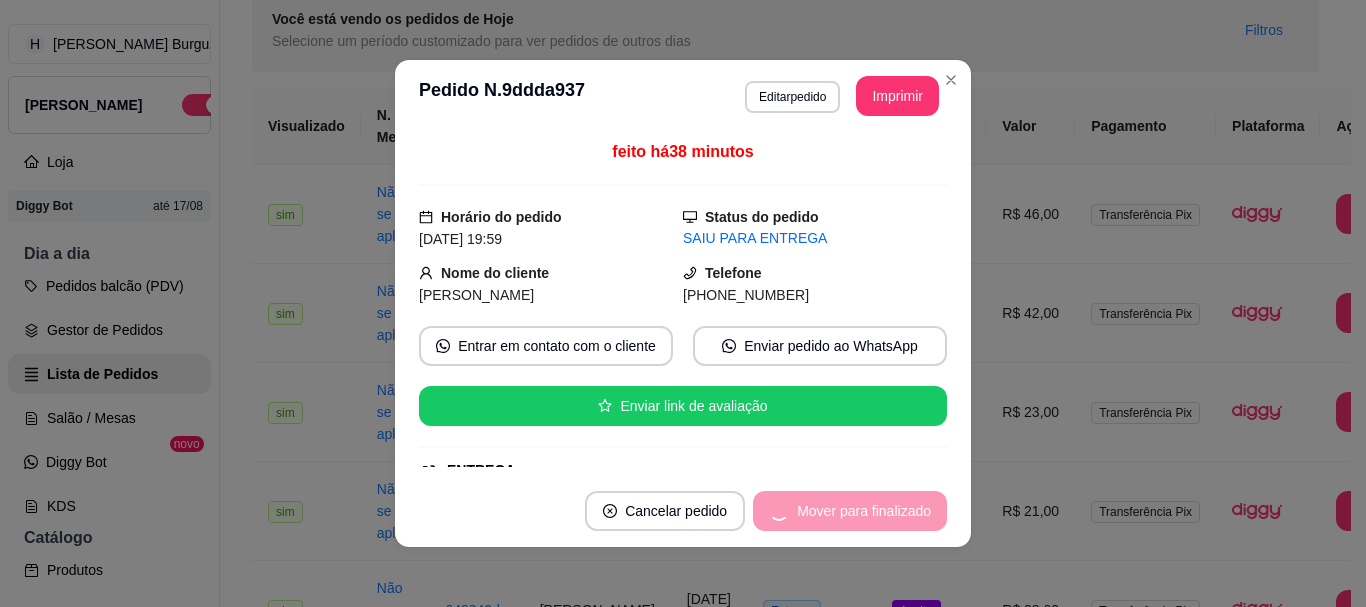click on "Mover para finalizado" at bounding box center [850, 511] 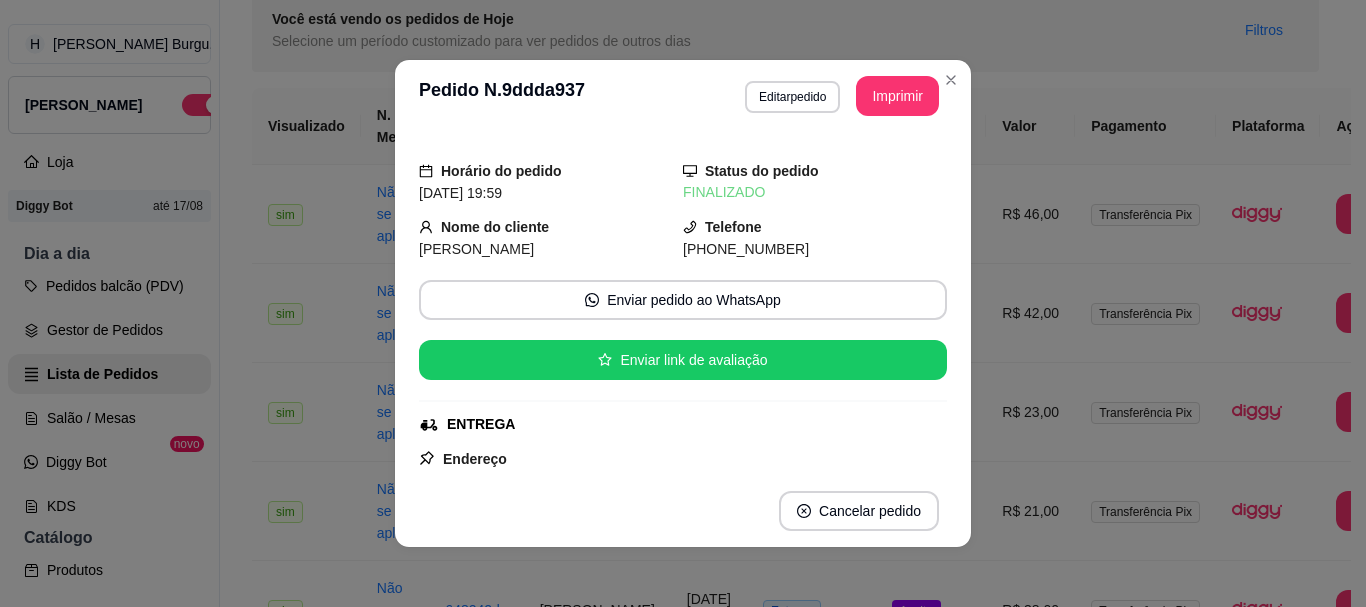 click on "**********" at bounding box center (683, 96) 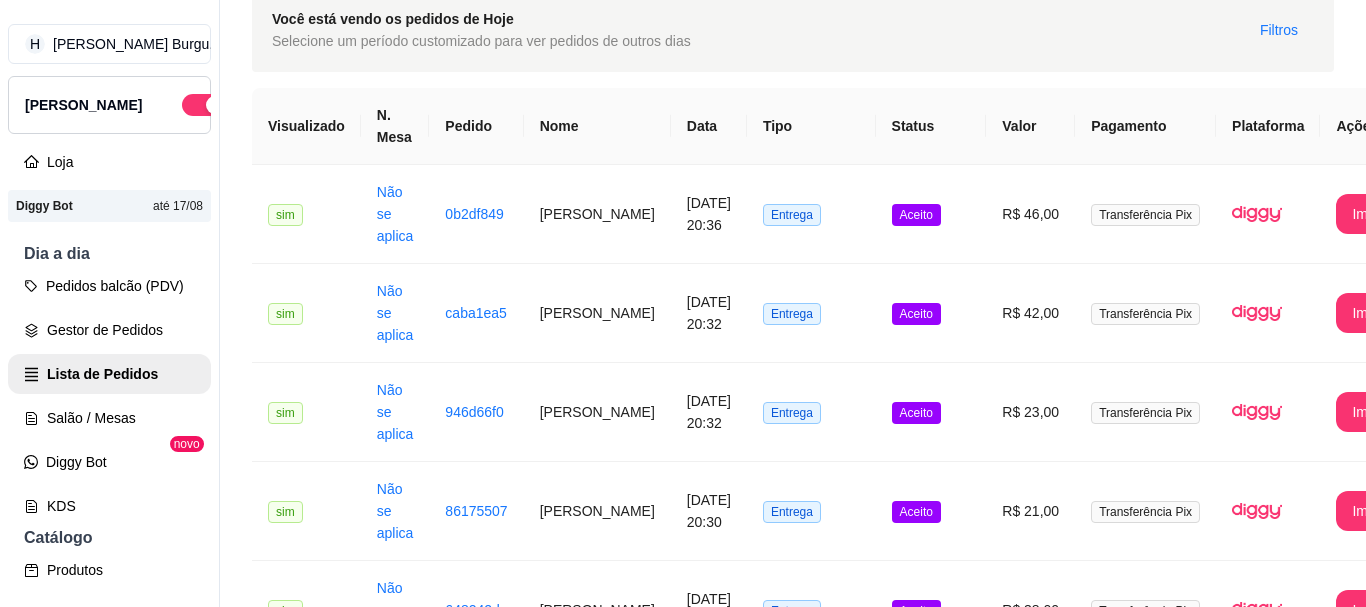 click on "Entrega" at bounding box center [811, 1996] 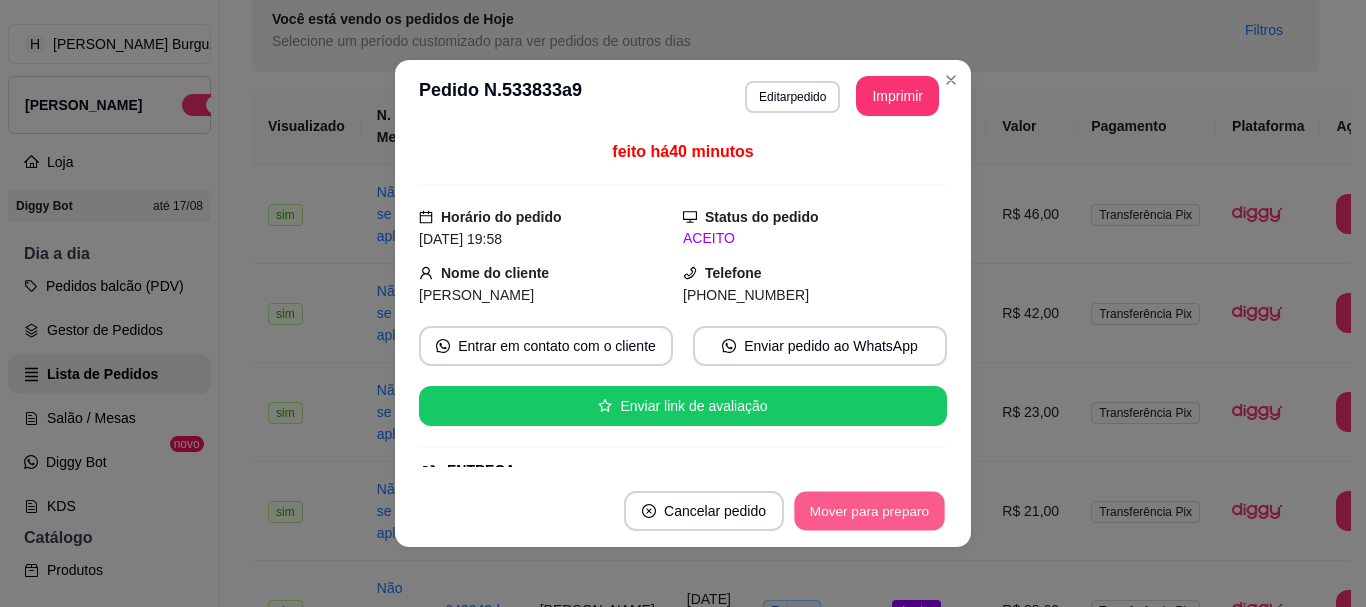 click on "Mover para preparo" at bounding box center (869, 511) 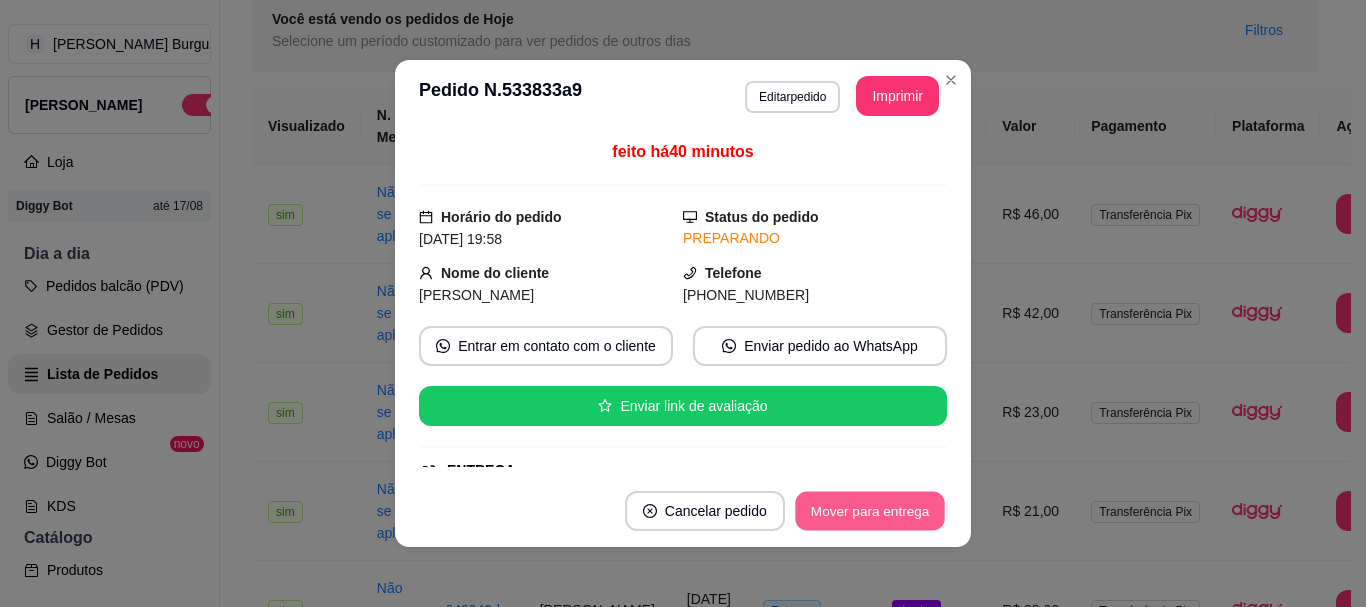 click on "Mover para entrega" at bounding box center (870, 511) 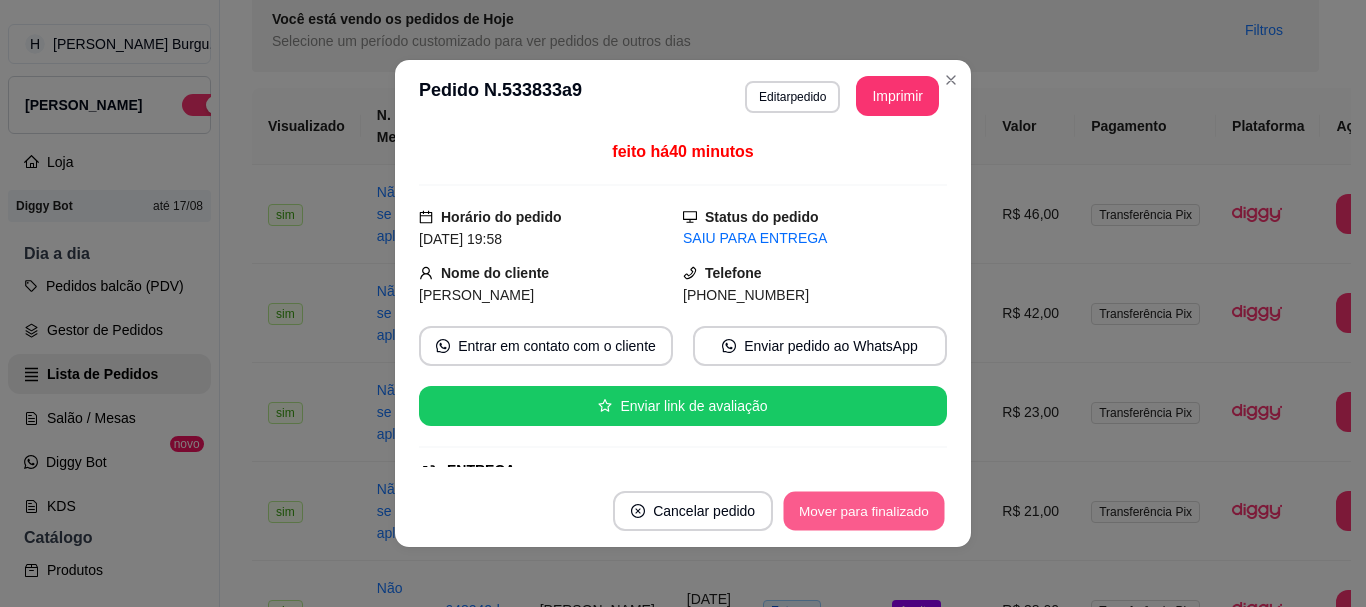 click on "Mover para finalizado" at bounding box center (864, 511) 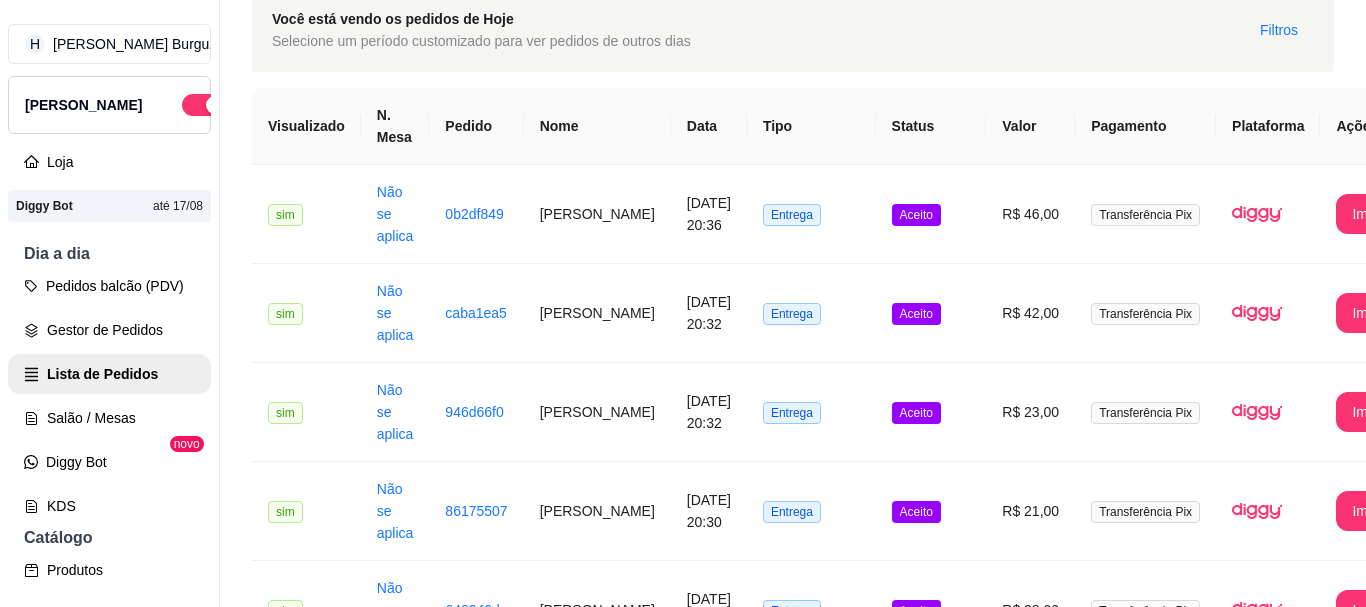 click on "Aceito" at bounding box center [931, 2095] 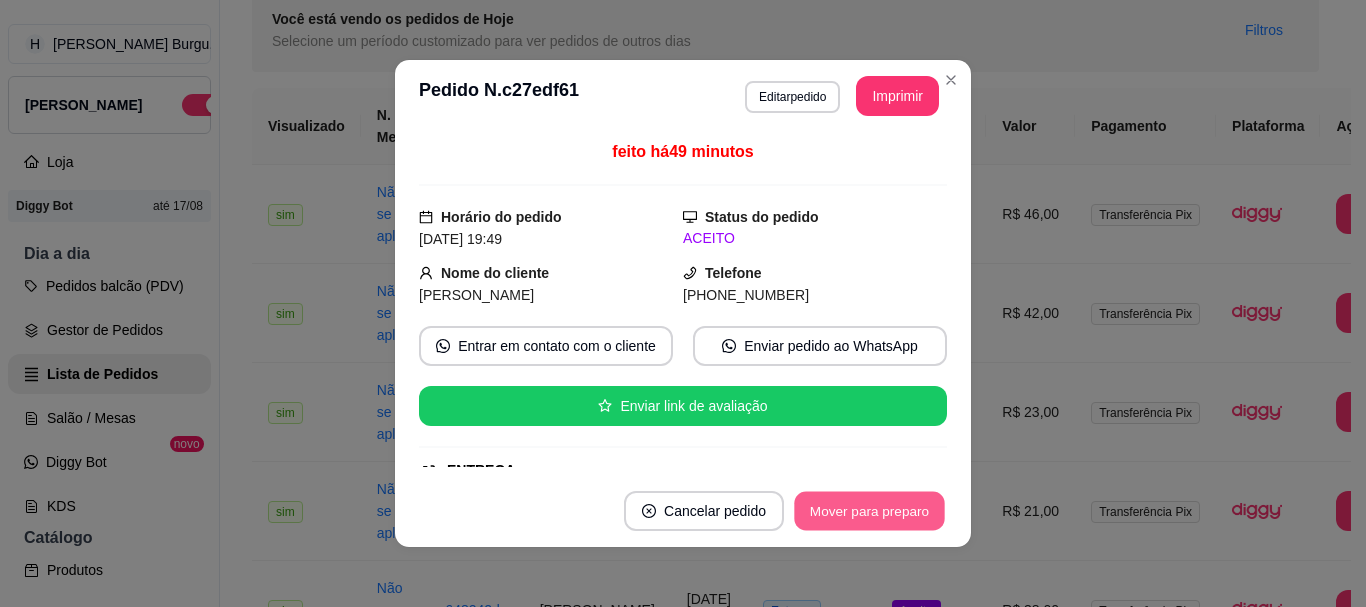 click on "Mover para preparo" at bounding box center (869, 511) 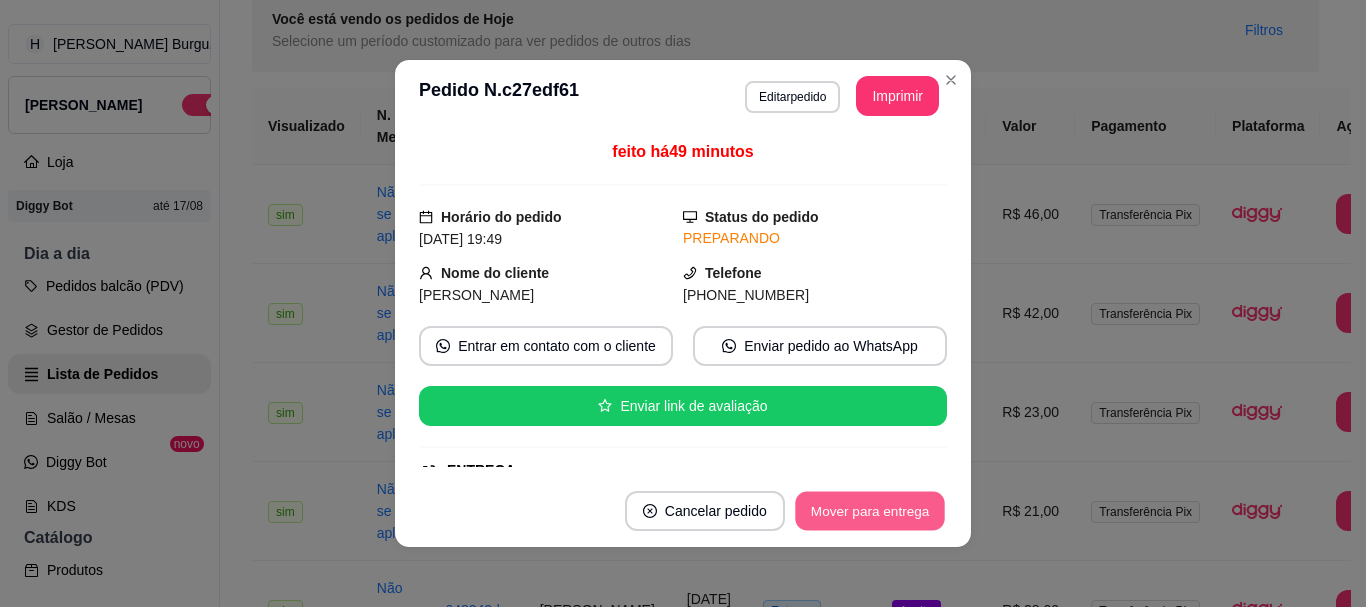 click on "Mover para entrega" at bounding box center (870, 511) 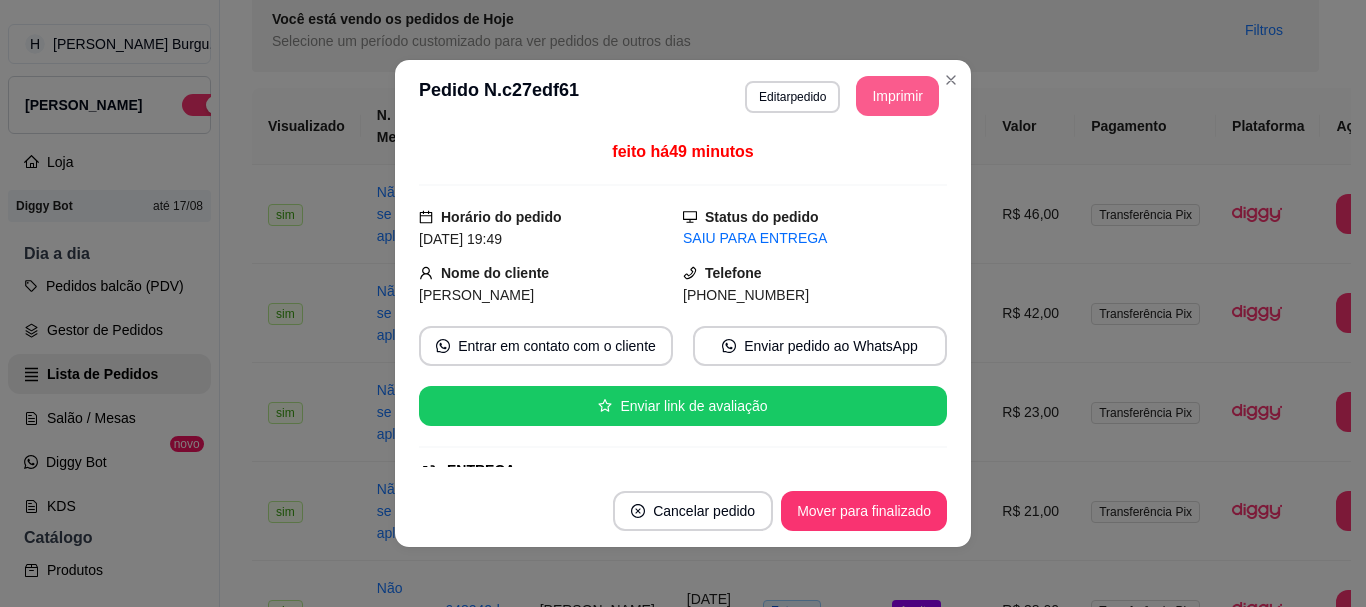 click on "**********" at bounding box center [842, 96] 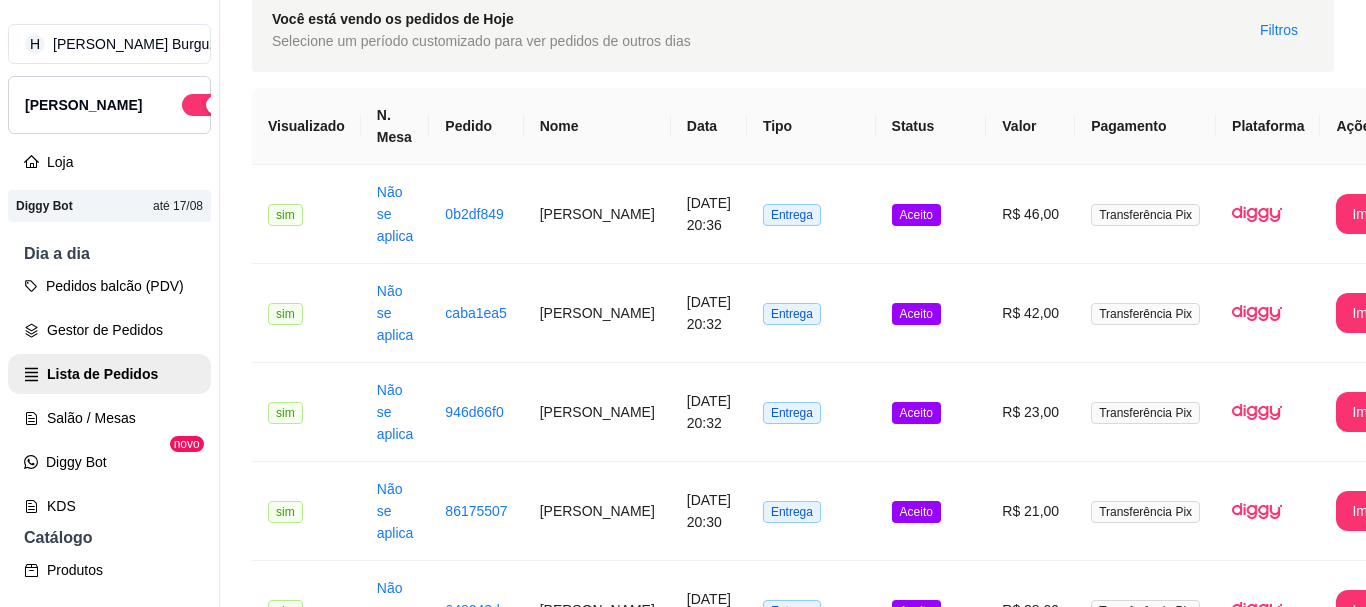 click on "Em entrega" at bounding box center (931, 2095) 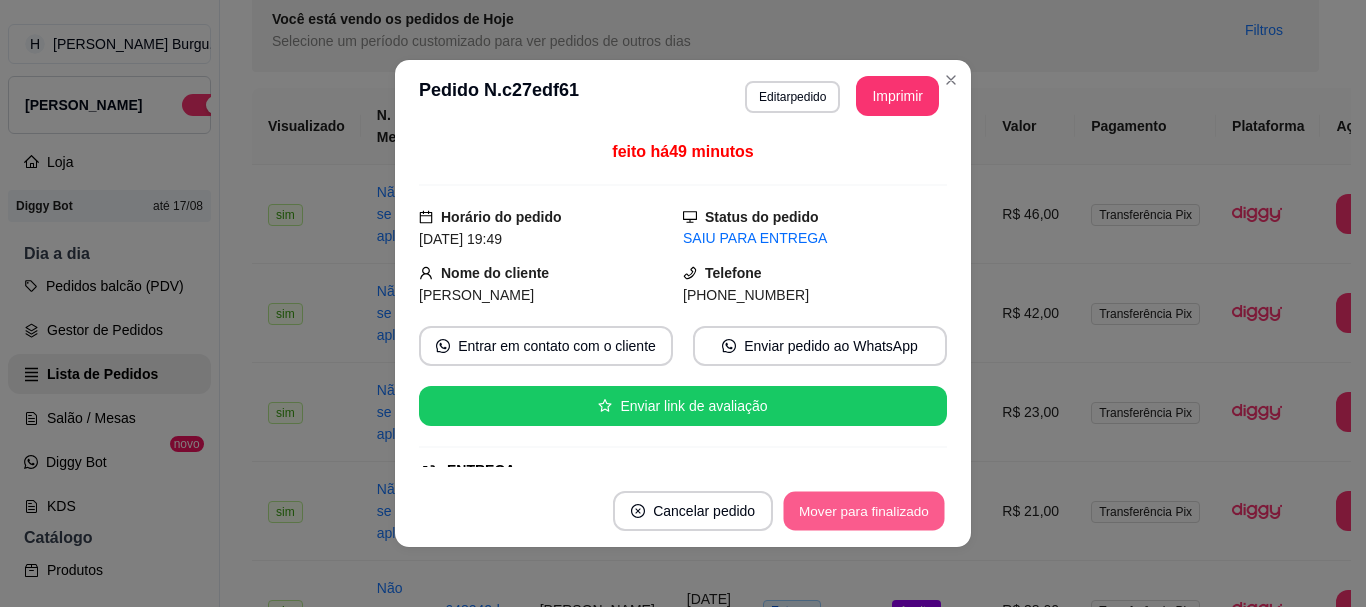 click on "Mover para finalizado" at bounding box center [864, 511] 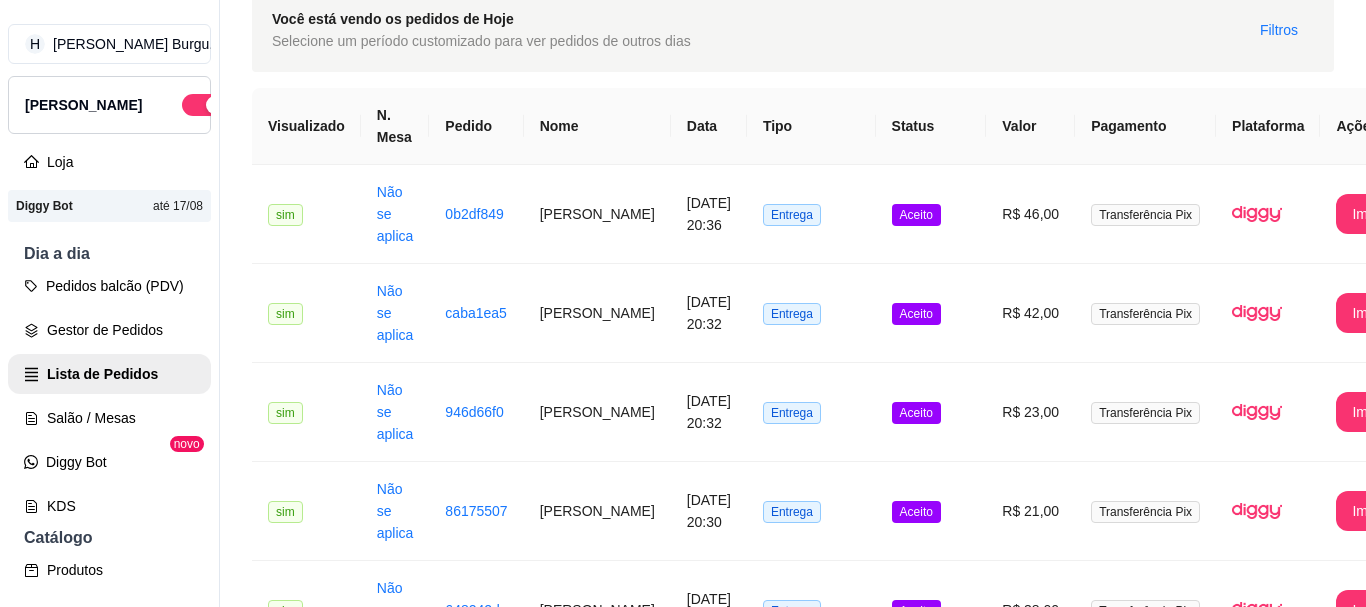 click on "Aceito" at bounding box center [931, 2194] 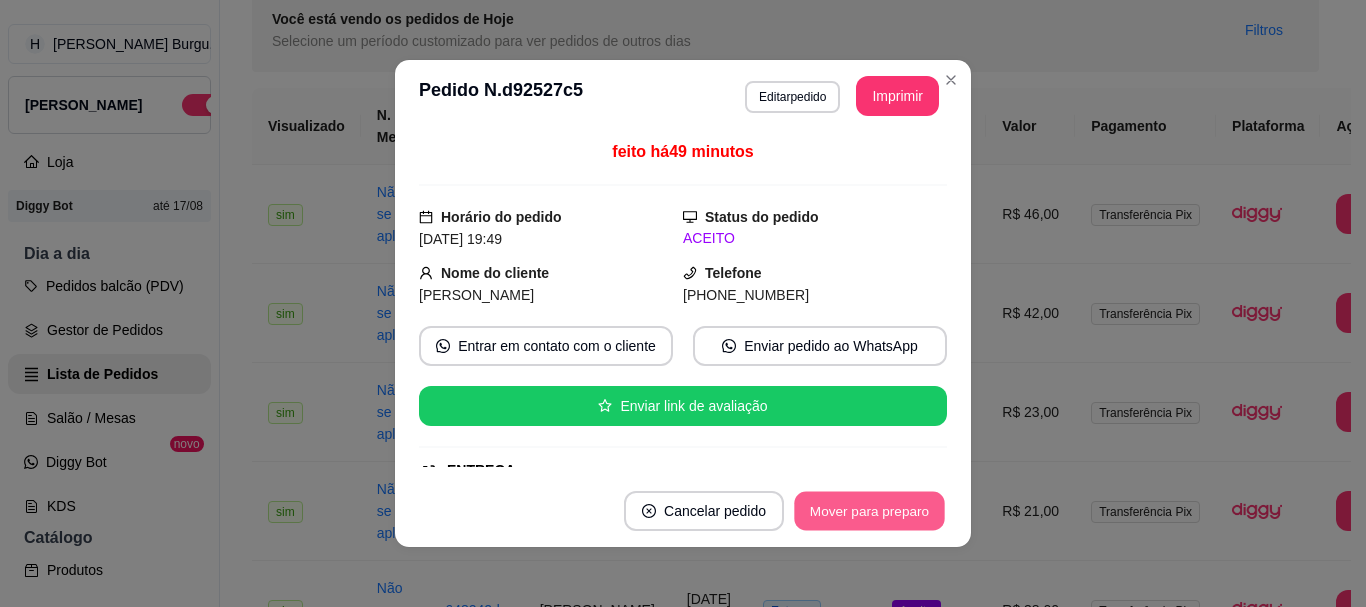 click on "Mover para preparo" at bounding box center [869, 511] 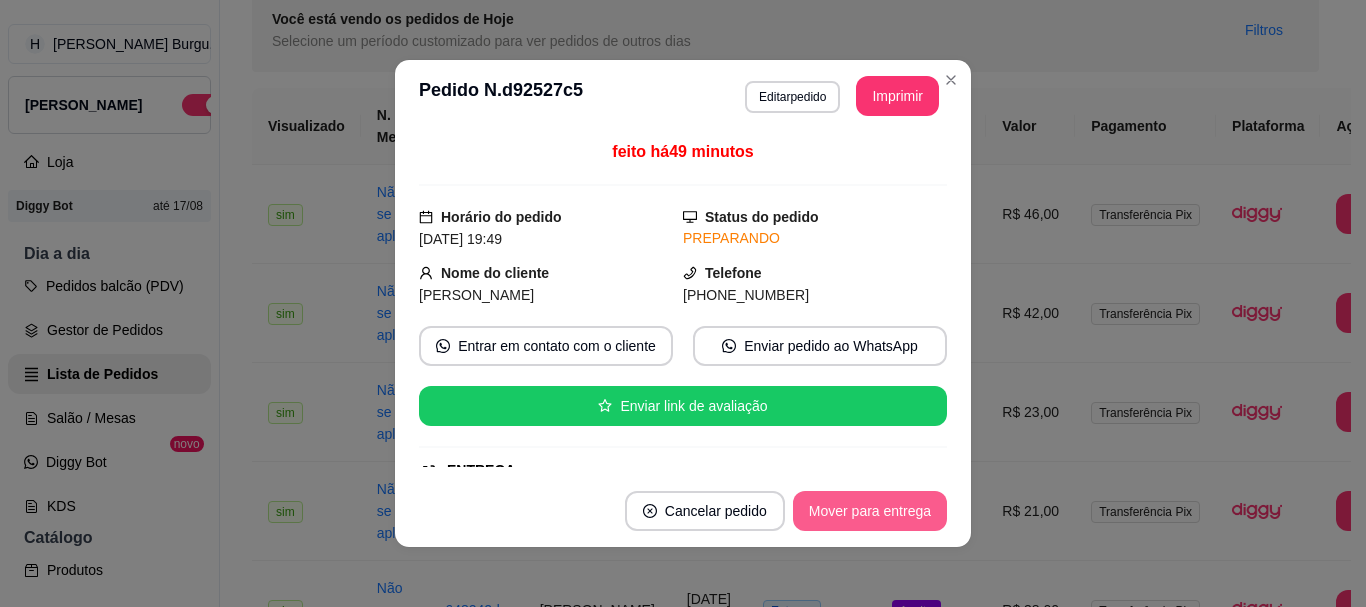 click on "Mover para entrega" at bounding box center [870, 511] 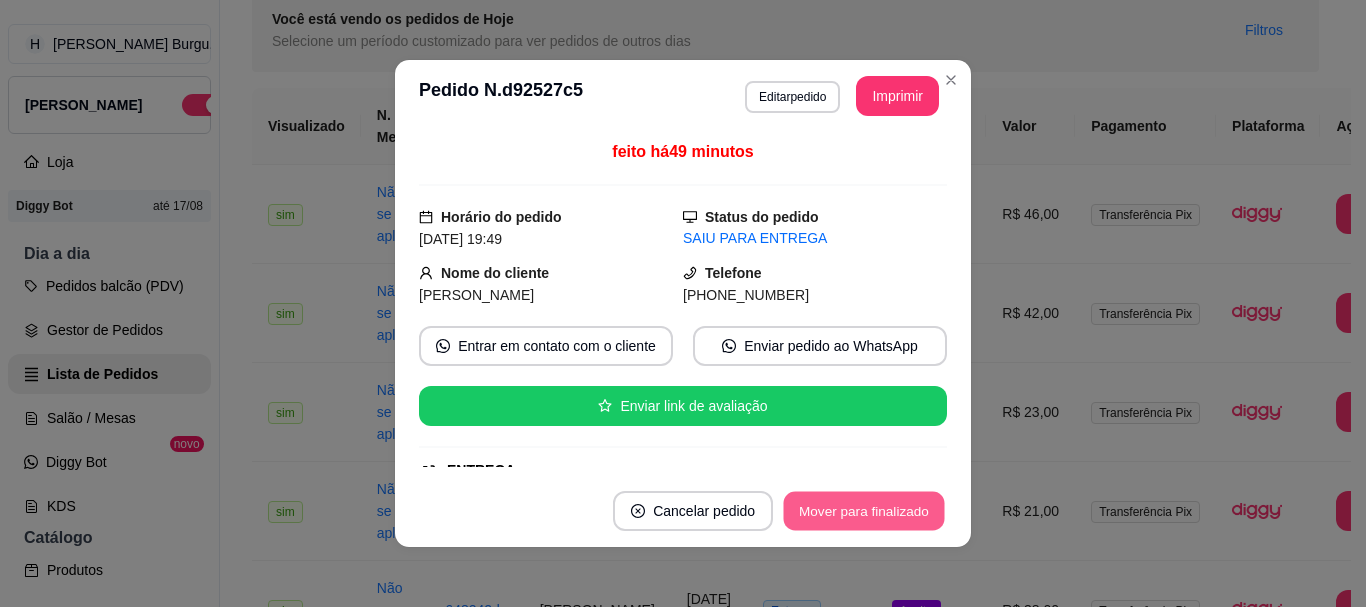 click on "Mover para finalizado" at bounding box center [864, 511] 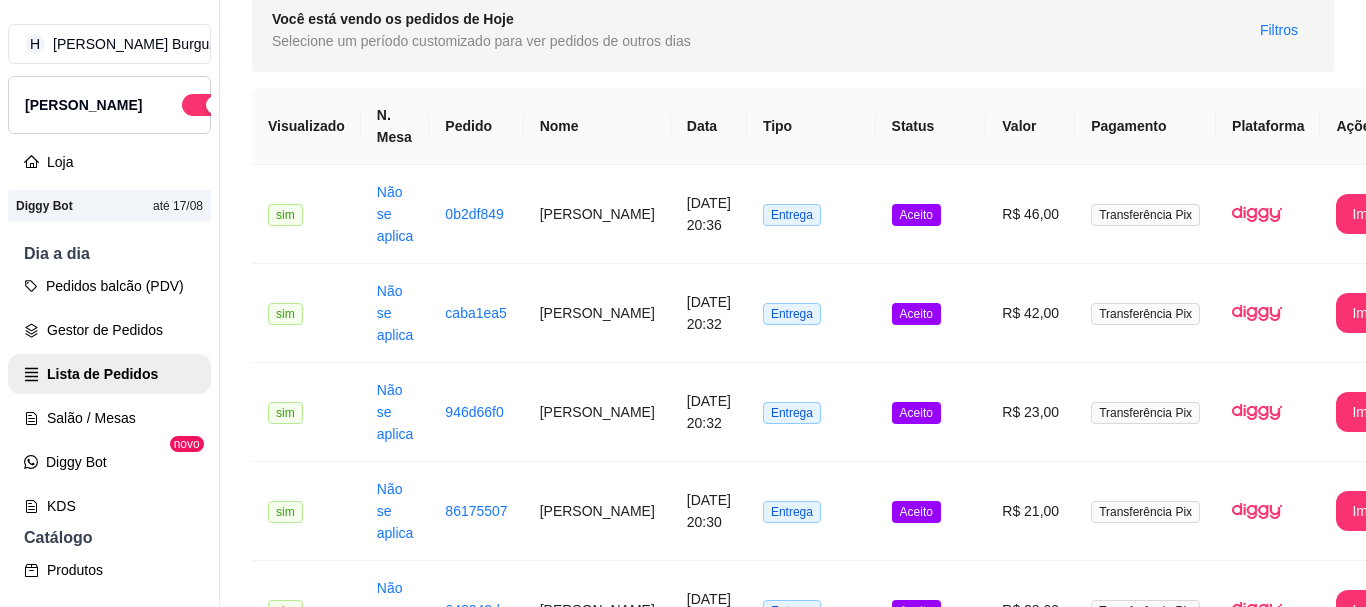 click on "R$ 32,00" at bounding box center (1030, 2293) 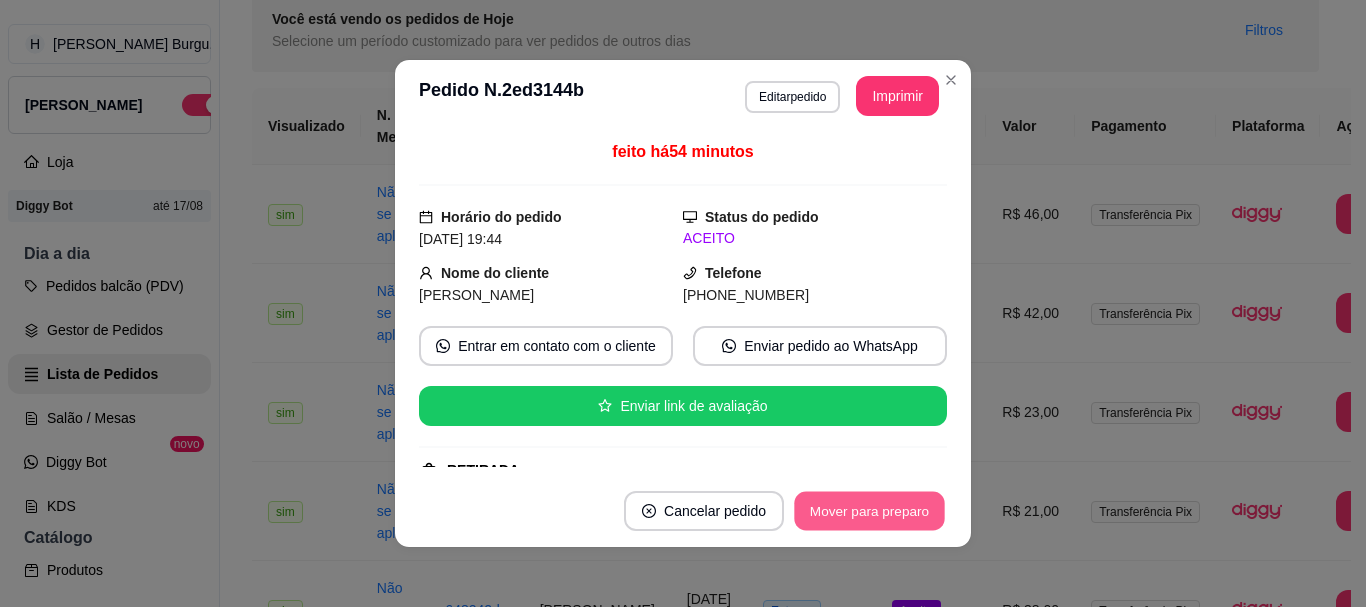 click on "Mover para preparo" at bounding box center [869, 511] 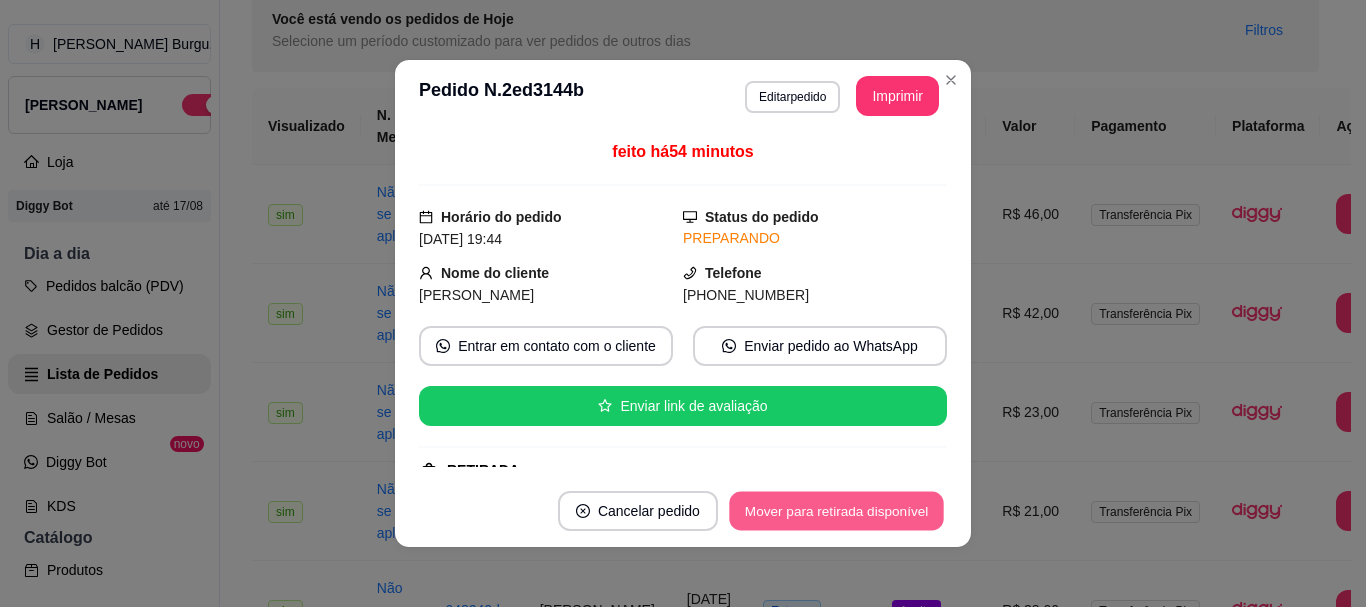 click on "Mover para retirada disponível" at bounding box center (836, 511) 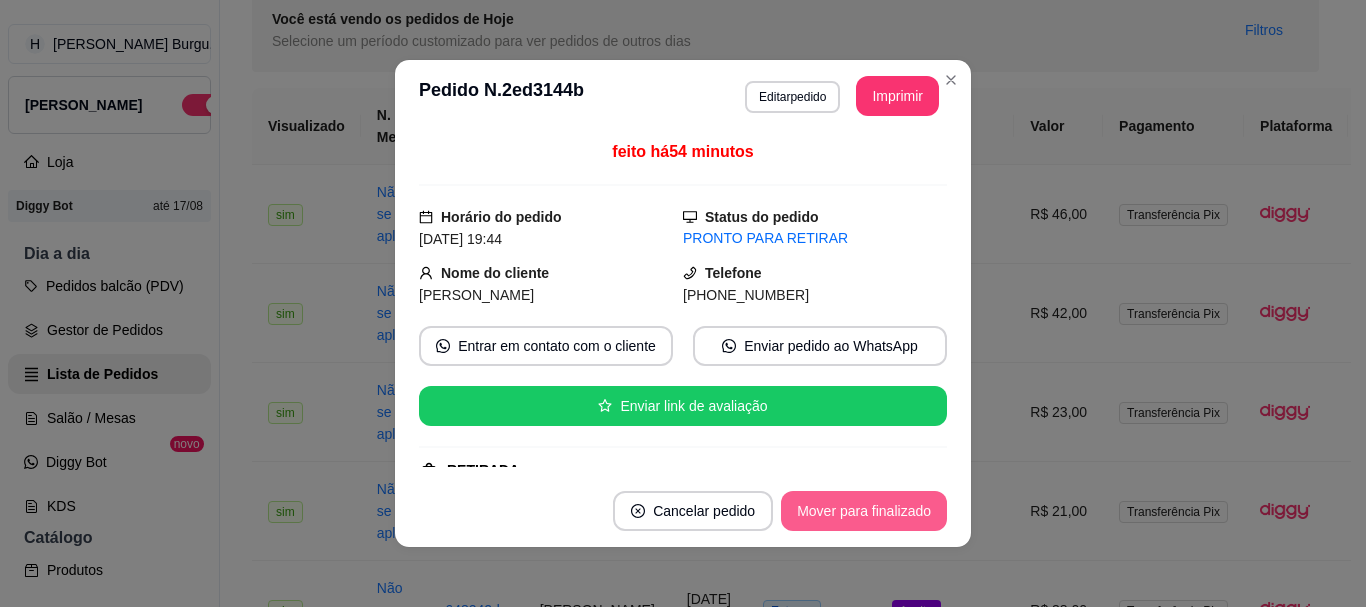 click on "Mover para finalizado" at bounding box center (864, 511) 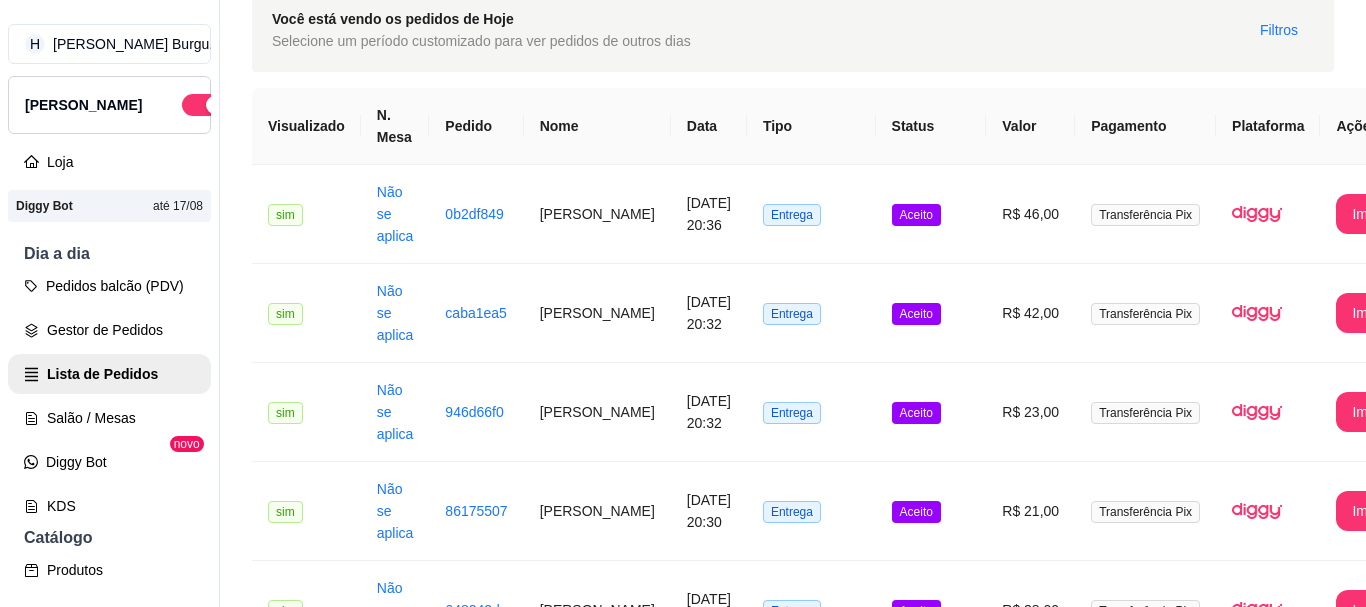 click on "Aceito" at bounding box center [931, 2392] 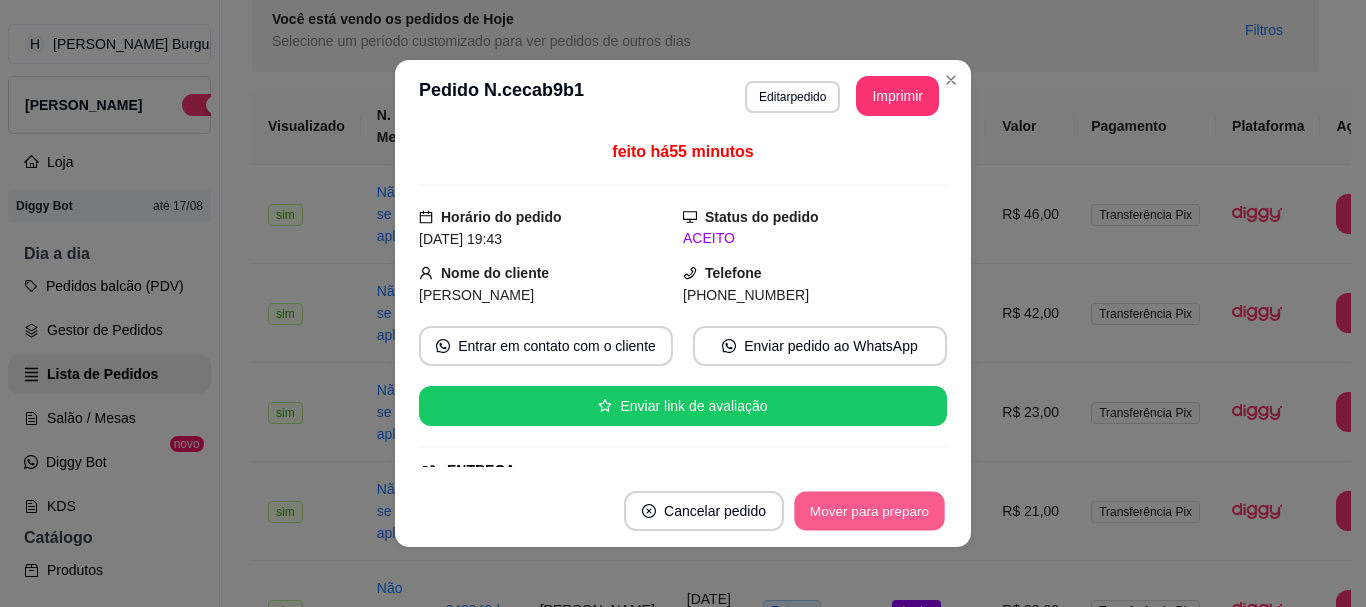 click on "Mover para preparo" at bounding box center (869, 511) 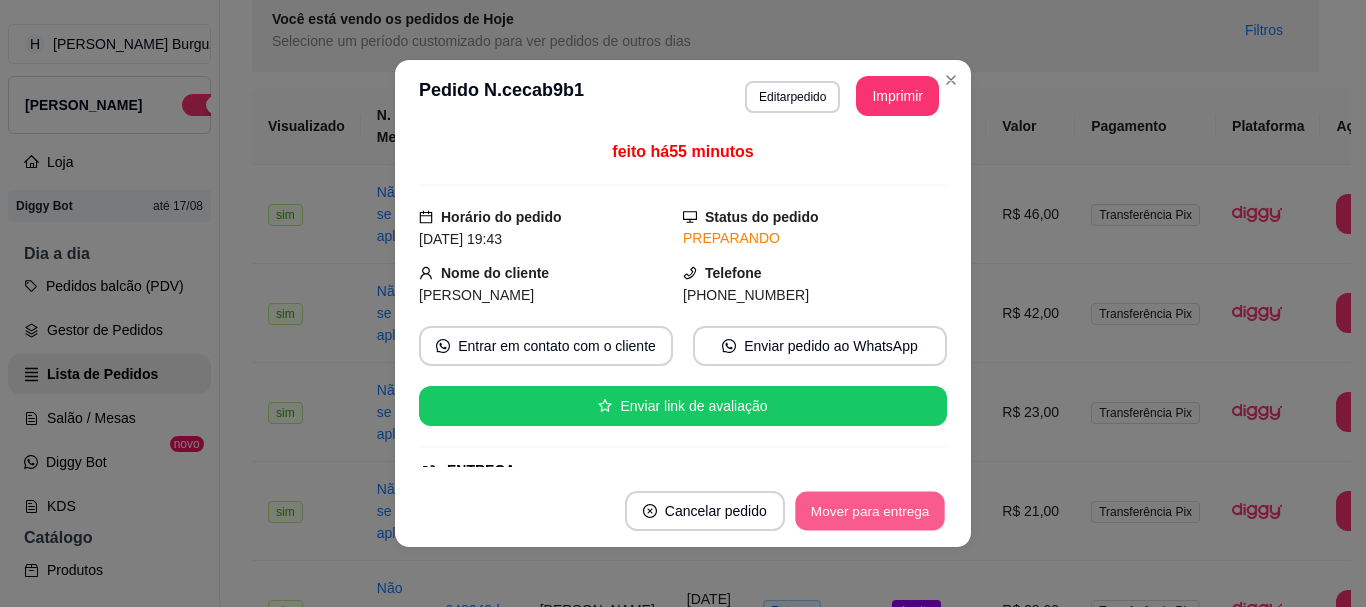 click on "Mover para entrega" at bounding box center (870, 511) 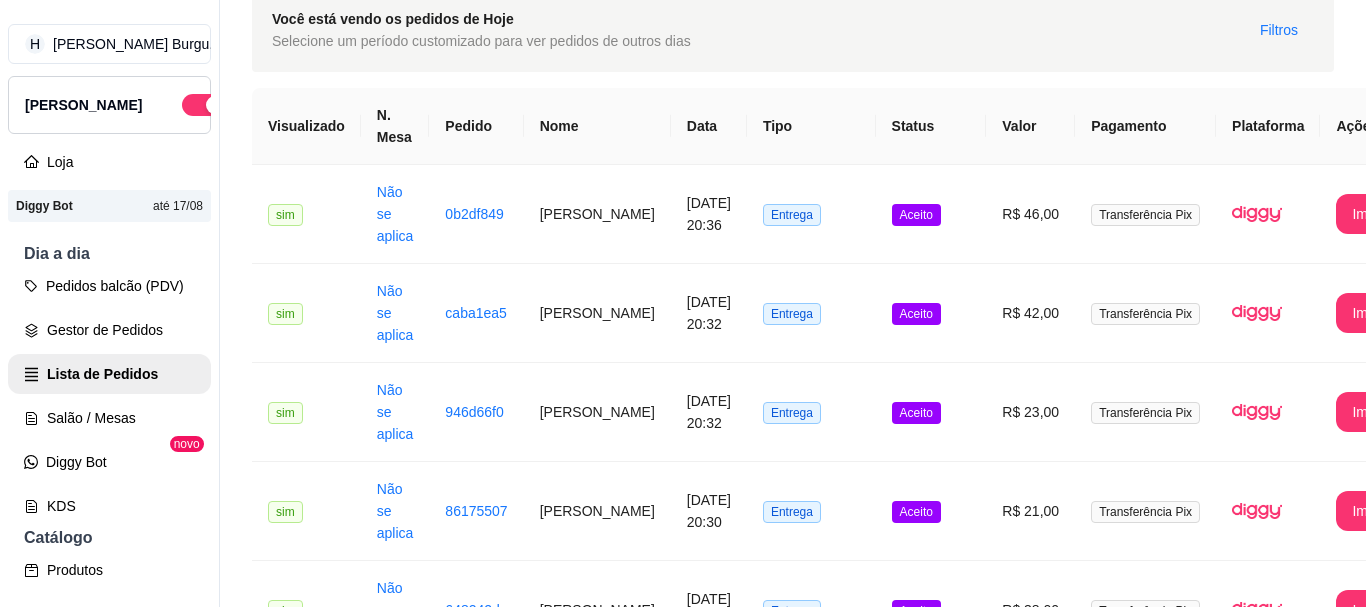 click on "Aceito" at bounding box center [931, 2491] 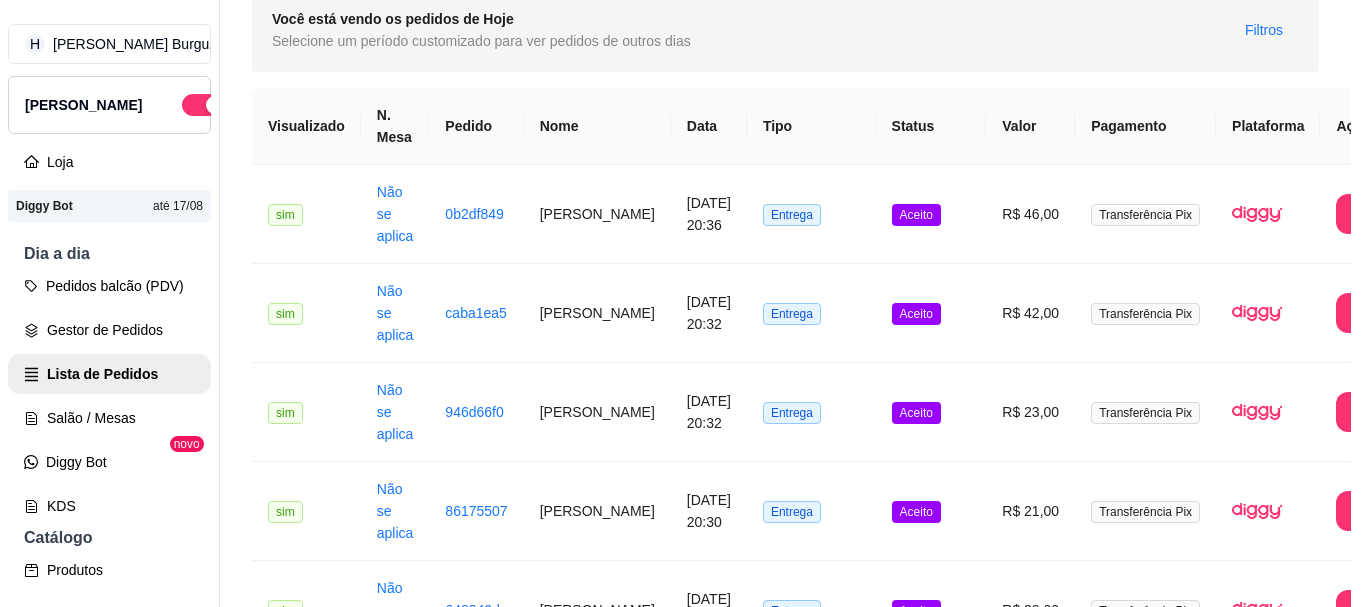 click on "Mover para preparo" at bounding box center (869, 511) 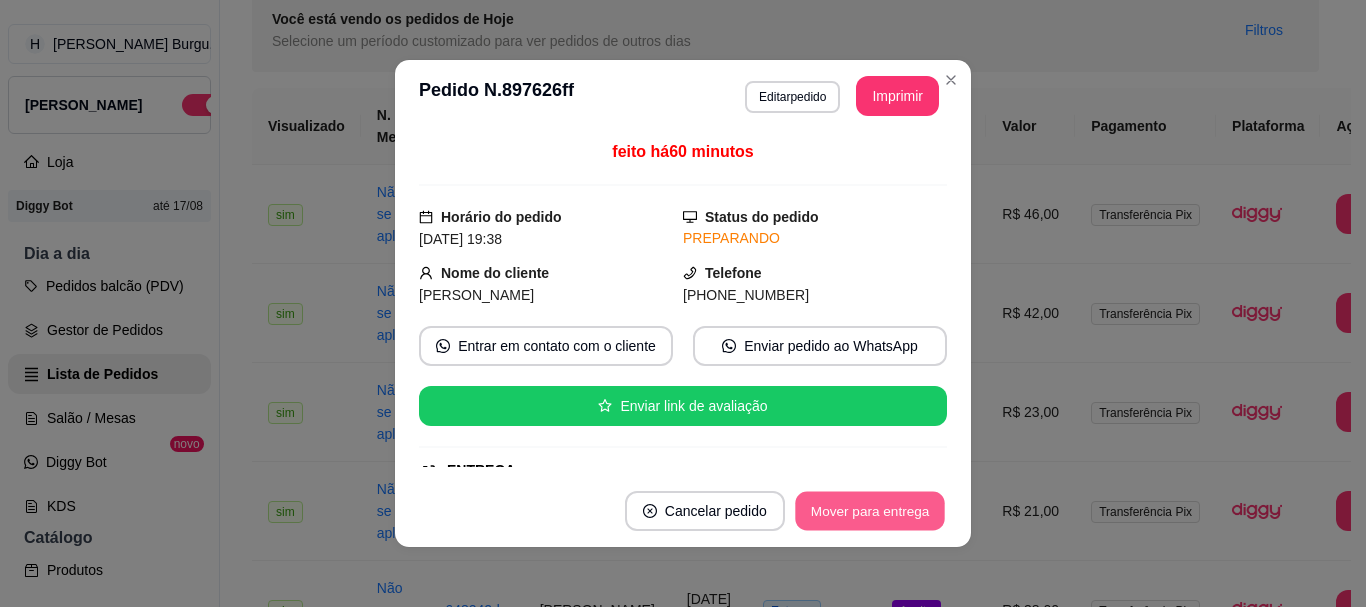 click on "Mover para entrega" at bounding box center [870, 511] 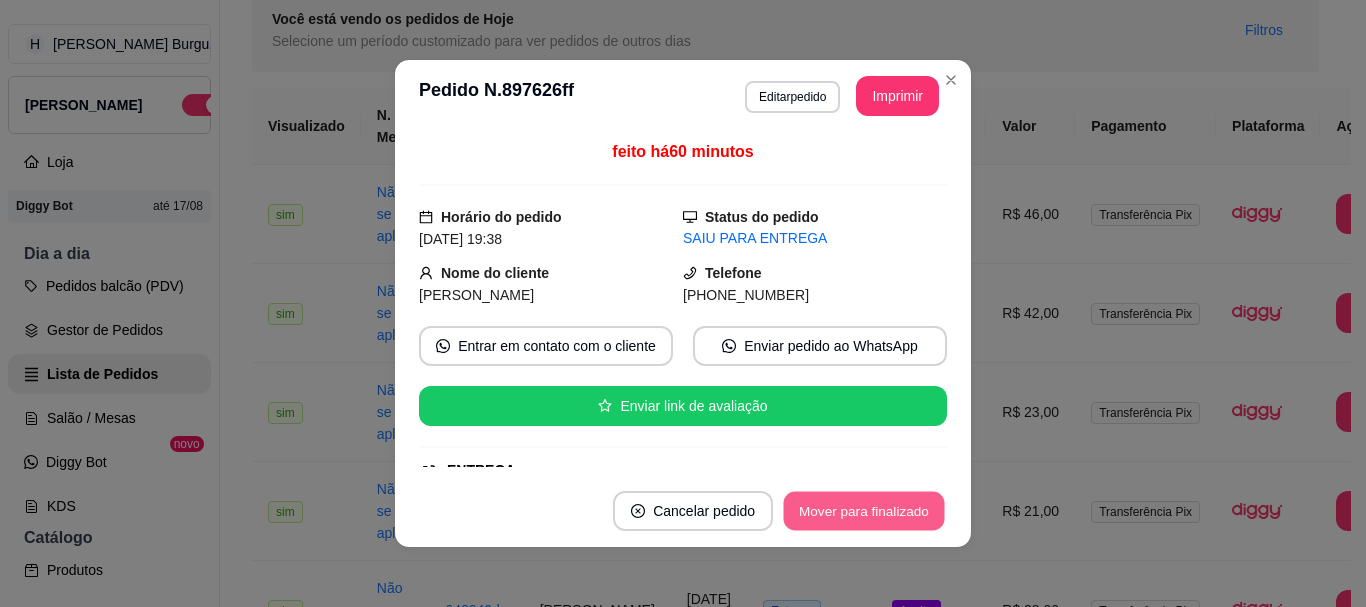 click on "Mover para finalizado" at bounding box center [864, 511] 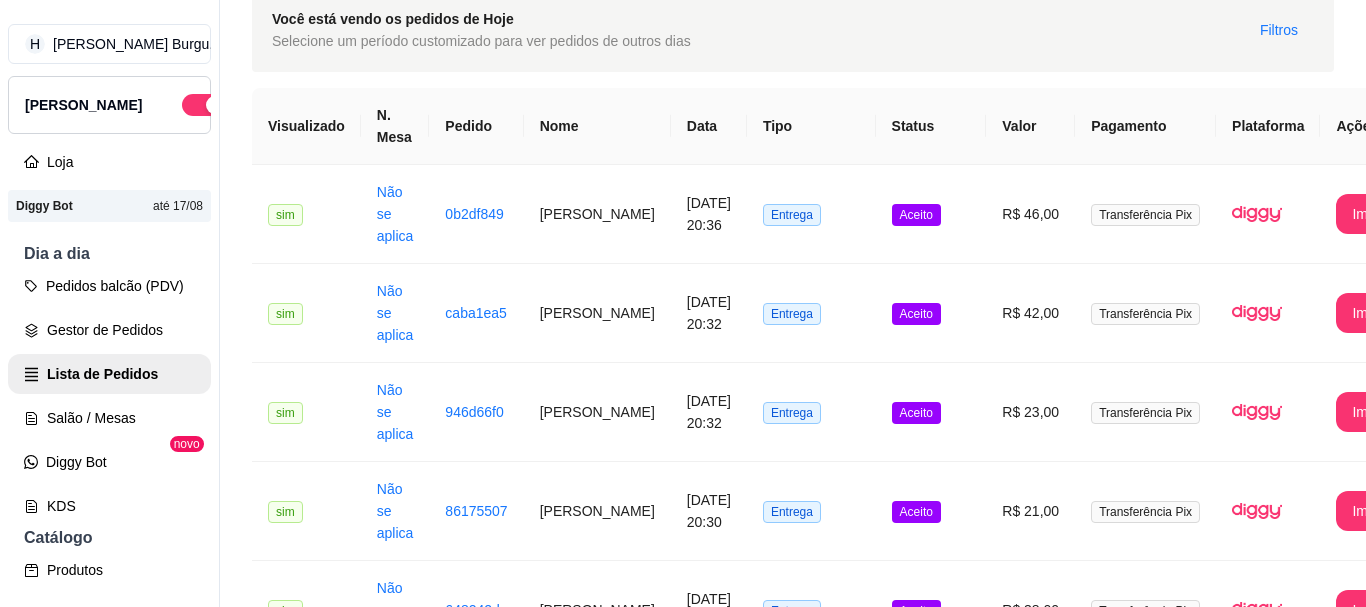 click on "Em entrega" at bounding box center [931, 2393] 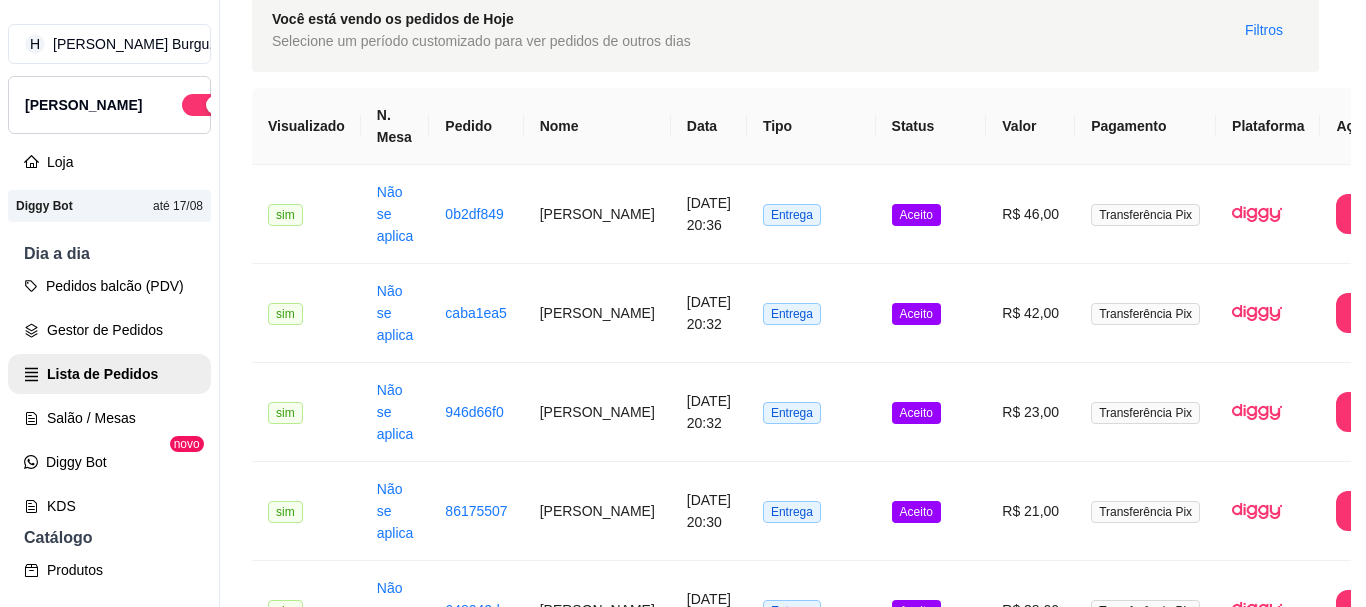 click on "Mover para finalizado" at bounding box center (864, 511) 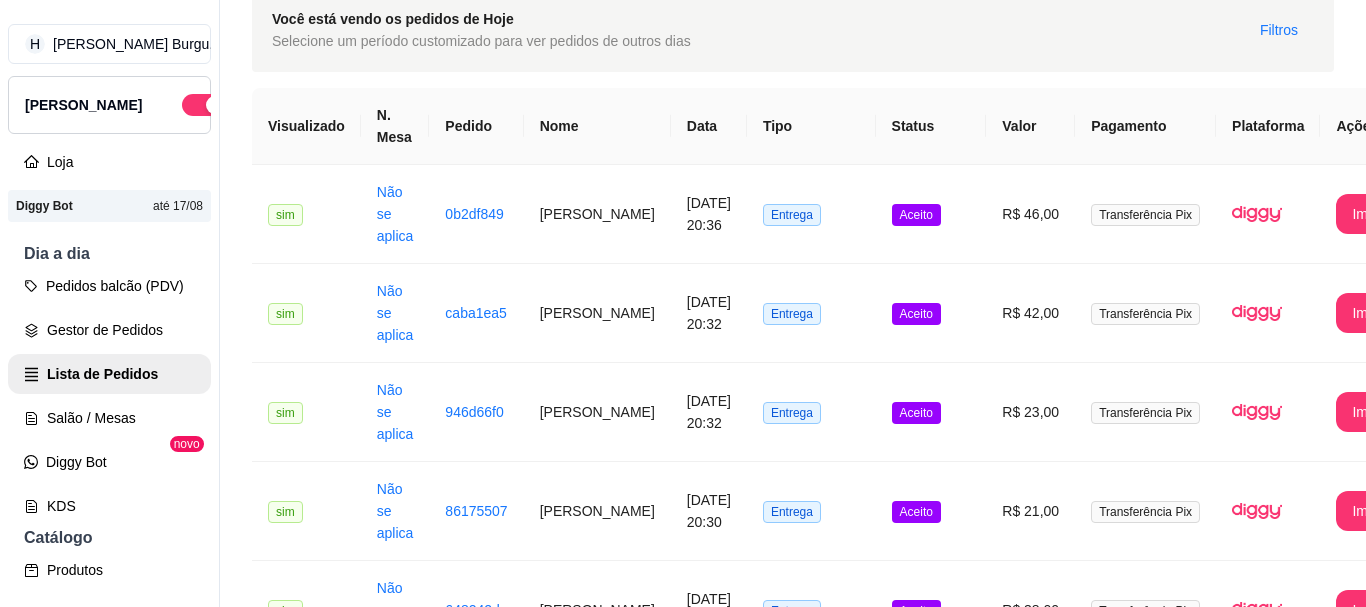 click on "Aceito" at bounding box center (916, 2591) 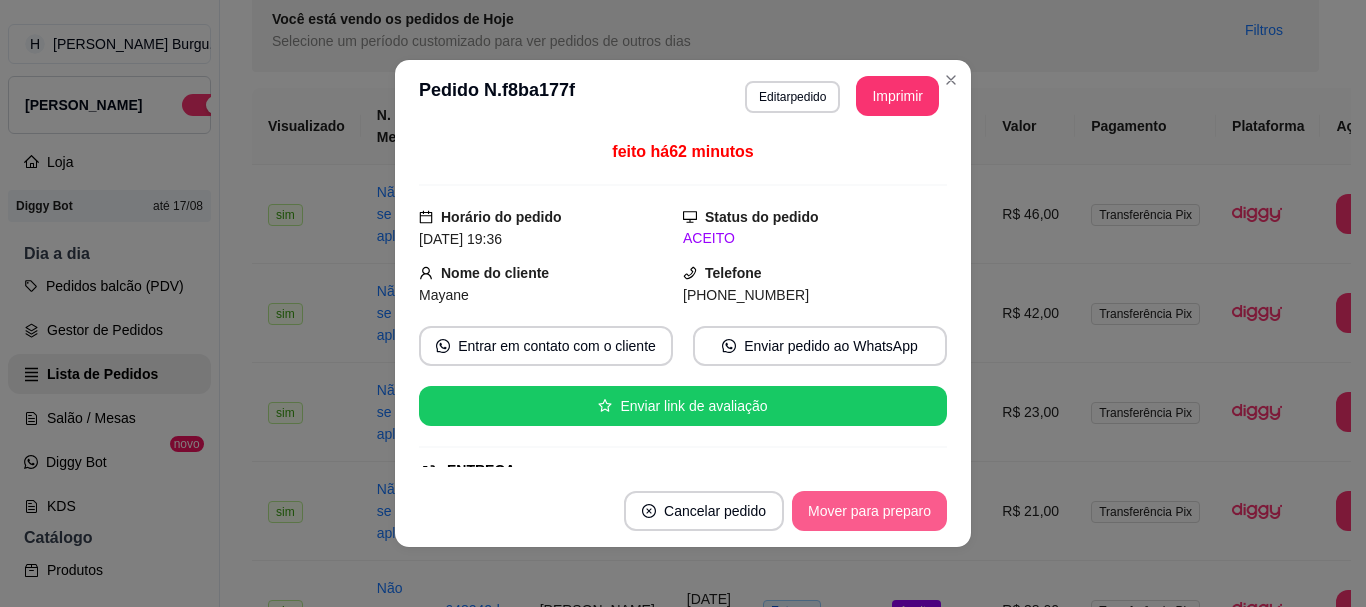 click on "Mover para preparo" at bounding box center (869, 511) 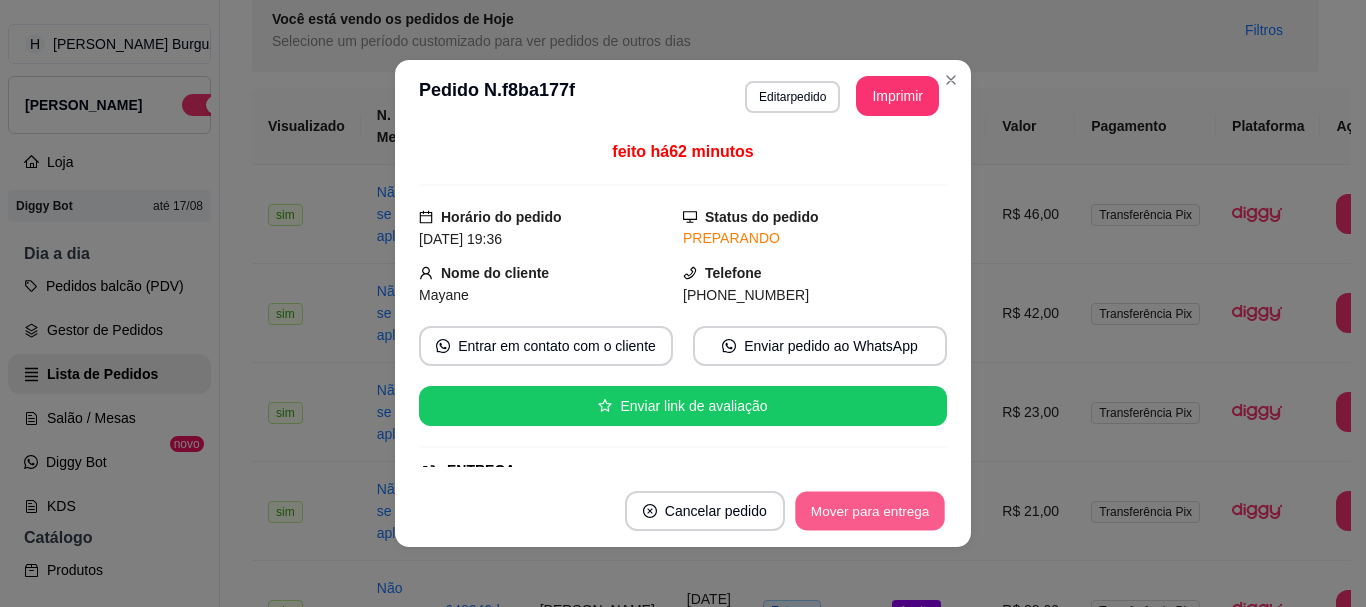 click on "Mover para entrega" at bounding box center (870, 511) 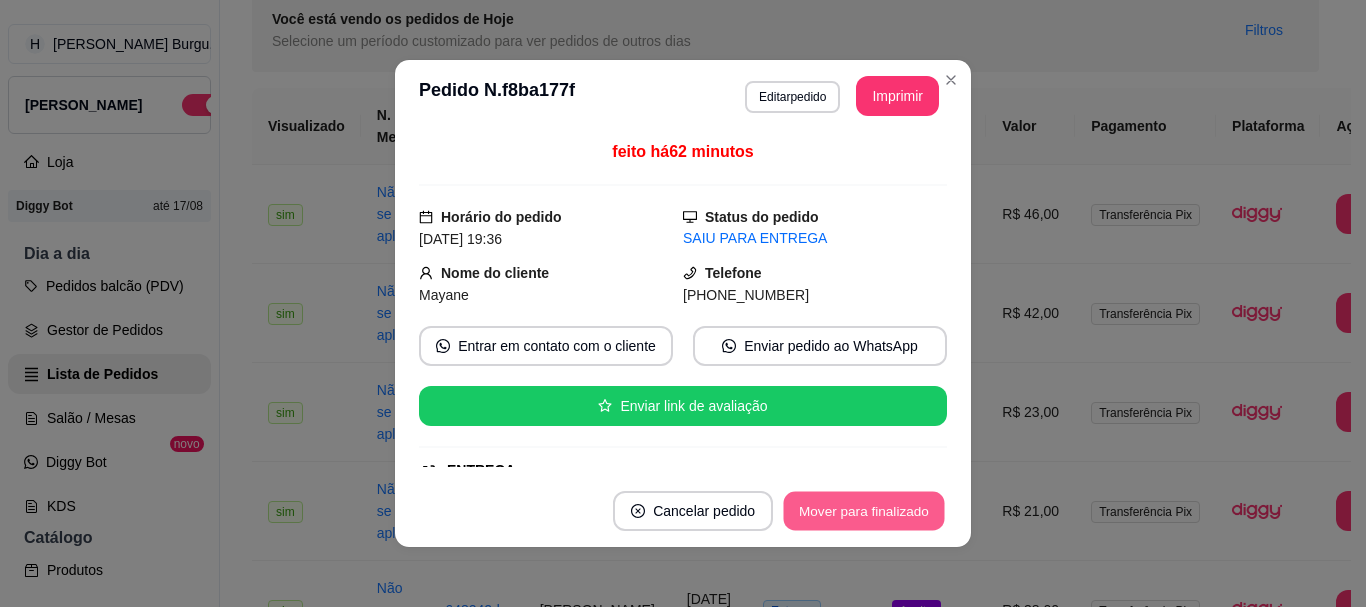 click on "Mover para finalizado" at bounding box center (864, 511) 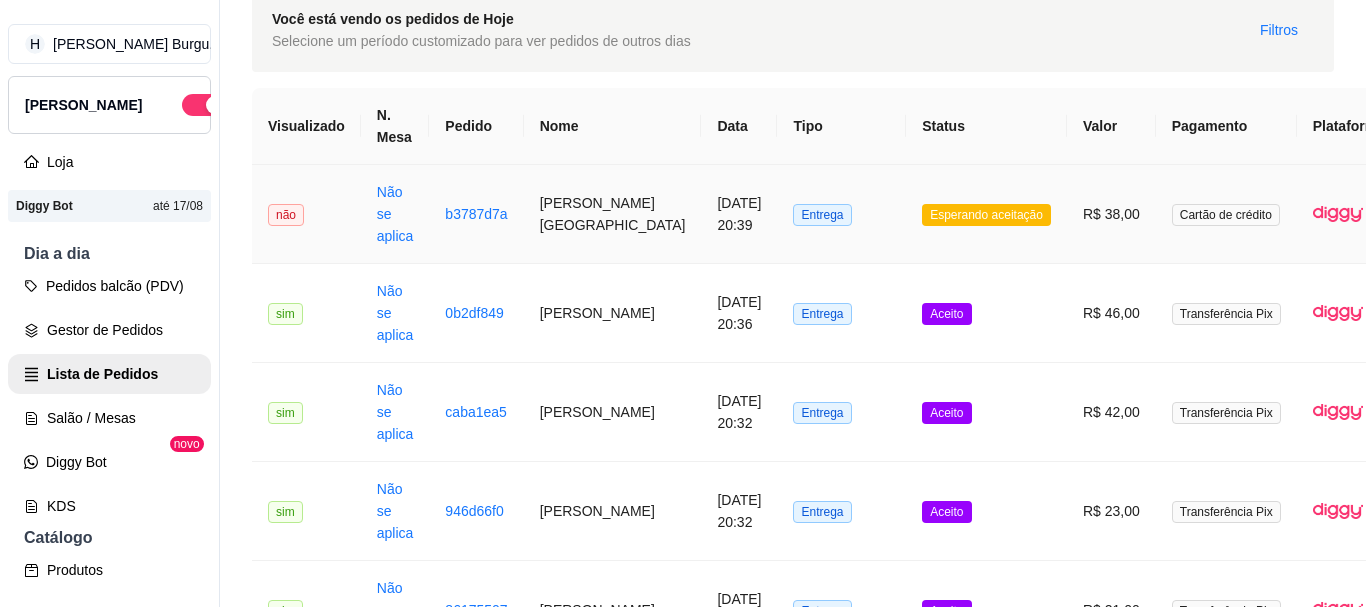 click on "Entrega" at bounding box center (841, 214) 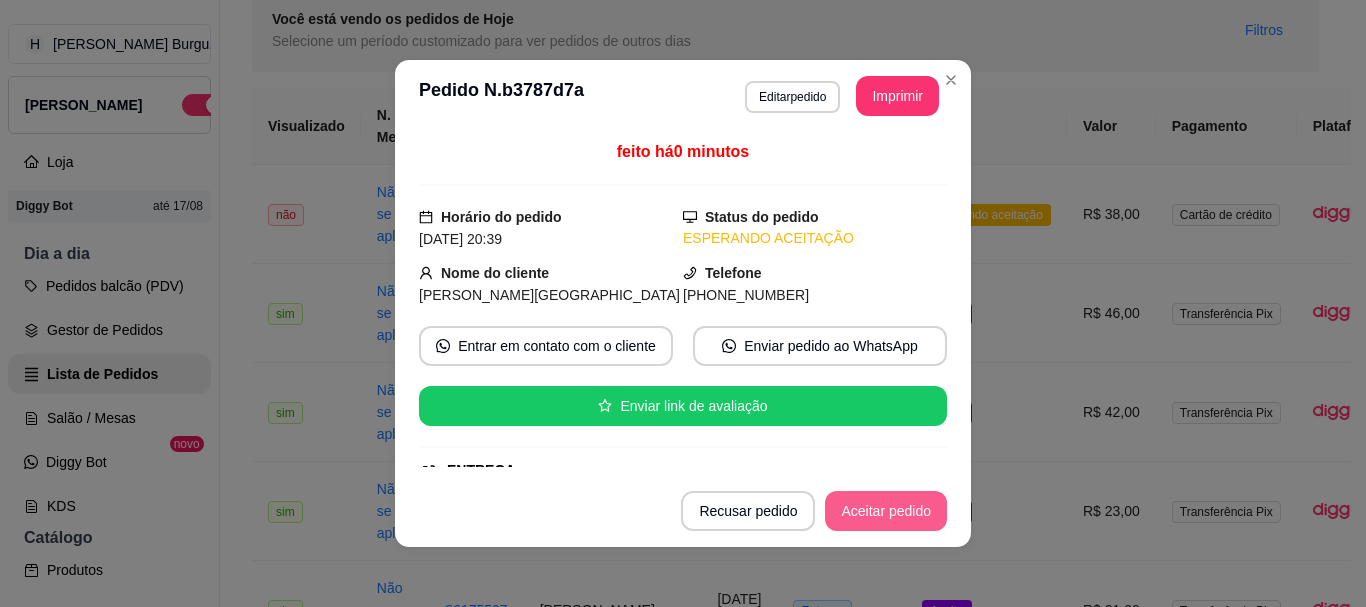 click on "Aceitar pedido" at bounding box center [886, 511] 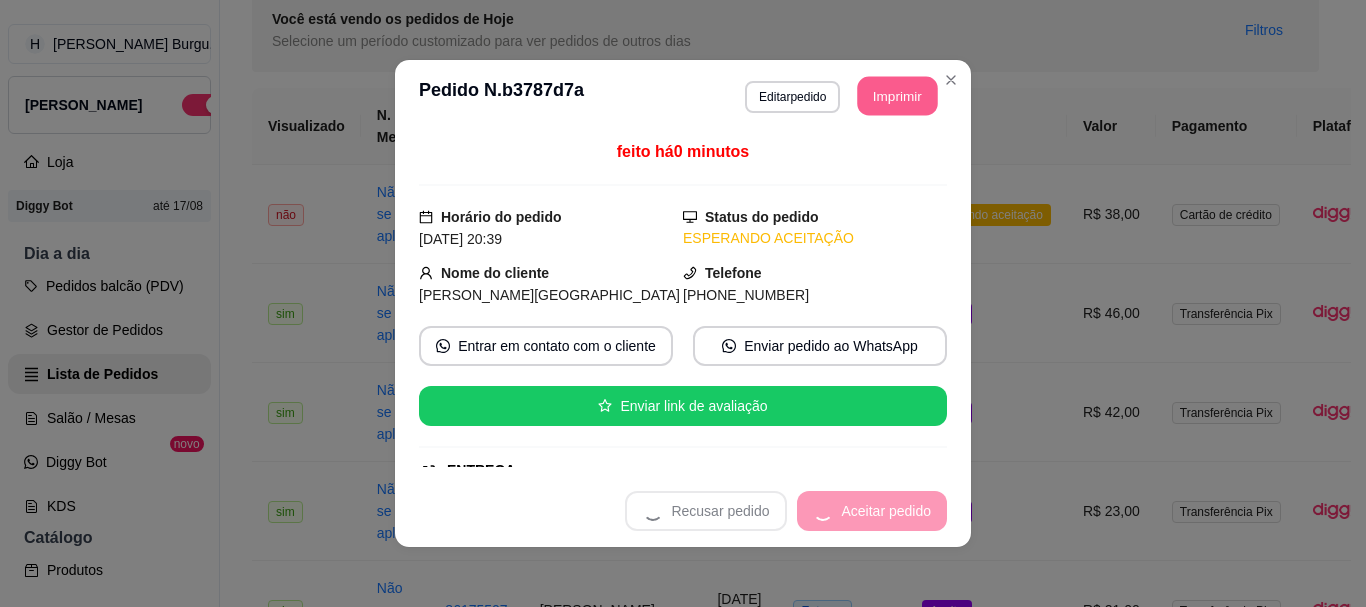 click on "Imprimir" at bounding box center [898, 96] 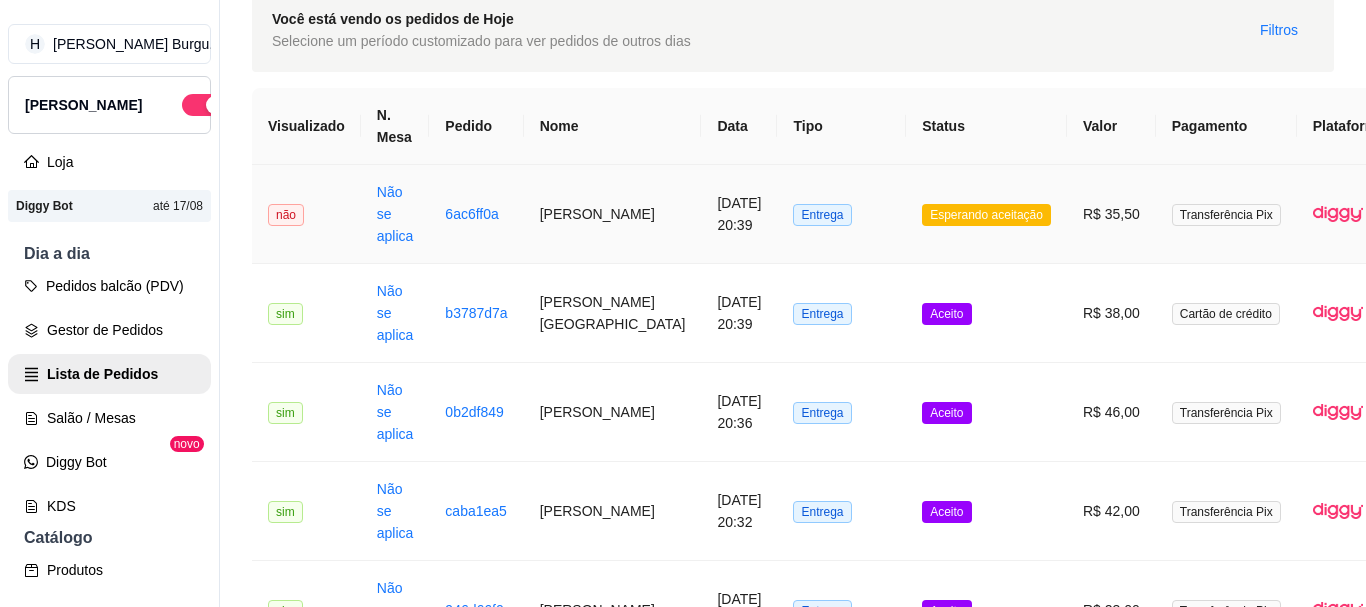 click on "Entrega" at bounding box center [841, 214] 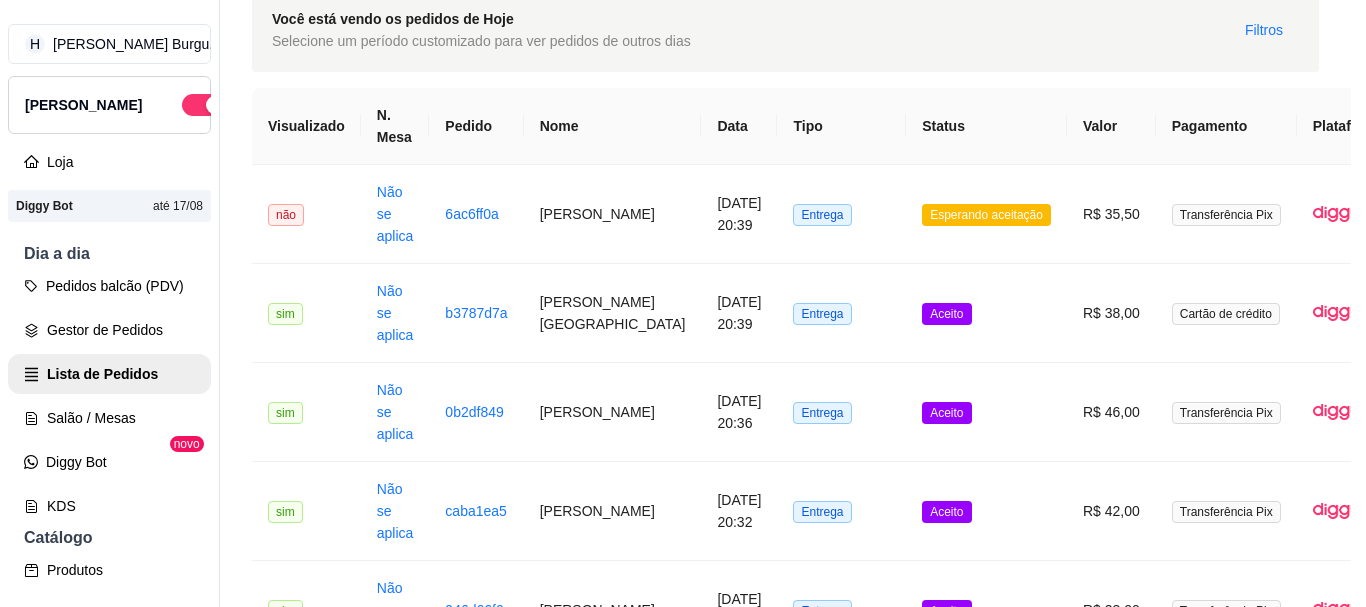 click on "Aceitar pedido" at bounding box center (886, 511) 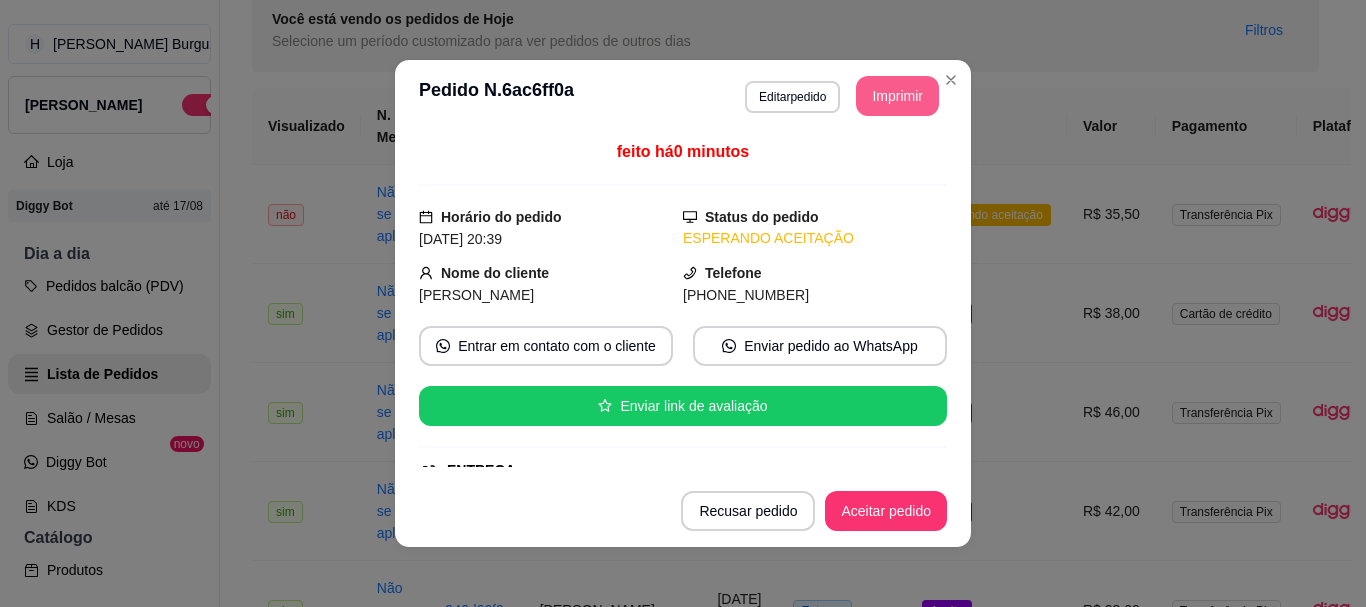 click on "Imprimir" at bounding box center [897, 96] 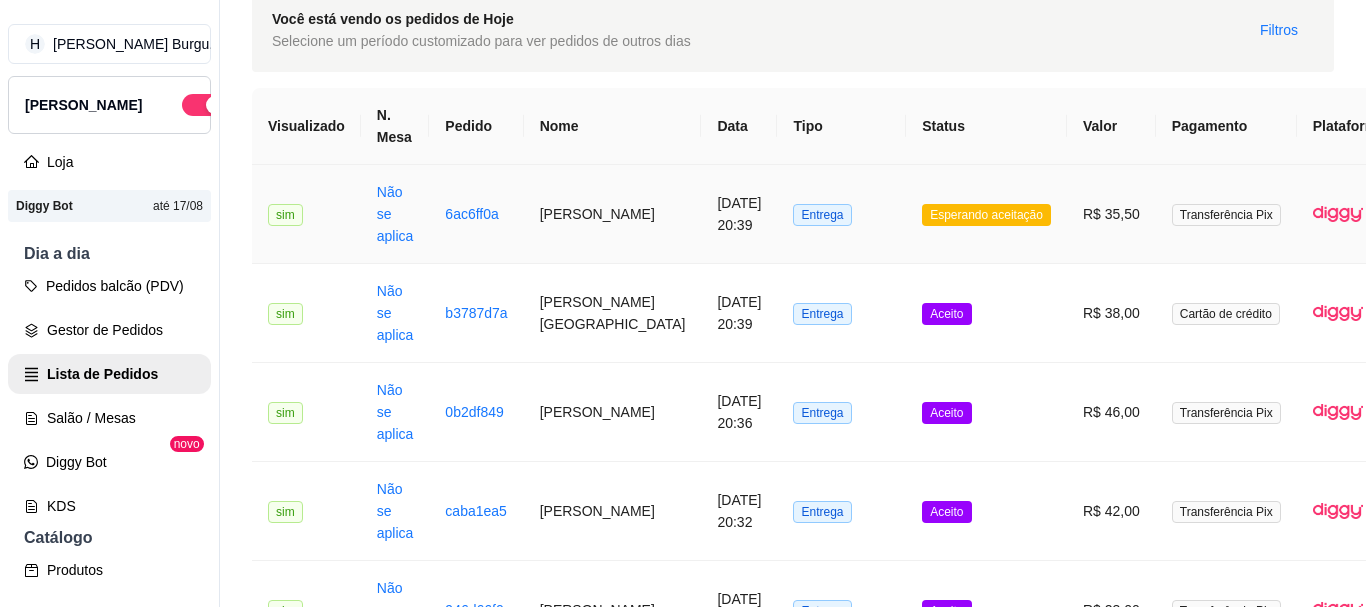 click on "Esperando aceitação" at bounding box center [986, 214] 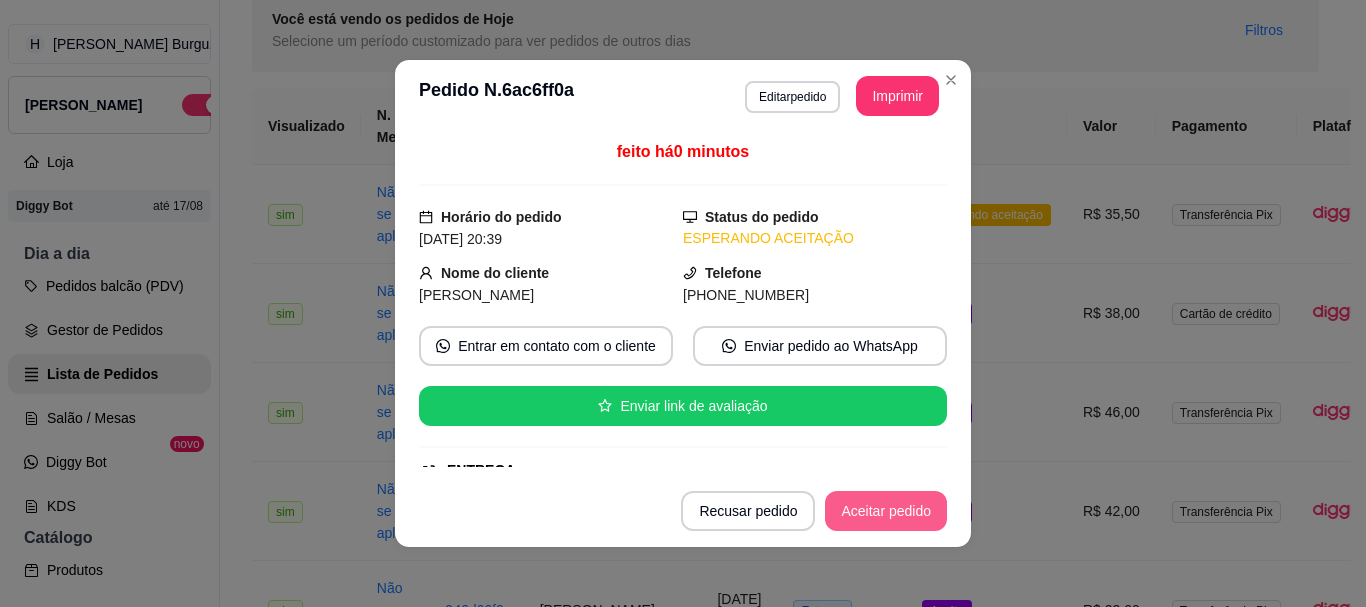 click on "Aceitar pedido" at bounding box center [886, 511] 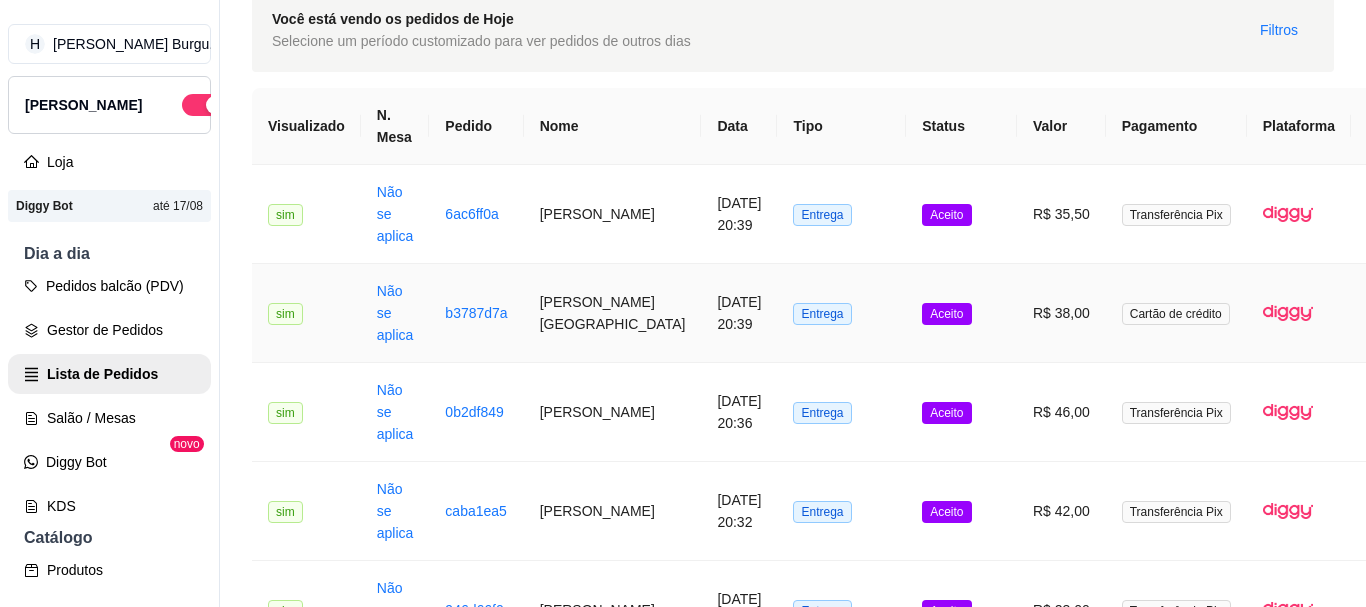 click on "Aceito" at bounding box center [961, 313] 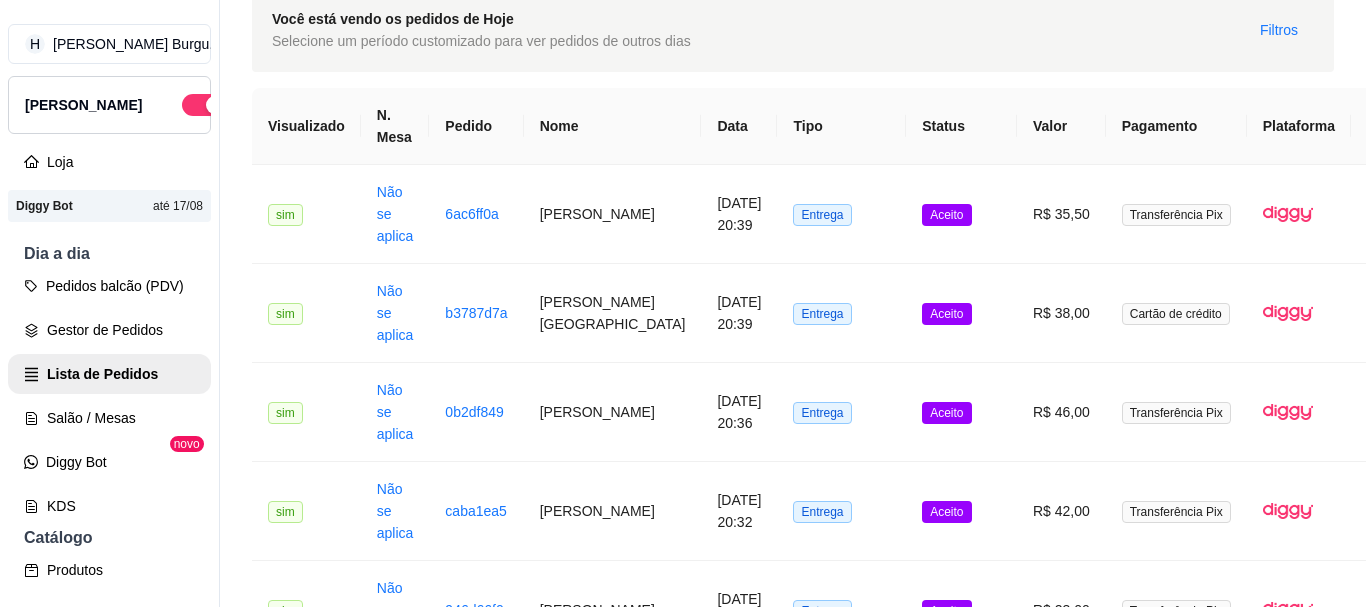 click on "PDV - Lançar pedido" at bounding box center (1253, -52) 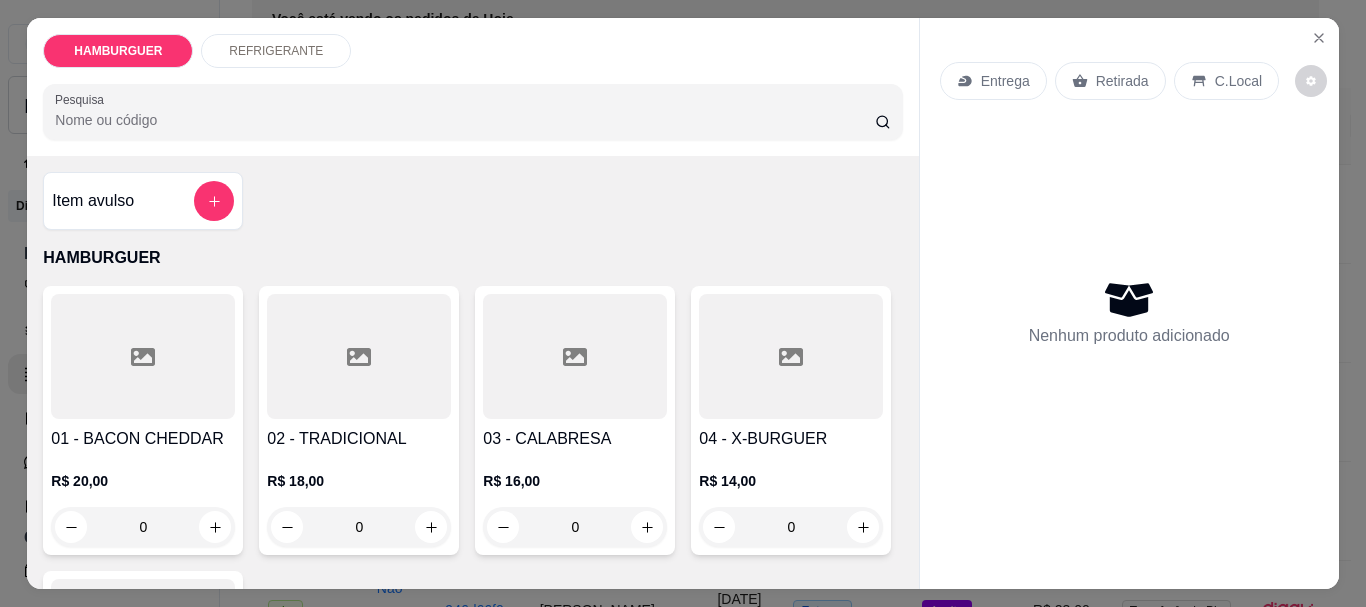 click on "0" at bounding box center [143, 812] 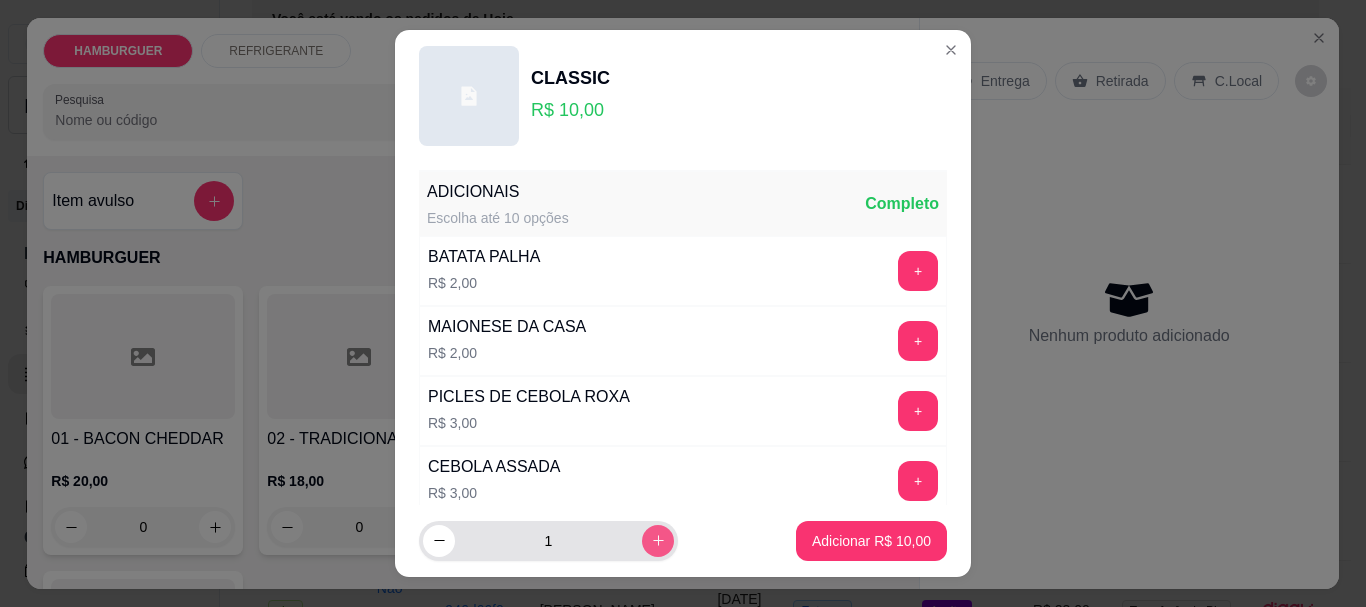 click 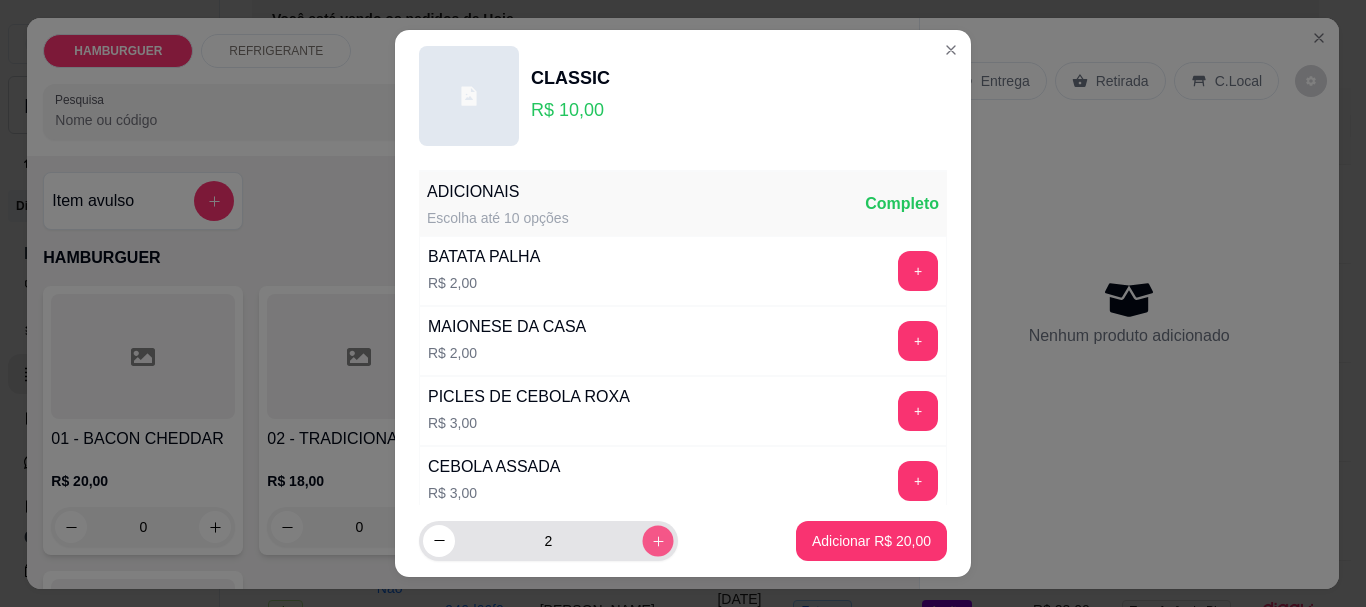 click 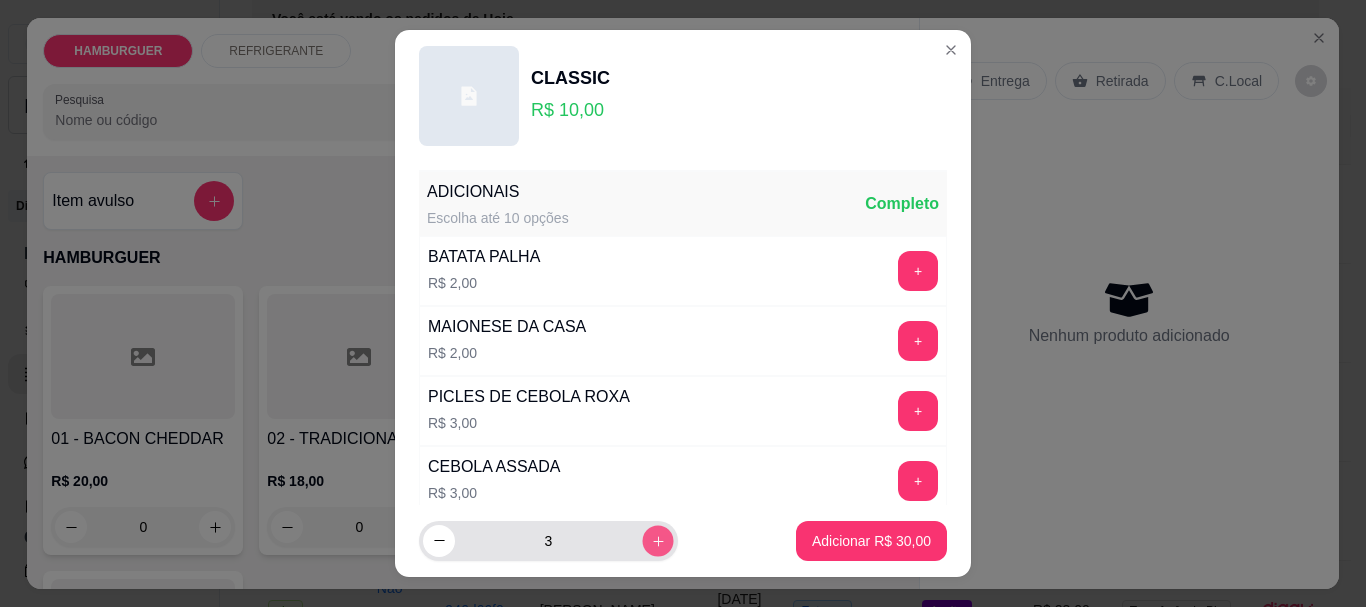 click 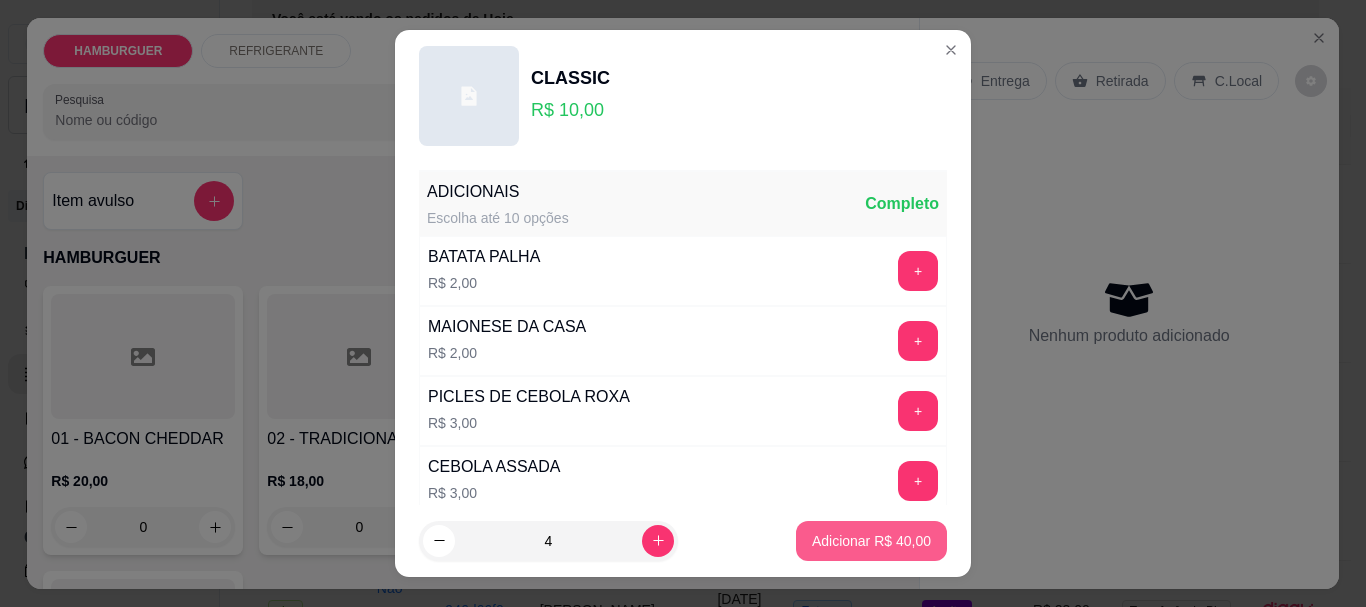 click on "Adicionar   R$ 40,00" at bounding box center [871, 541] 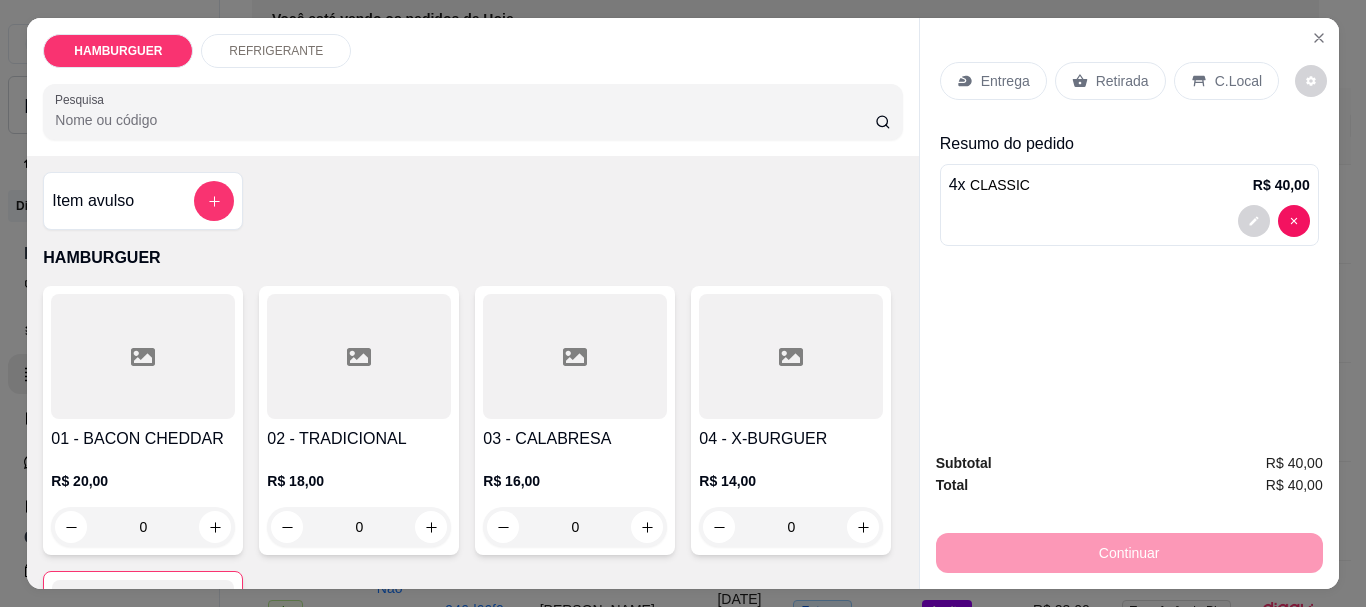 click on "Retirada" at bounding box center (1122, 81) 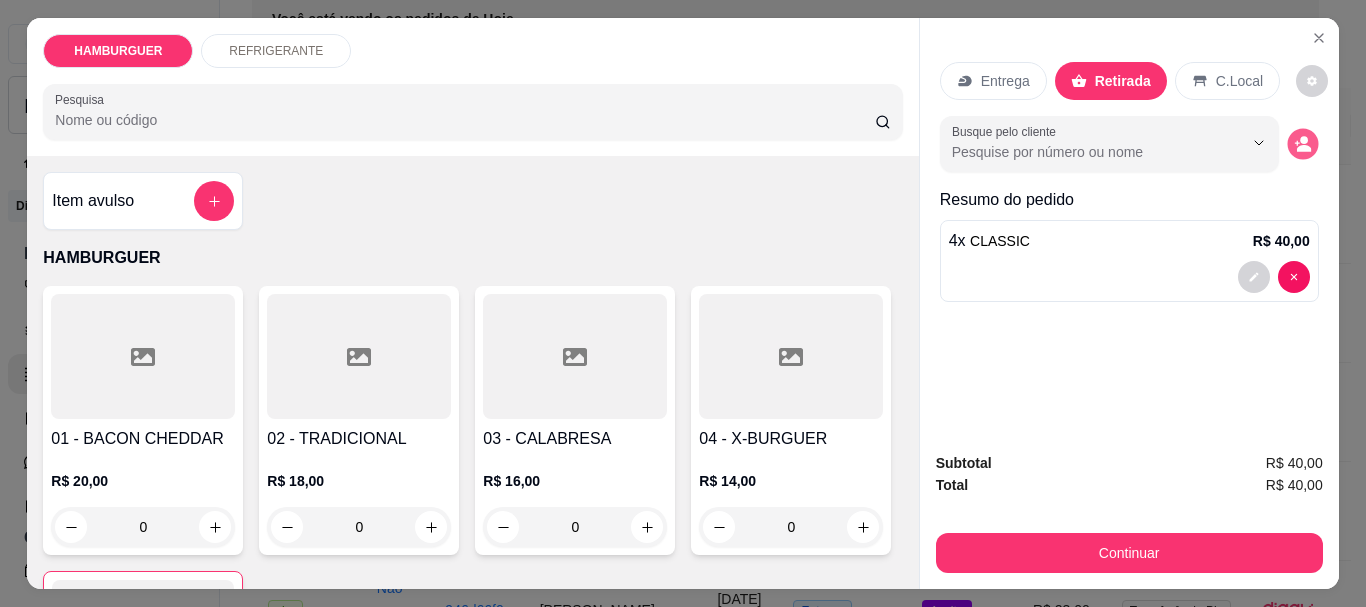 click 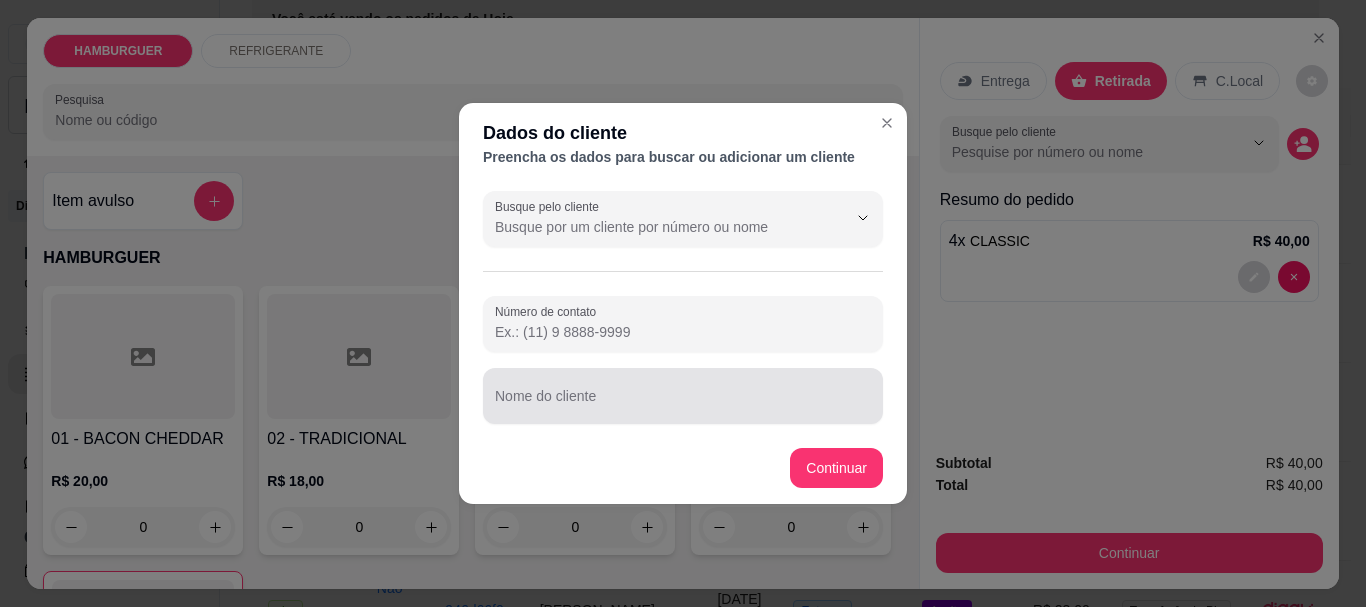 click at bounding box center [683, 396] 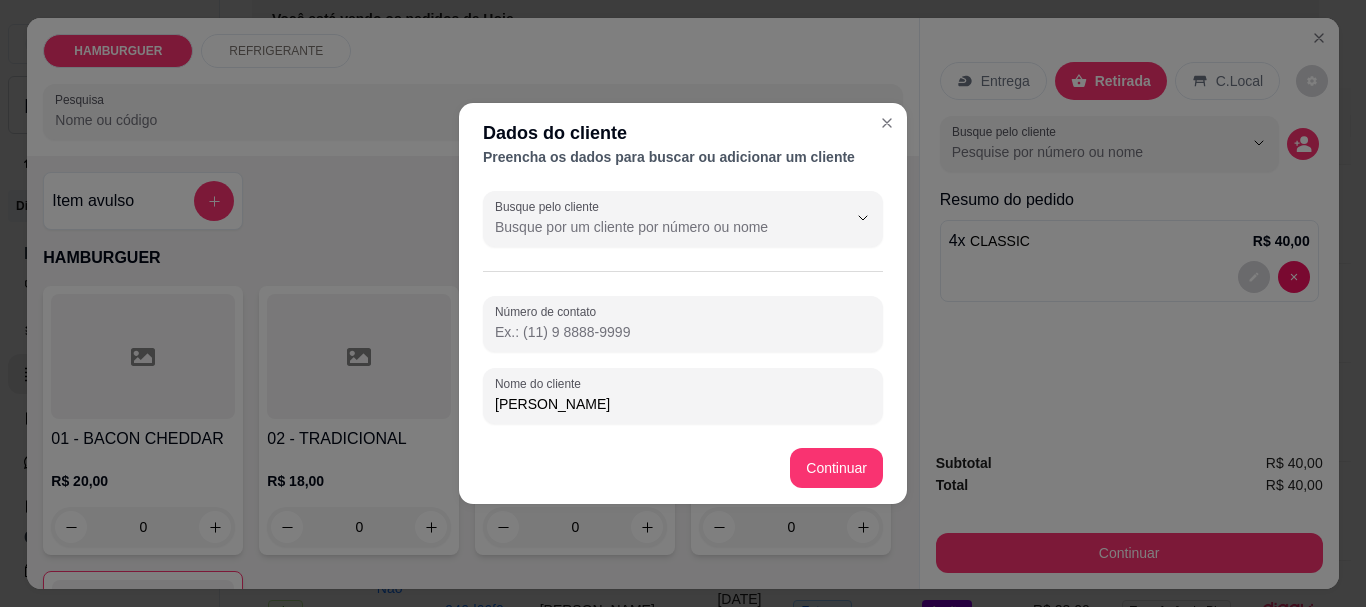 type on "[PERSON_NAME]" 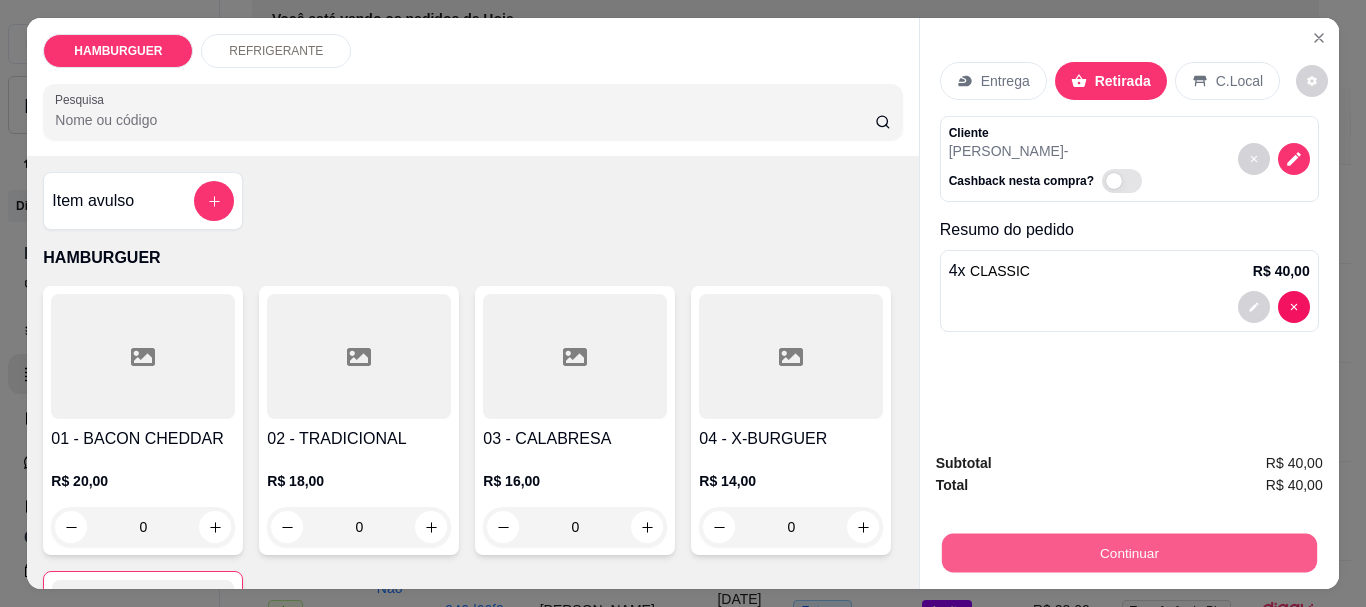 click on "Continuar" at bounding box center [1128, 552] 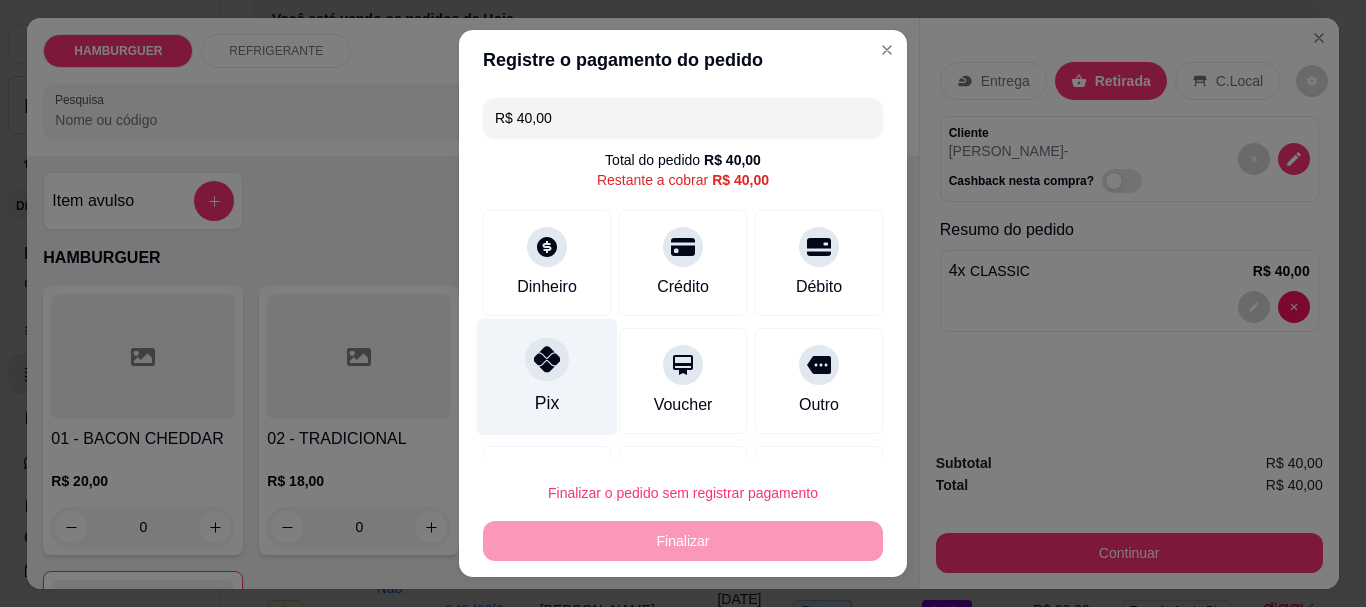 click 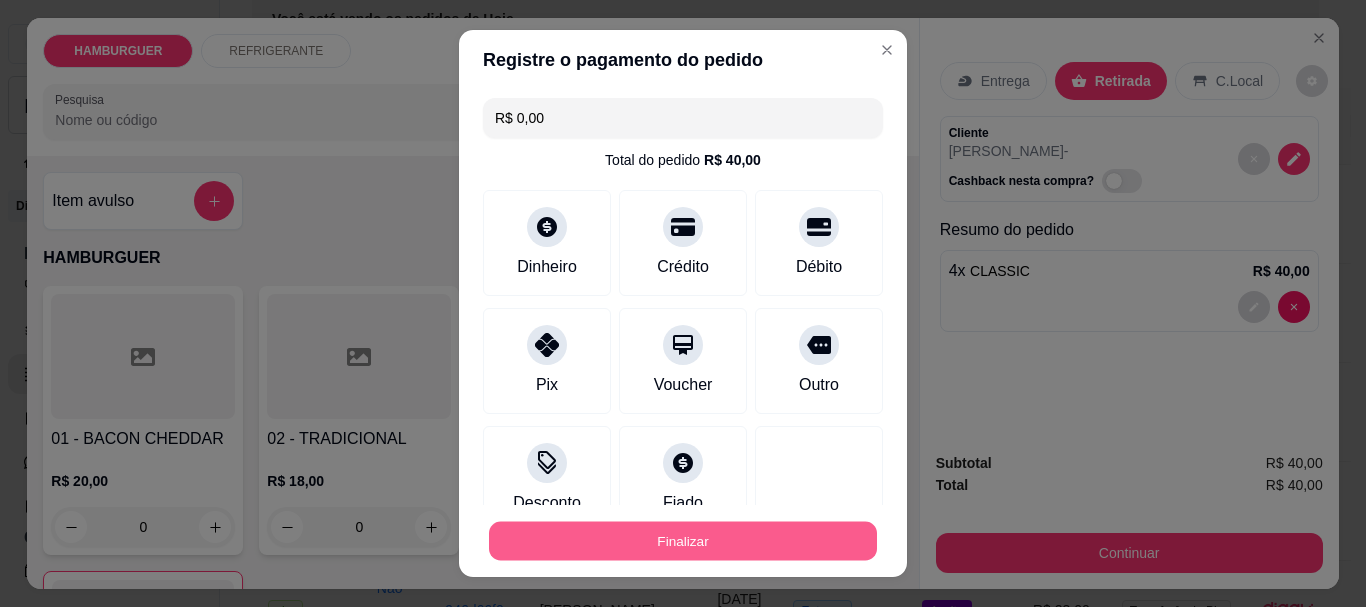 click on "Finalizar" at bounding box center (683, 540) 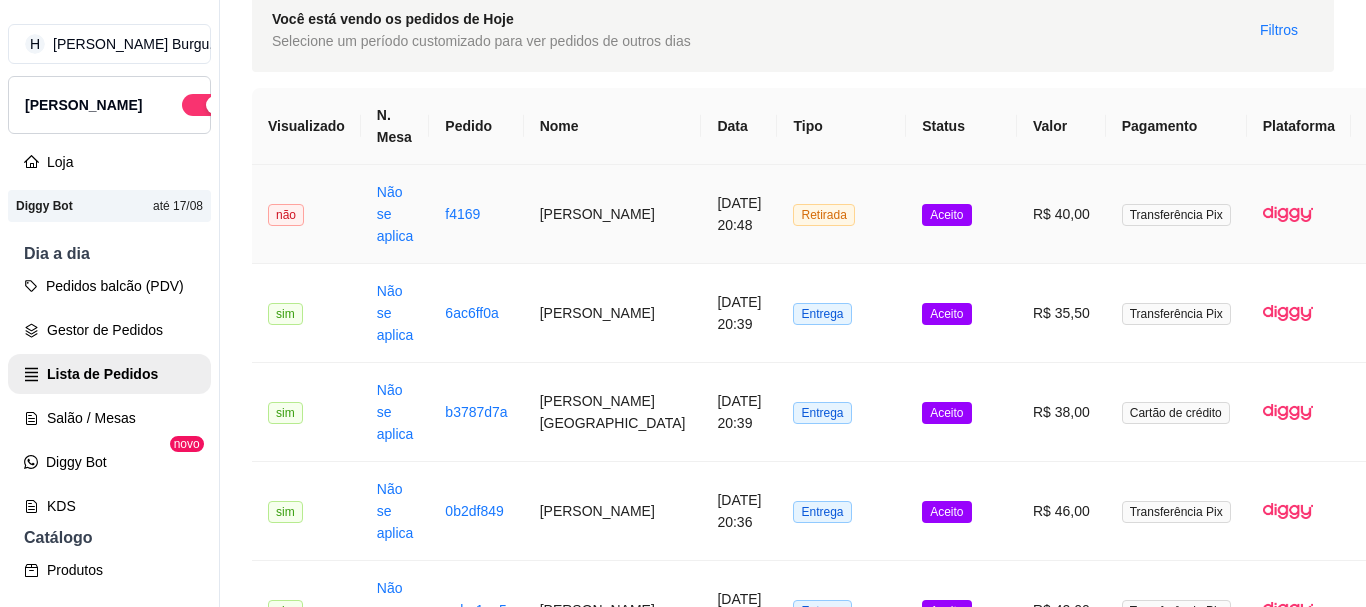 click on "Aceito" at bounding box center [961, 214] 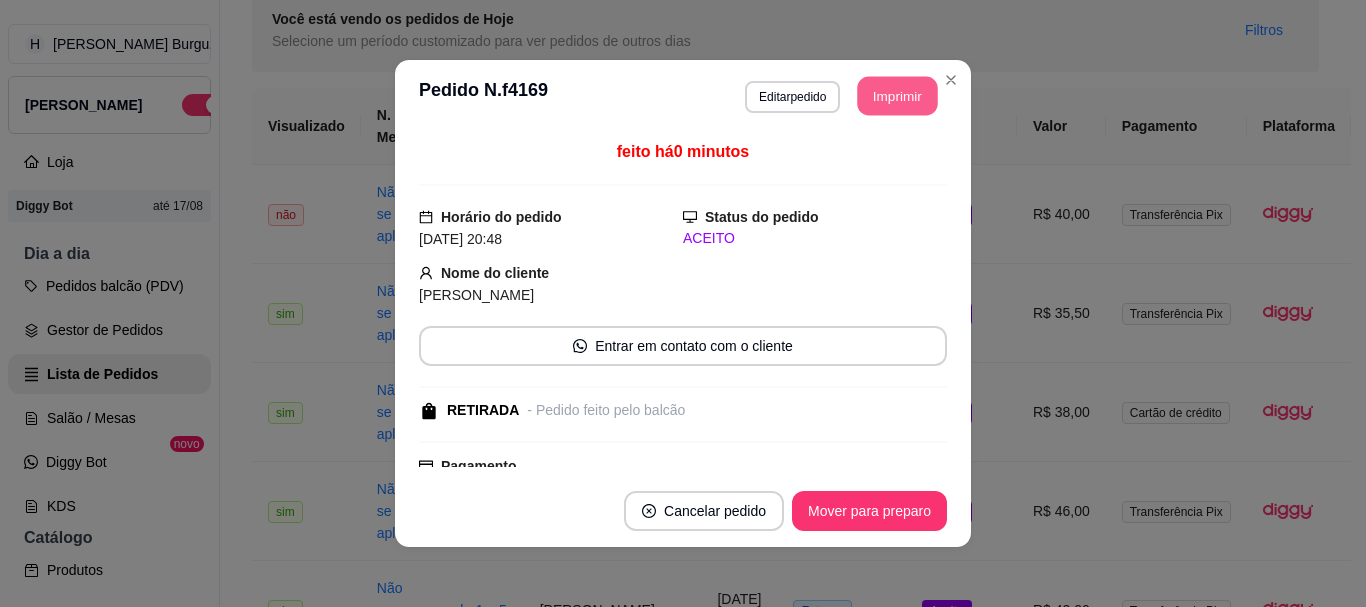 click on "Imprimir" at bounding box center [898, 96] 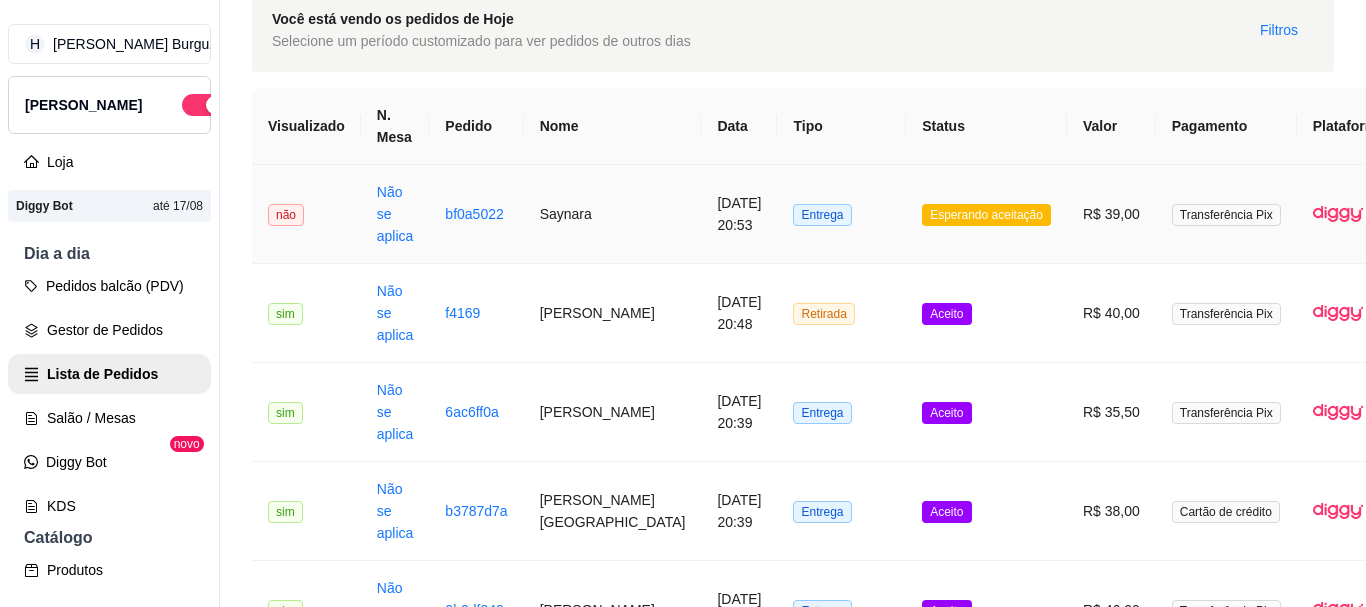 click on "Entrega" at bounding box center (841, 214) 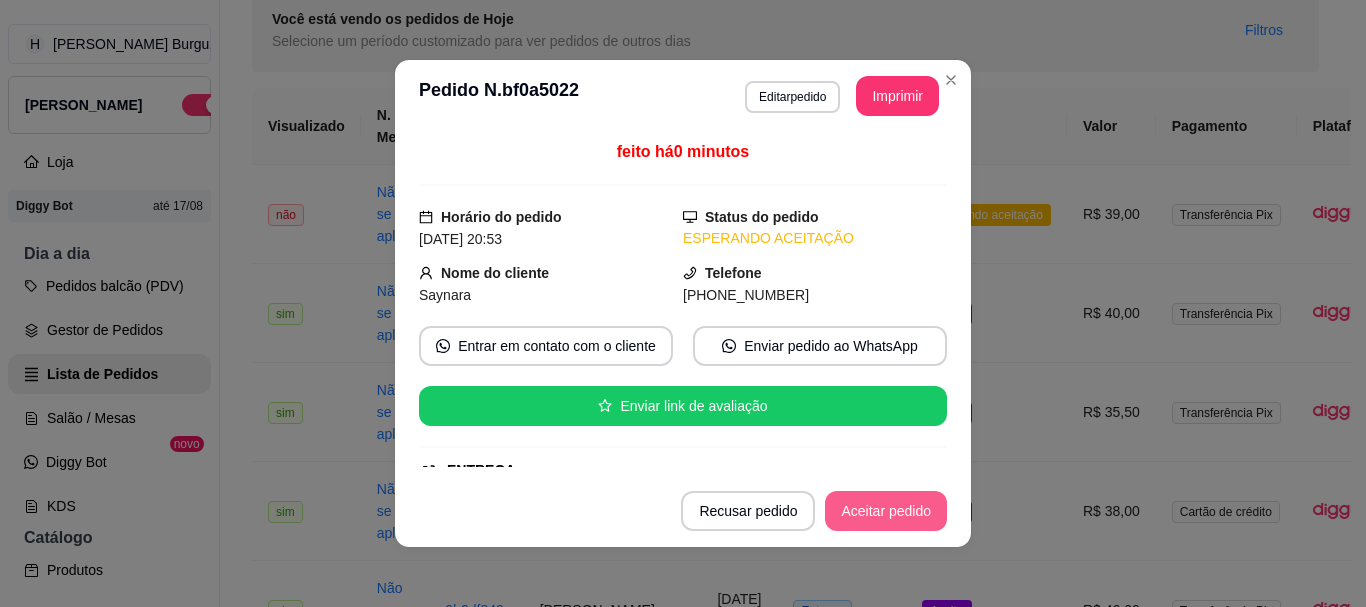 click on "Aceitar pedido" at bounding box center [886, 511] 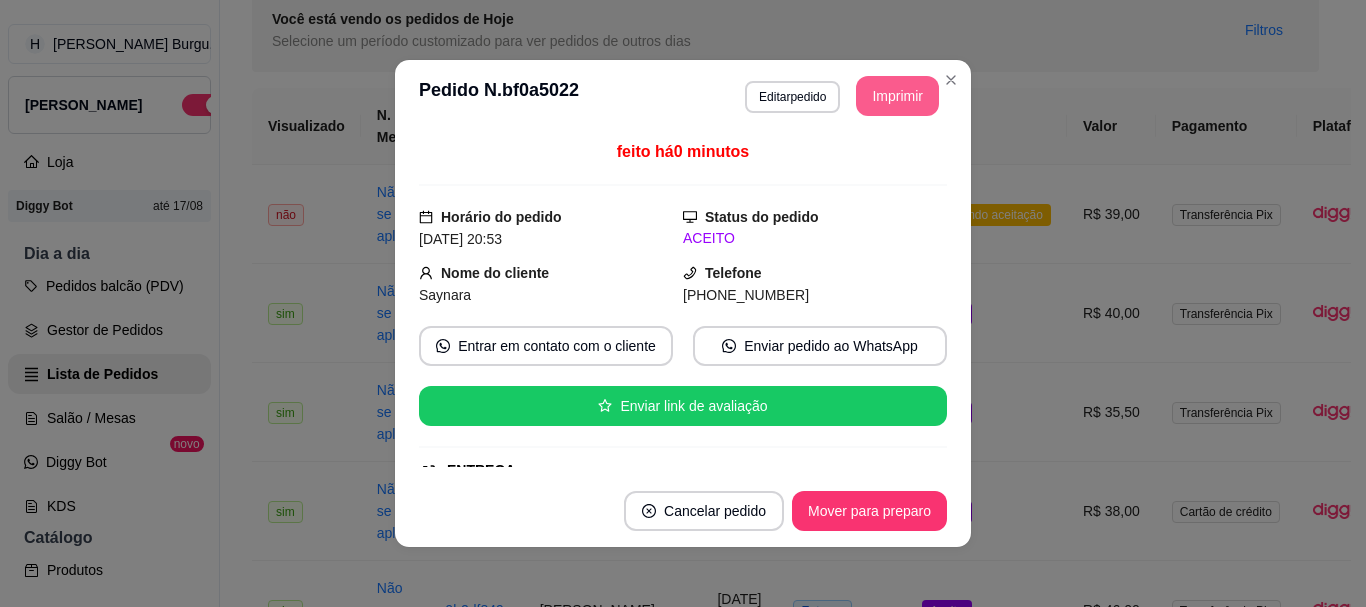 click on "Imprimir" at bounding box center [897, 96] 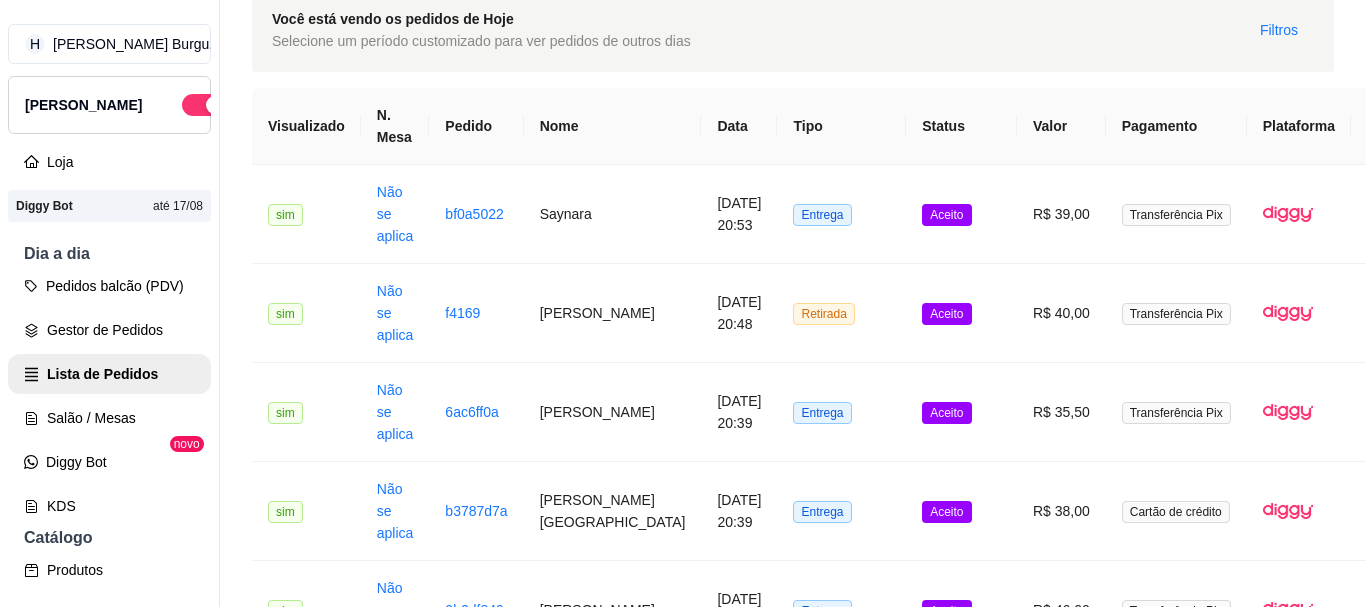 click on "PDV - Lançar pedido" at bounding box center (1253, -52) 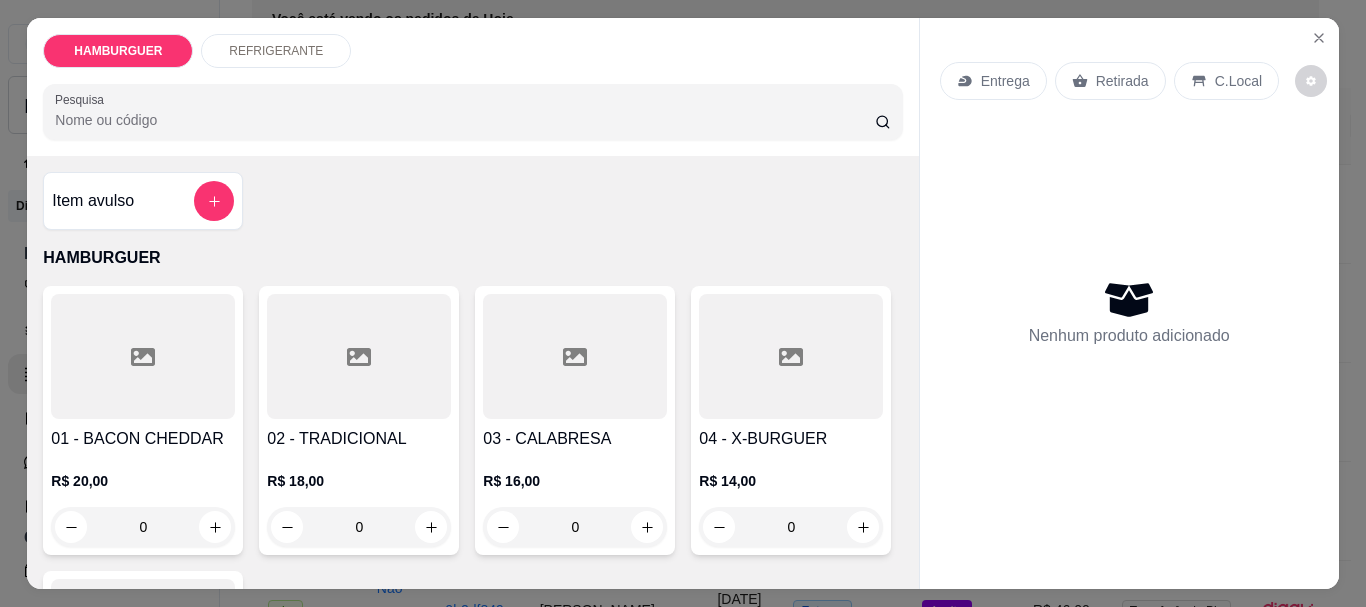 click on "0" at bounding box center [791, 527] 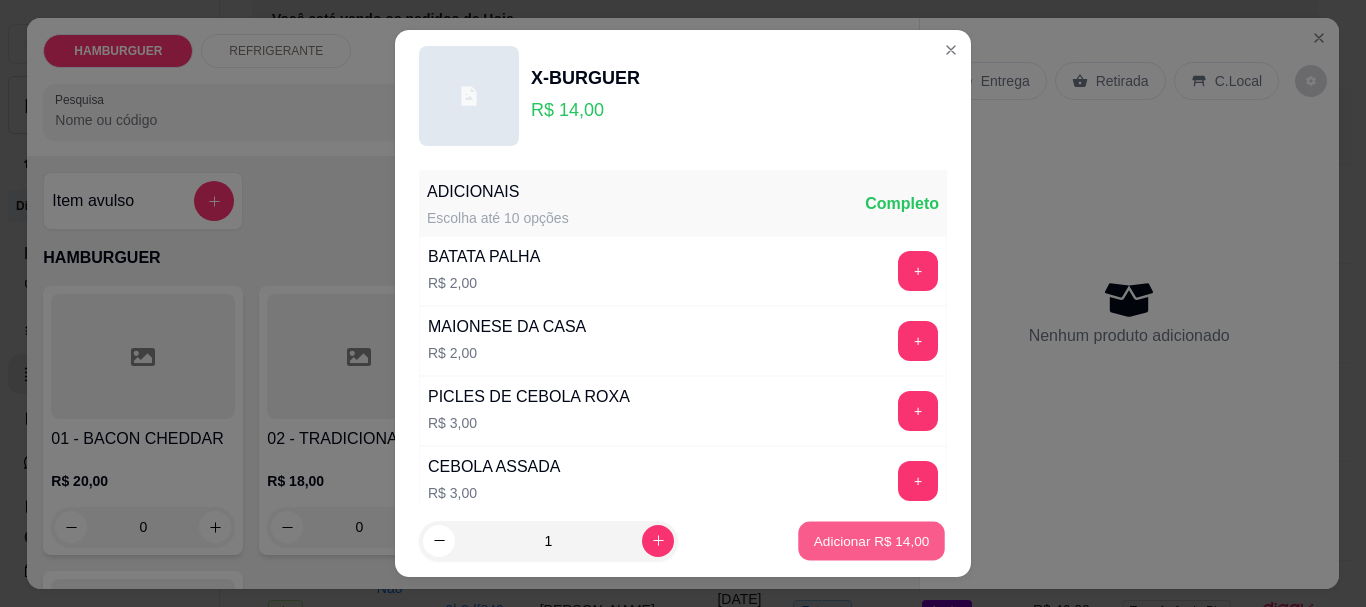 click on "Adicionar   R$ 14,00" at bounding box center (871, 540) 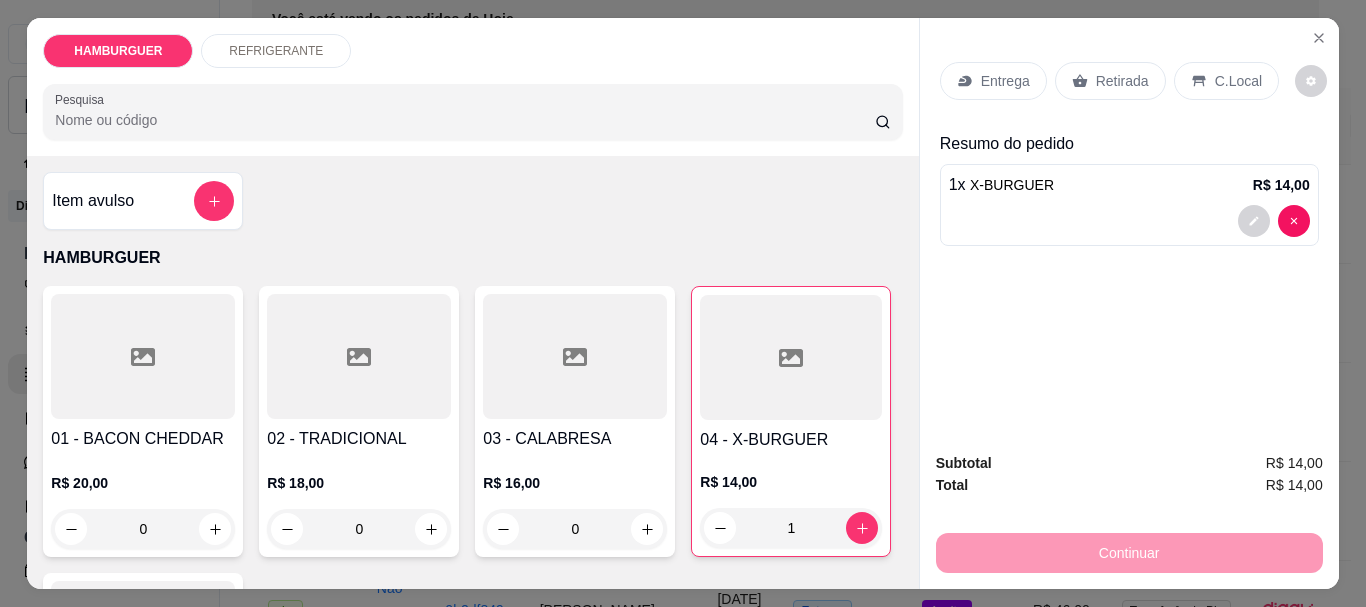 click on "0" at bounding box center [143, 814] 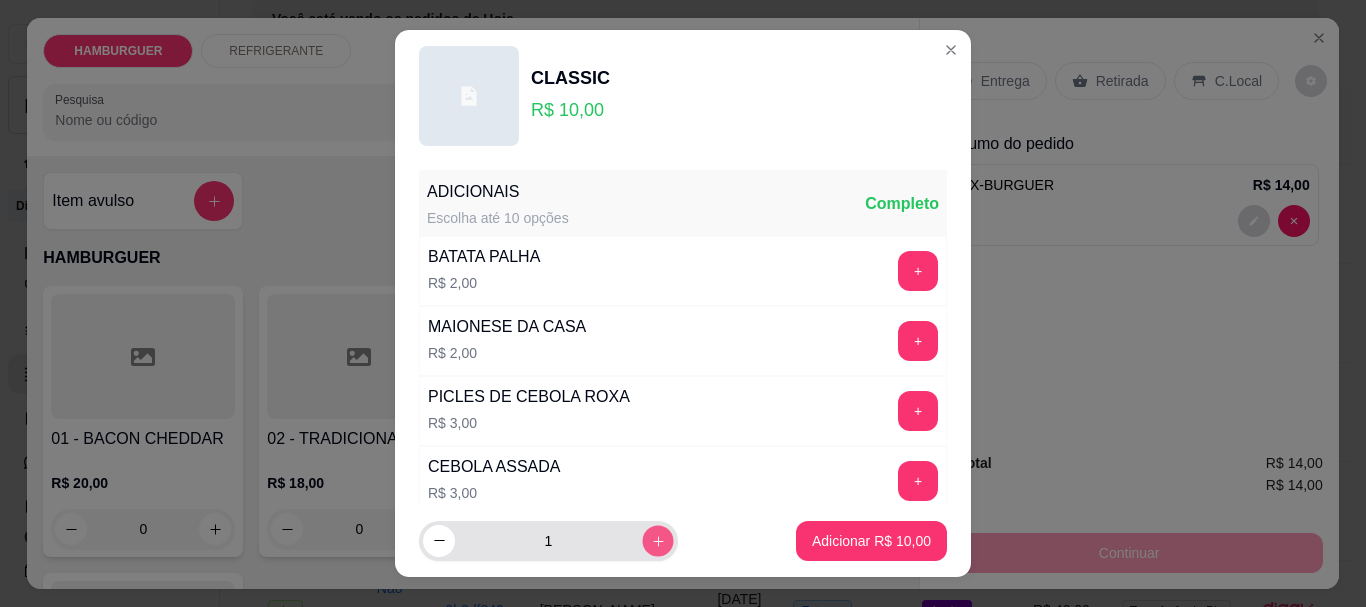click 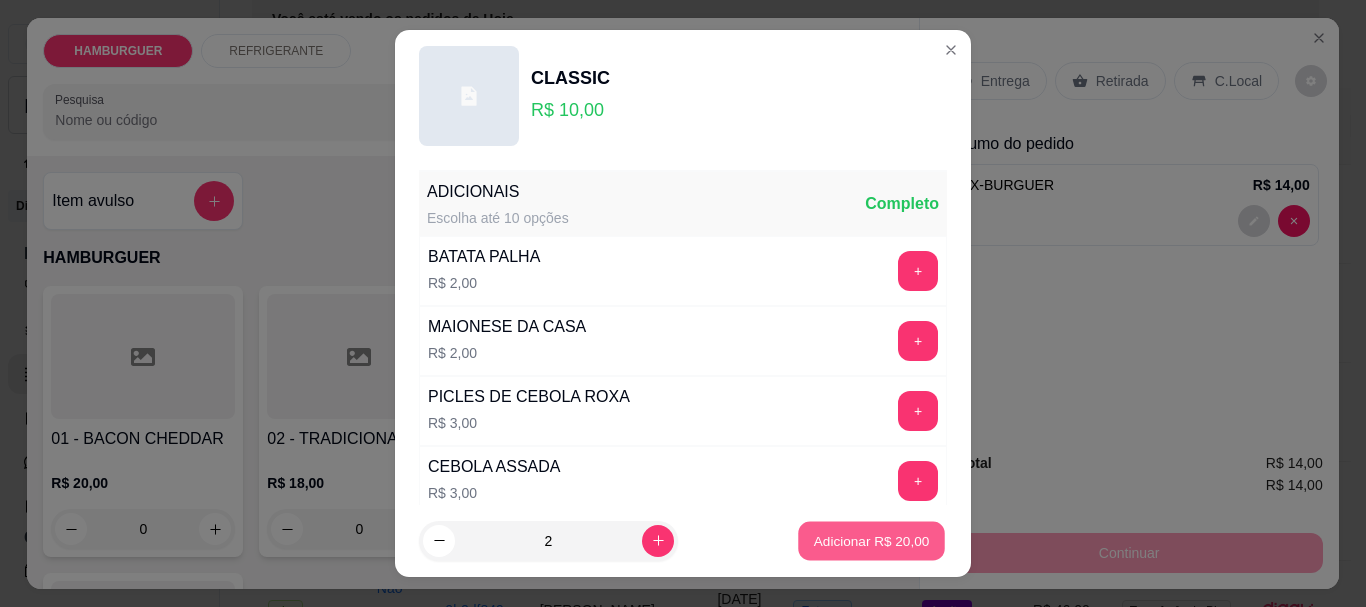 click on "Adicionar   R$ 20,00" at bounding box center [872, 540] 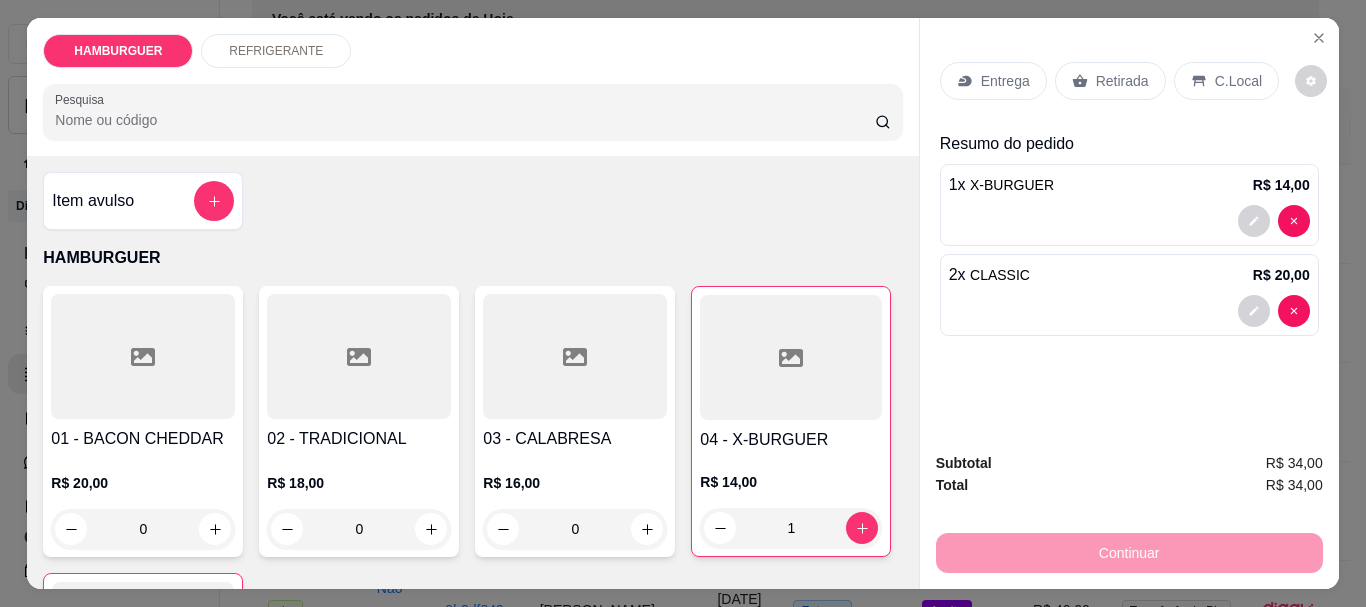 click on "Entrega" at bounding box center [993, 81] 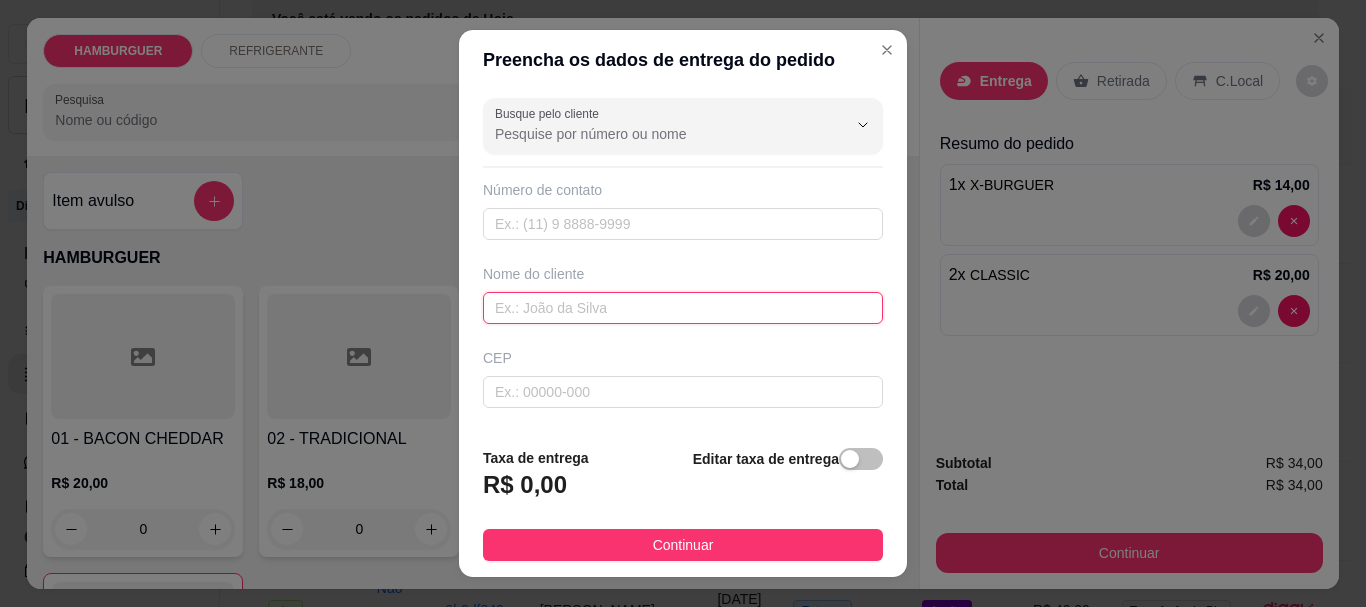 click at bounding box center [683, 308] 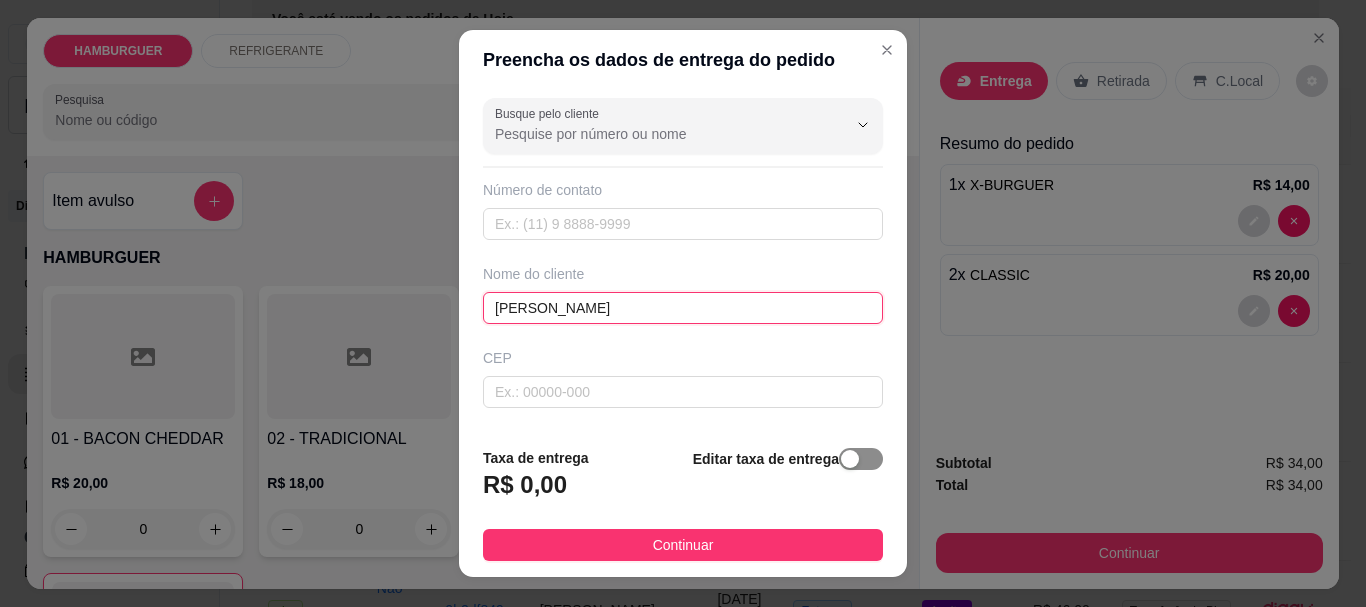type on "[PERSON_NAME]" 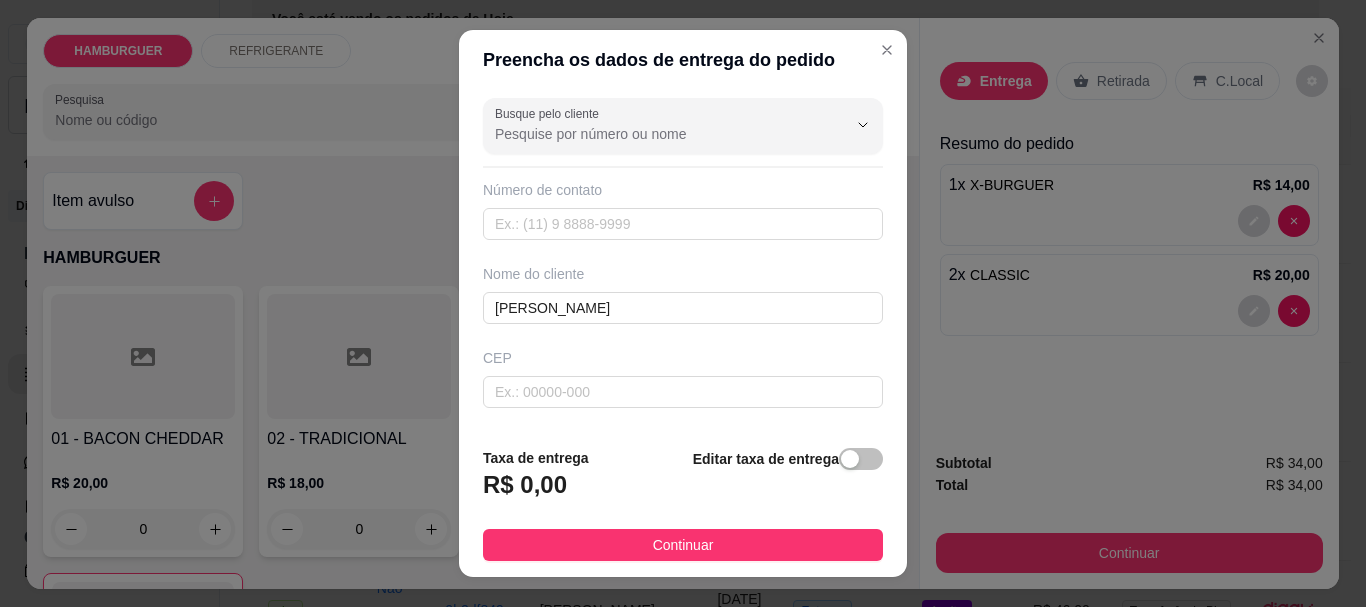 drag, startPoint x: 849, startPoint y: 464, endPoint x: 680, endPoint y: 499, distance: 172.58621 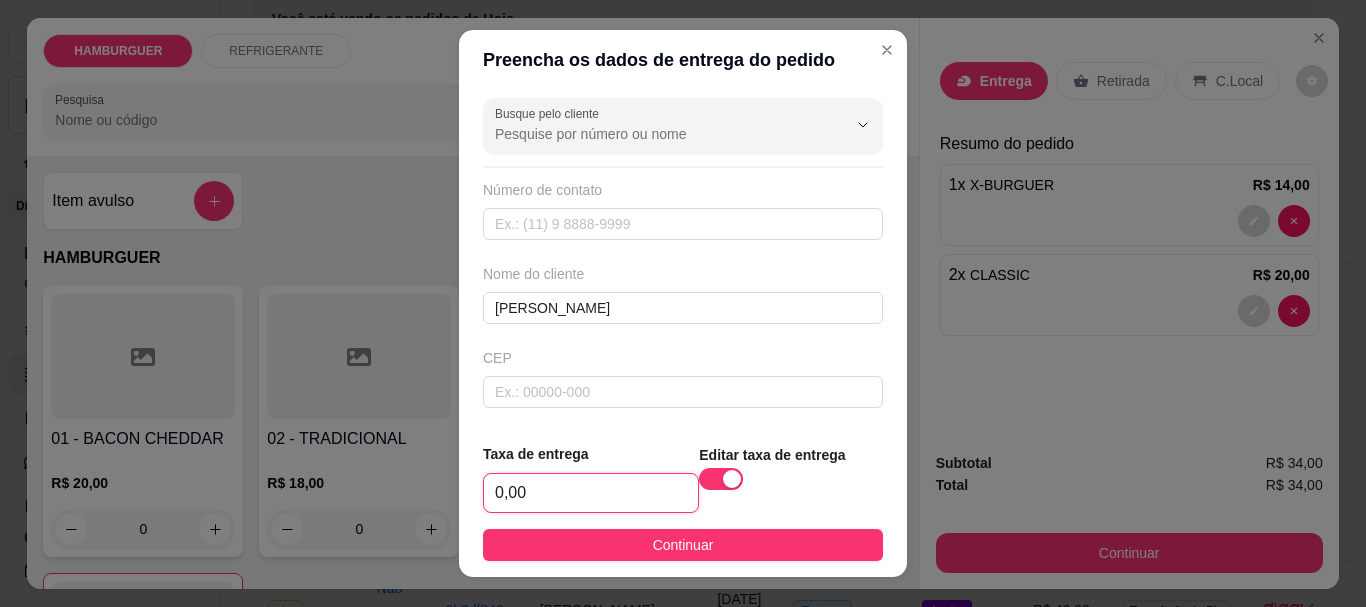 click on "0,00" at bounding box center (591, 493) 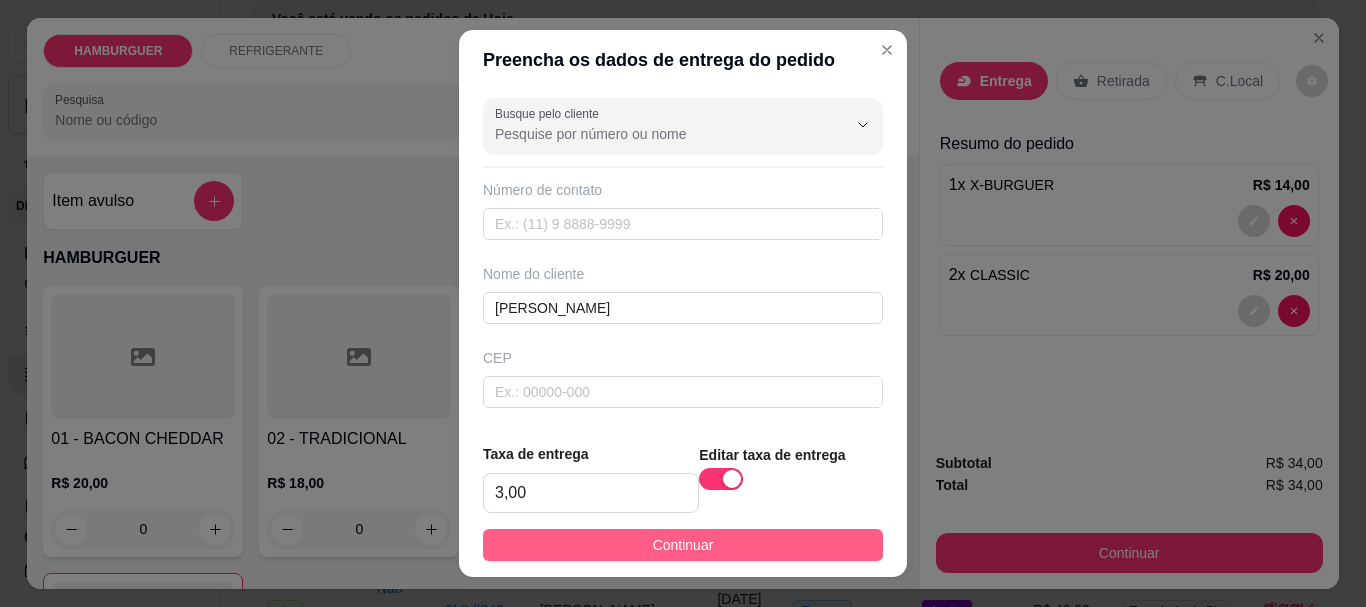 click on "Continuar" at bounding box center [683, 545] 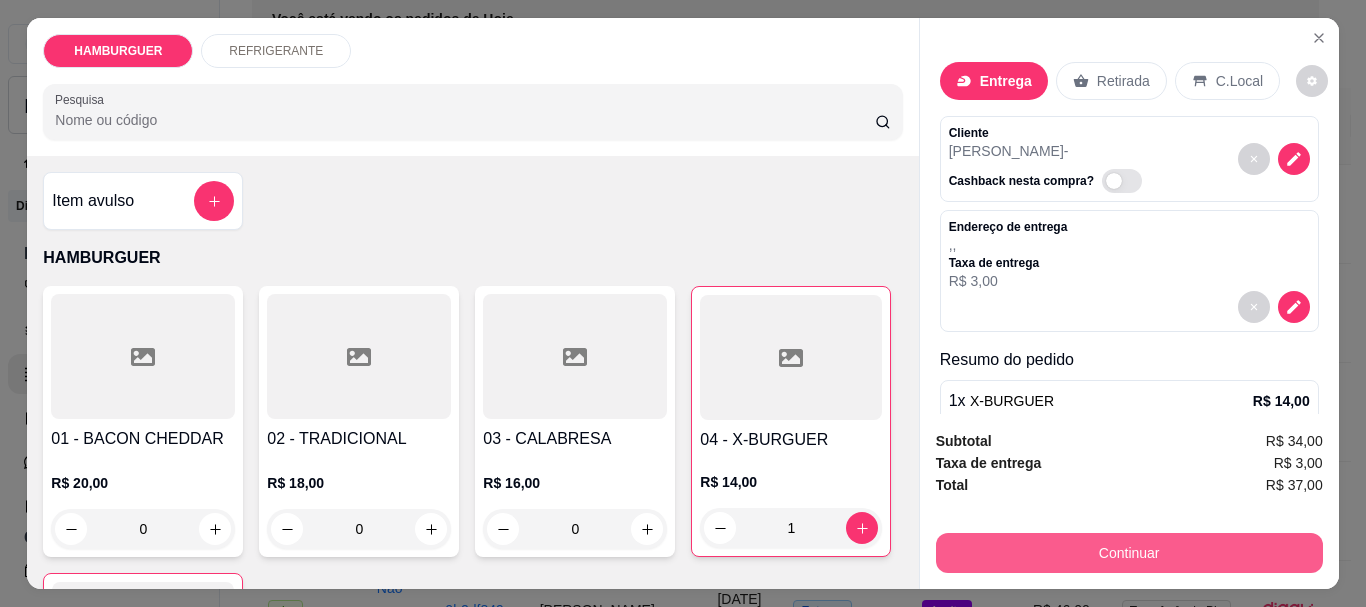 click on "Continuar" at bounding box center [1129, 553] 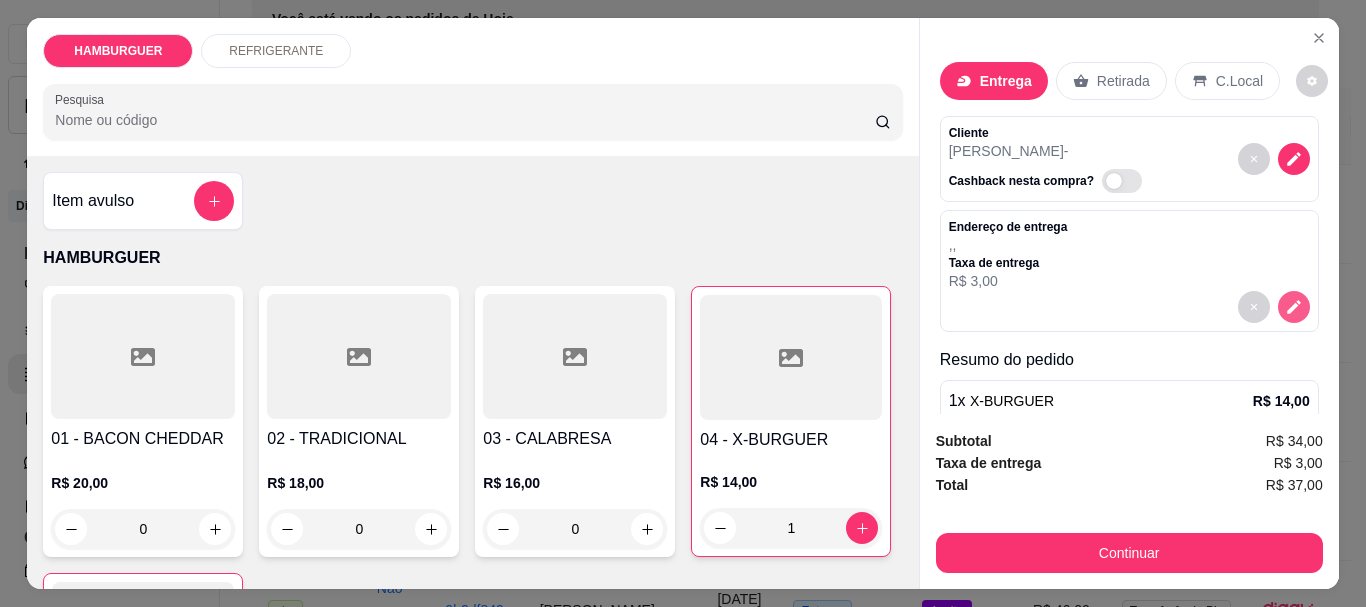 click 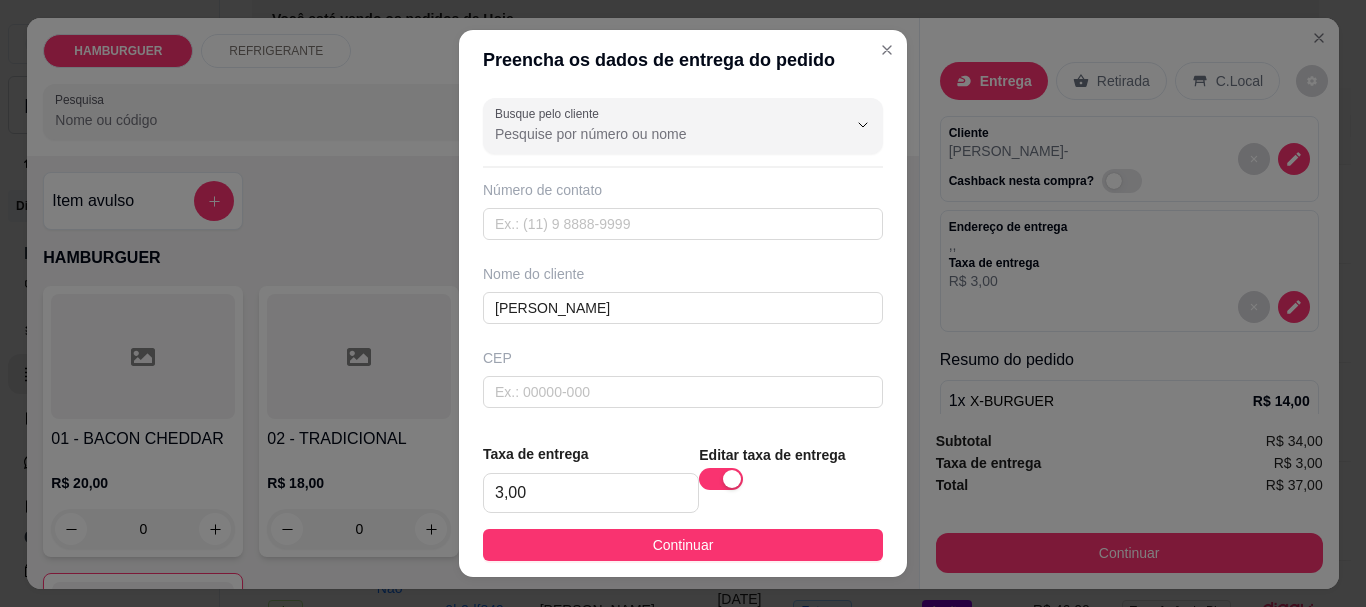 click at bounding box center [632, 476] 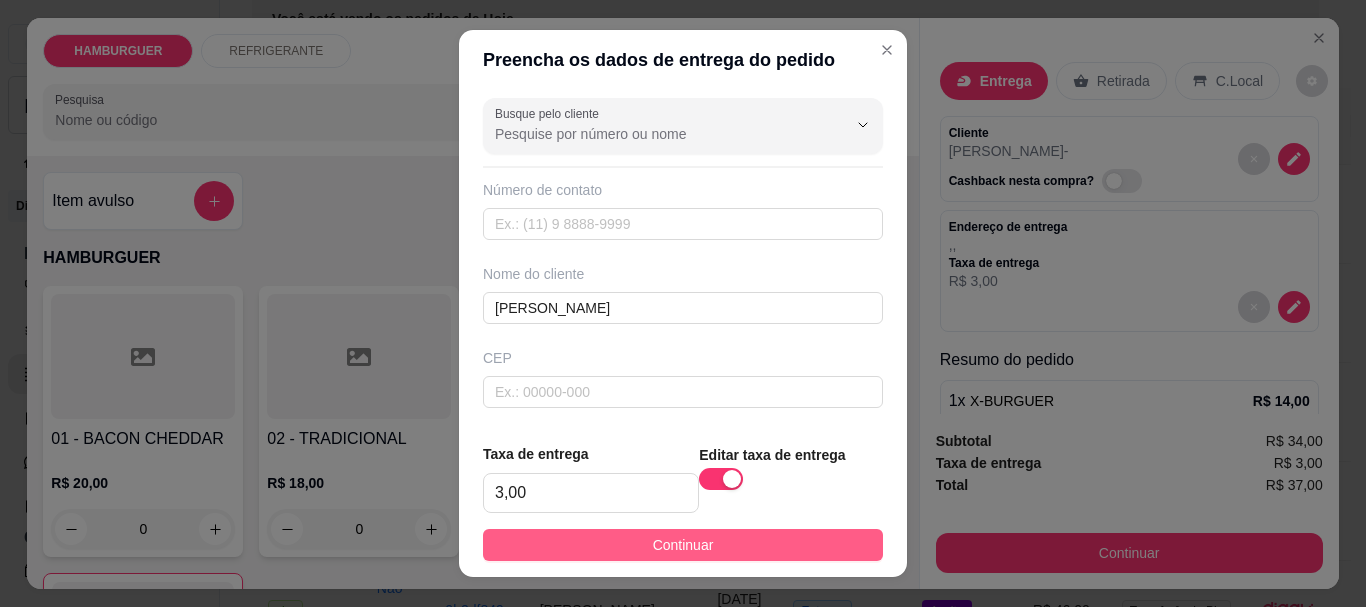 click on "Continuar" at bounding box center [683, 545] 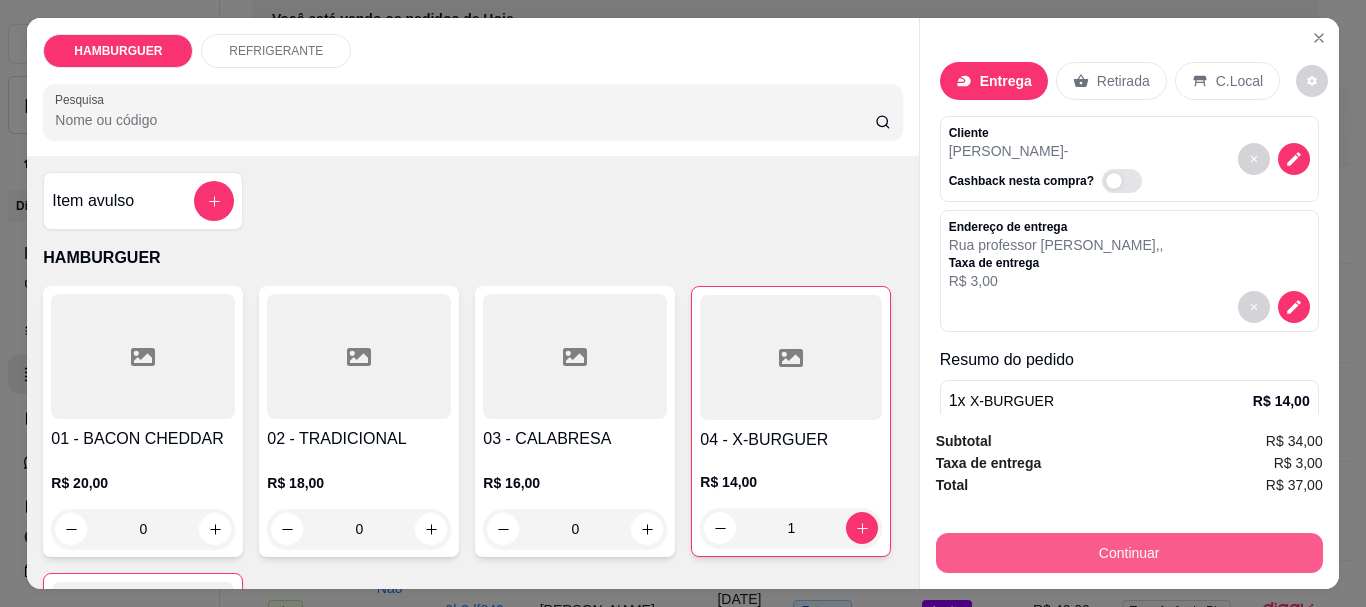 click on "Continuar" at bounding box center (1129, 553) 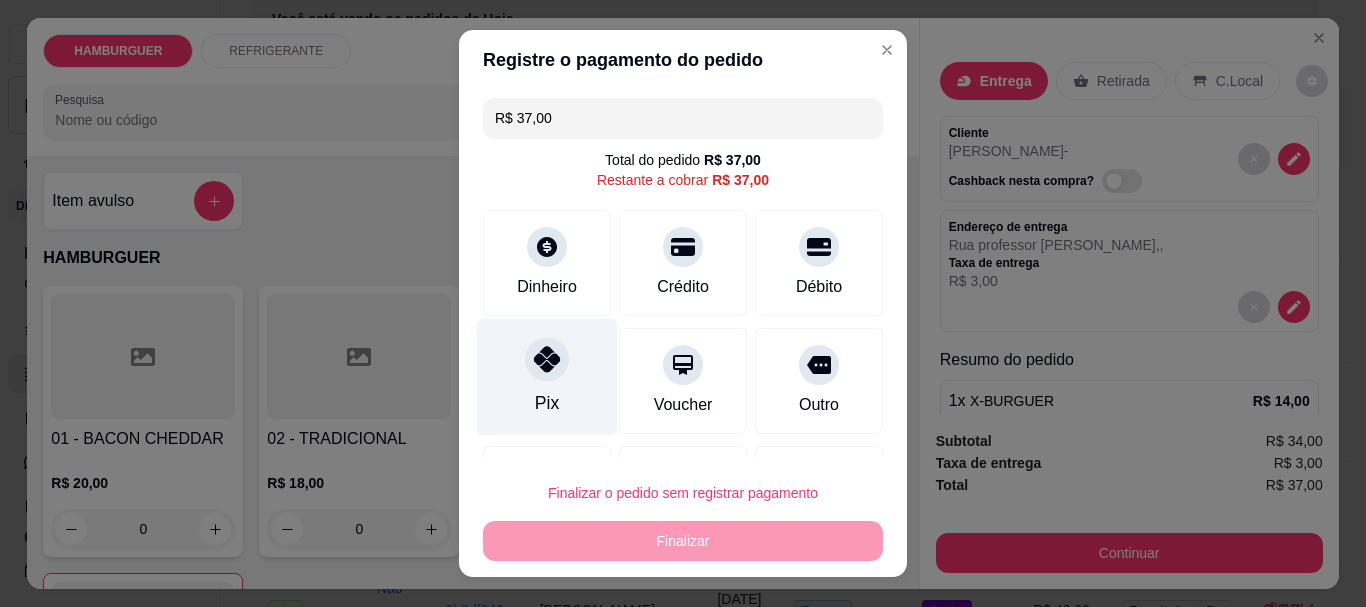 click 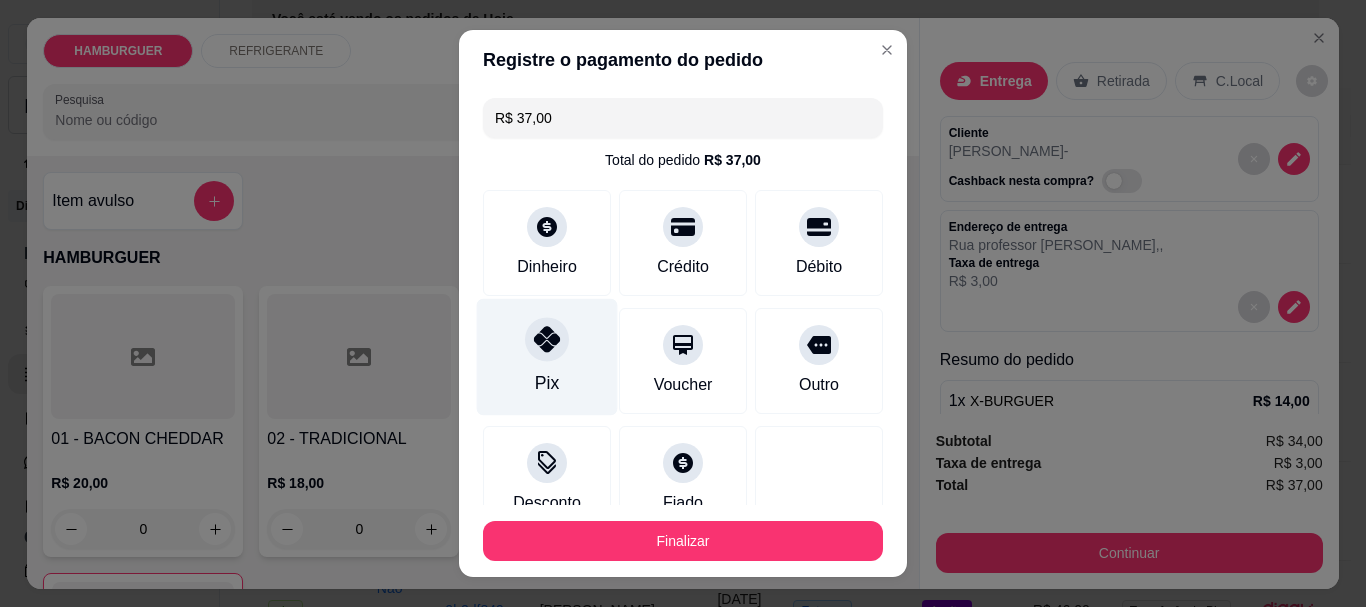 type on "R$ 0,00" 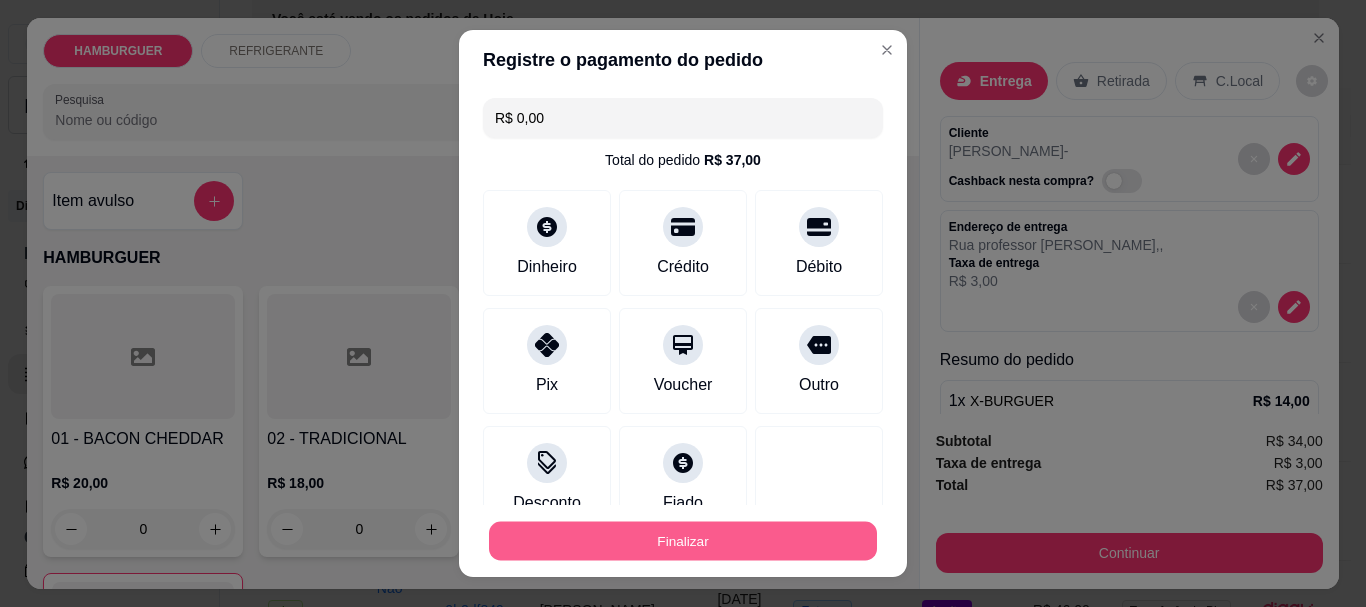 click on "Finalizar" at bounding box center (683, 540) 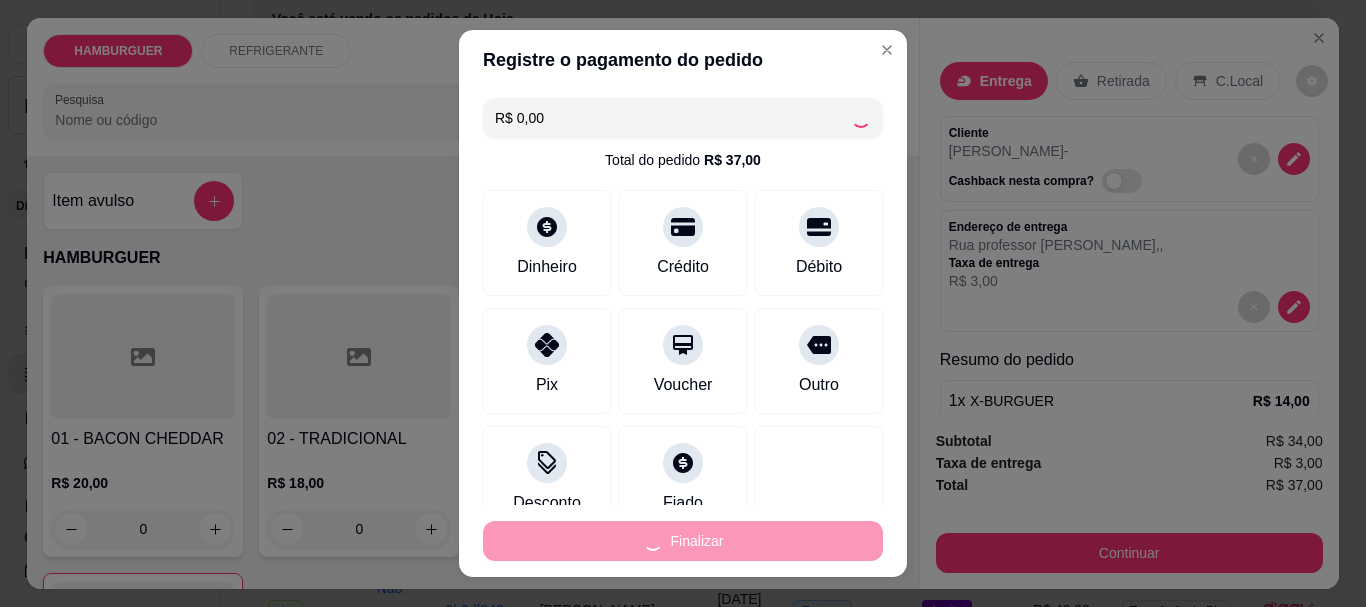 type on "0" 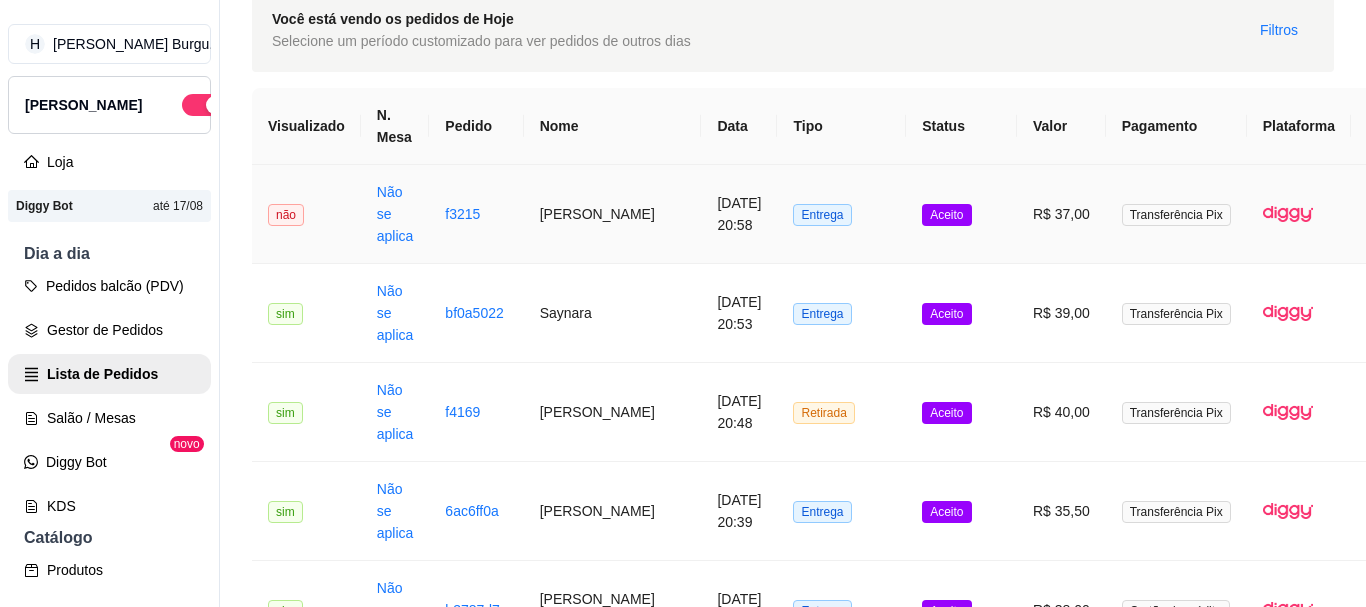 click on "Entrega" at bounding box center (841, 214) 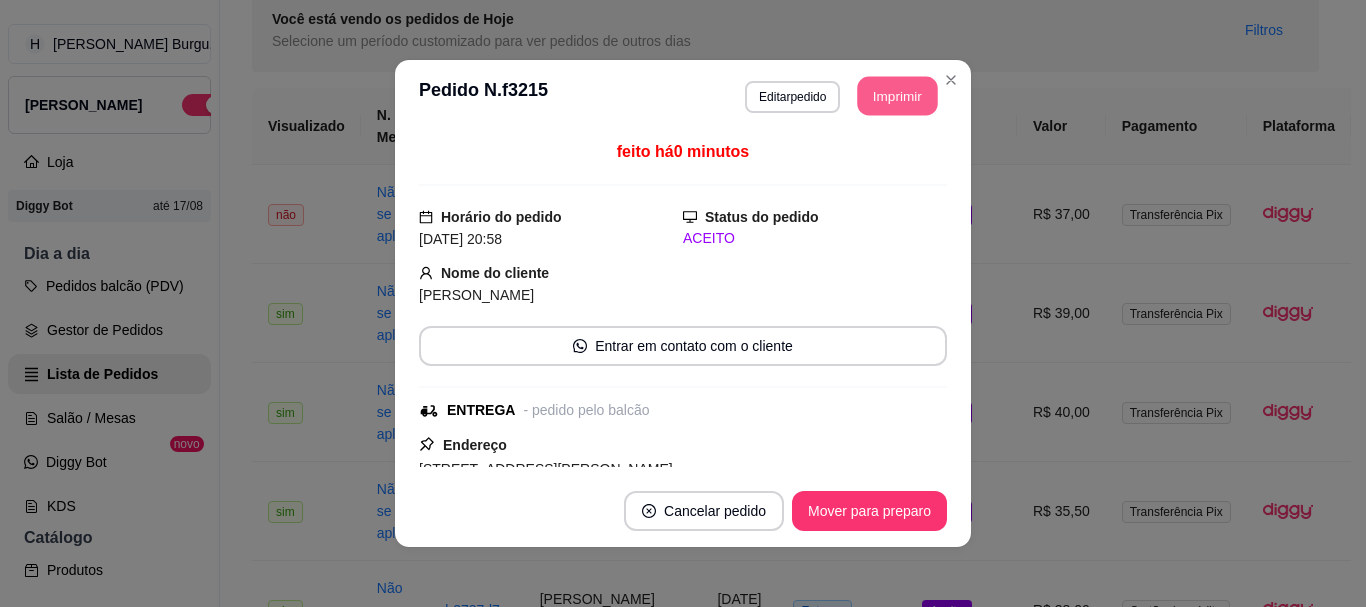 click on "Imprimir" at bounding box center [898, 96] 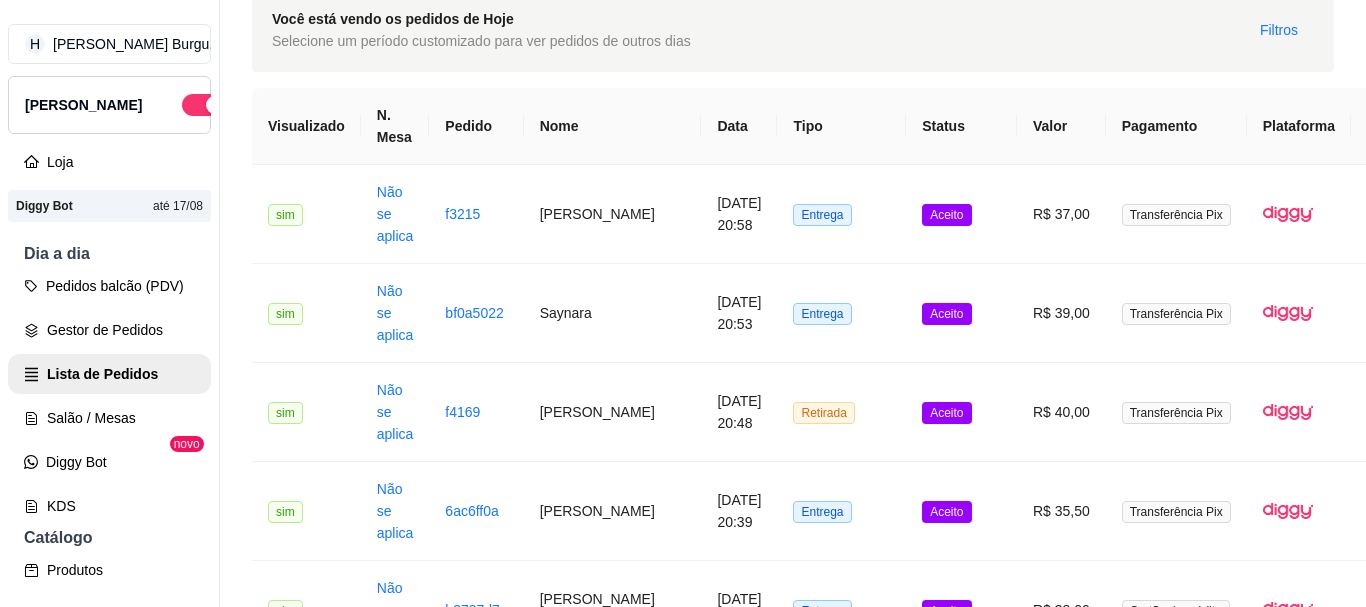 click on "[DATE] 20:17" at bounding box center (739, 1798) 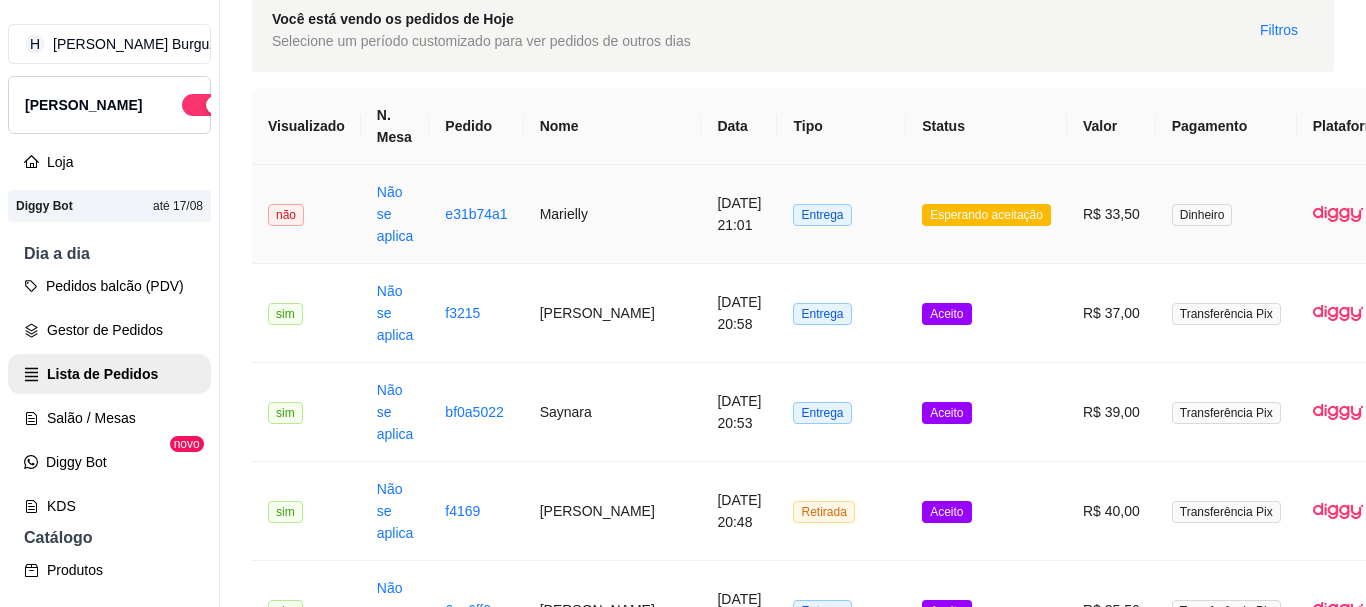 click on "Entrega" at bounding box center (841, 214) 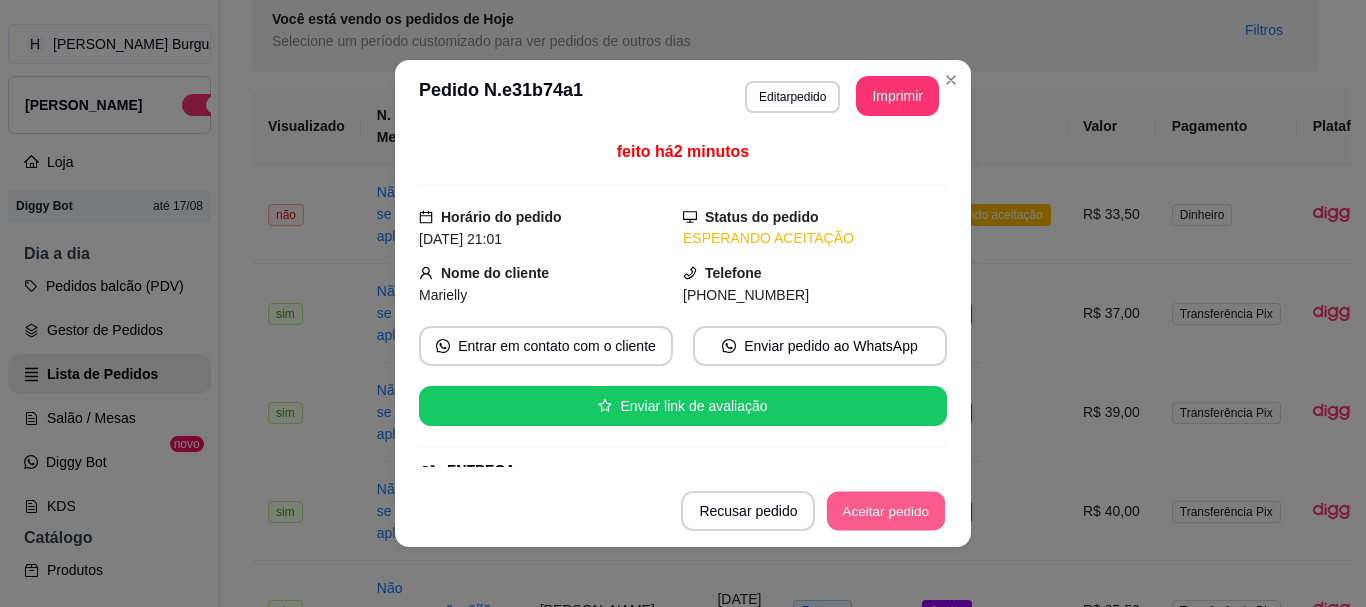 click on "Aceitar pedido" at bounding box center (886, 511) 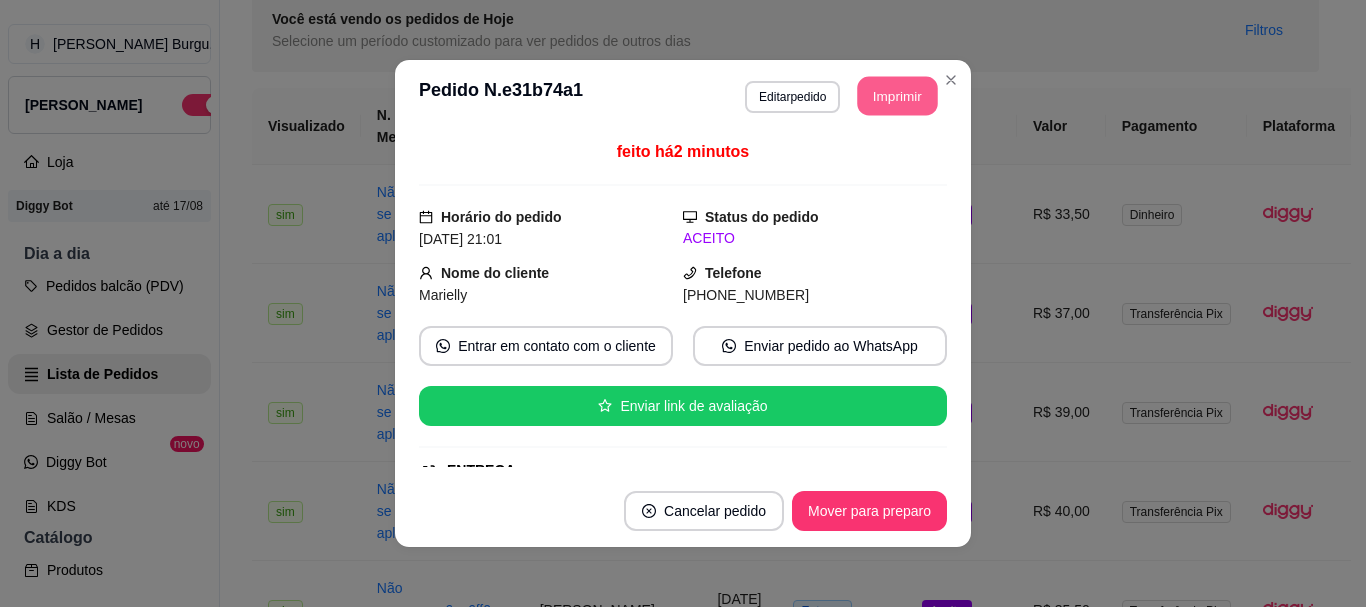 click on "Imprimir" at bounding box center (898, 96) 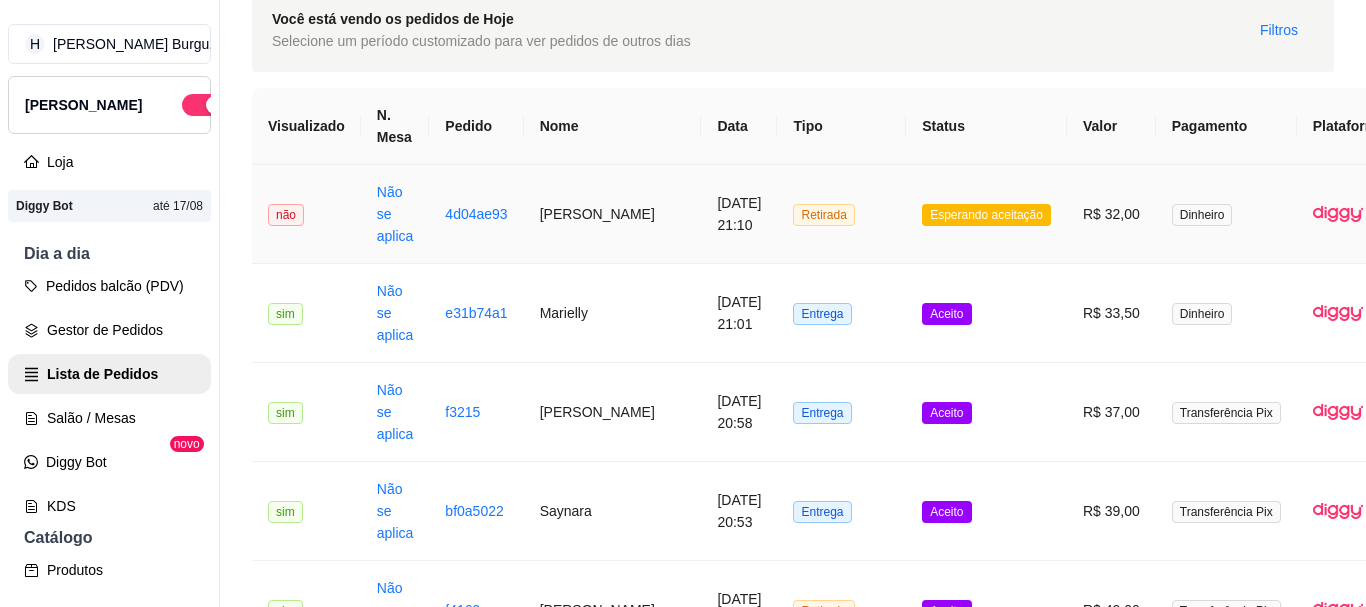 click on "Retirada" at bounding box center [841, 214] 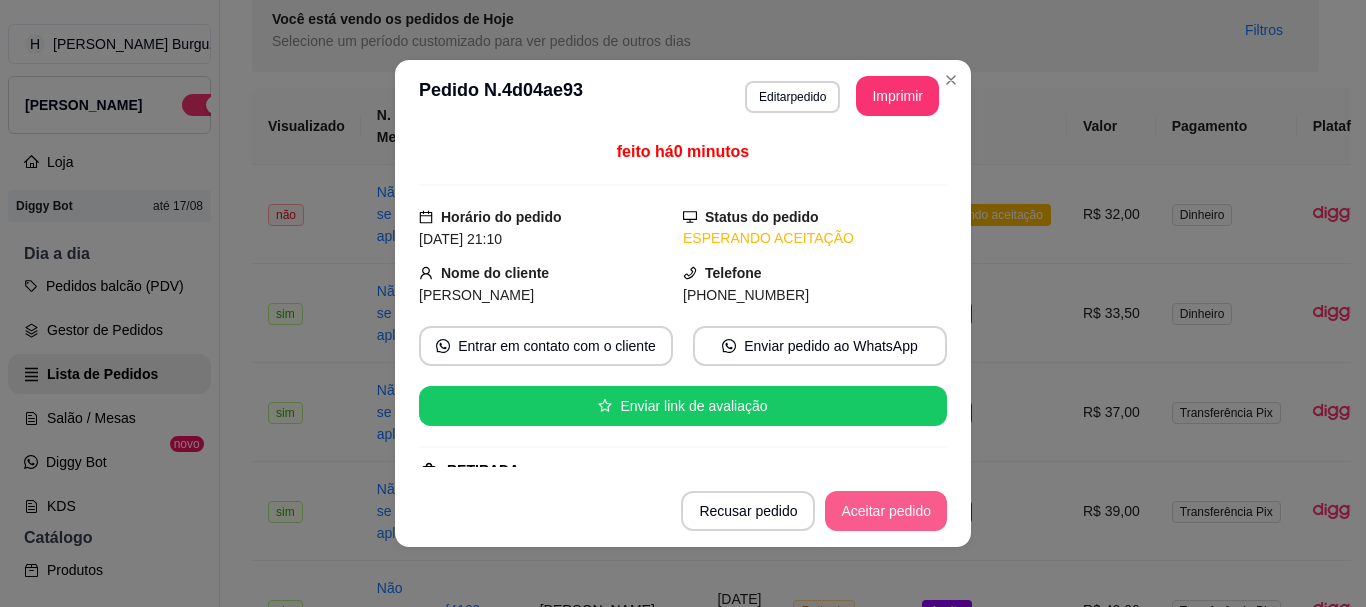 click on "Aceitar pedido" at bounding box center [886, 511] 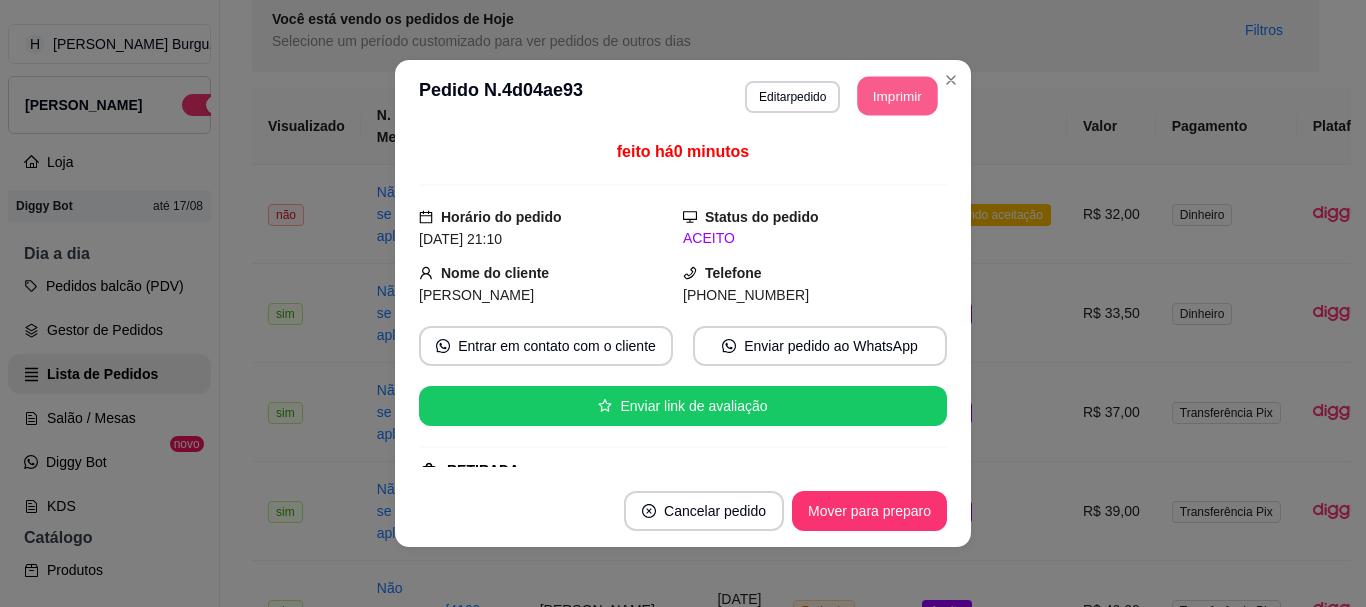 click on "Imprimir" at bounding box center (898, 96) 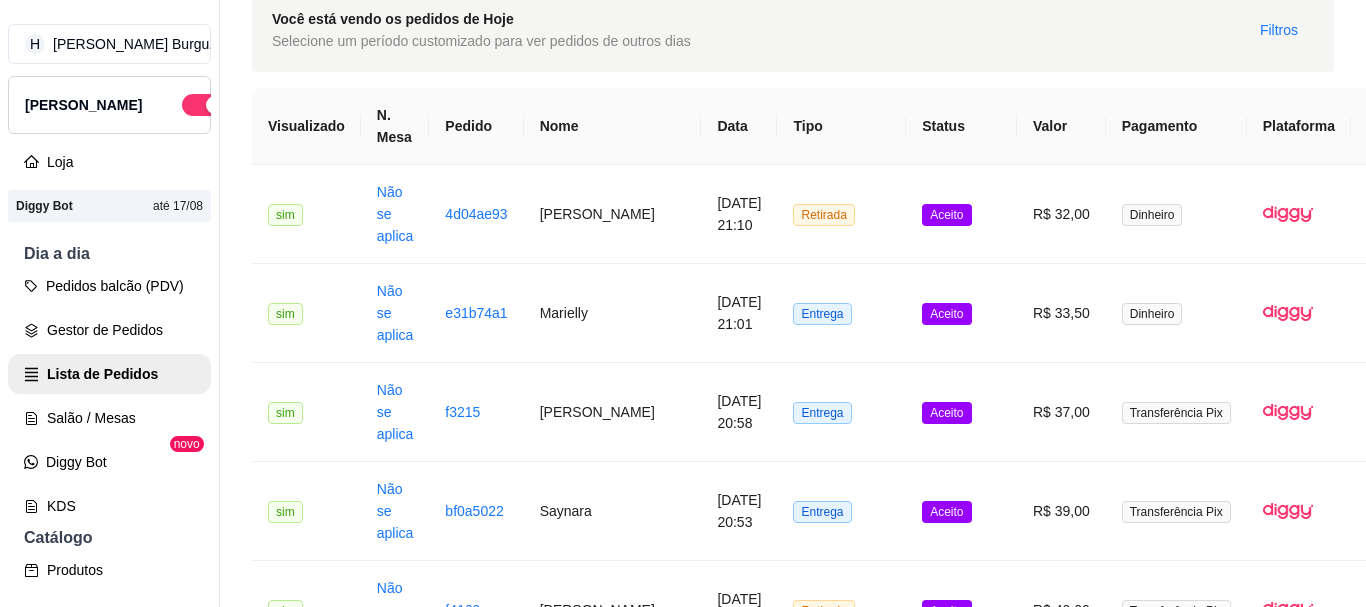 click on "PDV - Lançar pedido" at bounding box center (1253, -52) 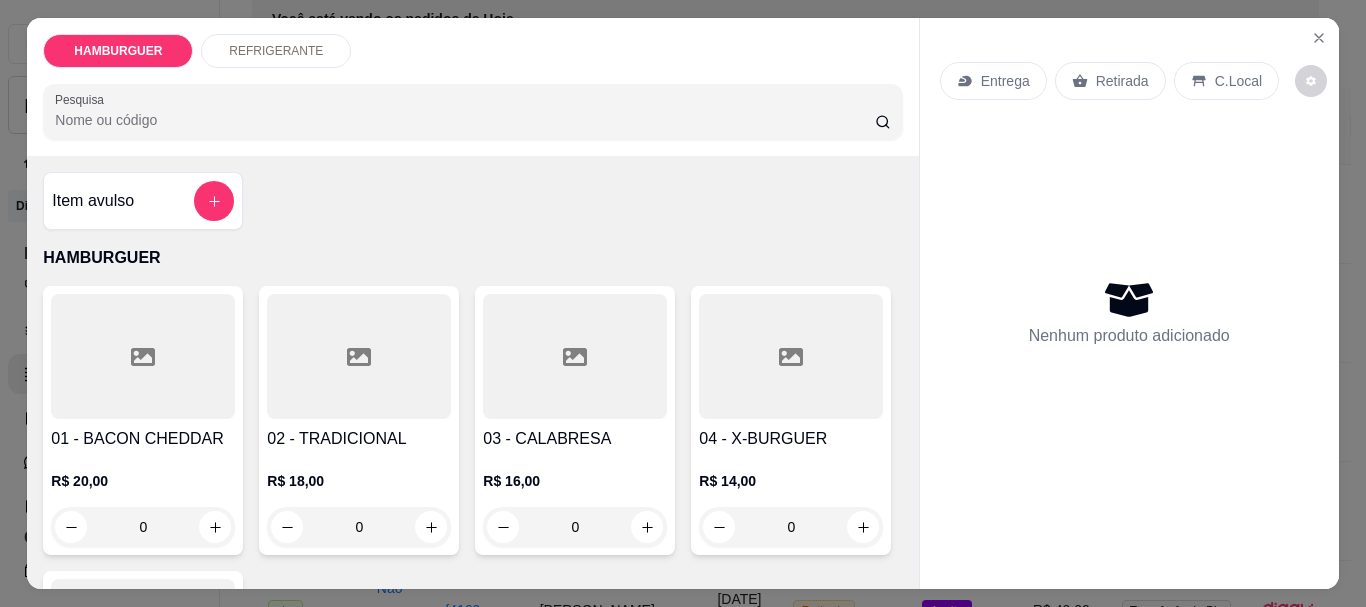 click on "0" at bounding box center (143, 812) 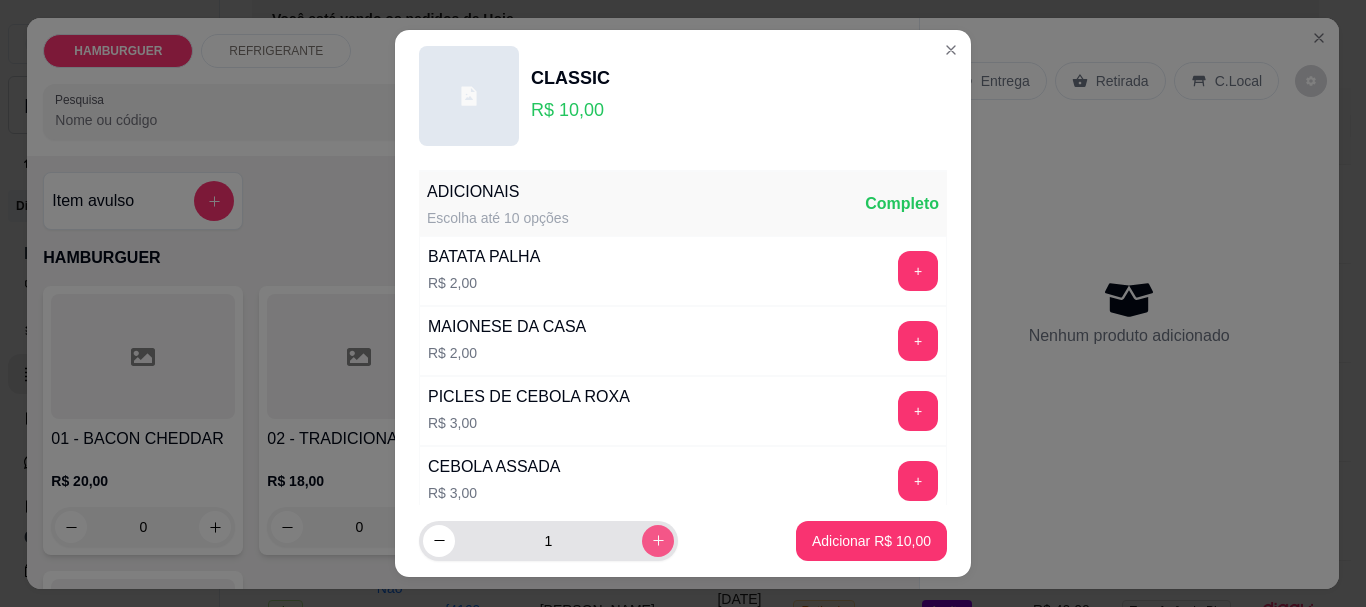 click at bounding box center [658, 541] 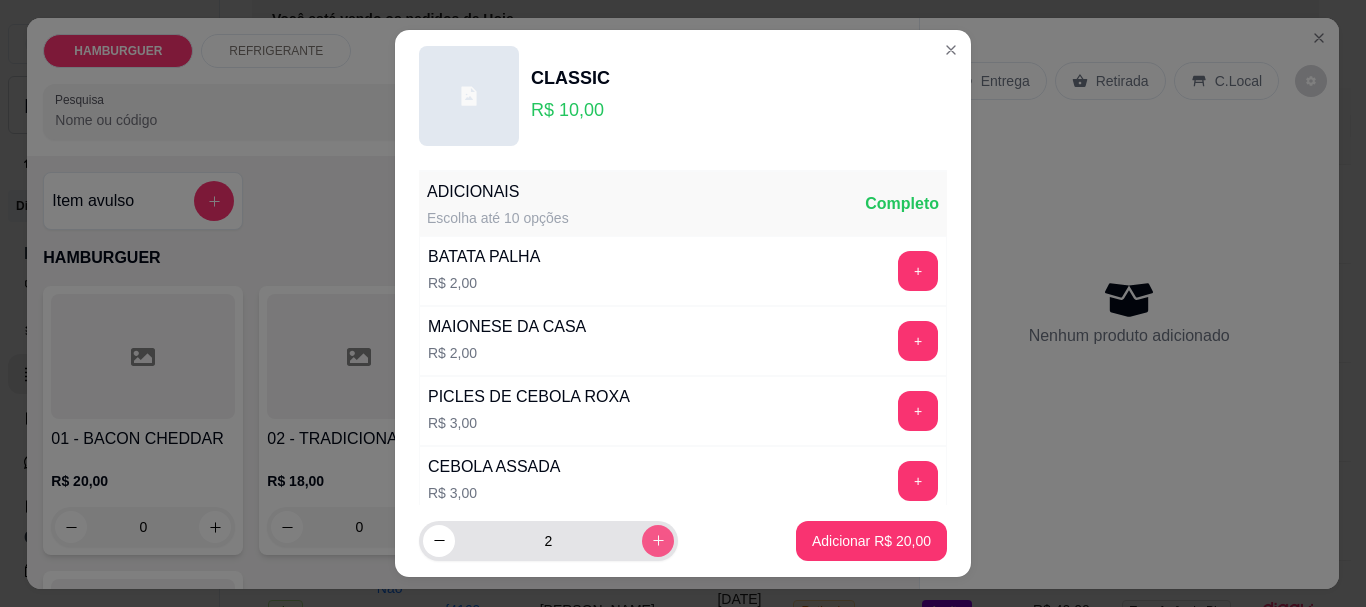 click at bounding box center [658, 541] 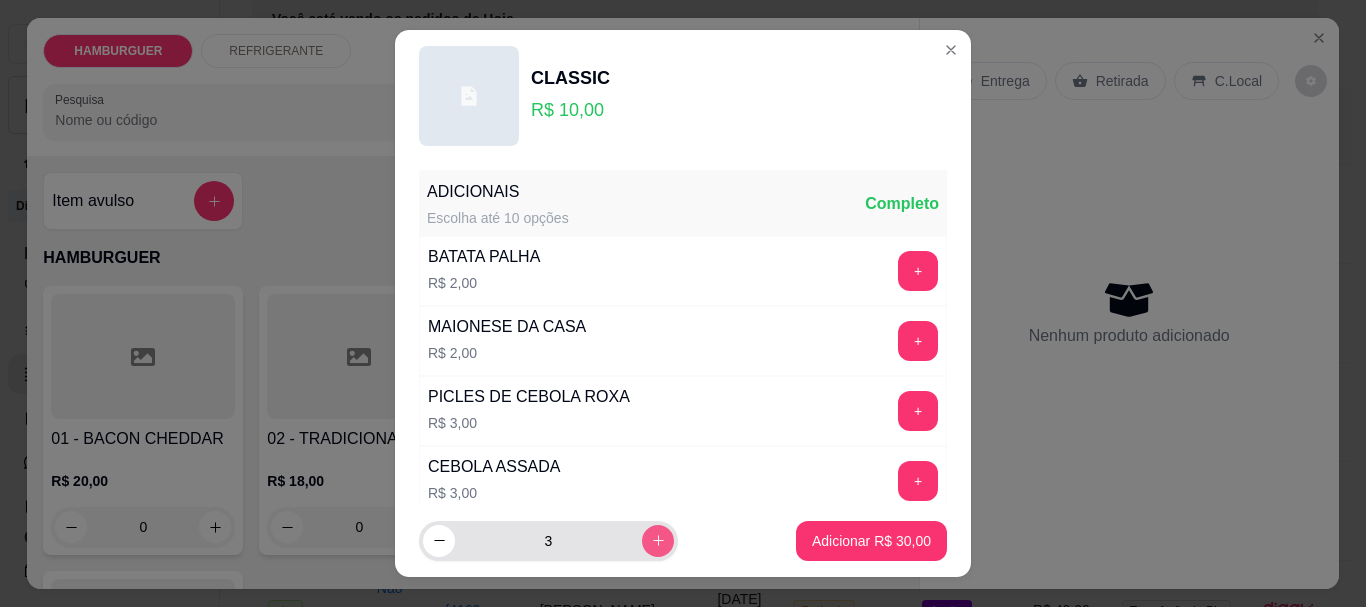 click on "3" at bounding box center [591, 541] 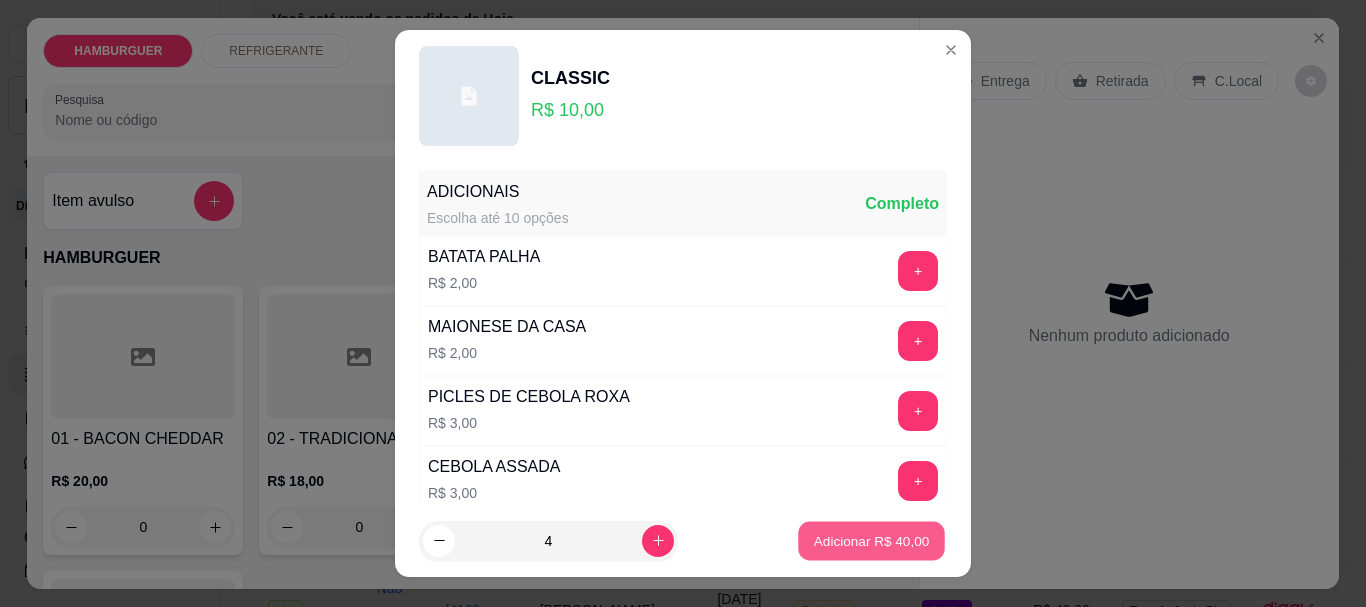 click on "Adicionar   R$ 40,00" at bounding box center (871, 540) 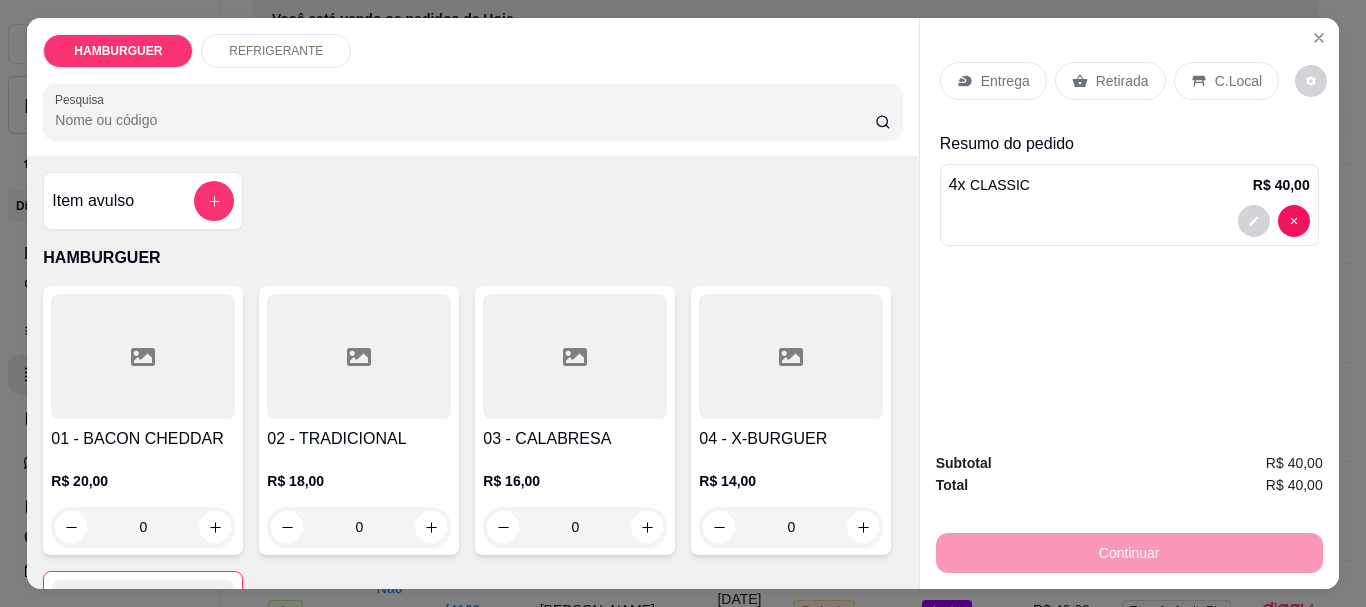 click on "C.Local" at bounding box center (1238, 81) 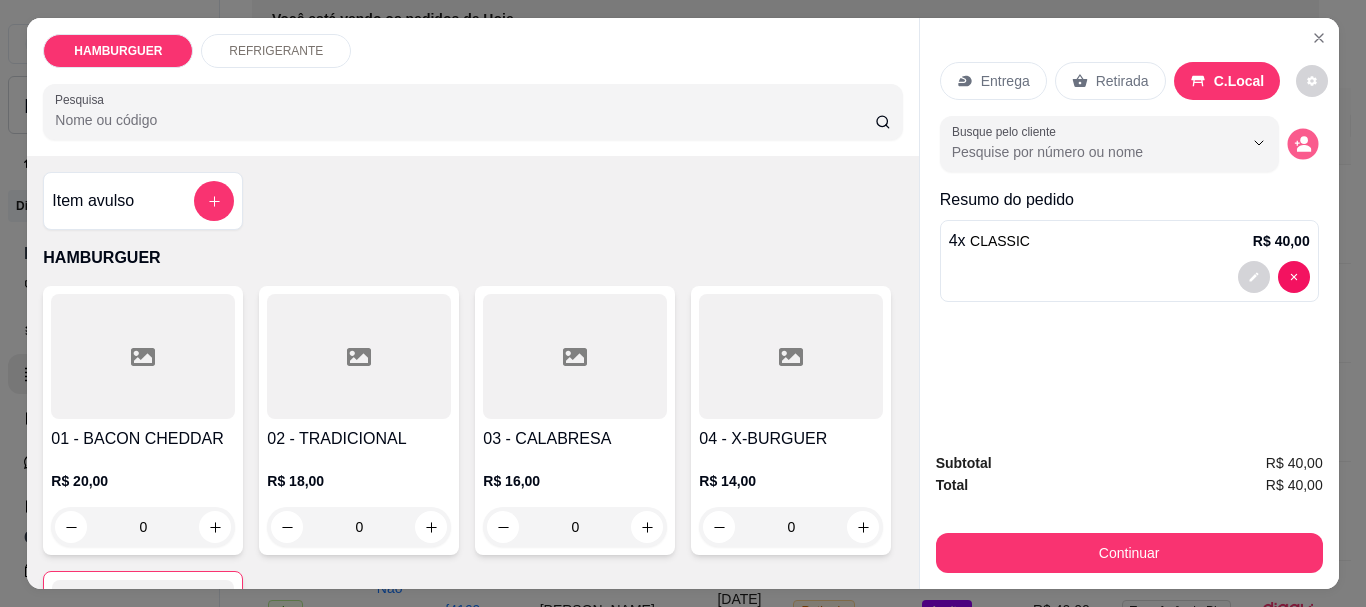 click 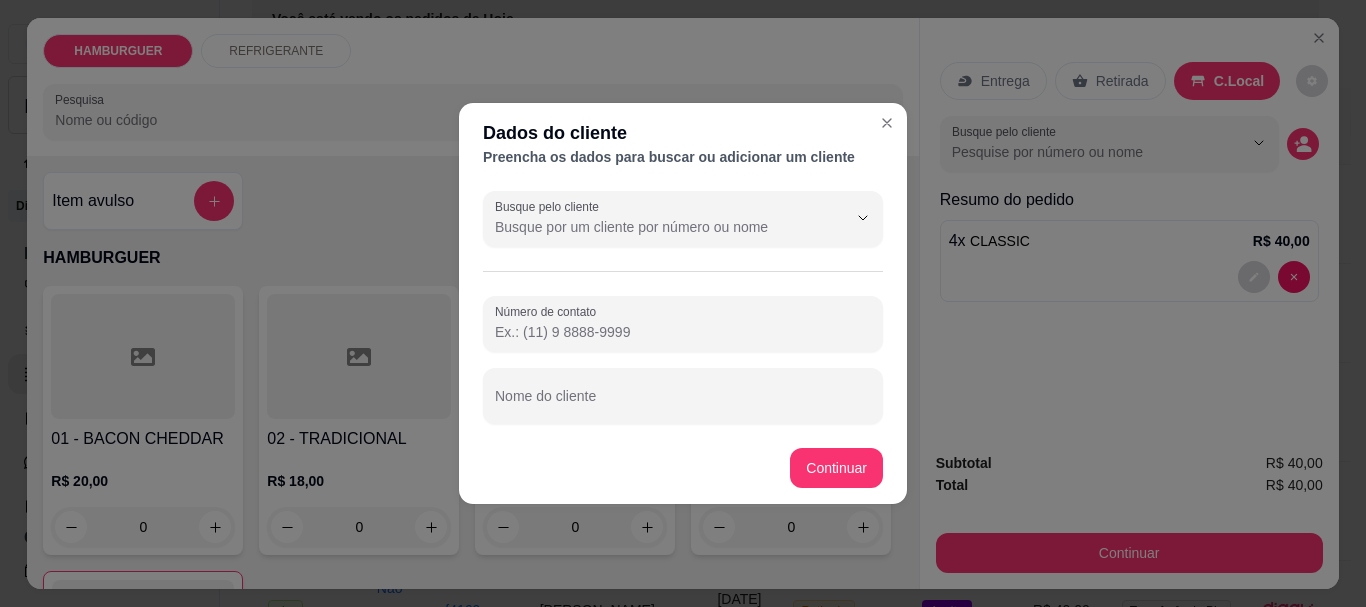 click on "Dados do cliente Preencha os dados para buscar ou adicionar um cliente Busque pelo cliente Número de contato Nome do cliente Continuar" at bounding box center [683, 303] 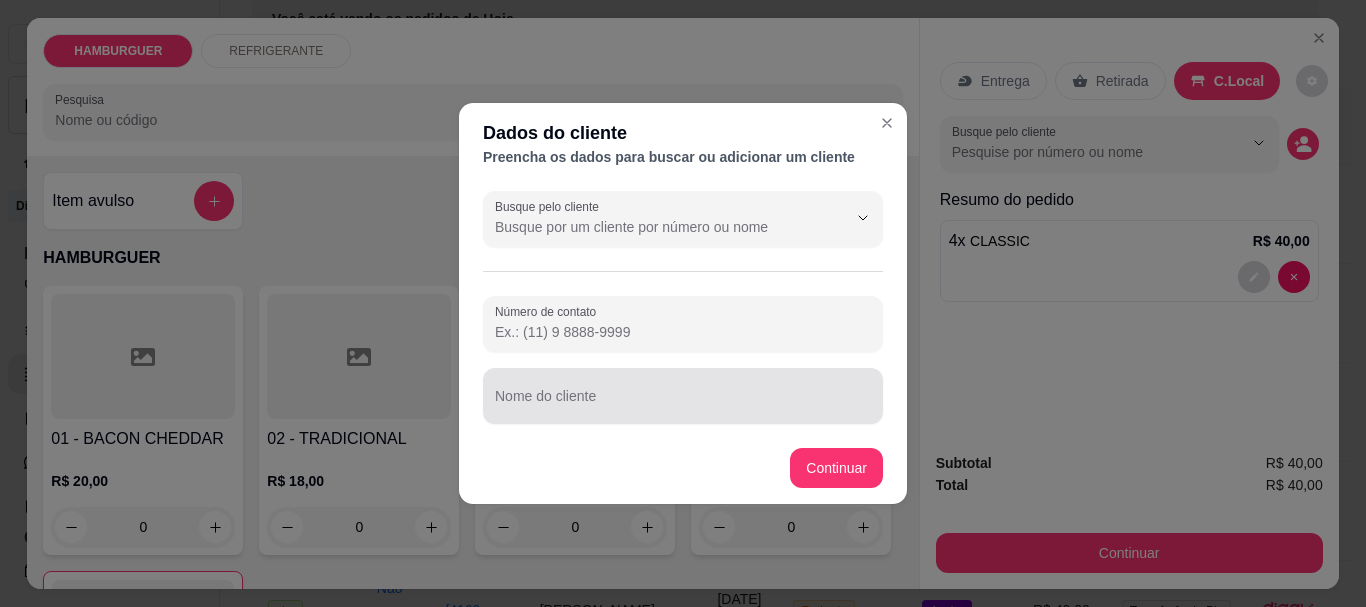 click on "Nome do cliente" at bounding box center [683, 404] 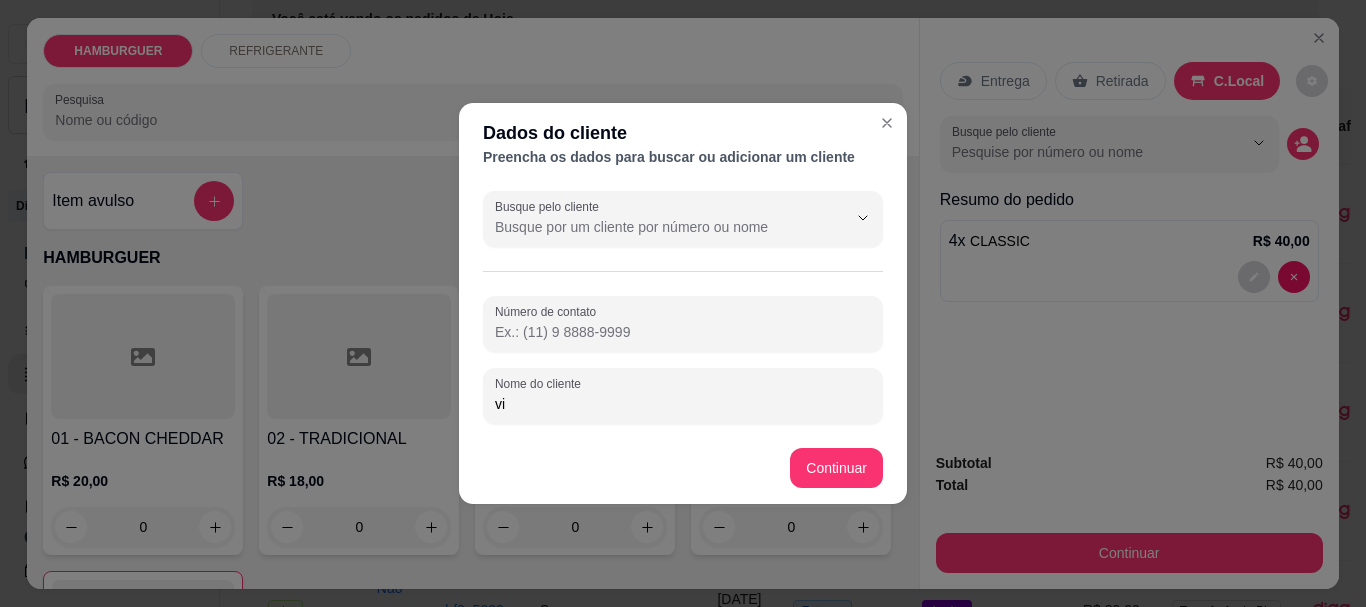 type on "v" 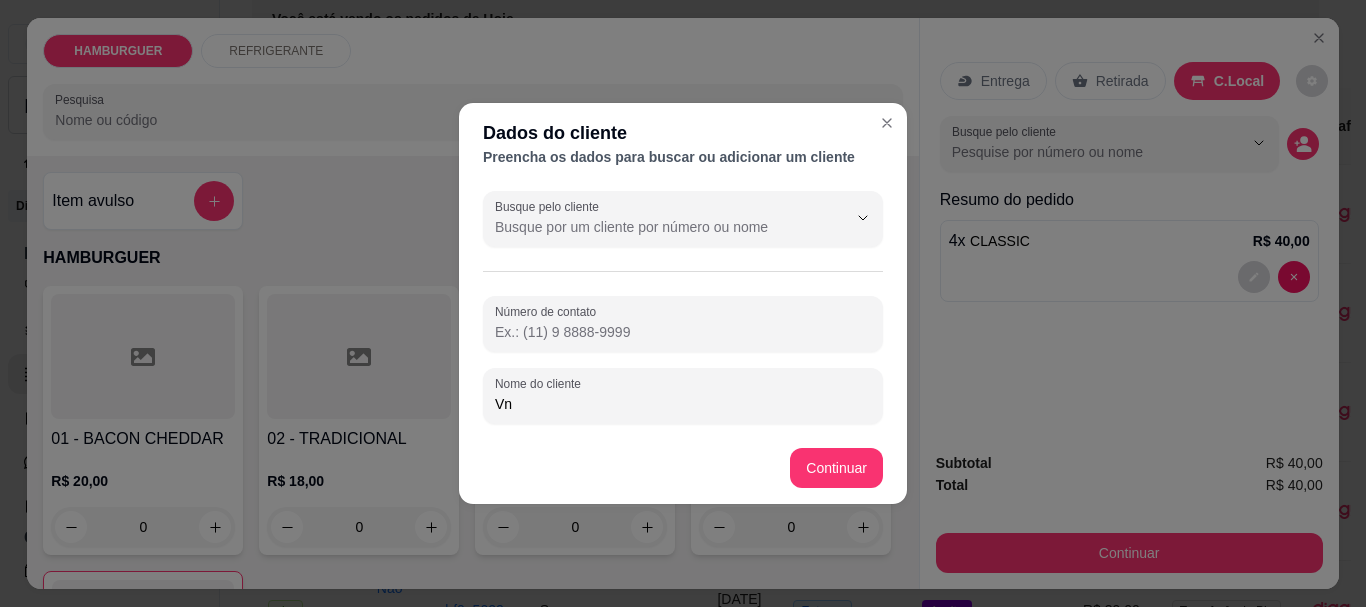 type on "V" 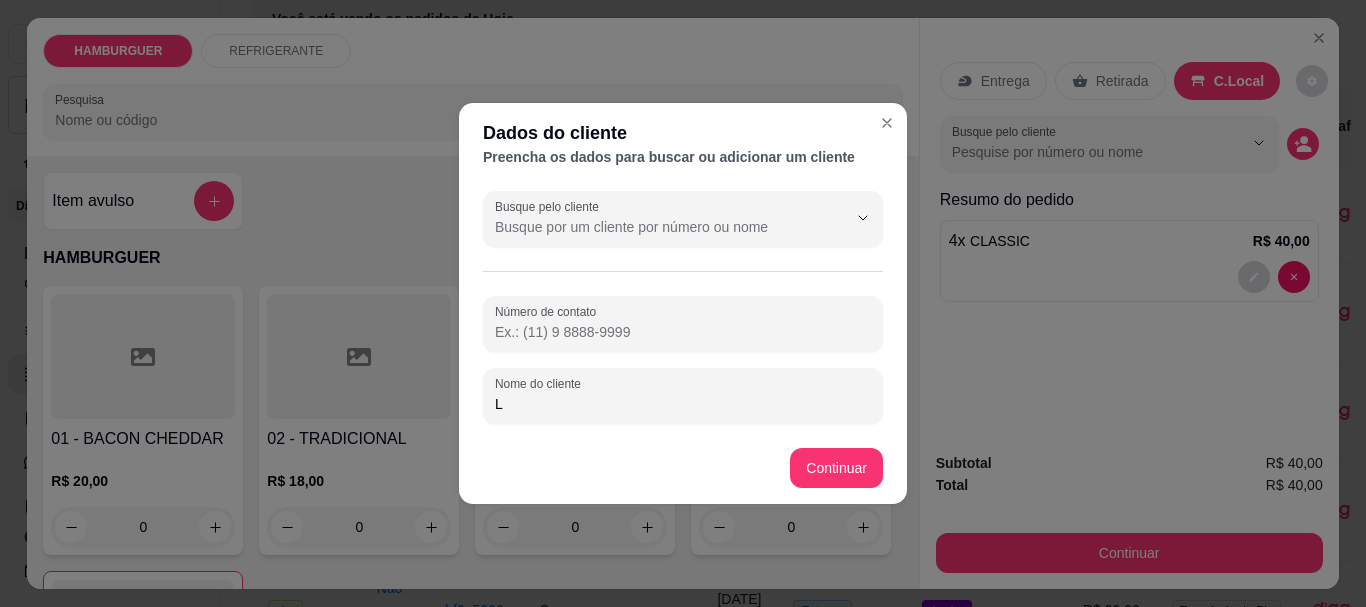 type on "Lu" 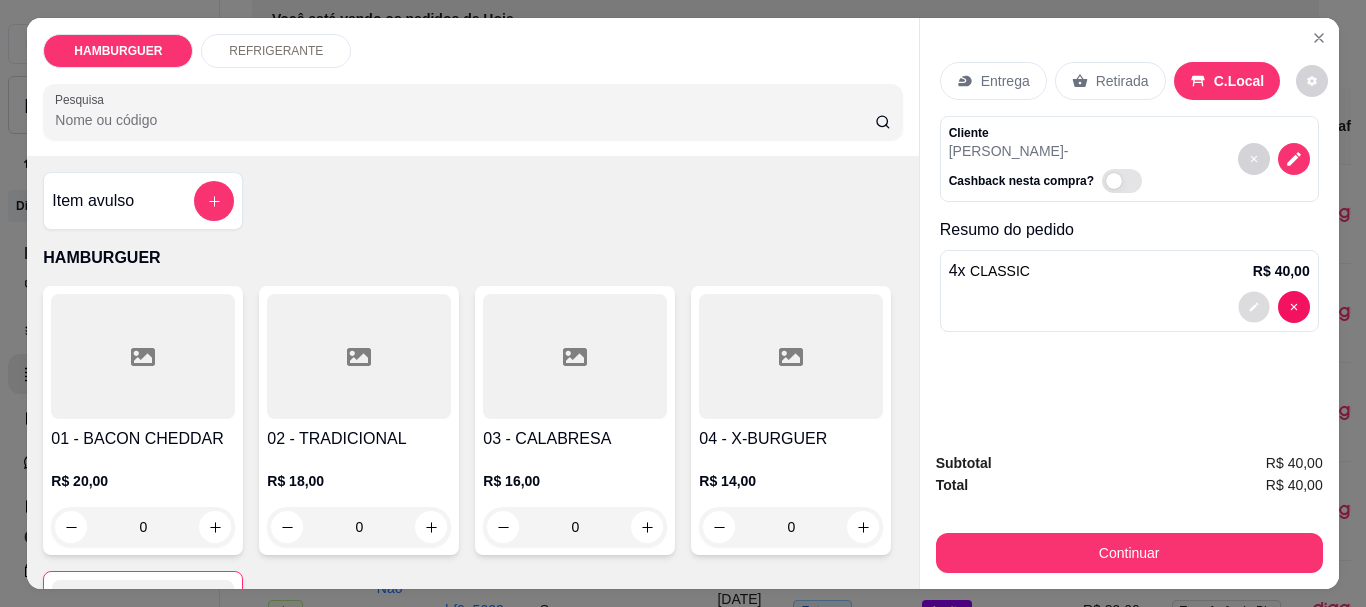 click at bounding box center [1253, 307] 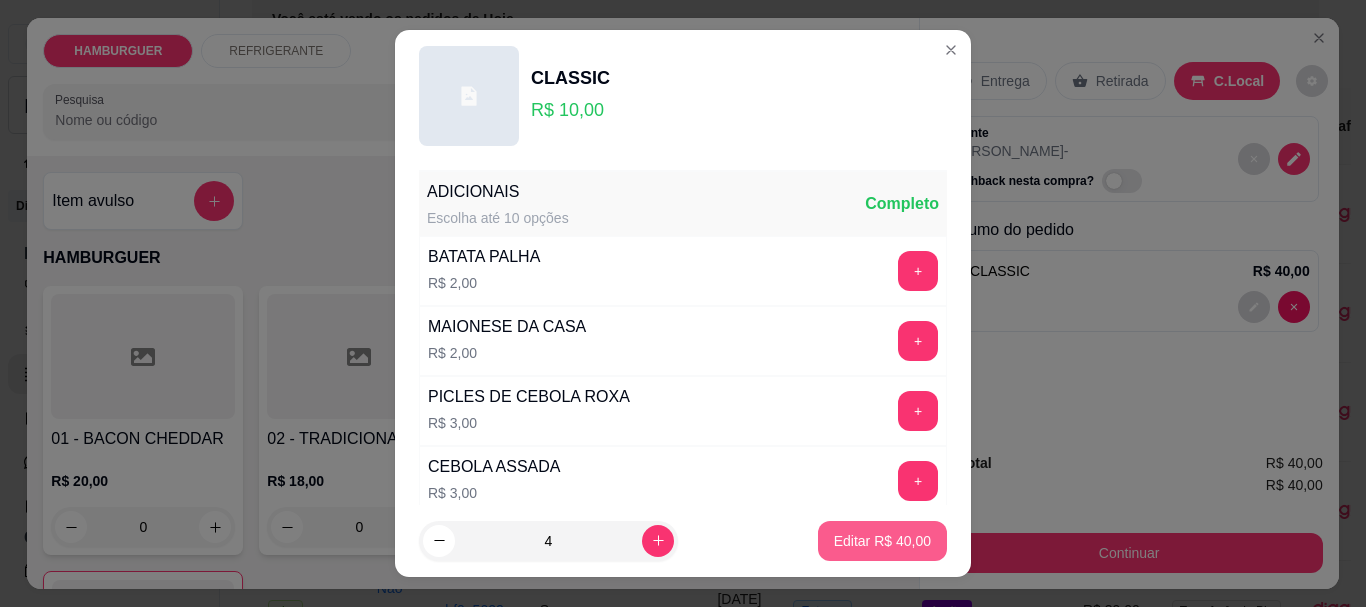 click on "Editar   R$ 40,00" at bounding box center [882, 541] 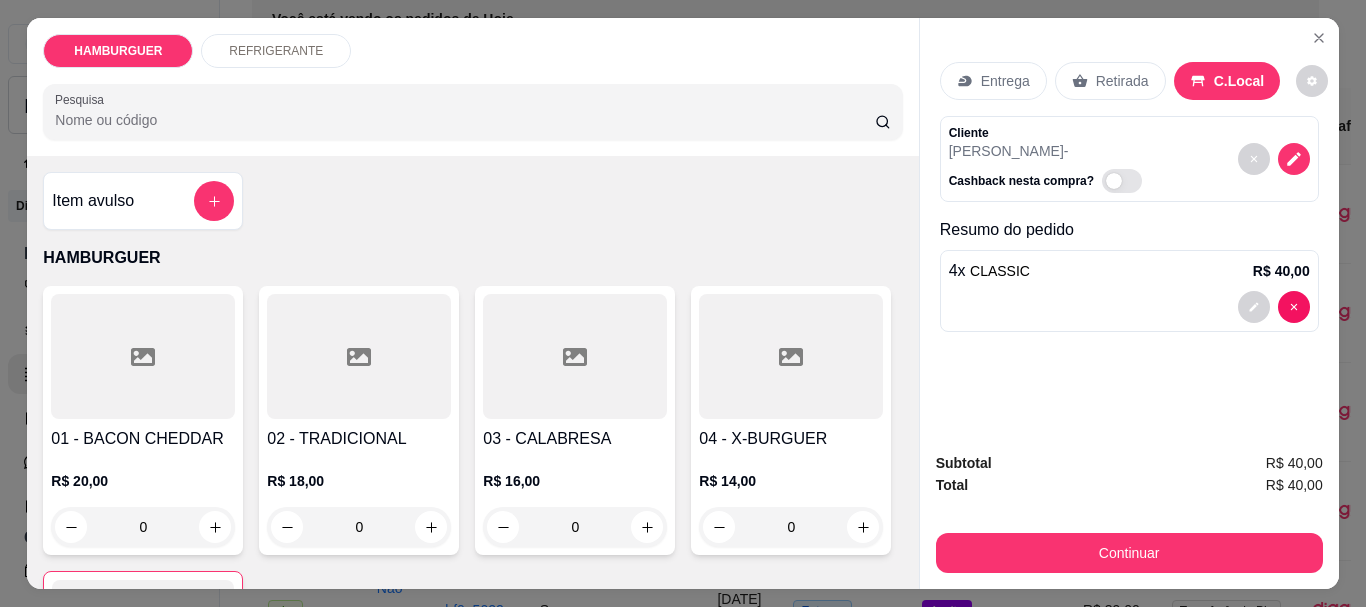 click 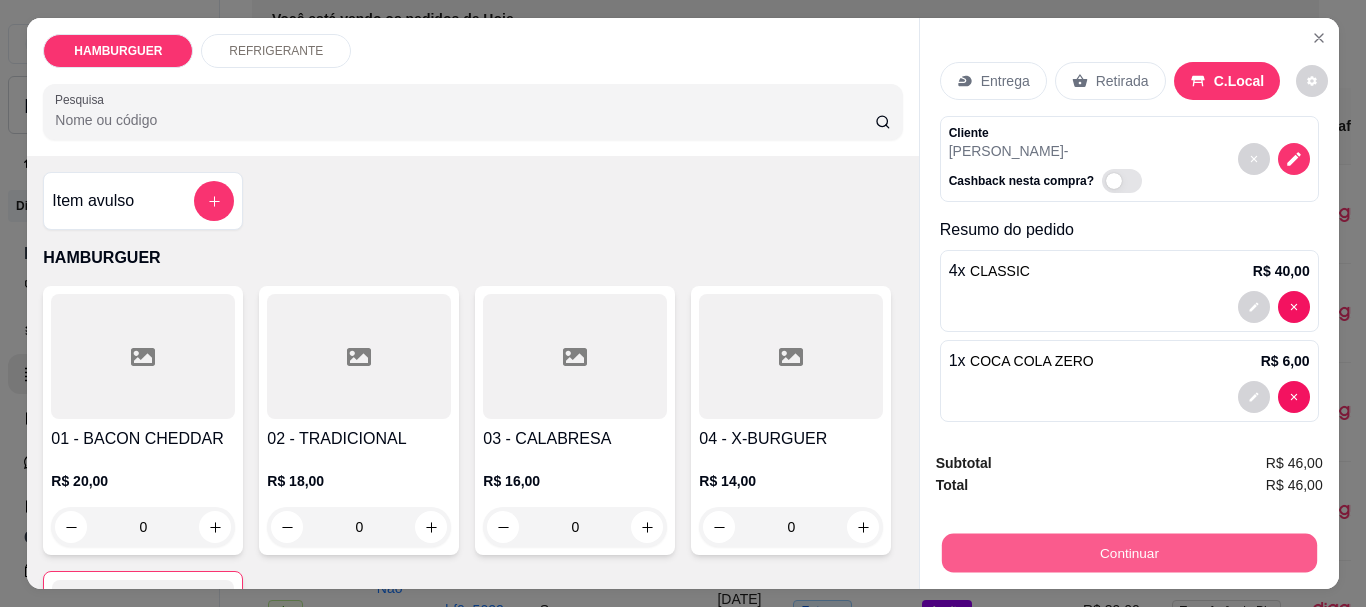click on "Continuar" at bounding box center (1128, 552) 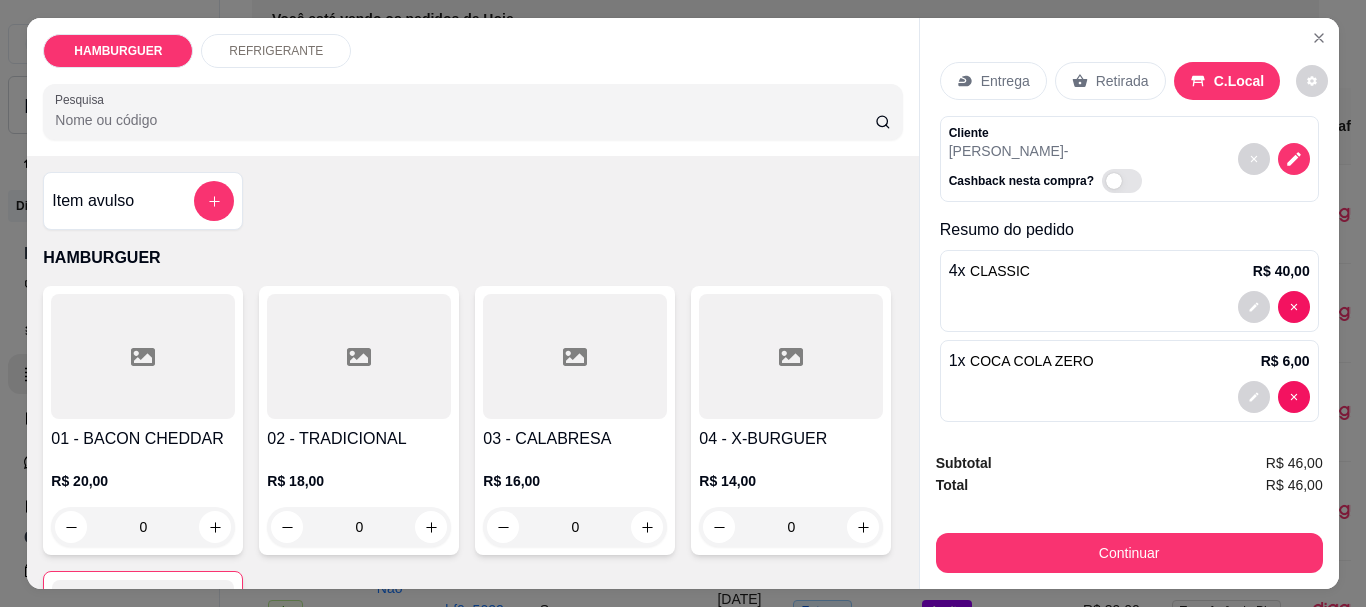 click on "HAMBURGUER REFRIGERANTE Pesquisa Item avulso HAMBURGUER 01 - BACON CHEDDAR   R$ 20,00 0 02 - TRADICIONAL   R$ 18,00 0 03 - CALABRESA   R$ 16,00 0 04 - X-BURGUER    R$ 14,00 0 05 - CLASSIC   R$ 10,00 4 REFRIGERANTE 4 - COCA COLA ZERO   R$ 6,00 1 6 - FANTA LARANJA    R$ 6,00 0 7 - GUARANÁ ANTARCTICA ZERO   R$ 5,00 0 10 - GUARANÁ ANTARCTICA   R$ 5,00 0 11 - GUARANÁ ANTARCTICA ZERO   R$ 3,00 0 12 - FANTA UVA   R$ 3,00 0 14 - GUARANA JESUS   R$ 6,00 0 Entrega Retirada C.Local Cliente [PERSON_NAME] nesta compra?   Resumo do pedido 4 x   CLASSIC R$ 40,00 1 x   COCA COLA ZERO R$ 6,00 Subtotal R$ 46,00 Total R$ 46,00 Continuar" at bounding box center [683, 303] 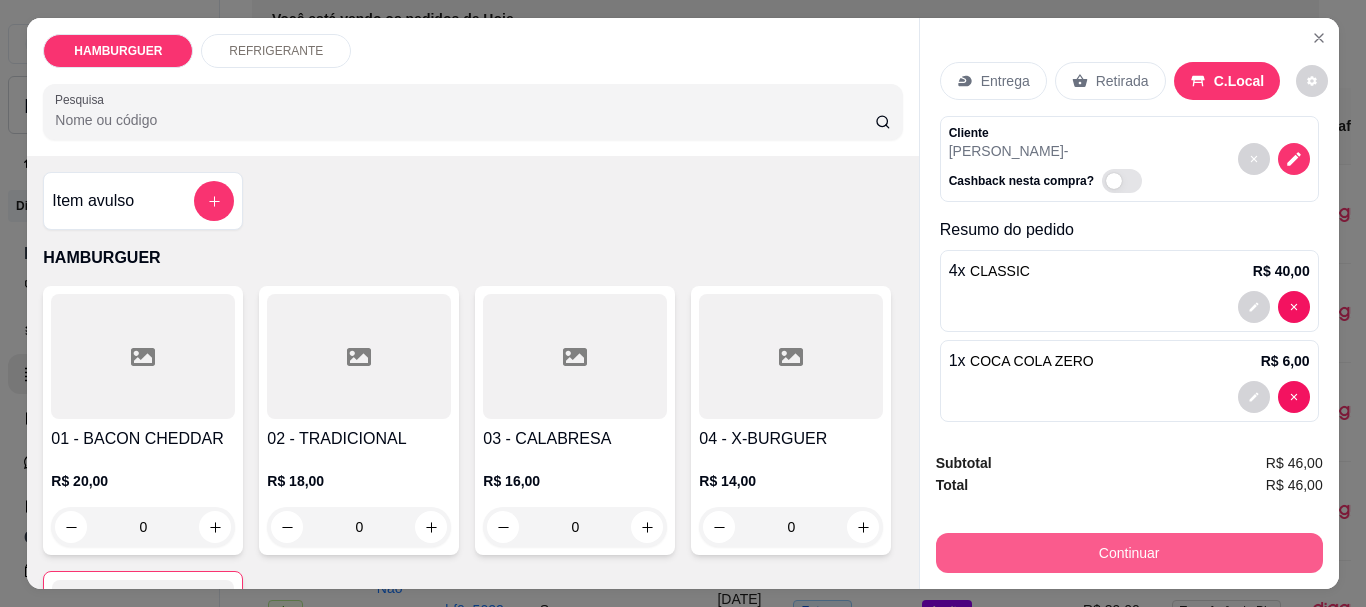 click on "Continuar" at bounding box center [1129, 553] 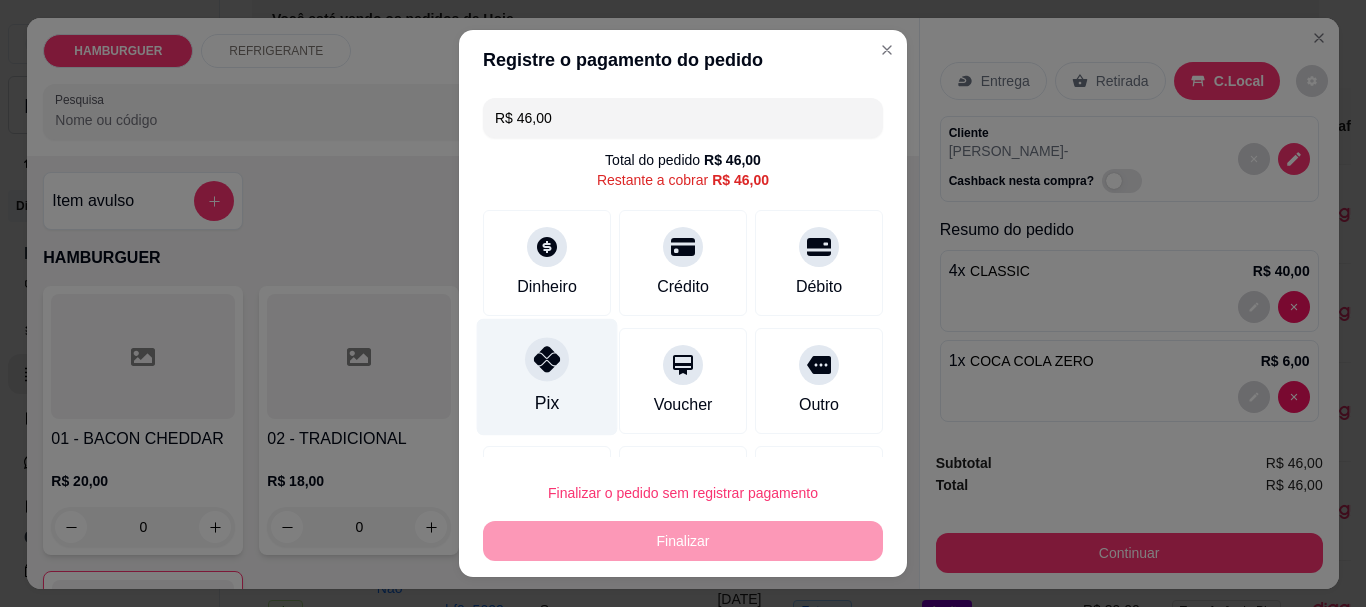 click 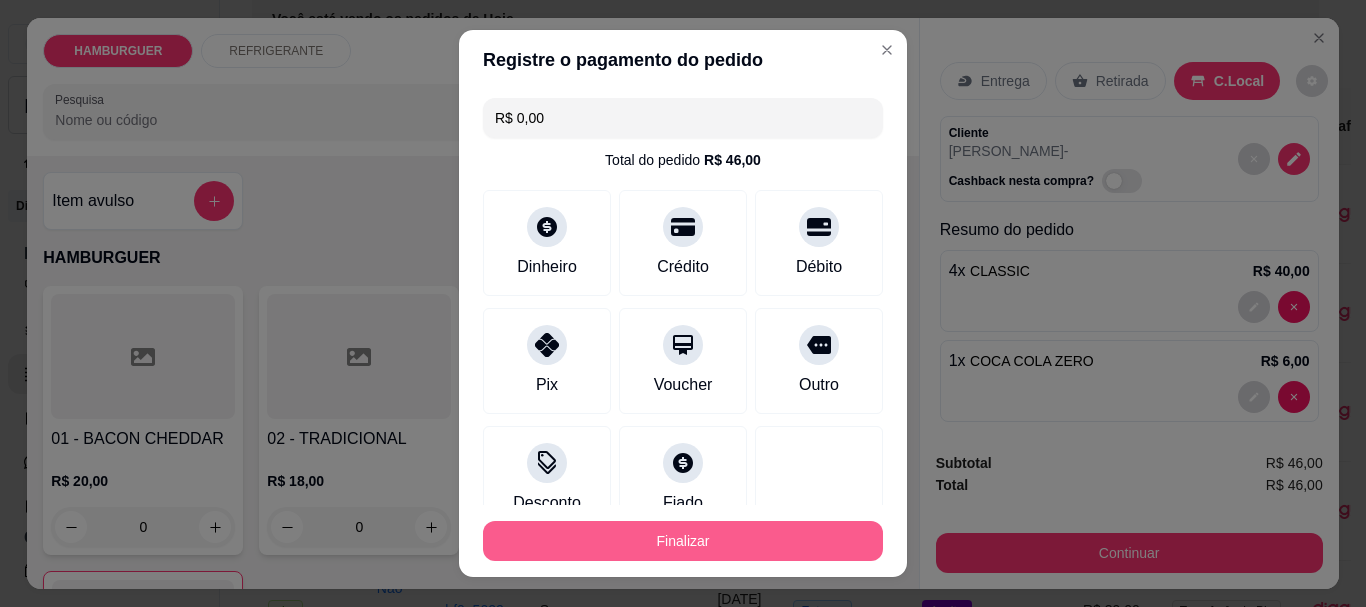click on "Finalizar" at bounding box center [683, 541] 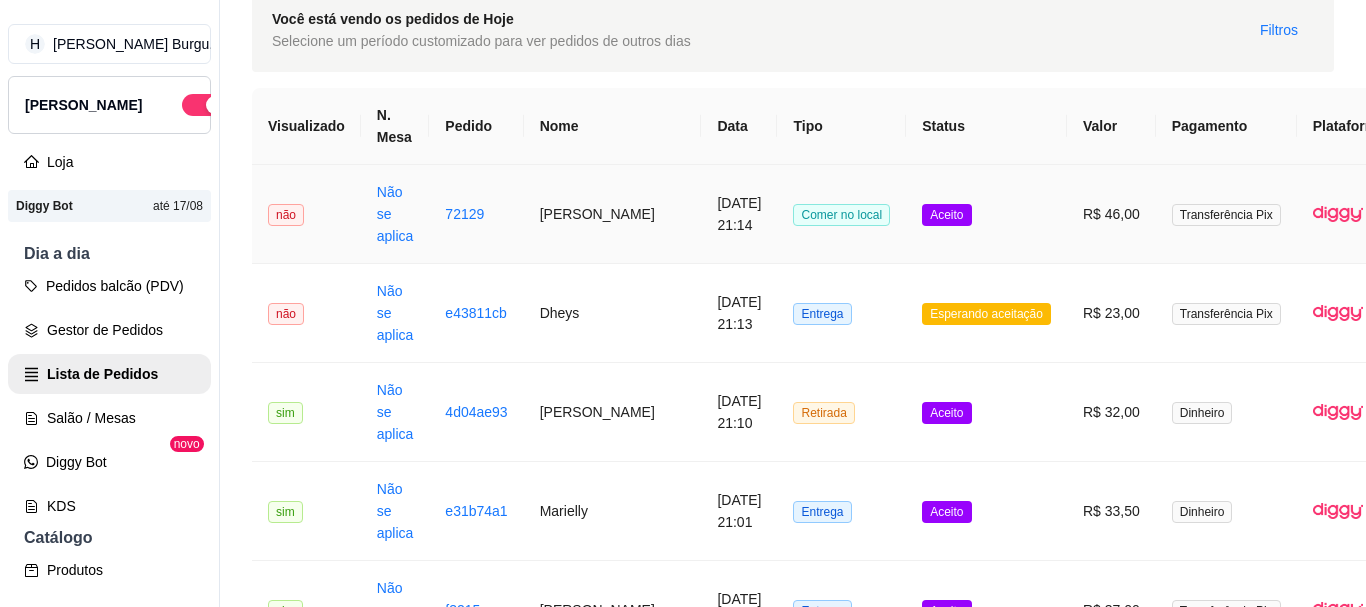 click on "Aceito" at bounding box center (986, 214) 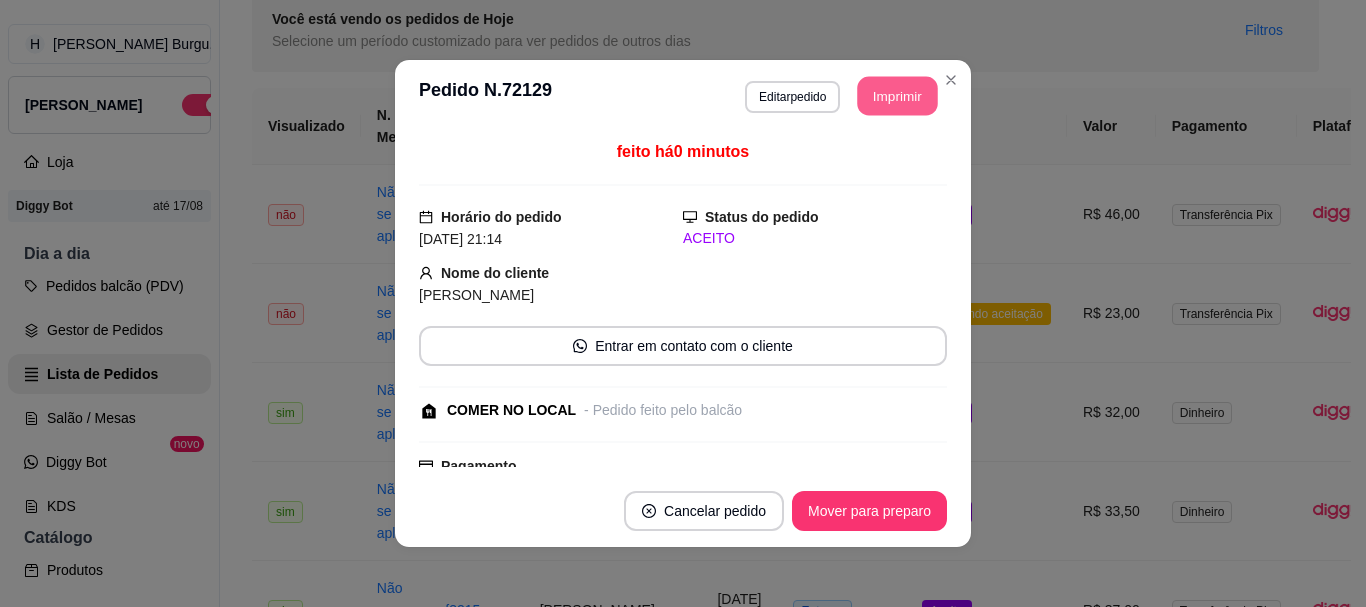 click on "Imprimir" at bounding box center [898, 96] 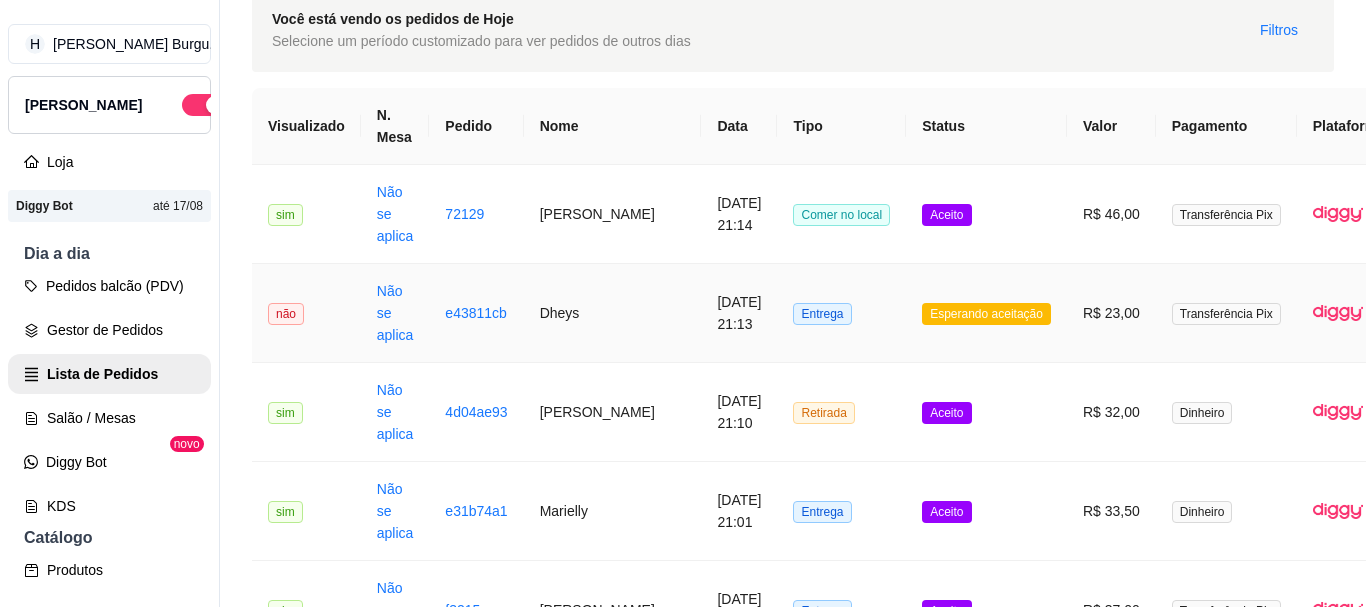 click on "Entrega" at bounding box center [841, 313] 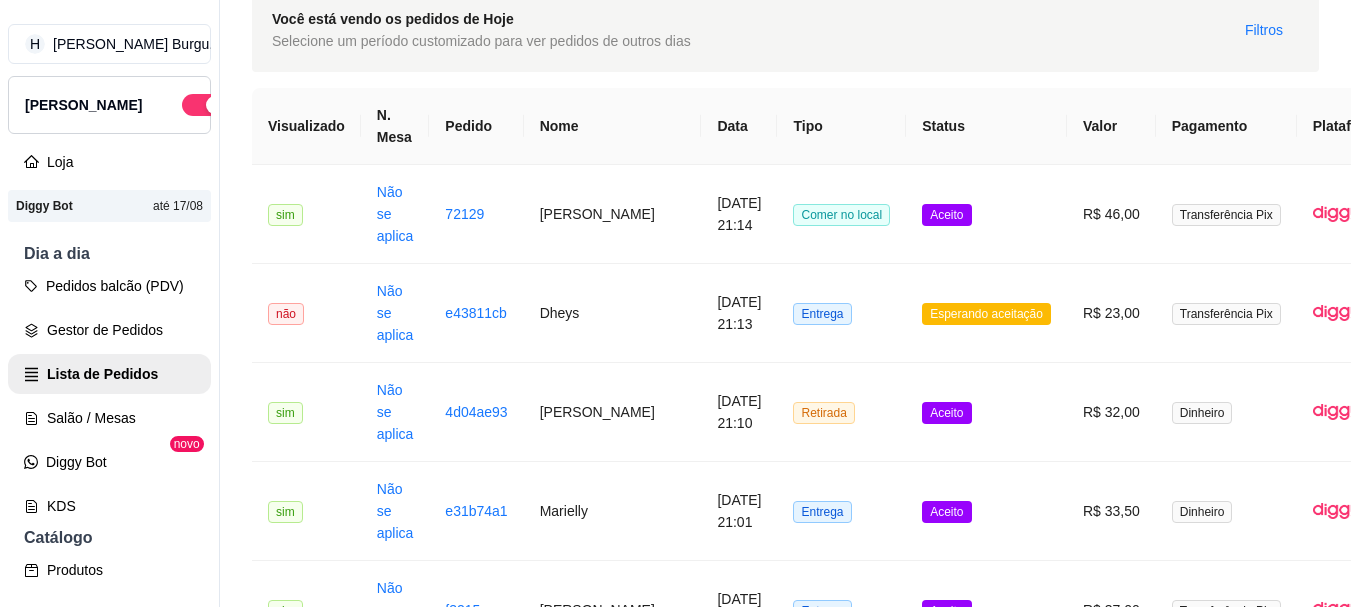 click on "Aceitar pedido" at bounding box center (887, 511) 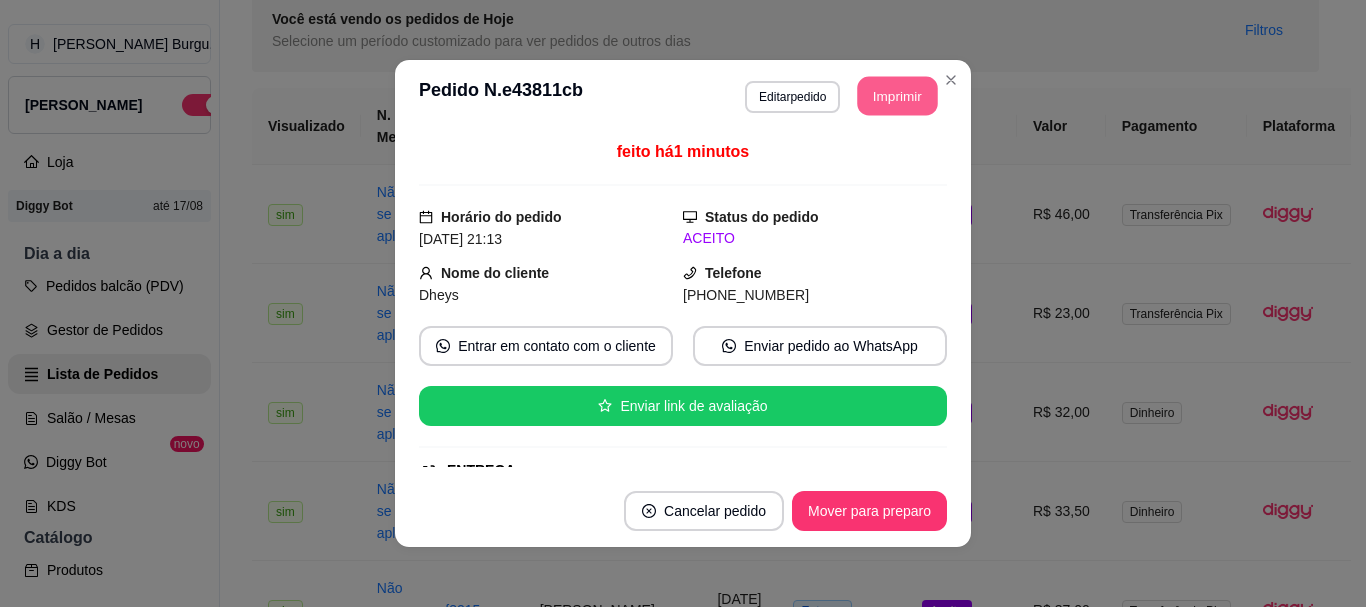 click on "Imprimir" at bounding box center [898, 96] 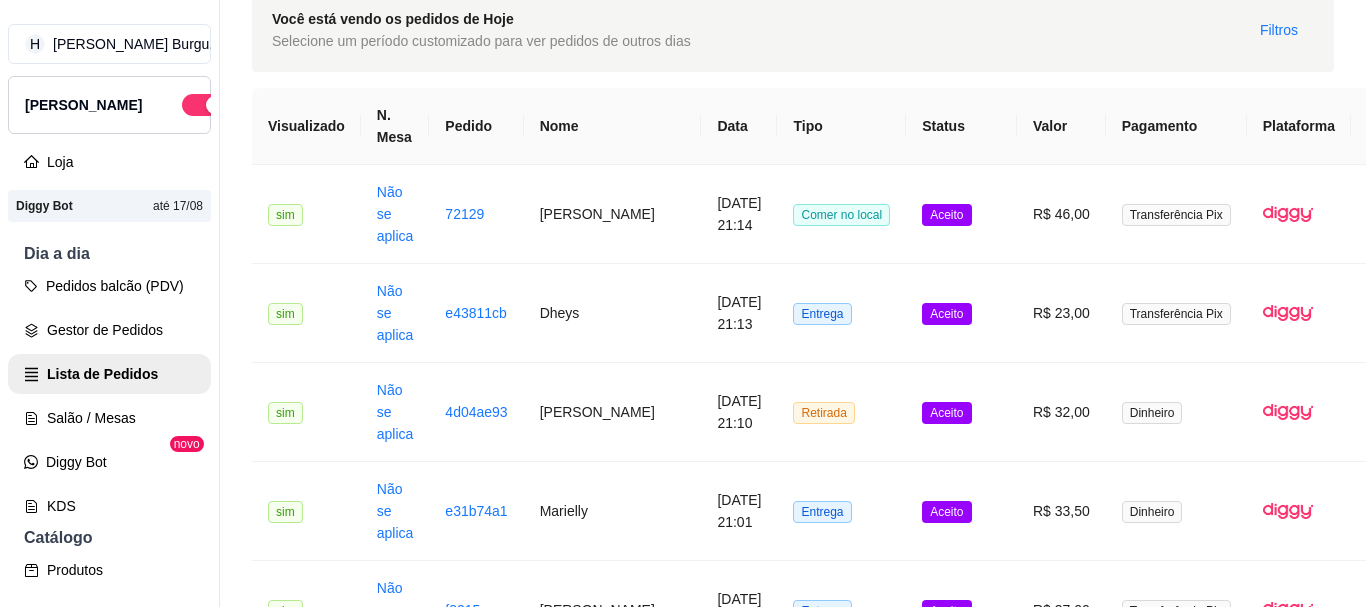 click on "Entrega" at bounding box center (841, 2194) 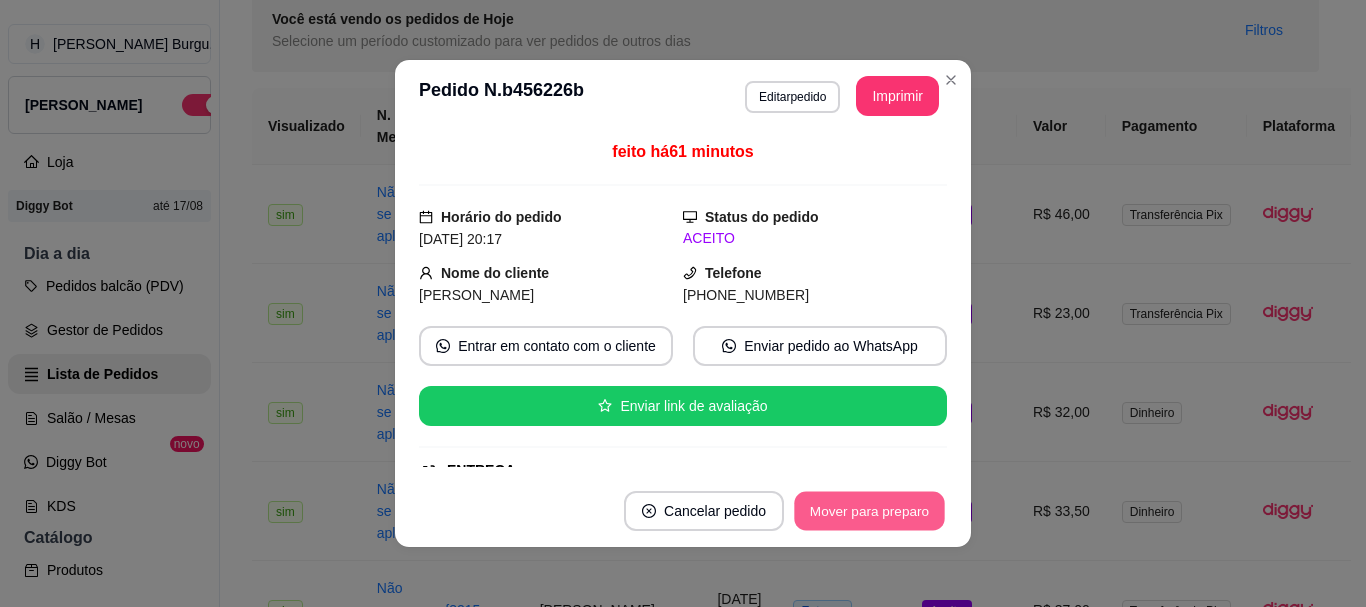 click on "Mover para preparo" at bounding box center (869, 511) 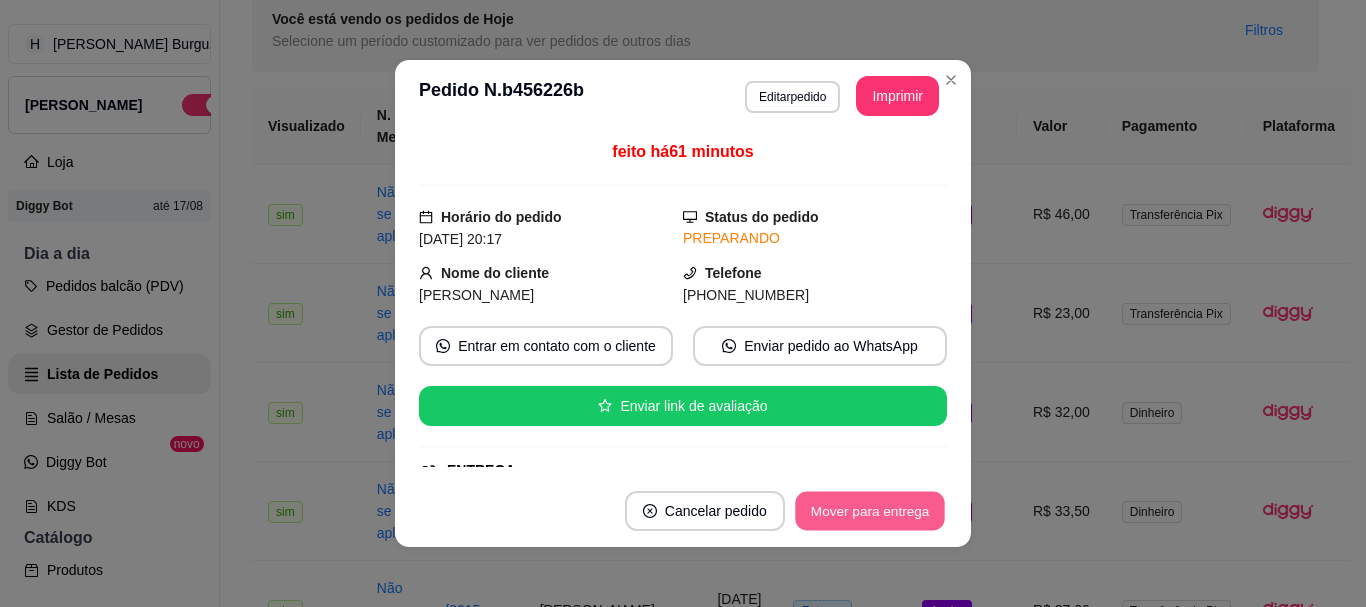 click on "Mover para entrega" at bounding box center (870, 511) 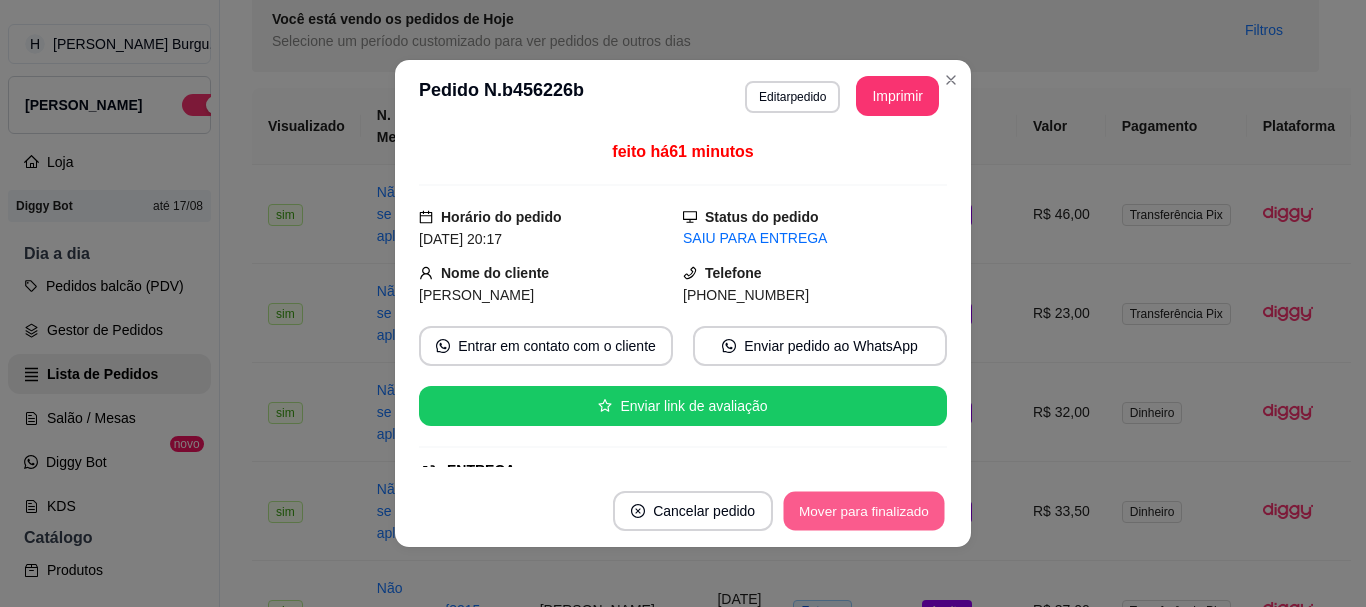click on "Mover para finalizado" at bounding box center [864, 511] 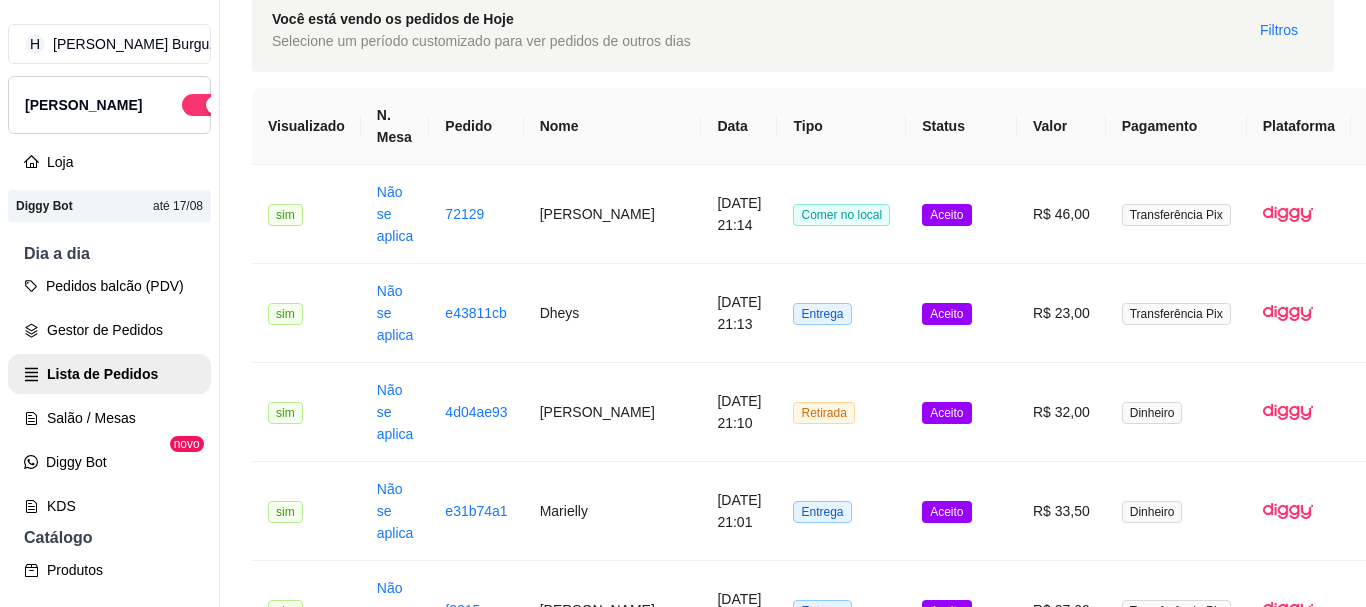 click on "Entrega" at bounding box center [841, 2293] 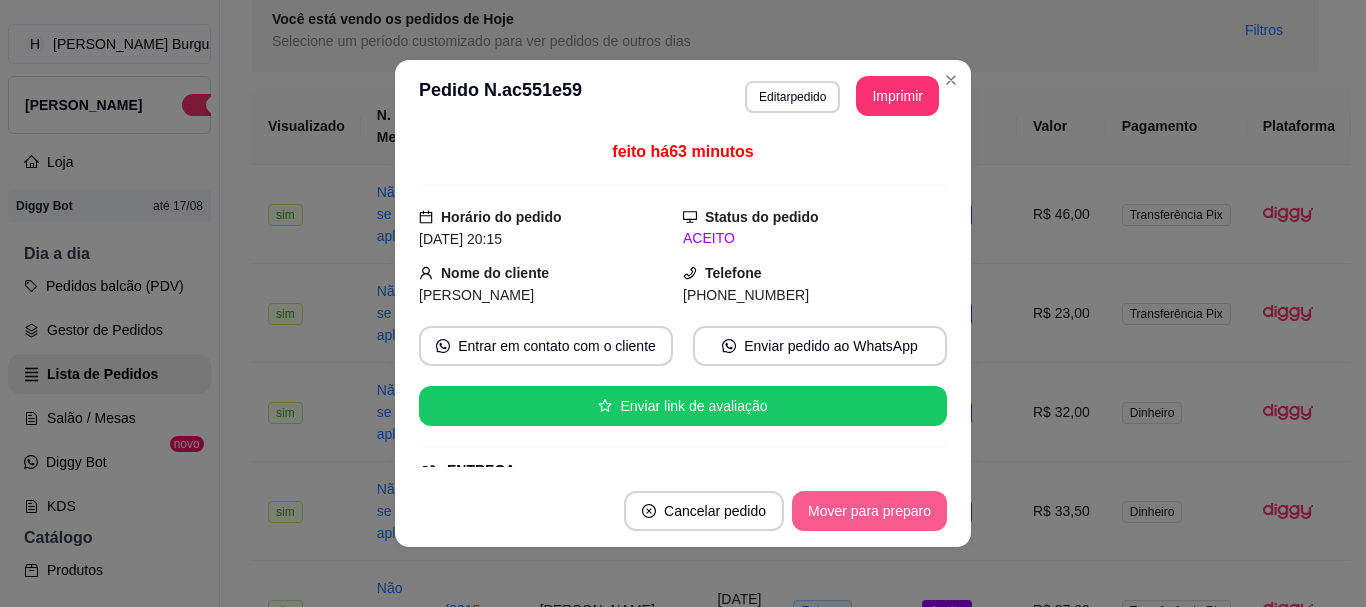 click on "Mover para preparo" at bounding box center (869, 511) 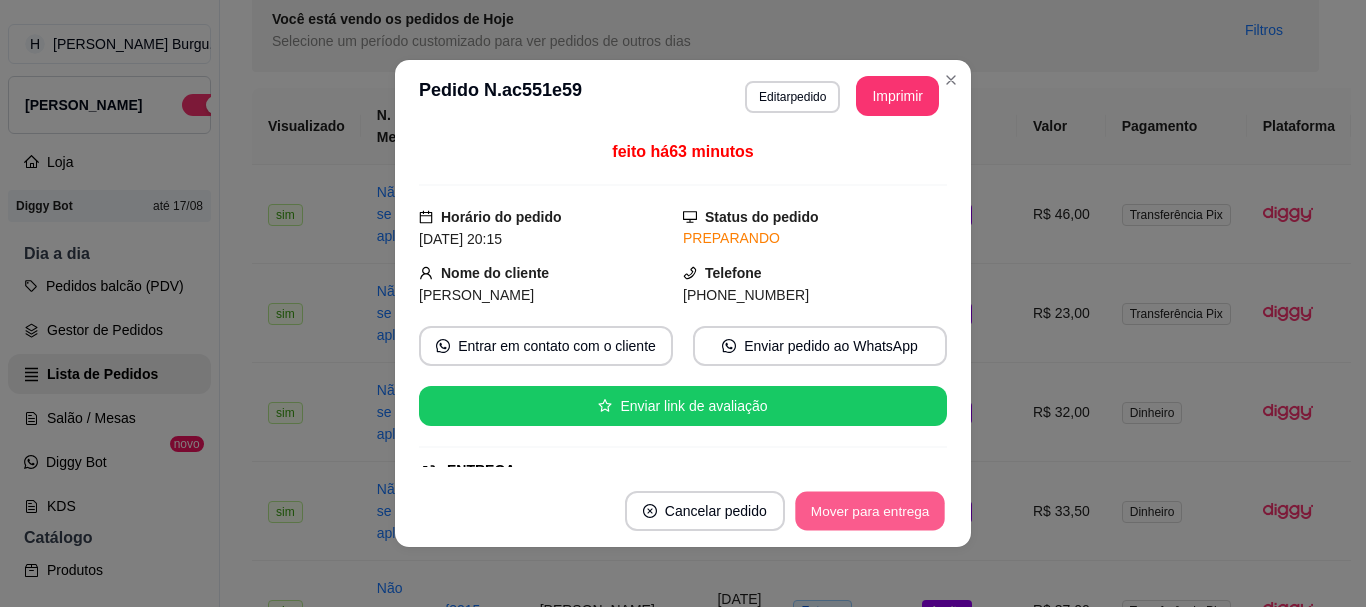 click on "Mover para entrega" at bounding box center [870, 511] 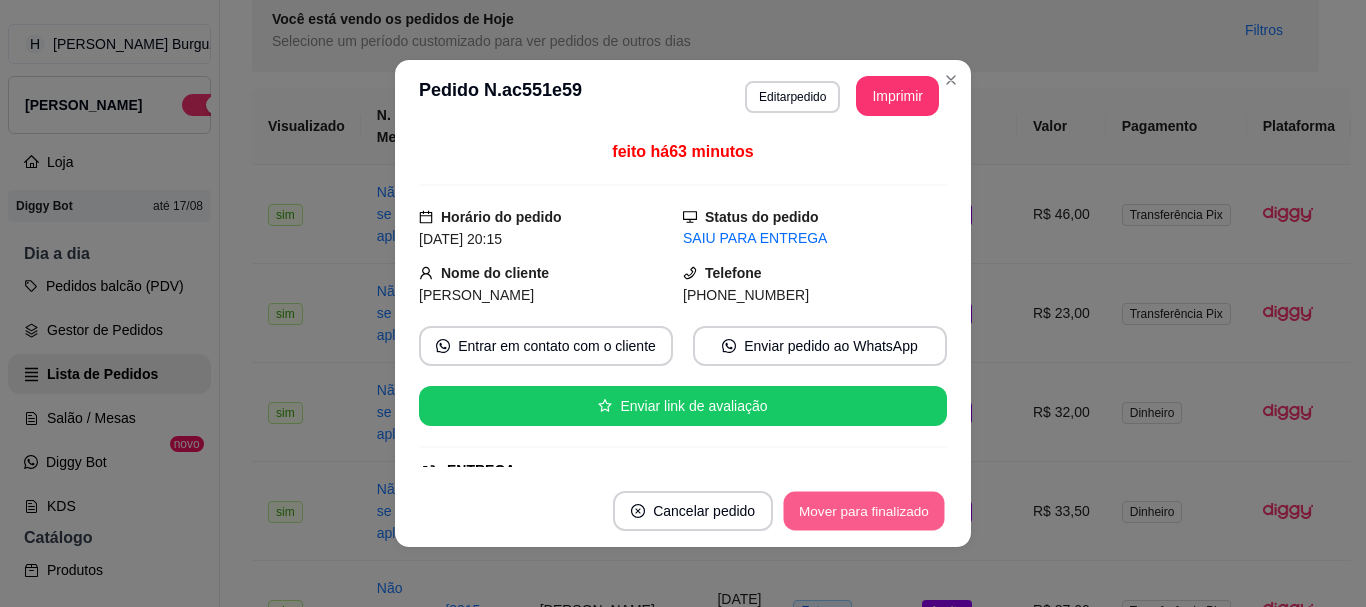 click on "Mover para finalizado" at bounding box center (864, 511) 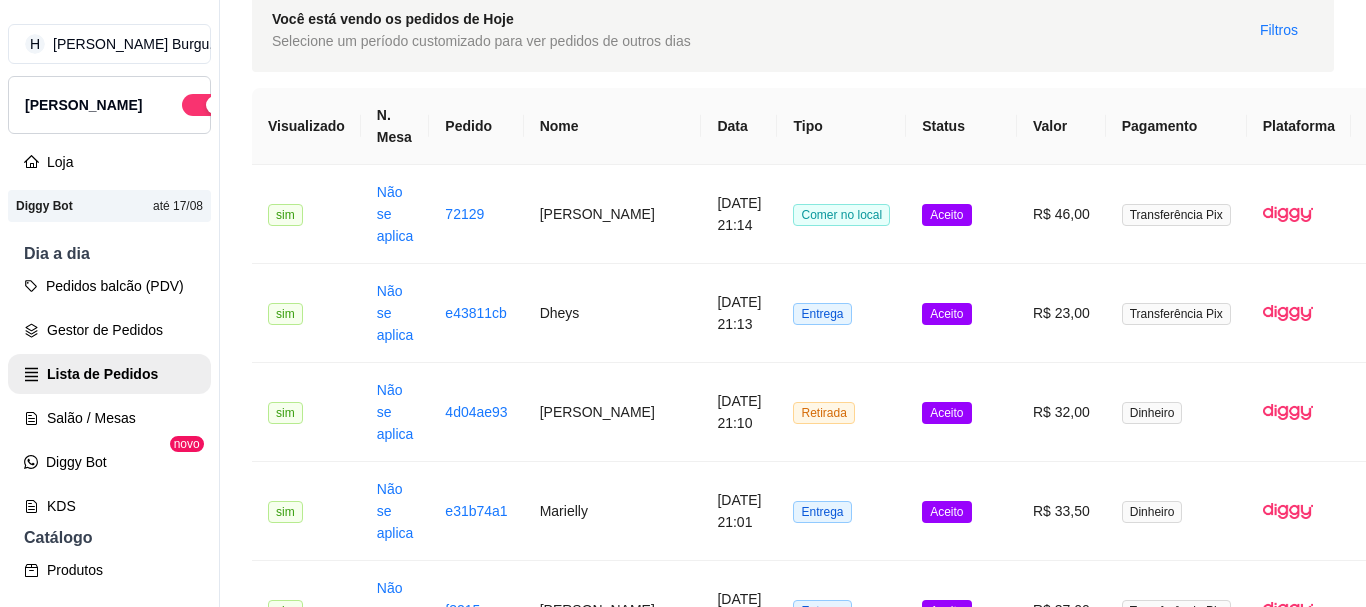 click on "Aceito" at bounding box center (961, 2392) 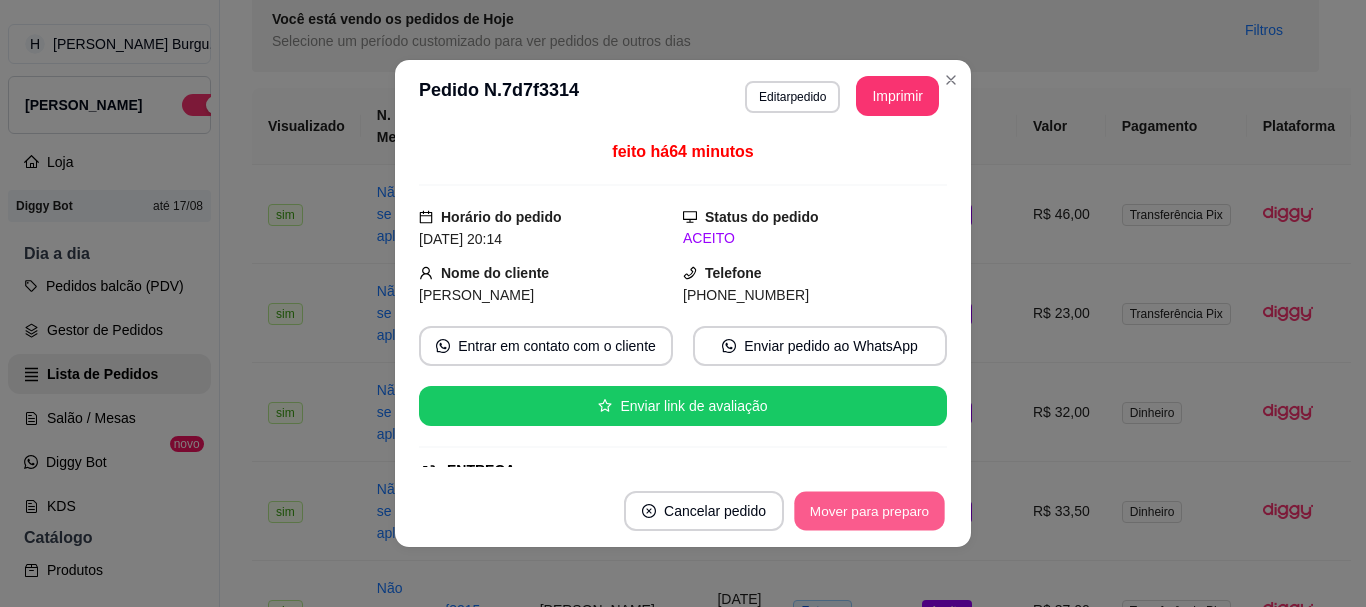 click on "Mover para preparo" at bounding box center (869, 511) 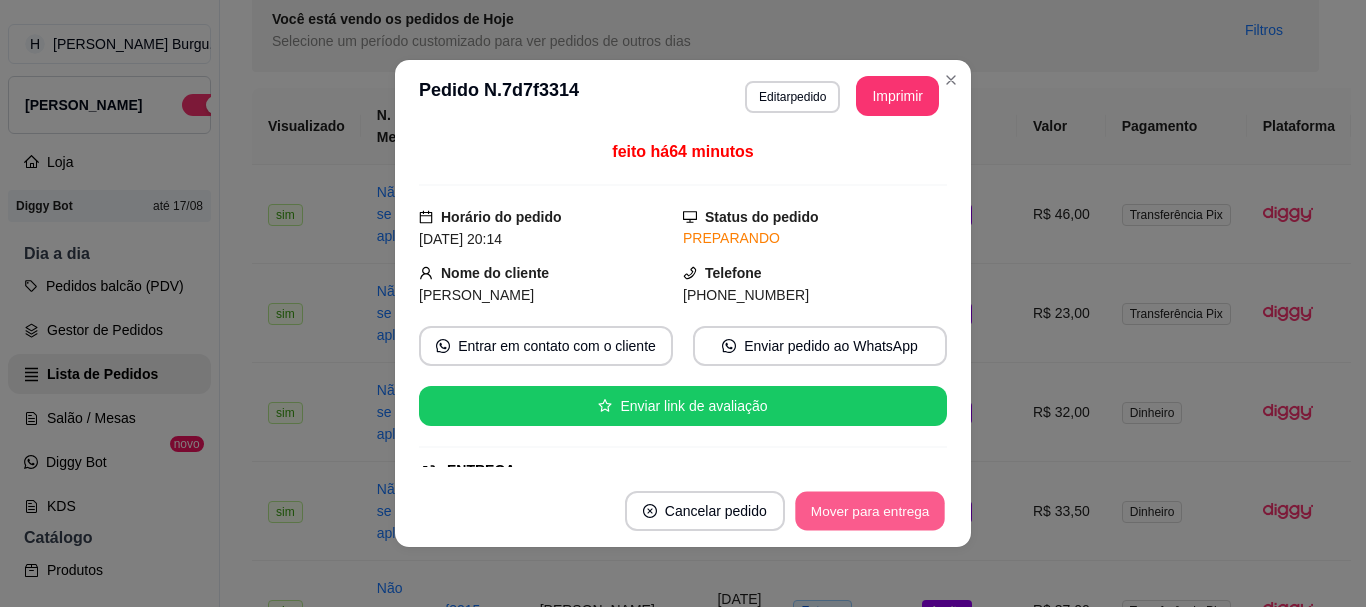 click on "Mover para entrega" at bounding box center (870, 511) 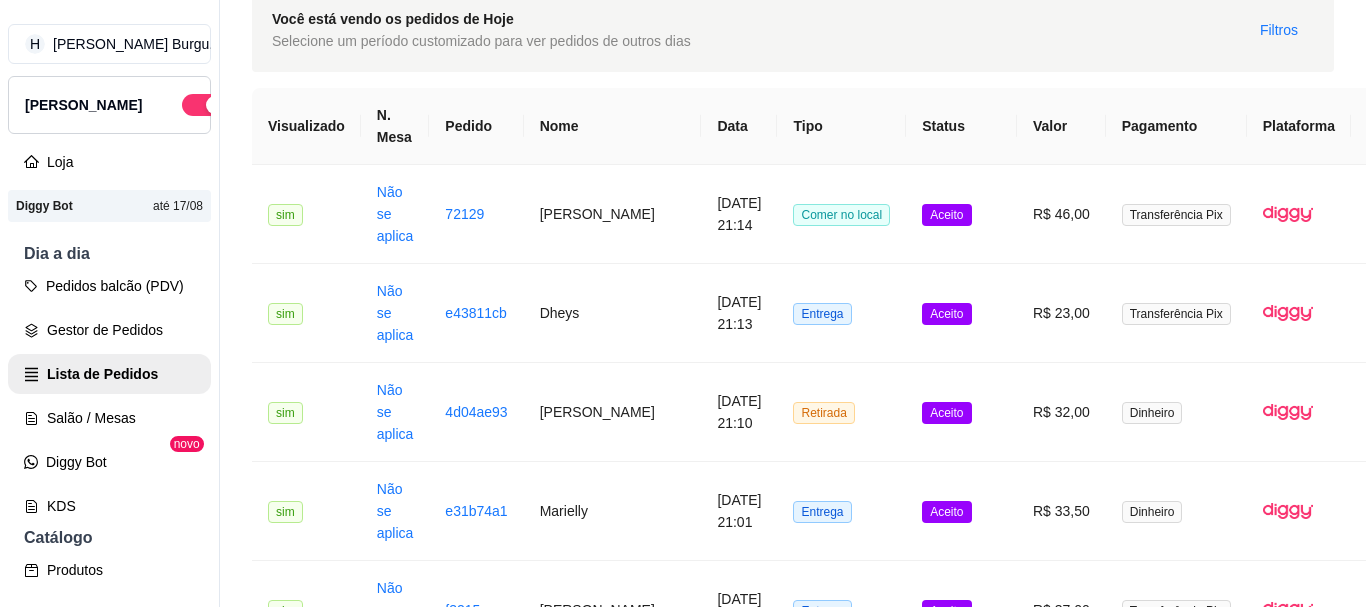 click on "Aceito" at bounding box center (961, 2491) 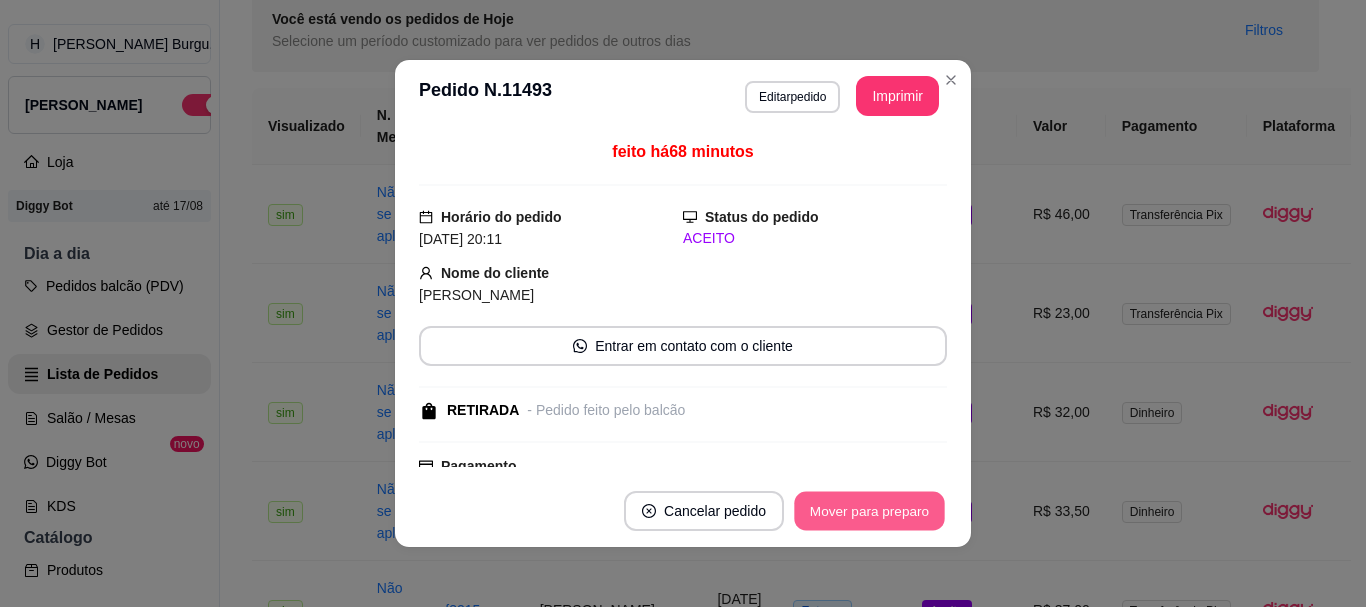 click on "Mover para preparo" at bounding box center (869, 511) 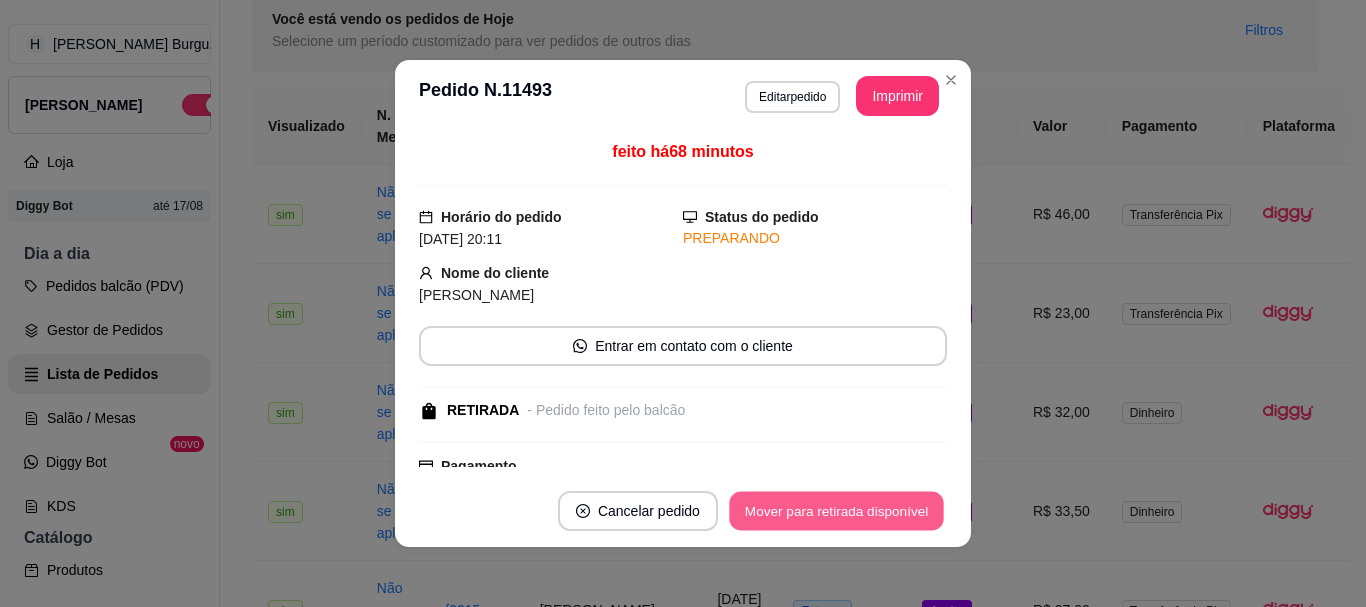 click on "Mover para retirada disponível" at bounding box center [836, 511] 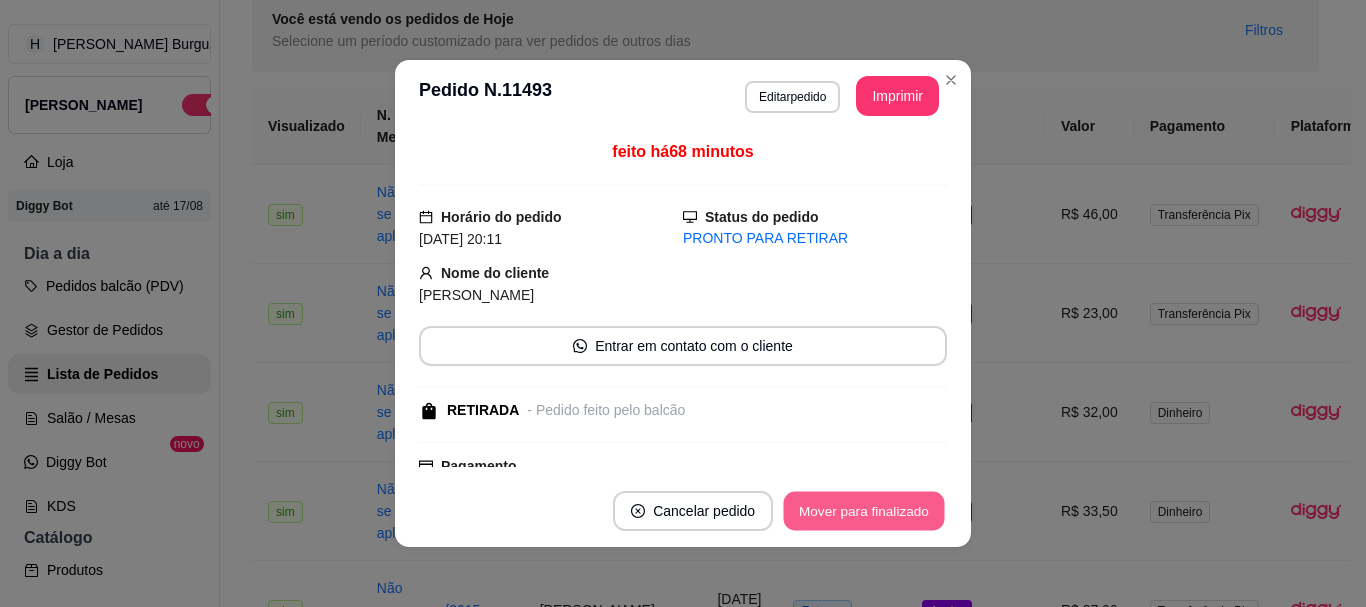 click on "Mover para finalizado" at bounding box center (864, 511) 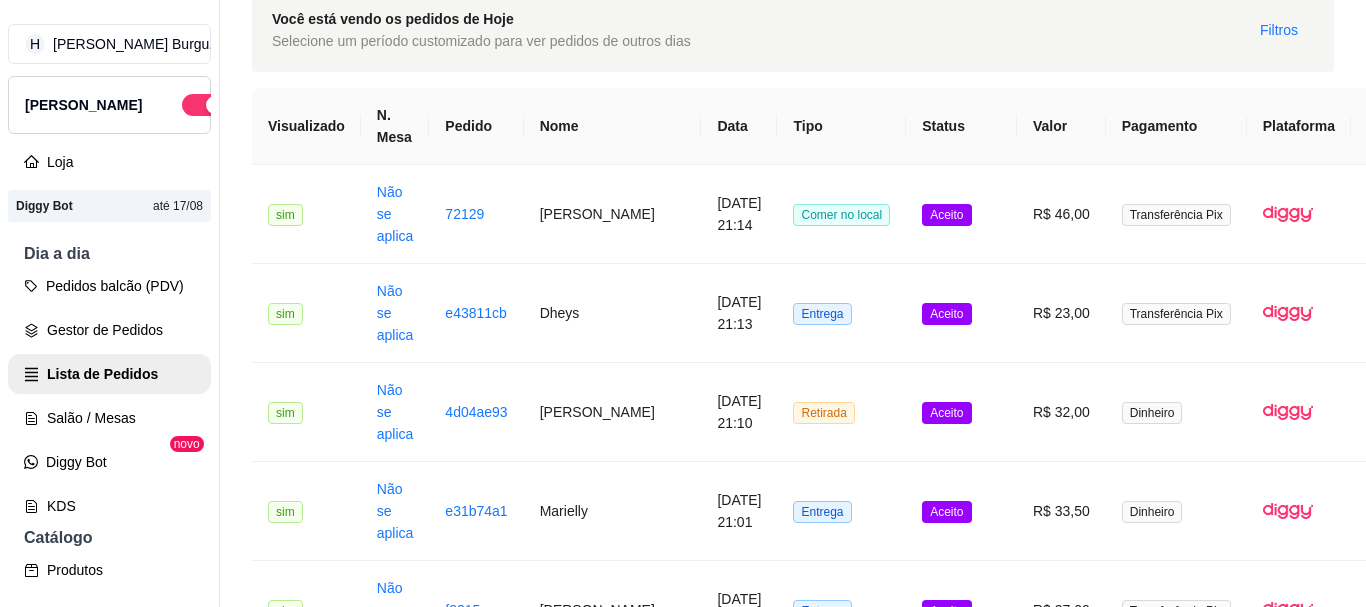 click on "Em entrega" at bounding box center [961, 2392] 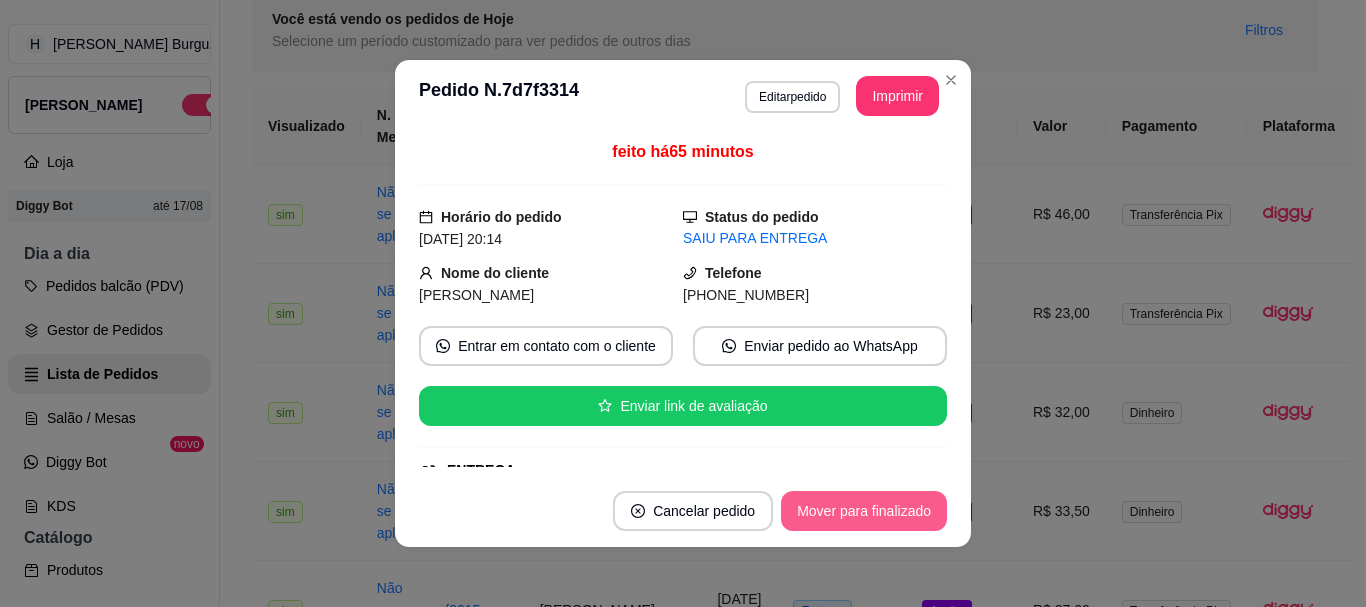 click on "Mover para finalizado" at bounding box center (864, 511) 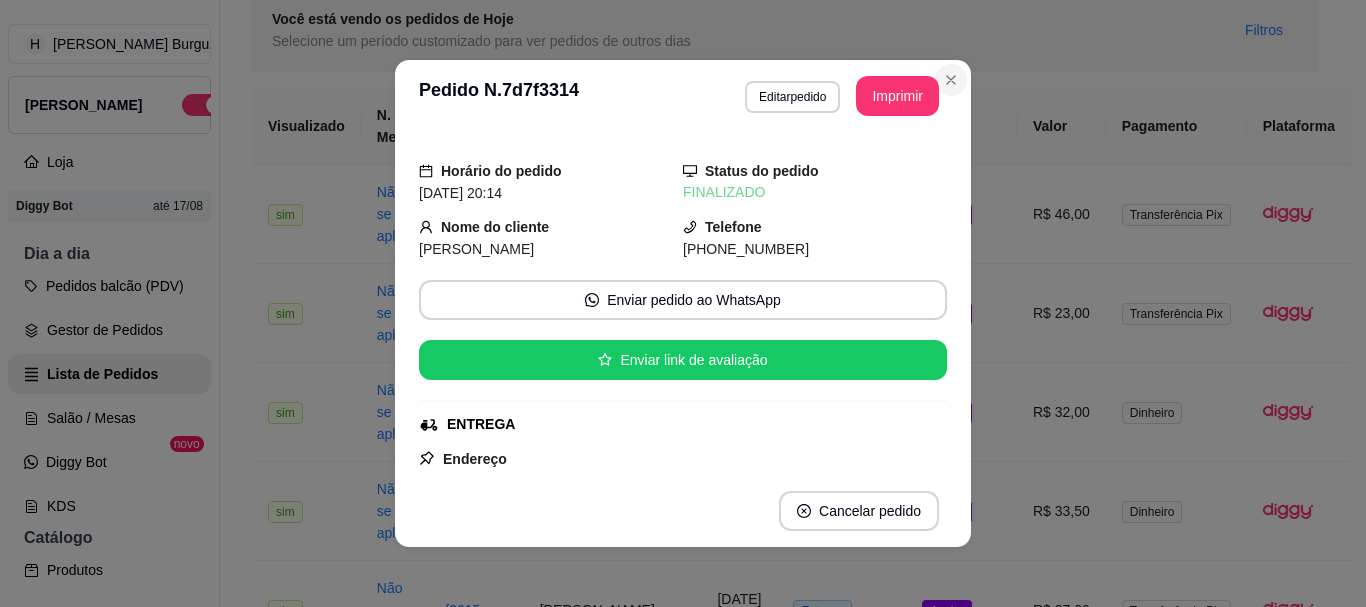 click on "**********" at bounding box center [683, 303] 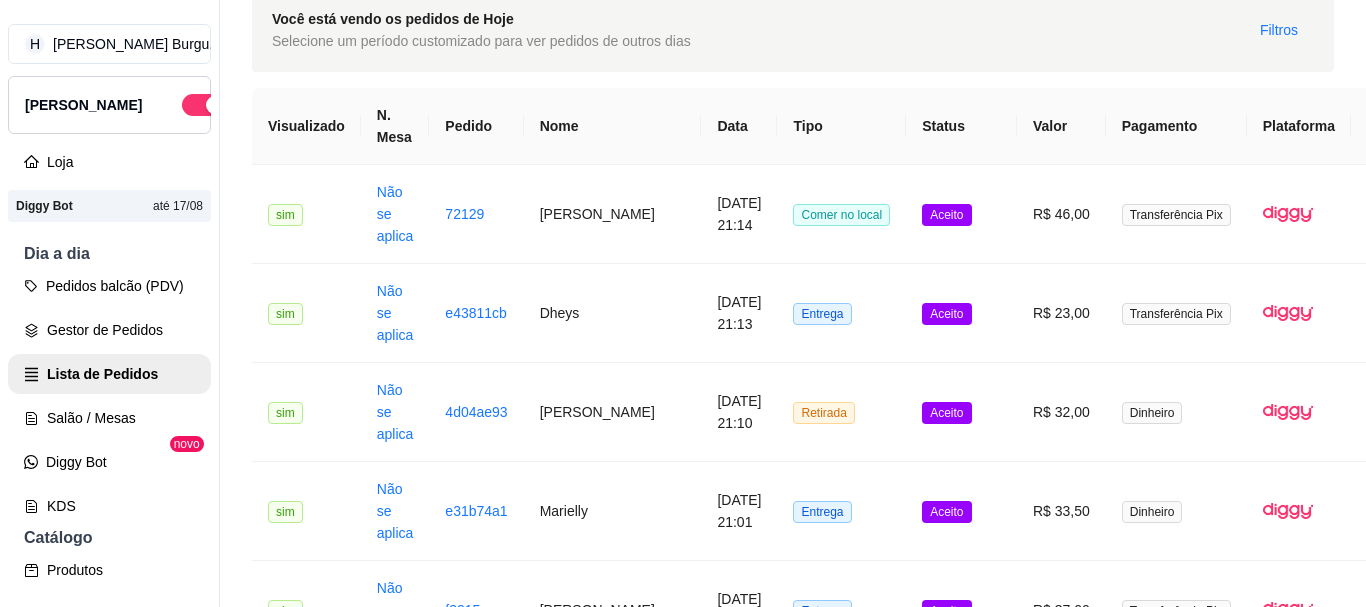 click on "Aceito" at bounding box center [961, 2590] 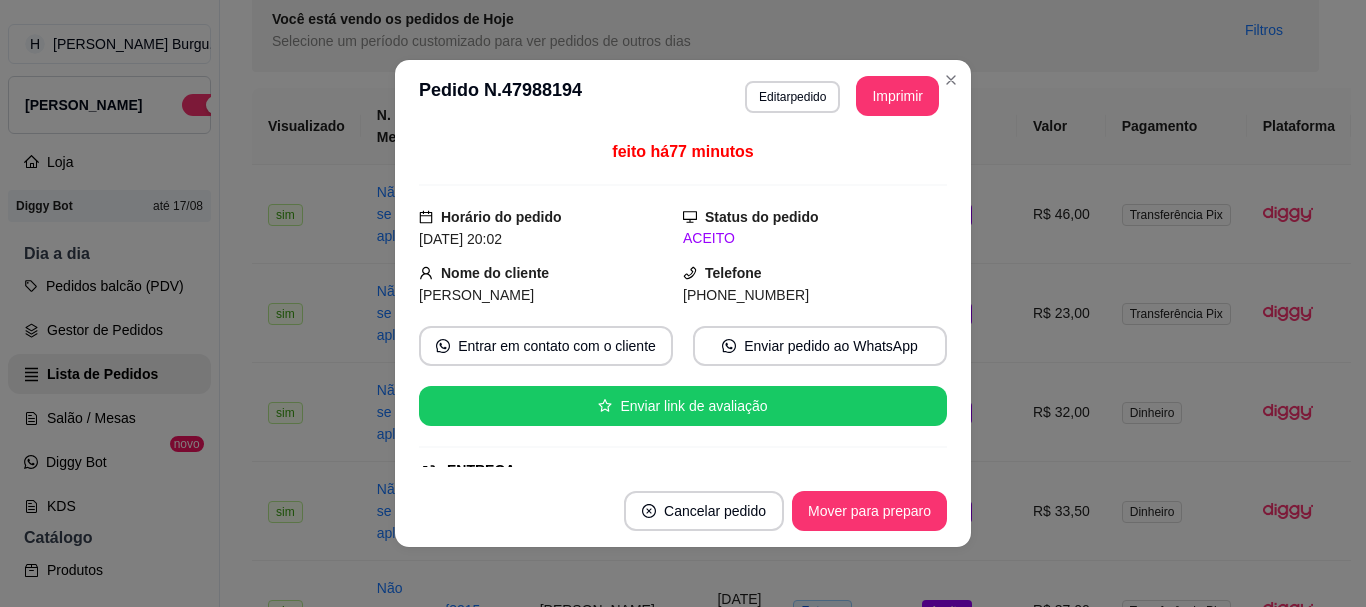 click on "Cancelar pedido Mover para preparo" at bounding box center [683, 511] 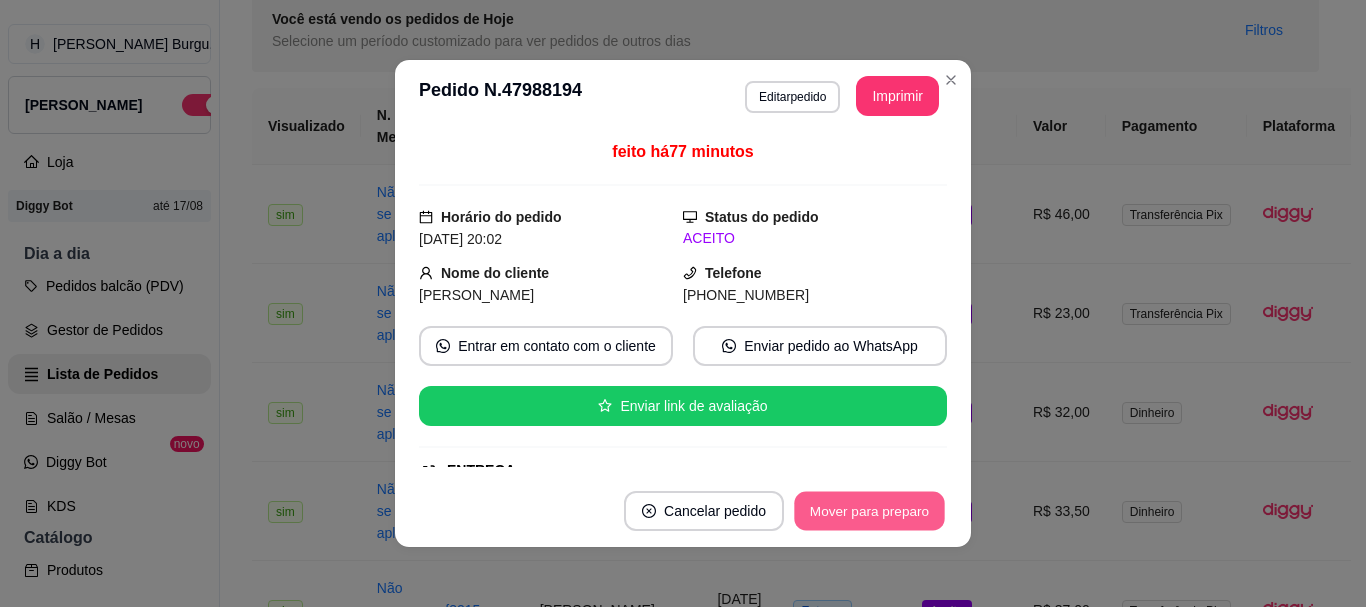 click on "Mover para preparo" at bounding box center (869, 511) 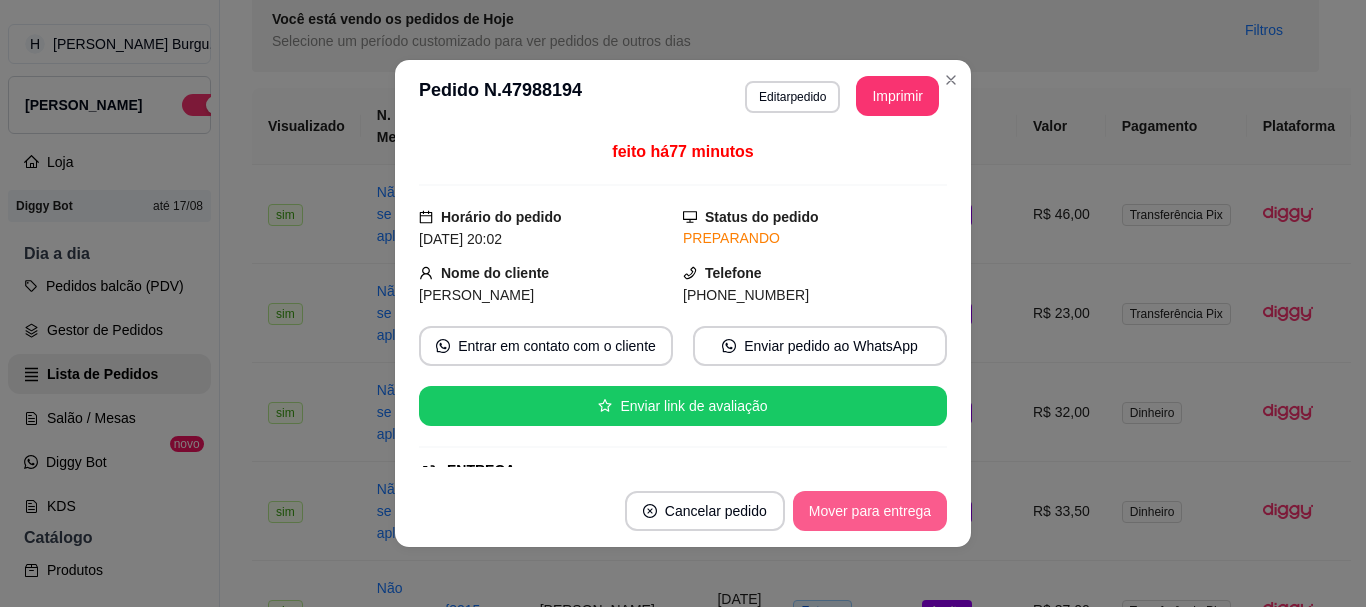 click on "Mover para entrega" at bounding box center (870, 511) 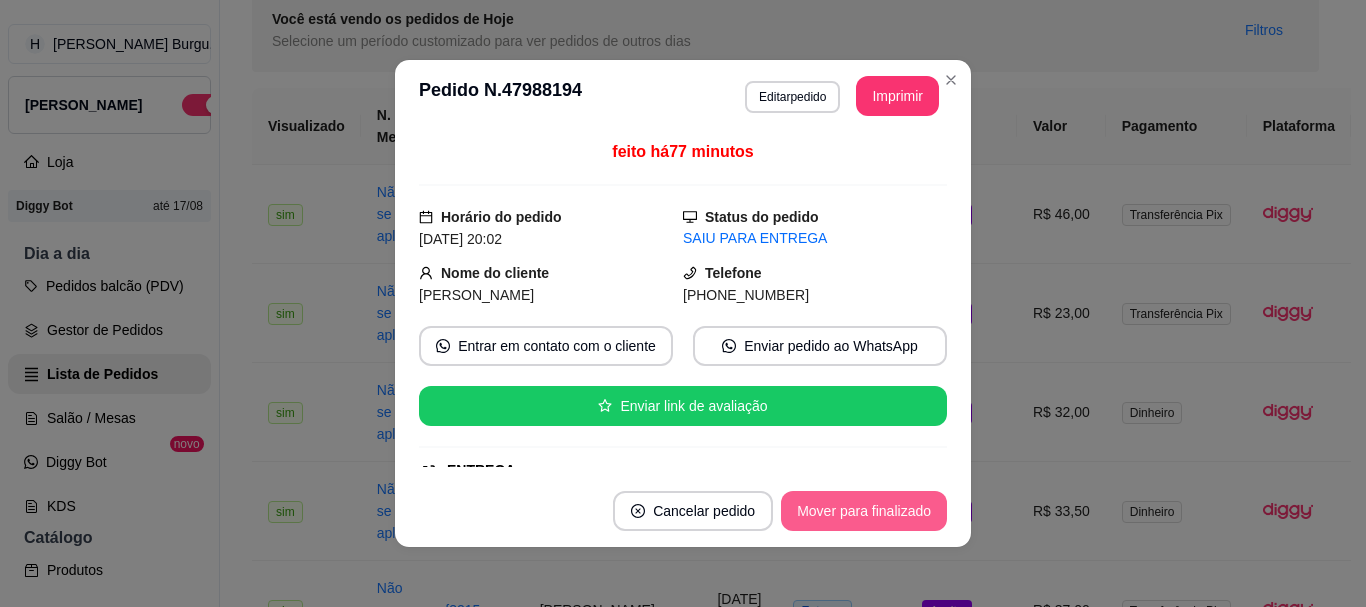 click on "Mover para finalizado" at bounding box center [864, 511] 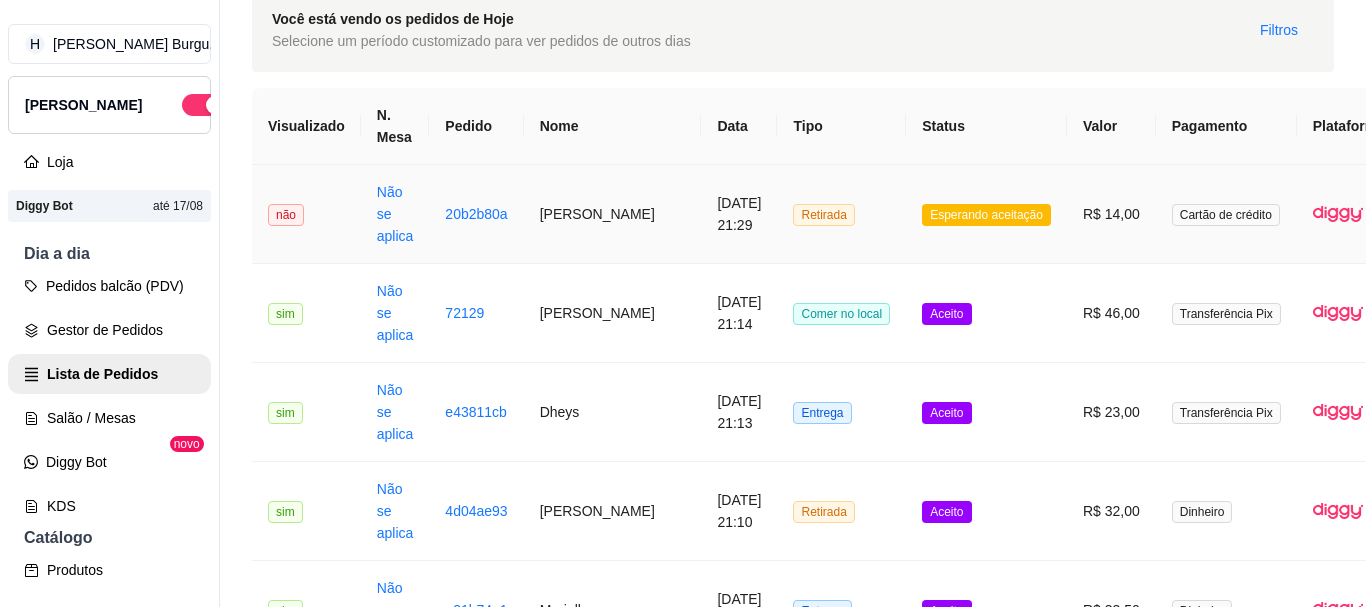 click on "Esperando aceitação" at bounding box center (986, 214) 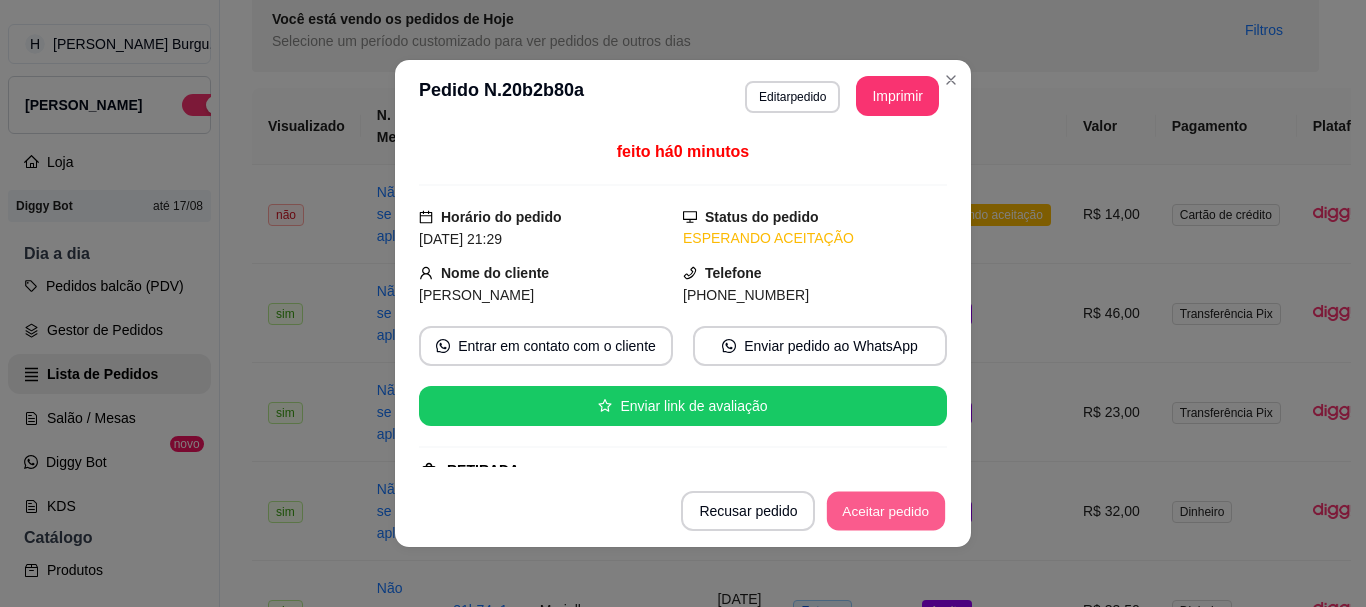 click on "Aceitar pedido" at bounding box center [886, 511] 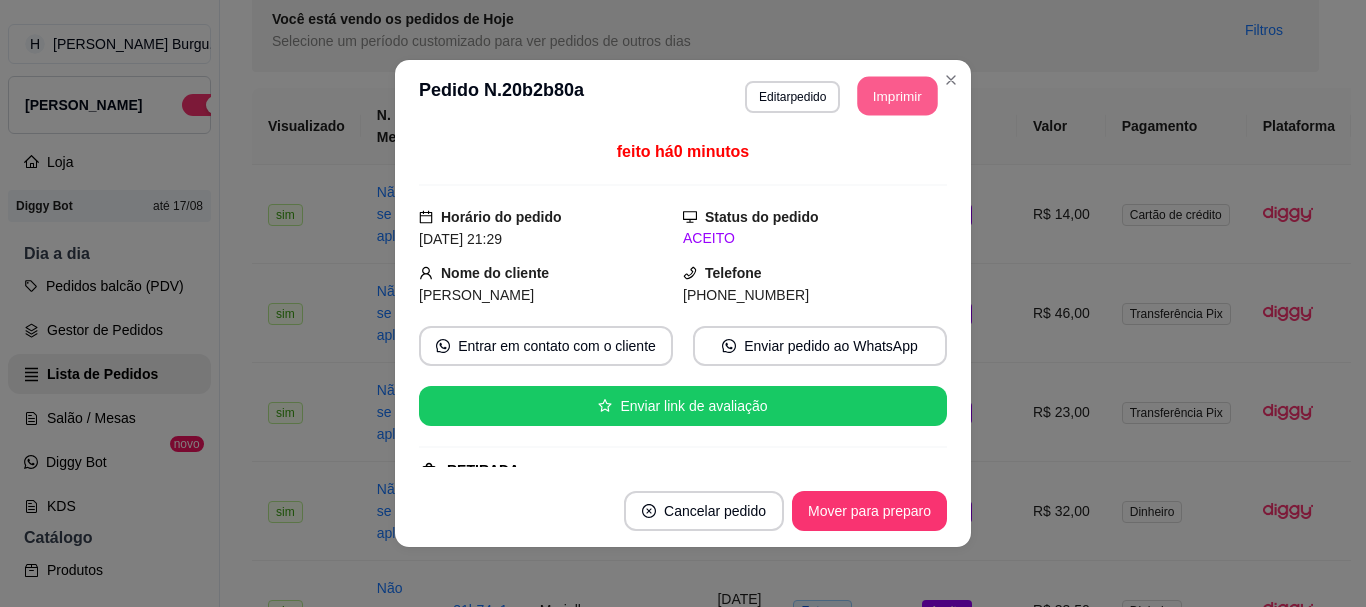 click on "Imprimir" at bounding box center (898, 96) 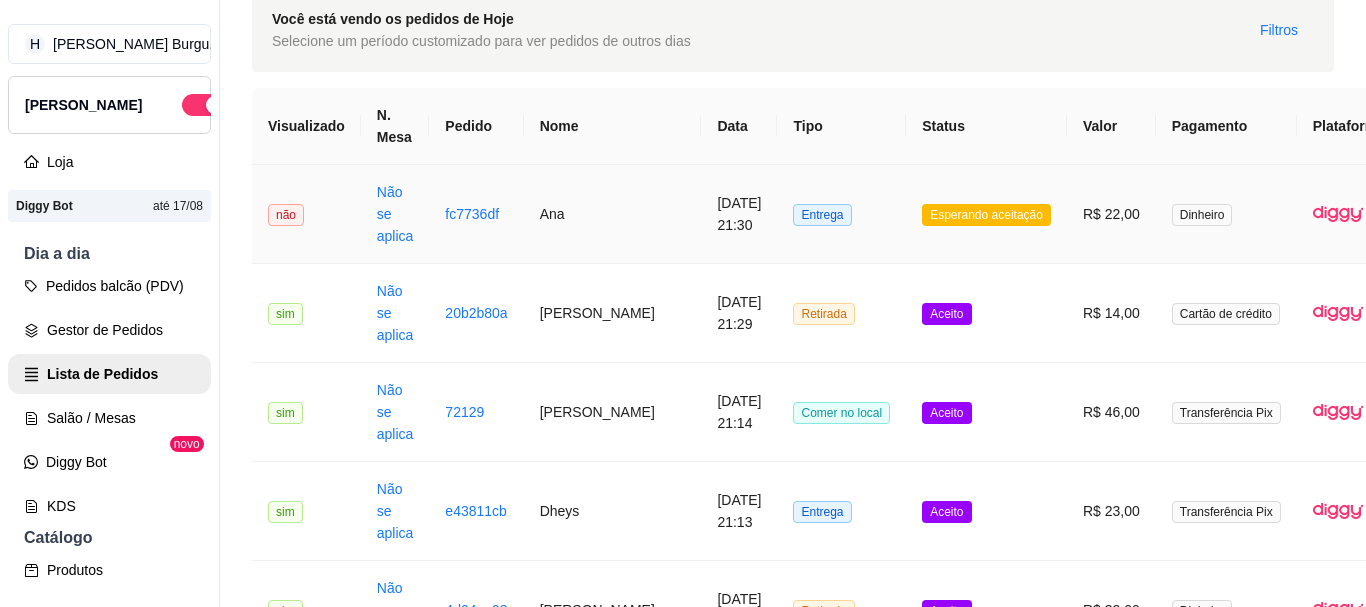 click on "Esperando aceitação" at bounding box center (986, 214) 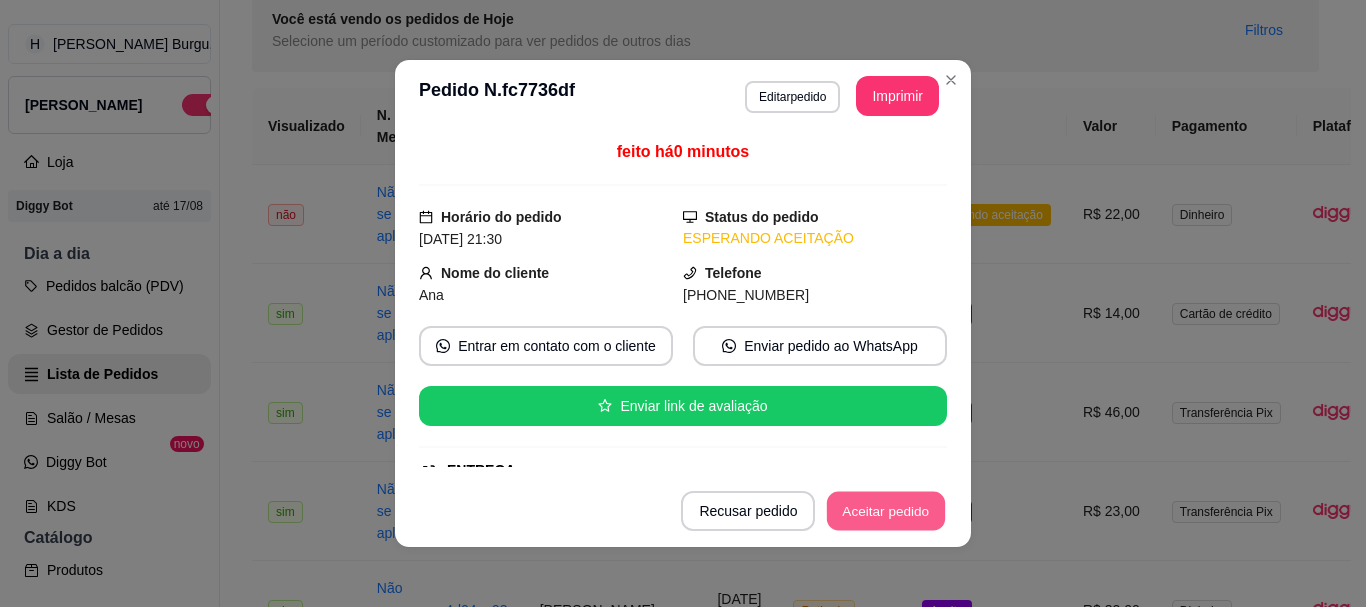 click on "Aceitar pedido" at bounding box center [886, 511] 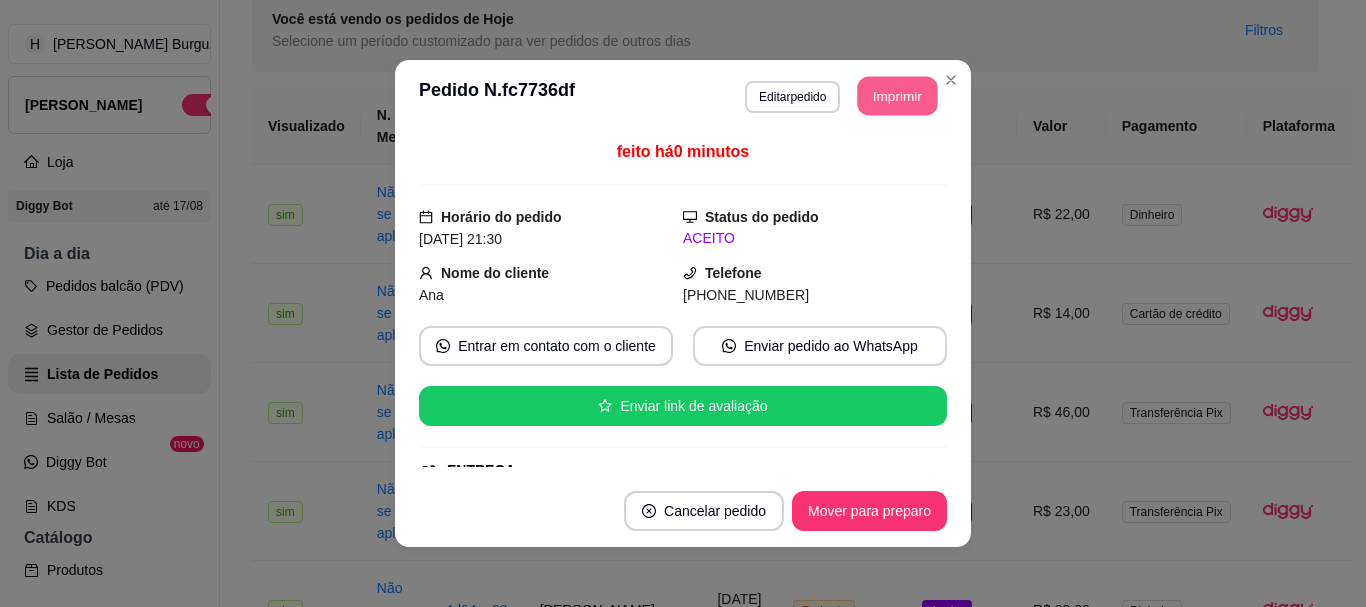 click on "Imprimir" at bounding box center [898, 96] 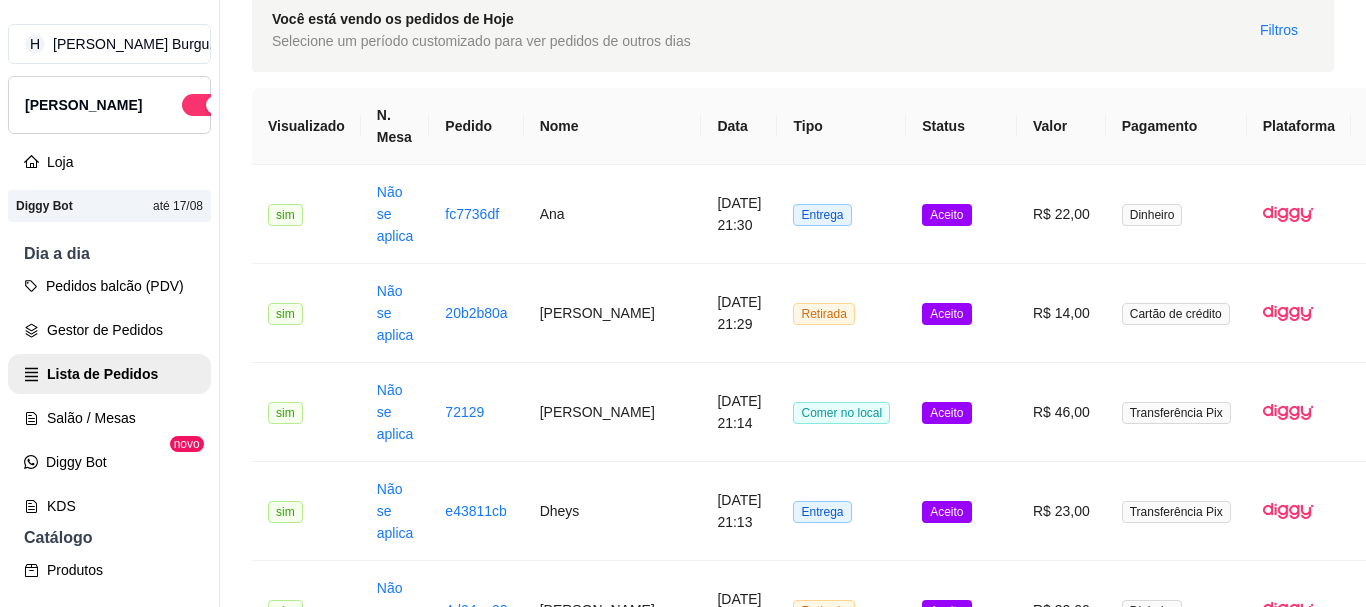 click on "PDV - Lançar pedido" at bounding box center [1253, -52] 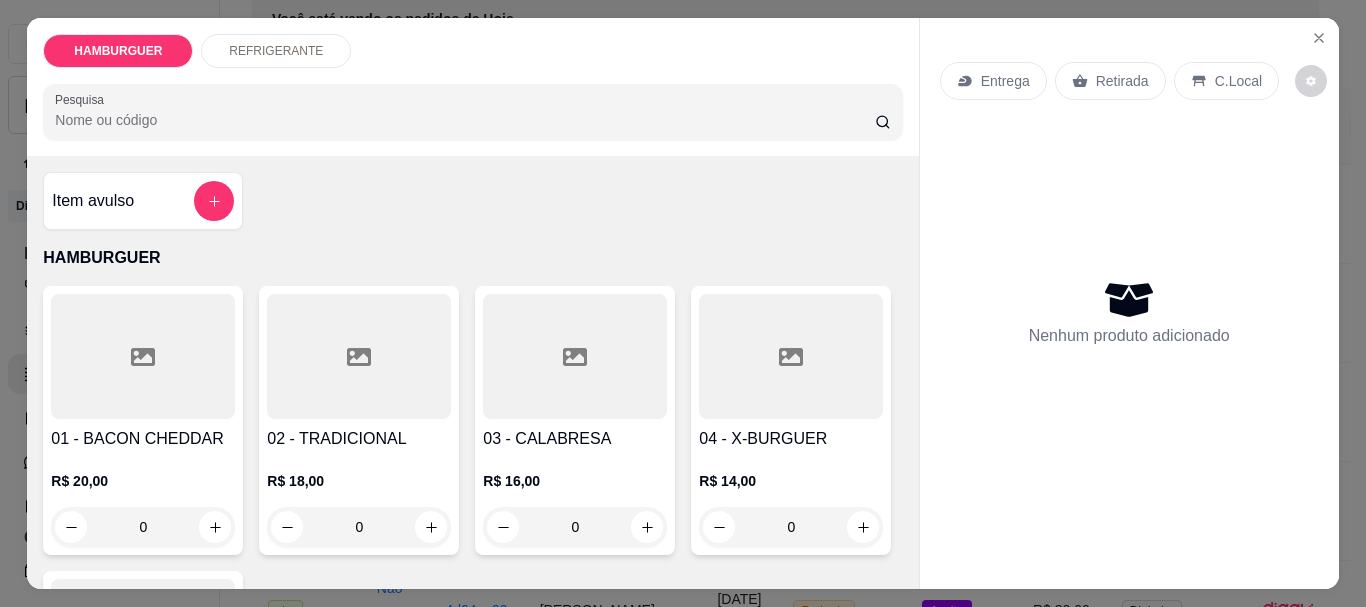 click on "0" at bounding box center (791, 527) 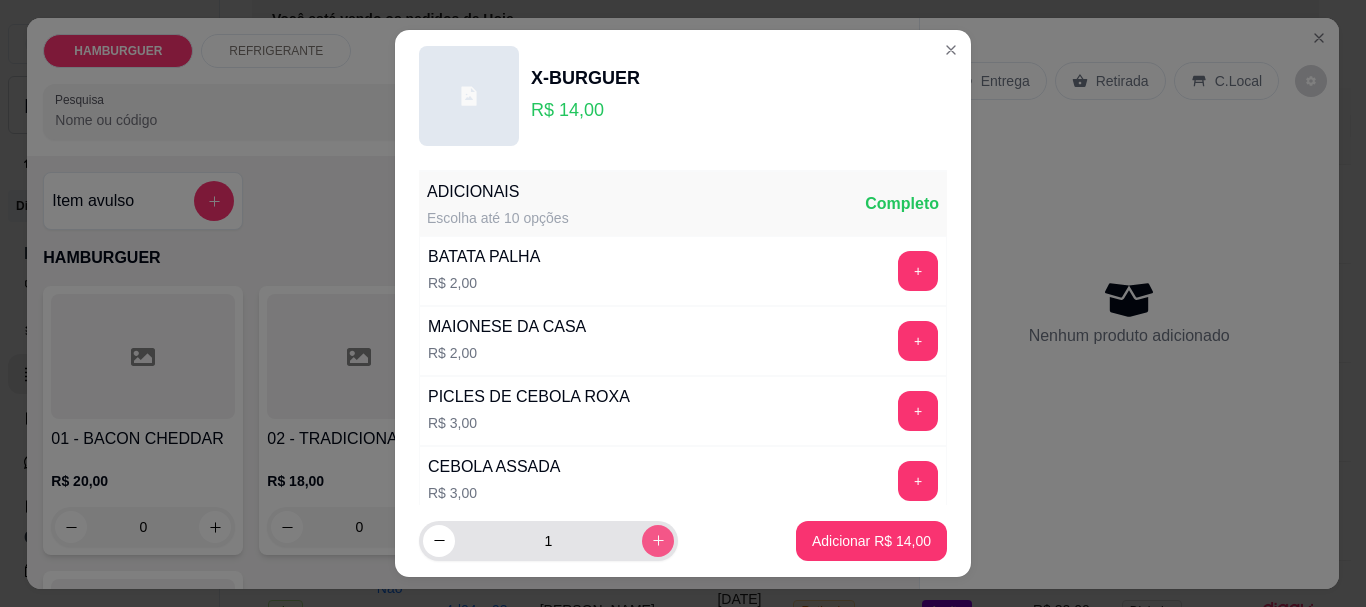 click at bounding box center (658, 541) 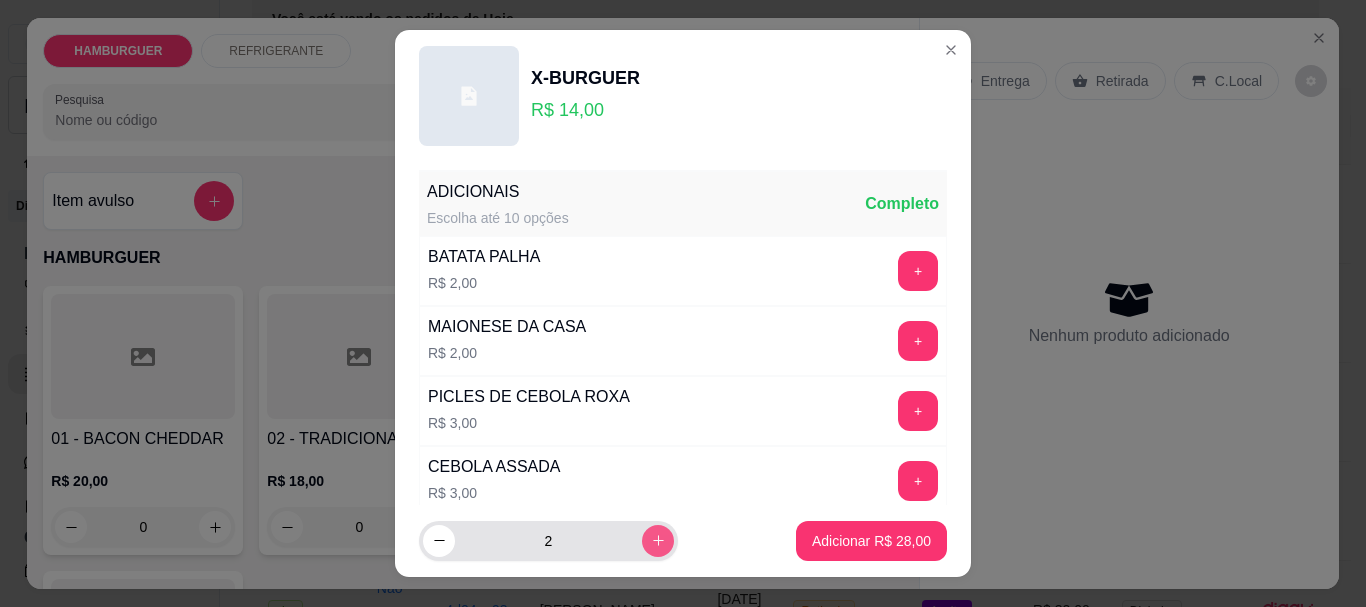 click at bounding box center [658, 541] 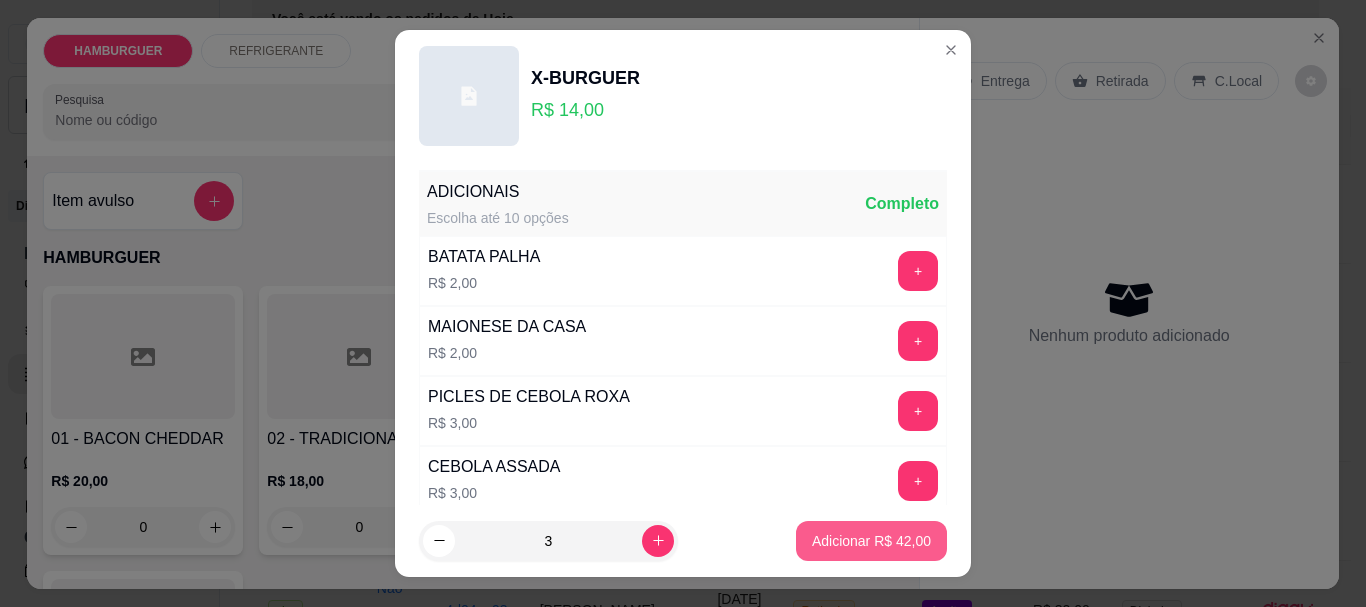 click on "Adicionar   R$ 42,00" at bounding box center [871, 541] 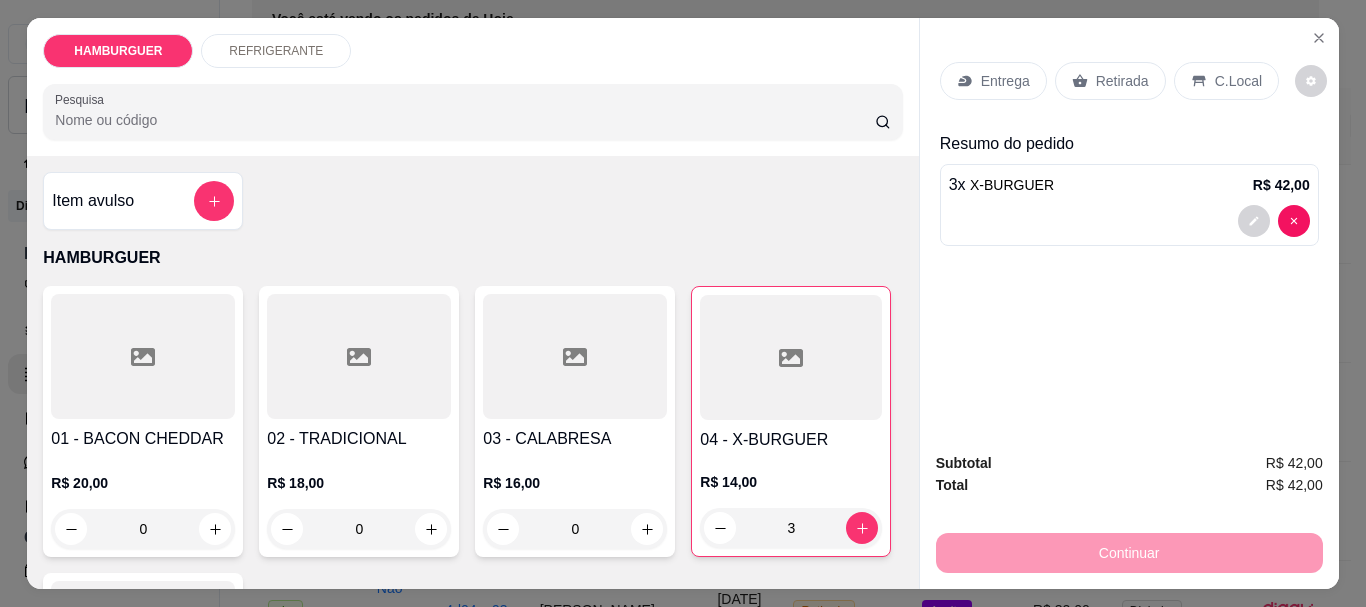 click on "Entrega" at bounding box center (1005, 81) 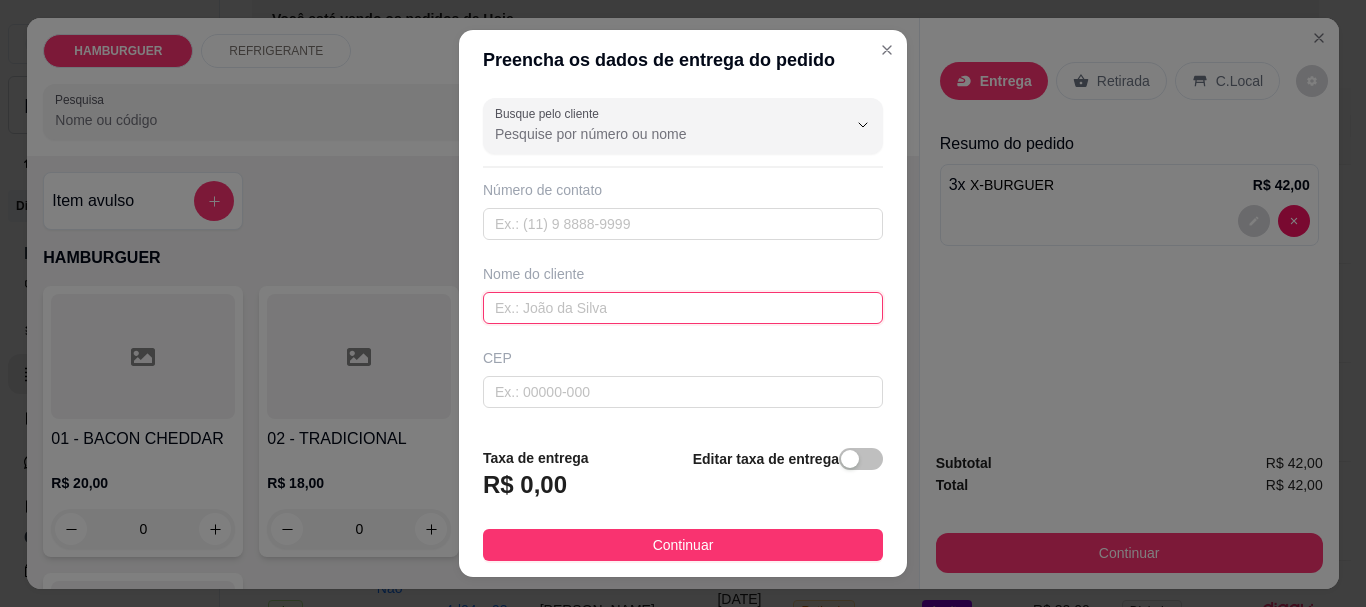 click at bounding box center [683, 308] 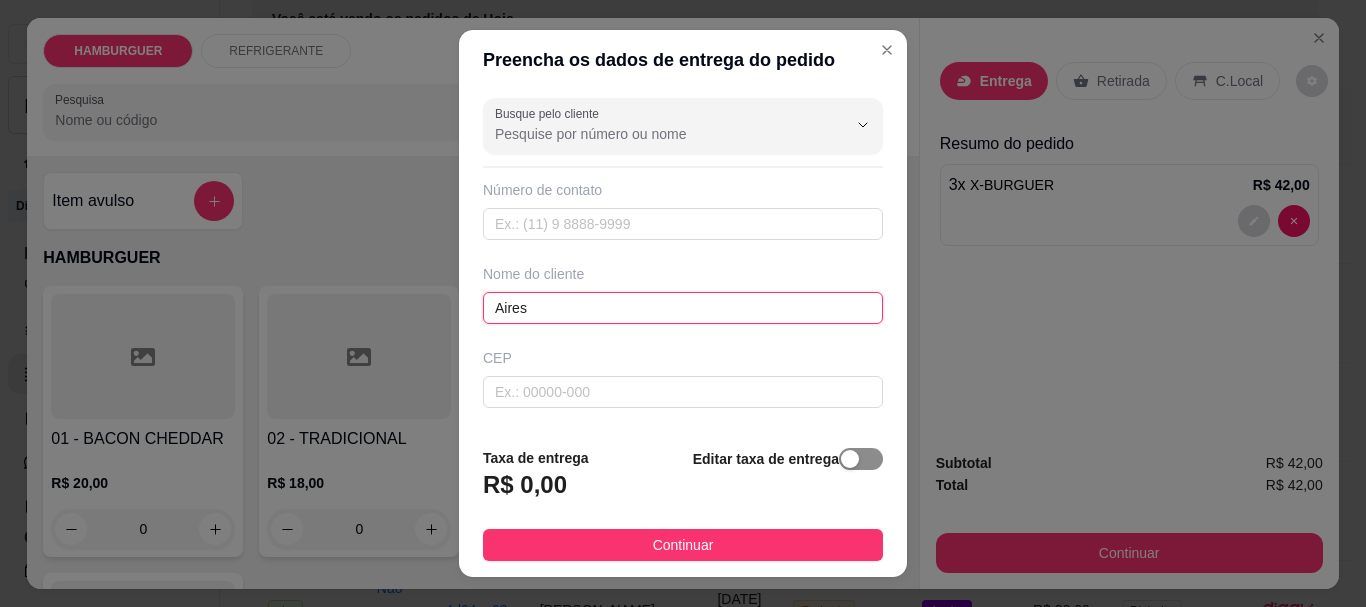 type on "Aires" 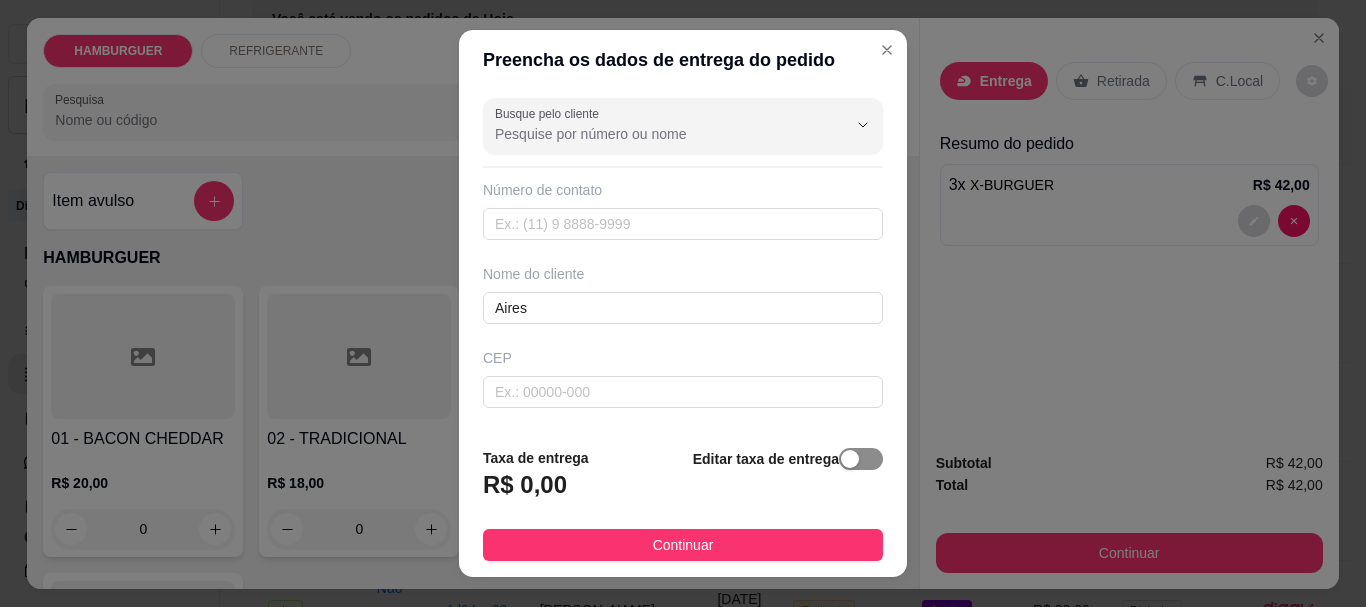 click at bounding box center (861, 459) 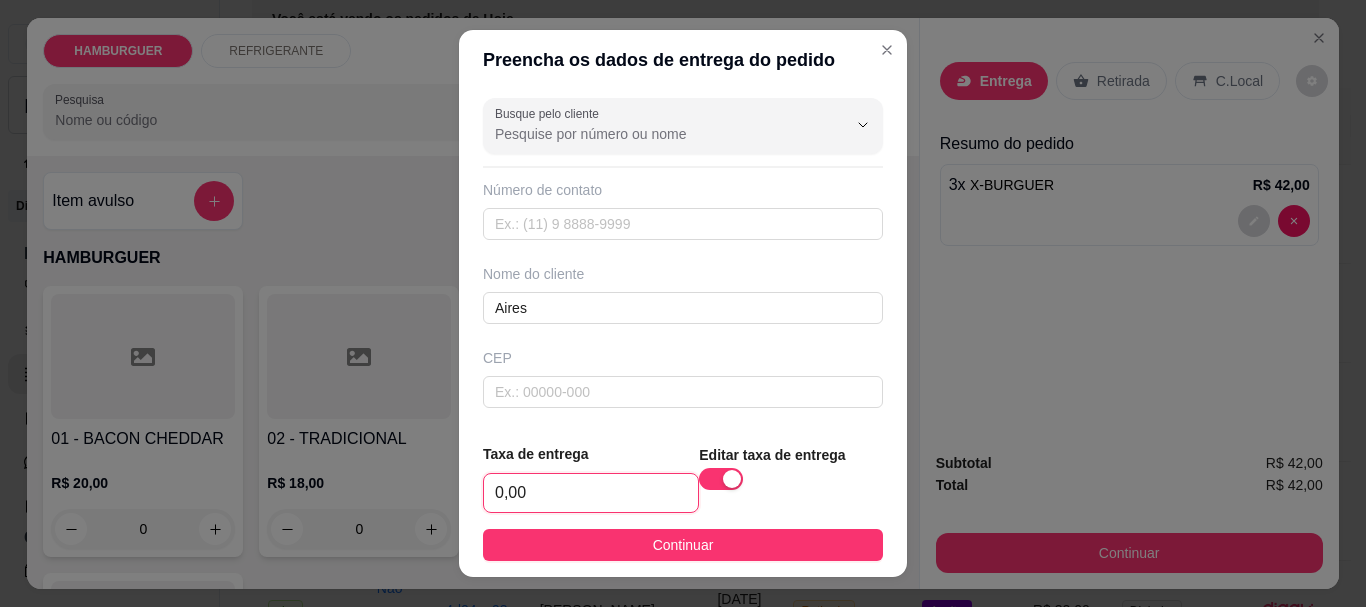 click on "0,00" at bounding box center (591, 493) 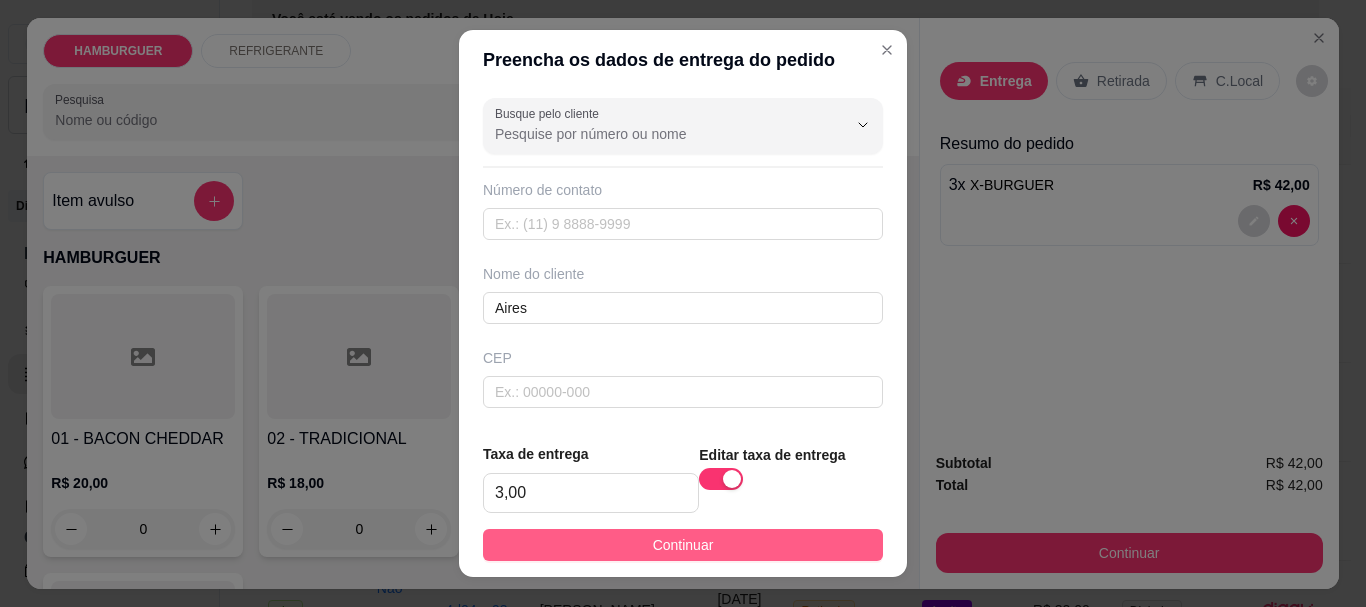 drag, startPoint x: 671, startPoint y: 542, endPoint x: 1012, endPoint y: 534, distance: 341.09384 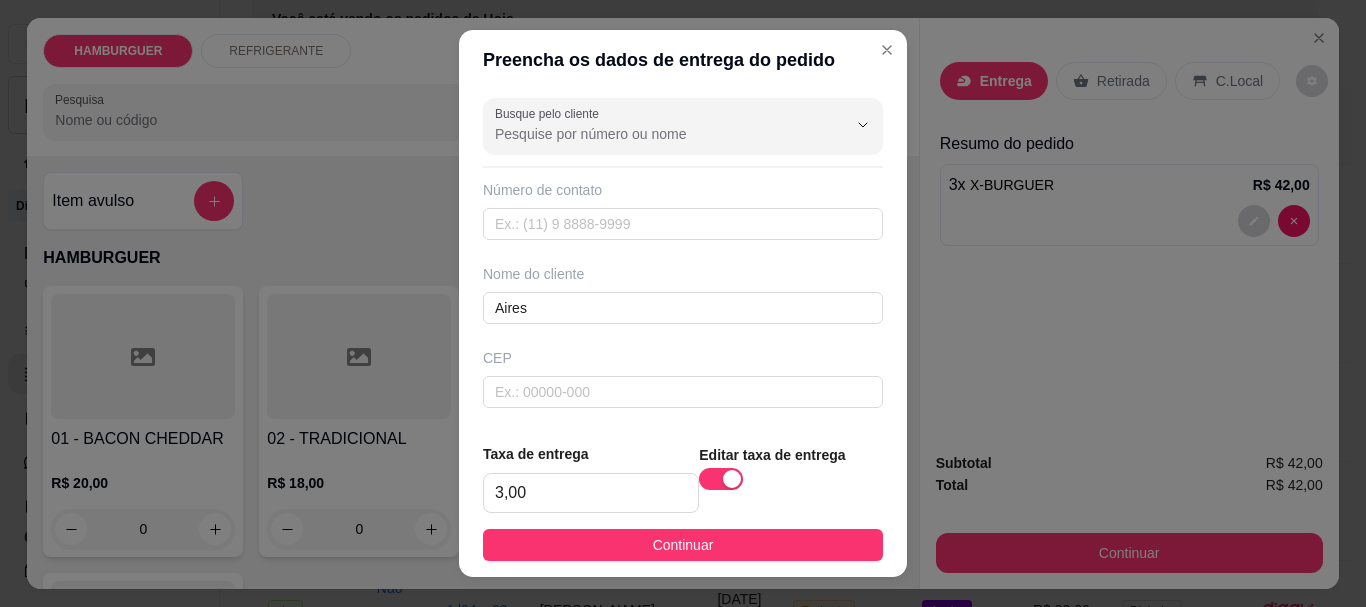 click on "Continuar" at bounding box center [683, 545] 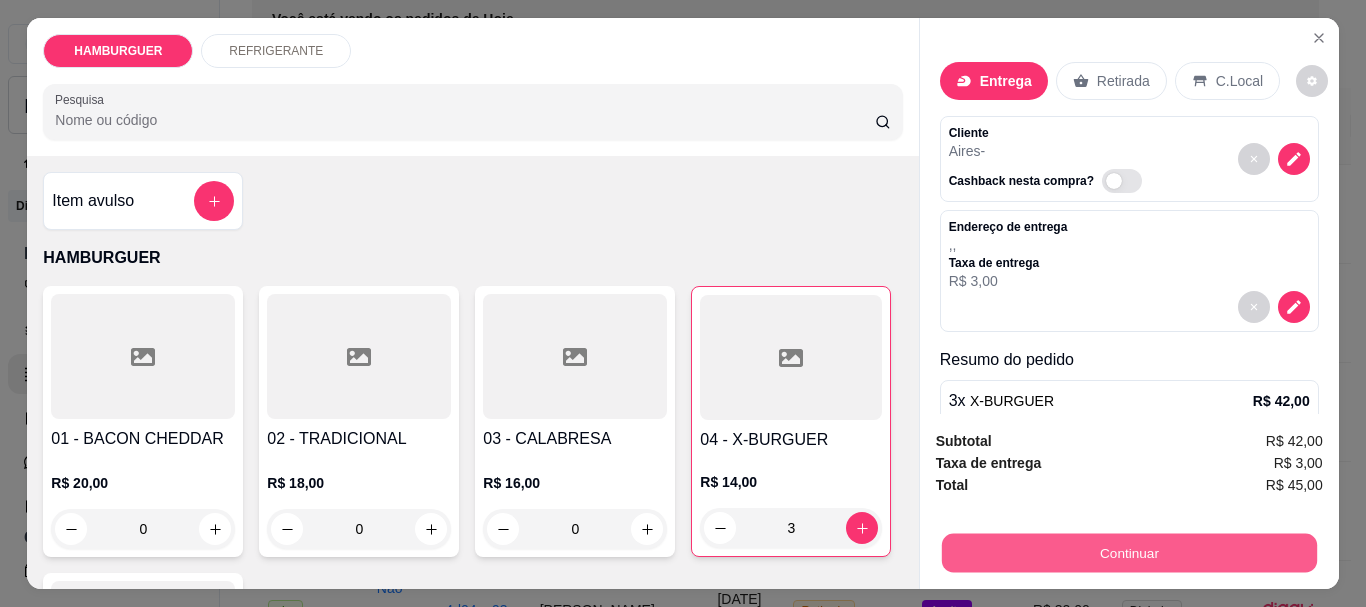 click on "Continuar" at bounding box center (1128, 552) 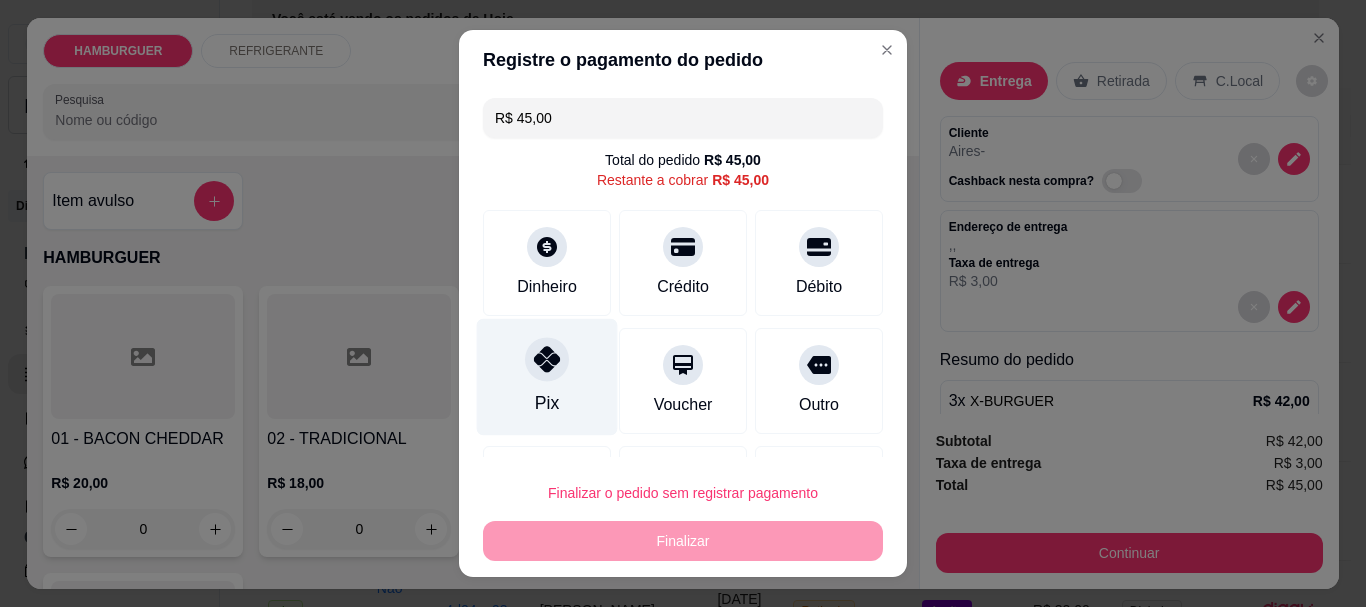 click 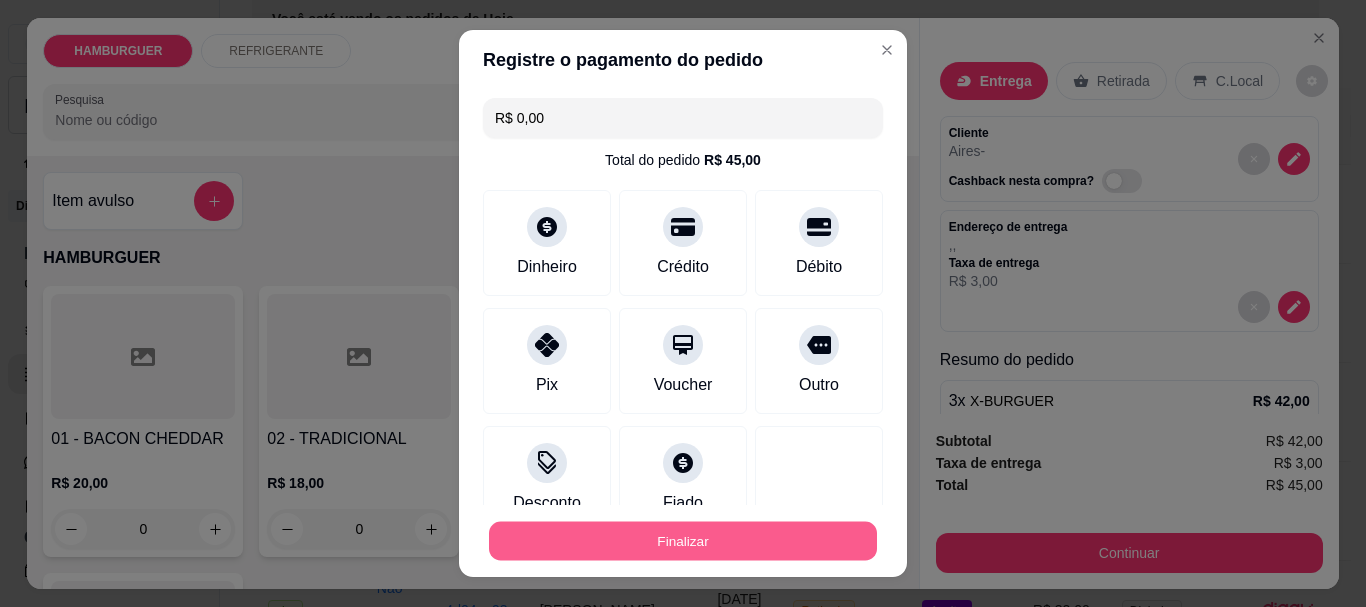 click on "Finalizar" at bounding box center [683, 540] 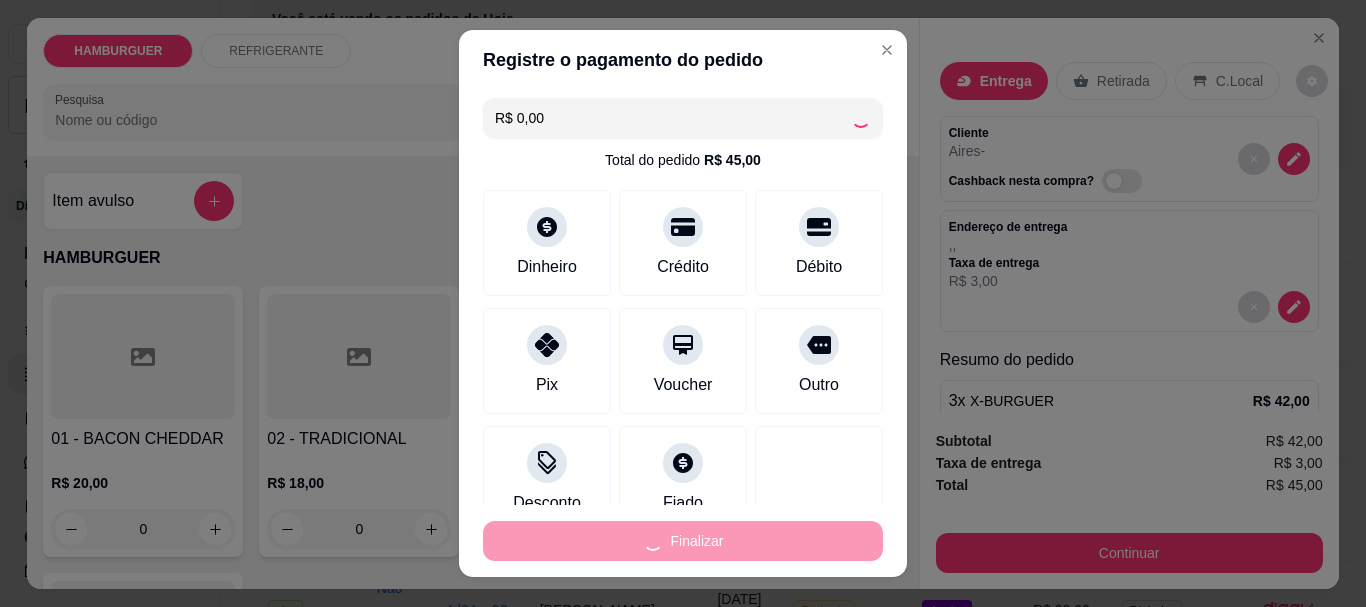 type on "0" 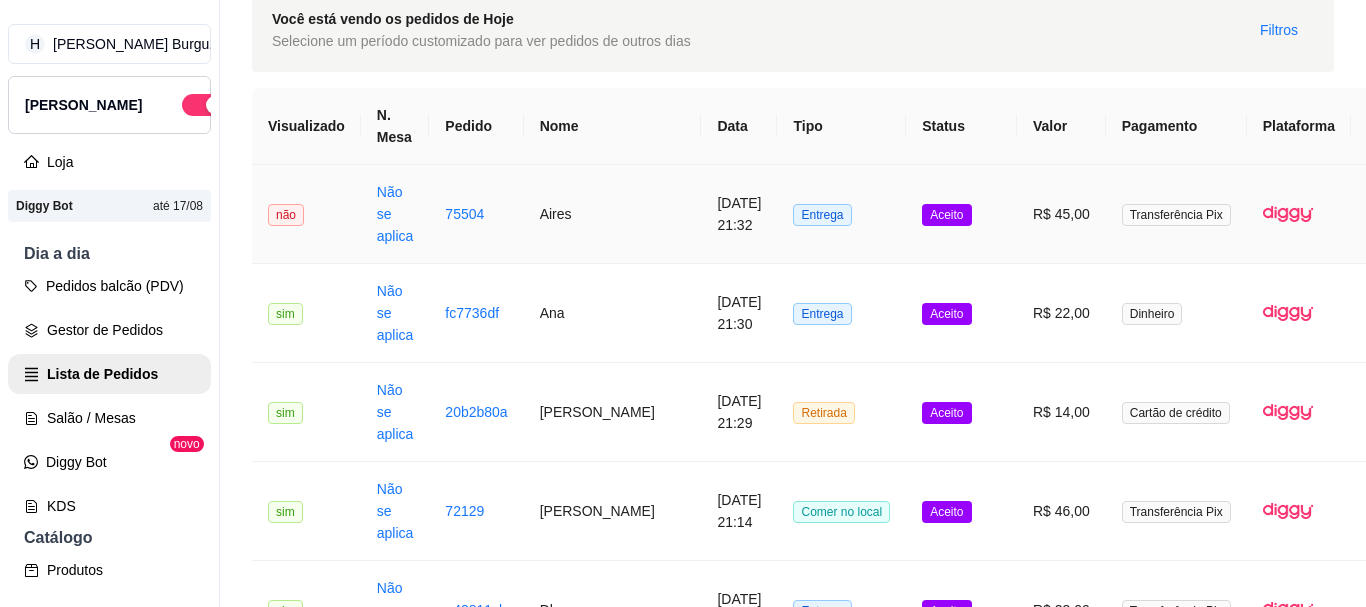 click on "Entrega" at bounding box center [841, 214] 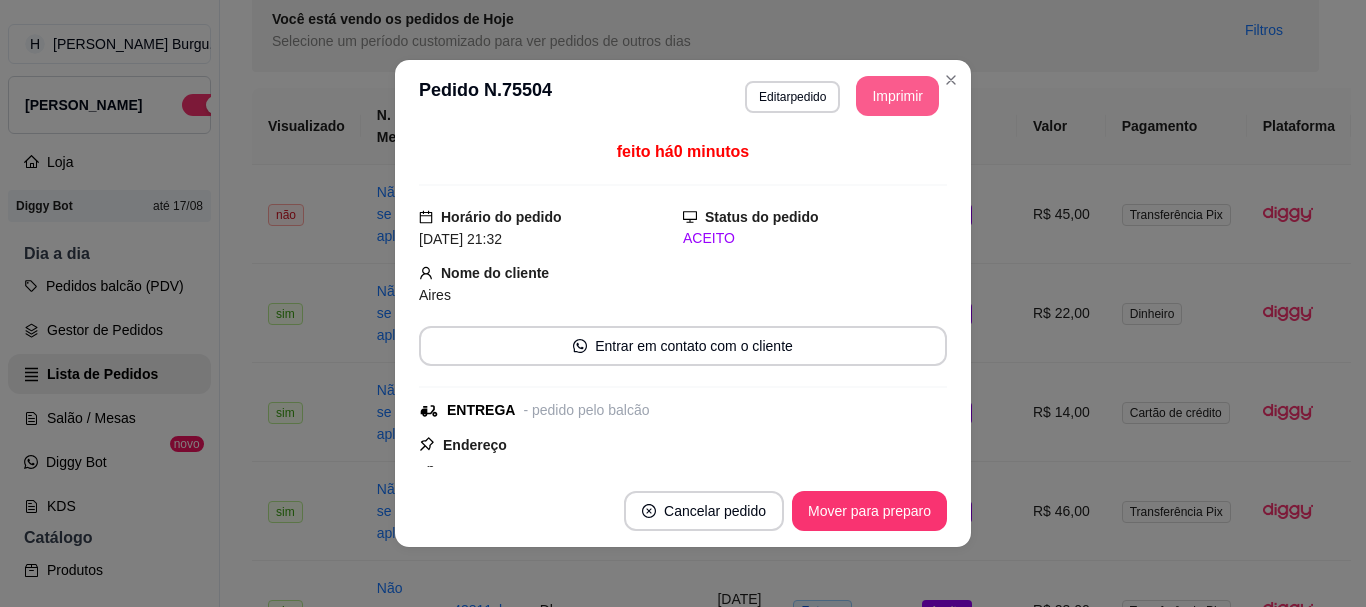 click on "Imprimir" at bounding box center [897, 96] 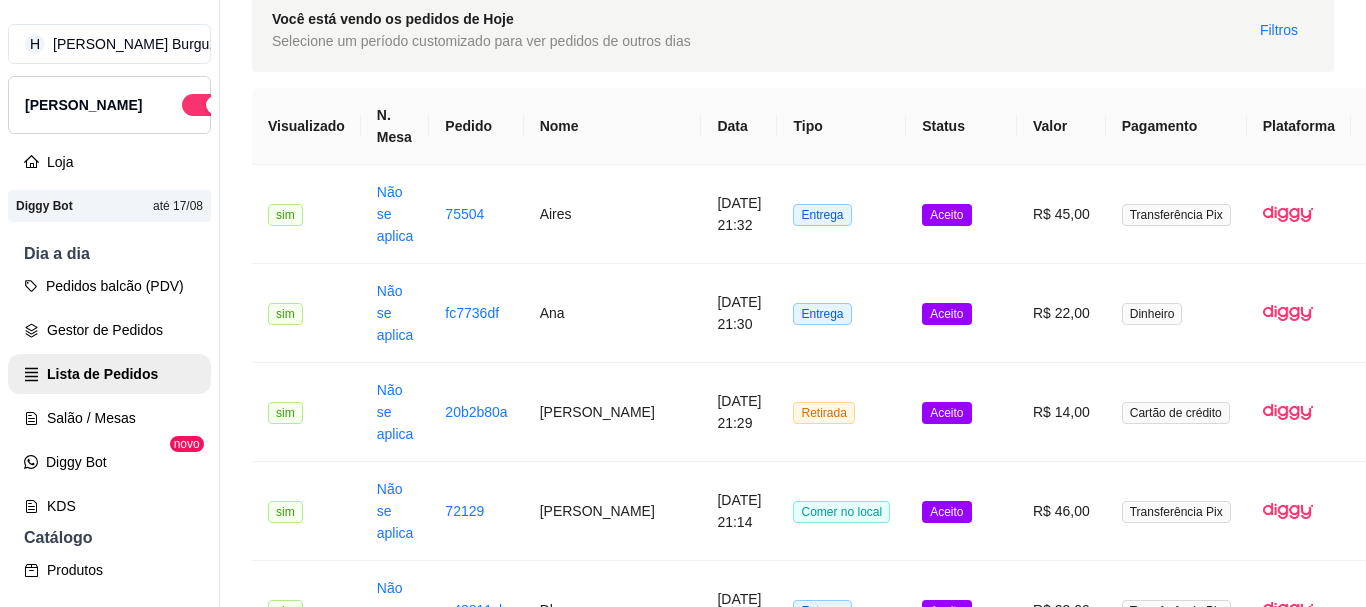 click on "Preparando" at bounding box center [961, 1897] 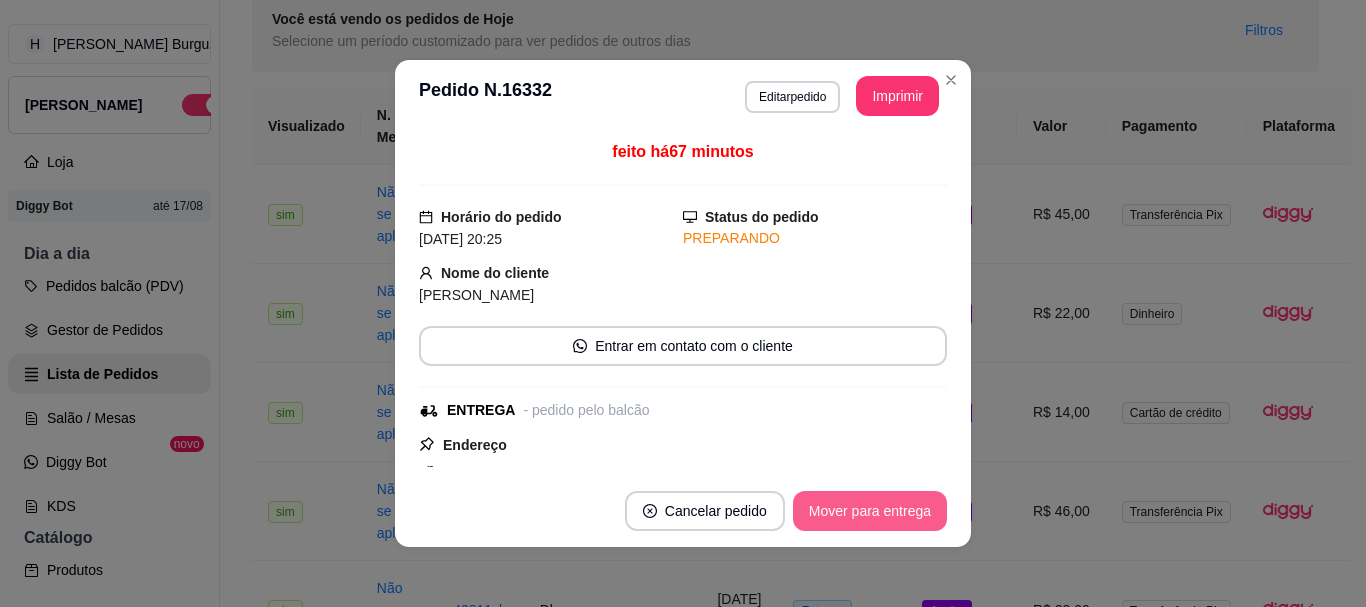 click on "Mover para entrega" at bounding box center (870, 511) 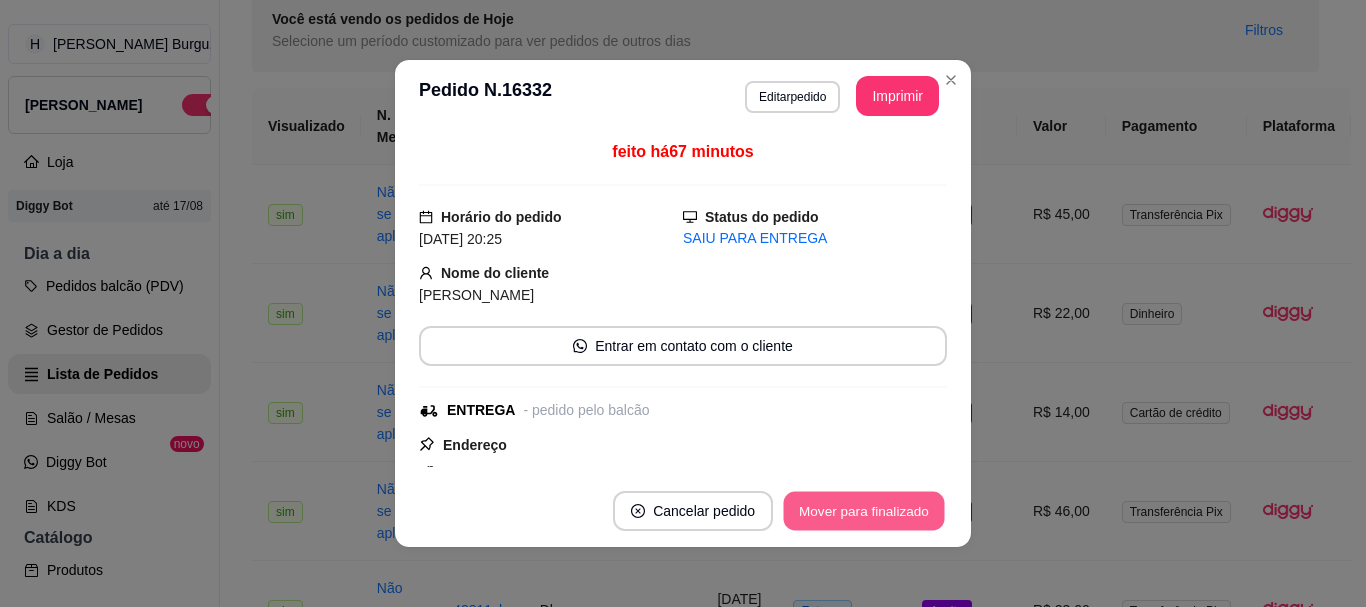 click on "Mover para finalizado" at bounding box center (864, 511) 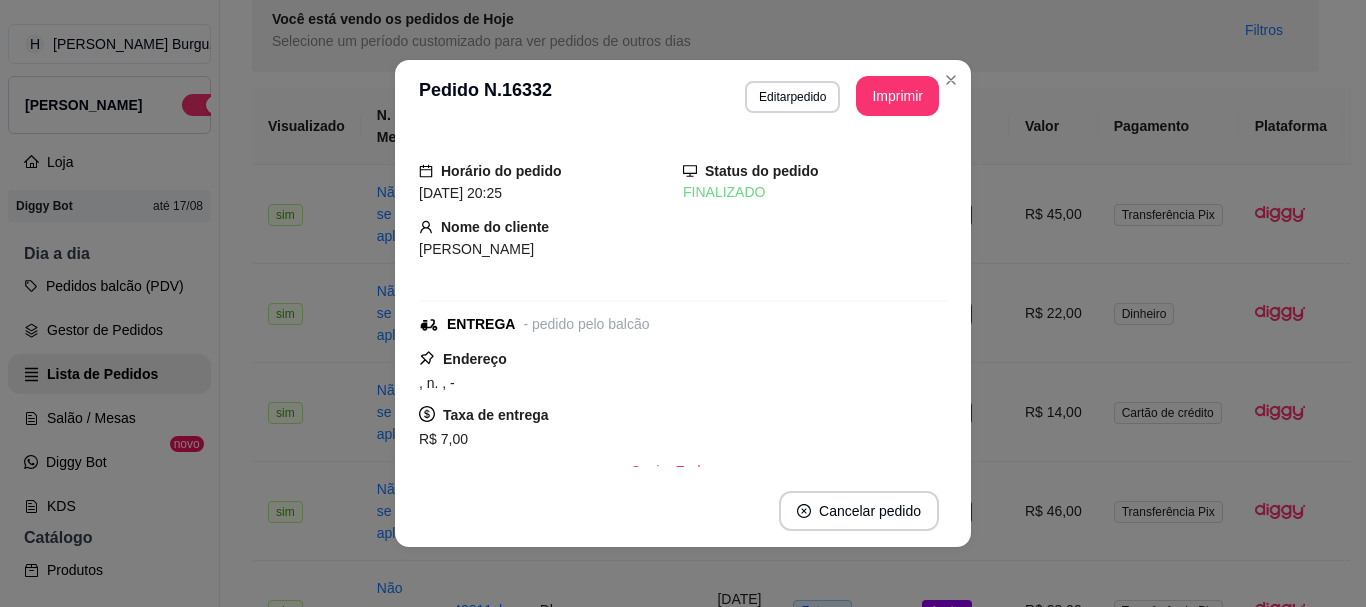 click on "**********" at bounding box center [683, 303] 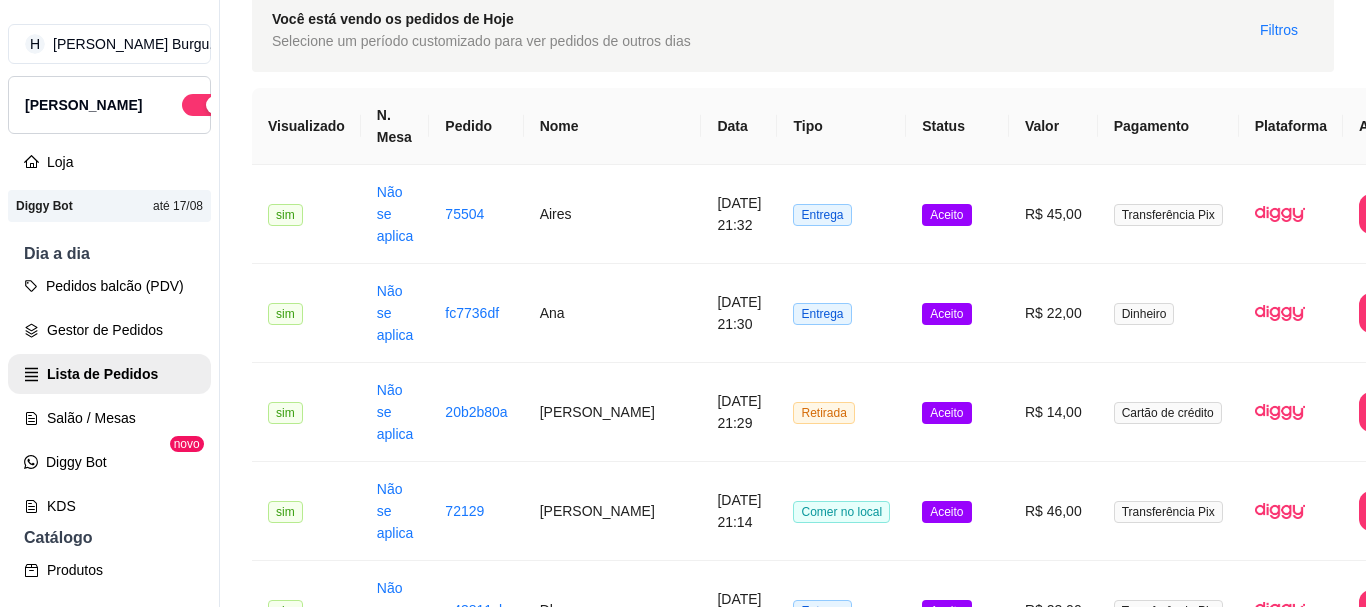 click on "Comer no local" at bounding box center [841, 1996] 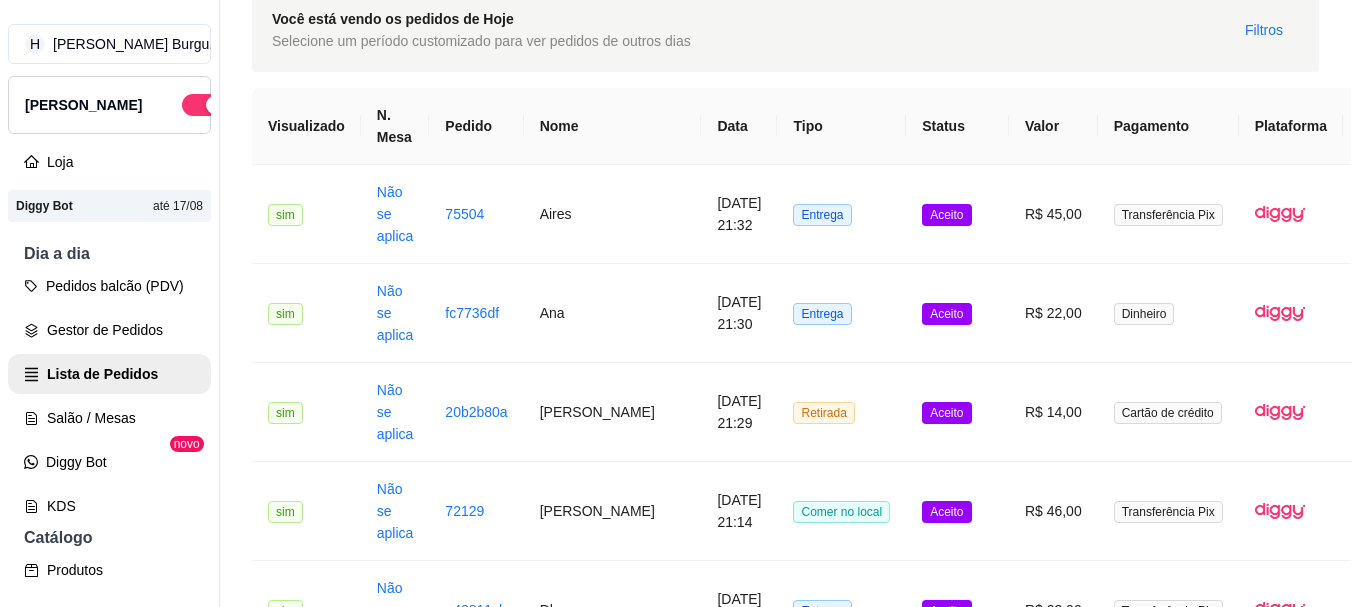 click on "Mover para preparo" at bounding box center (869, 511) 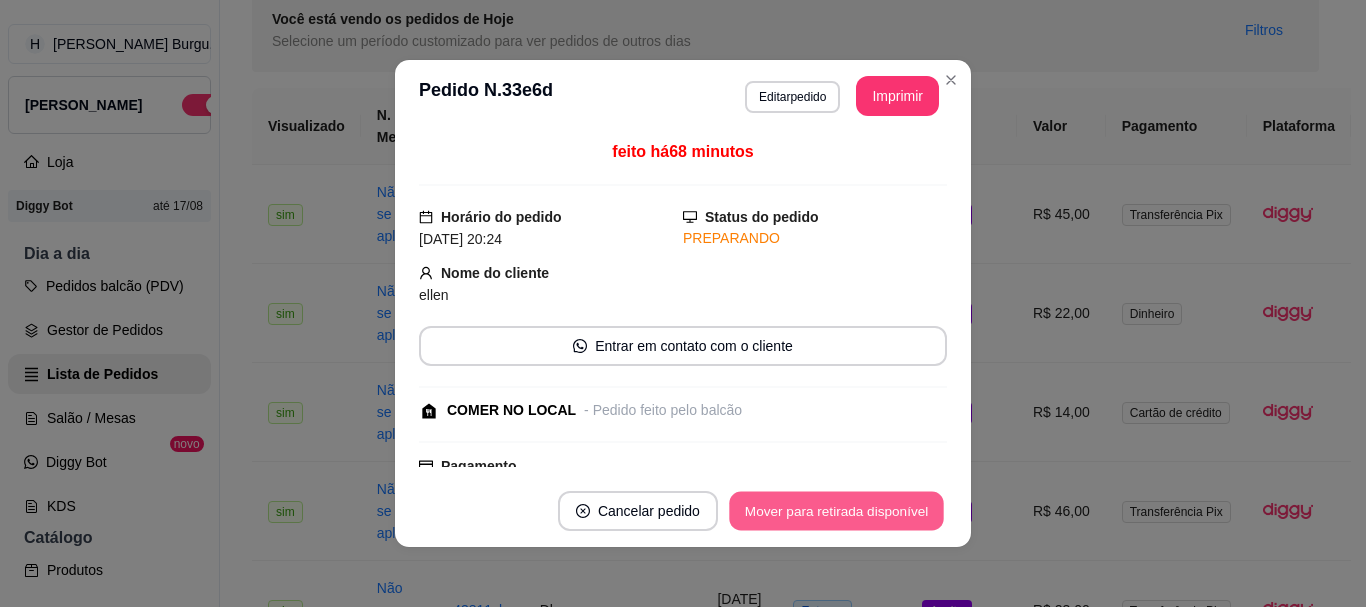 click on "Mover para retirada disponível" at bounding box center [836, 511] 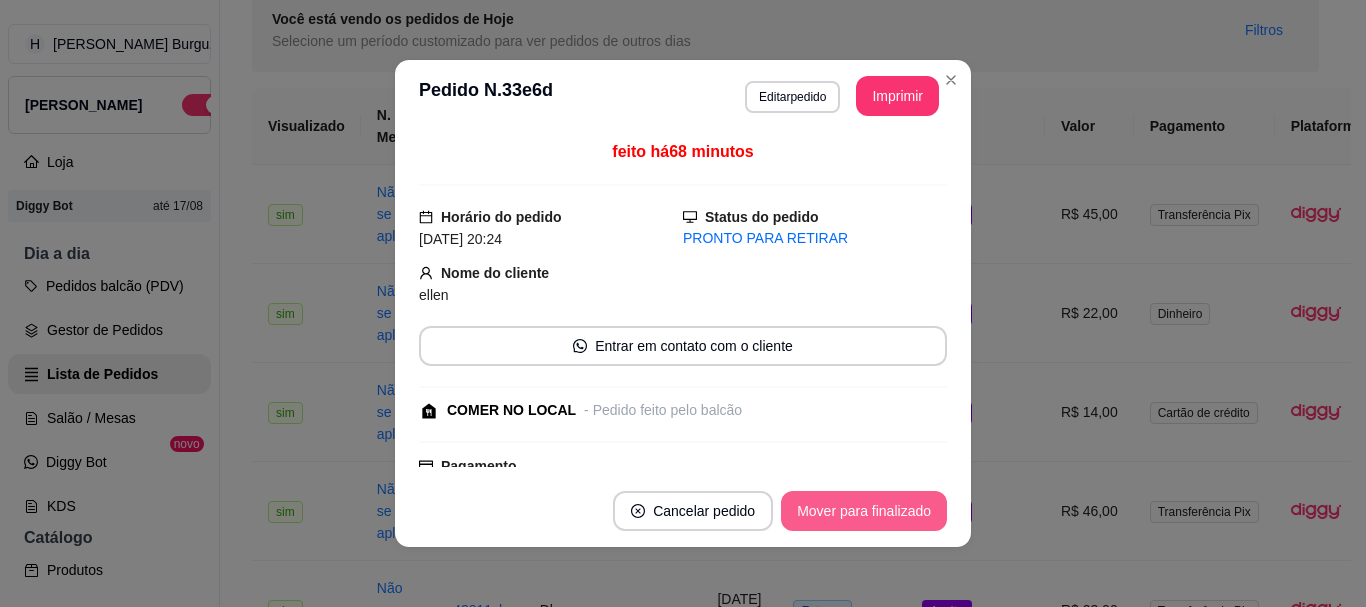 click on "Mover para finalizado" at bounding box center (864, 511) 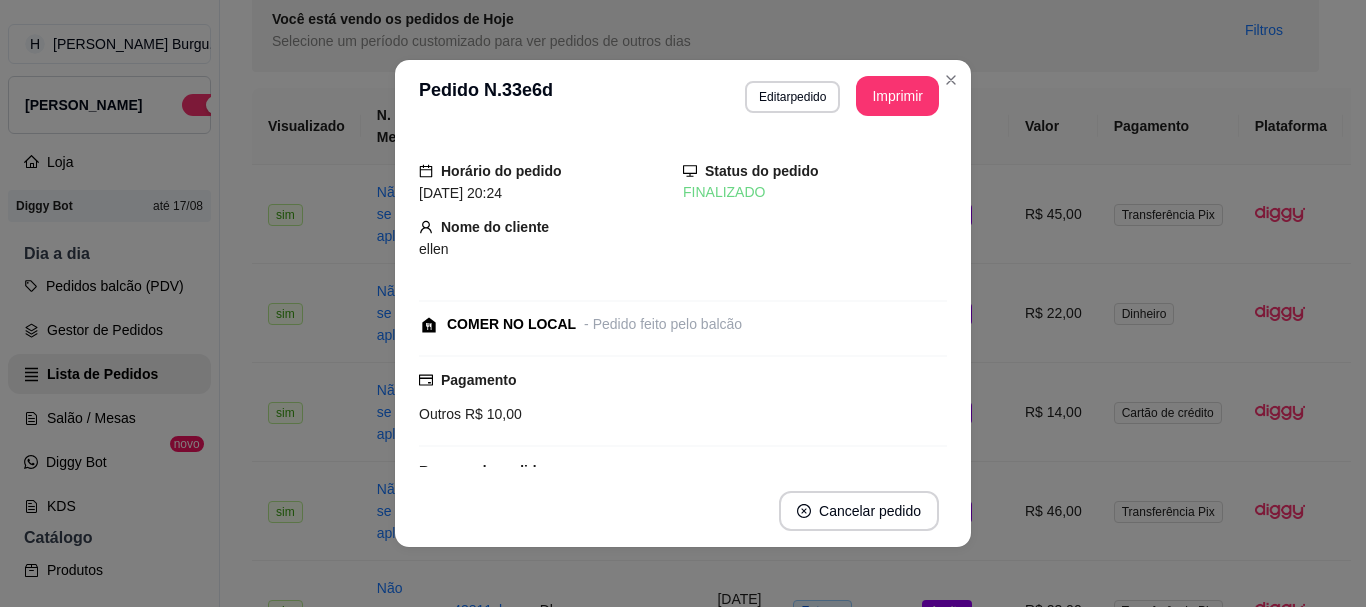click on "**********" at bounding box center (683, 96) 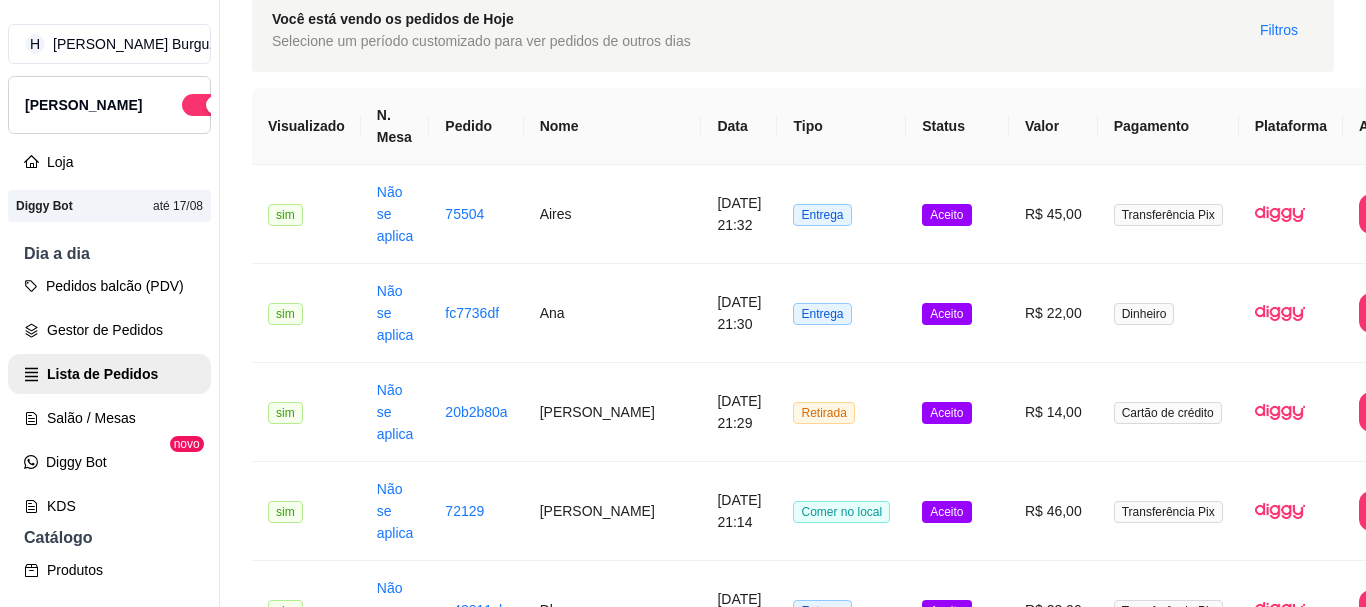 click on "Entrega" at bounding box center (841, 2095) 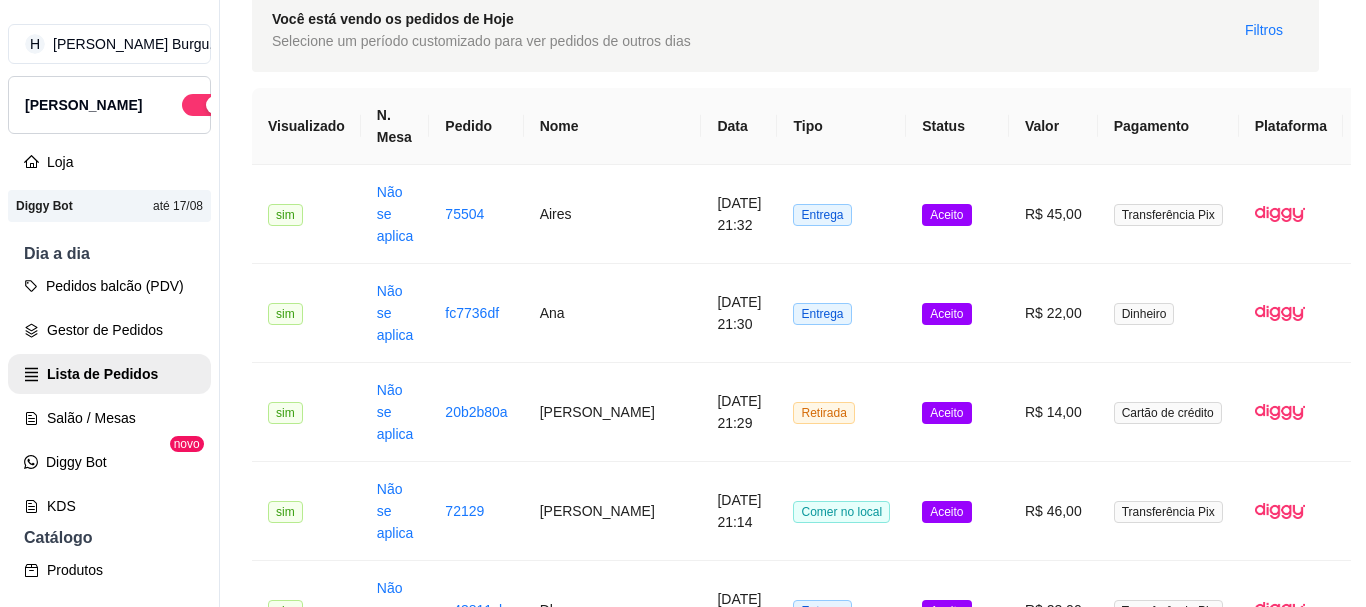 drag, startPoint x: 856, startPoint y: 544, endPoint x: 857, endPoint y: 525, distance: 19.026299 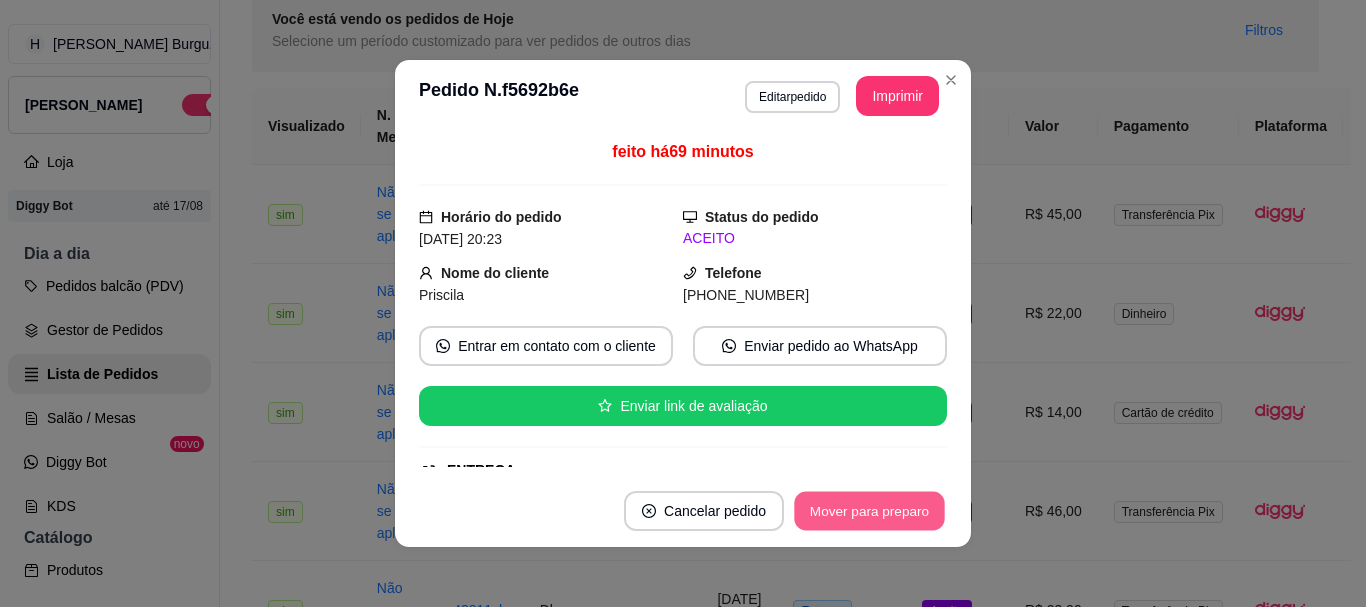 click on "Mover para preparo" at bounding box center (869, 511) 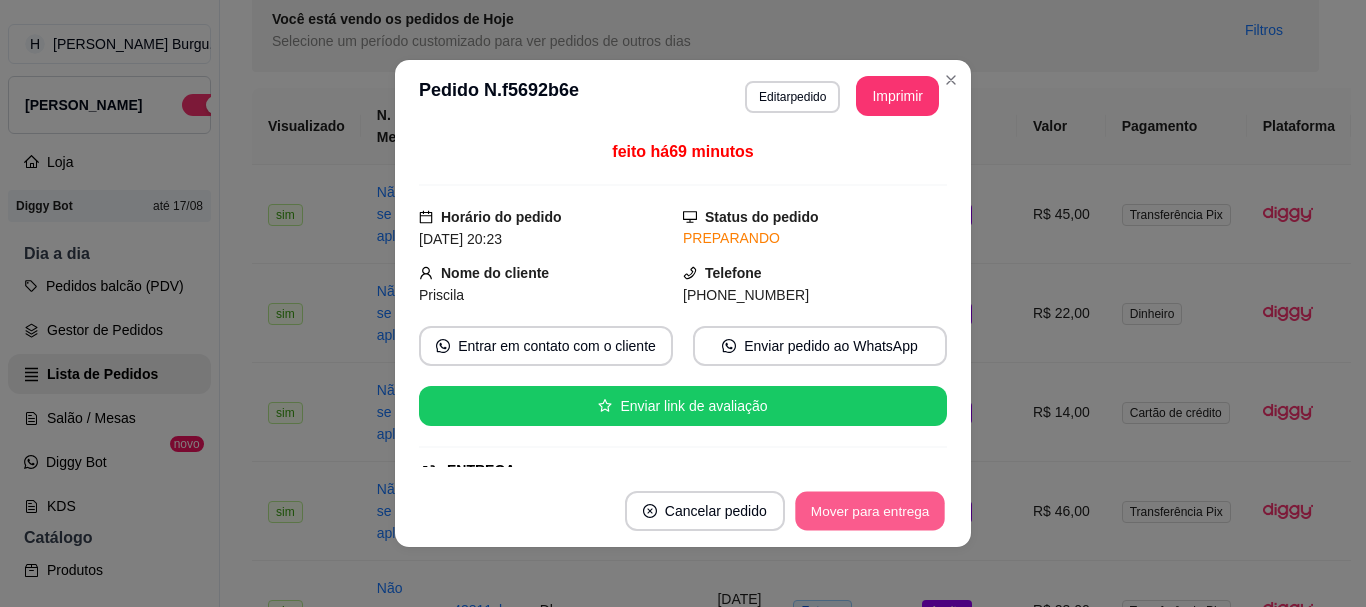 click on "Mover para entrega" at bounding box center (870, 511) 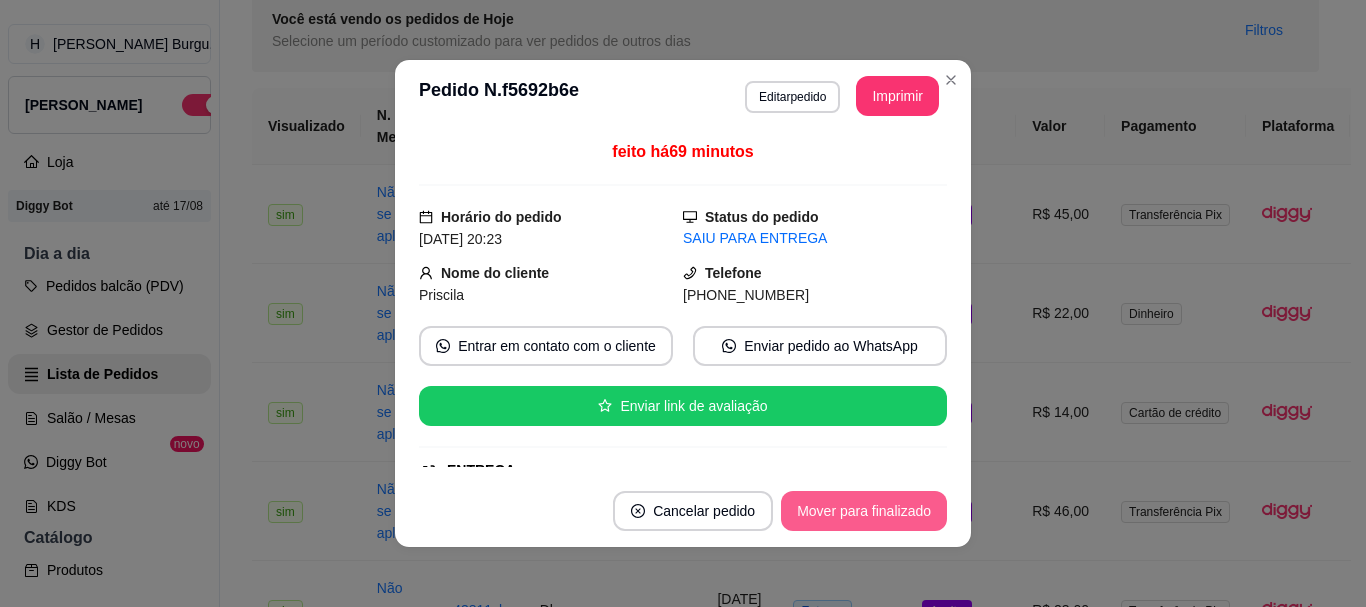 click on "Mover para finalizado" at bounding box center (864, 511) 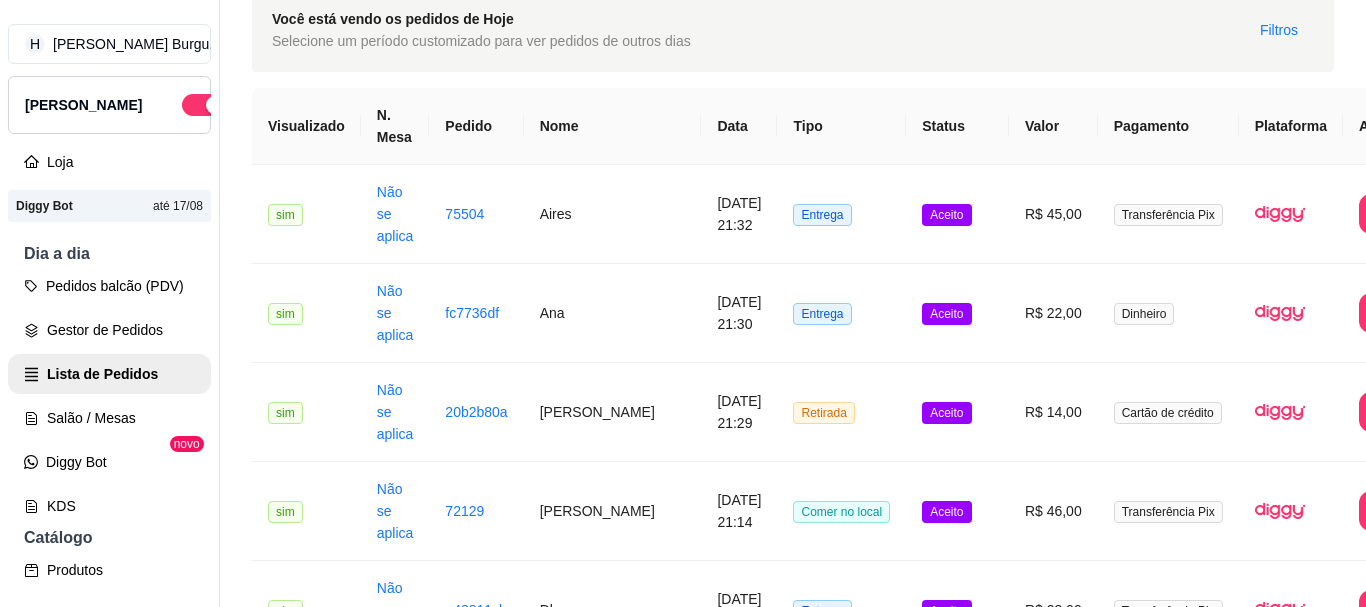 click on "Entrega" at bounding box center (841, 2194) 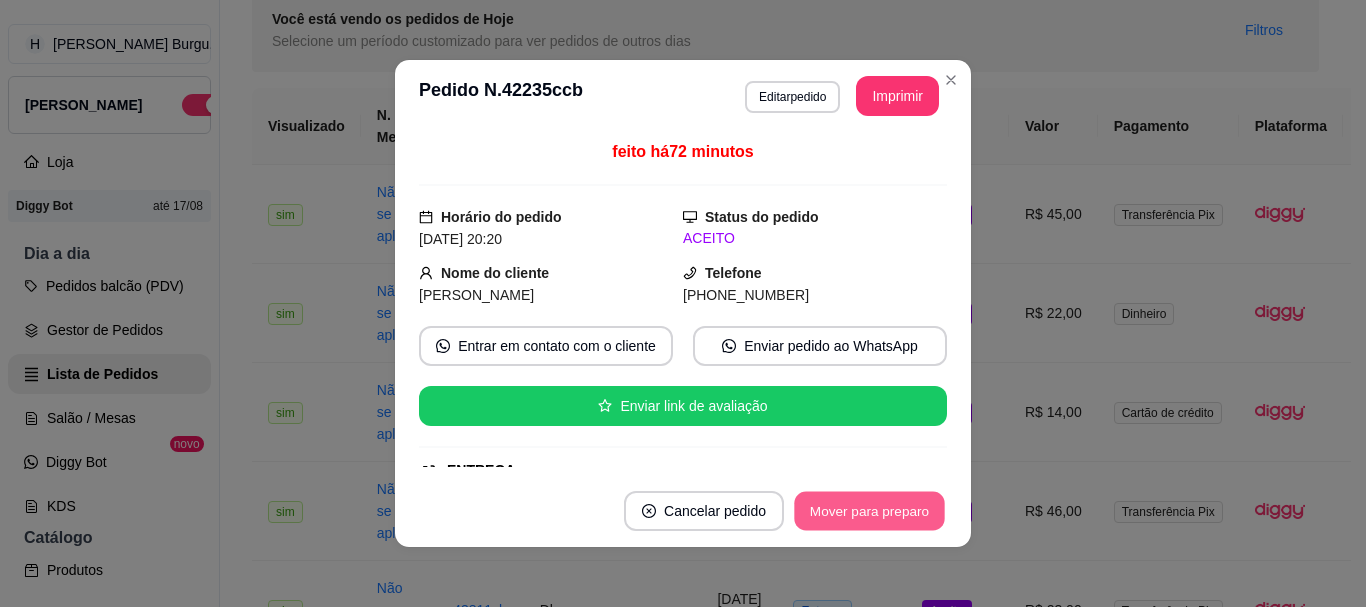 click on "Mover para preparo" at bounding box center [869, 511] 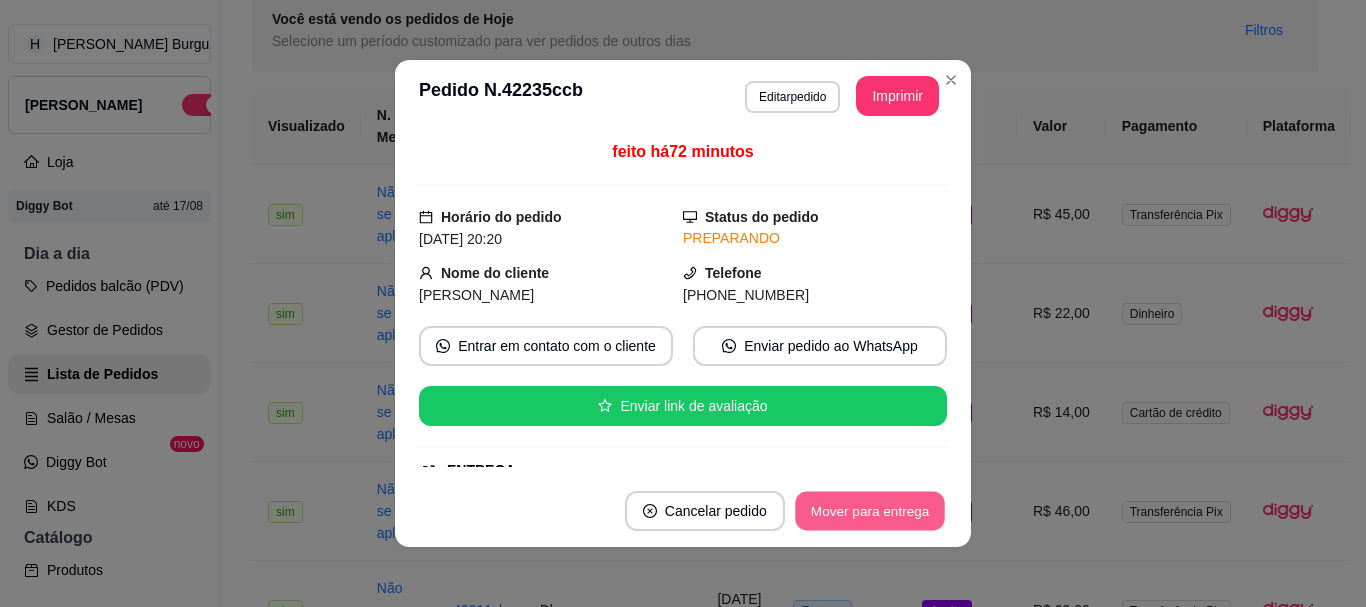 click on "Mover para entrega" at bounding box center [870, 511] 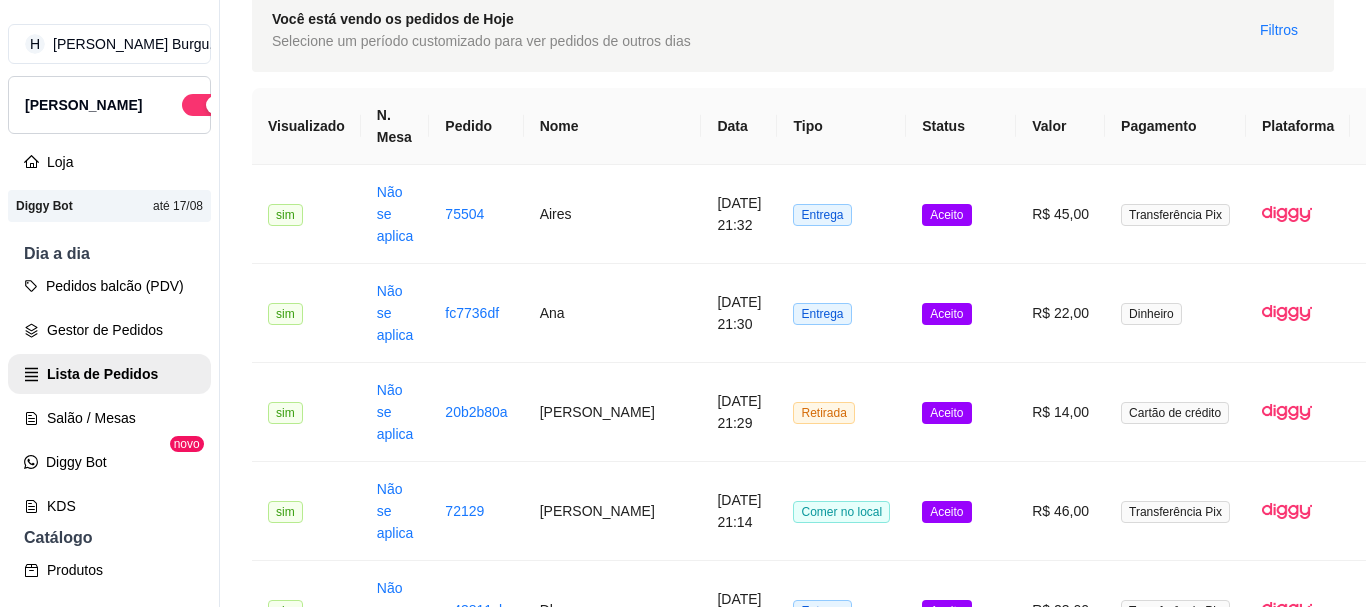click on "Entrega" at bounding box center (841, 2194) 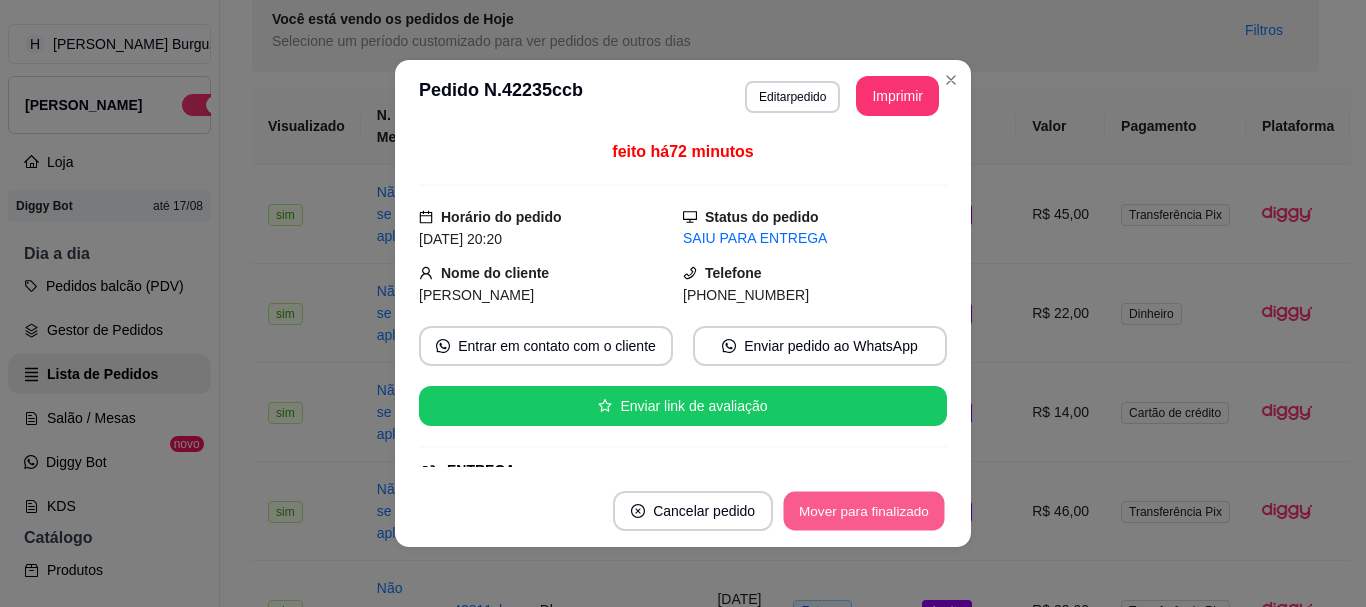 click on "Mover para finalizado" at bounding box center [864, 511] 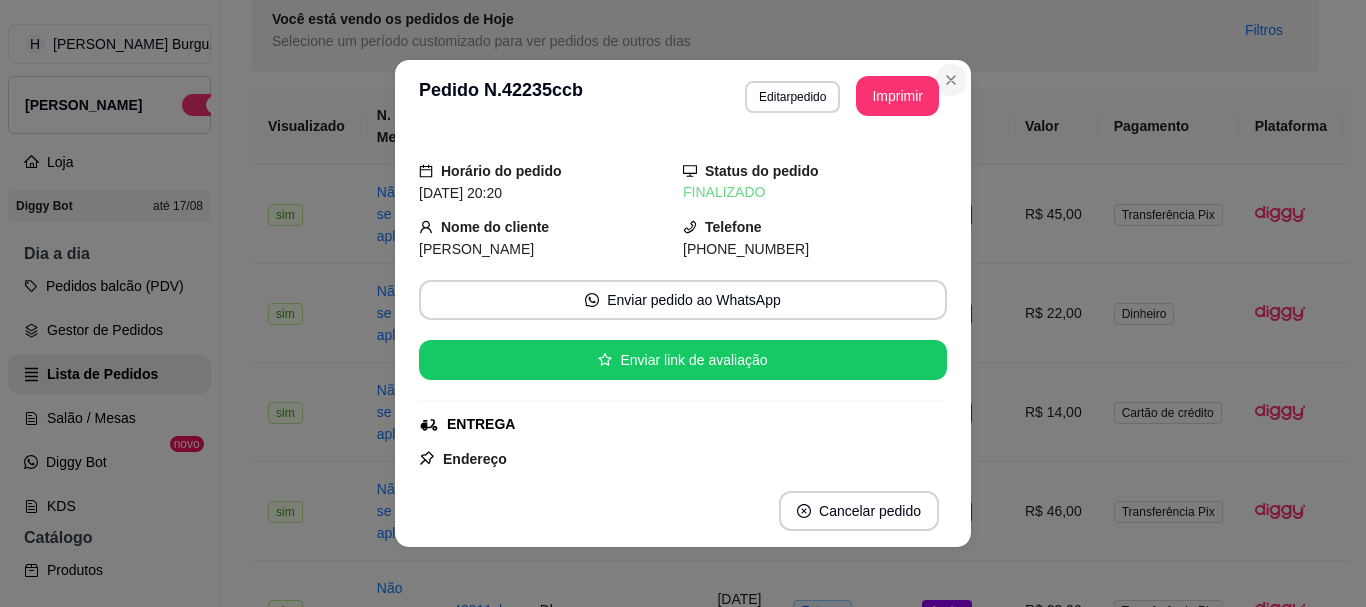 click on "**********" at bounding box center (683, 303) 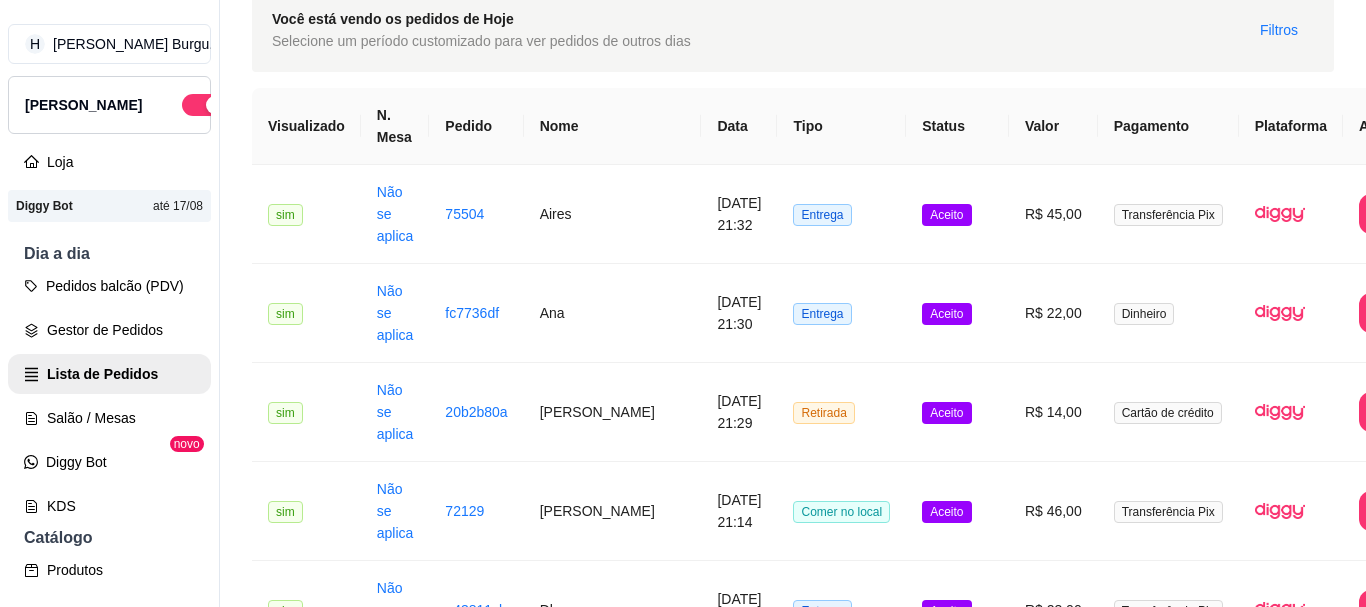 click on "Entrega" at bounding box center (841, 2293) 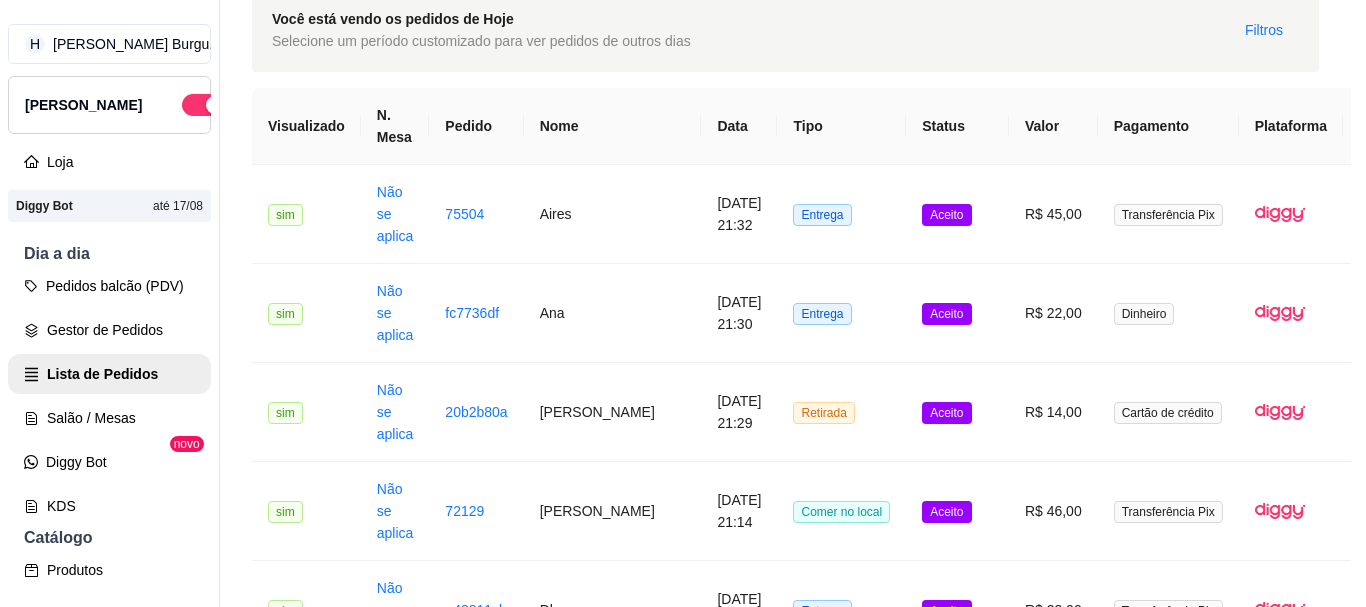 click on "Cancelar pedido Mover para preparo" at bounding box center (683, 511) 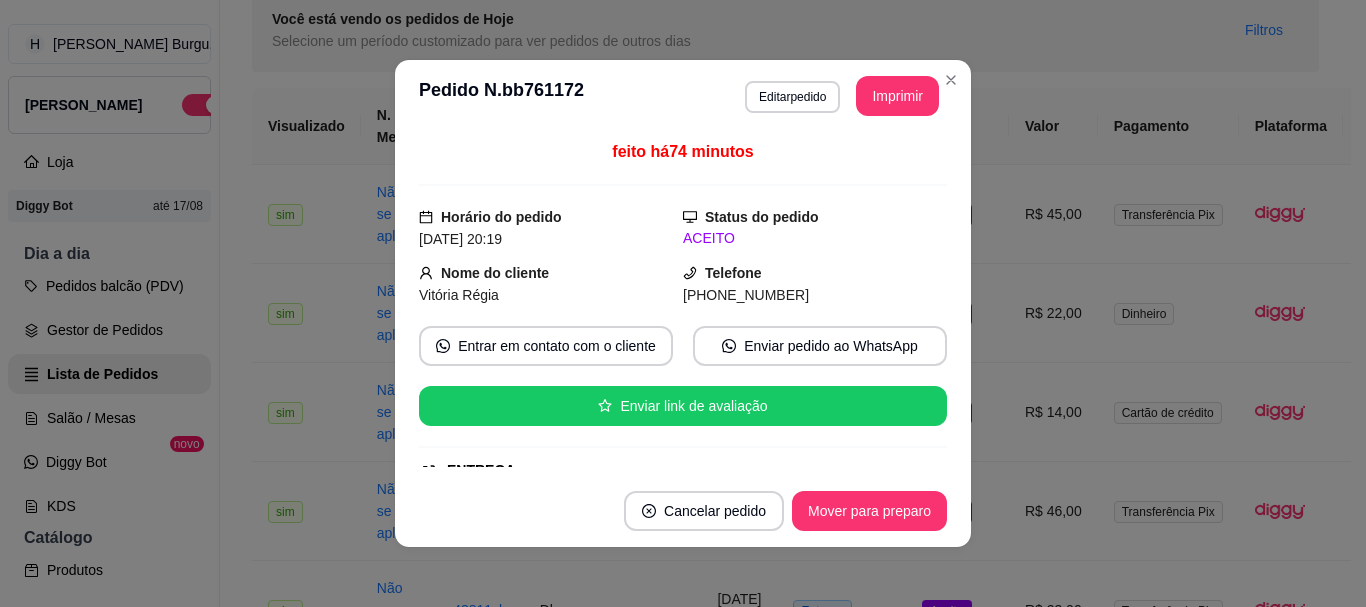 click on "Mover para preparo" at bounding box center (869, 511) 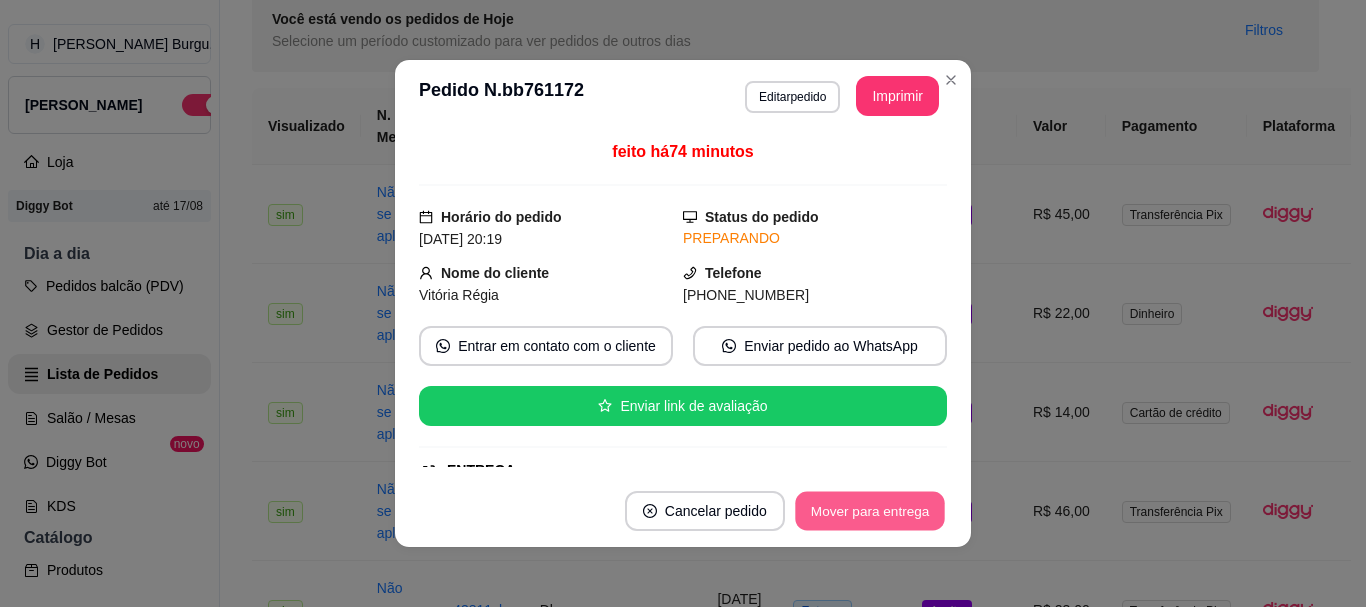 click on "Mover para entrega" at bounding box center (870, 511) 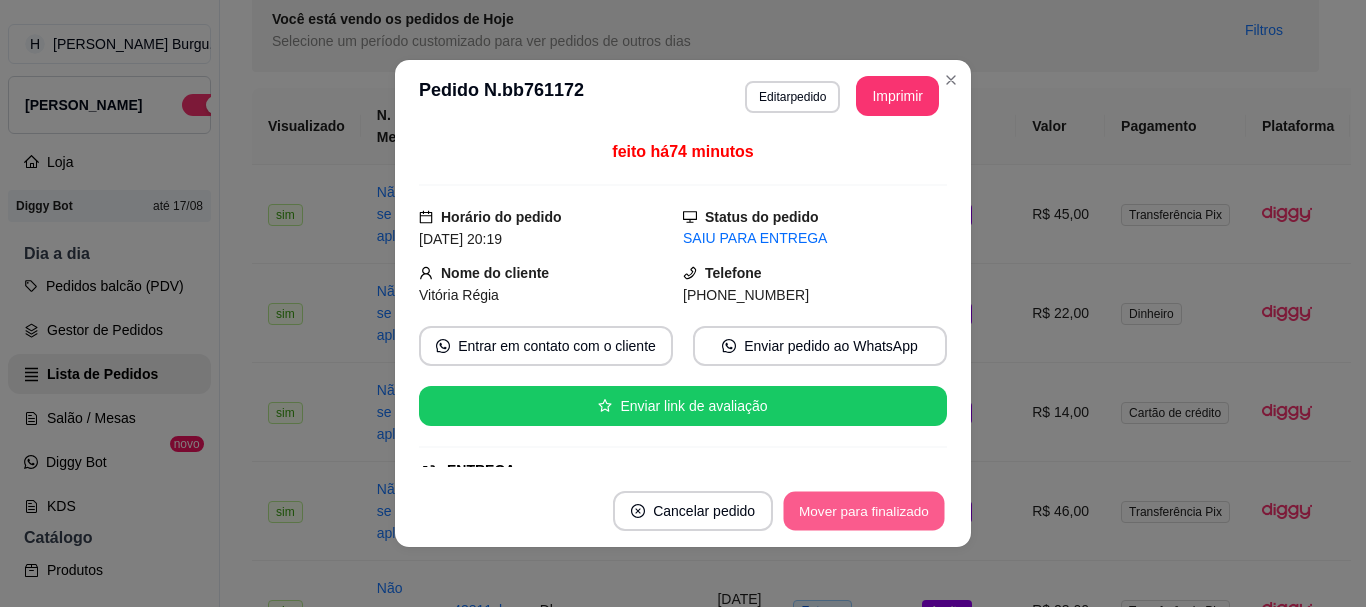 click on "Mover para finalizado" at bounding box center (864, 511) 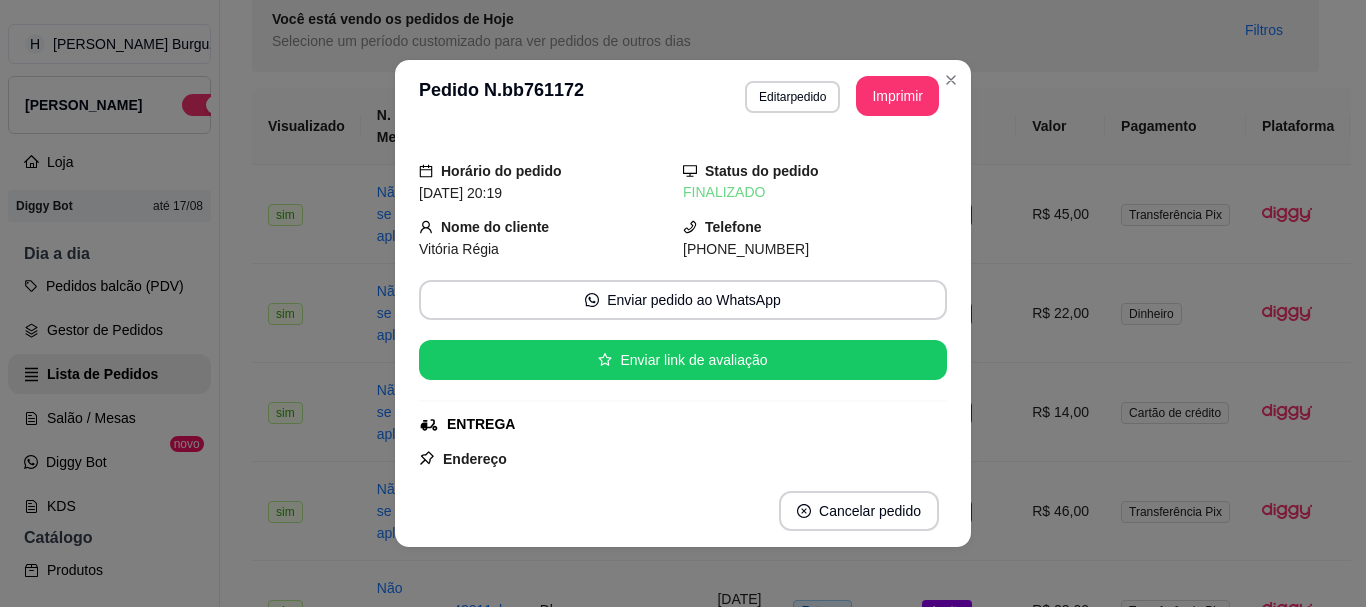 click on "**********" at bounding box center (683, 303) 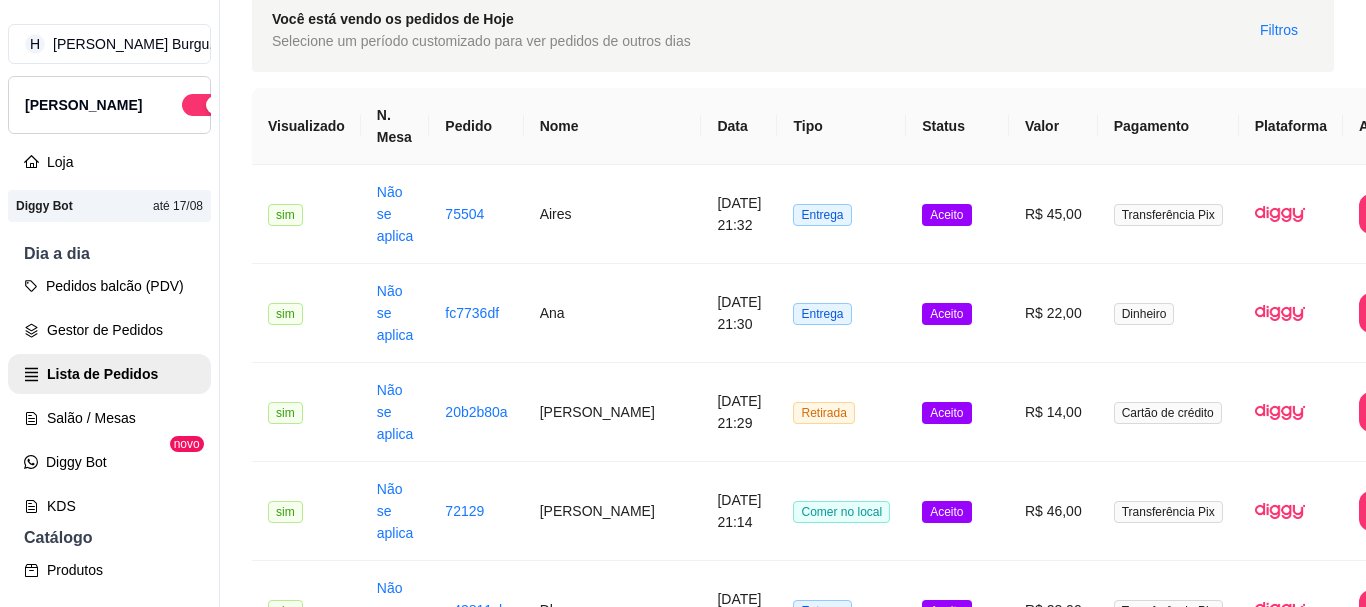 click on "Aceito" at bounding box center (957, 2392) 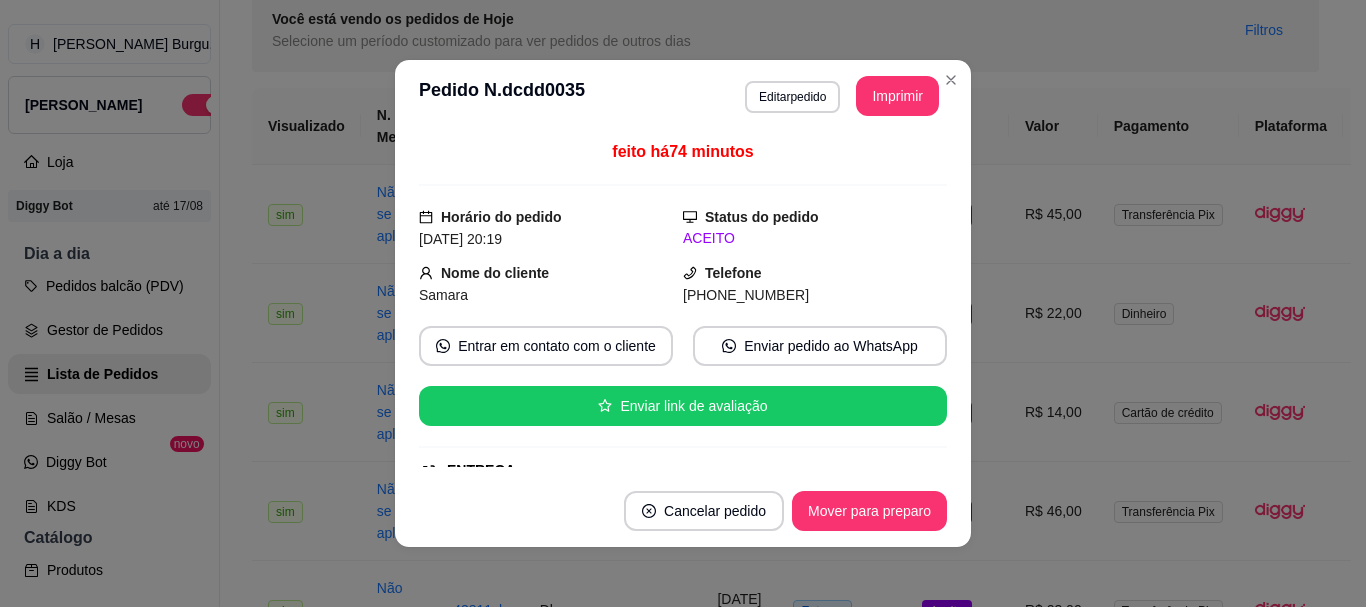 click on "Cancelar pedido Mover para preparo" at bounding box center [683, 511] 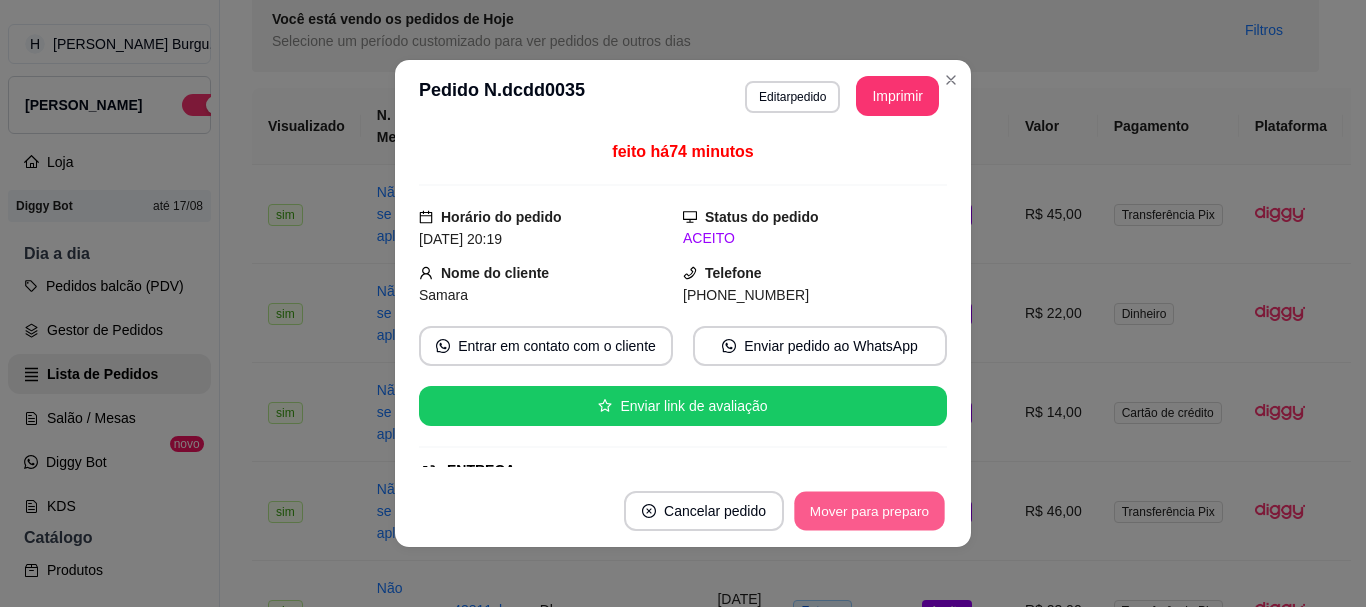 click on "Mover para preparo" at bounding box center [869, 511] 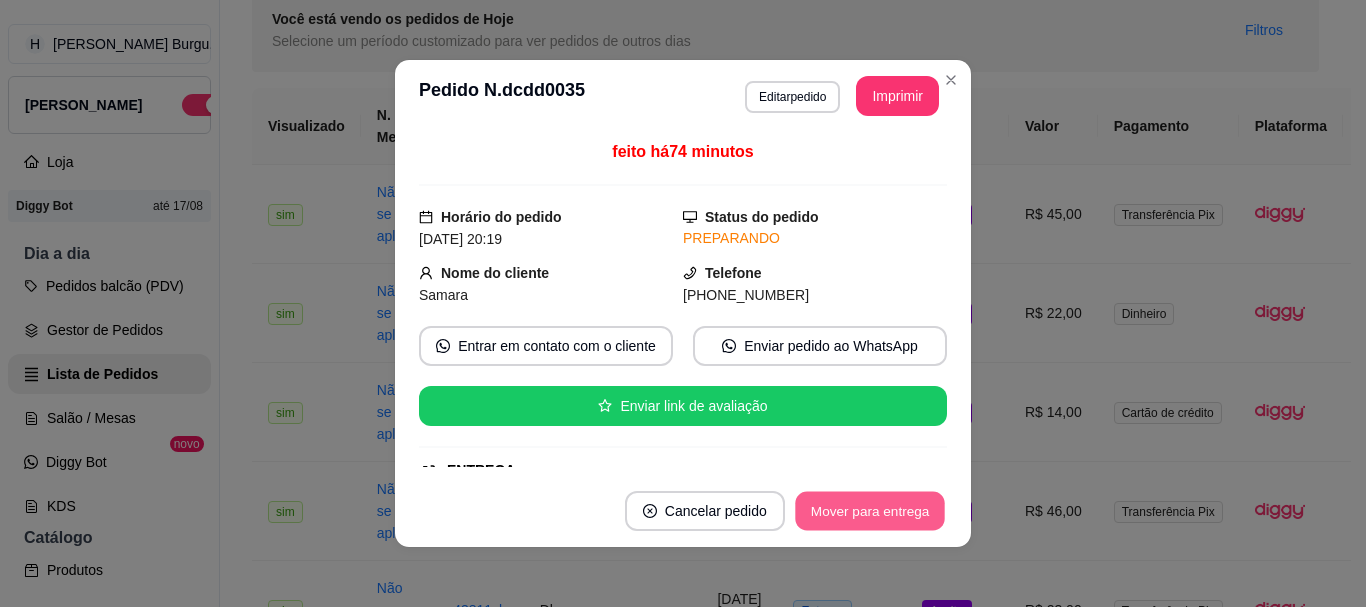click on "Mover para entrega" at bounding box center [870, 511] 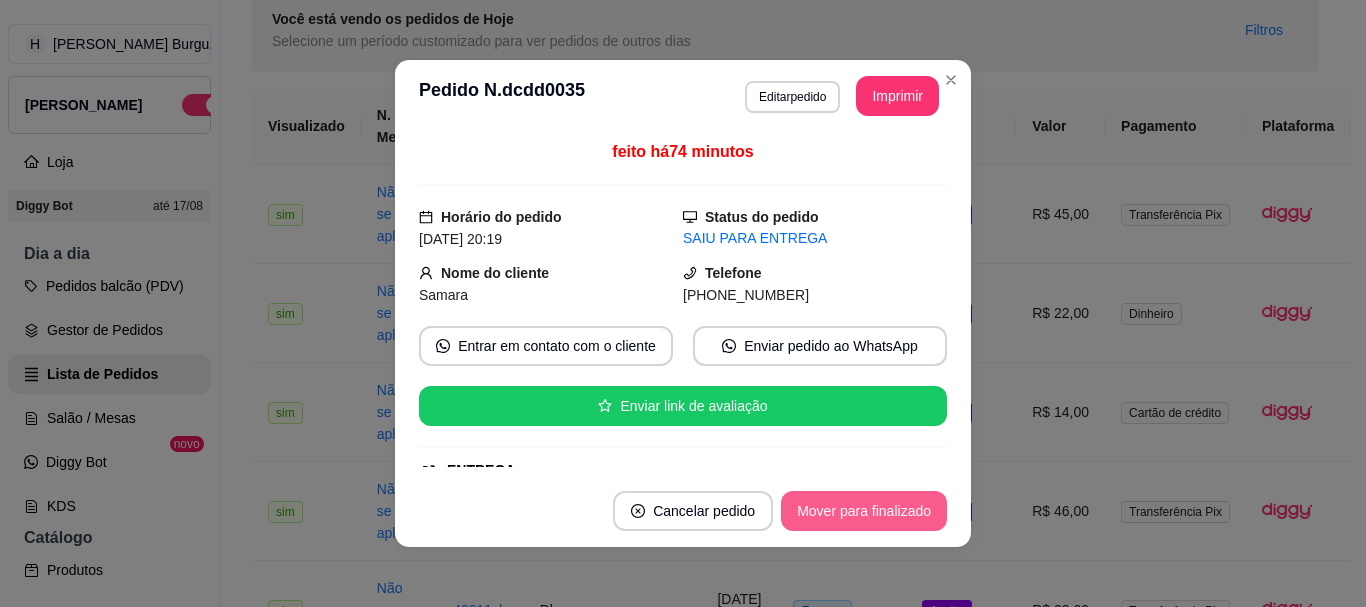 click on "Mover para finalizado" at bounding box center (864, 511) 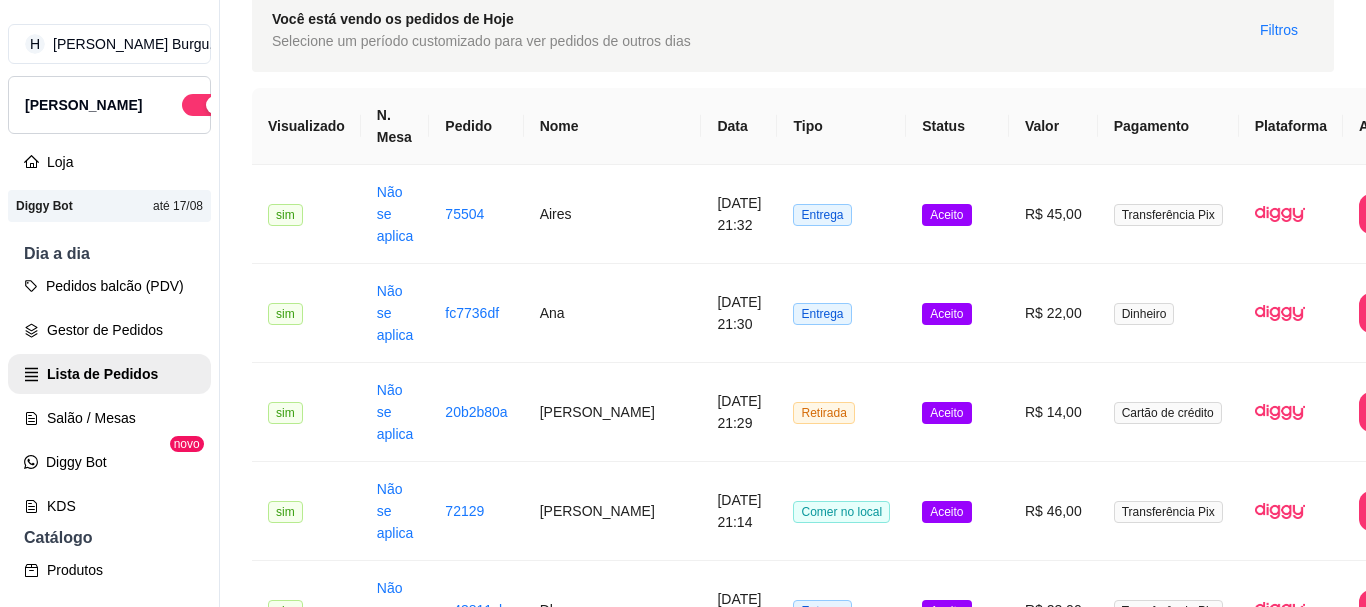 click on "PDV - Lançar pedido" at bounding box center (1253, -52) 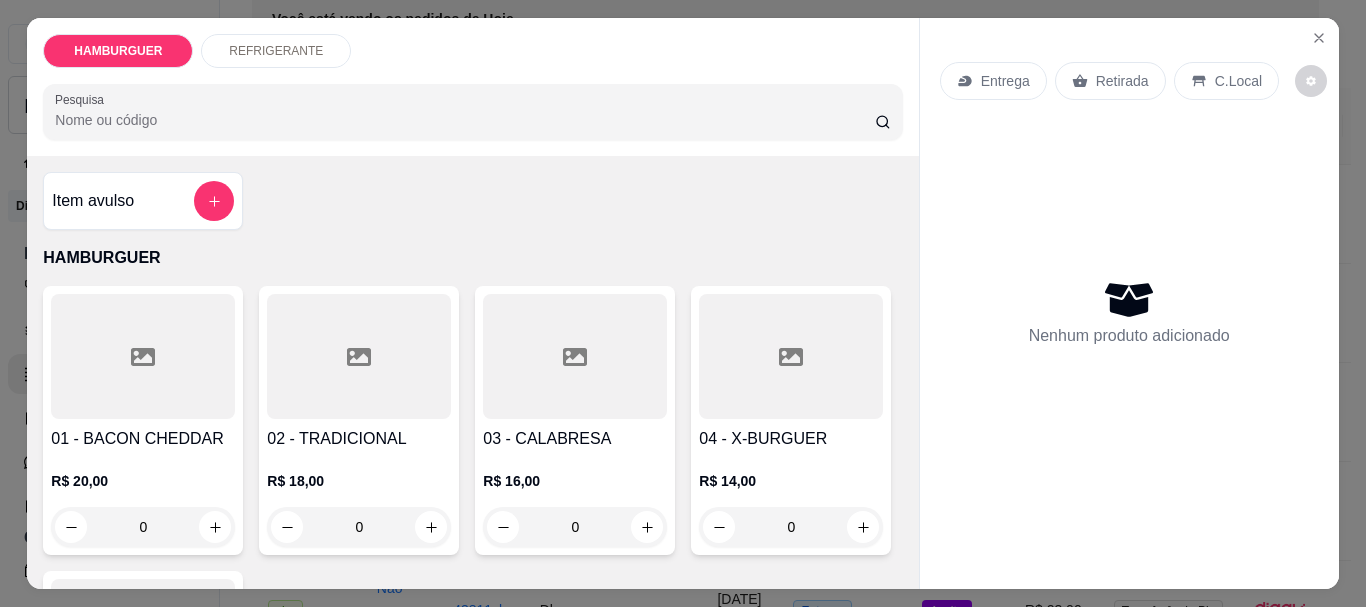click on "0" at bounding box center (143, 812) 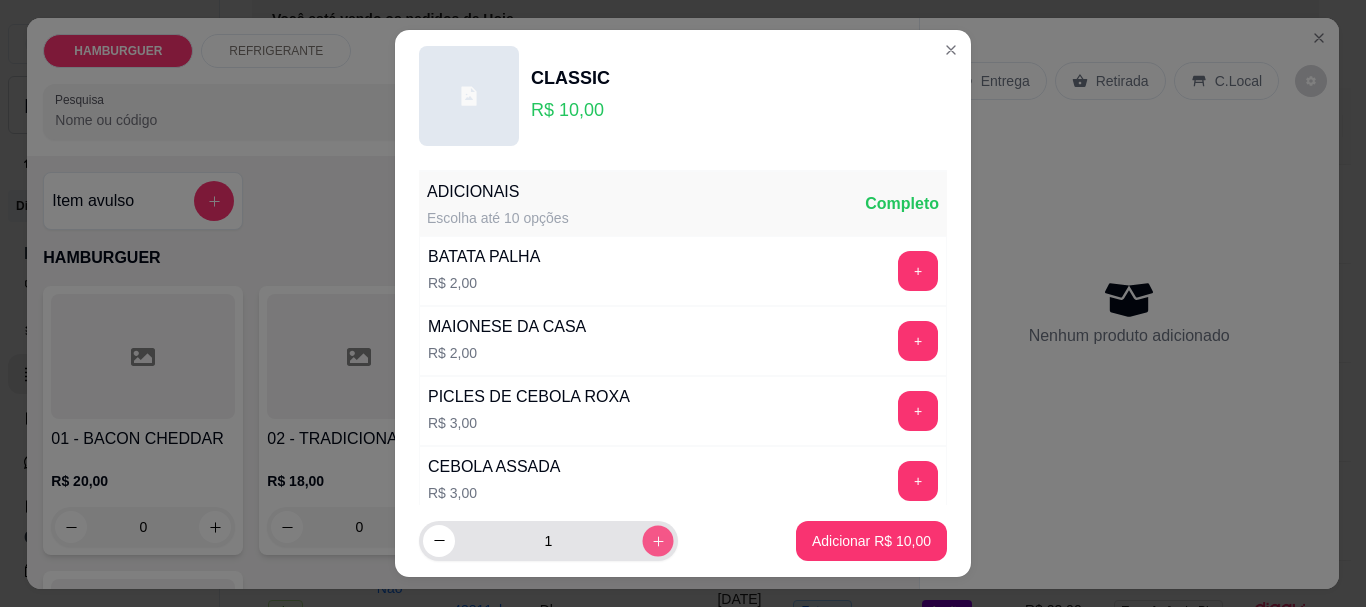 click at bounding box center (657, 540) 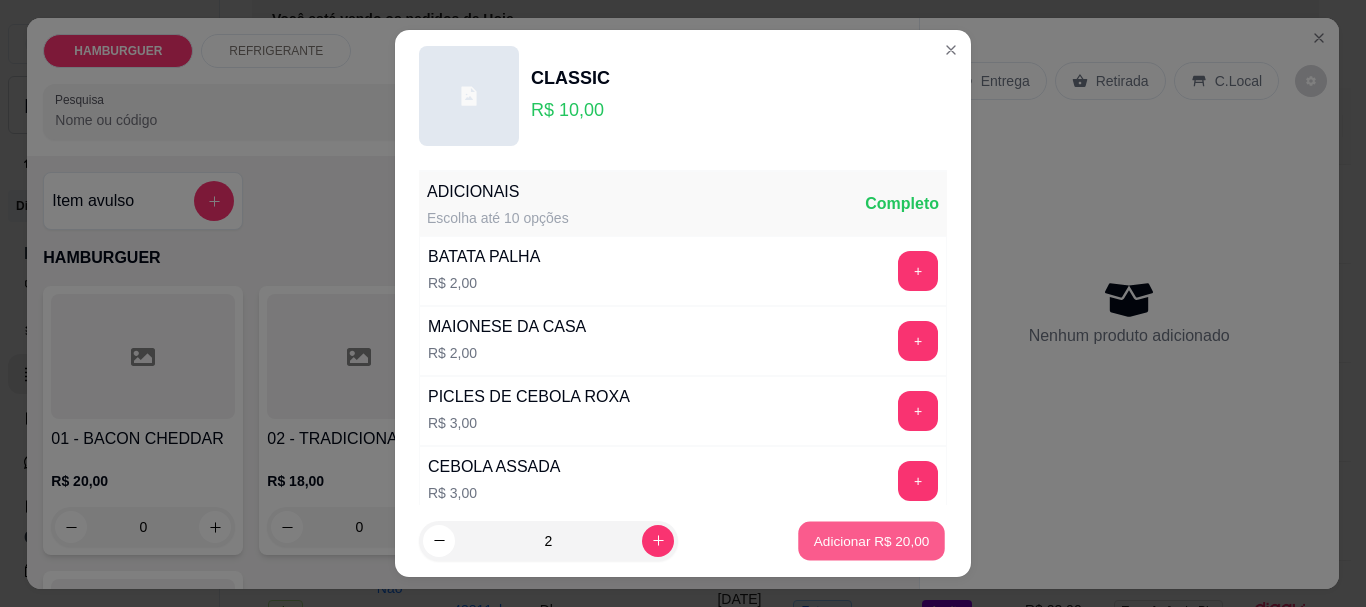 click on "Adicionar   R$ 20,00" at bounding box center [871, 540] 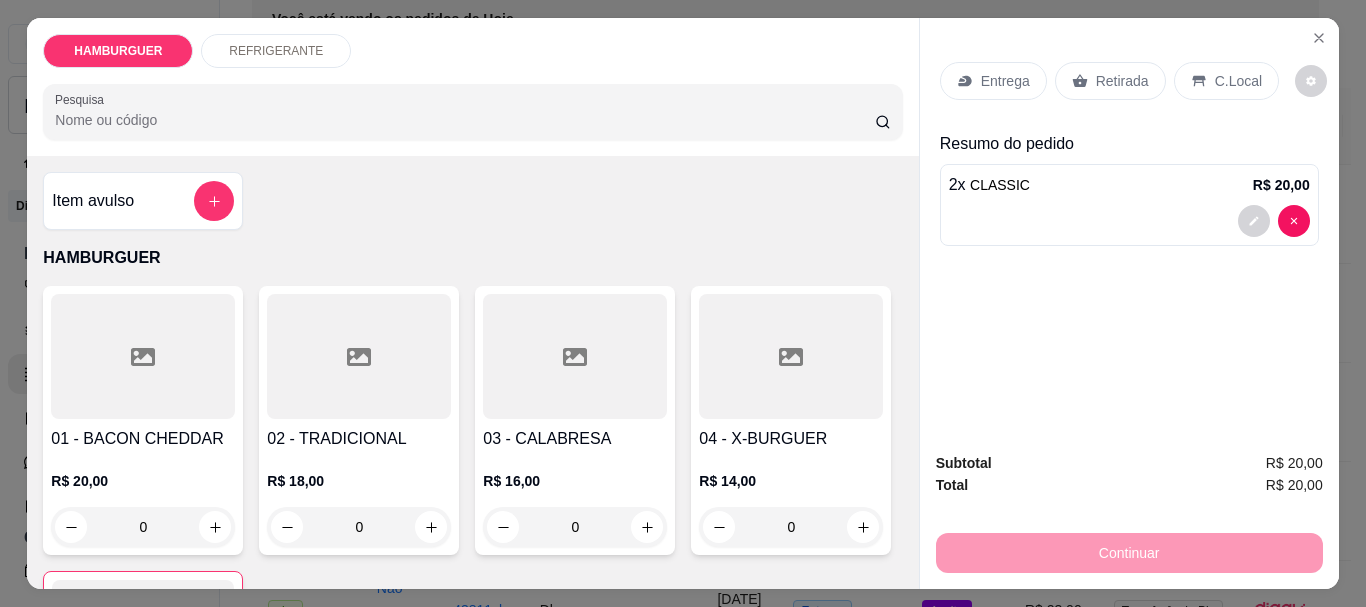 click on "C.Local" at bounding box center [1238, 81] 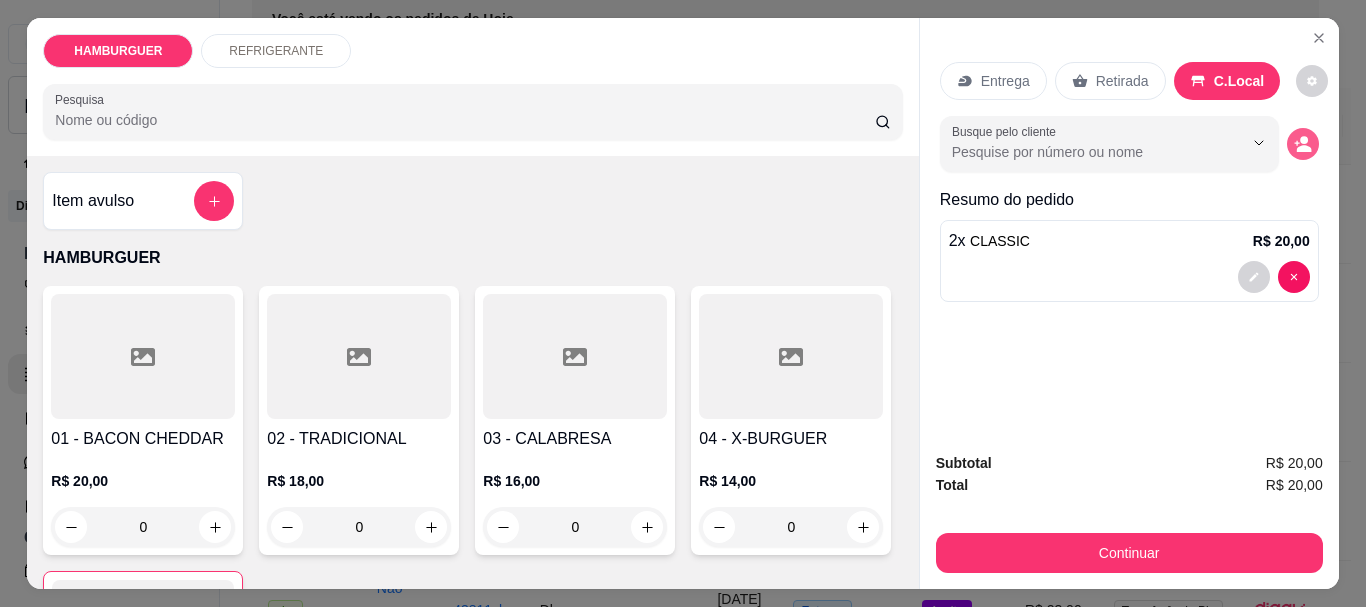 click at bounding box center [1303, 144] 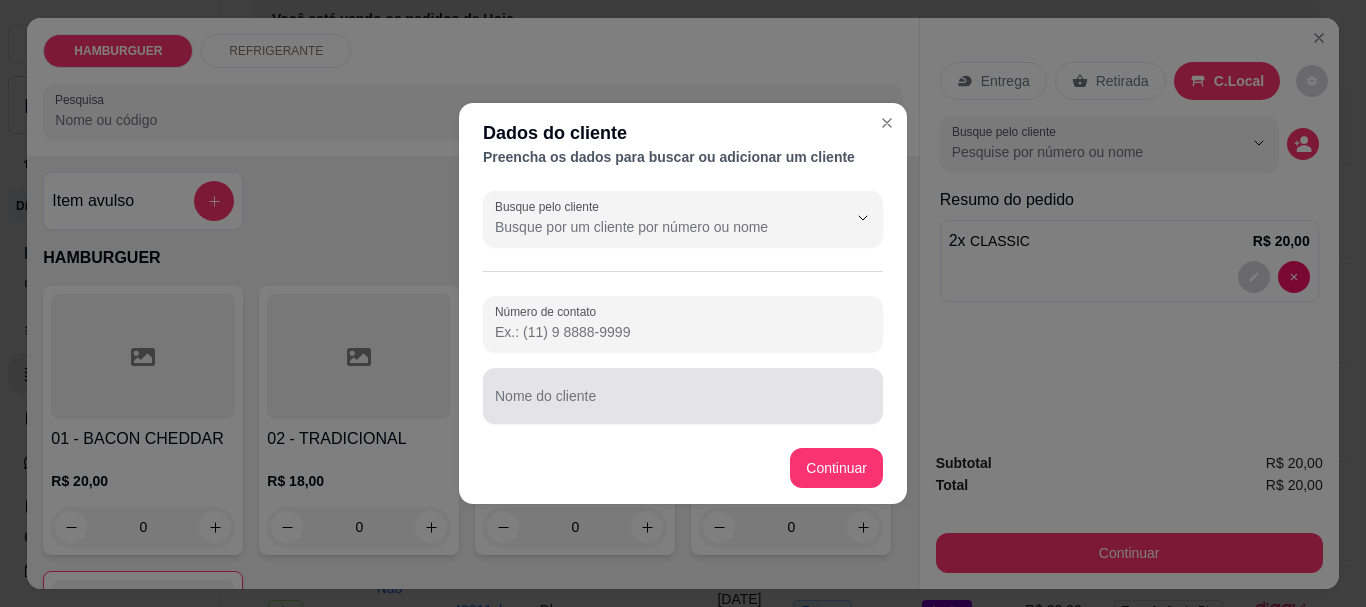 click on "Nome do cliente" at bounding box center [683, 396] 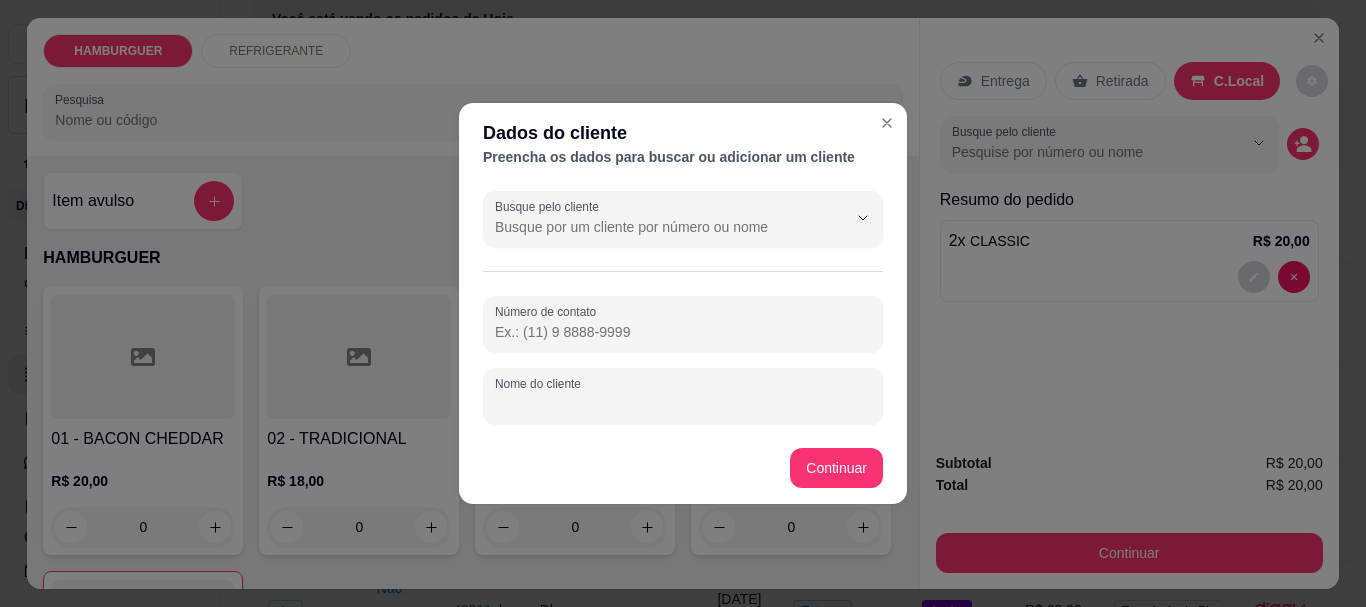 type on "R" 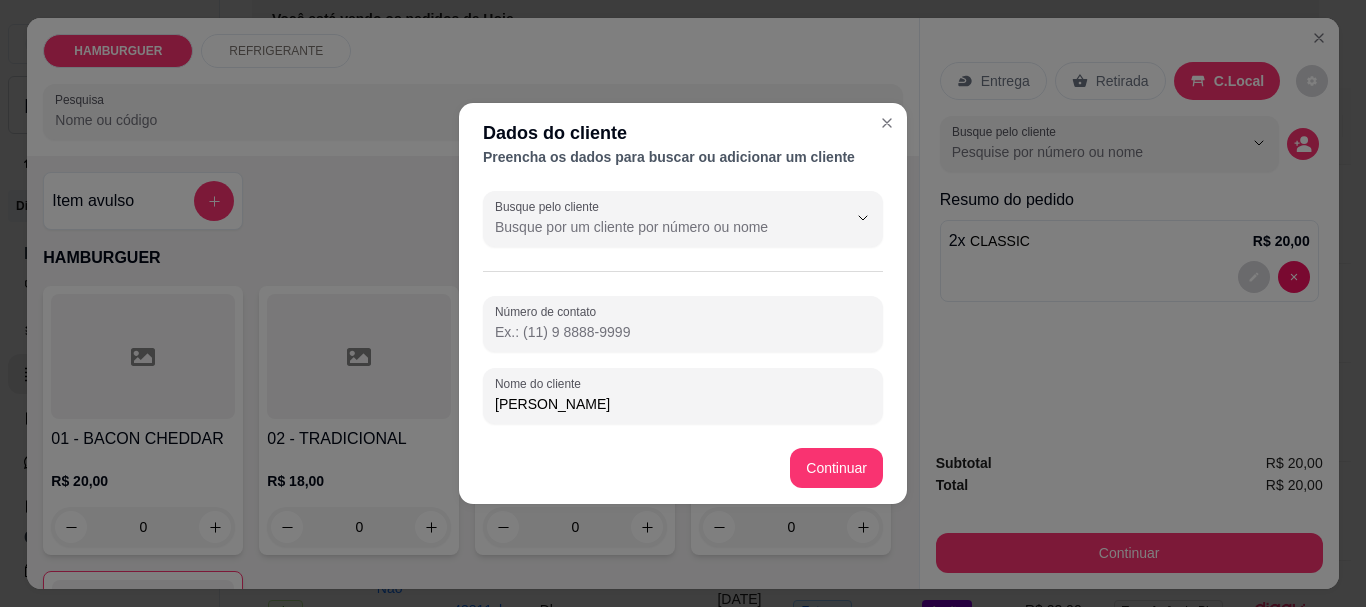 type on "[PERSON_NAME]" 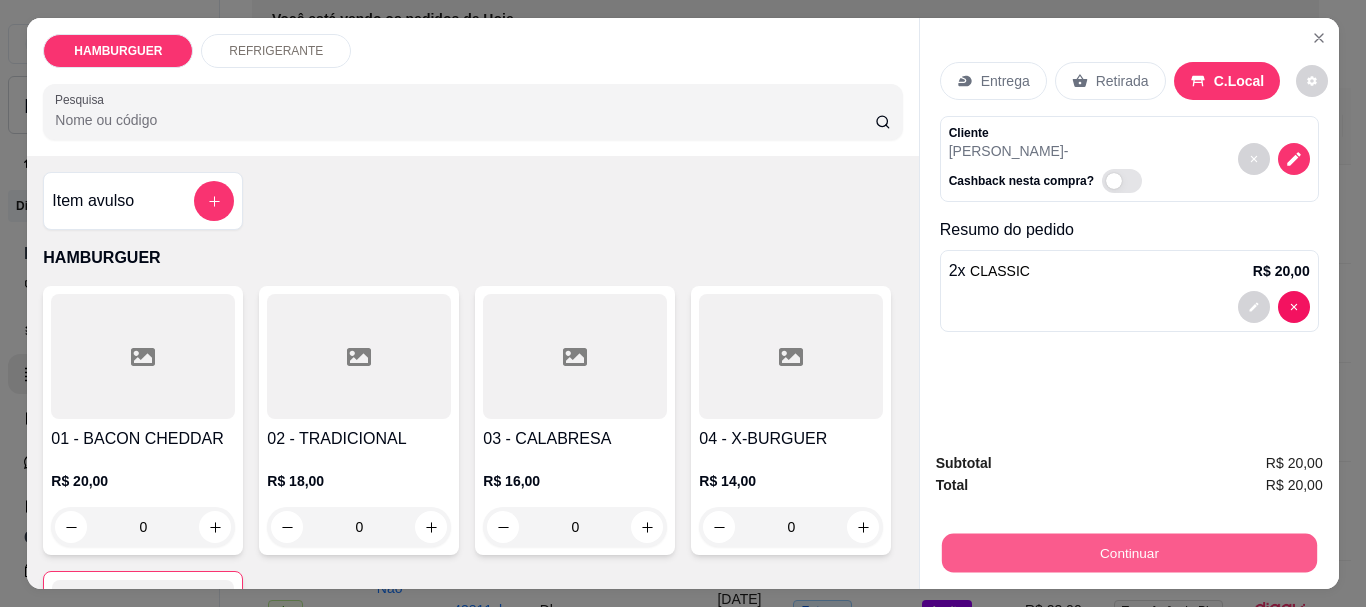 click on "Continuar" at bounding box center [1128, 552] 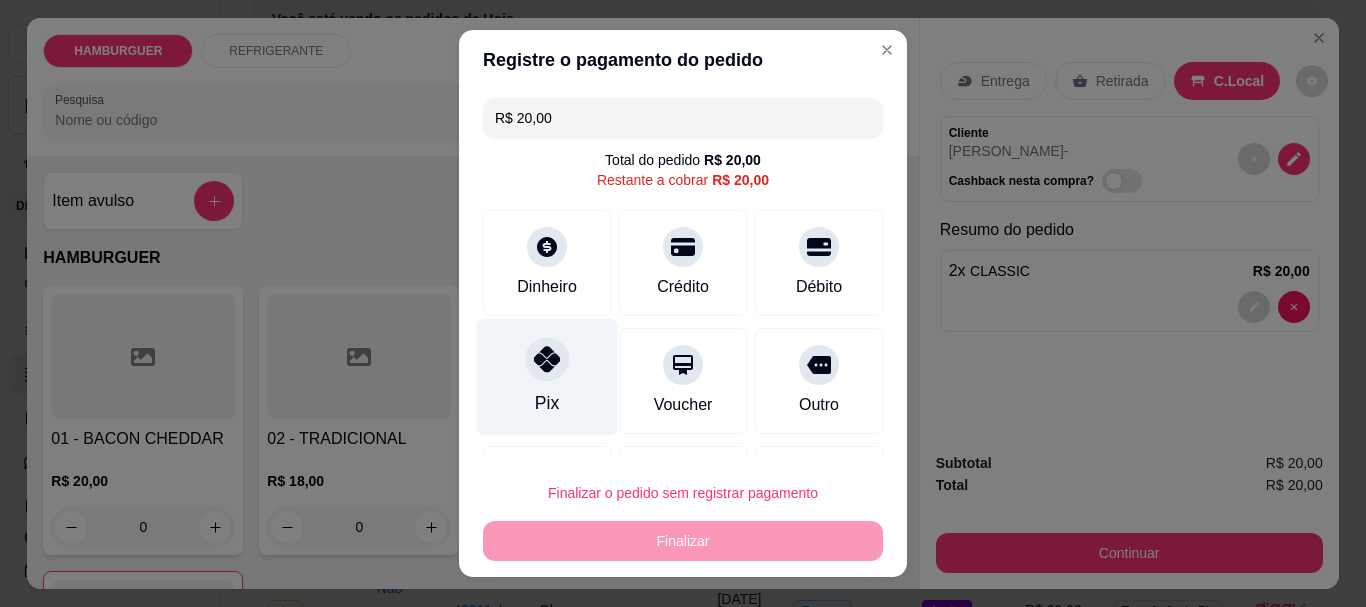 click 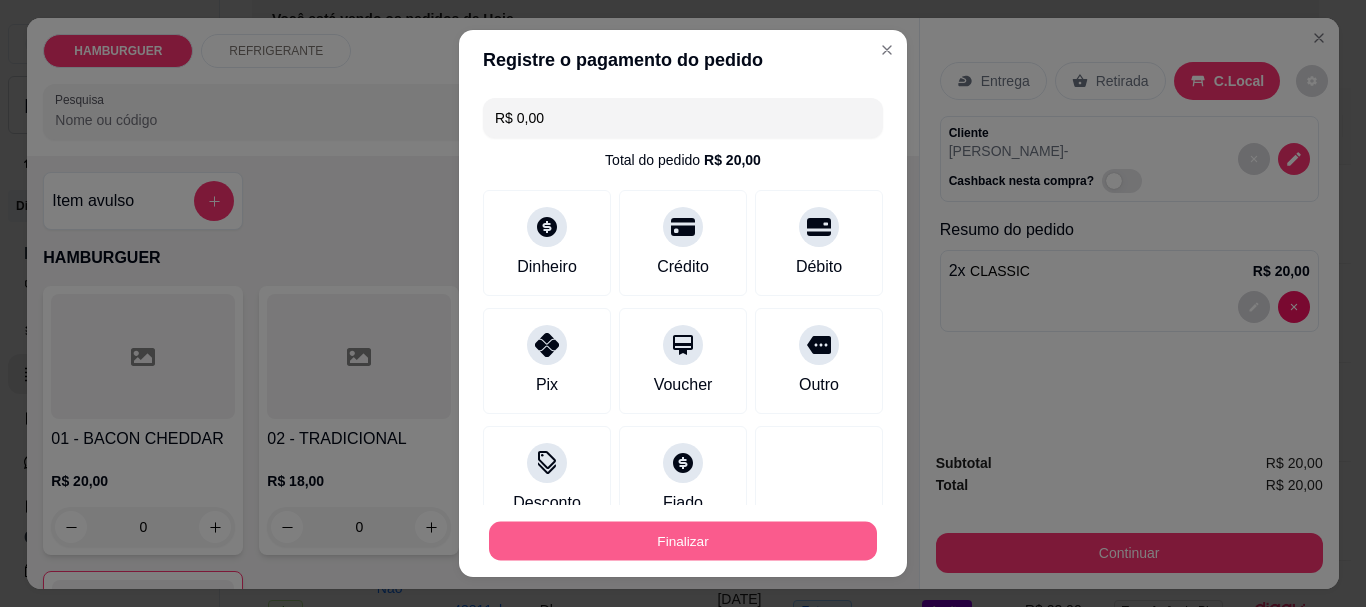 click on "Finalizar" at bounding box center (683, 540) 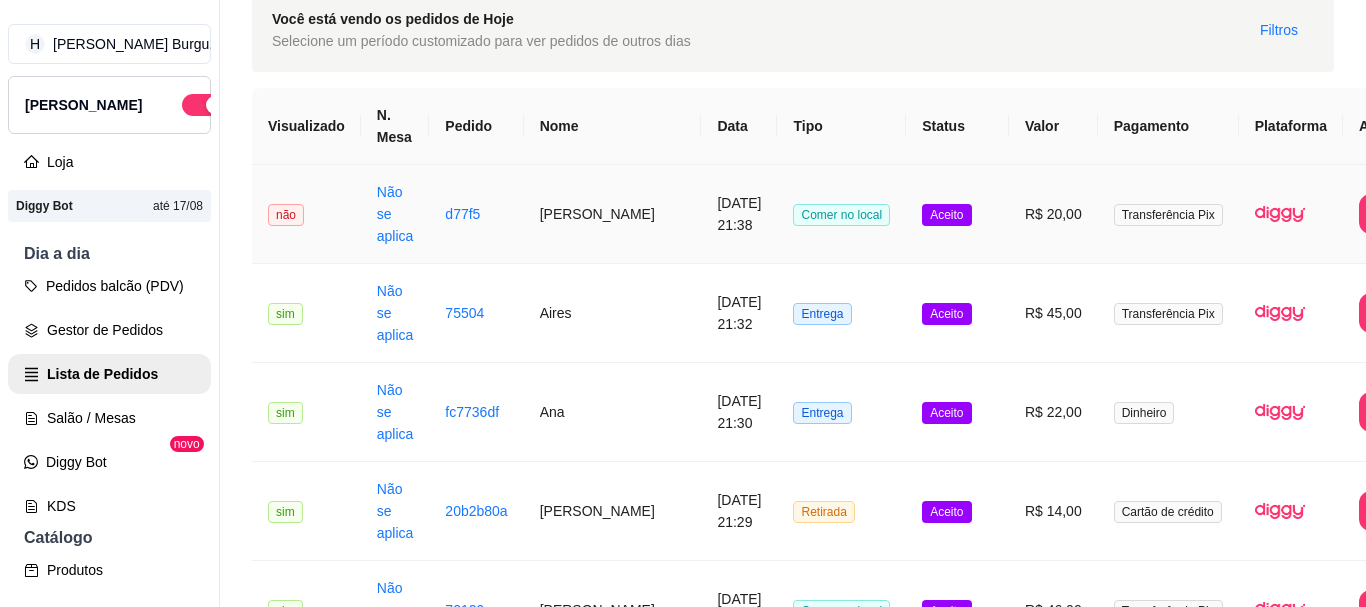 click on "R$ 20,00" at bounding box center (1053, 214) 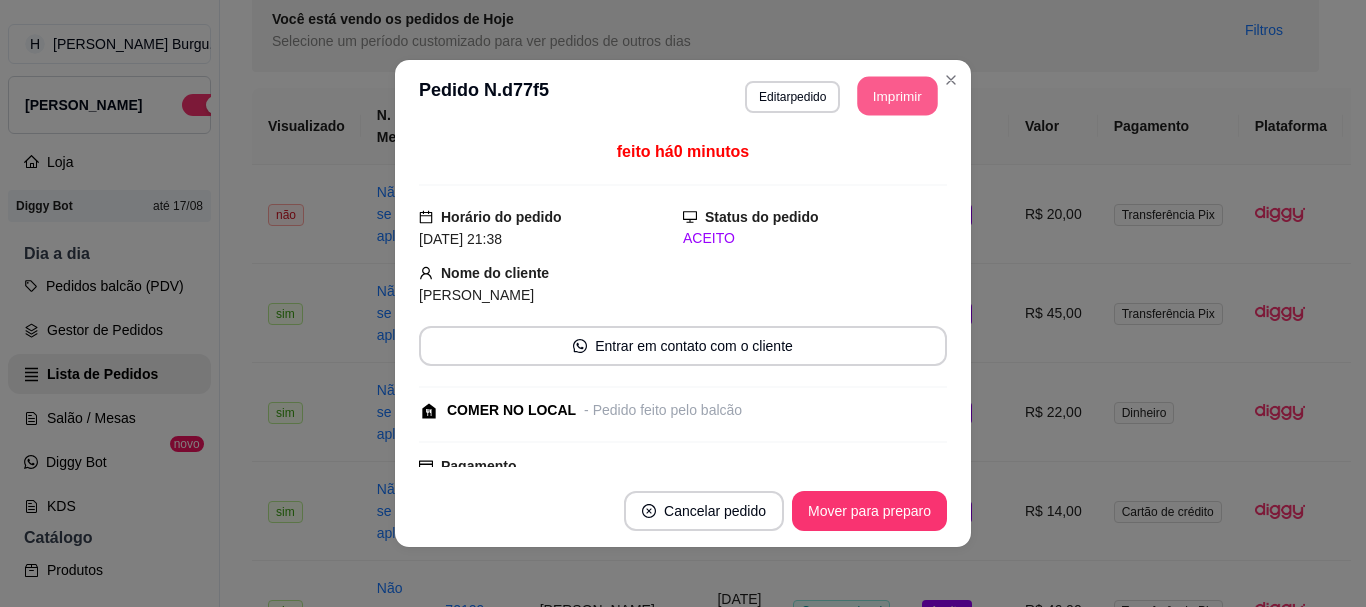 click on "Imprimir" at bounding box center (898, 96) 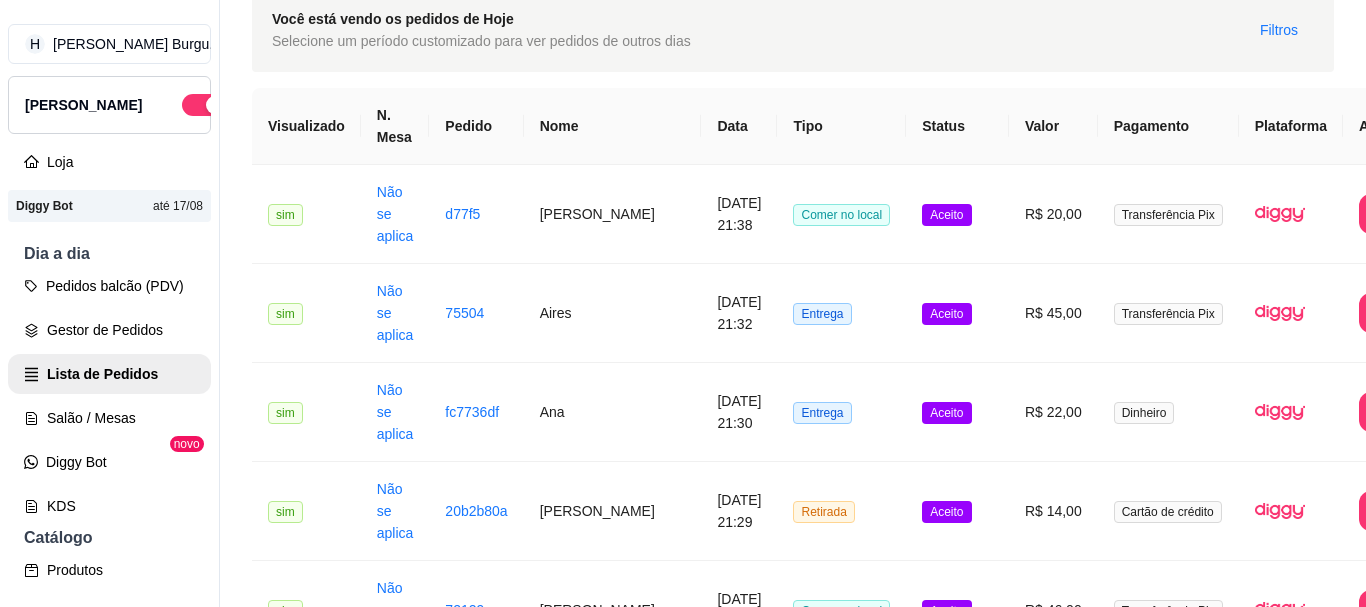 click on "[PERSON_NAME][GEOGRAPHIC_DATA]" at bounding box center [613, 1402] 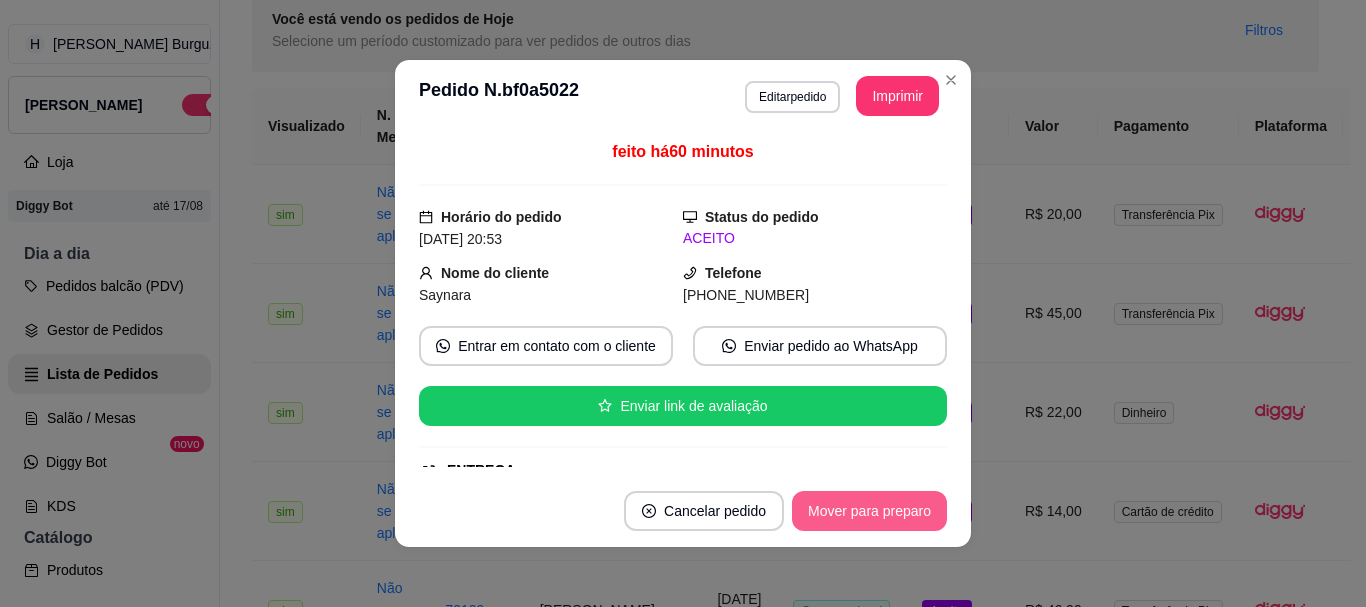 click on "Mover para preparo" at bounding box center [869, 511] 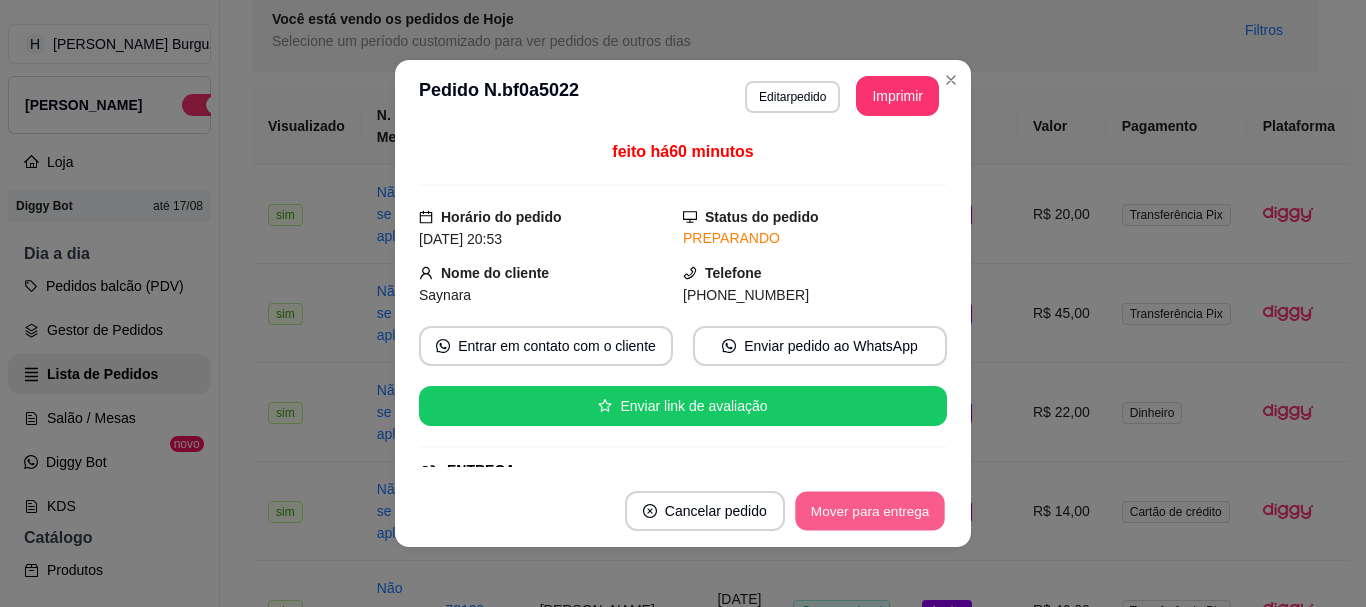 click on "Mover para entrega" at bounding box center [870, 511] 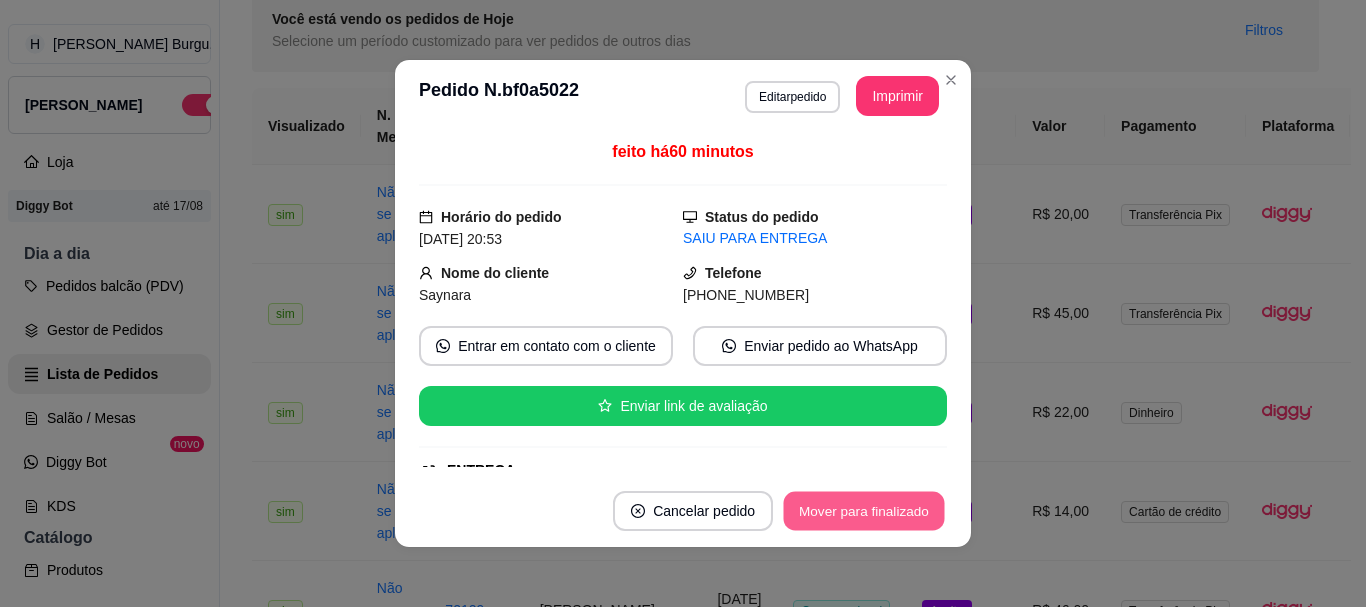 click on "Mover para finalizado" at bounding box center (864, 511) 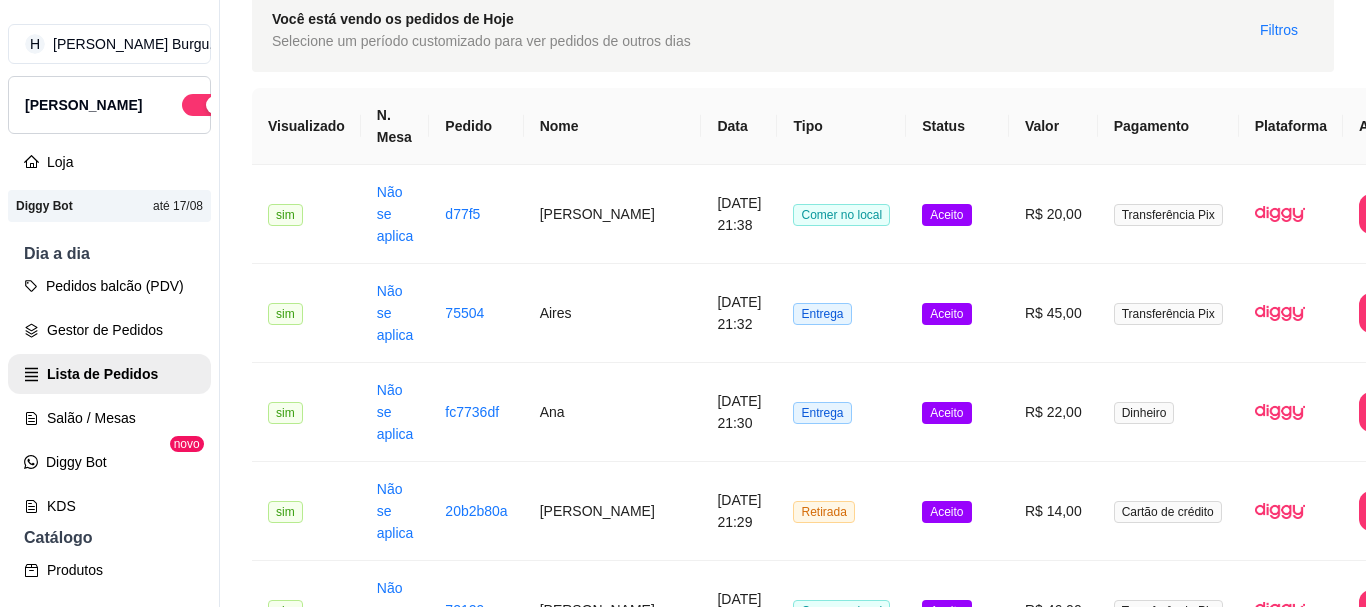 click on "Aceito" at bounding box center [957, 1204] 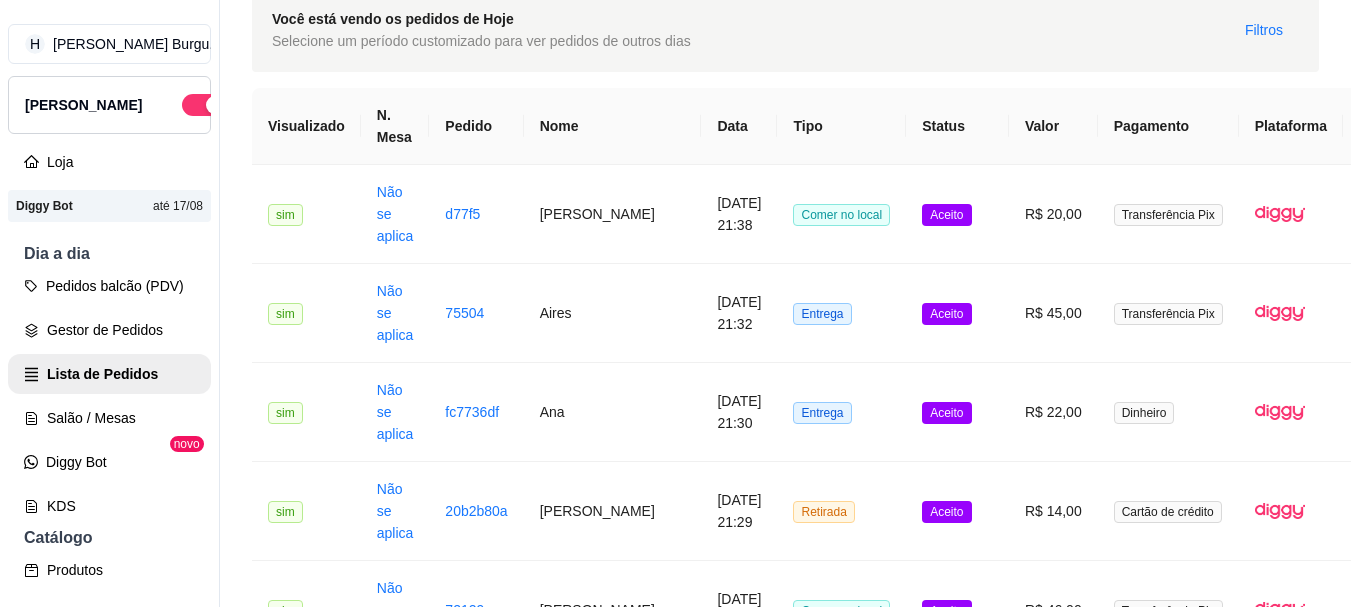 click on "Mover para preparo" at bounding box center [869, 511] 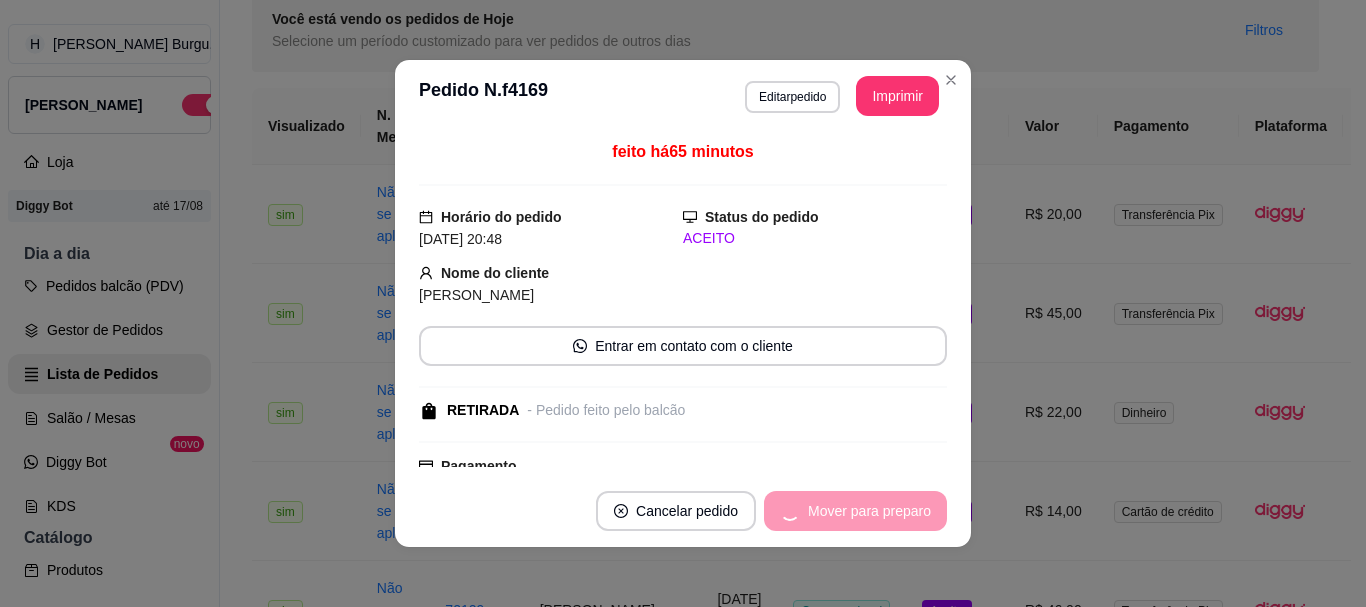 click on "Mover para preparo" at bounding box center (855, 511) 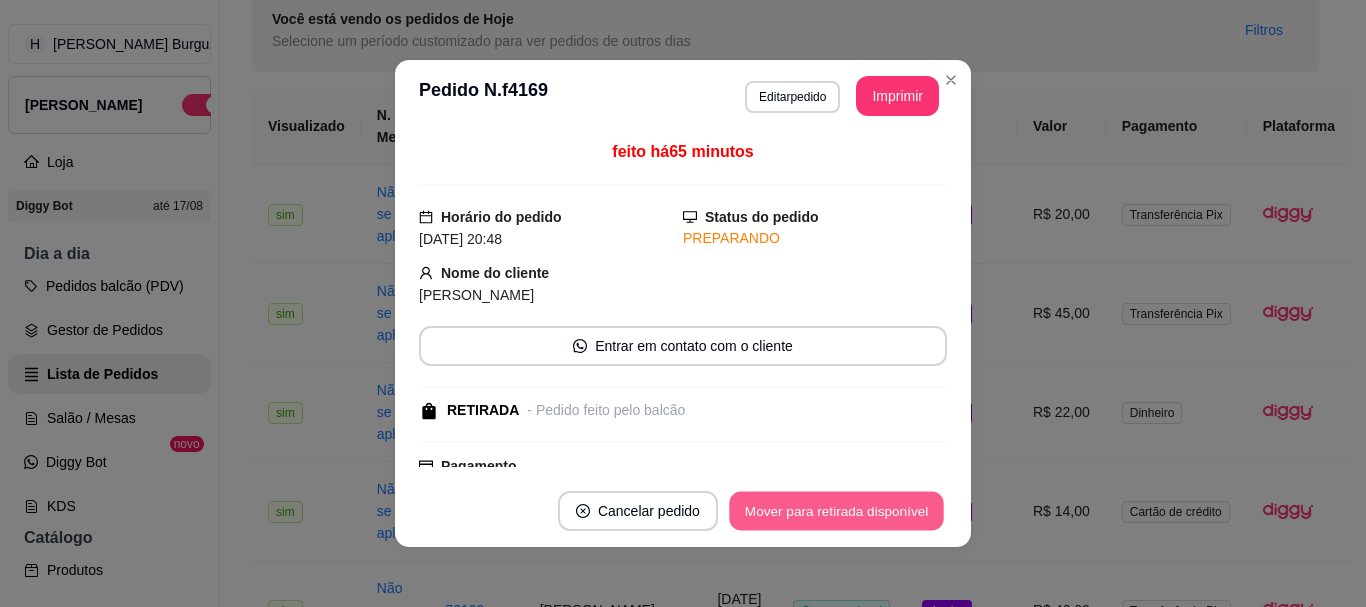 click on "Mover para retirada disponível" at bounding box center [836, 511] 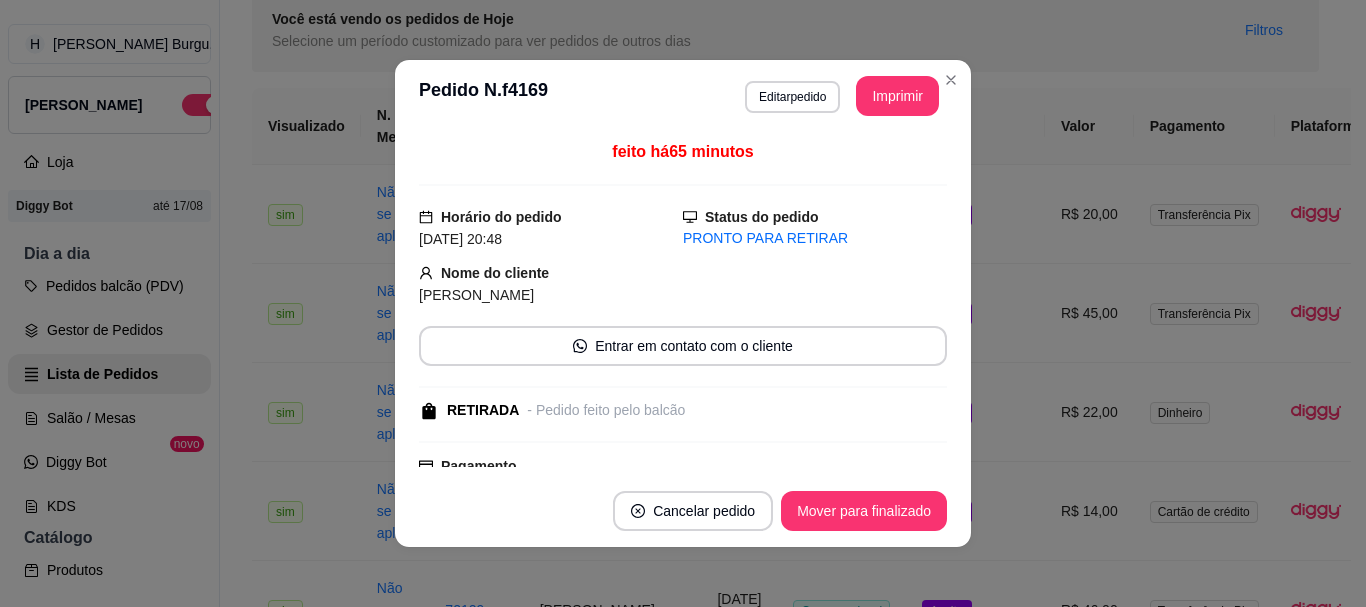 click on "Cancelar pedido Mover para finalizado" at bounding box center [683, 511] 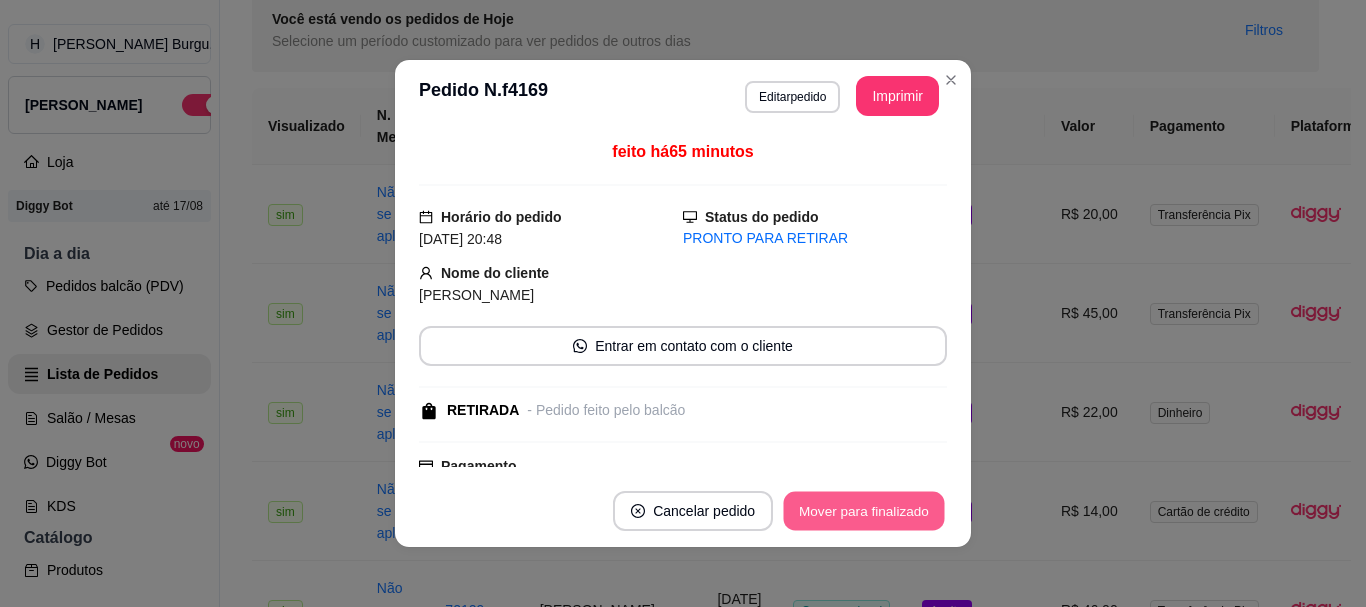 click on "Mover para finalizado" at bounding box center (864, 511) 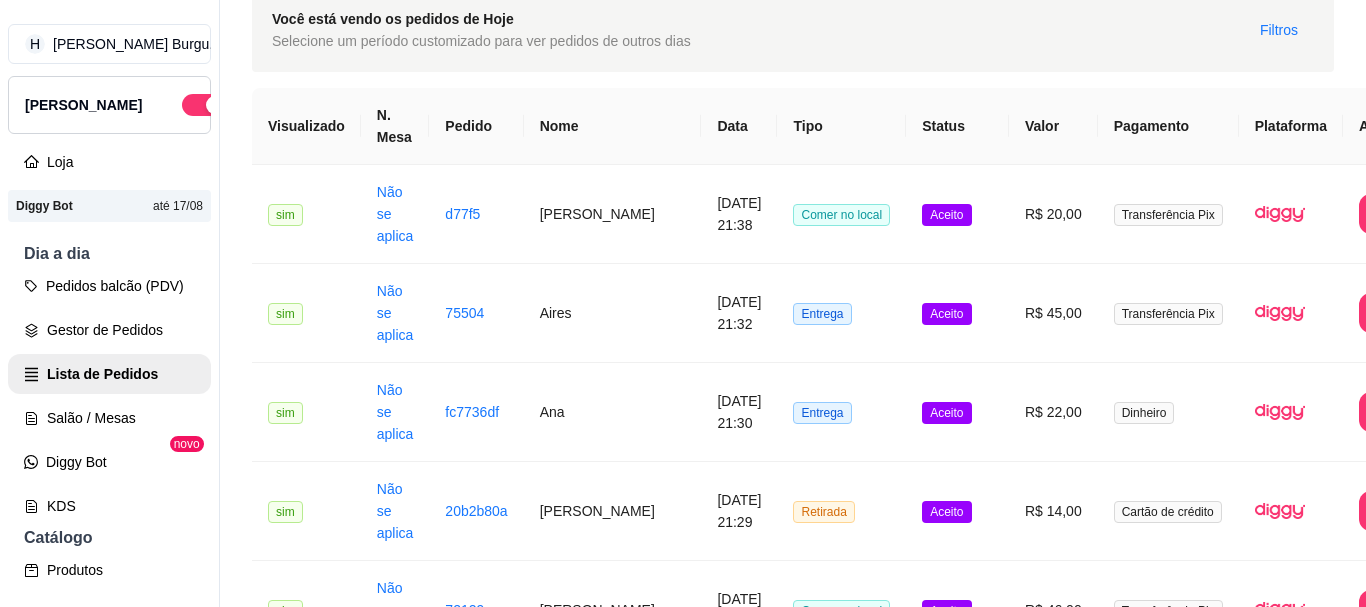 click on "Aceito" at bounding box center (957, 1303) 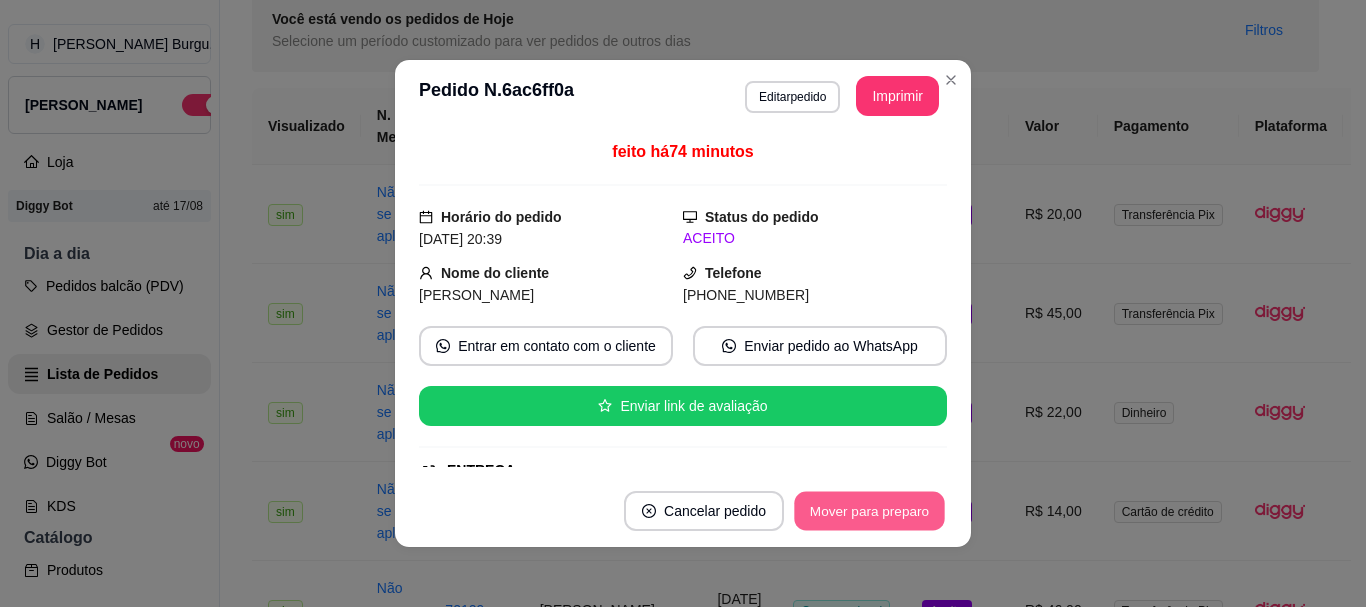 click on "Mover para preparo" at bounding box center [869, 511] 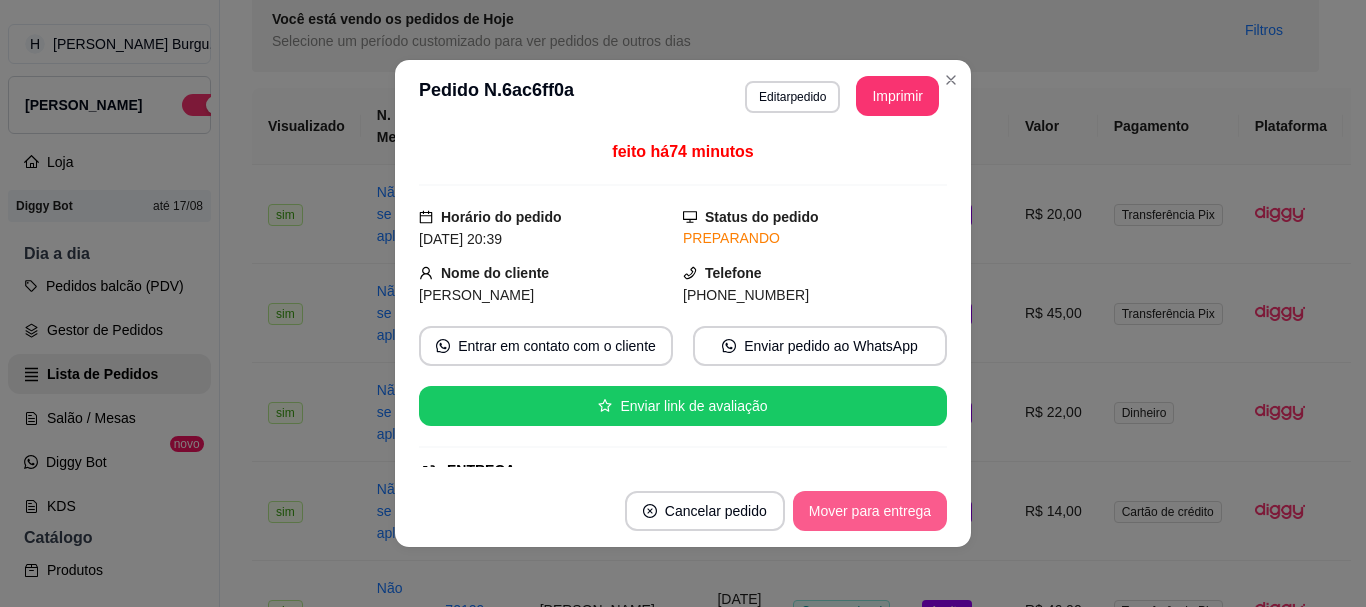 click on "Mover para entrega" at bounding box center [870, 511] 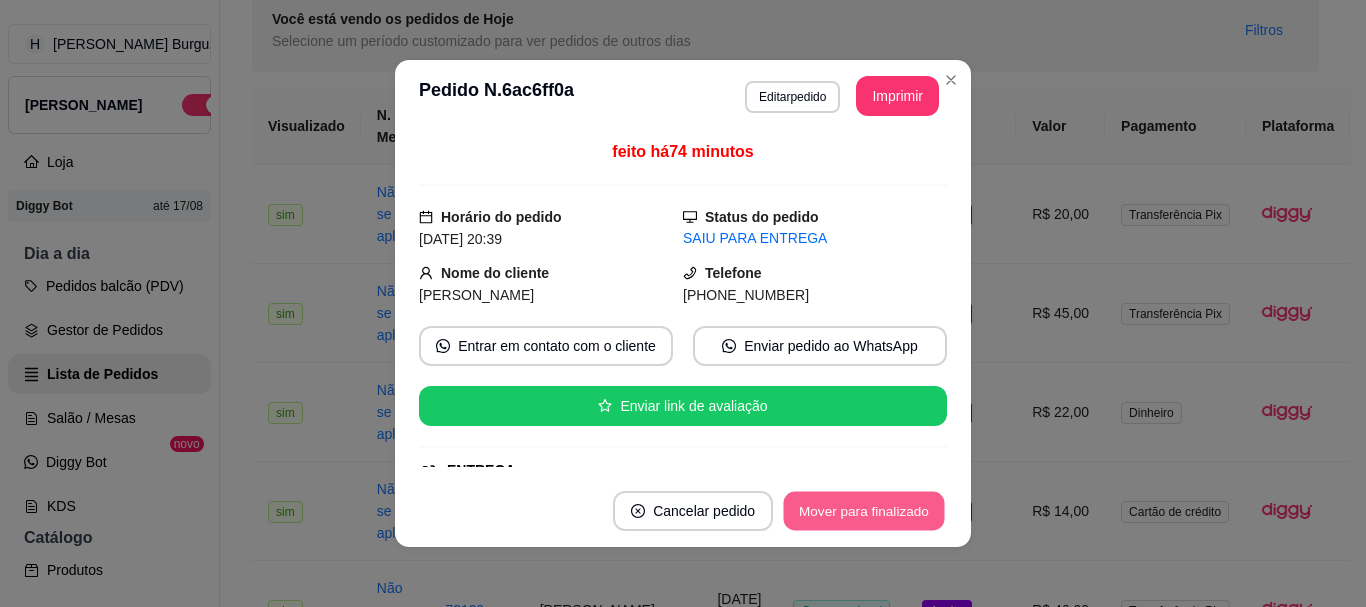 click on "Mover para finalizado" at bounding box center (864, 511) 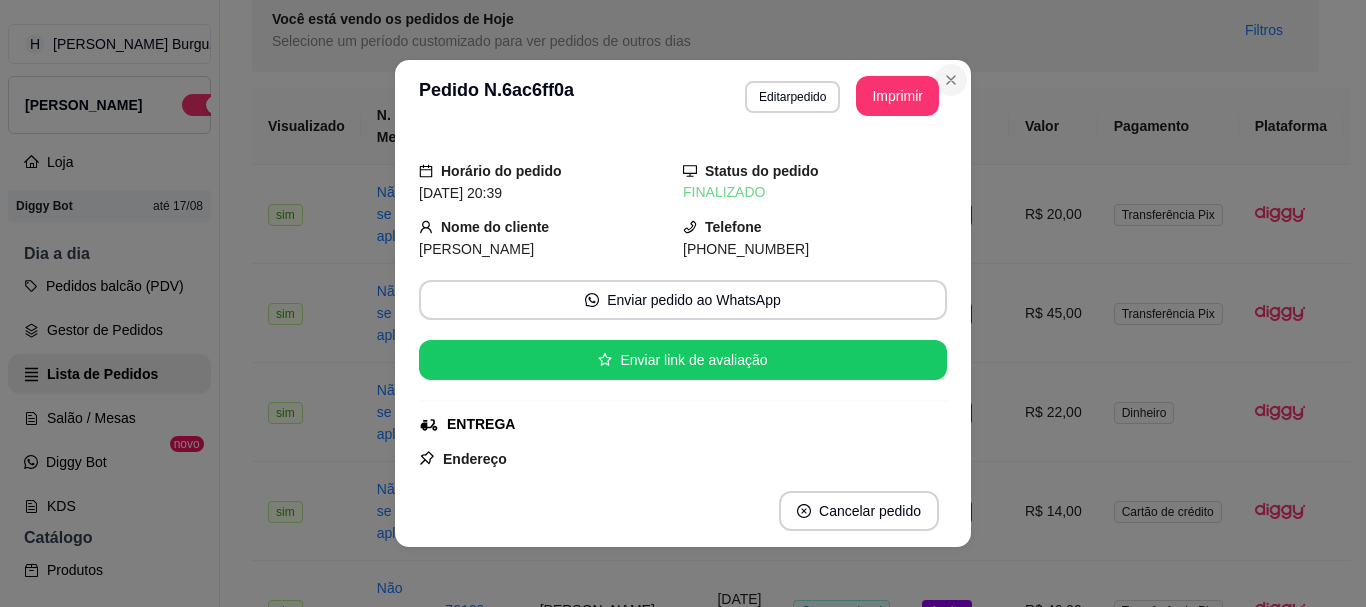 click on "**********" at bounding box center [683, 303] 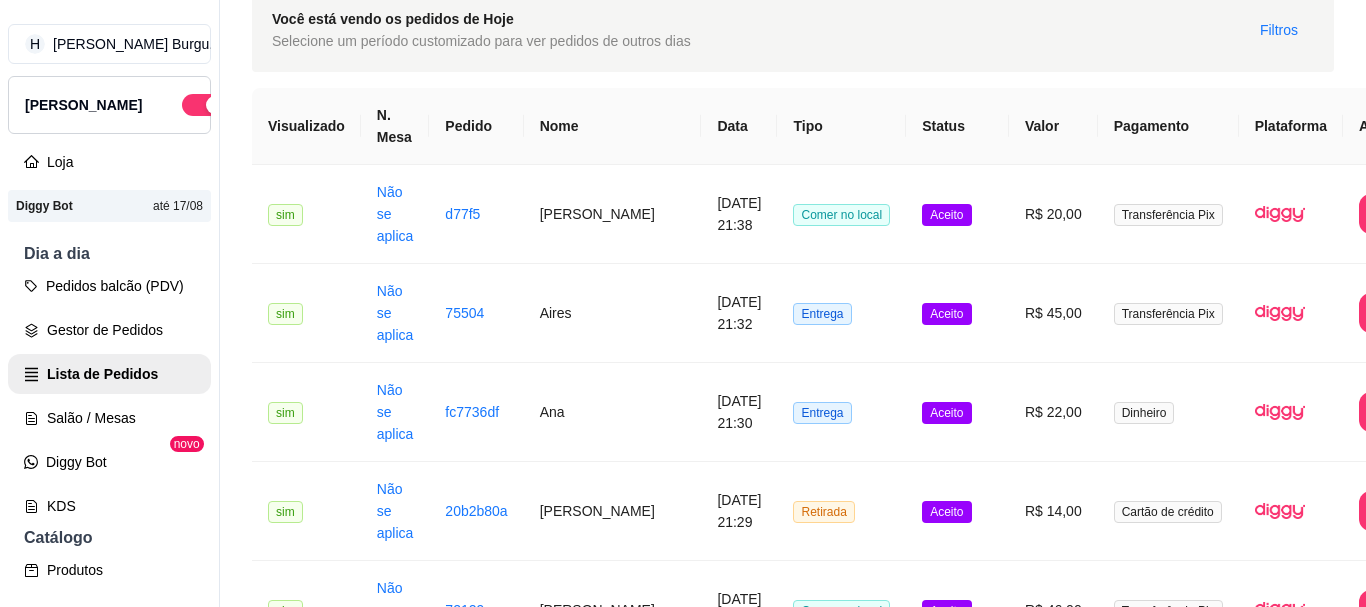 click on "Entrega" at bounding box center (841, 1402) 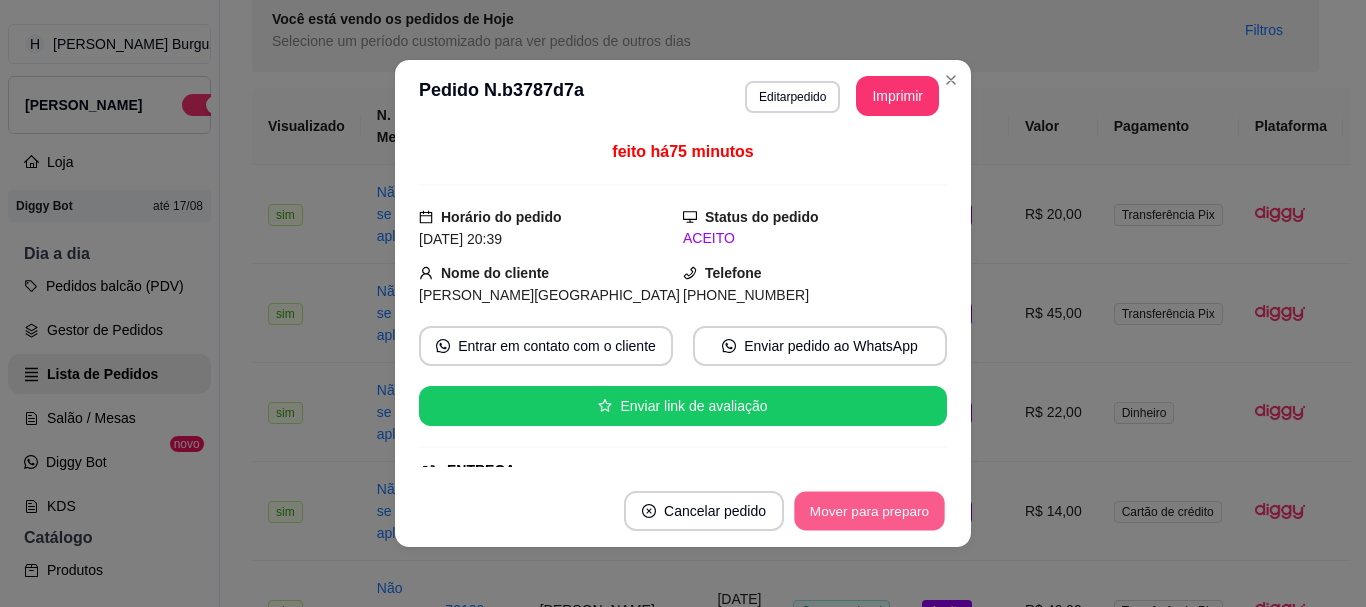 click on "Mover para preparo" at bounding box center (869, 511) 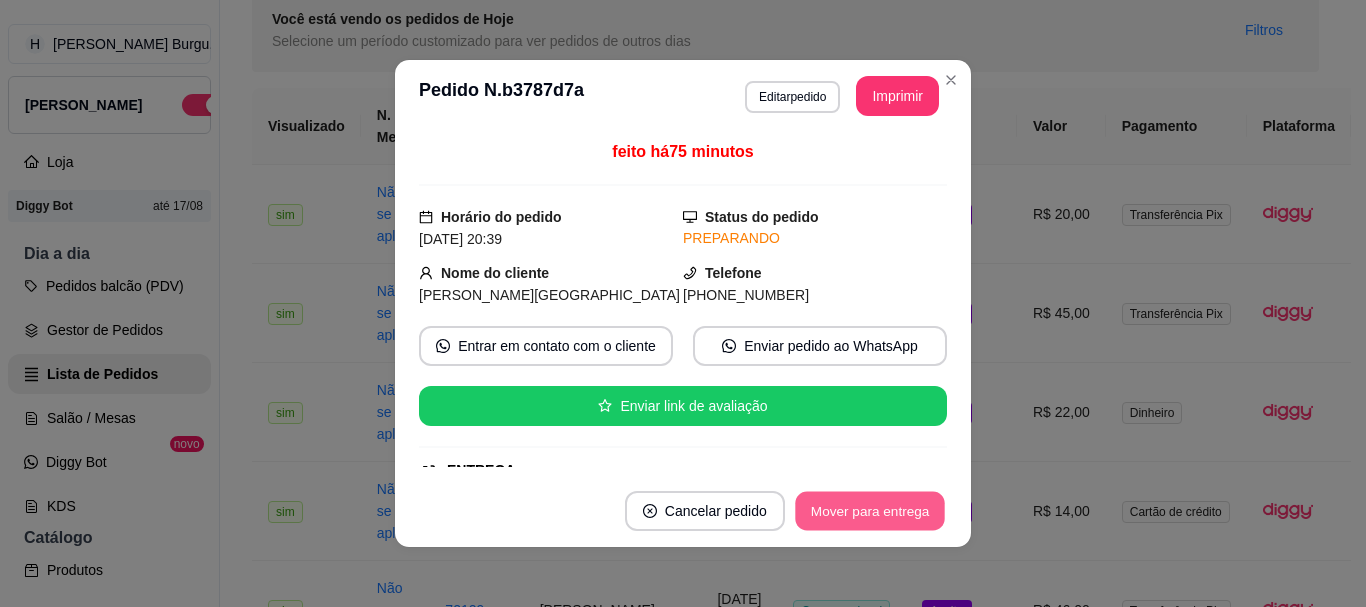 click on "Mover para entrega" at bounding box center (870, 511) 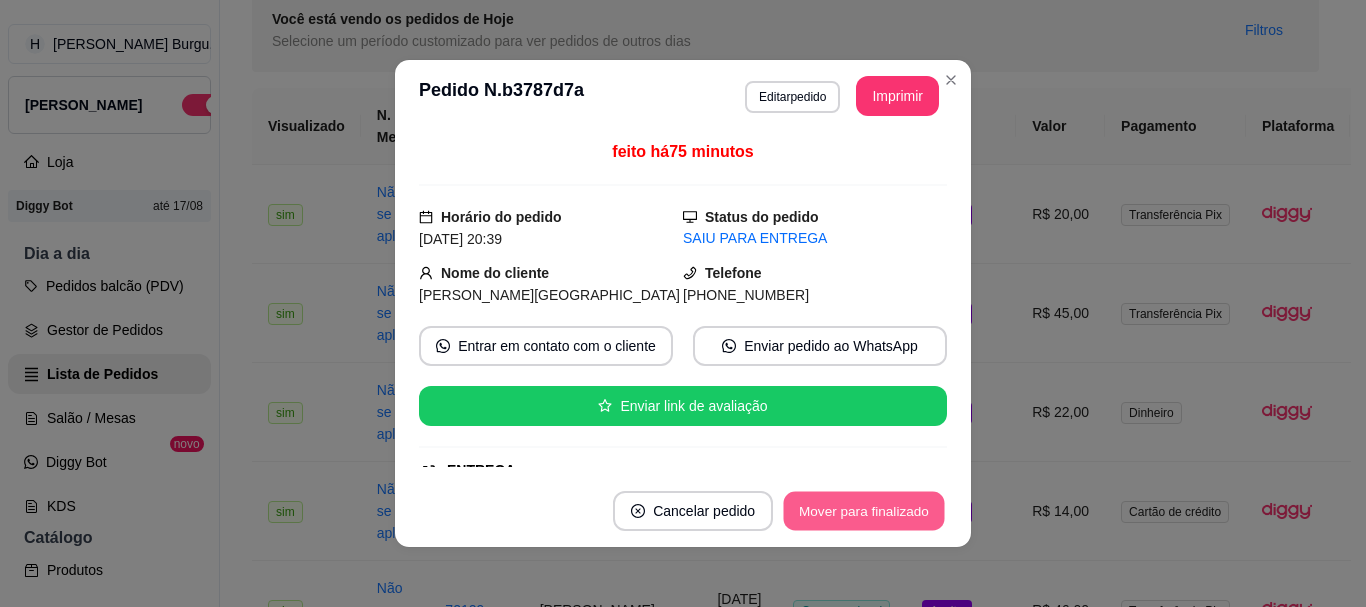click on "Mover para finalizado" at bounding box center (864, 511) 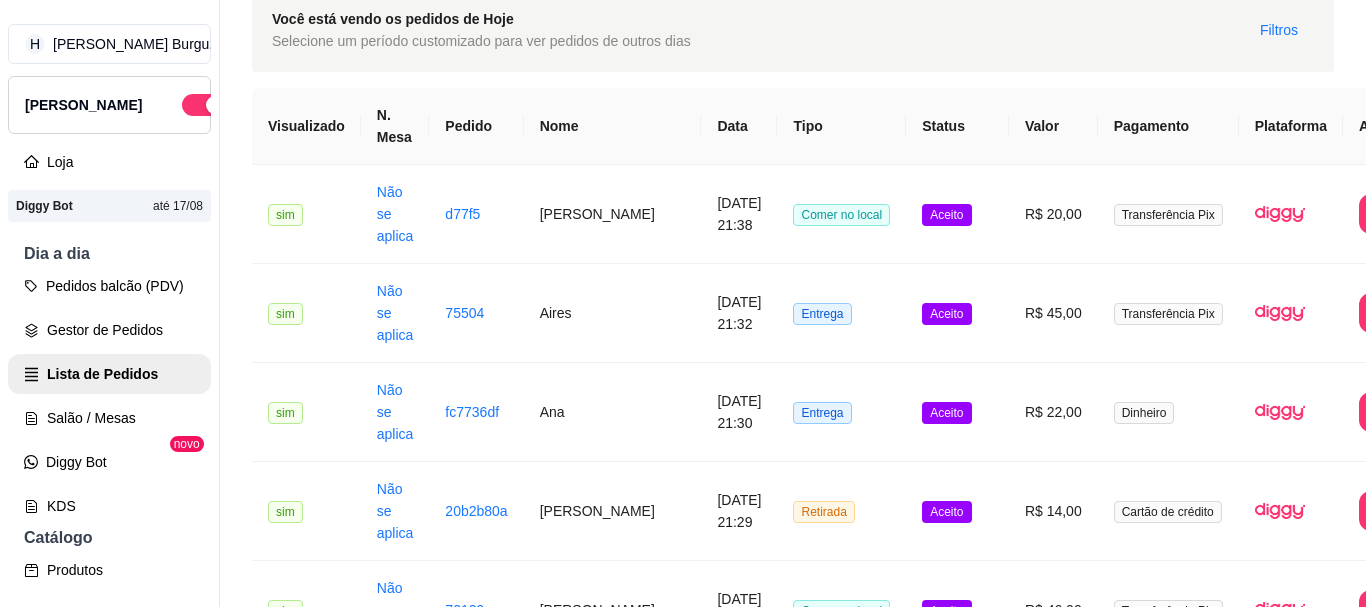 click on "Entrega" at bounding box center [841, 1501] 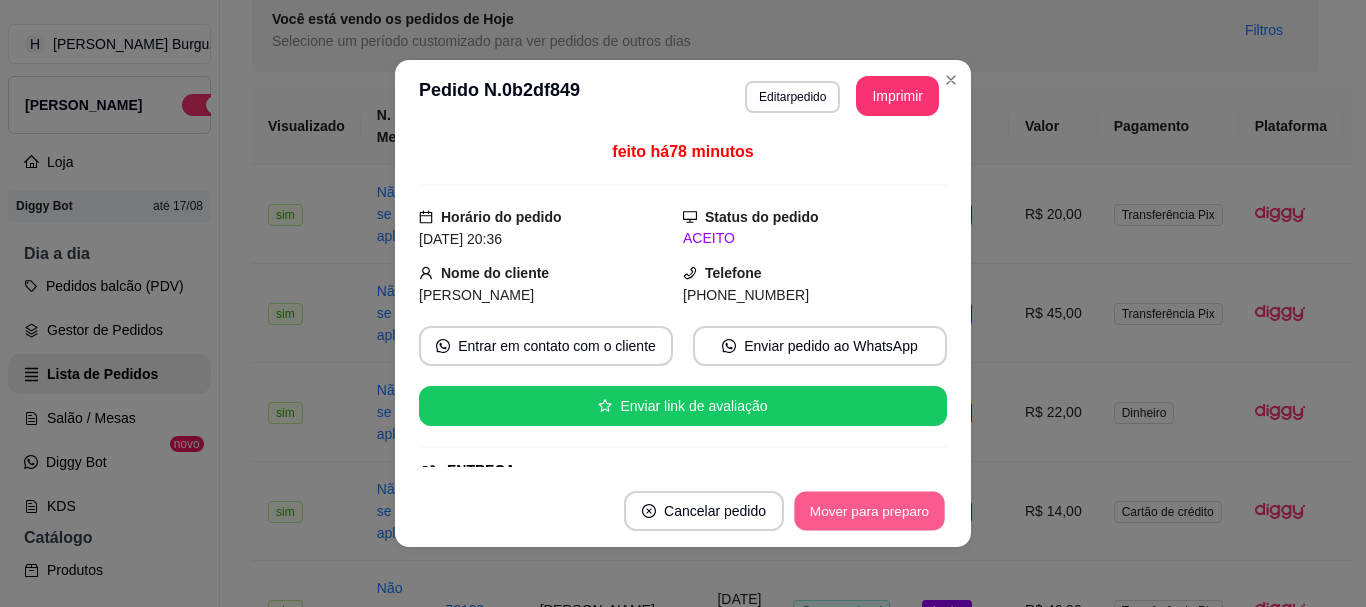 click on "Mover para preparo" at bounding box center [869, 511] 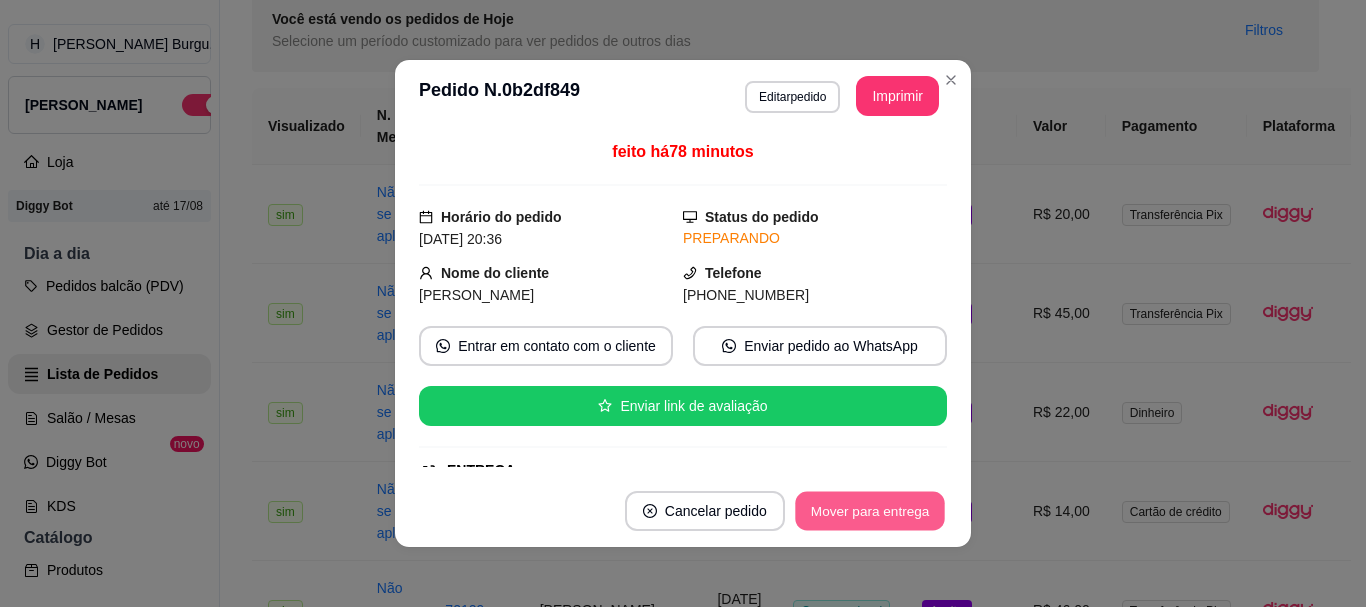 click on "Mover para entrega" at bounding box center (870, 511) 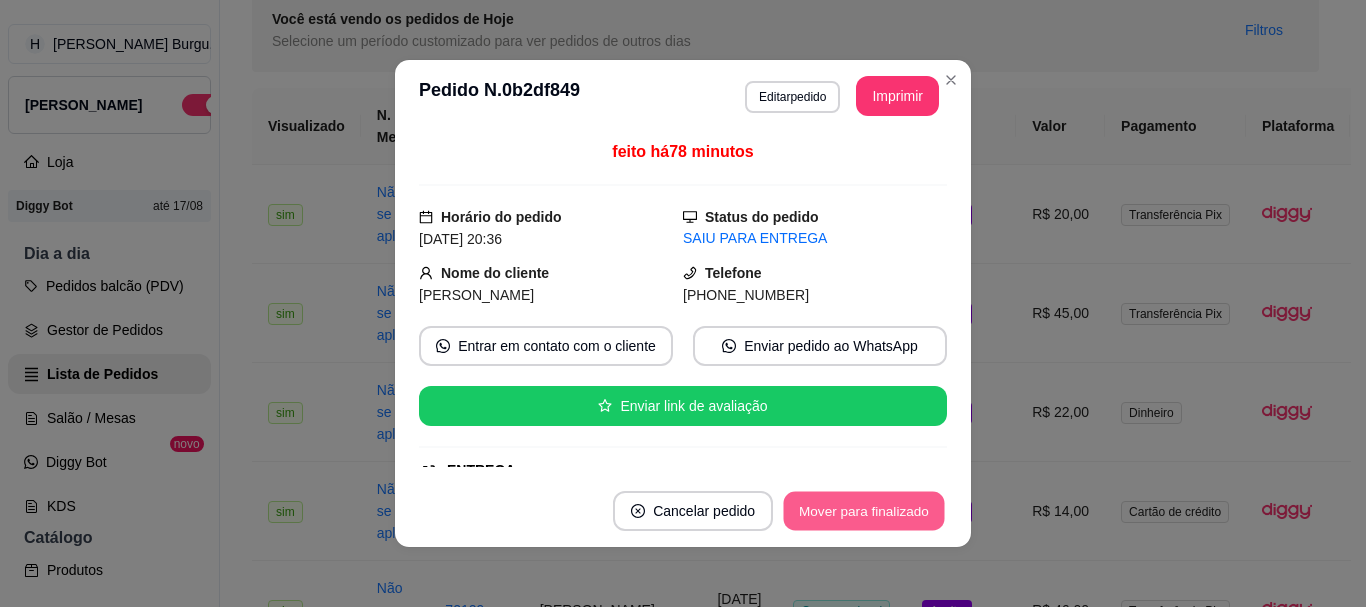 click on "Mover para finalizado" at bounding box center (864, 511) 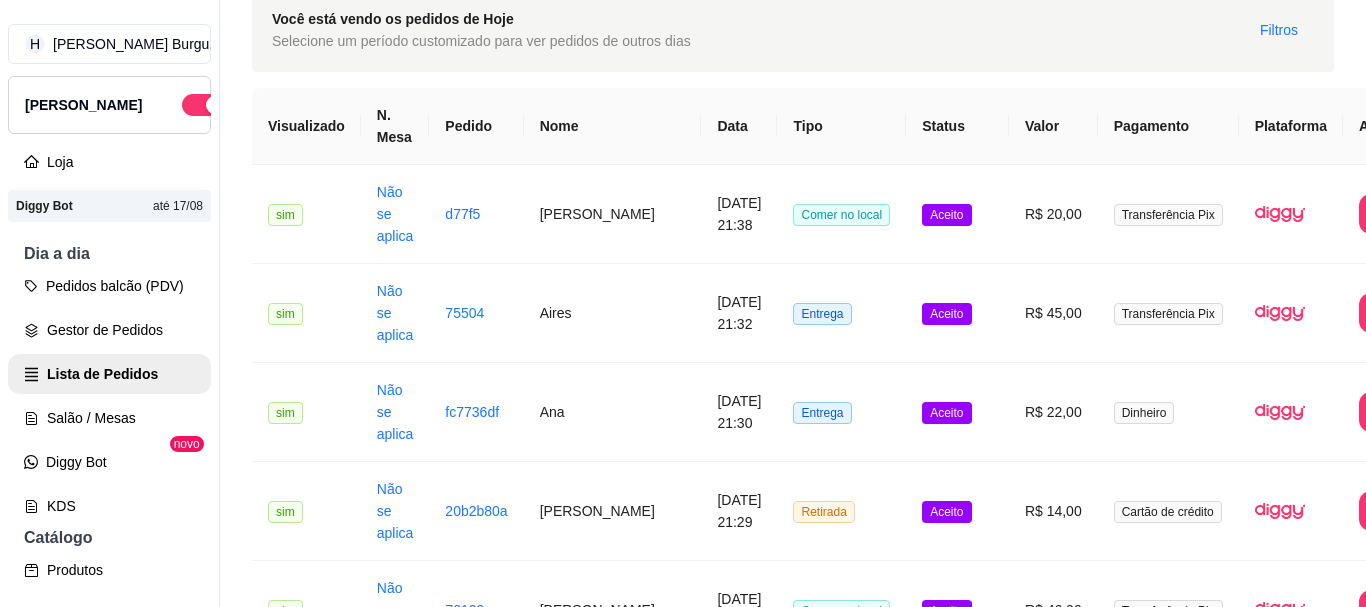 click on "Aceito" at bounding box center [946, 1601] 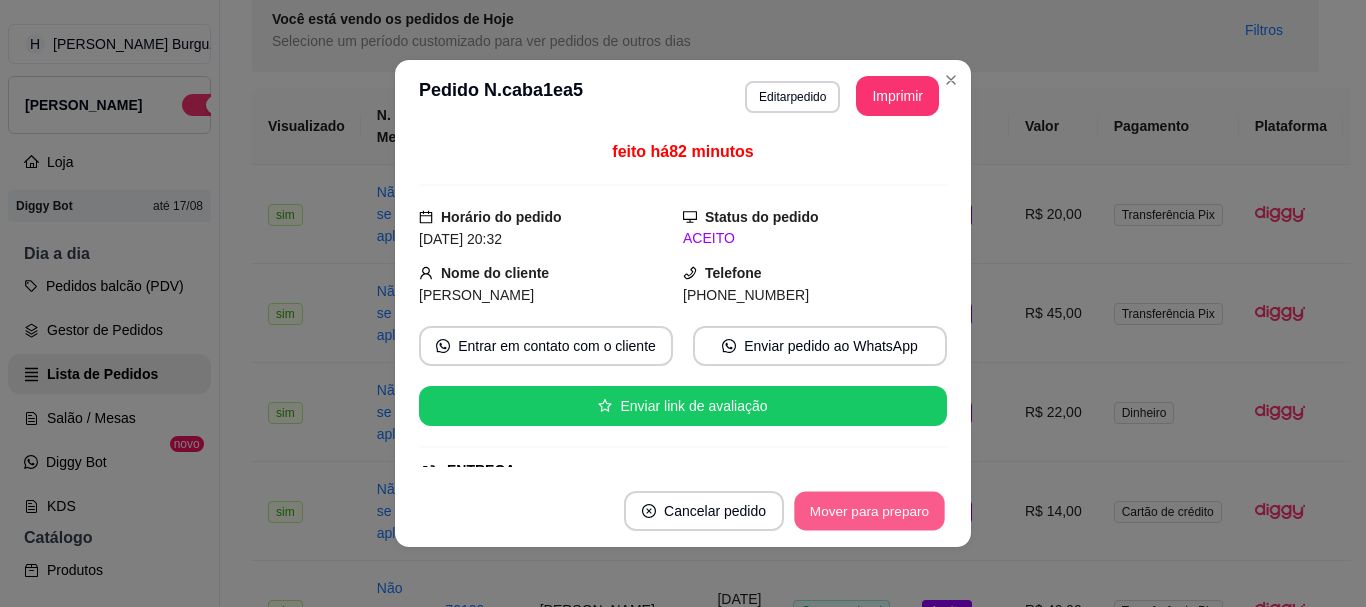 click on "Mover para preparo" at bounding box center [869, 511] 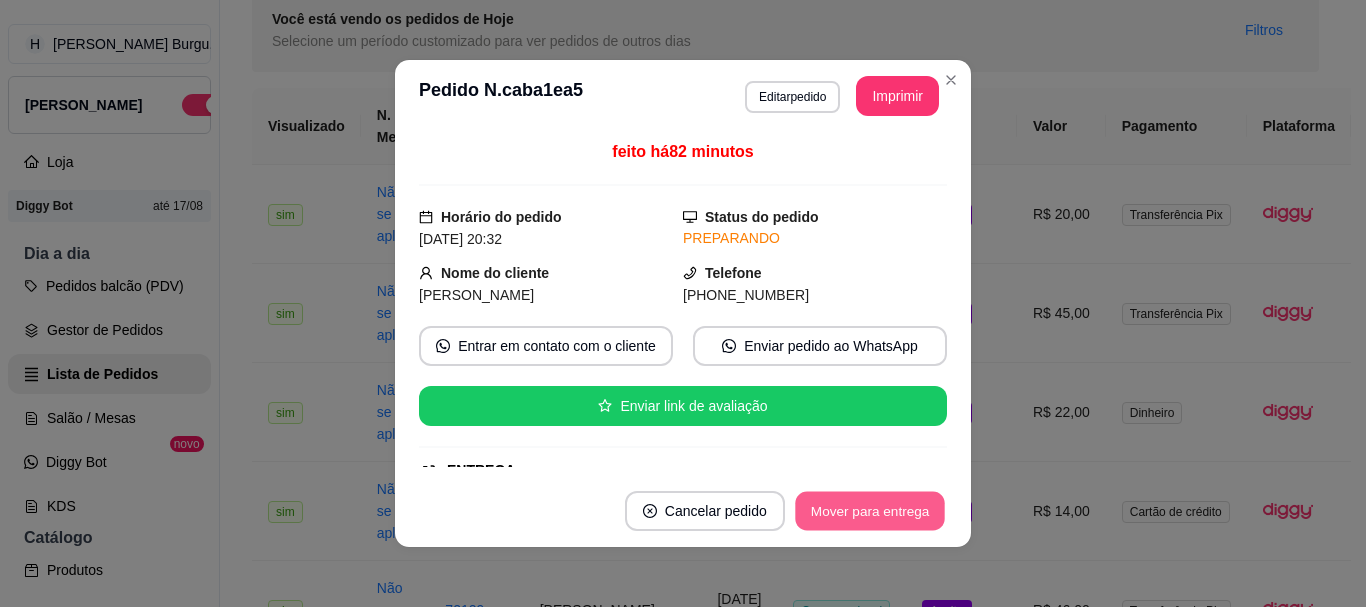 click on "Mover para entrega" at bounding box center (870, 511) 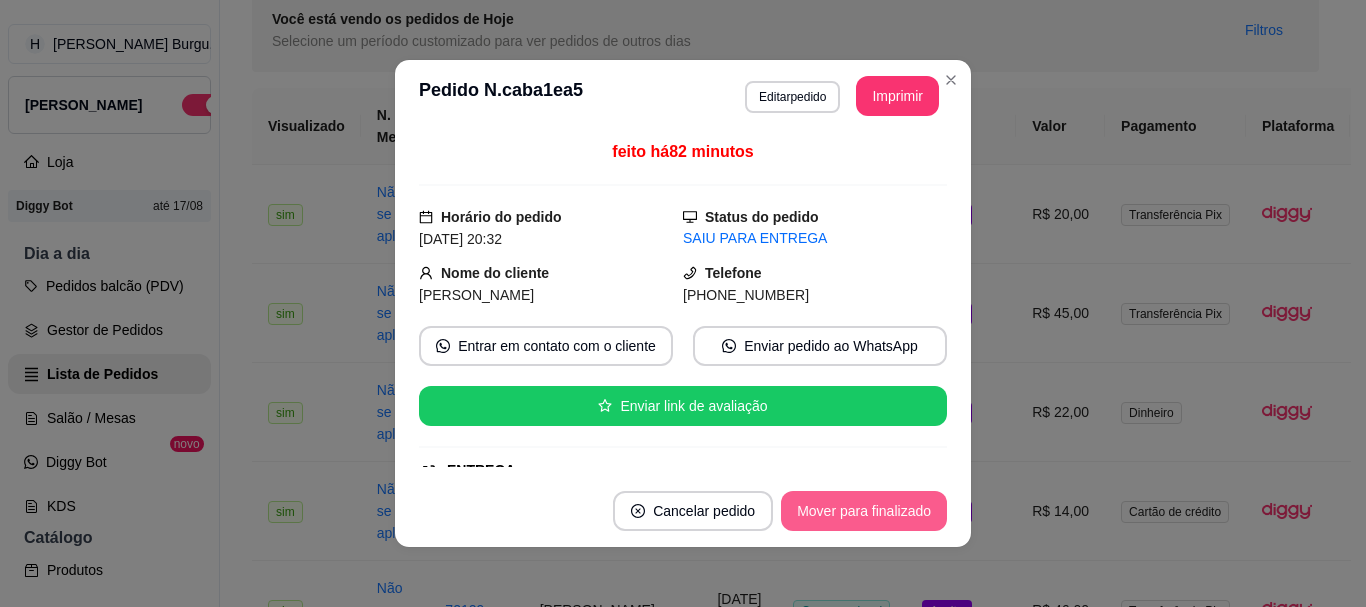click on "Mover para finalizado" at bounding box center (864, 511) 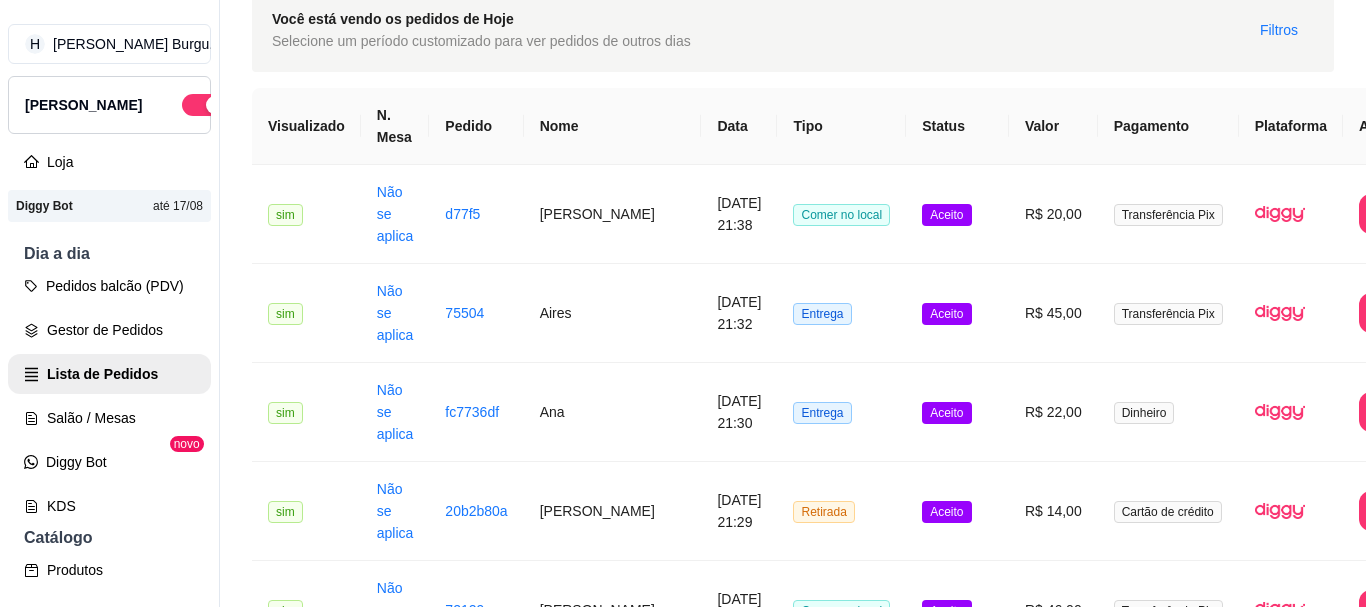 click on "Entrega" at bounding box center [841, 1699] 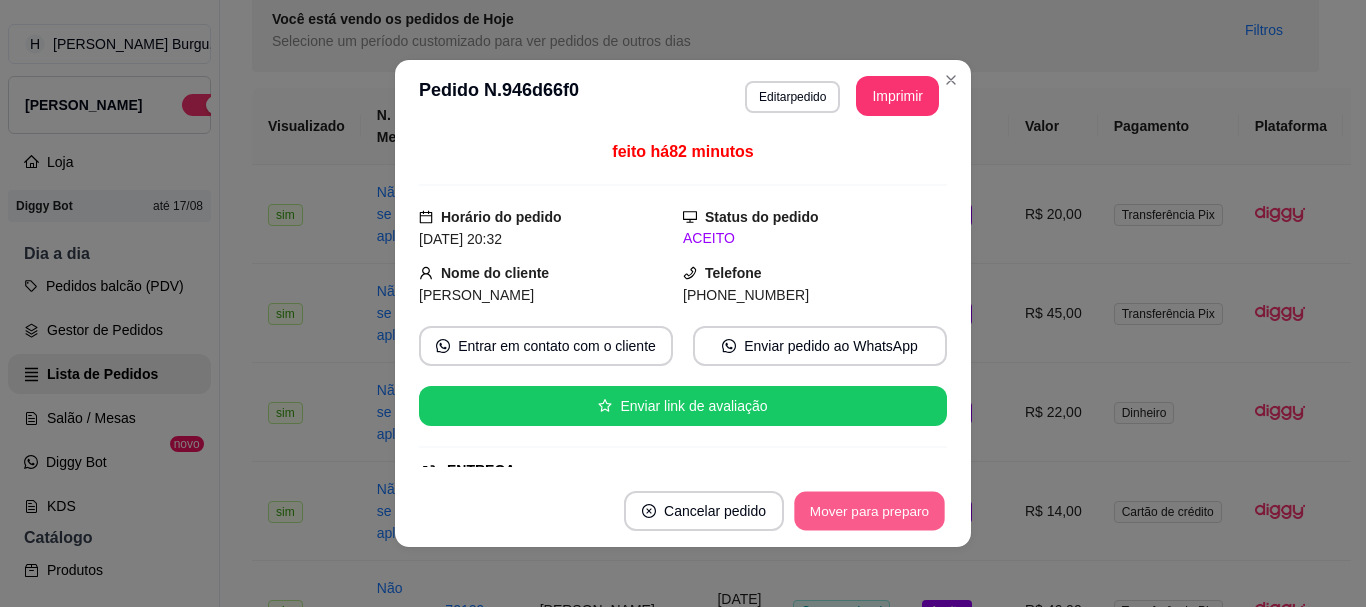 click on "Mover para preparo" at bounding box center [869, 511] 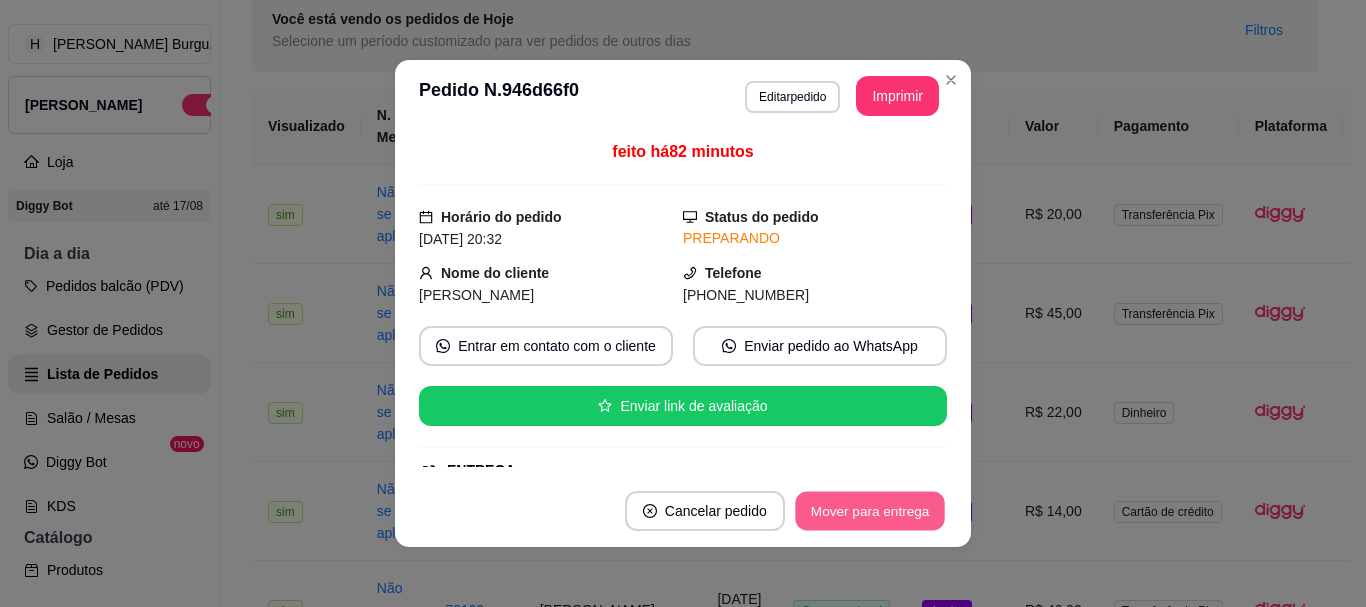 click on "Mover para entrega" at bounding box center (870, 511) 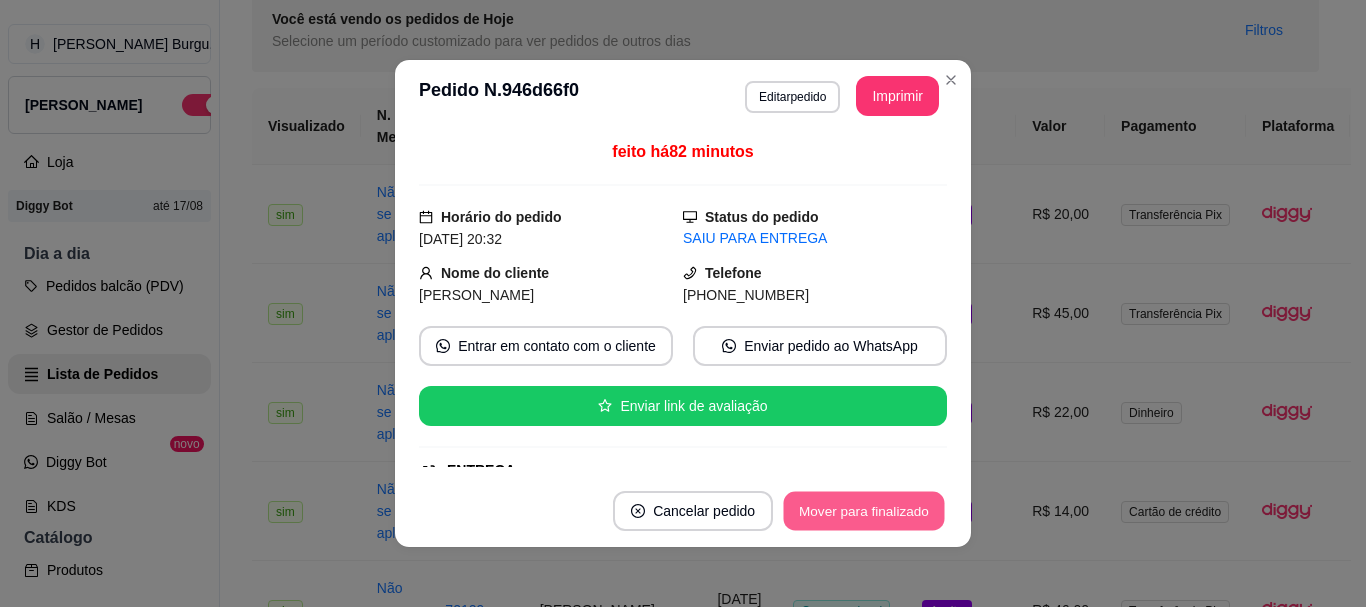 click on "Mover para finalizado" at bounding box center (864, 511) 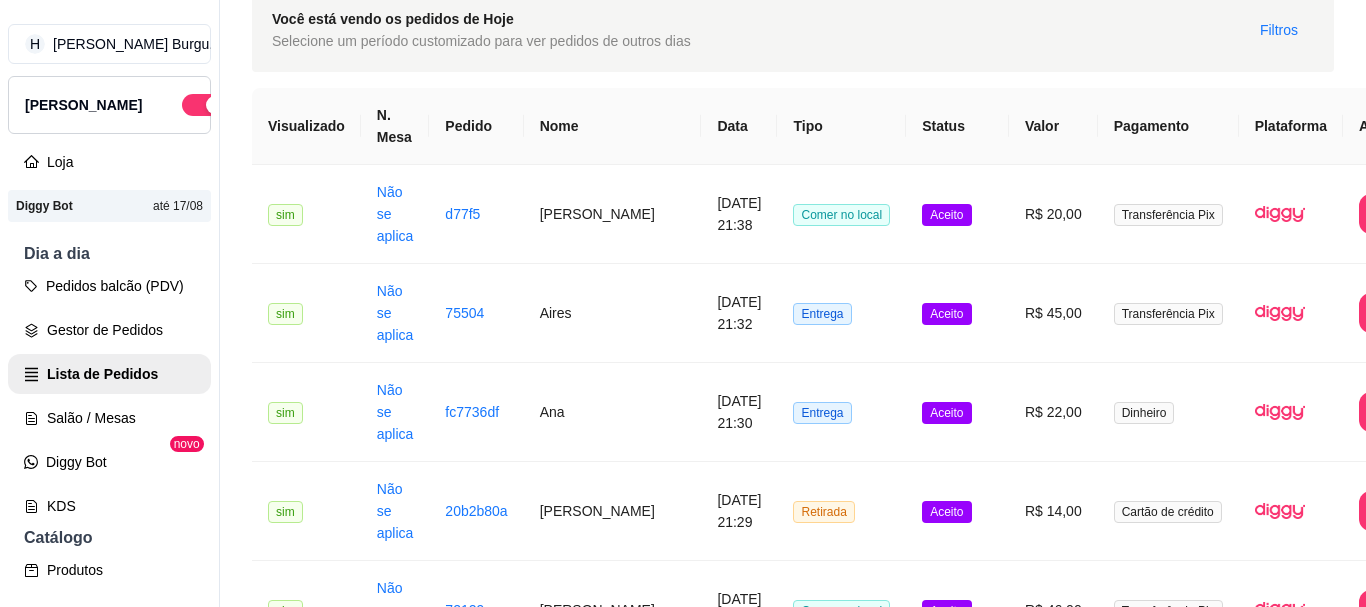 drag, startPoint x: 852, startPoint y: 518, endPoint x: 892, endPoint y: 331, distance: 191.23022 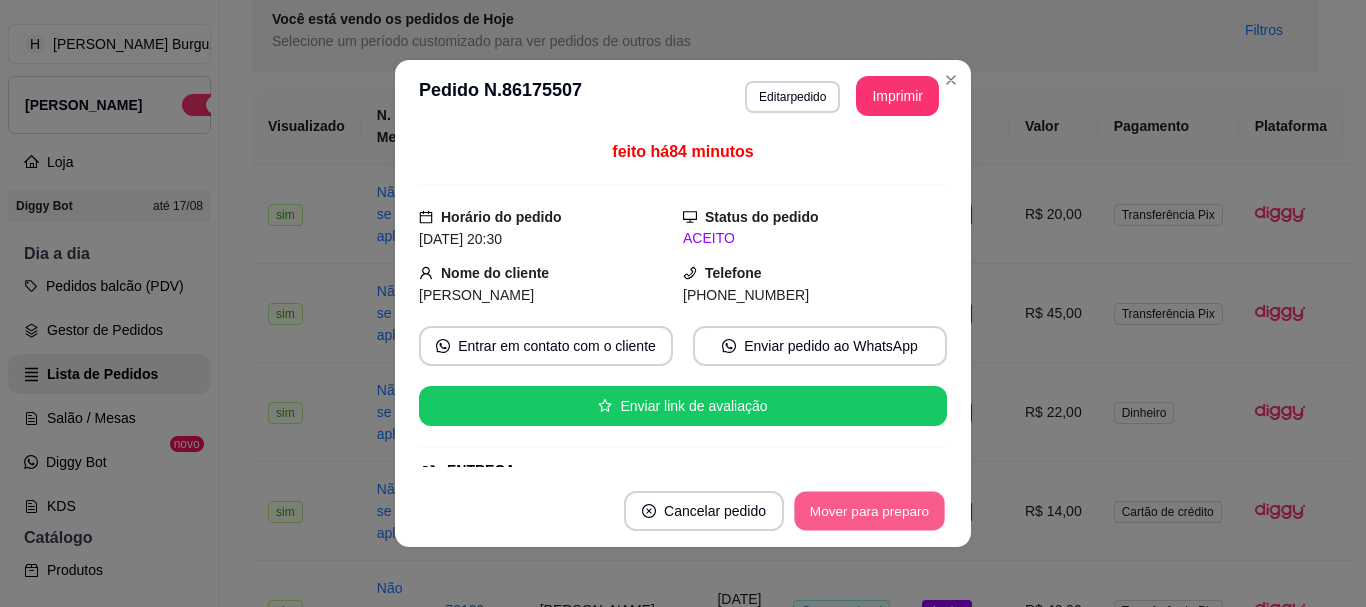 click on "Mover para preparo" at bounding box center [869, 511] 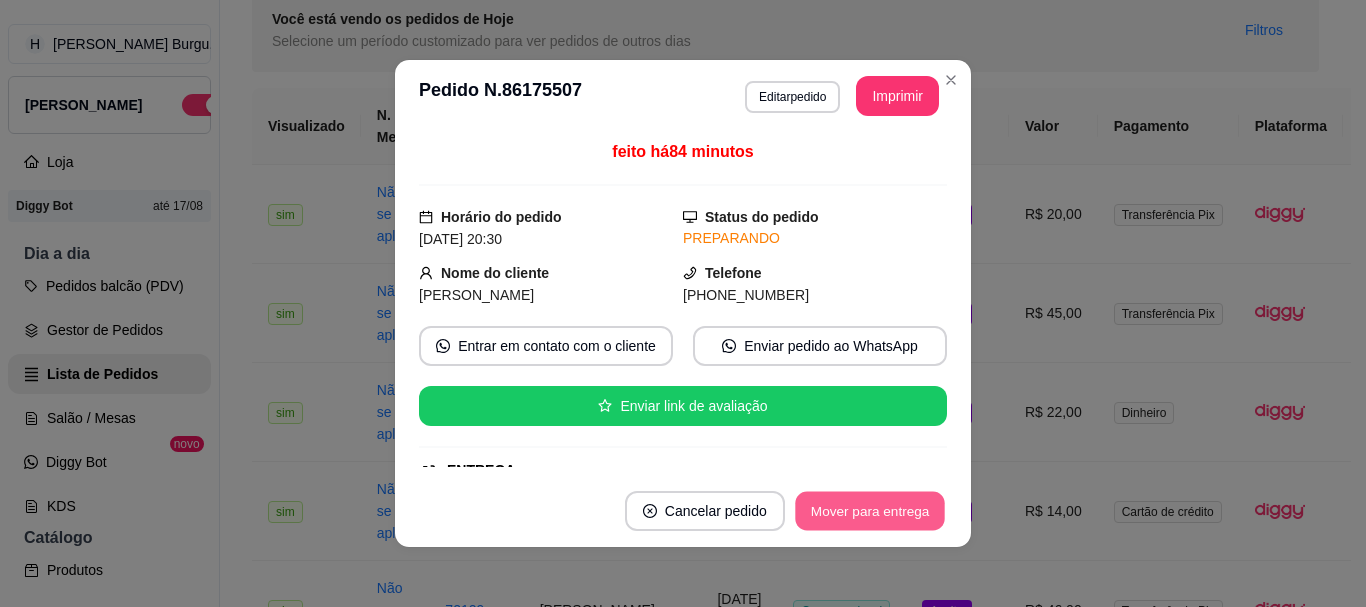 click on "Mover para entrega" at bounding box center (870, 511) 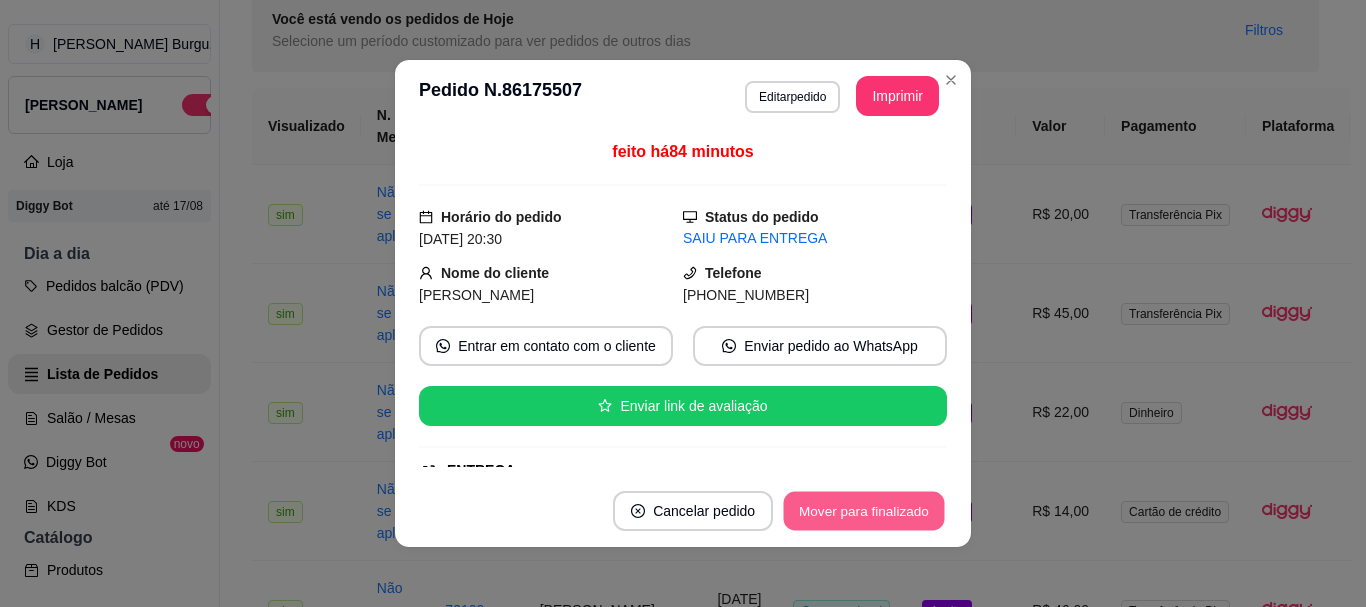 click on "Mover para finalizado" at bounding box center [864, 511] 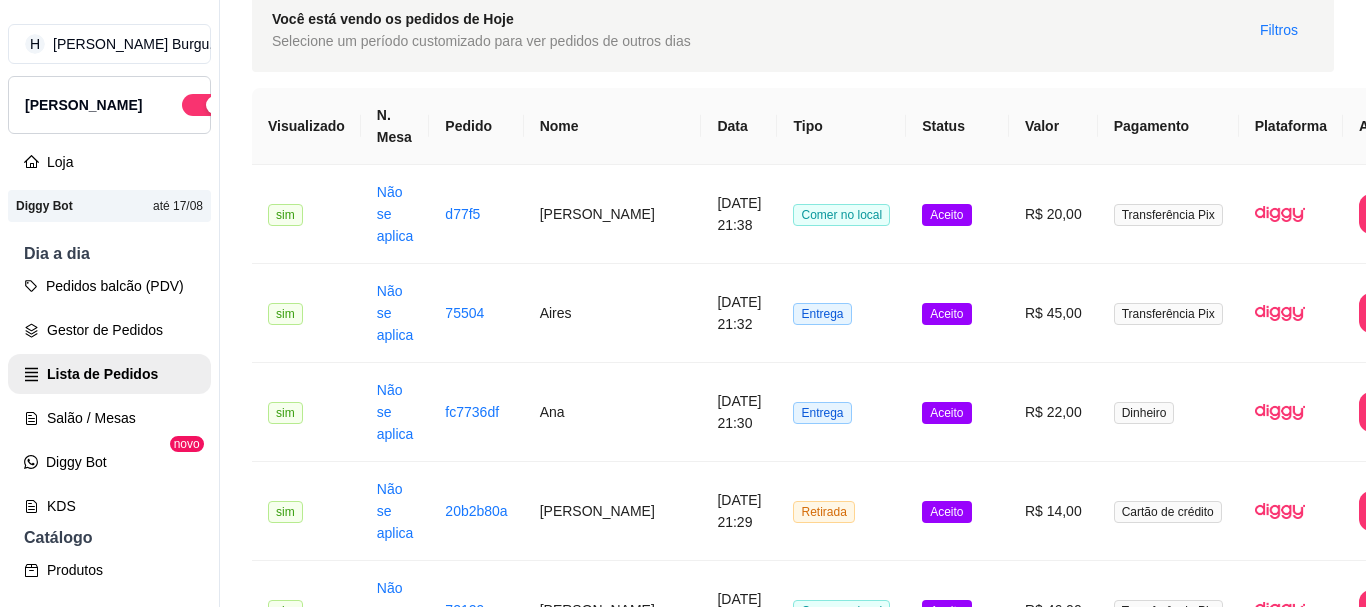 click on "Entrega" at bounding box center [841, 1897] 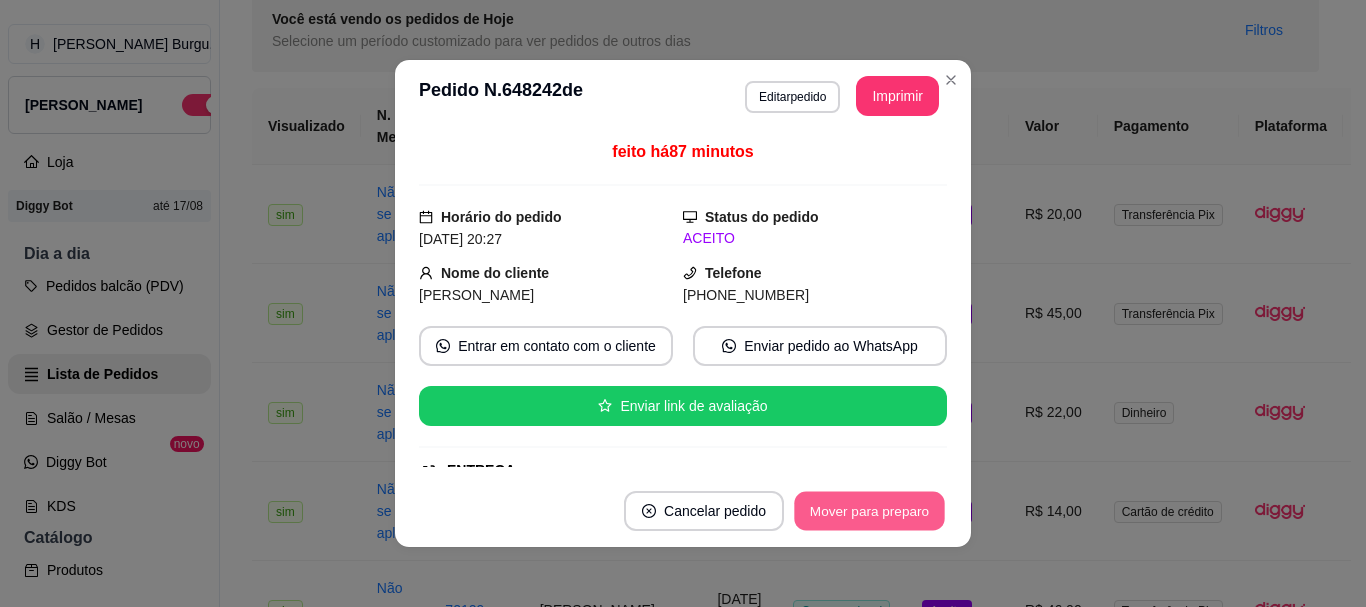 click on "Mover para preparo" at bounding box center [869, 511] 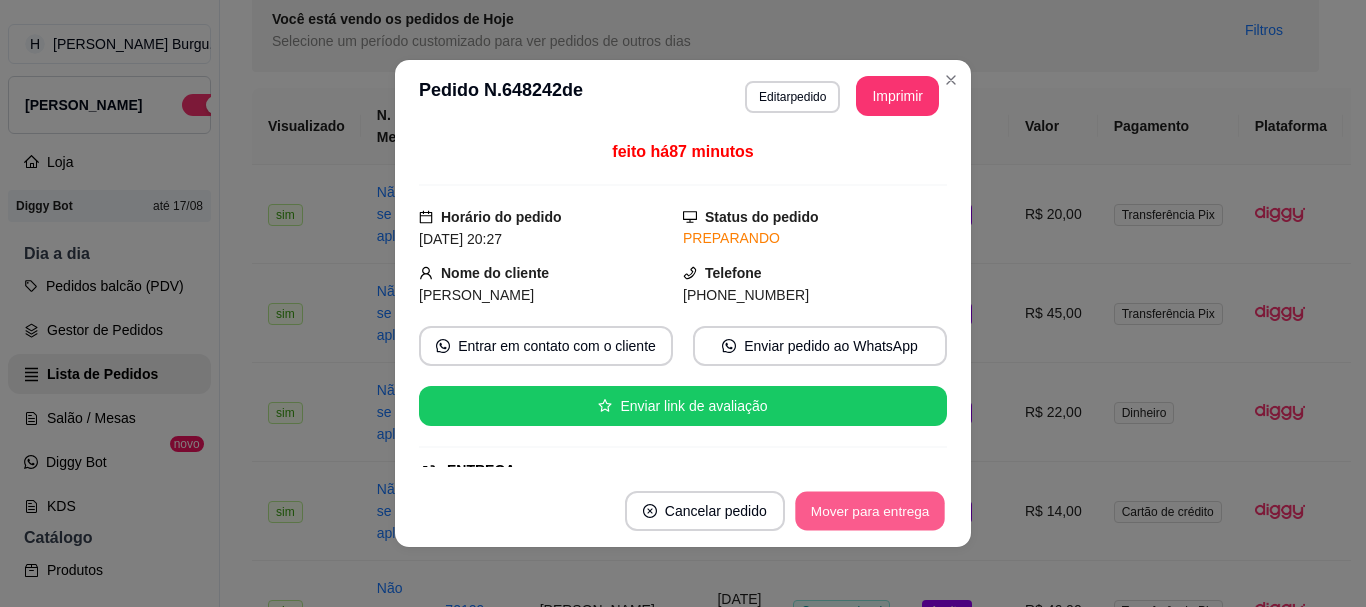 click on "Mover para entrega" at bounding box center (870, 511) 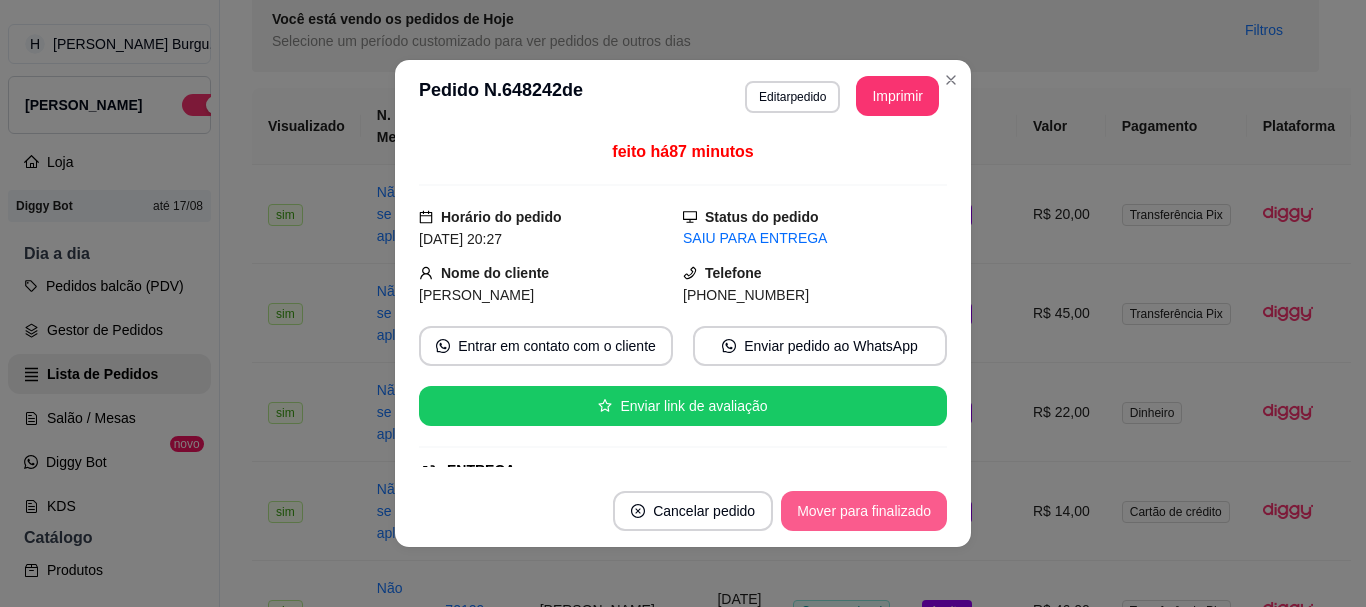click on "Mover para finalizado" at bounding box center [864, 511] 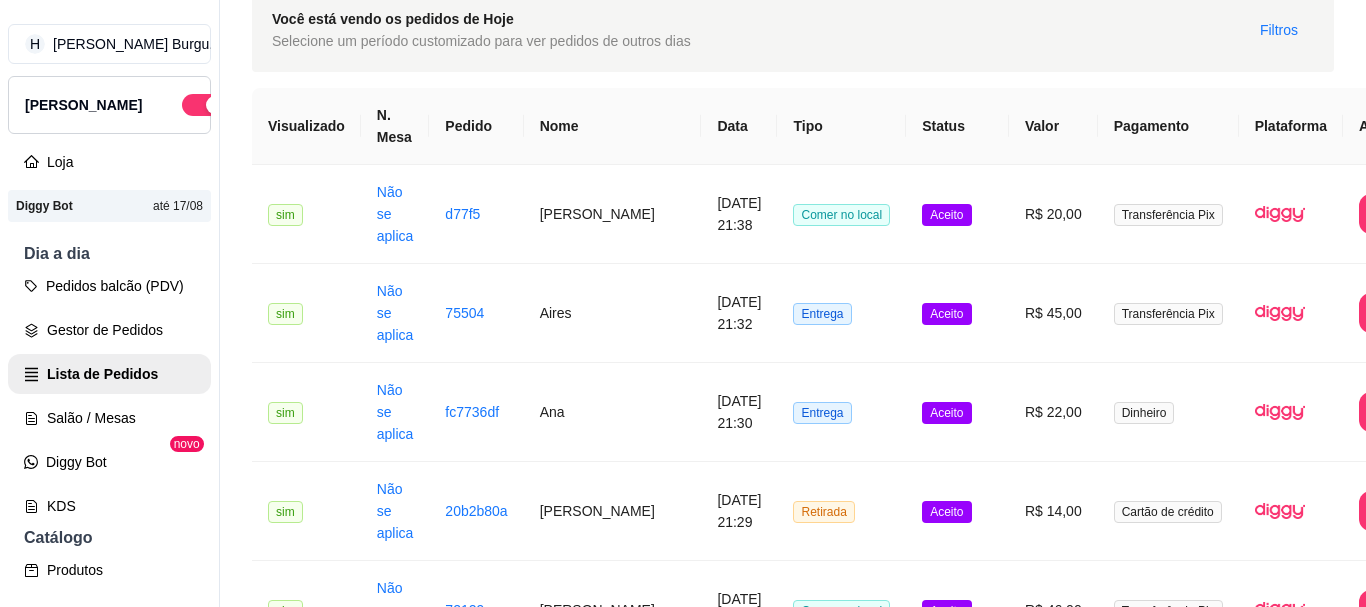 click on "**********" at bounding box center [855, 1699] 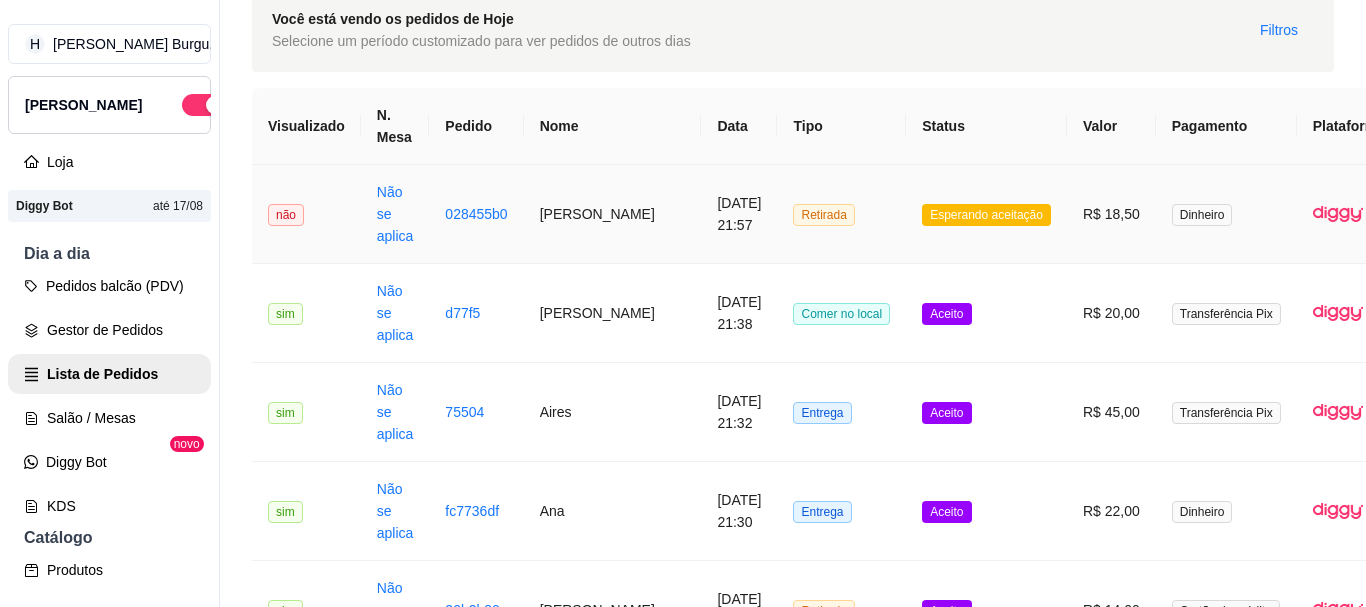 click on "Retirada" at bounding box center [841, 214] 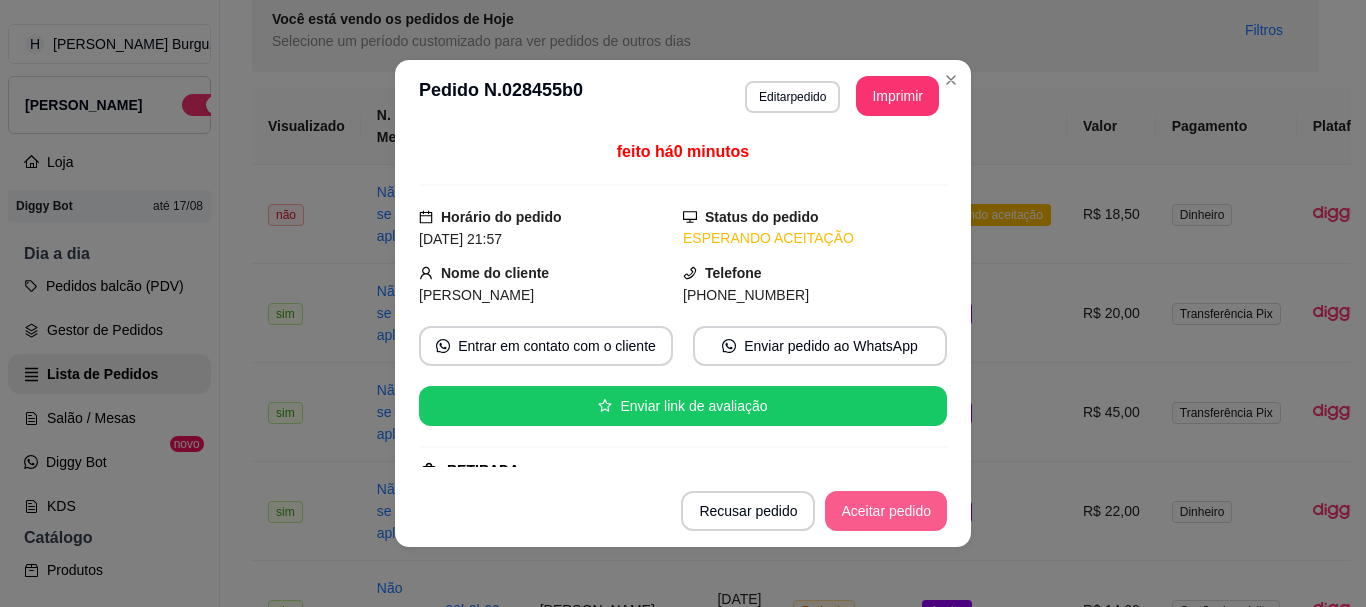 click on "Aceitar pedido" at bounding box center (886, 511) 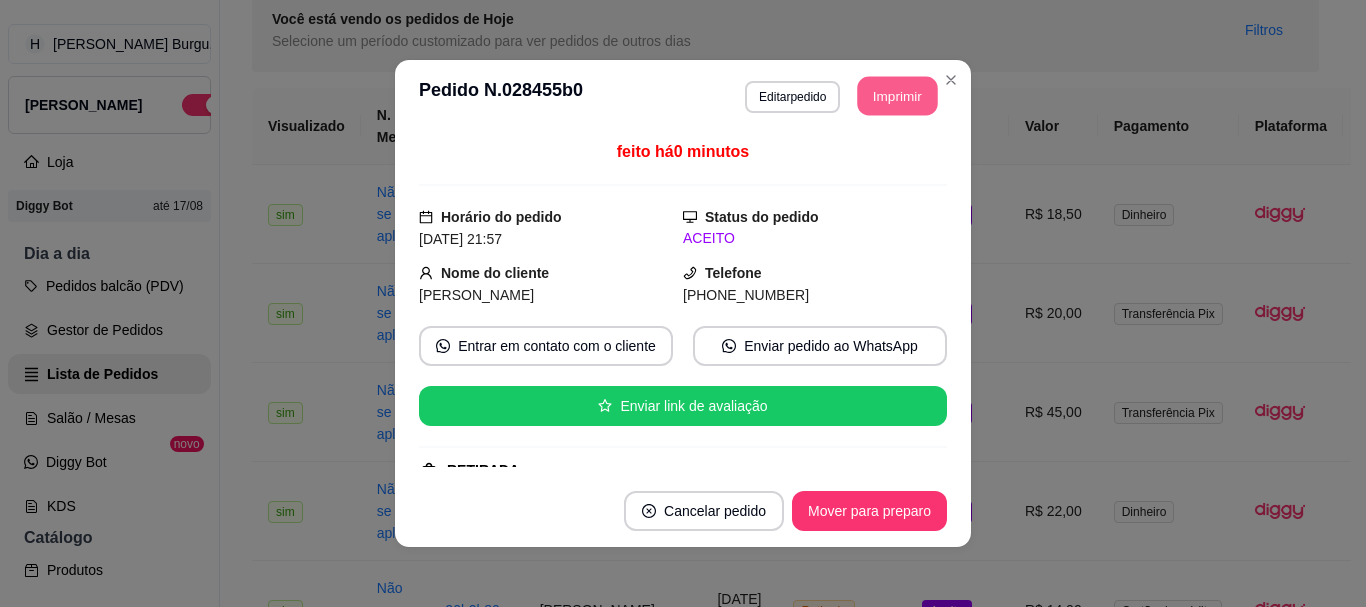 click on "Imprimir" at bounding box center [898, 96] 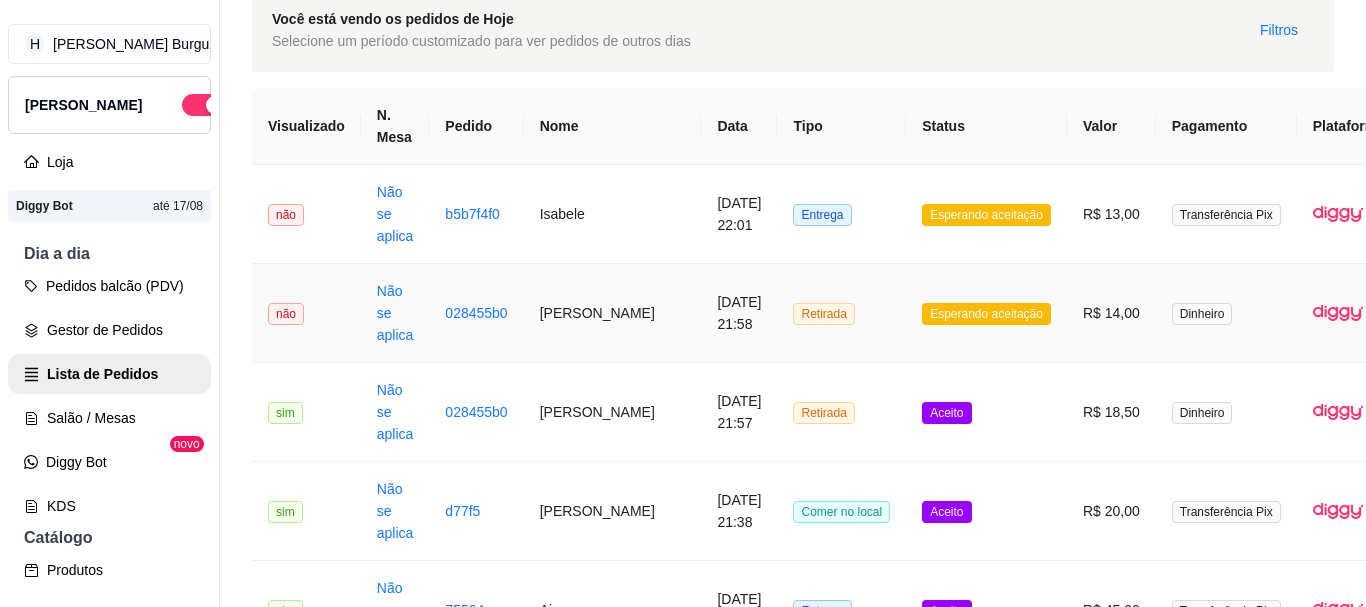 click on "Retirada" at bounding box center [841, 313] 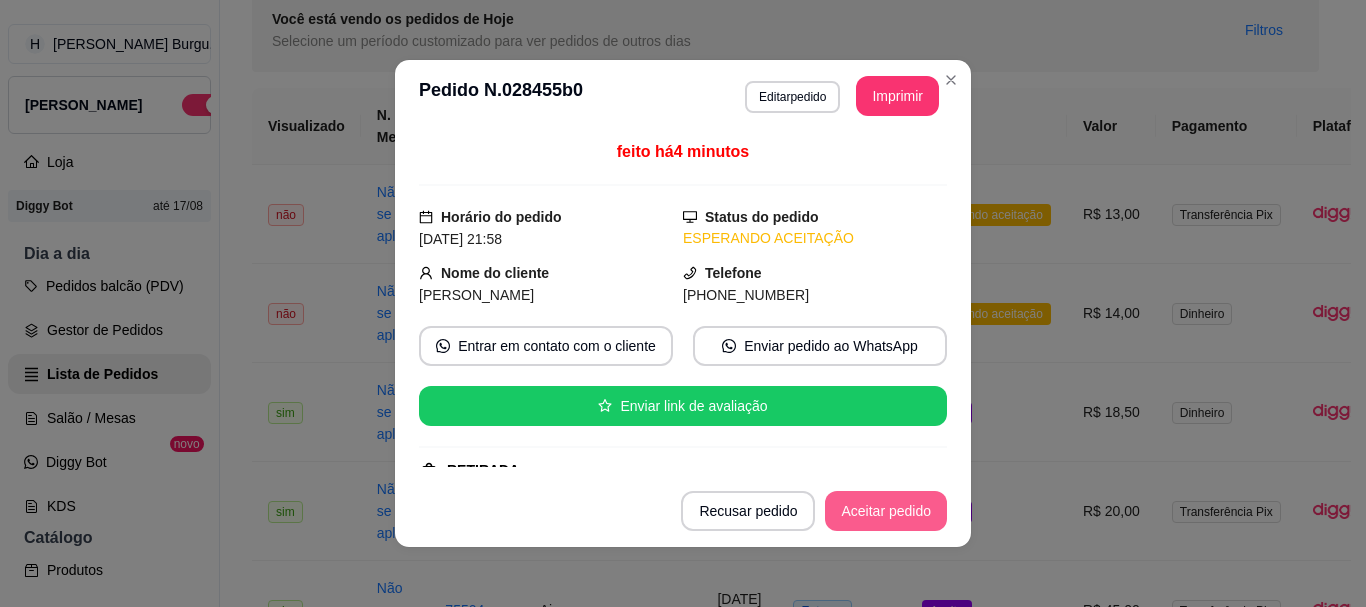 click on "Aceitar pedido" at bounding box center (886, 511) 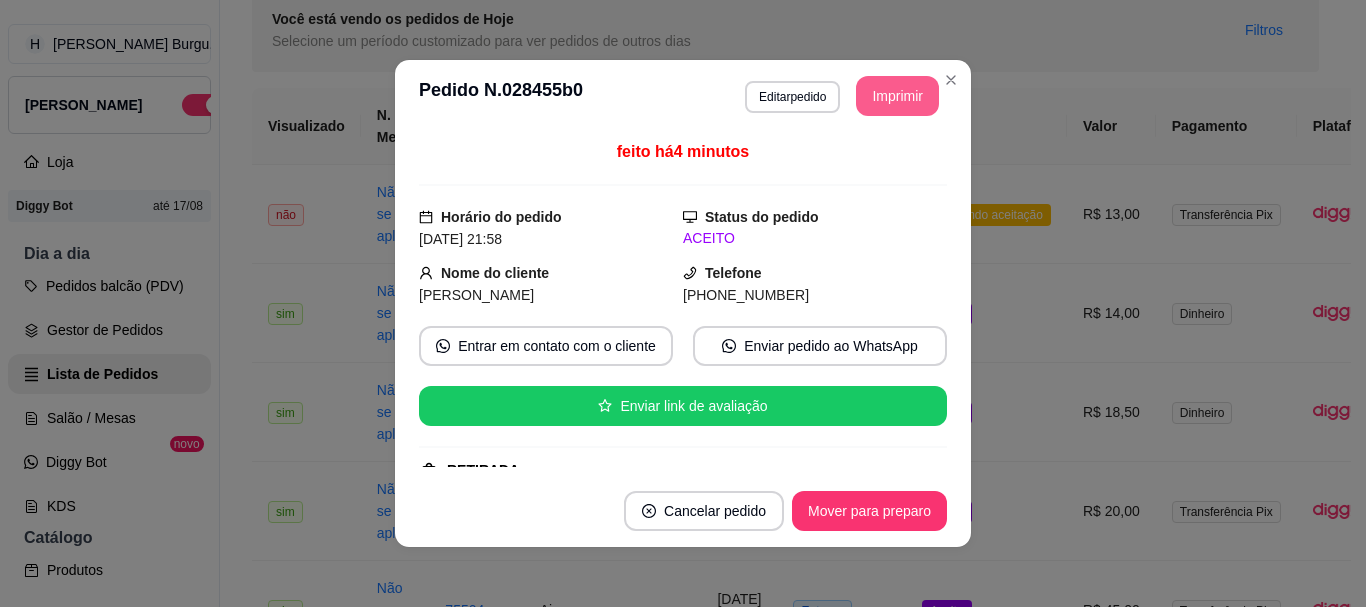 click on "Imprimir" at bounding box center [897, 96] 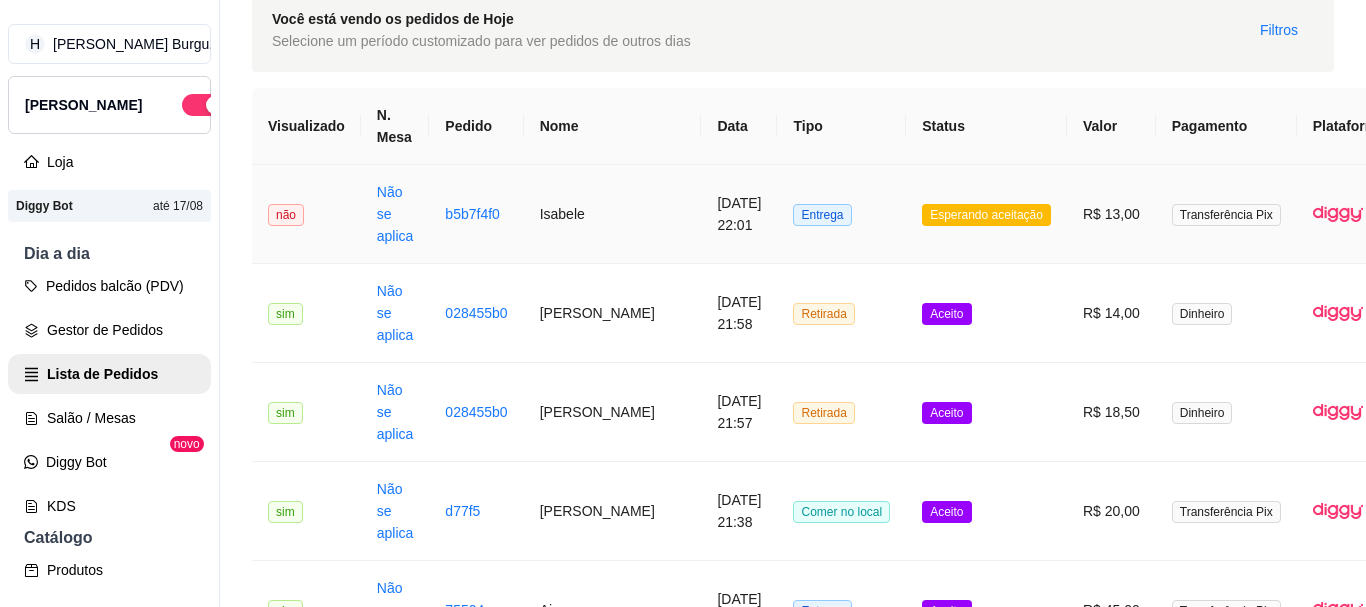 click on "Esperando aceitação" at bounding box center (986, 215) 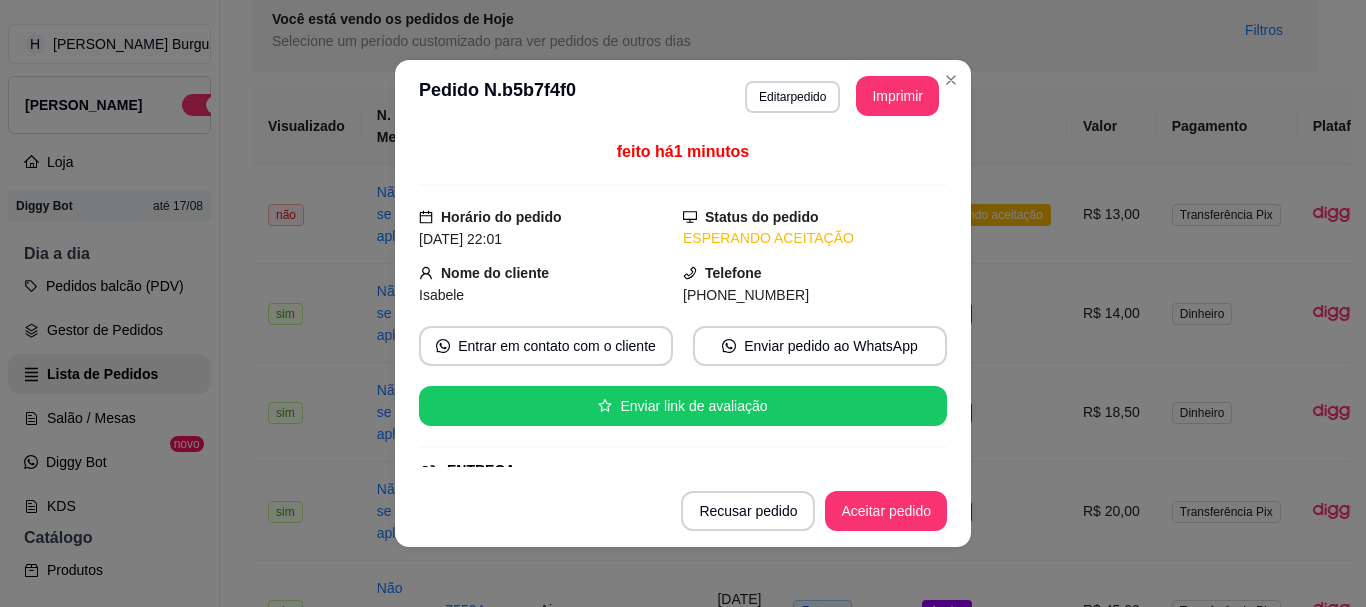 click on "**********" at bounding box center [683, 96] 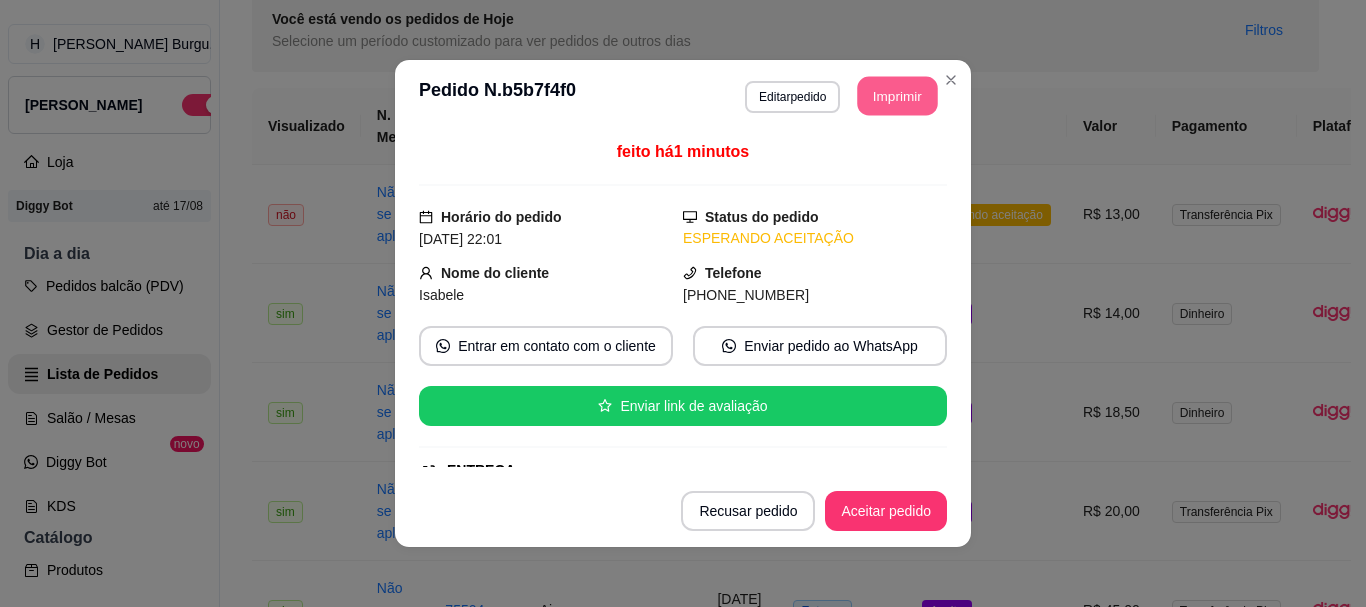 click on "Imprimir" at bounding box center [898, 96] 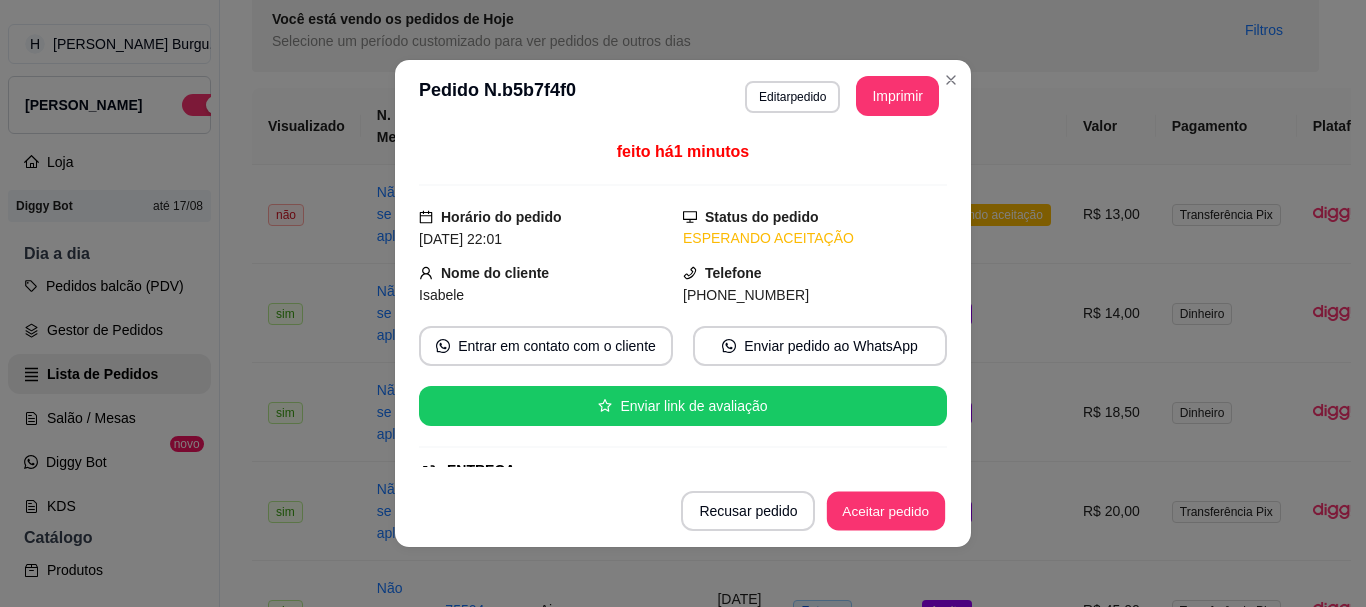 click on "Aceitar pedido" at bounding box center (886, 511) 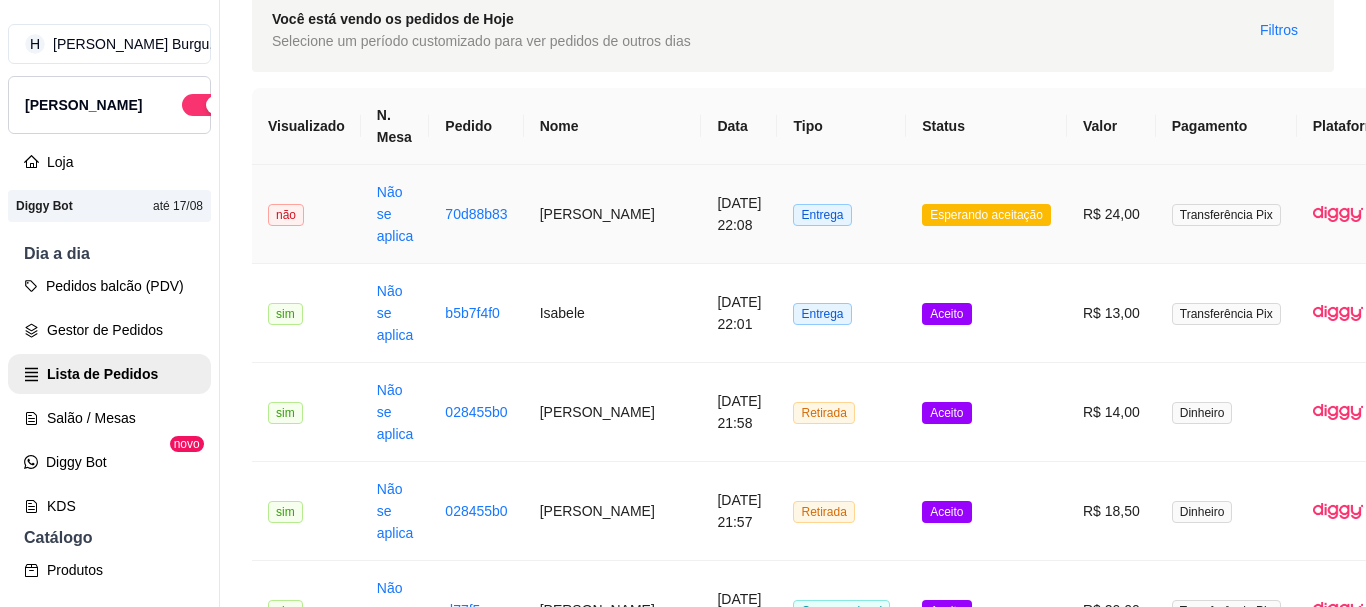 click on "Transferência Pix" at bounding box center [1226, 214] 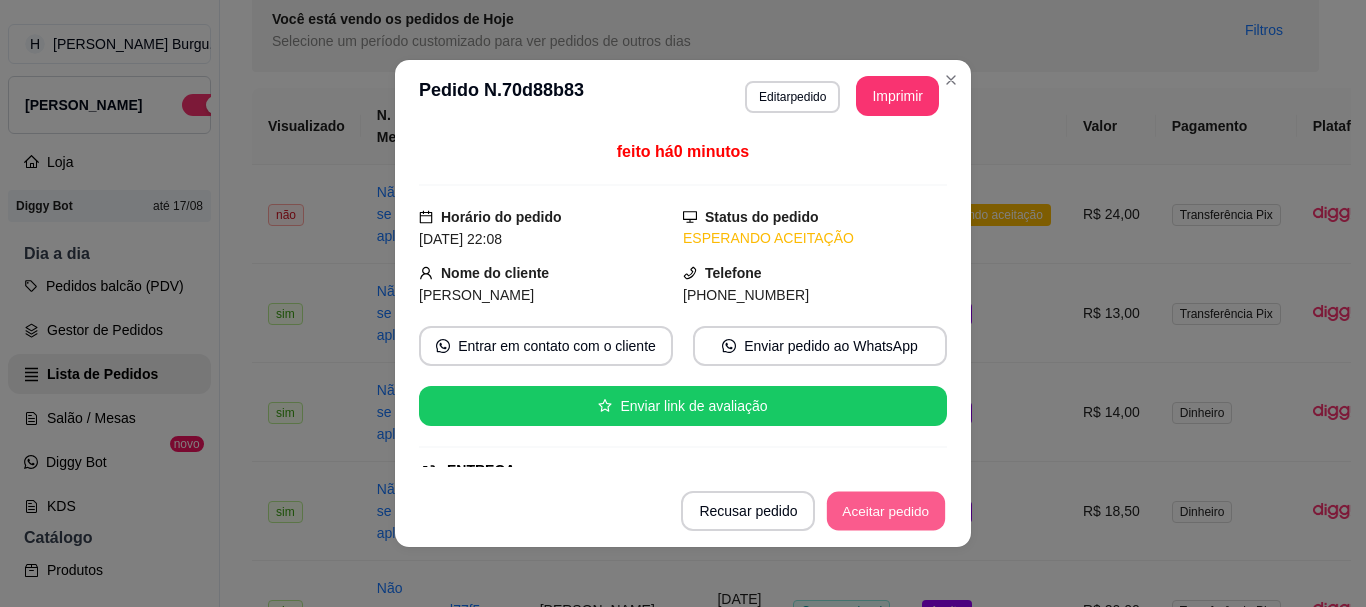 click on "Aceitar pedido" at bounding box center (886, 511) 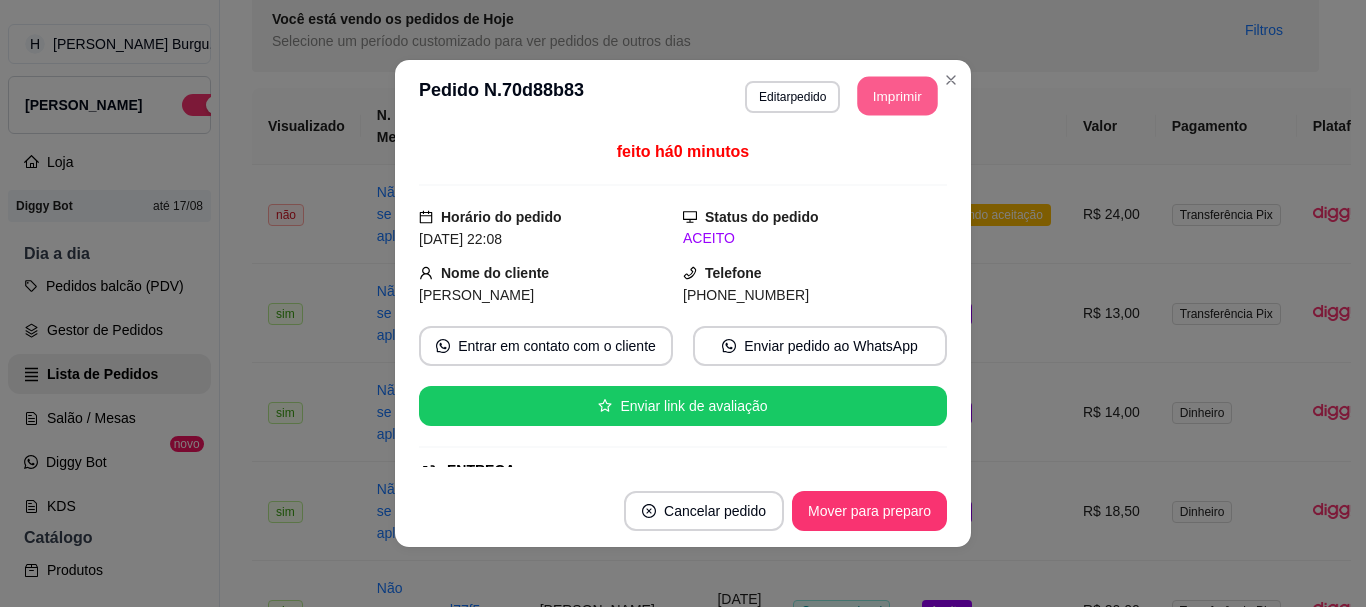 click on "Imprimir" at bounding box center (898, 96) 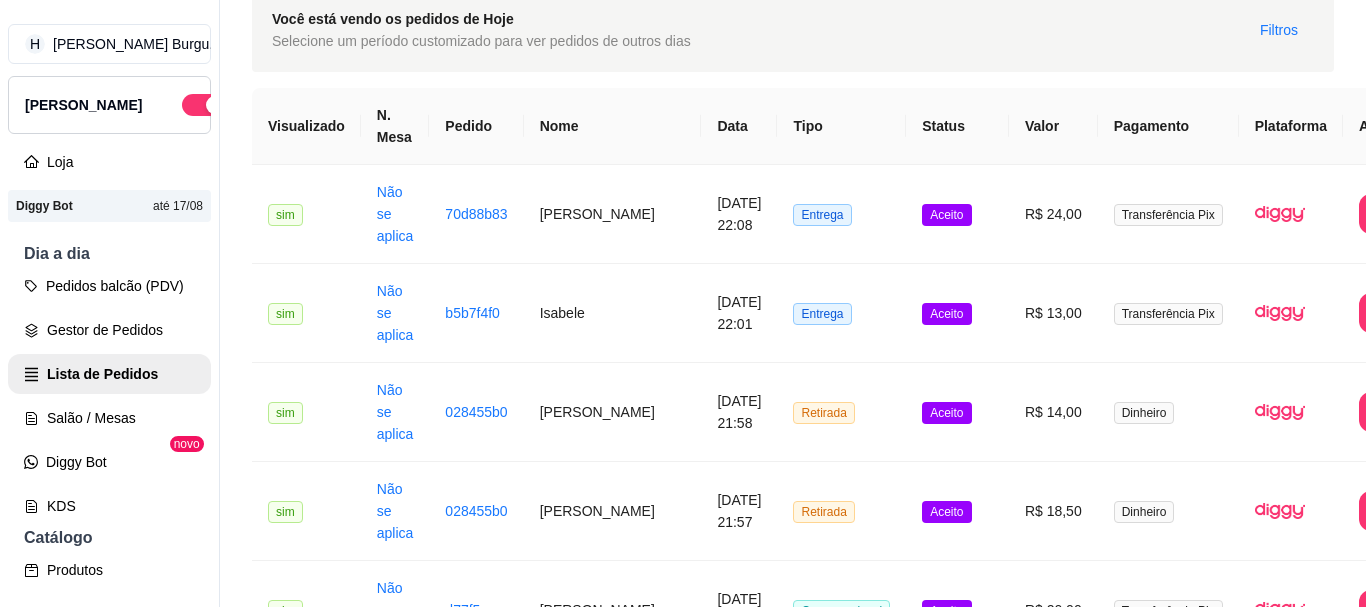 click on "PDV - Lançar pedido" at bounding box center (1253, -52) 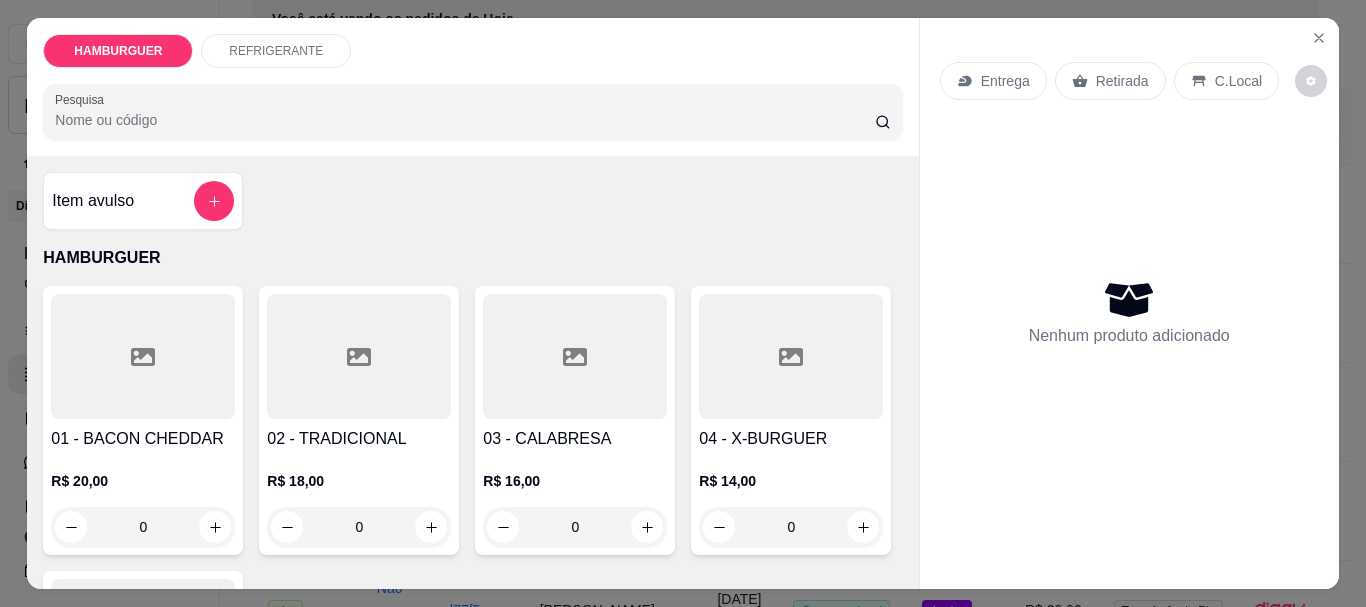 click on "0" at bounding box center (791, 527) 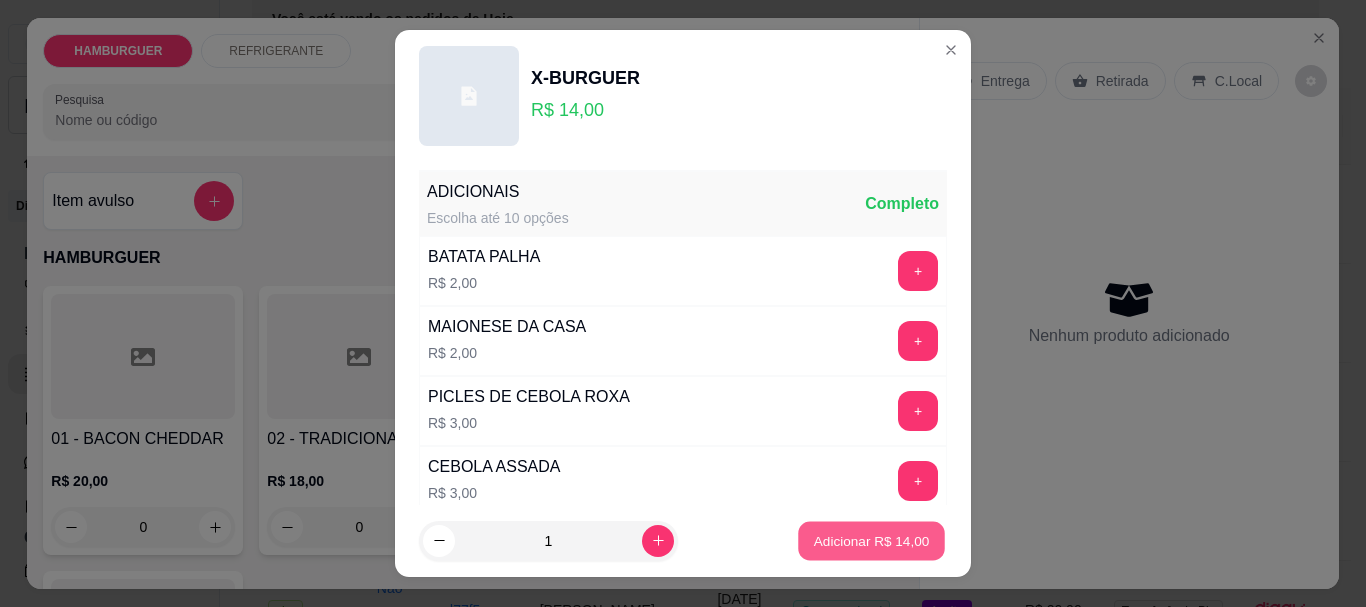 click on "Adicionar   R$ 14,00" at bounding box center (872, 540) 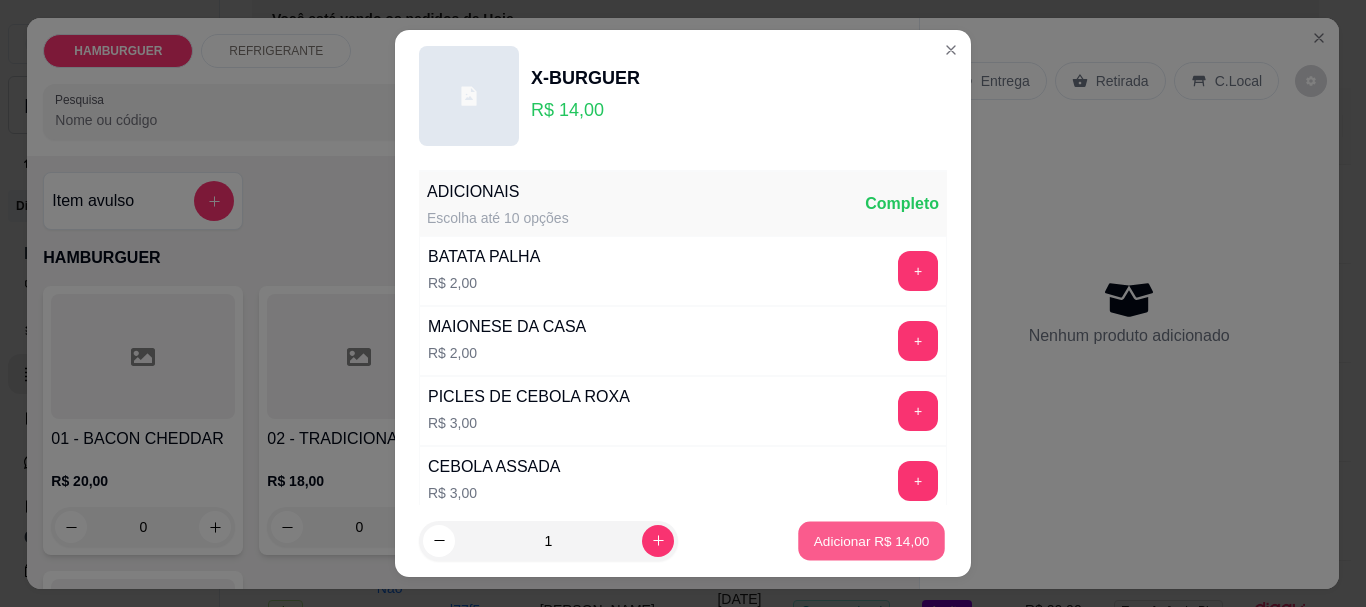 type on "1" 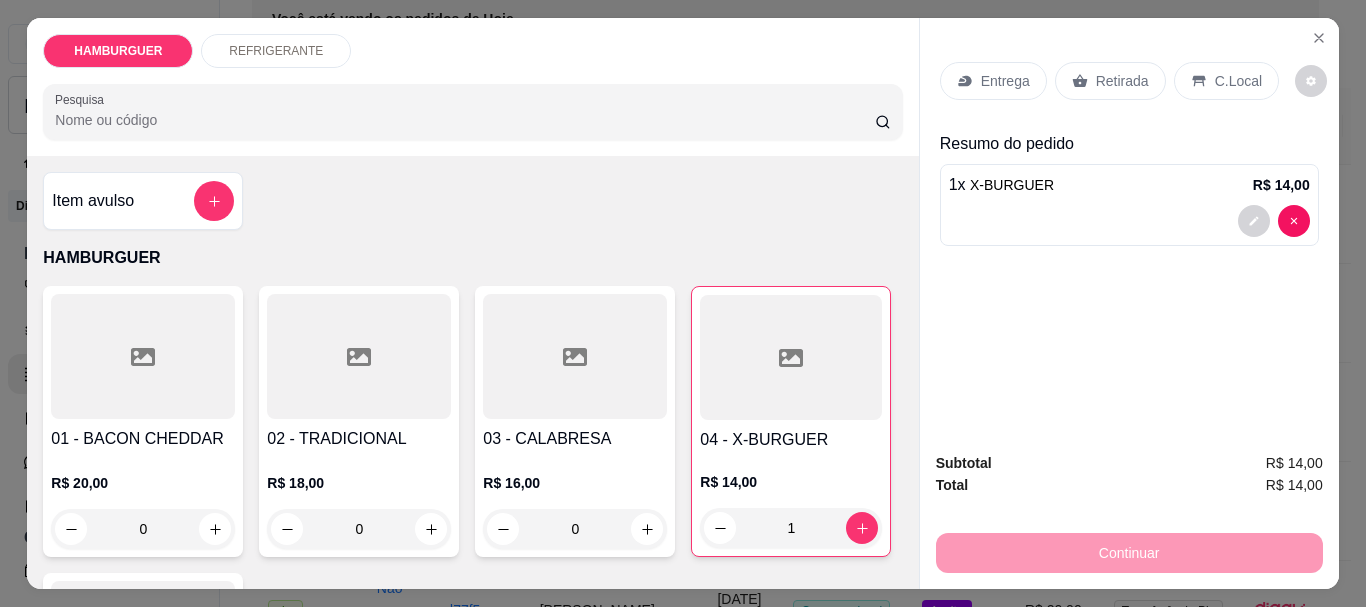 click on "Entrega" at bounding box center (1005, 81) 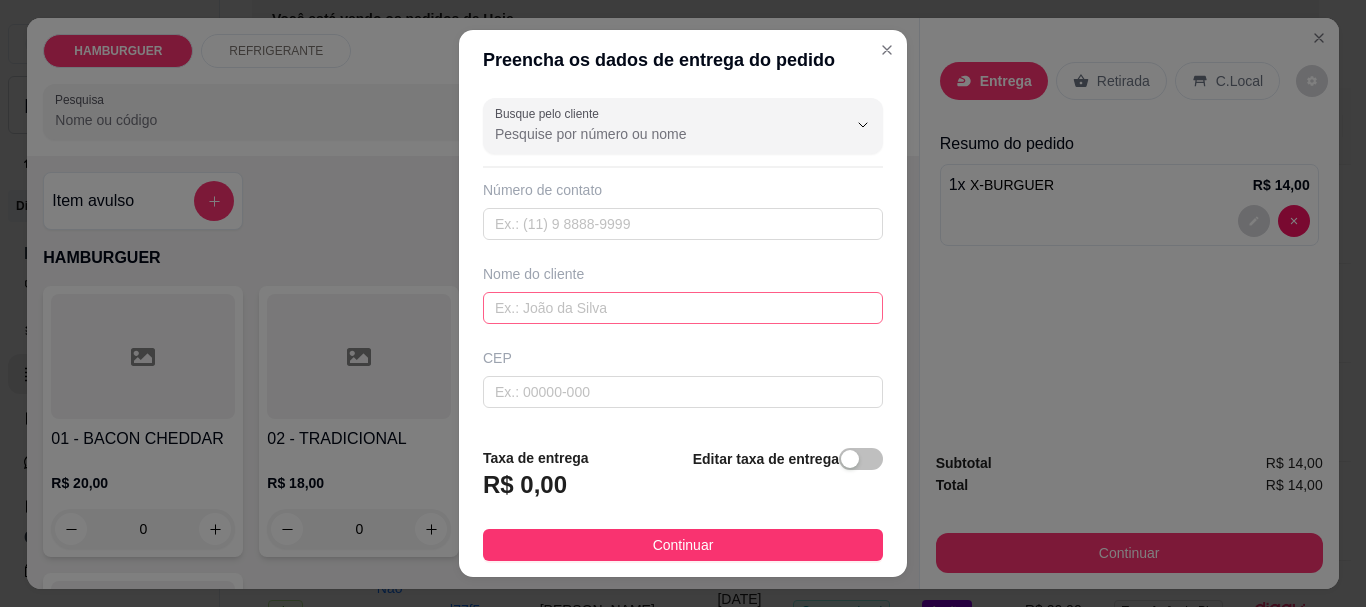 drag, startPoint x: 686, startPoint y: 337, endPoint x: 690, endPoint y: 303, distance: 34.234486 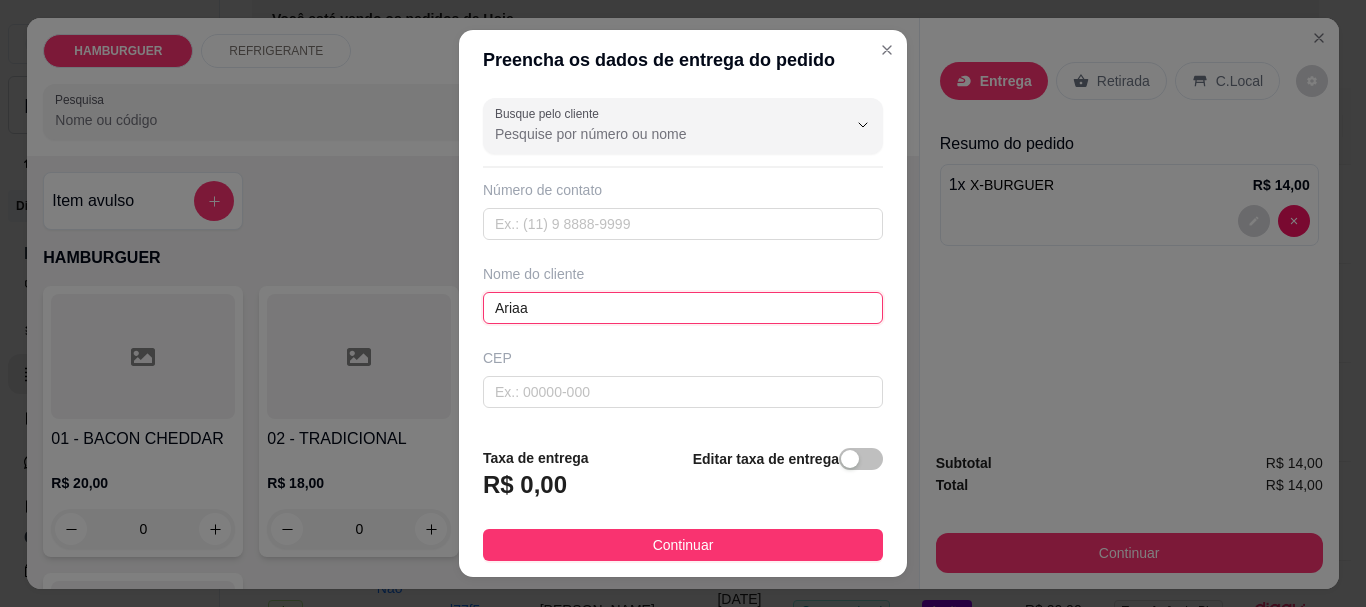type on "Aria" 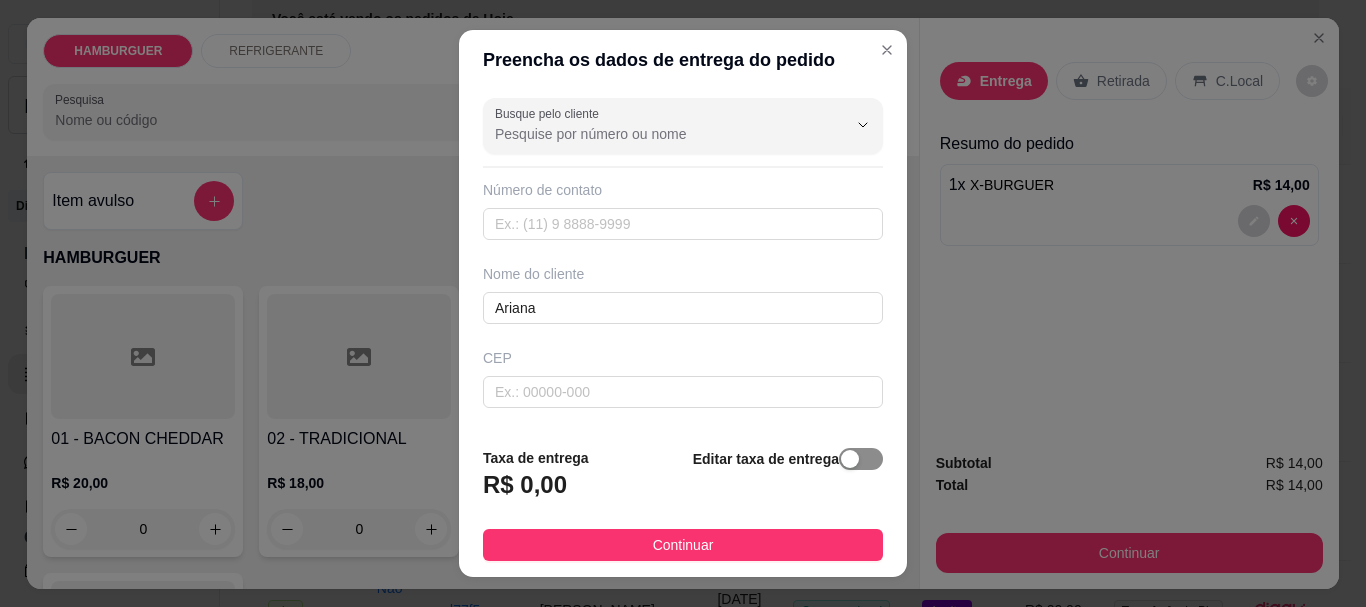 click at bounding box center [861, 459] 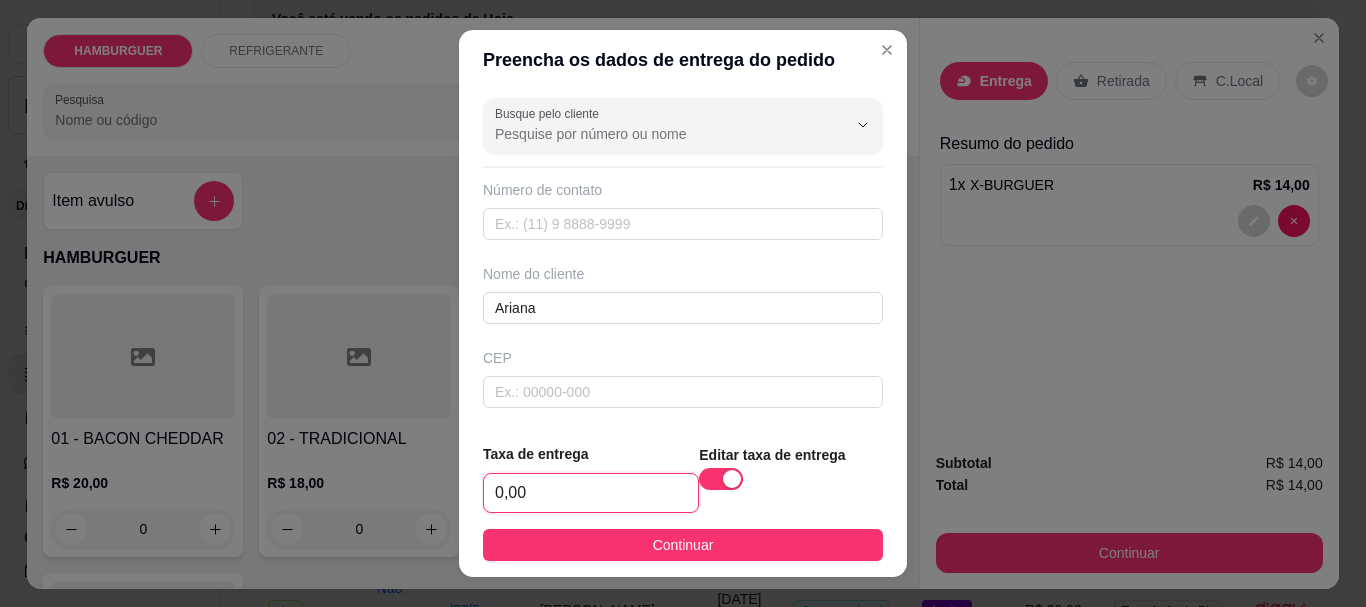 click on "0,00" at bounding box center (591, 493) 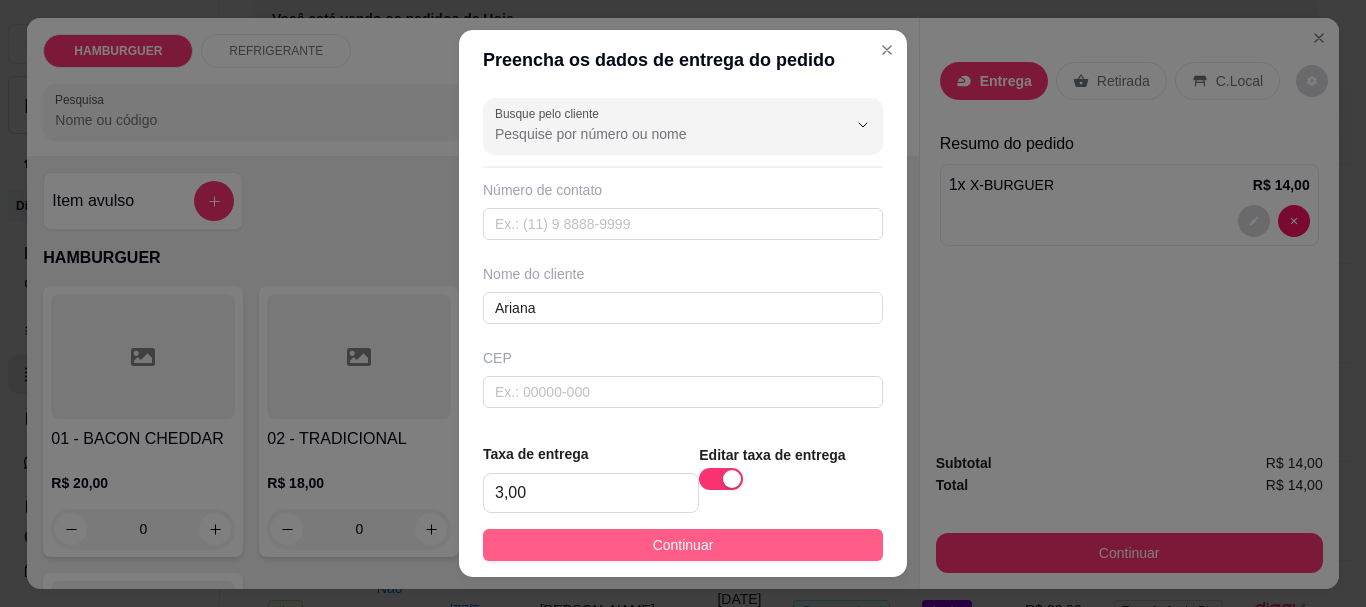 click on "Continuar" at bounding box center [683, 545] 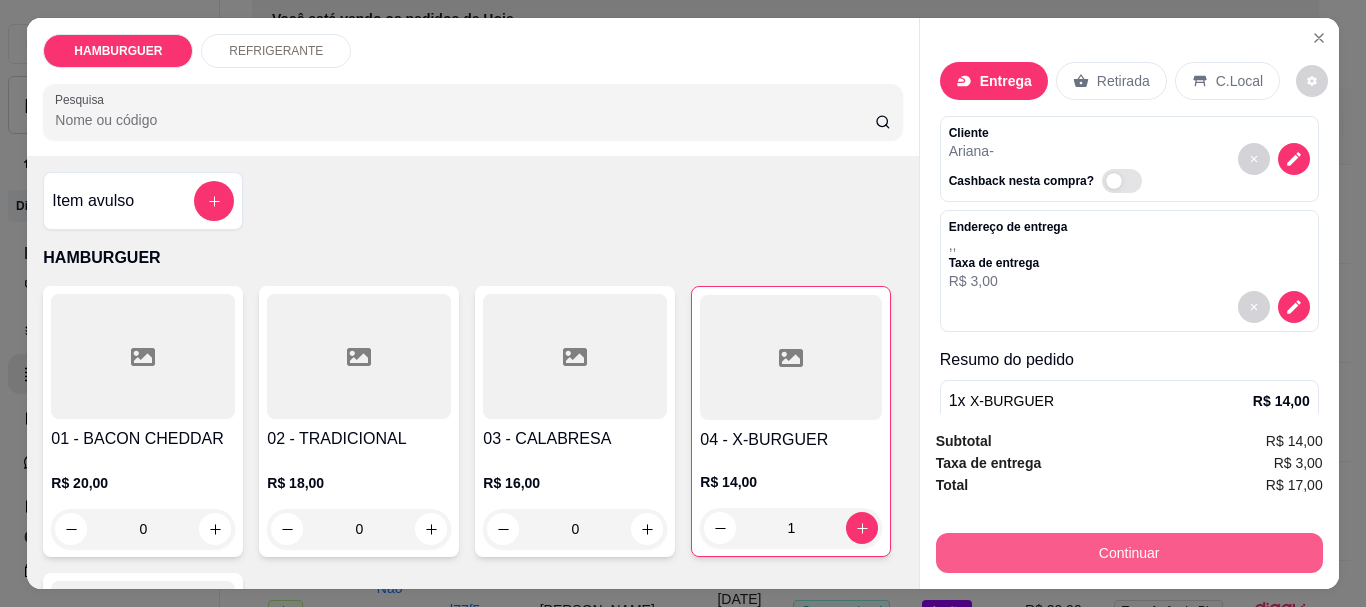 click on "Continuar" at bounding box center [1129, 553] 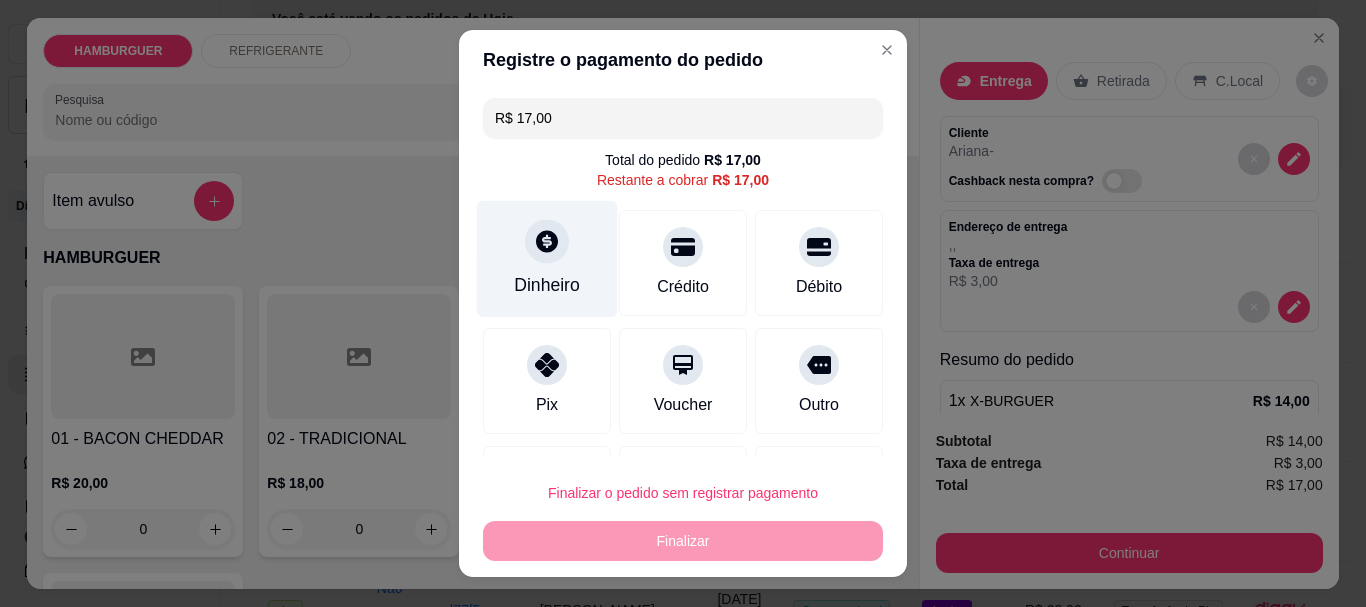 click at bounding box center [547, 242] 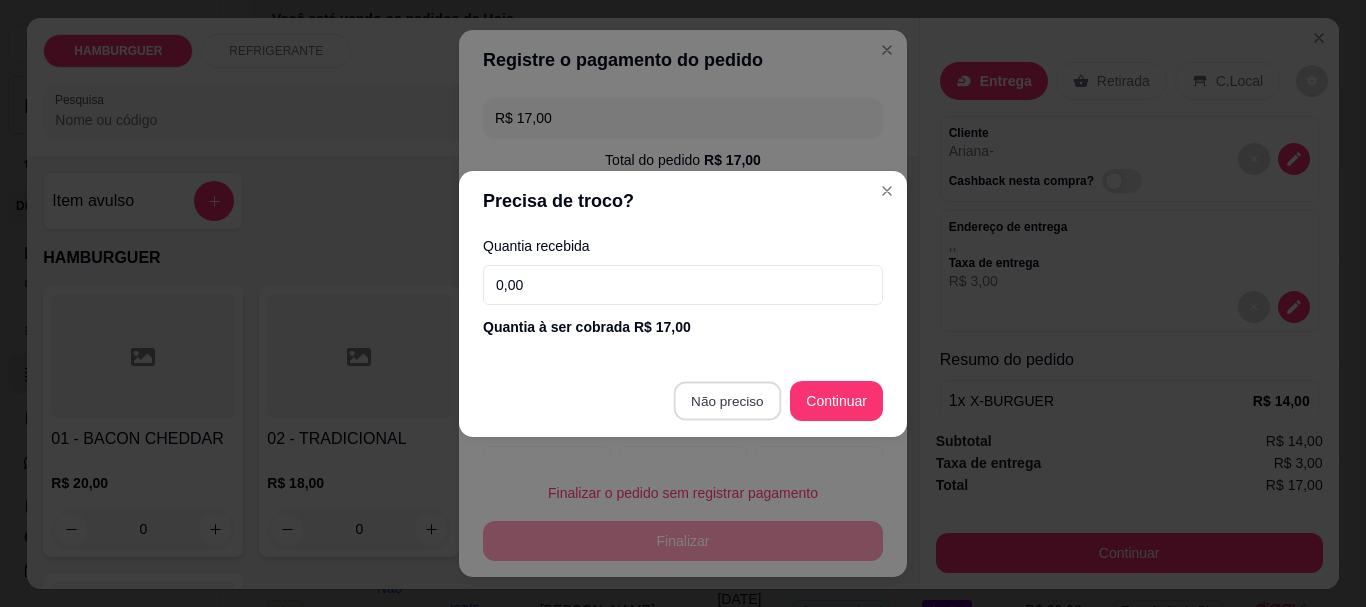 type on "R$ 0,00" 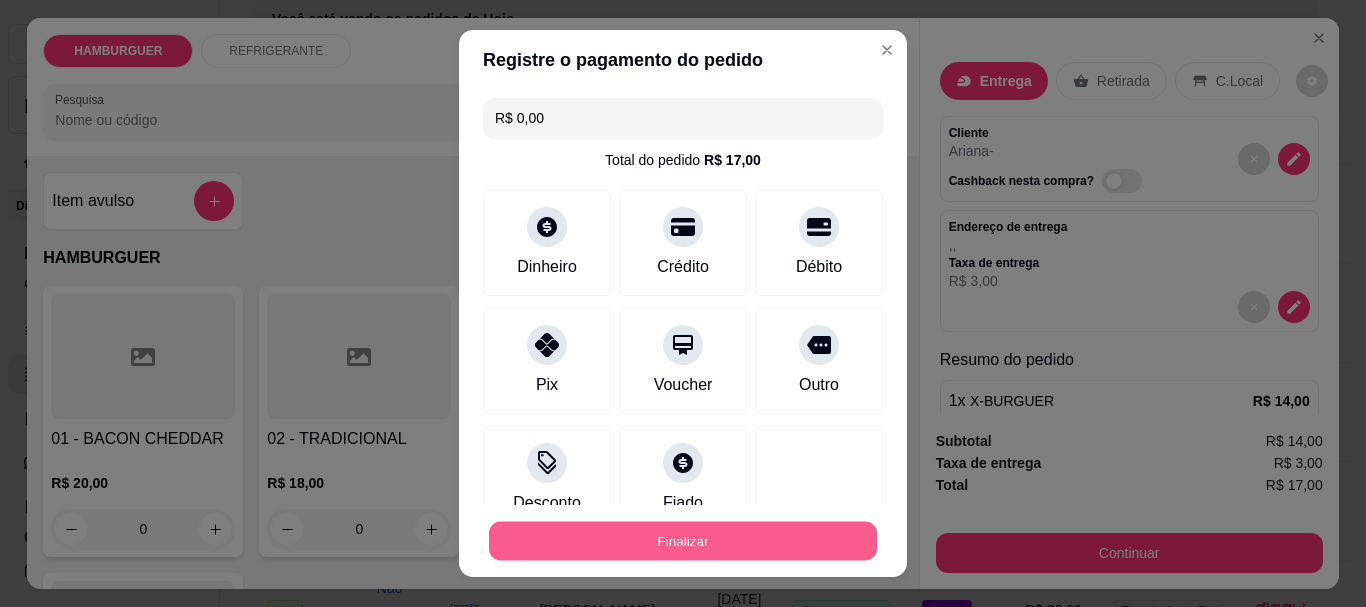 click on "Finalizar" at bounding box center [683, 540] 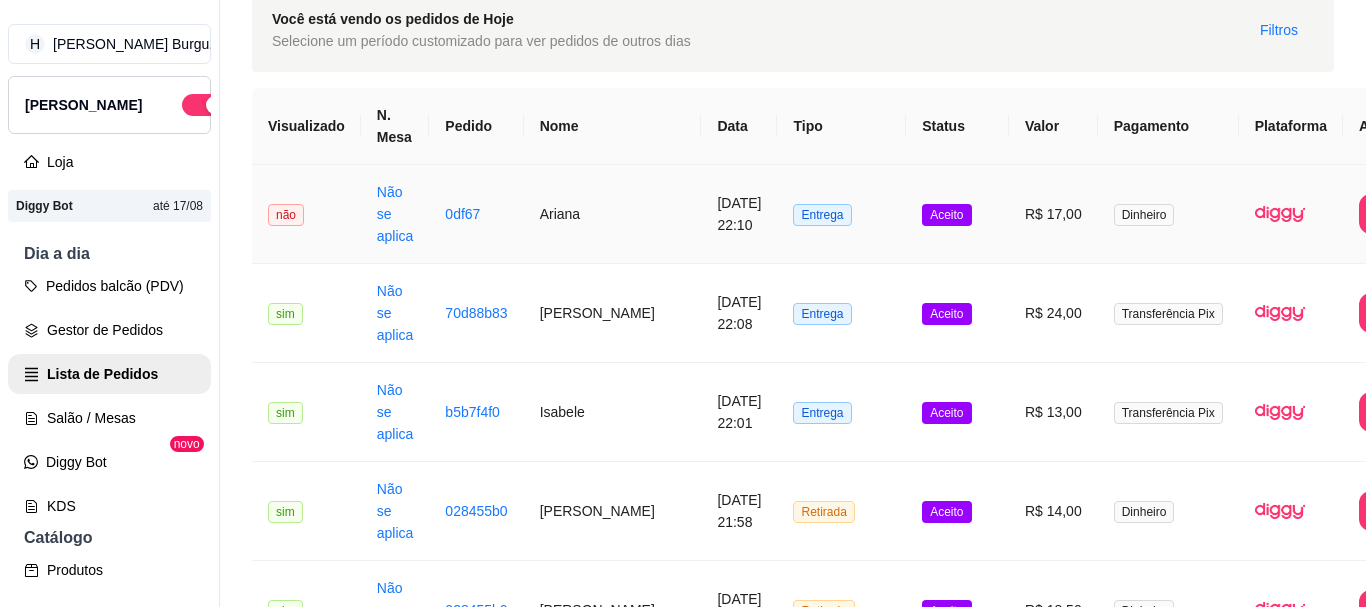click on "Aceito" at bounding box center [957, 214] 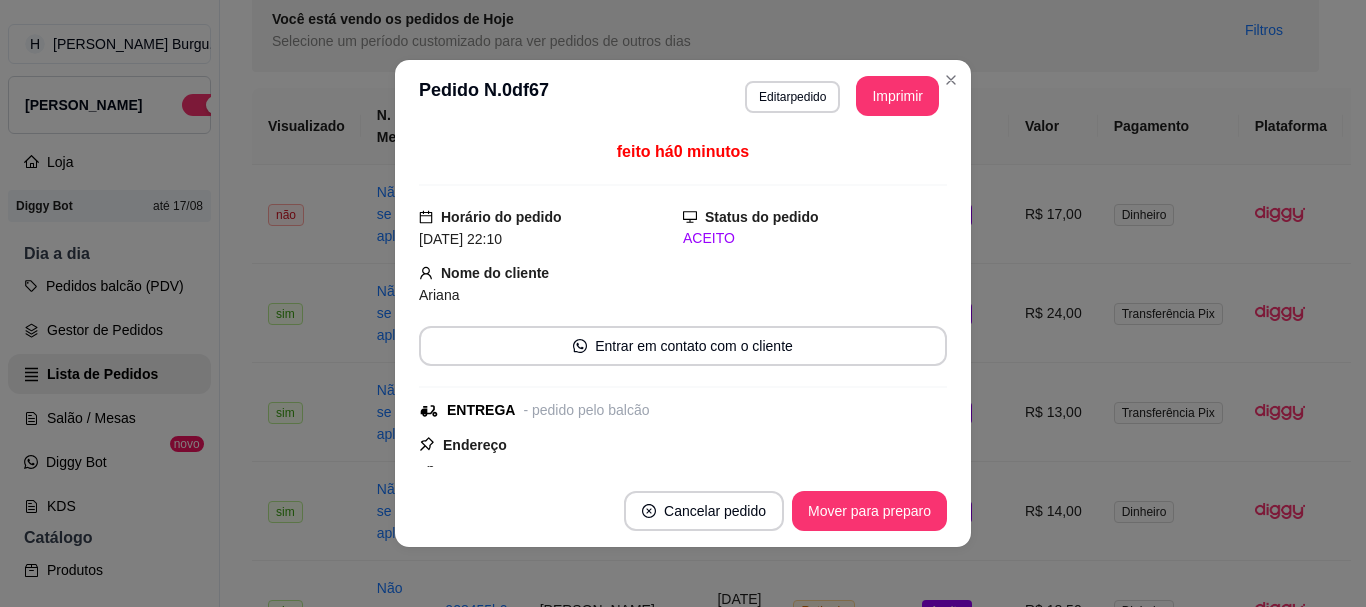 click on "**********" at bounding box center (683, 96) 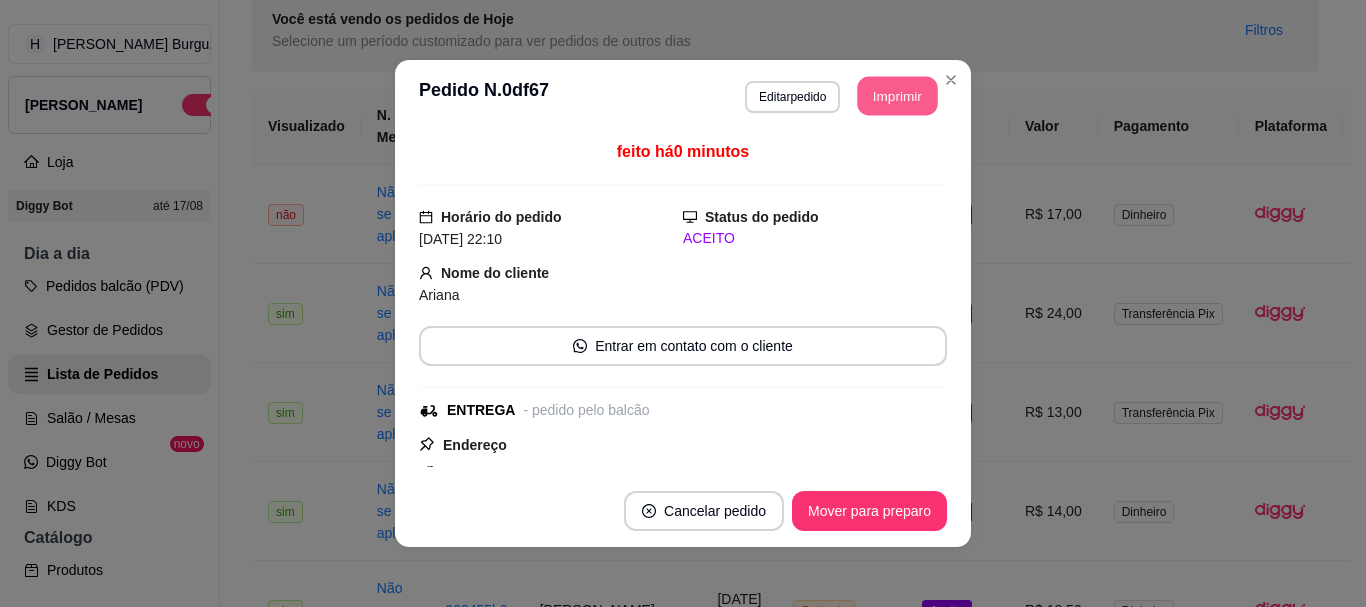 click on "Imprimir" at bounding box center [898, 96] 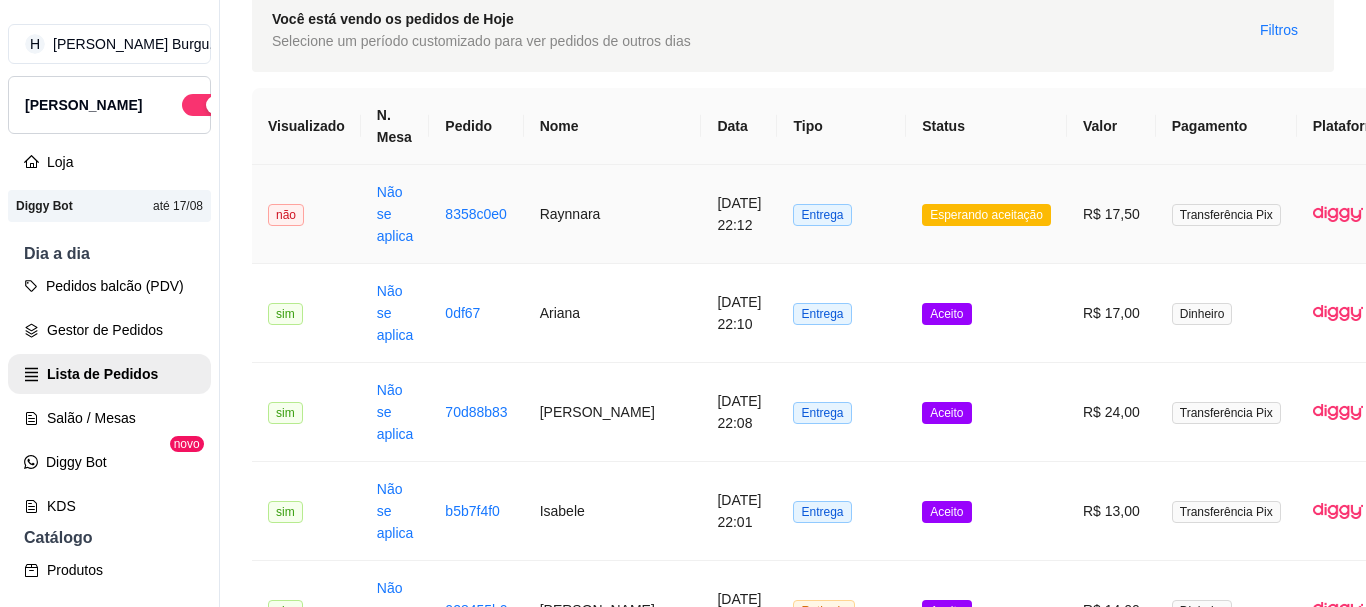 click on "Esperando aceitação" at bounding box center (986, 214) 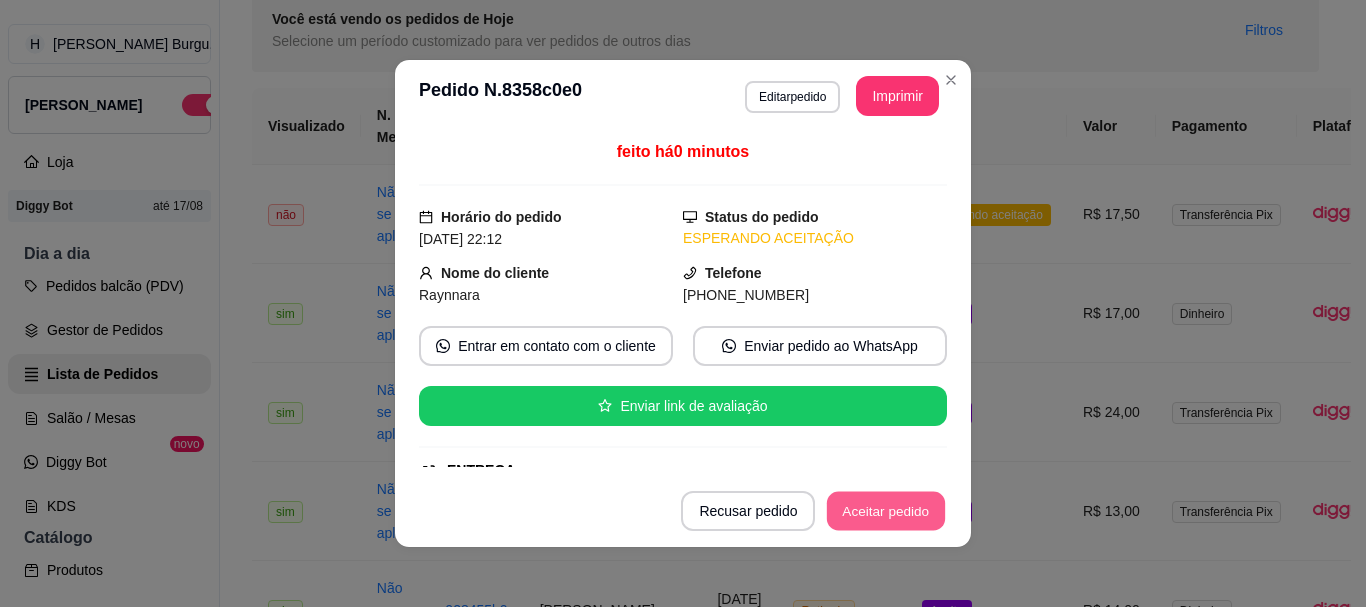 click on "Aceitar pedido" at bounding box center (886, 511) 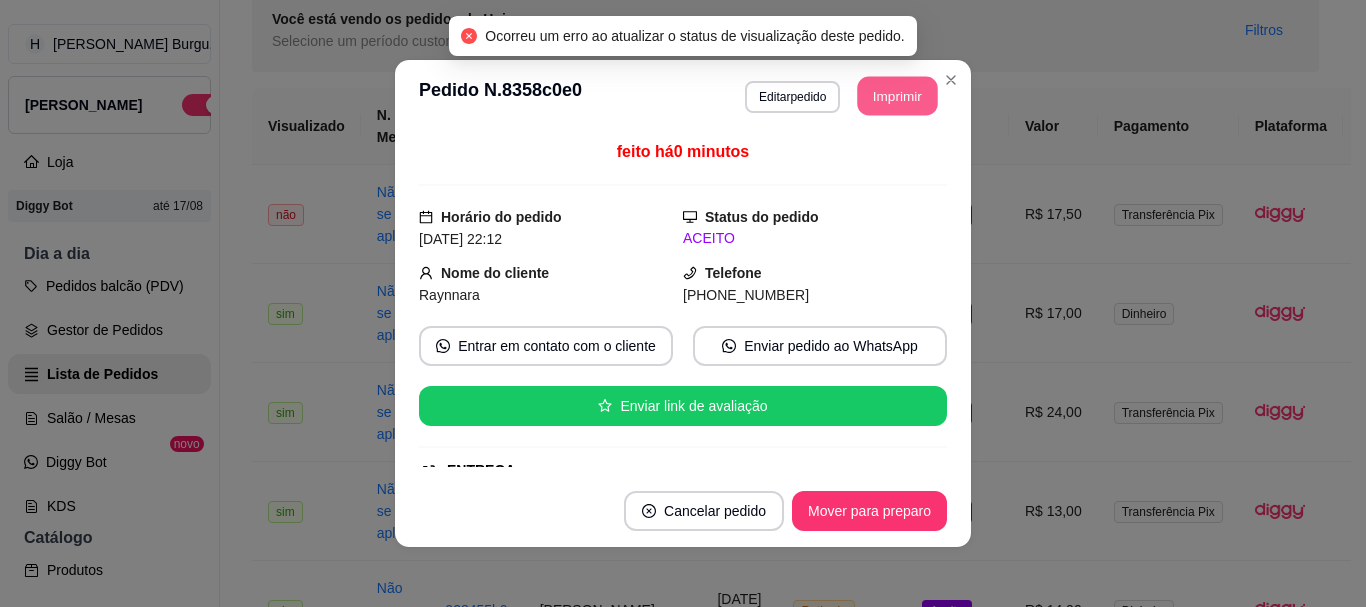 click on "Imprimir" at bounding box center [898, 96] 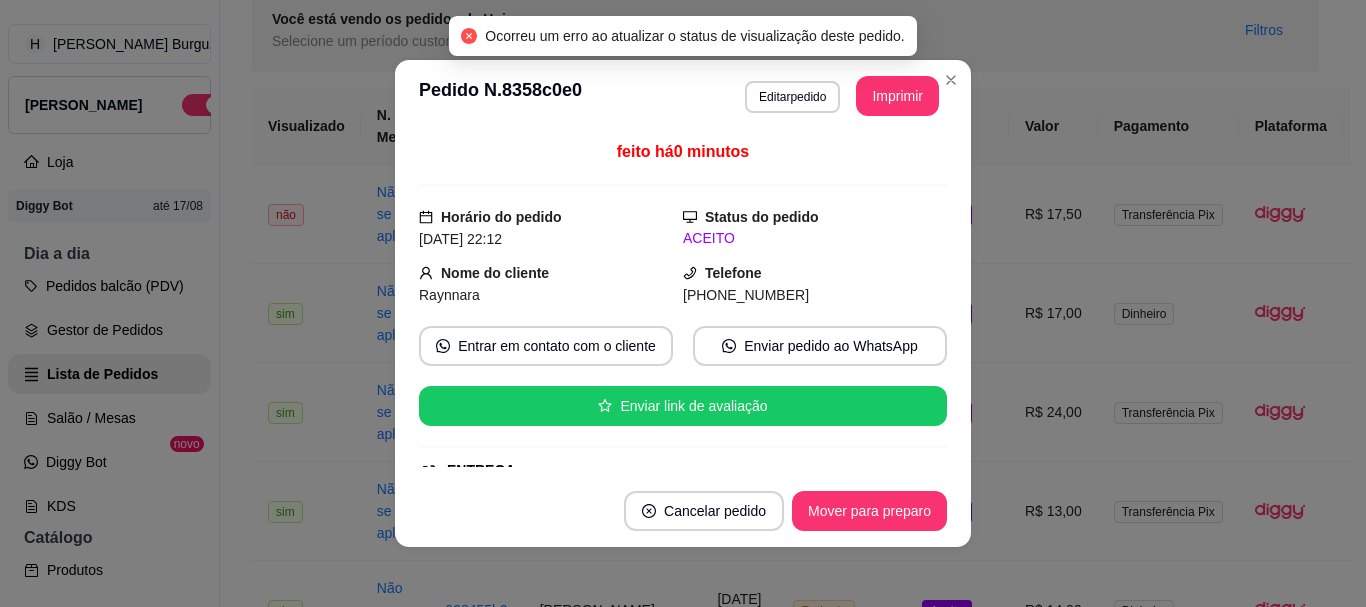 click at bounding box center (951, 80) 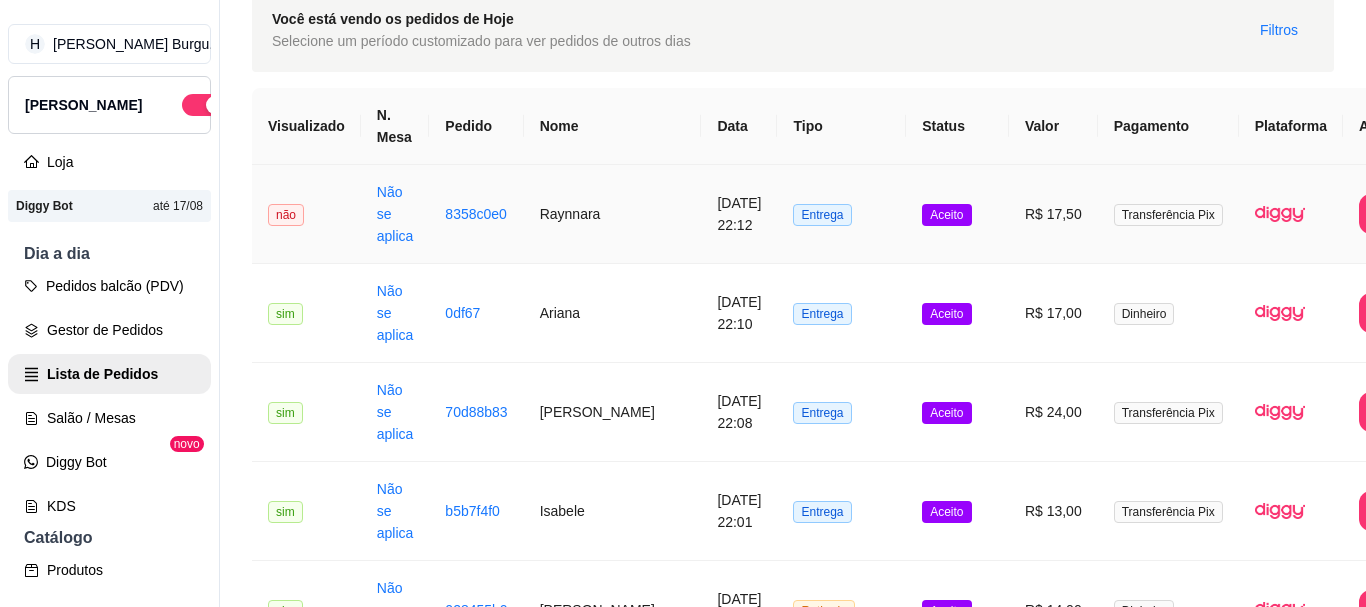 click on "Entrega" at bounding box center (841, 214) 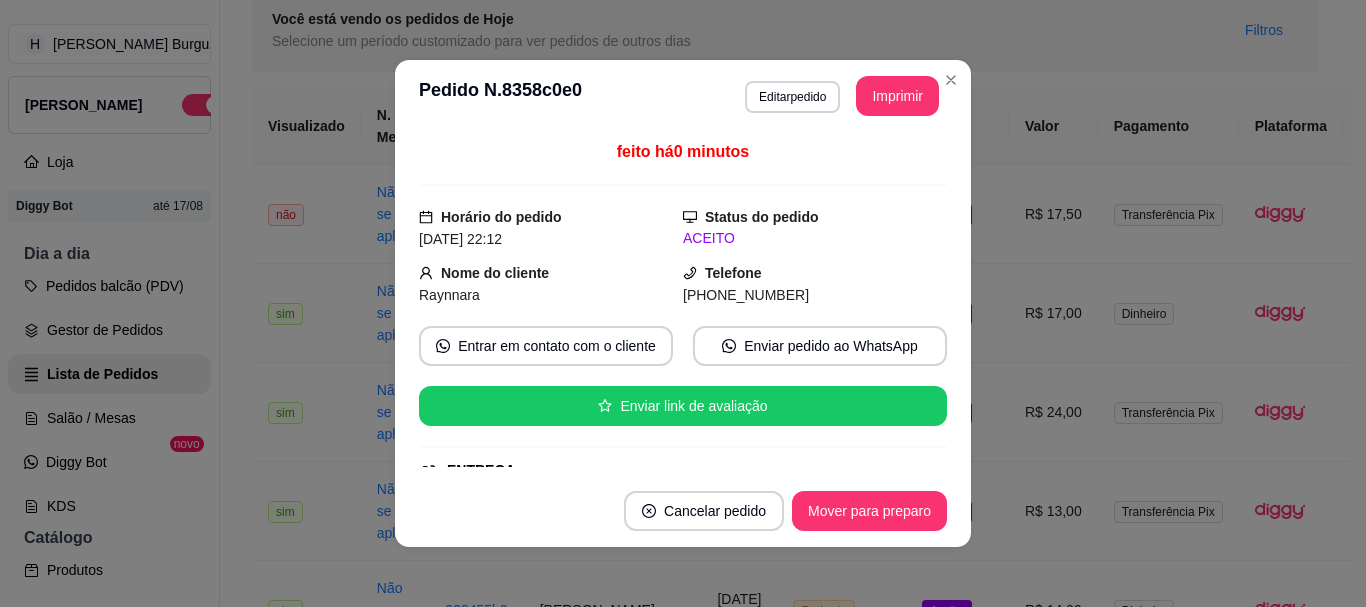 click on "**********" at bounding box center [683, 96] 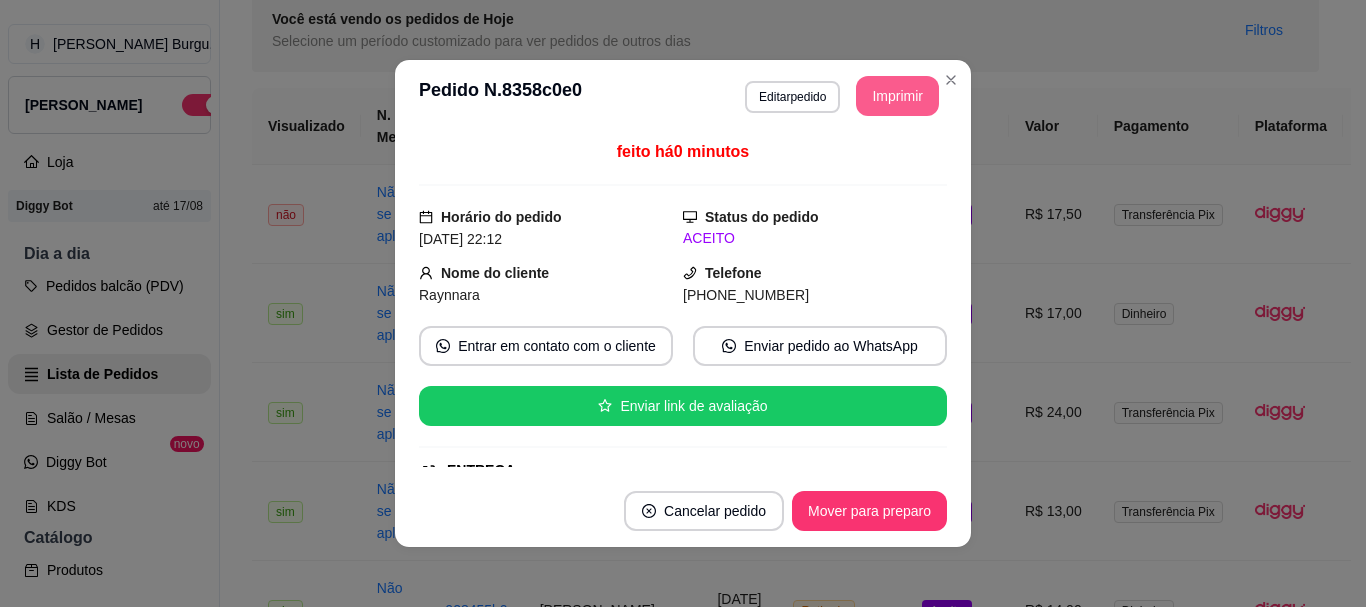 click on "Imprimir" at bounding box center [897, 96] 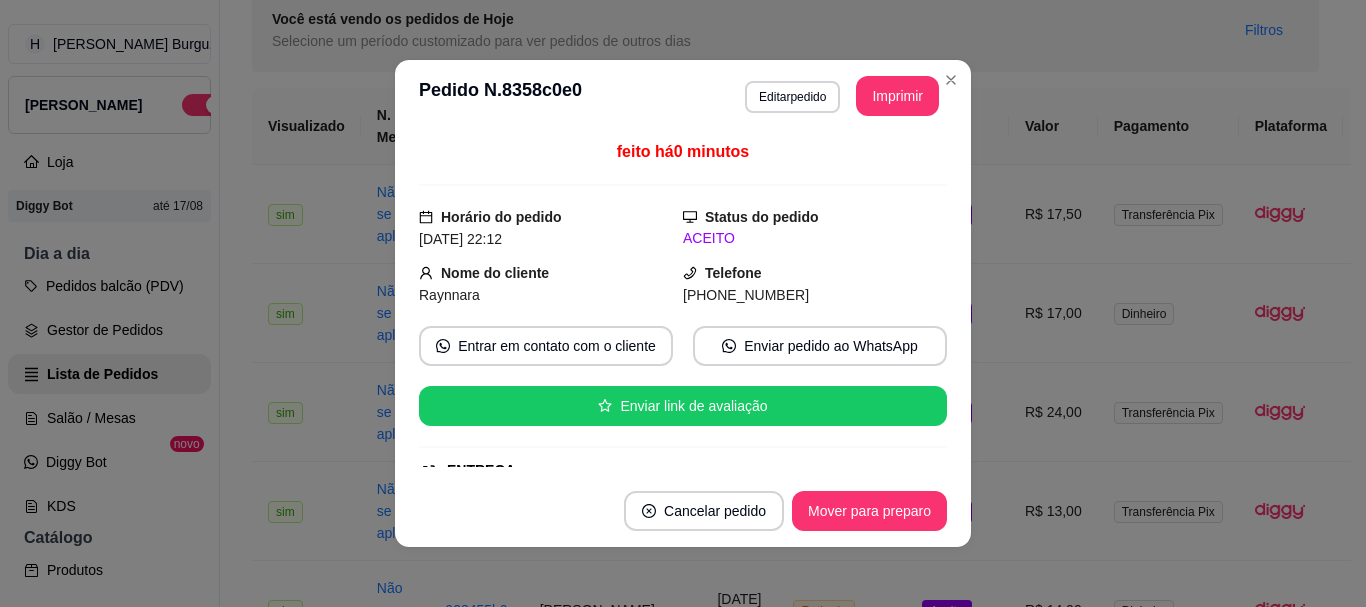 click on "**********" at bounding box center [683, 96] 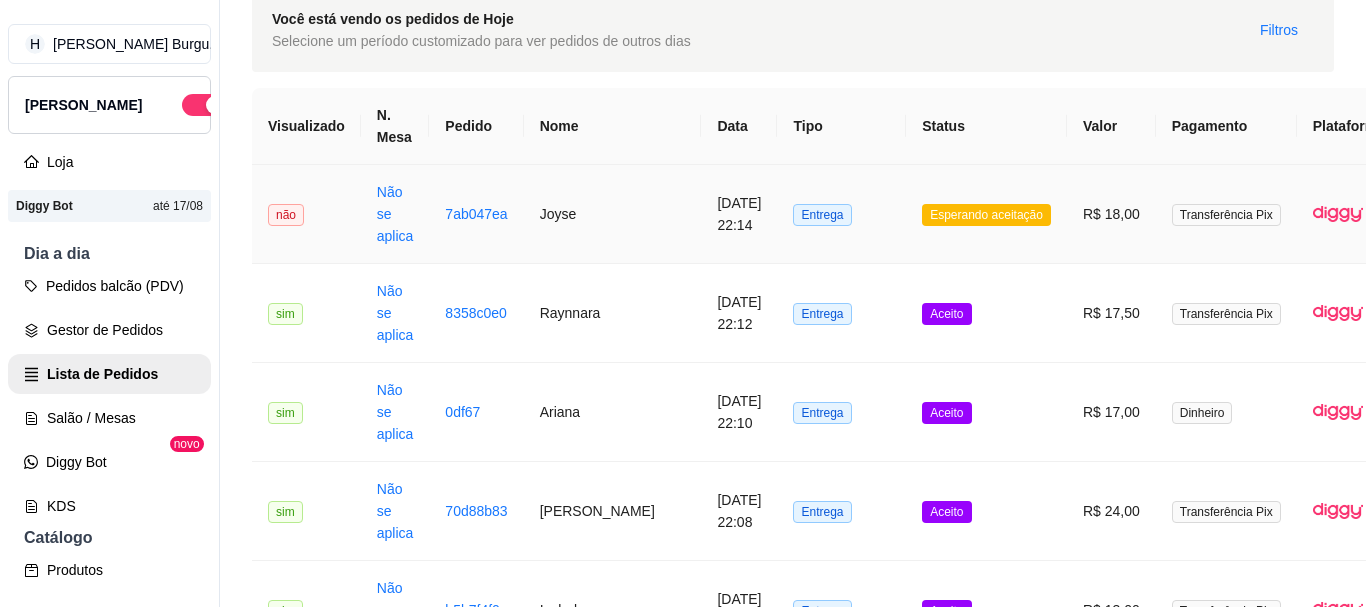 click on "Esperando aceitação" at bounding box center (986, 214) 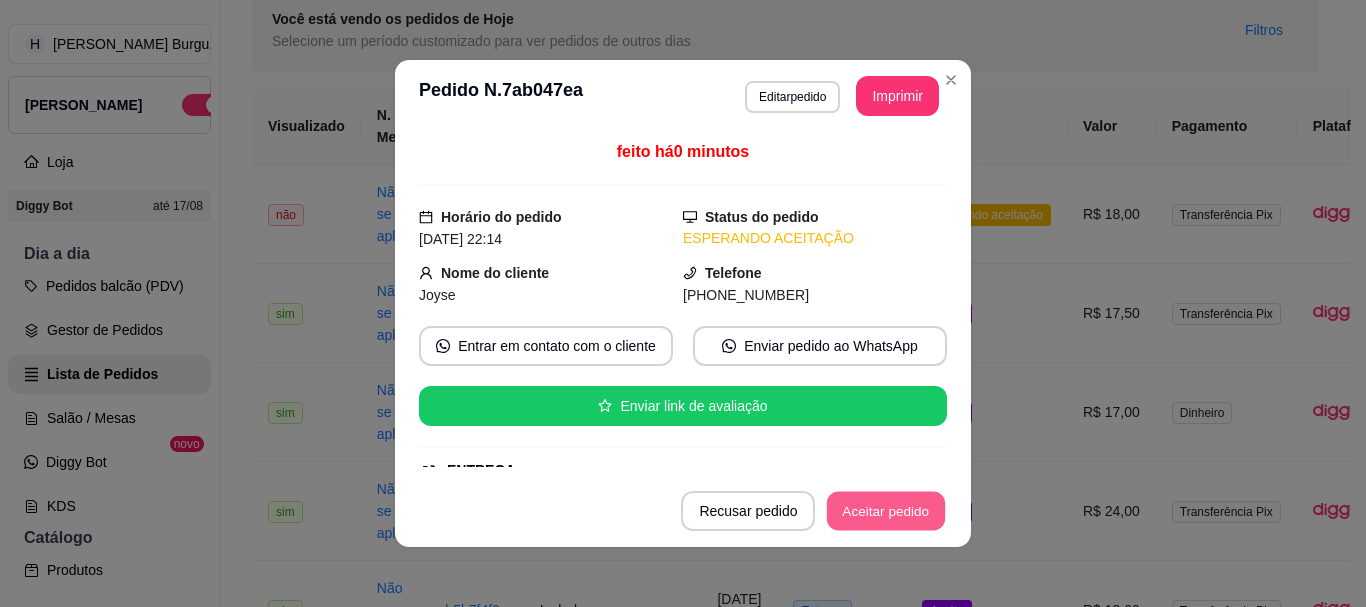 click on "Aceitar pedido" at bounding box center (886, 511) 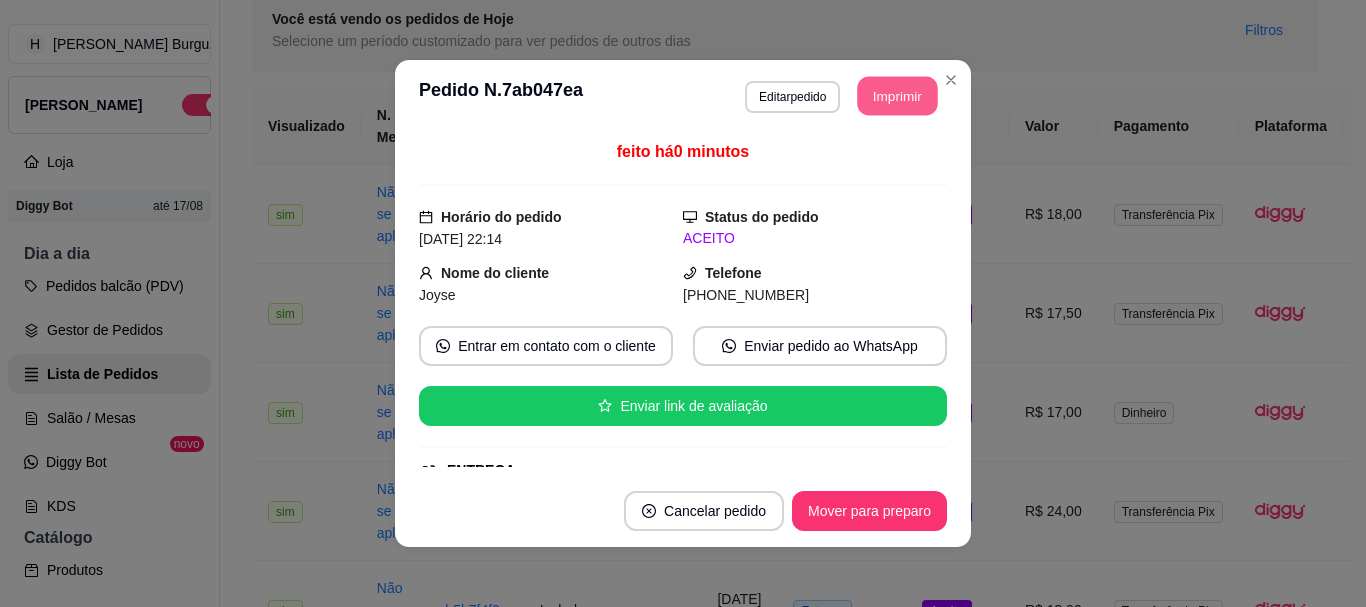 click on "Imprimir" at bounding box center (898, 96) 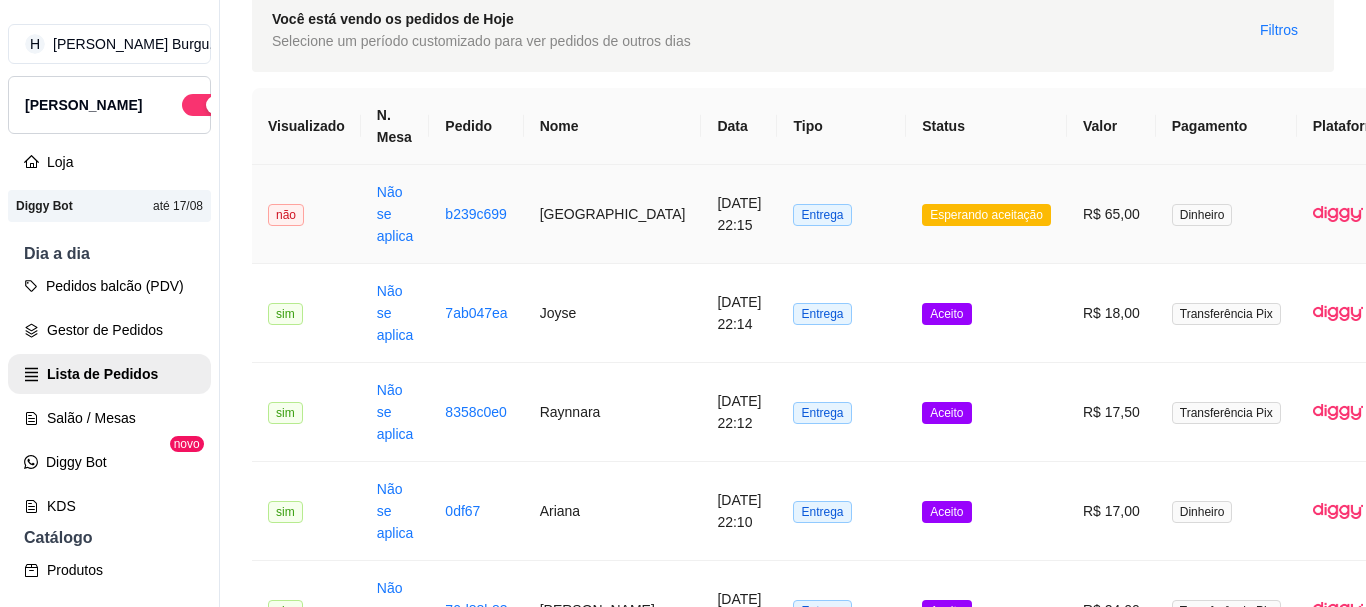 click on "Entrega" at bounding box center (841, 214) 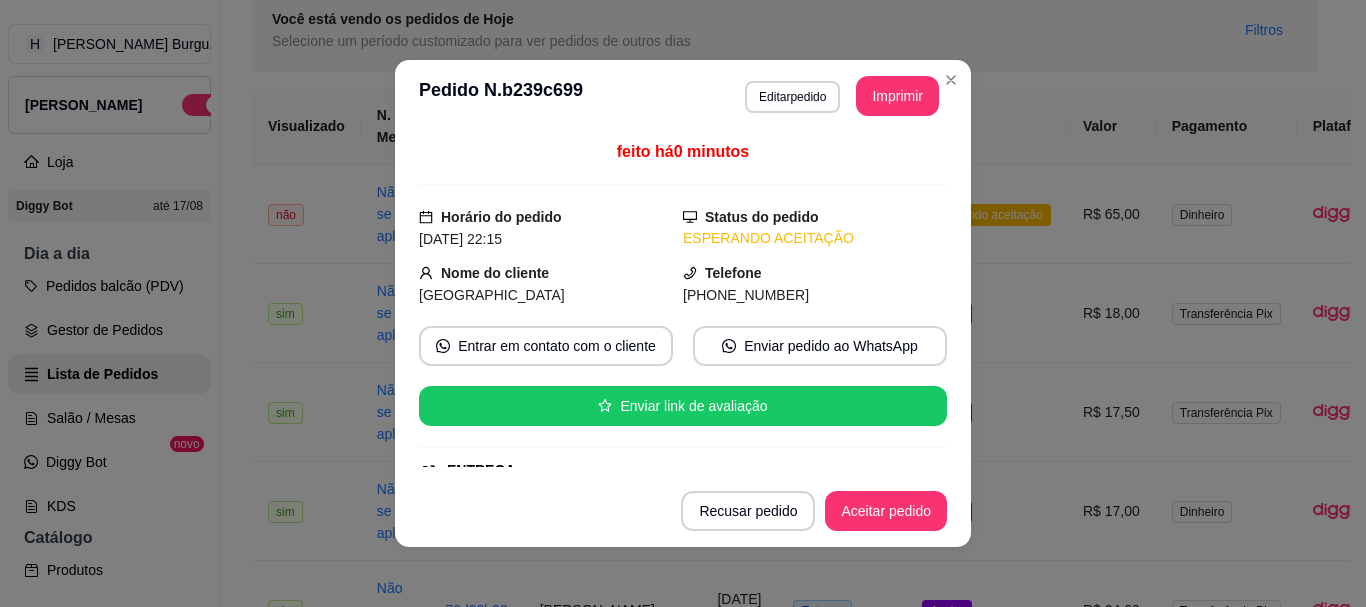 click on "Recusar pedido Aceitar pedido" at bounding box center (683, 511) 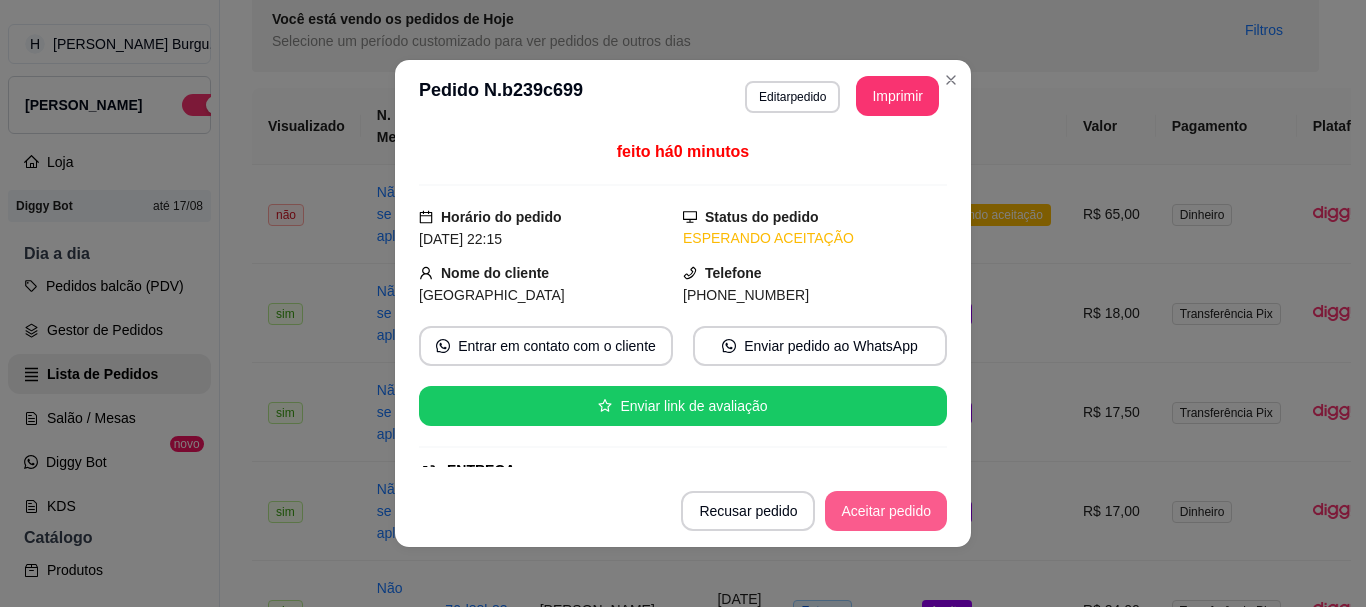 click on "Aceitar pedido" at bounding box center [886, 511] 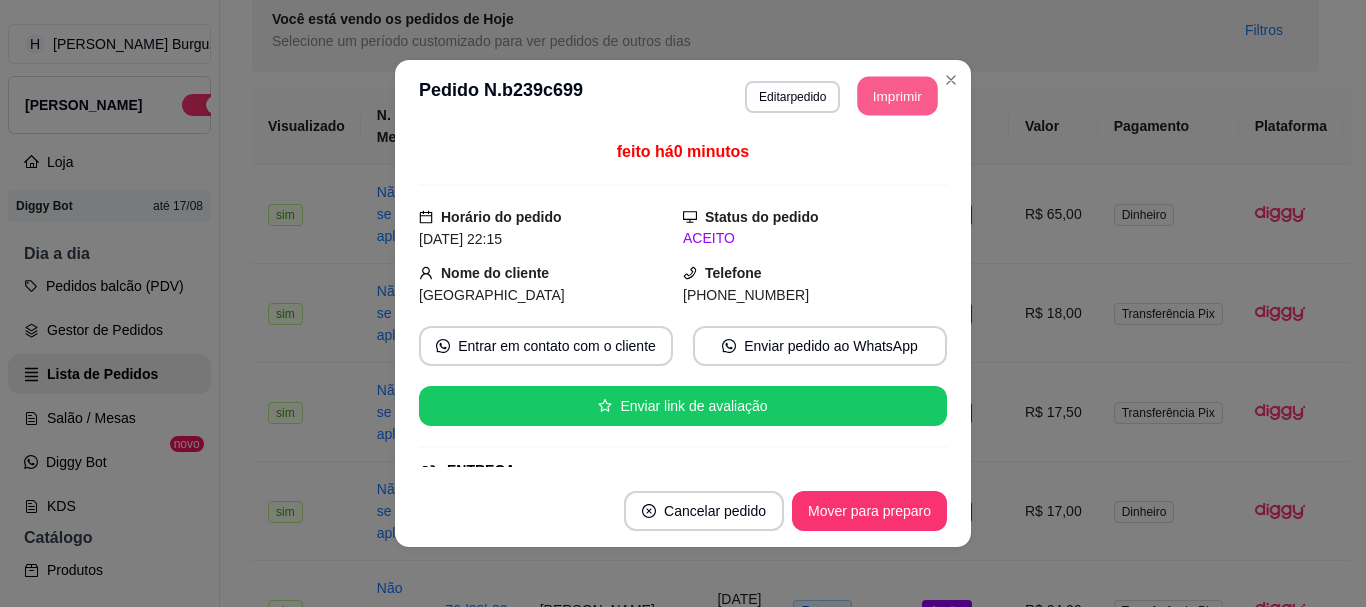 click on "Imprimir" at bounding box center (898, 96) 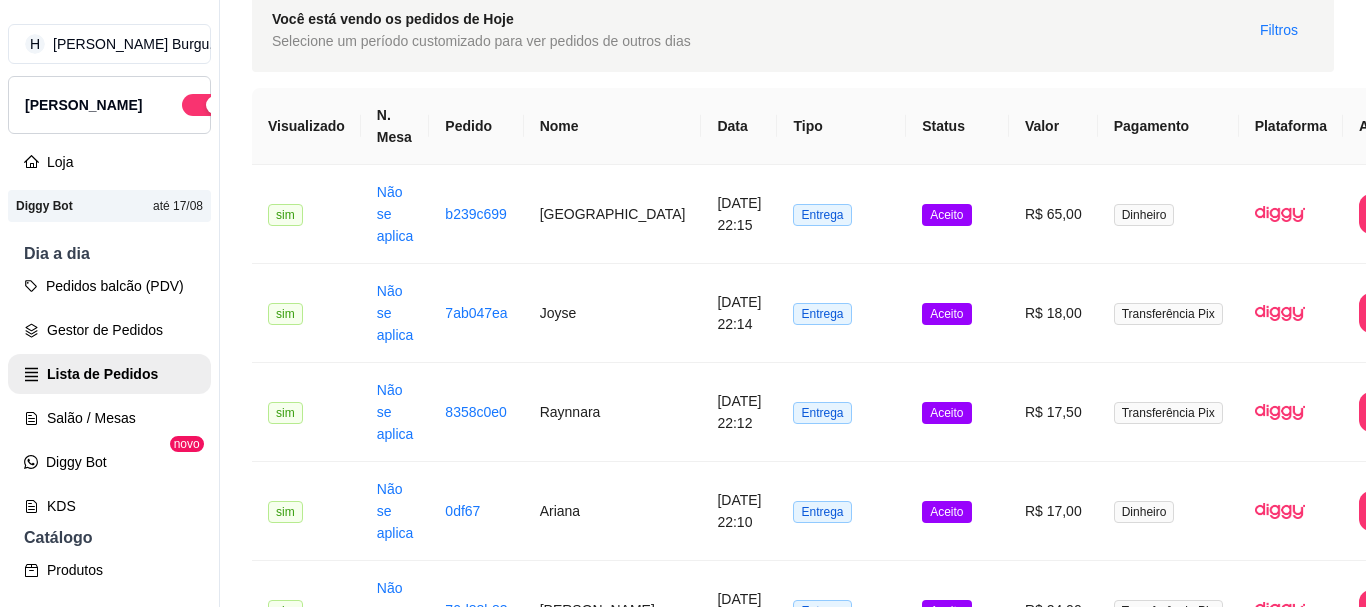 click on "PDV - Lançar pedido" at bounding box center [1253, -52] 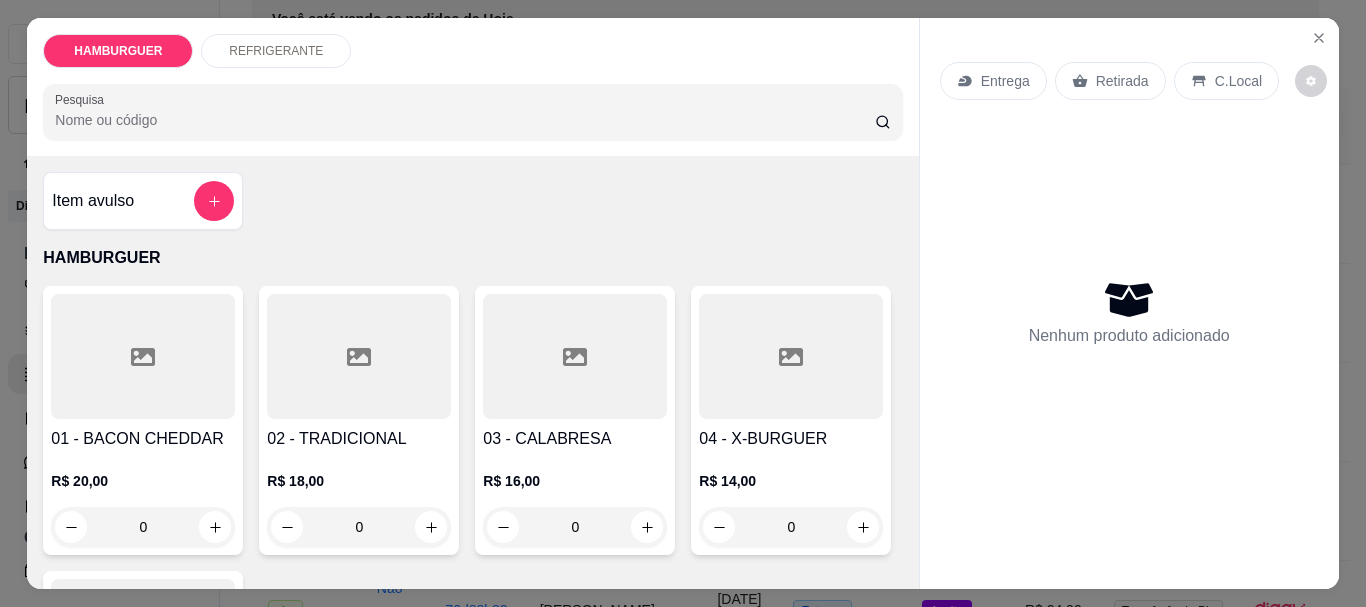click on "0" at bounding box center (143, 812) 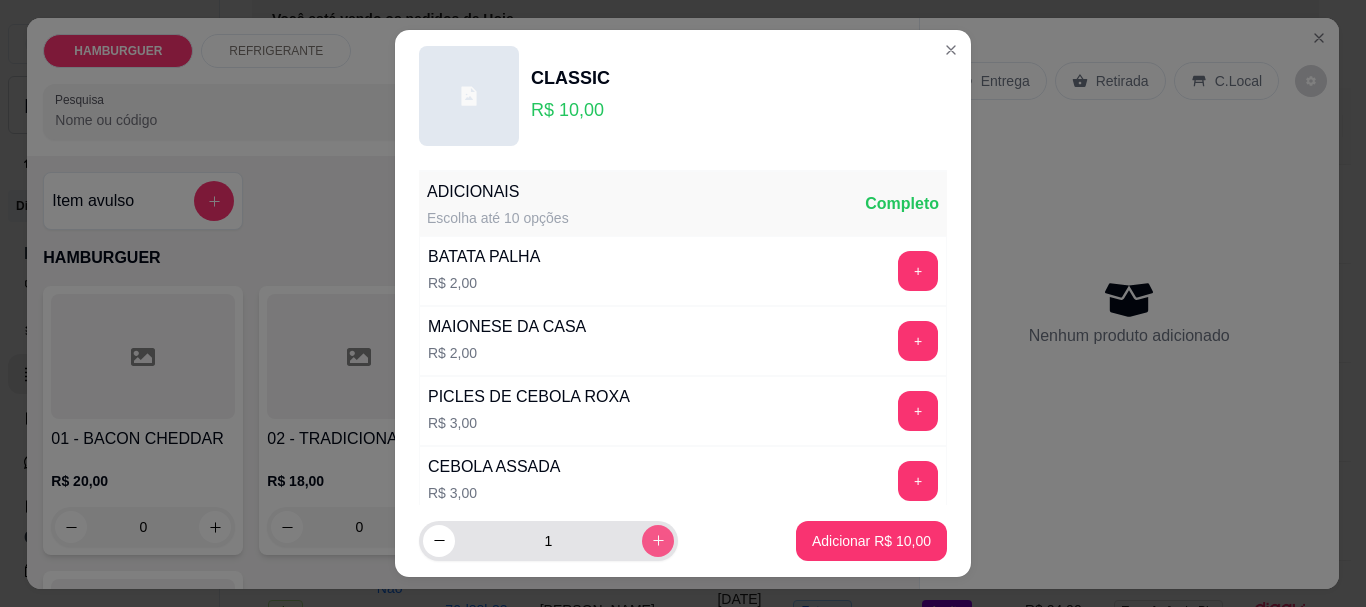 click 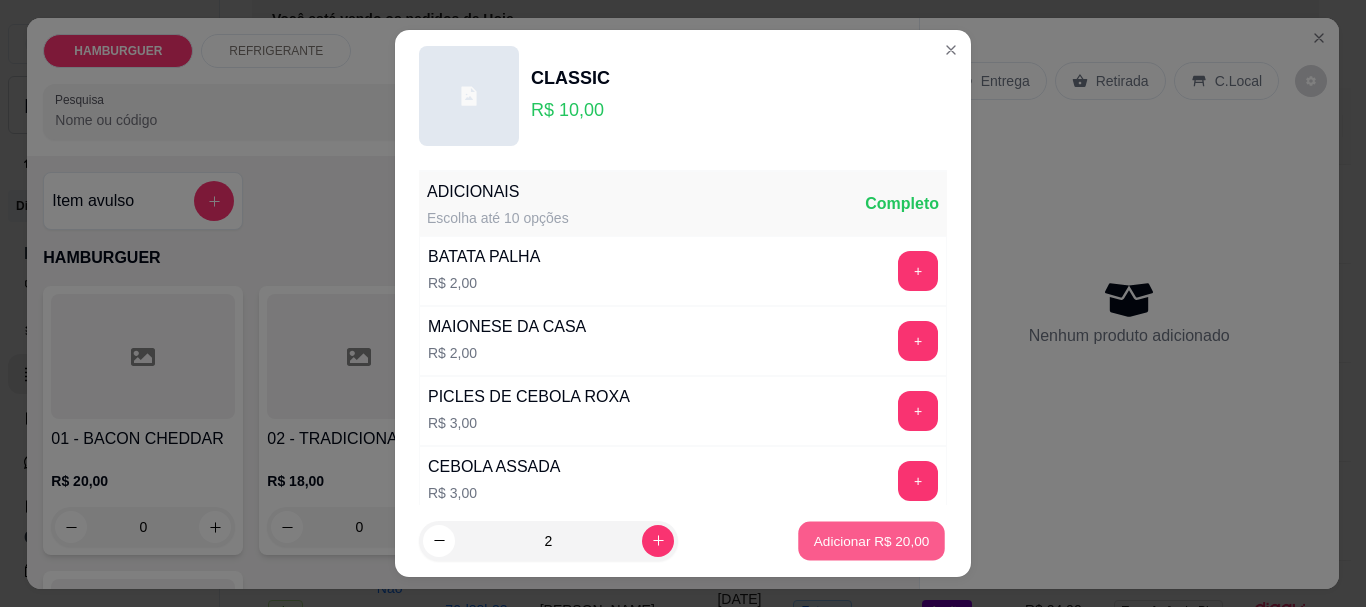 click on "Adicionar   R$ 20,00" at bounding box center [872, 540] 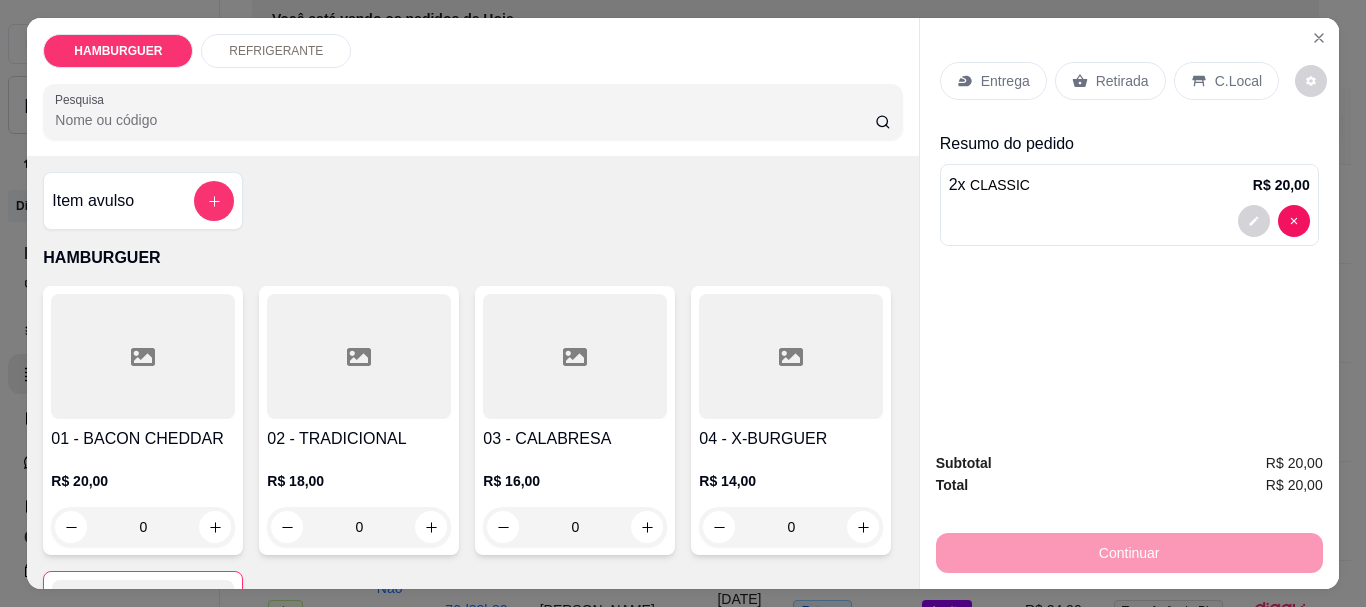 click on "C.Local" at bounding box center [1238, 81] 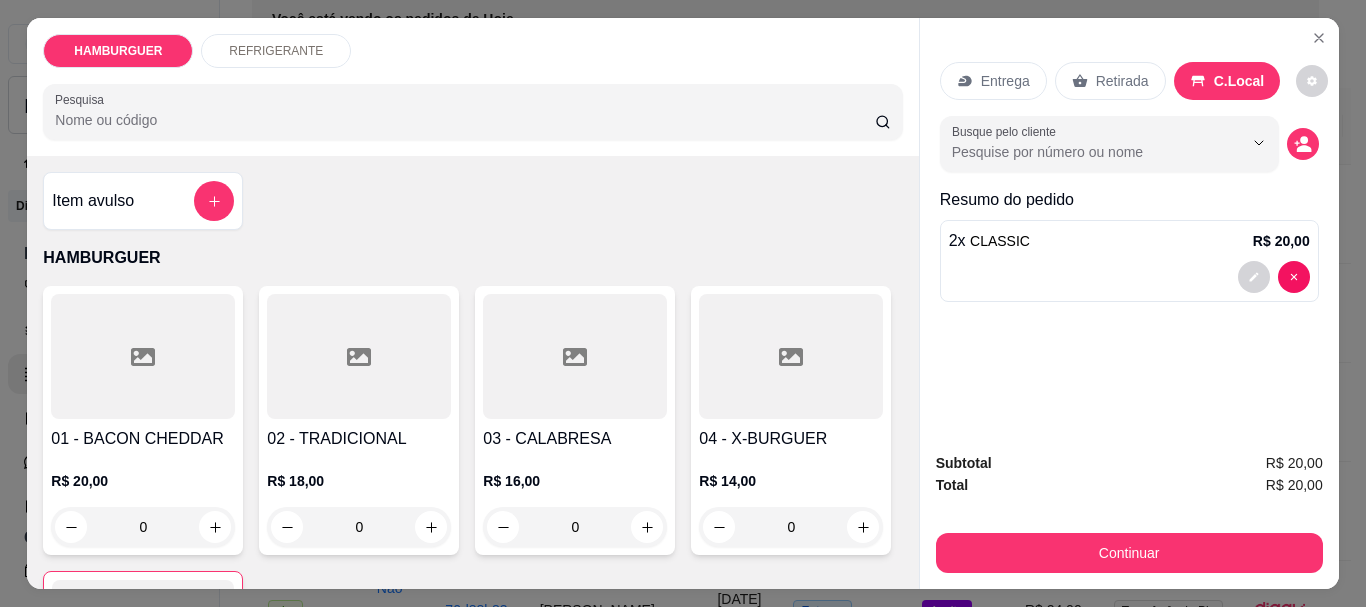 click on "Subtotal R$ 20,00 Total R$ 20,00 Continuar" at bounding box center (1129, 512) 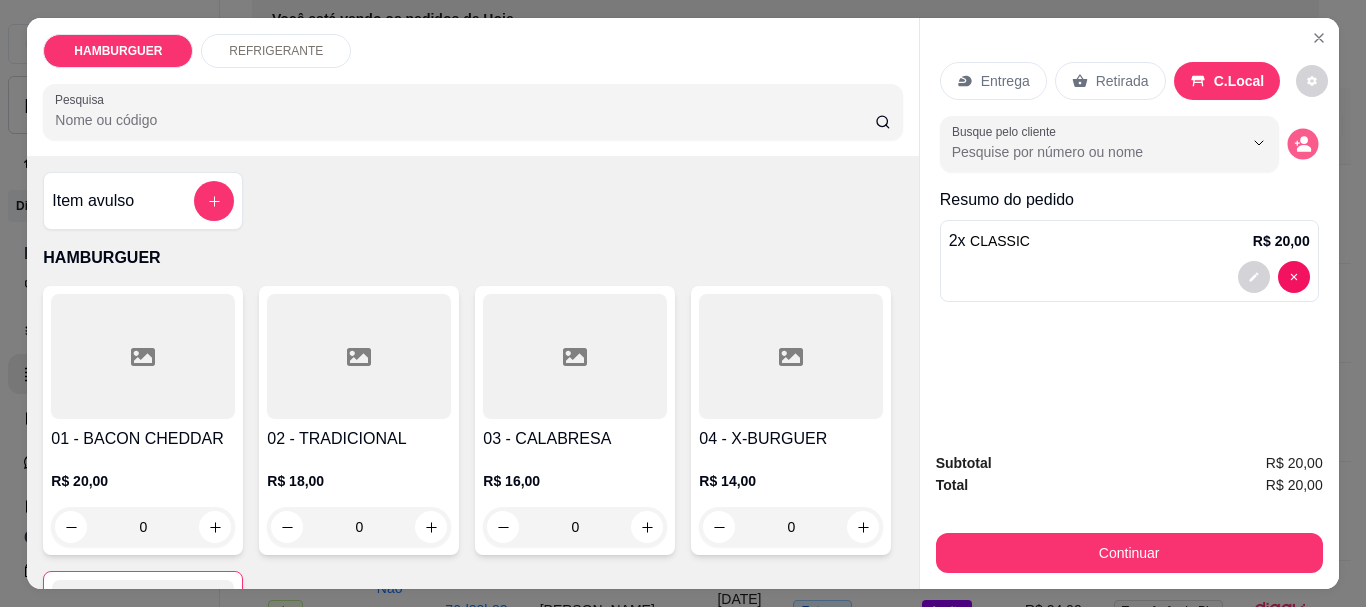 click 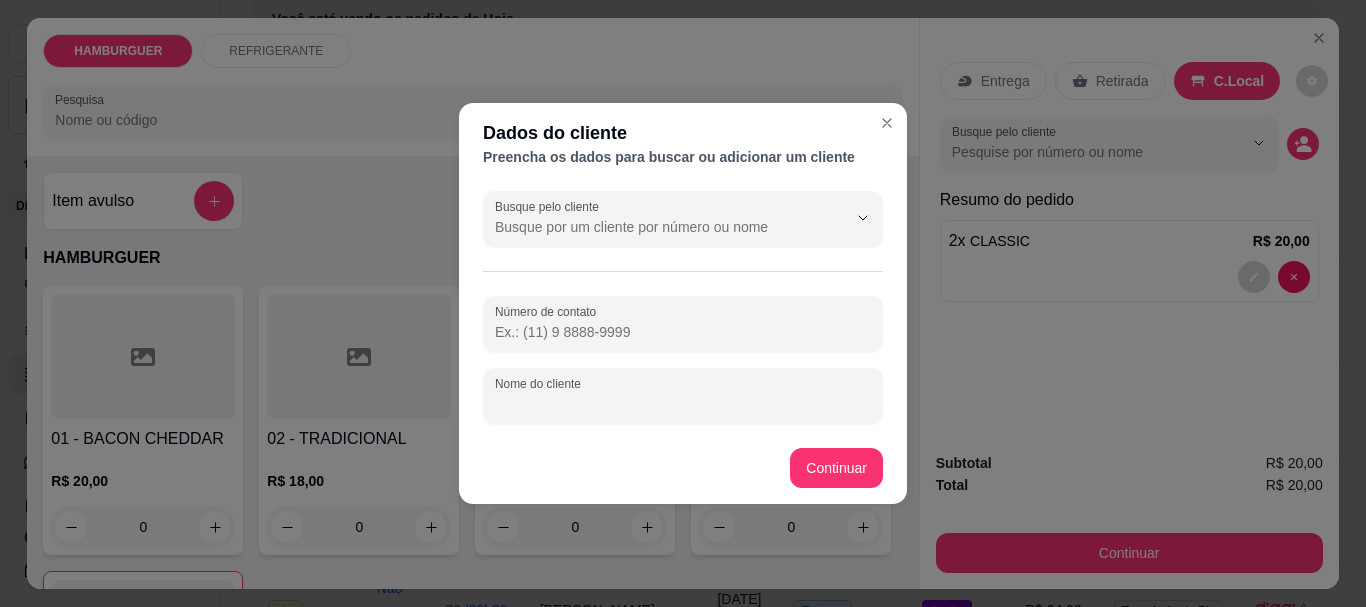 click on "Nome do cliente" at bounding box center [683, 404] 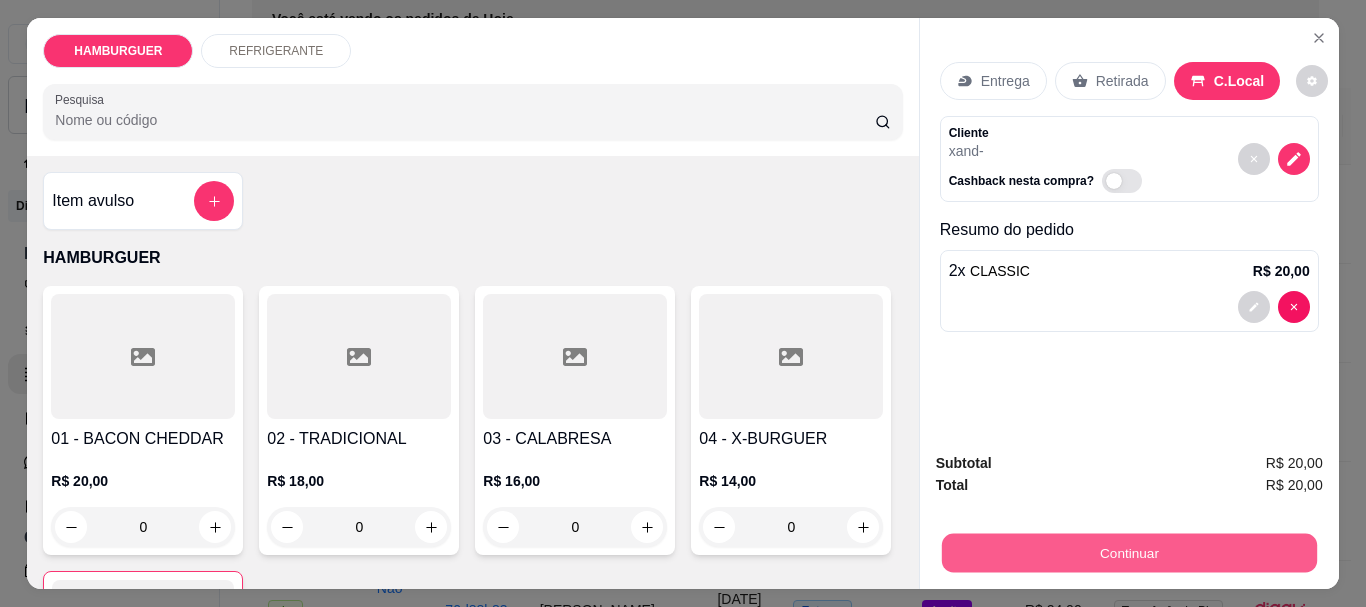 click on "Continuar" at bounding box center (1128, 552) 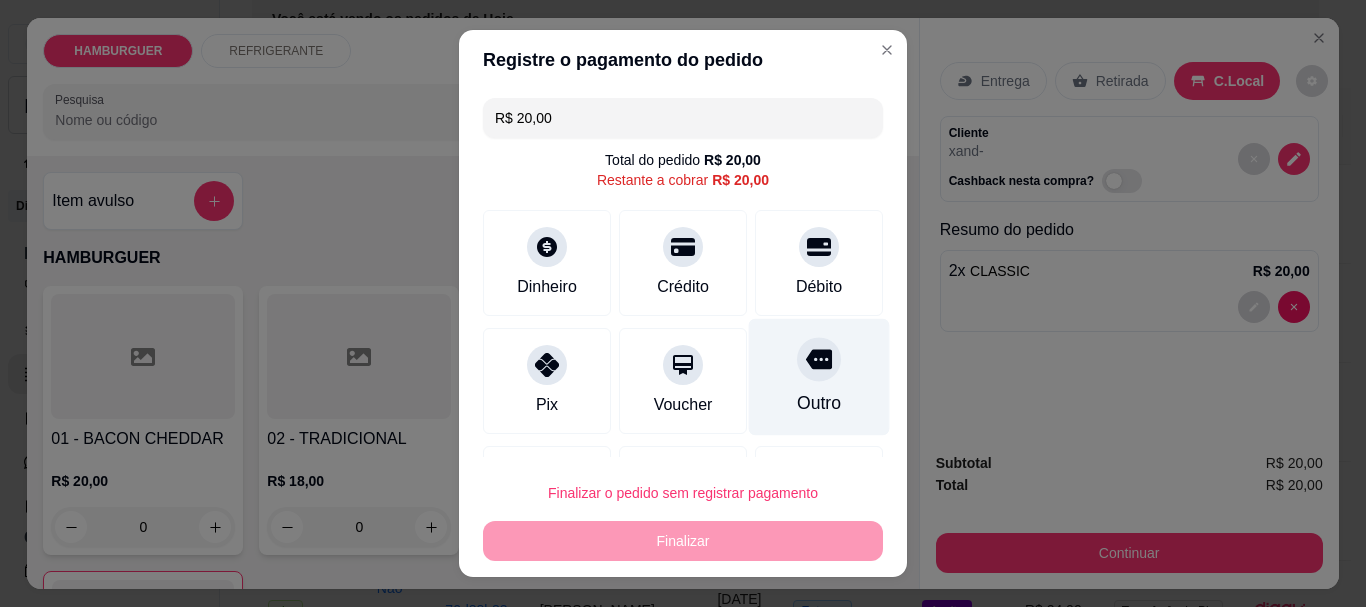 click on "Outro" at bounding box center [819, 377] 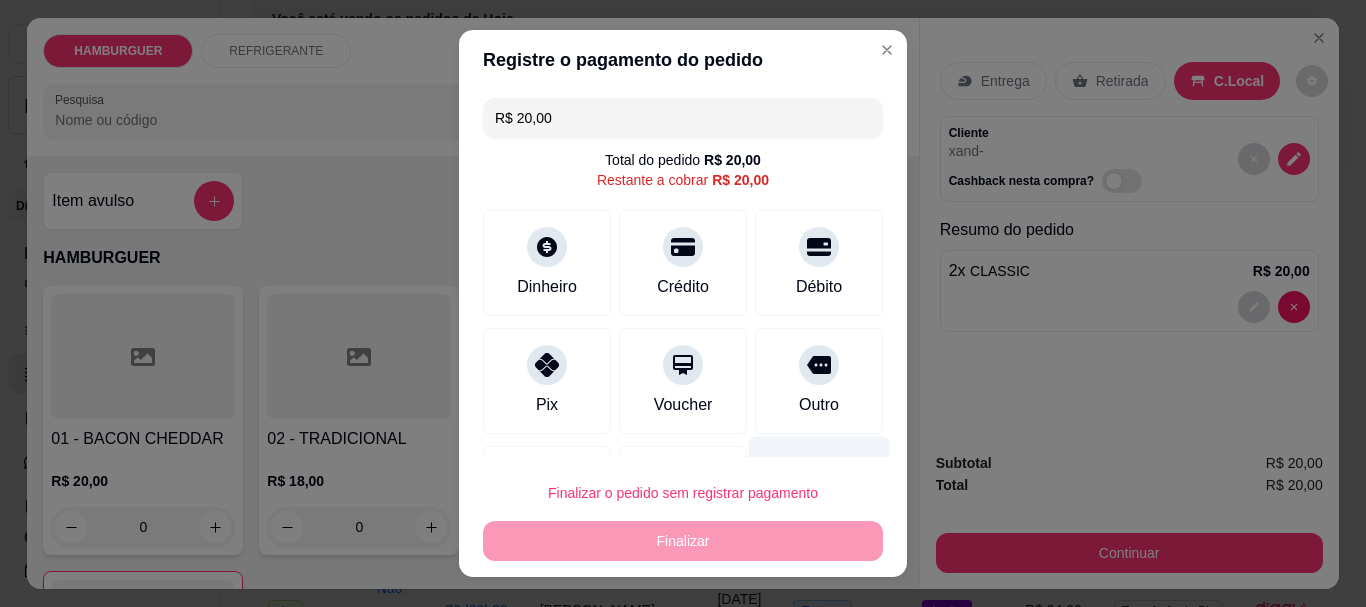 type on "R$ 0,00" 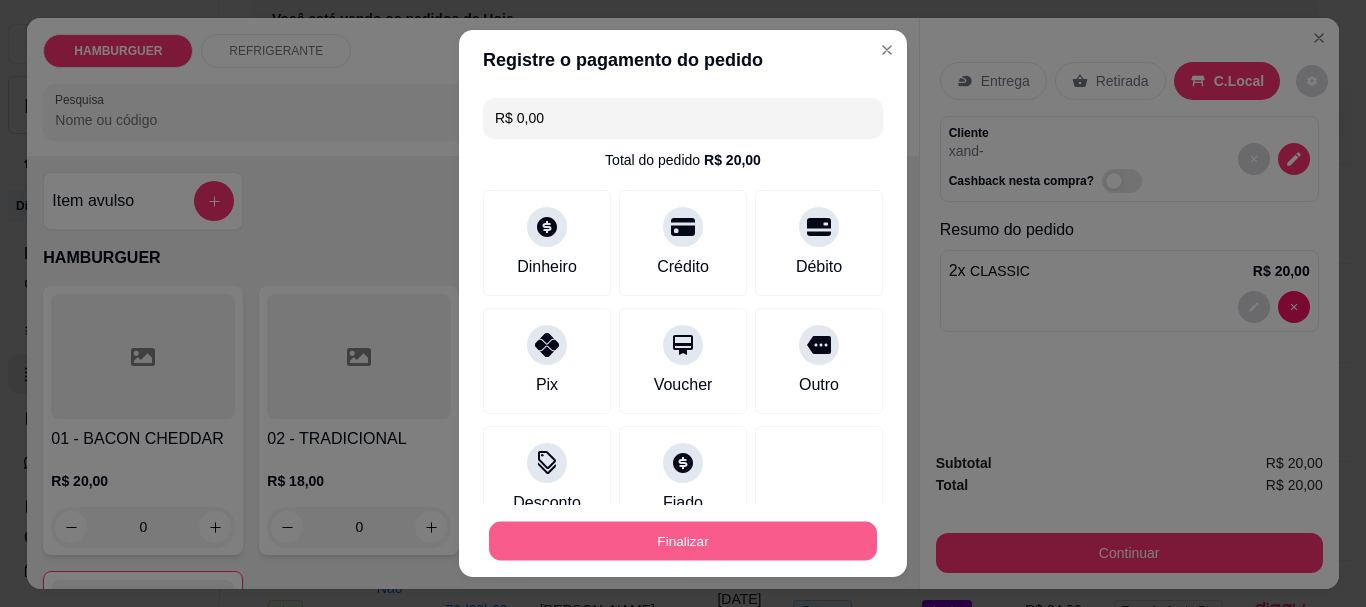 click on "Finalizar" at bounding box center (683, 540) 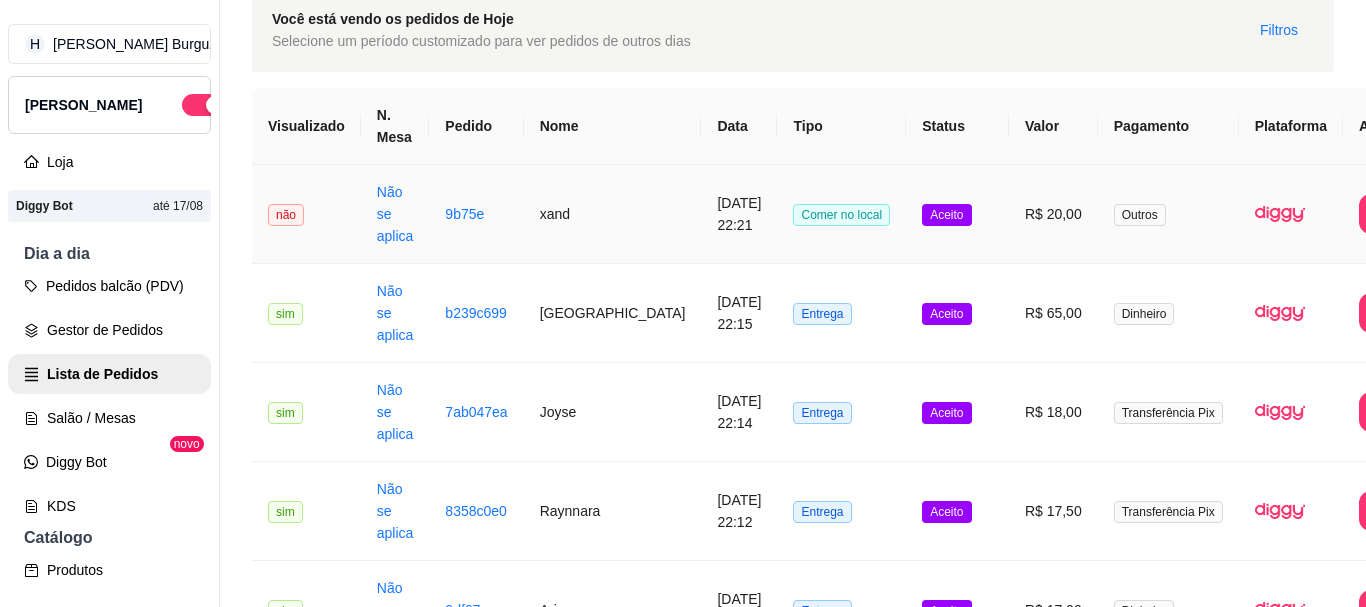click on "Comer no local" at bounding box center (841, 214) 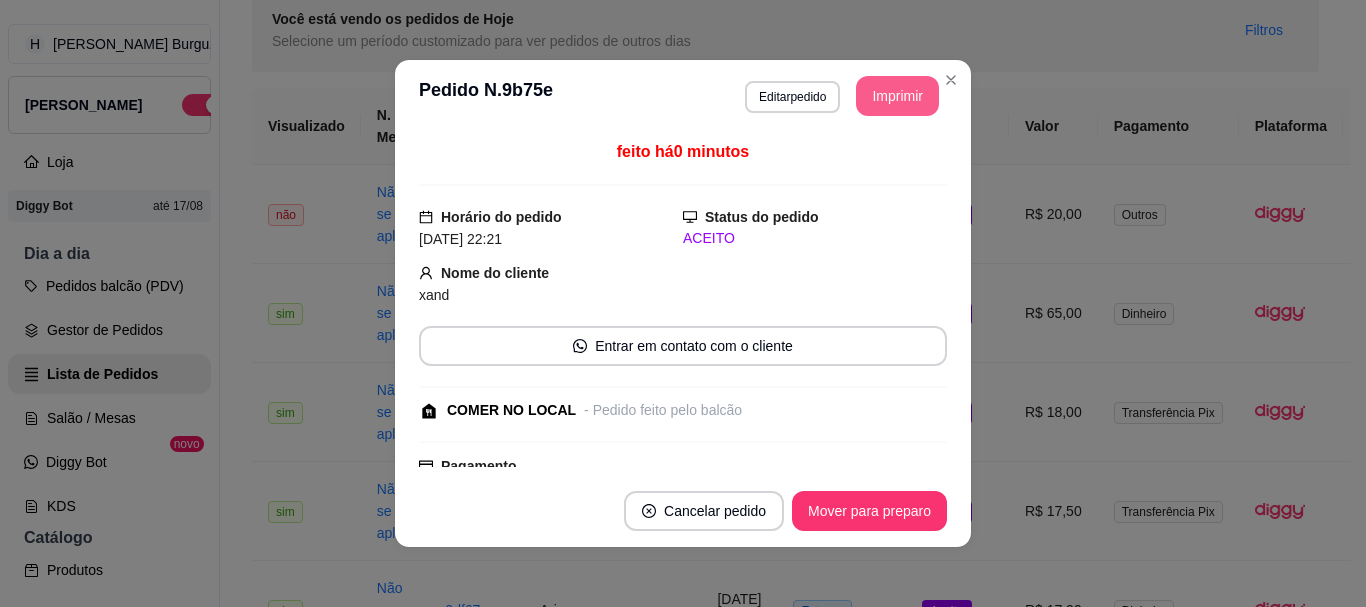 click on "Imprimir" at bounding box center [897, 96] 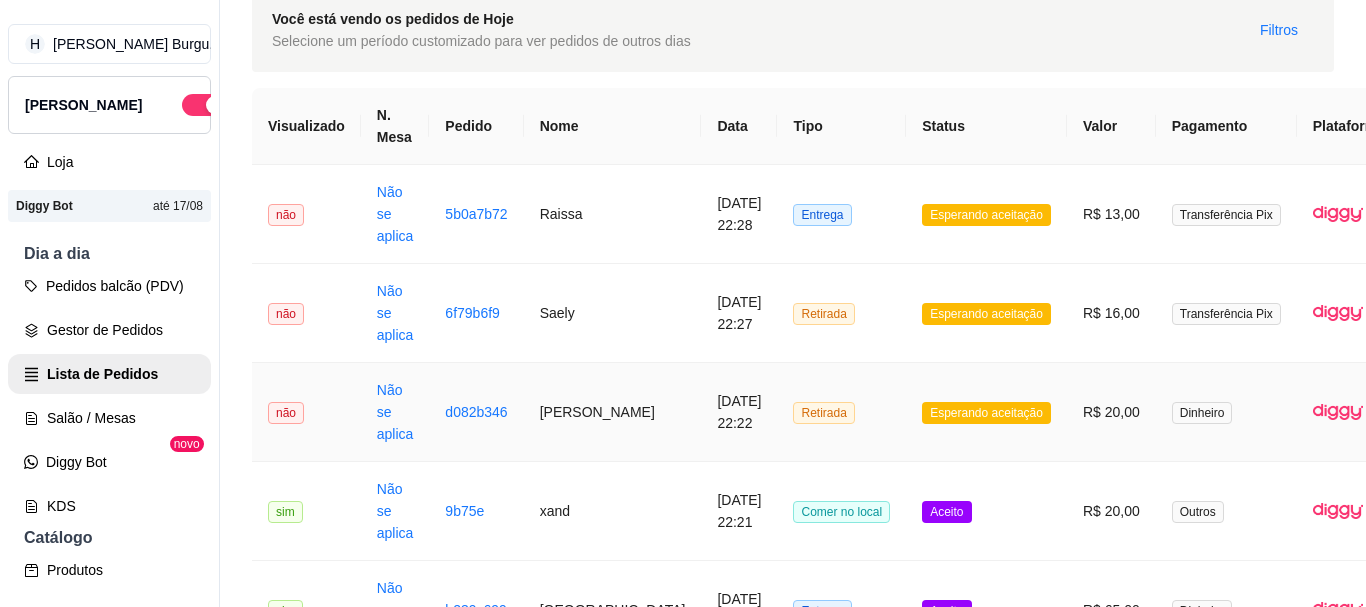 click on "Esperando aceitação" at bounding box center (986, 412) 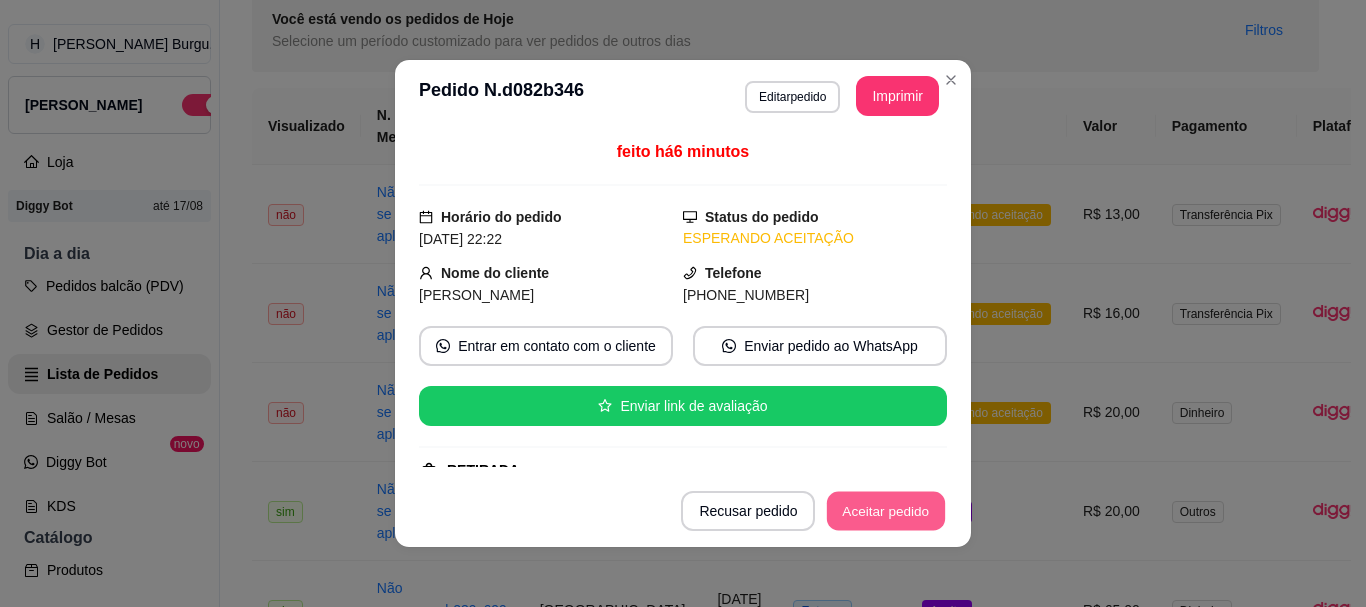 click on "Aceitar pedido" at bounding box center (886, 511) 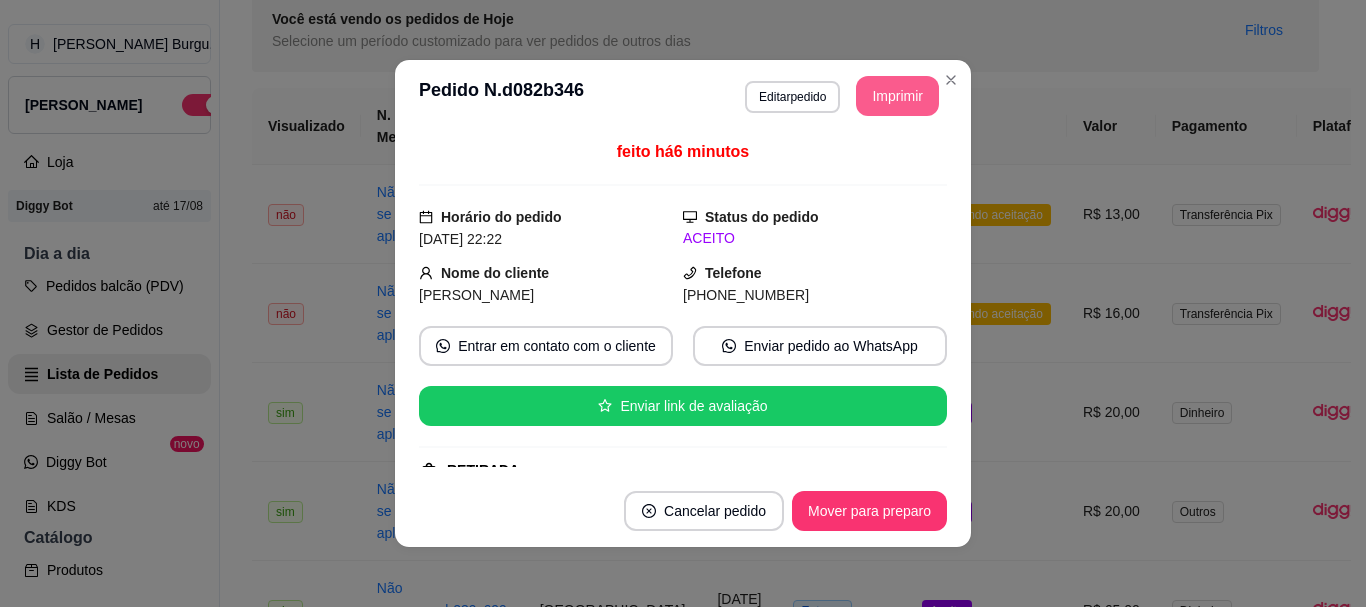 click on "**********" at bounding box center [683, 303] 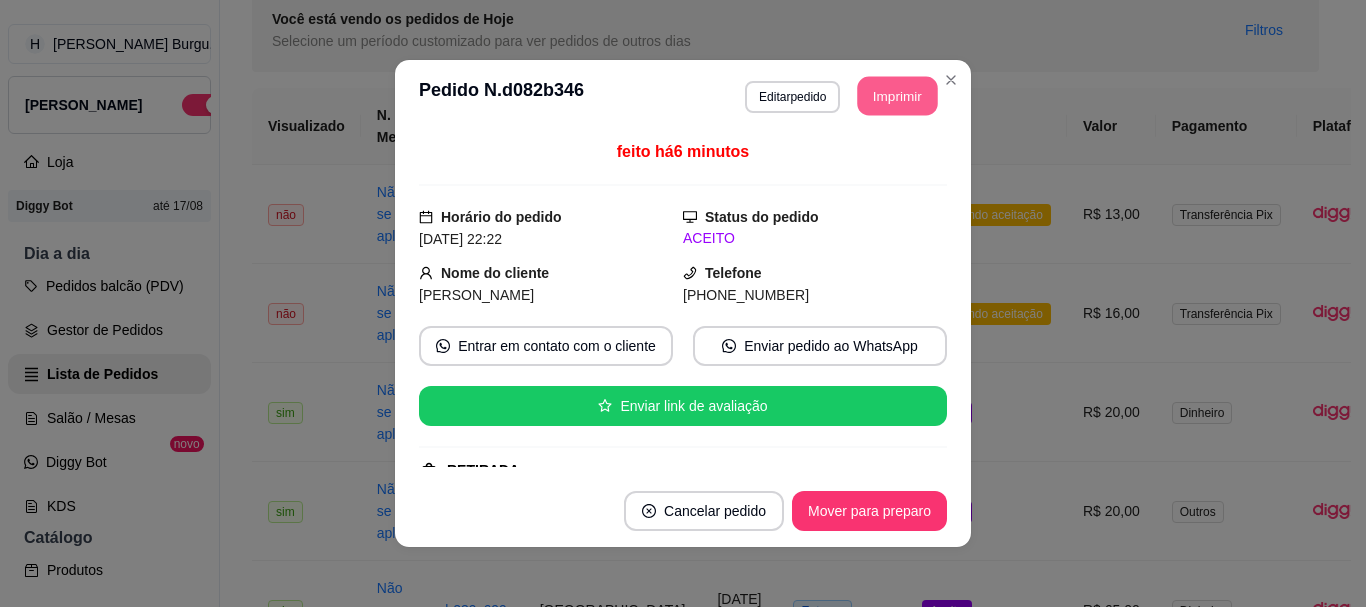click on "Imprimir" at bounding box center [898, 96] 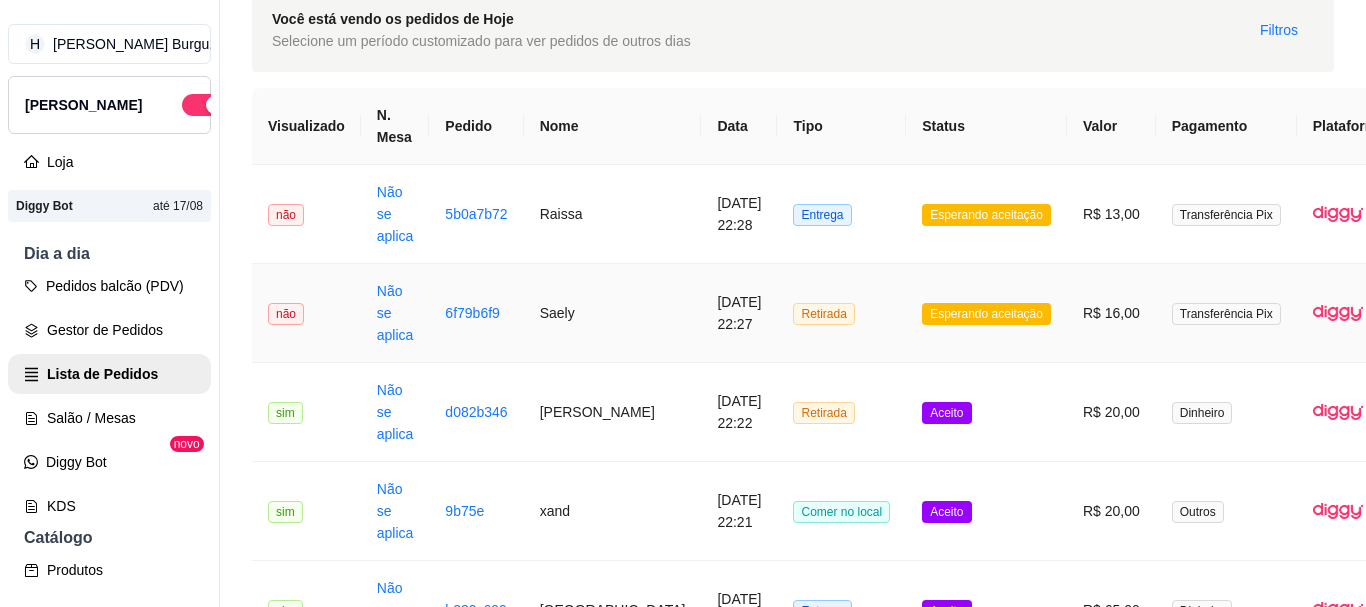 click on "R$ 16,00" at bounding box center (1111, 313) 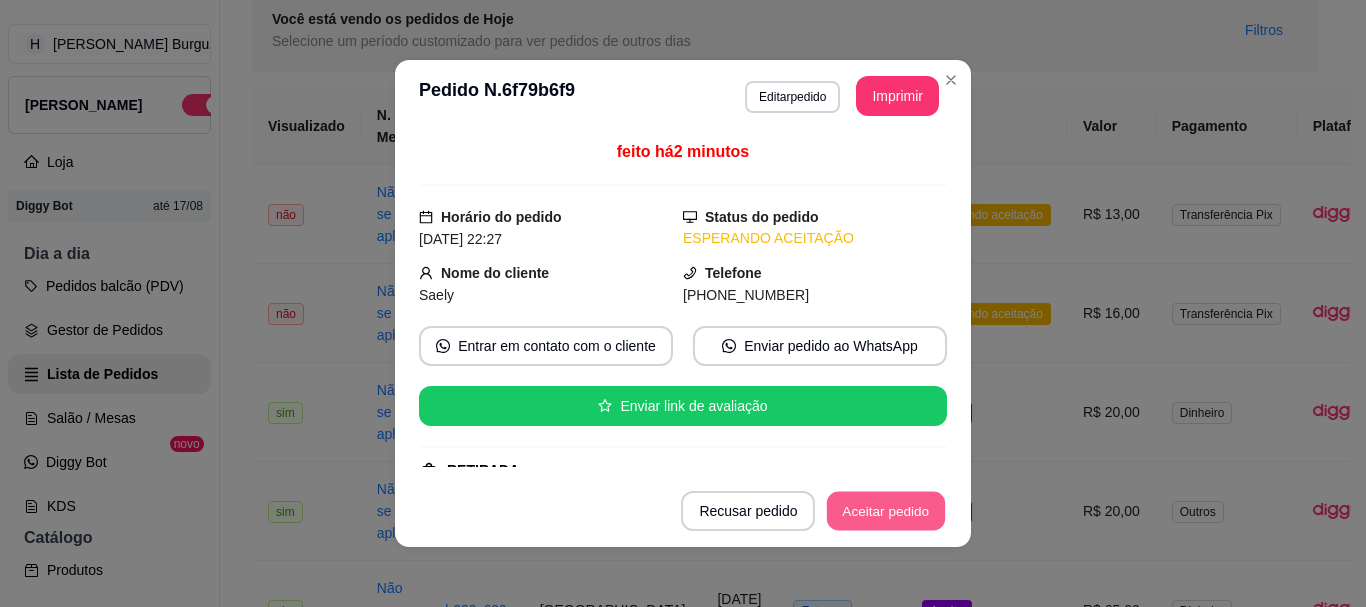 click on "Aceitar pedido" at bounding box center (886, 511) 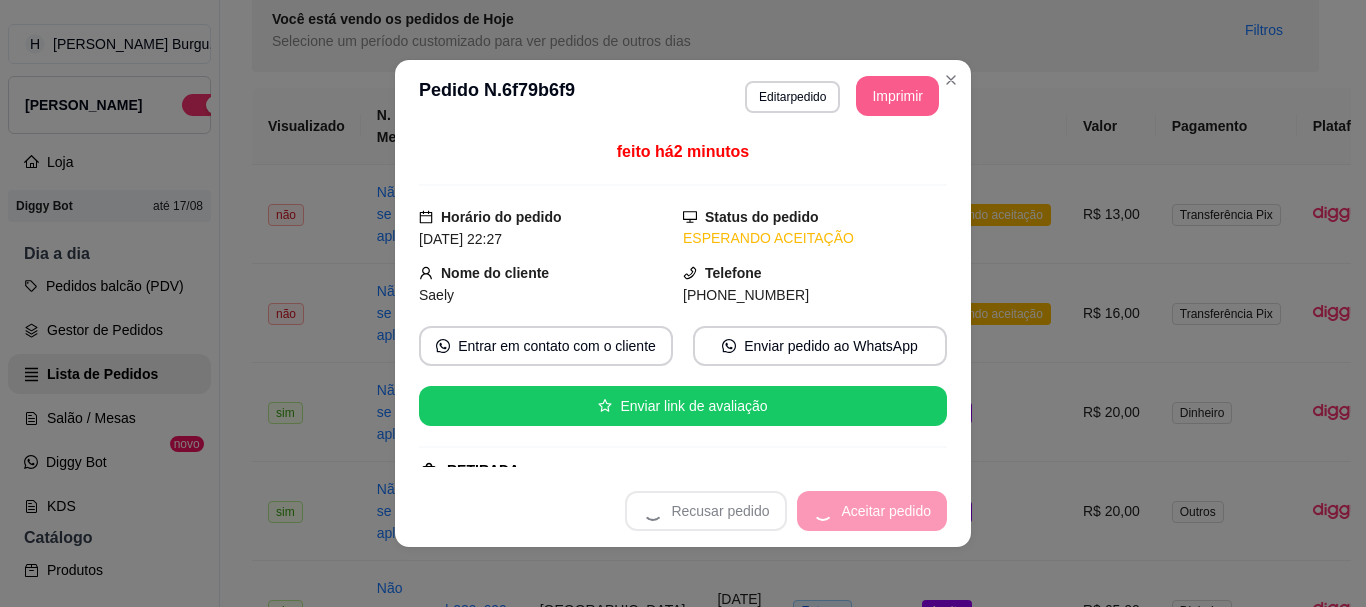 click on "Imprimir" at bounding box center [897, 96] 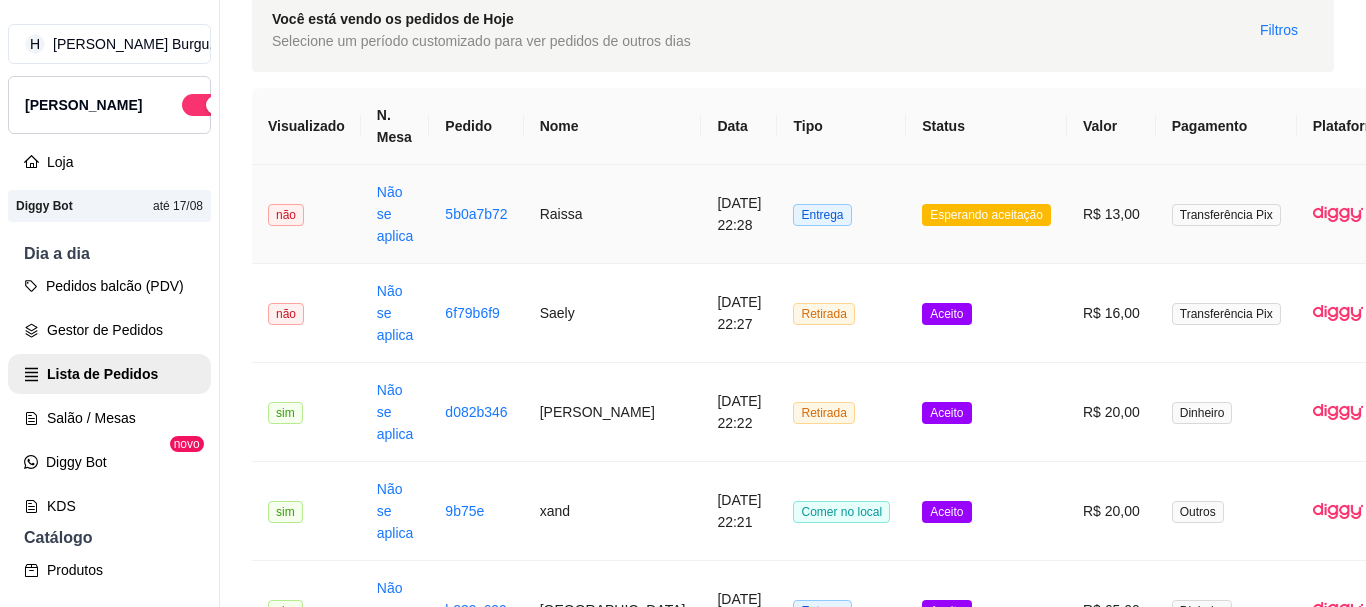 click on "Esperando aceitação" at bounding box center [986, 214] 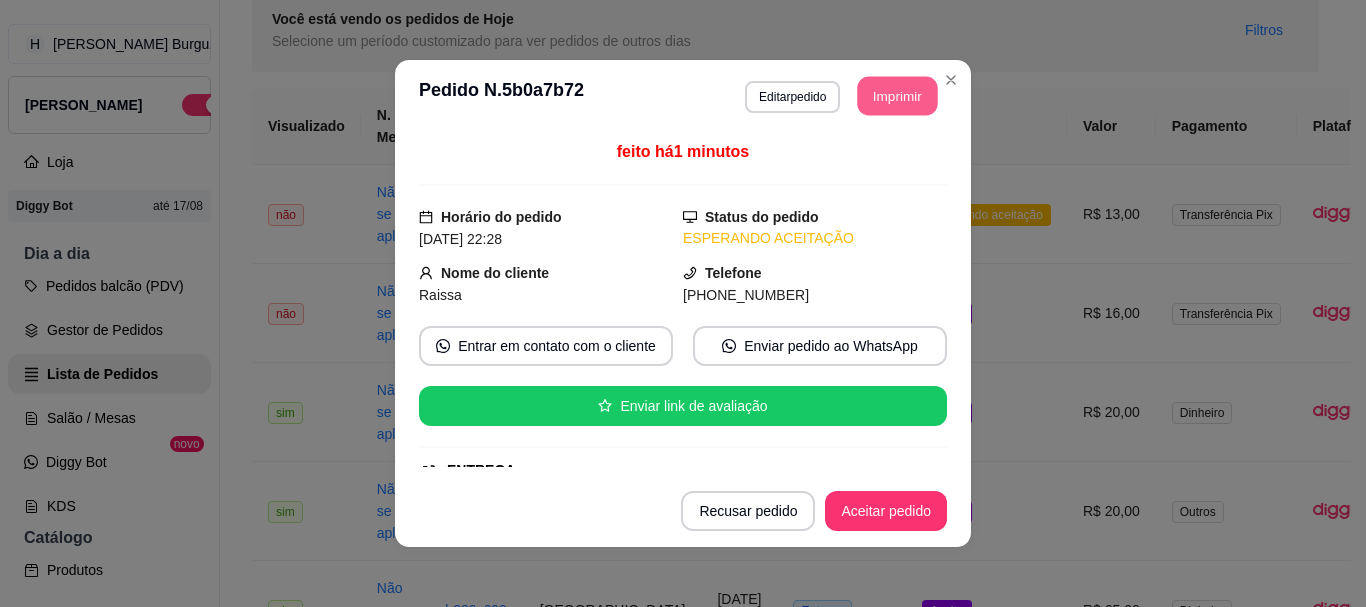 click on "Imprimir" at bounding box center (898, 96) 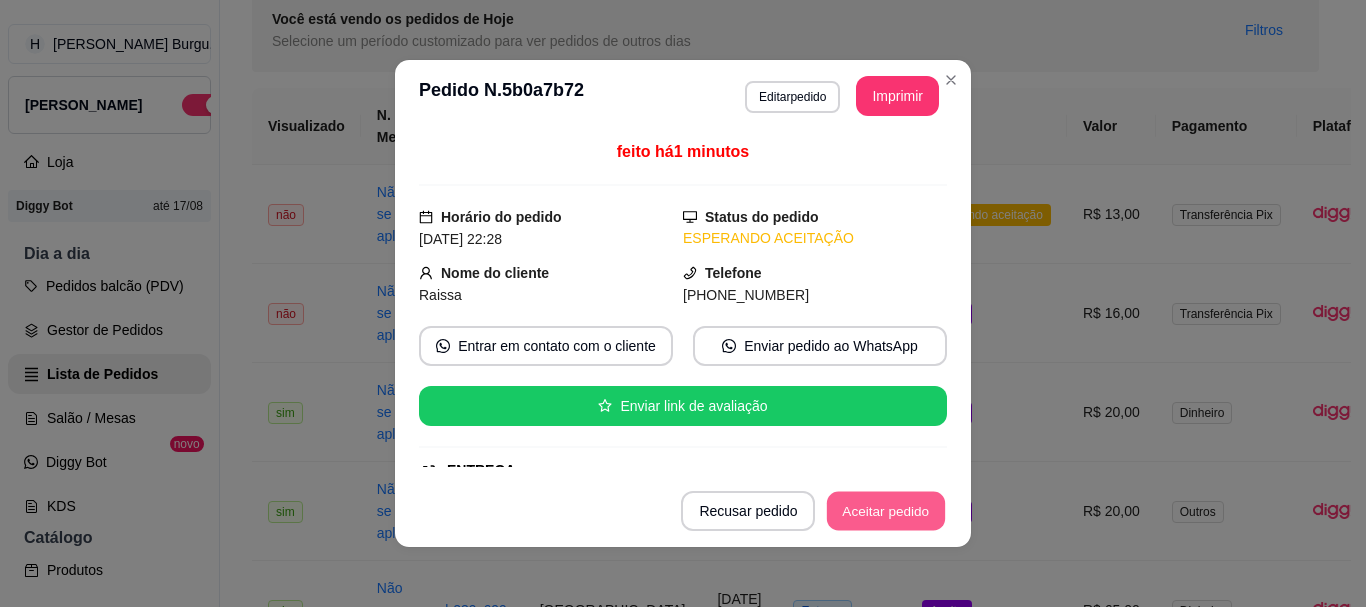 click on "Aceitar pedido" at bounding box center (886, 511) 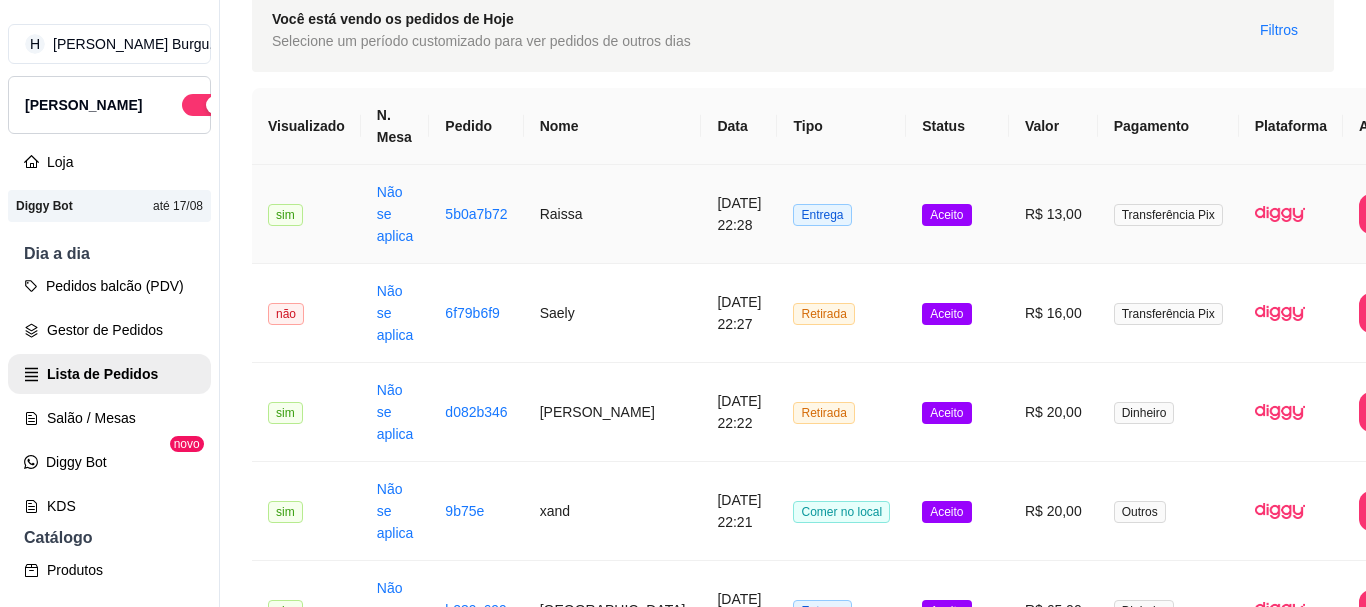 click on "R$ 13,00" at bounding box center (1053, 214) 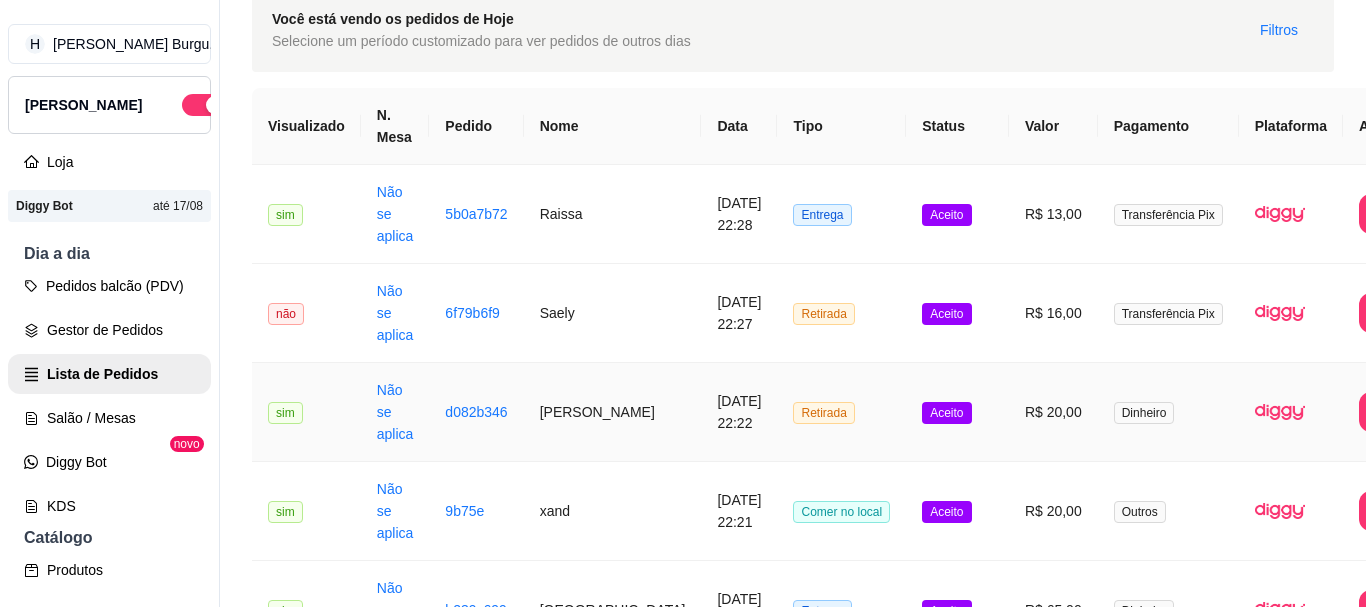 click on "Dinheiro" at bounding box center [1168, 412] 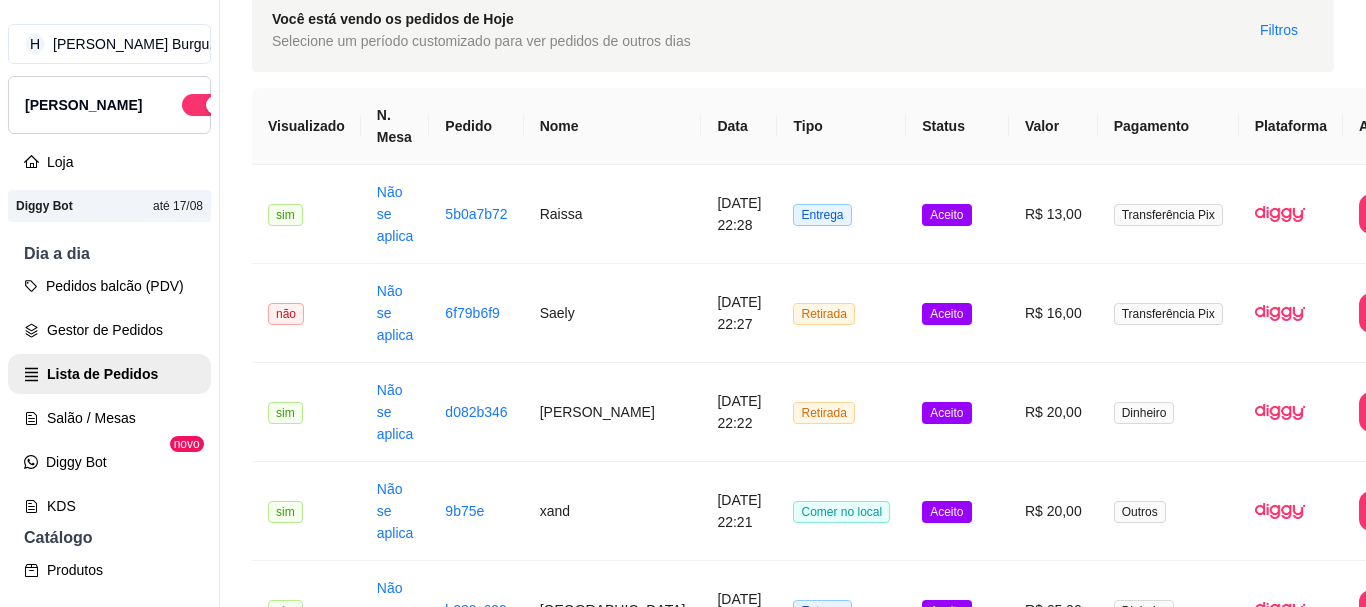 click on "2" at bounding box center [1162, 3167] 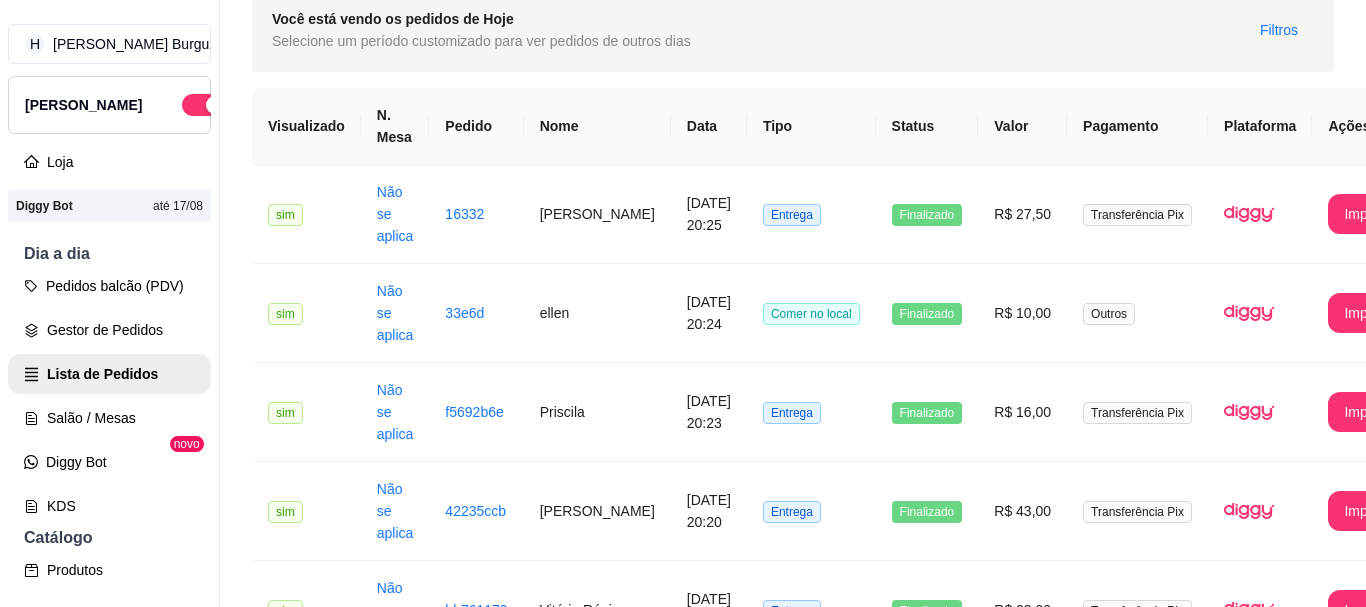 click on "[PERSON_NAME]" at bounding box center (597, 1996) 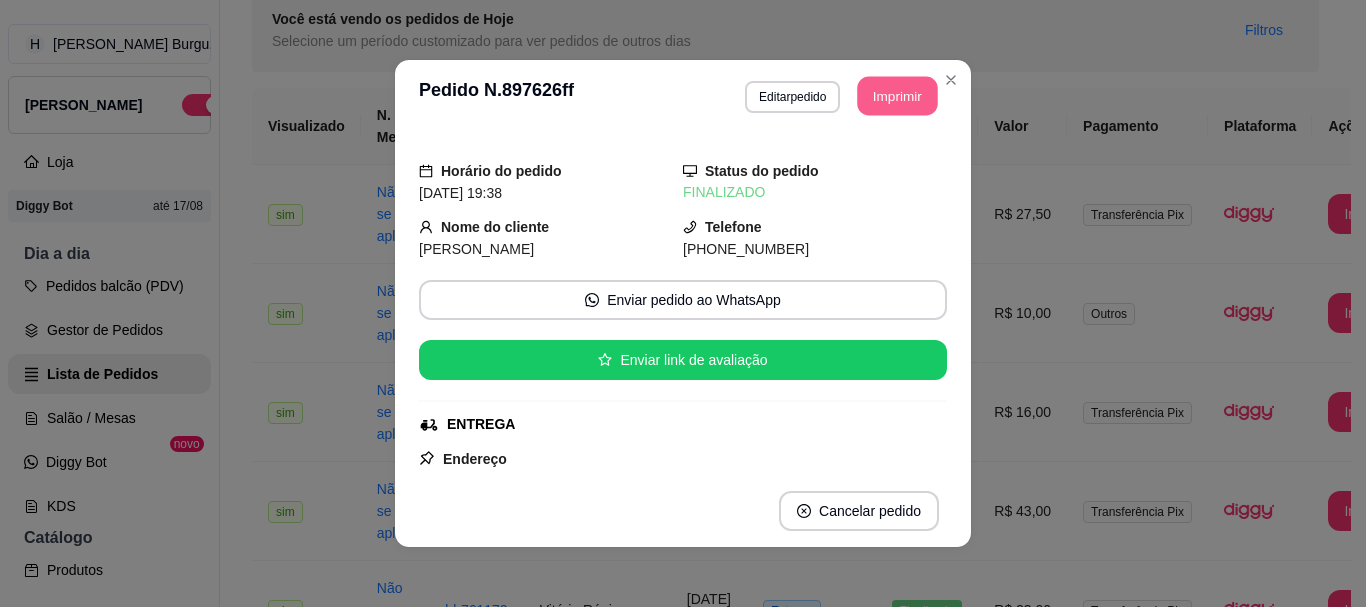 click on "Imprimir" at bounding box center (898, 96) 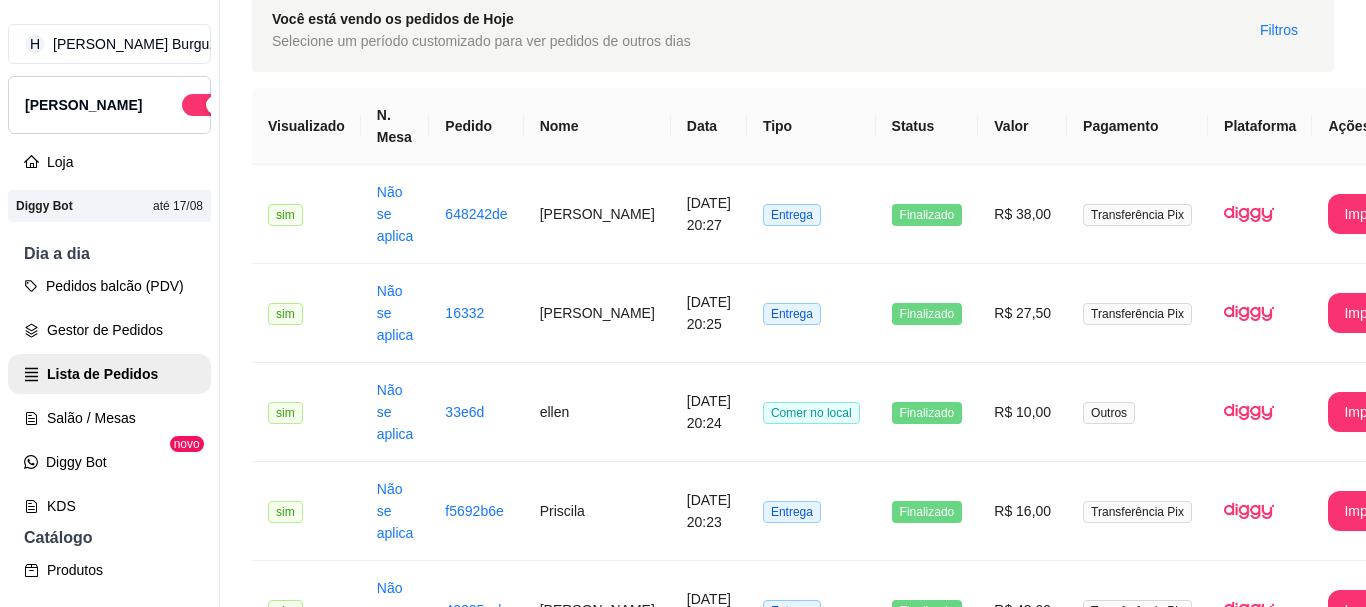 click on "1" at bounding box center [1122, 2870] 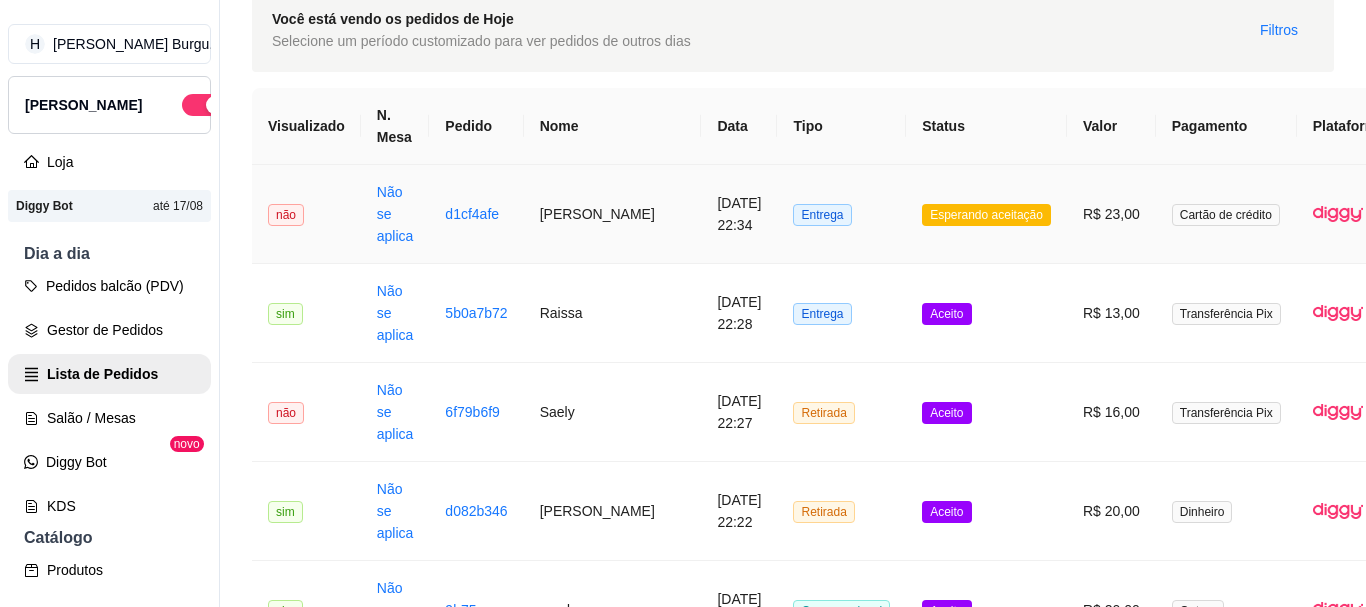 click on "Esperando aceitação" at bounding box center [986, 214] 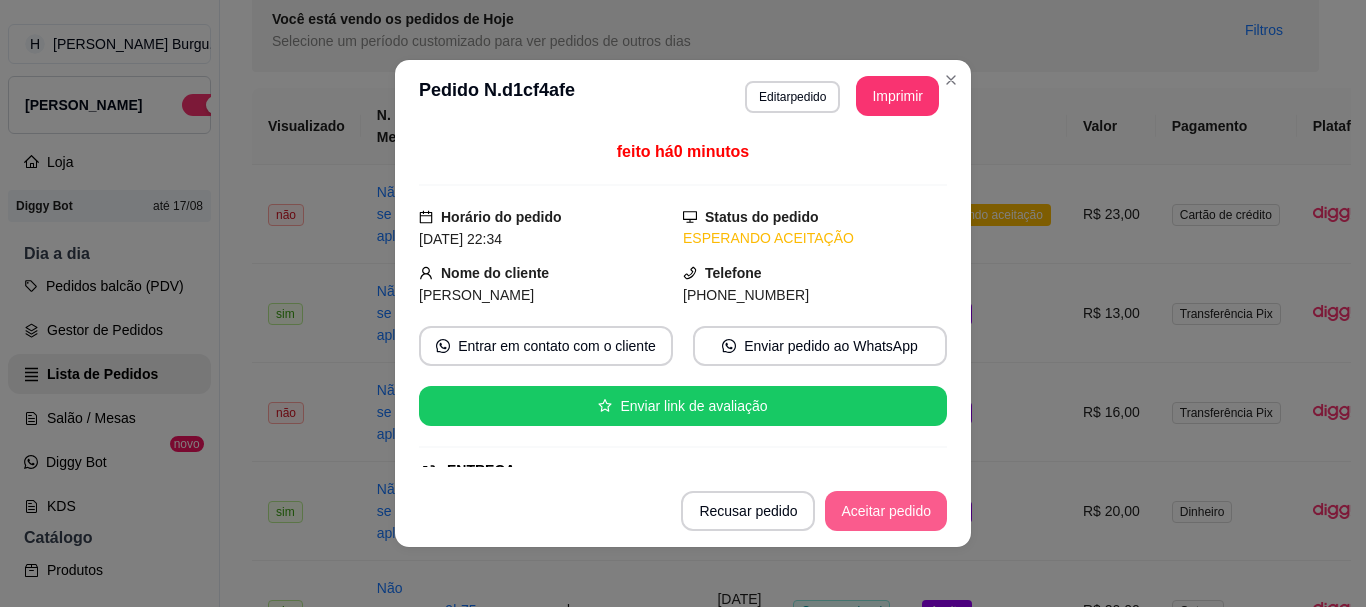 click on "Aceitar pedido" at bounding box center (886, 511) 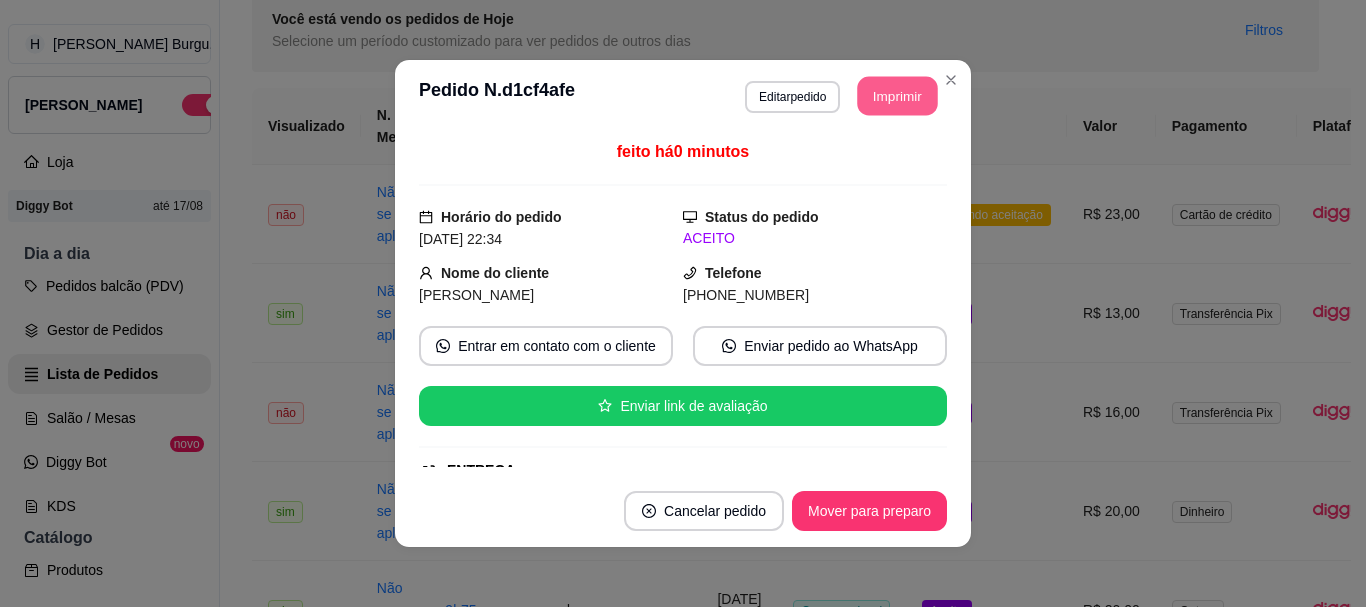 click on "Imprimir" at bounding box center (898, 96) 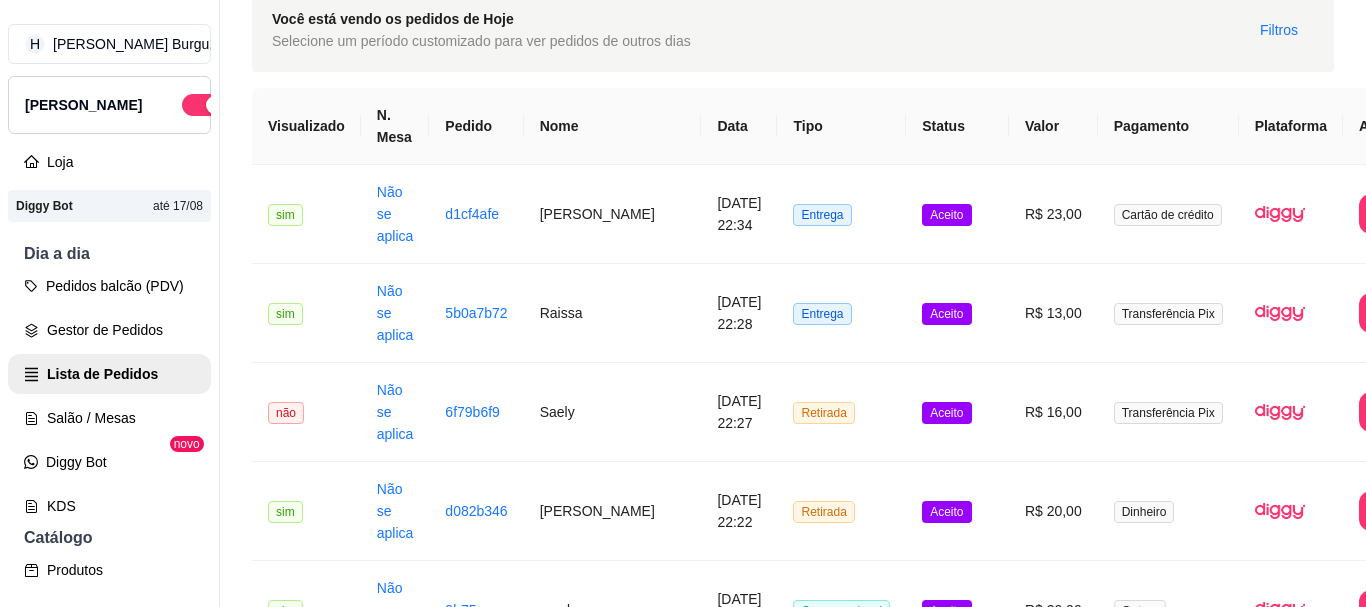 click on "Controle de caixa" at bounding box center (109, 918) 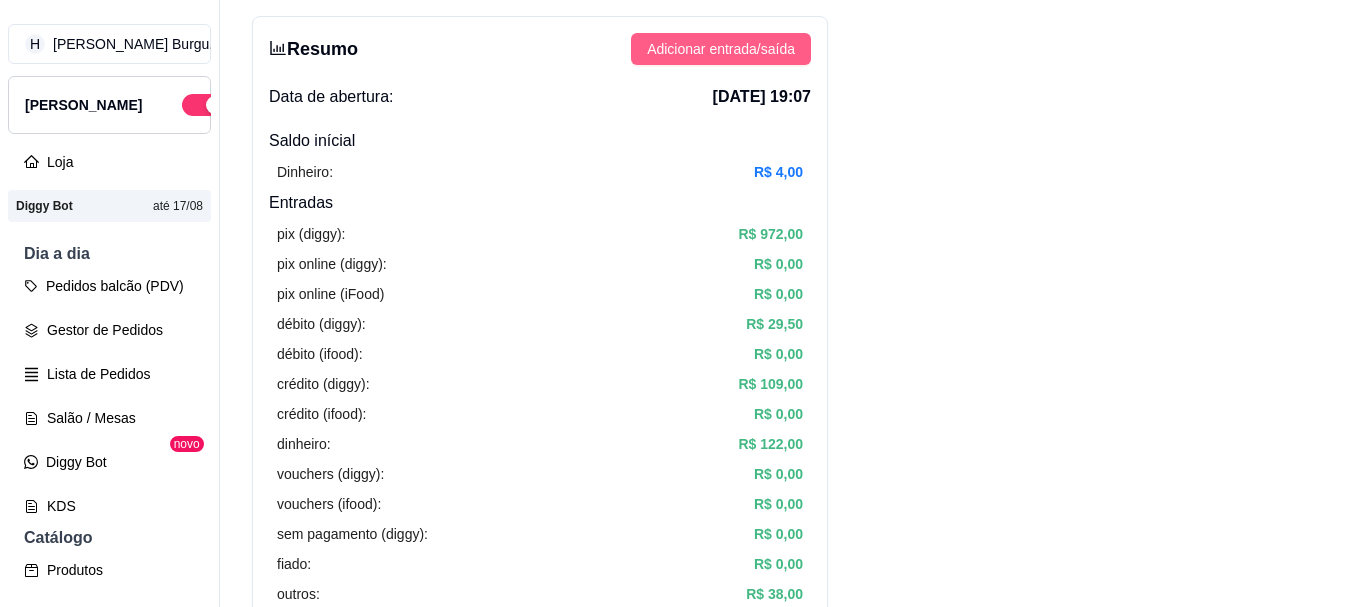 click on "Adicionar entrada/saída" at bounding box center (721, 49) 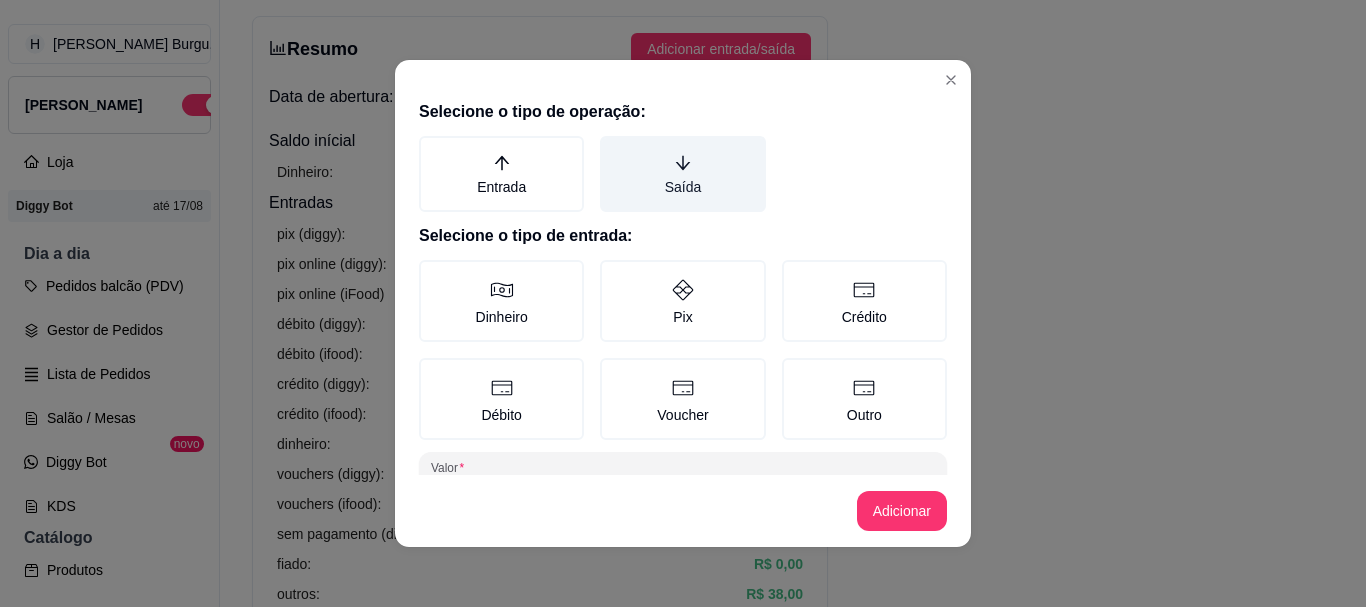 click on "Saída" at bounding box center (682, 174) 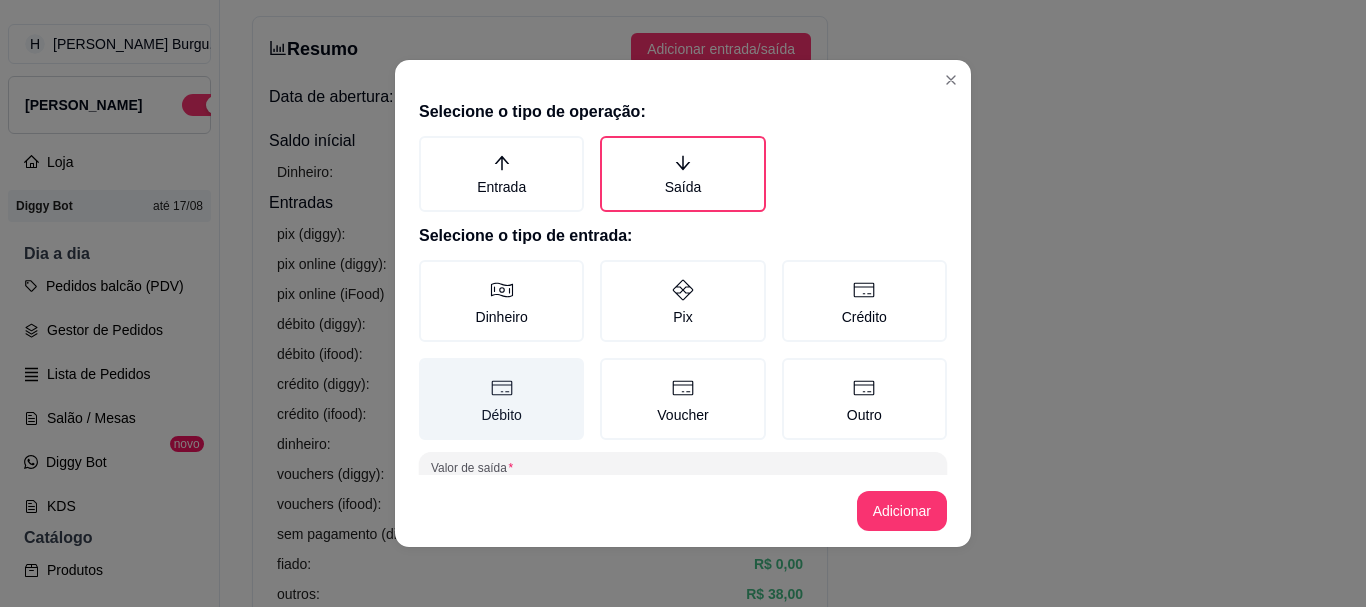 drag, startPoint x: 577, startPoint y: 478, endPoint x: 571, endPoint y: 434, distance: 44.407207 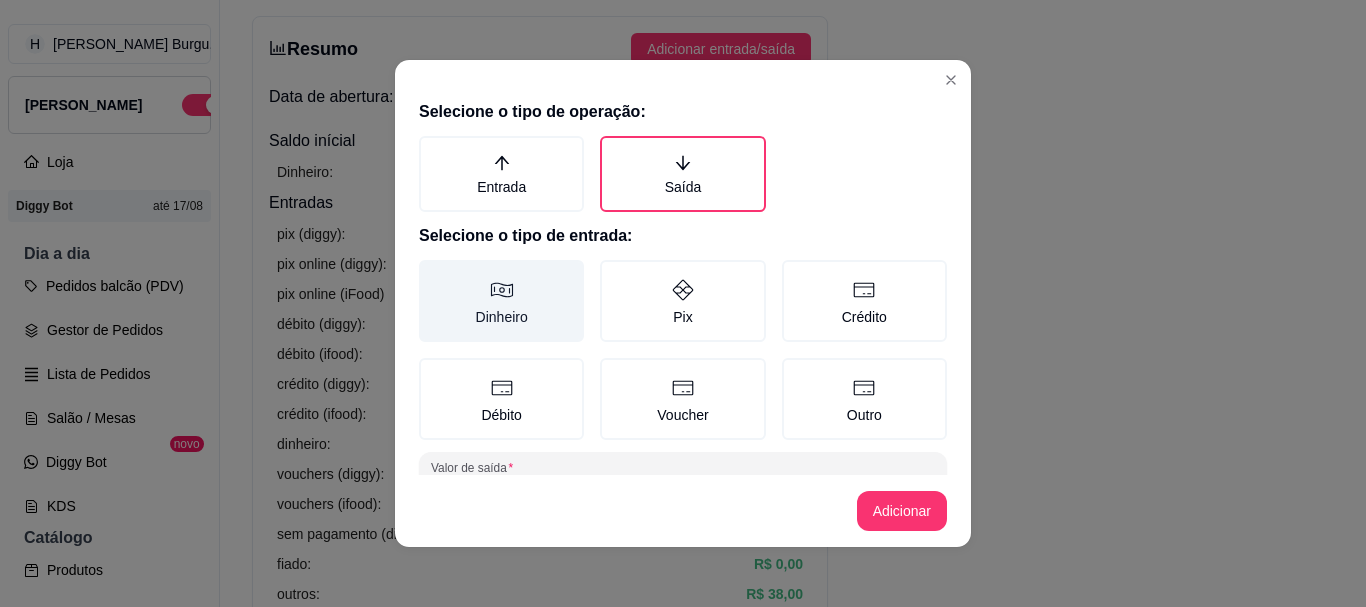 click on "Dinheiro" at bounding box center (501, 301) 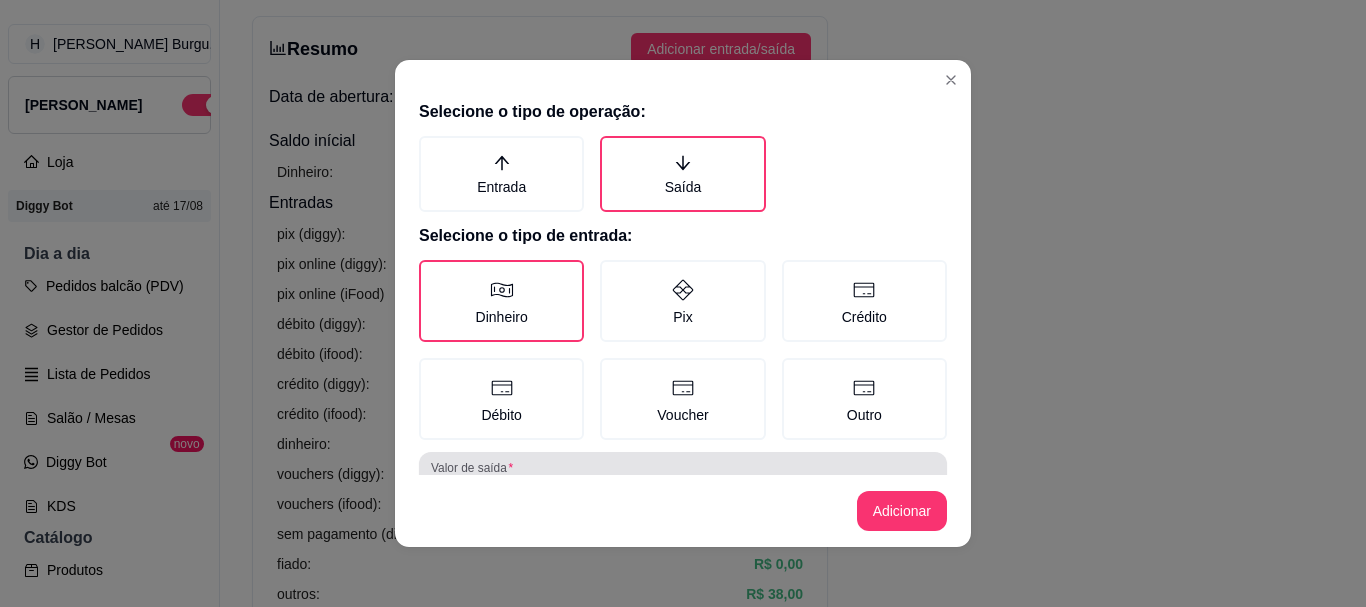 click on "Valor
de saída 0,00" at bounding box center [683, 480] 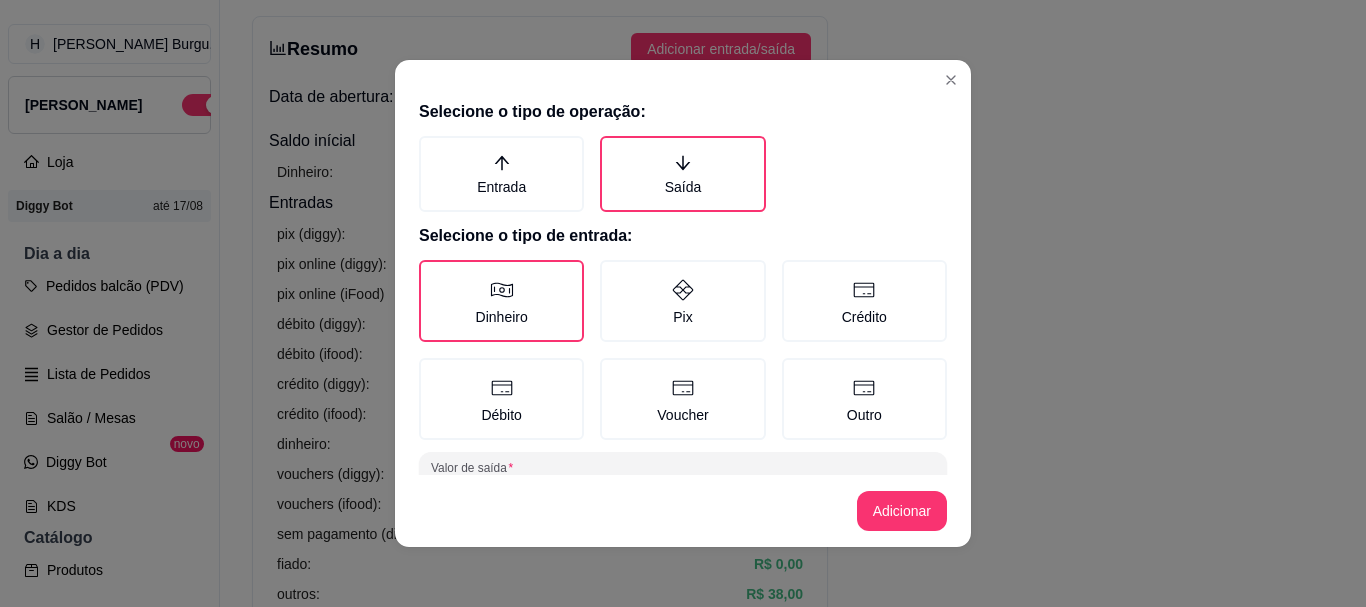 type on "10,00" 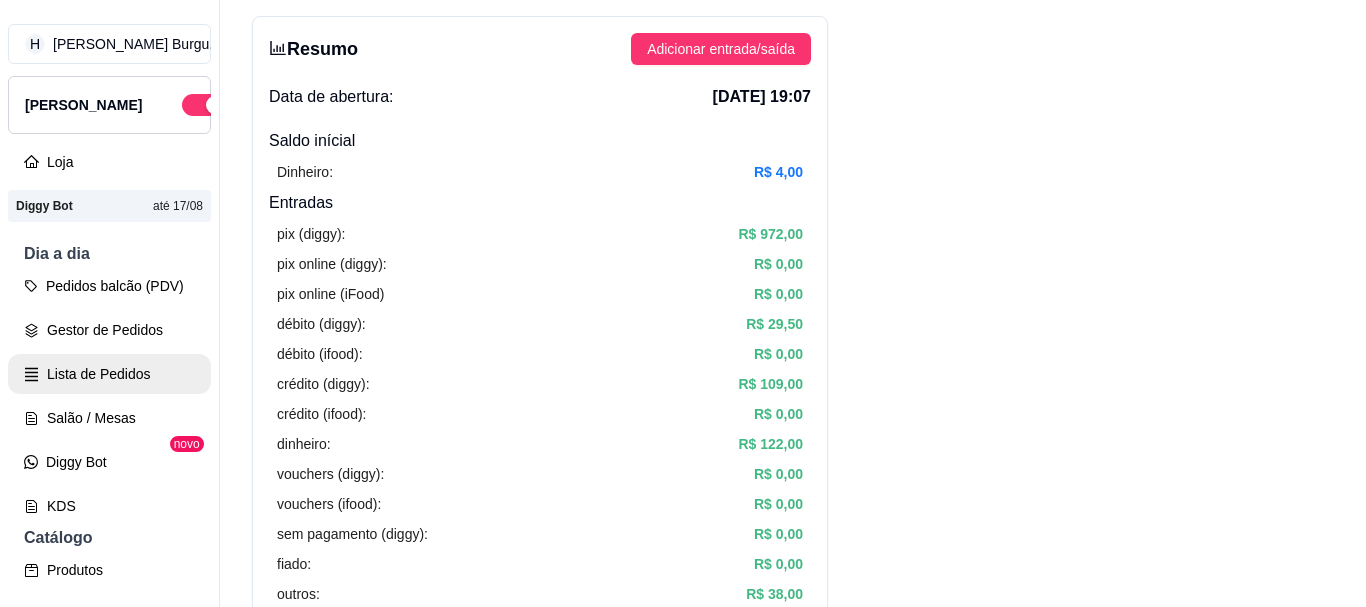click on "Lista de Pedidos" at bounding box center (109, 374) 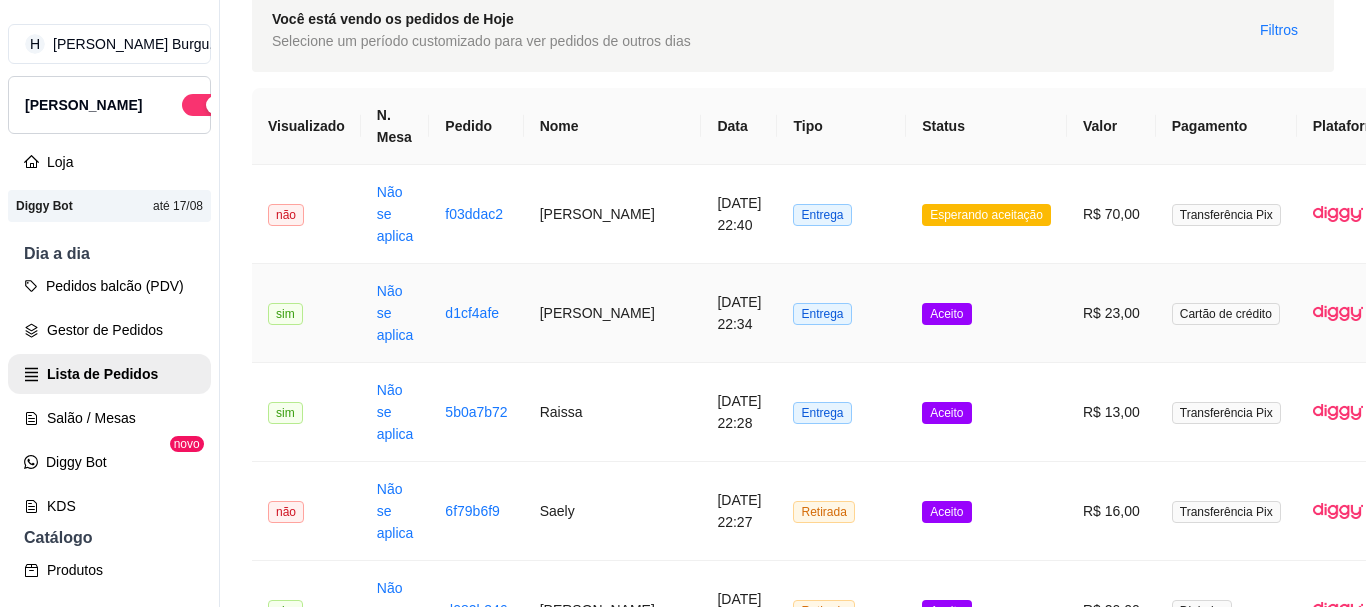 click on "Entrega" at bounding box center [841, 313] 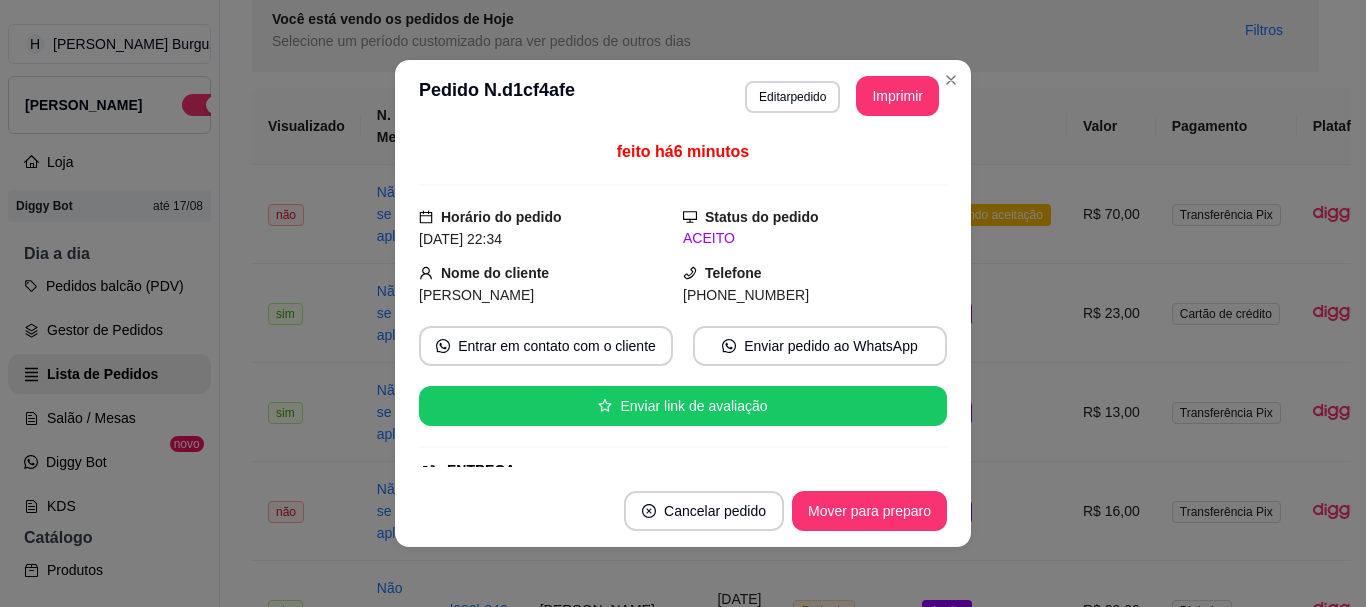 click on "Cancelar pedido Mover para preparo" at bounding box center (683, 511) 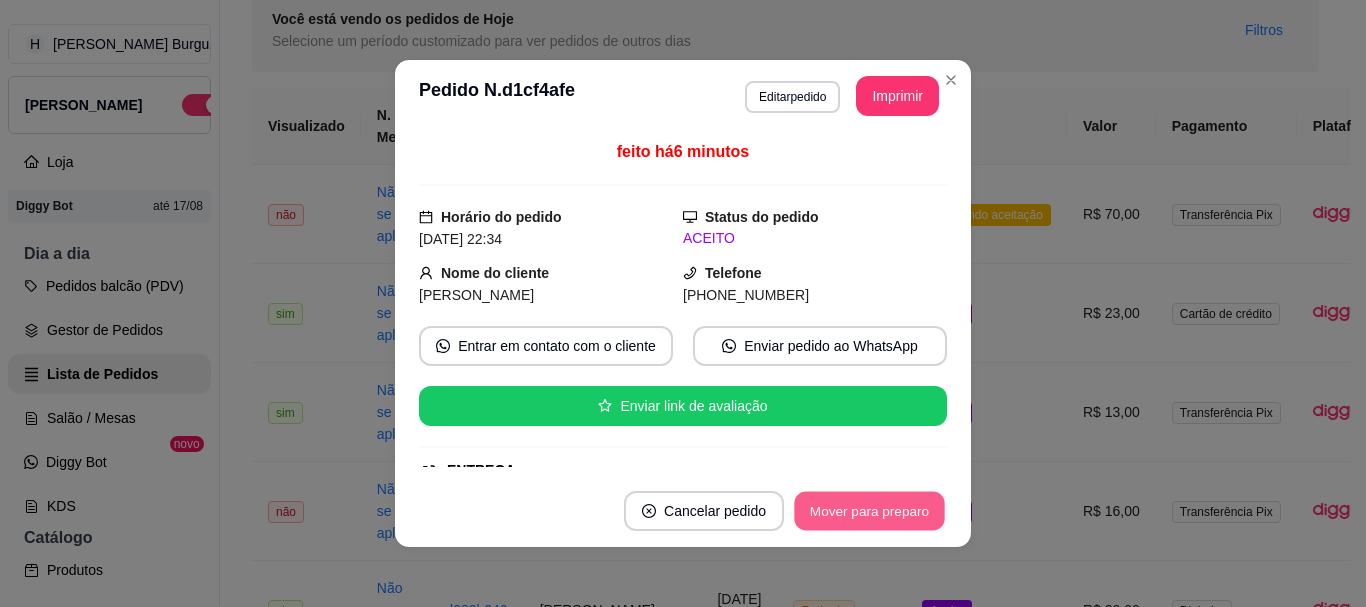 click on "Mover para preparo" at bounding box center [869, 511] 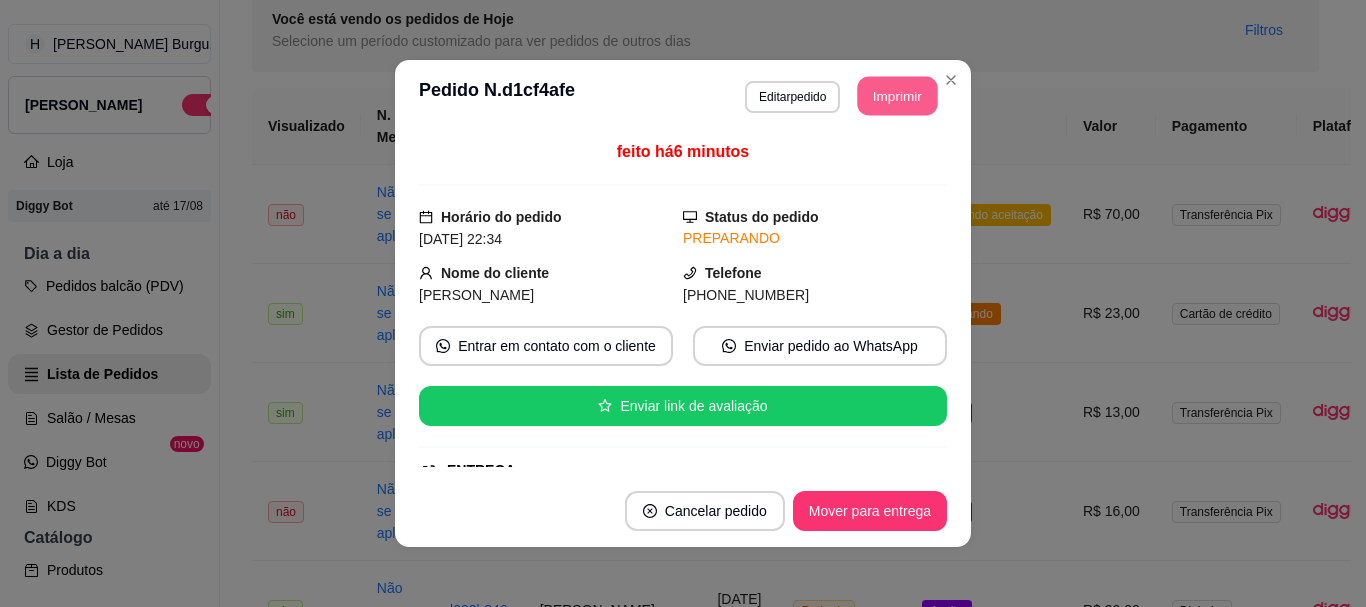 click on "Imprimir" at bounding box center [898, 96] 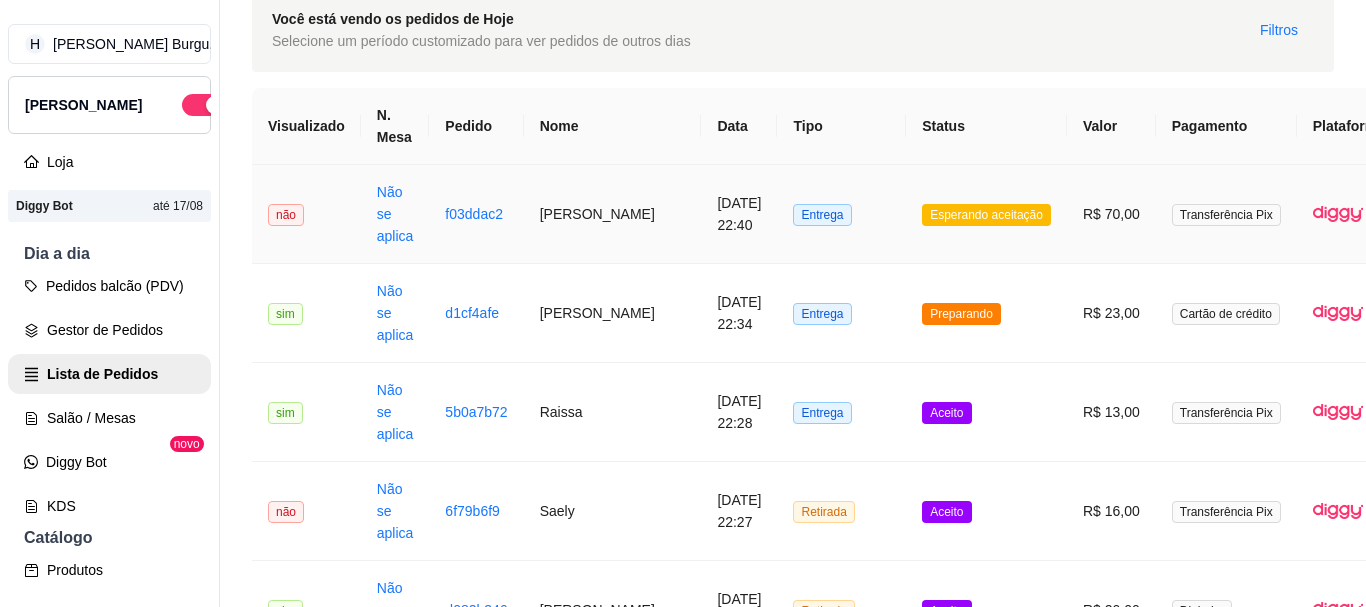 click on "Entrega" at bounding box center (841, 214) 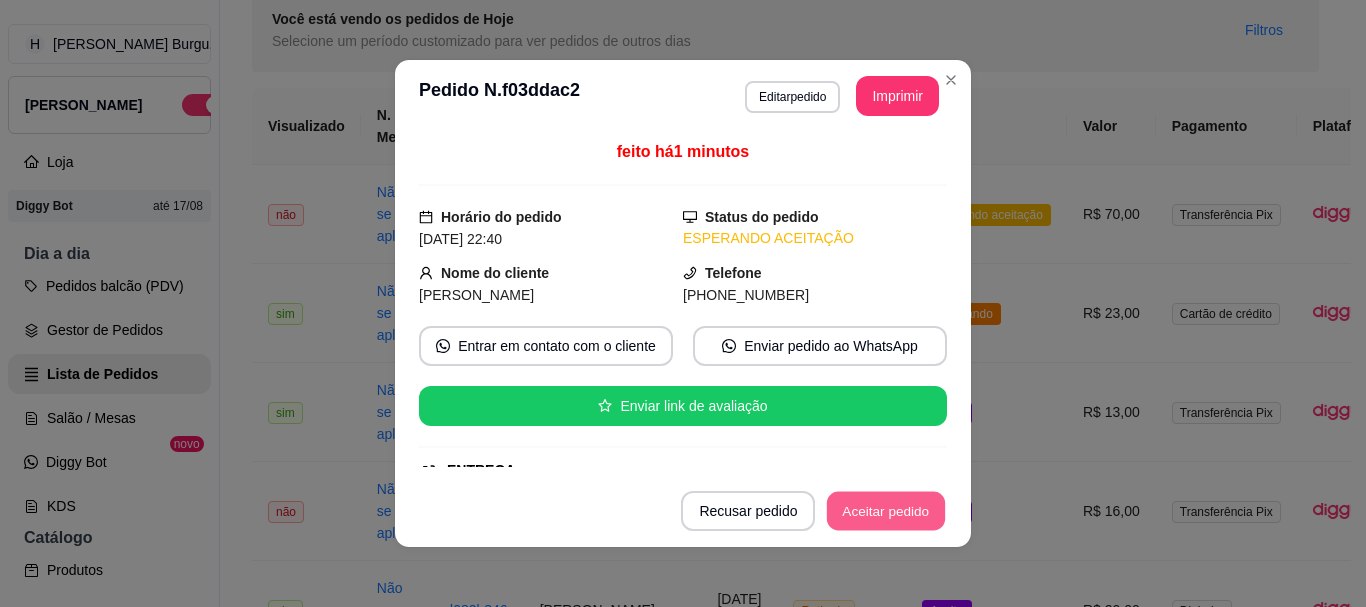 click on "Aceitar pedido" at bounding box center [886, 511] 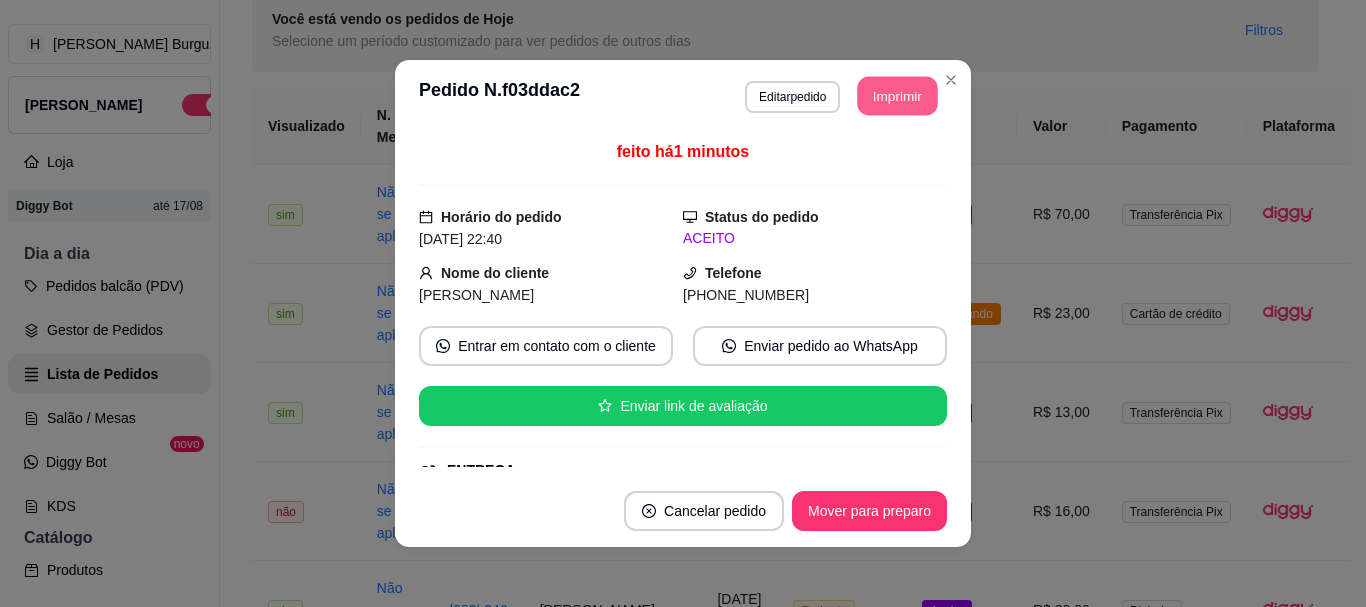 click on "Imprimir" at bounding box center [898, 96] 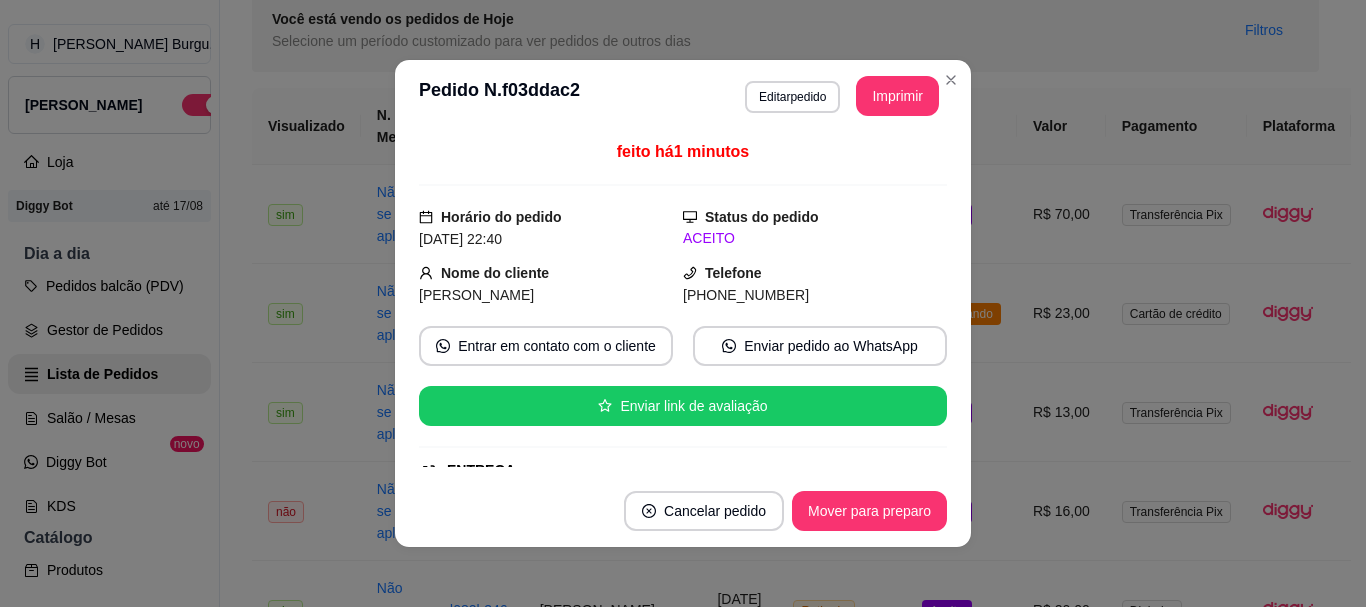 click 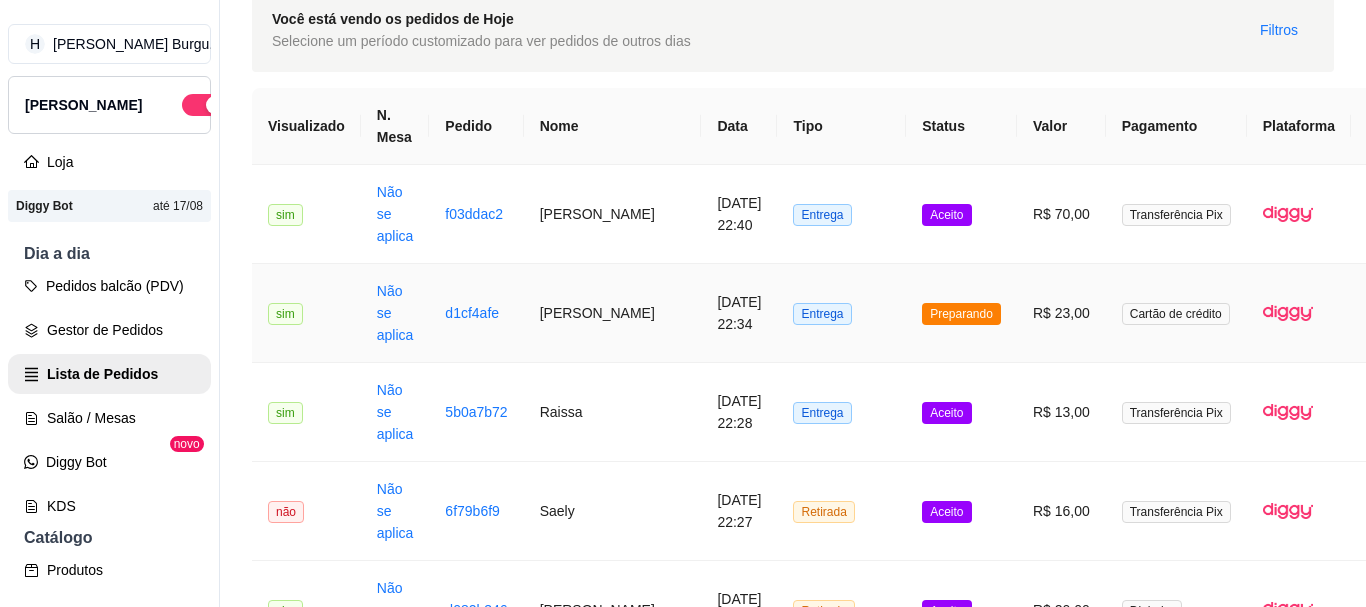 click on "Preparando" at bounding box center [961, 313] 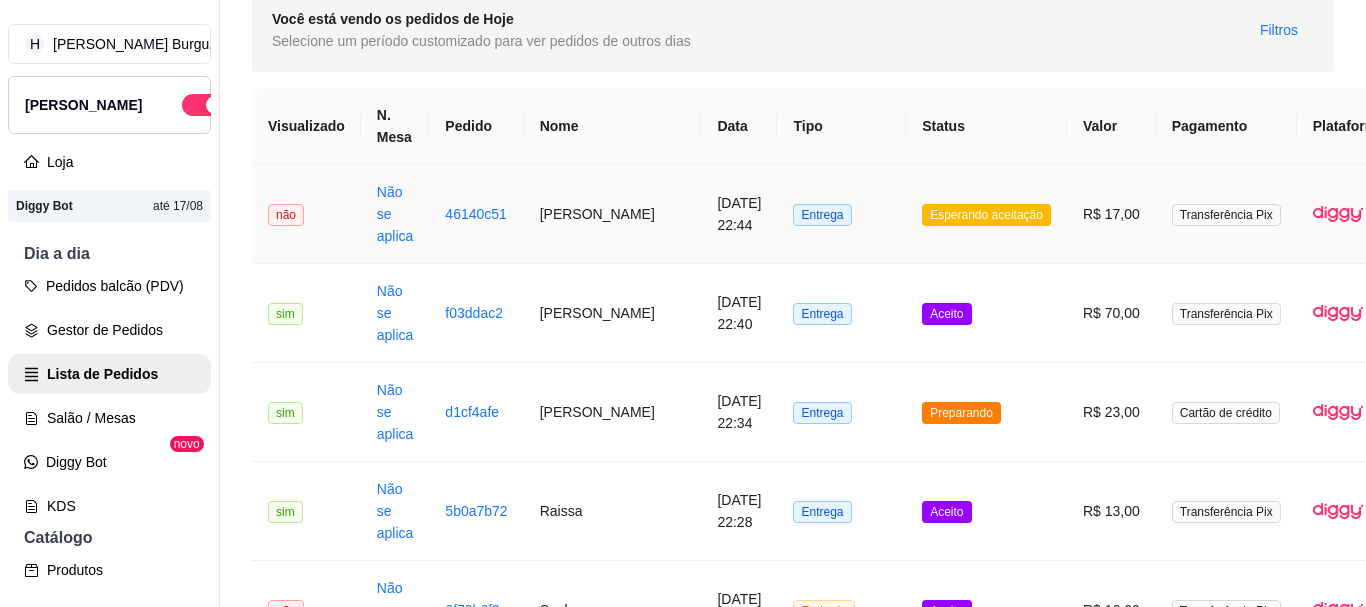 click on "R$ 17,00" at bounding box center (1111, 214) 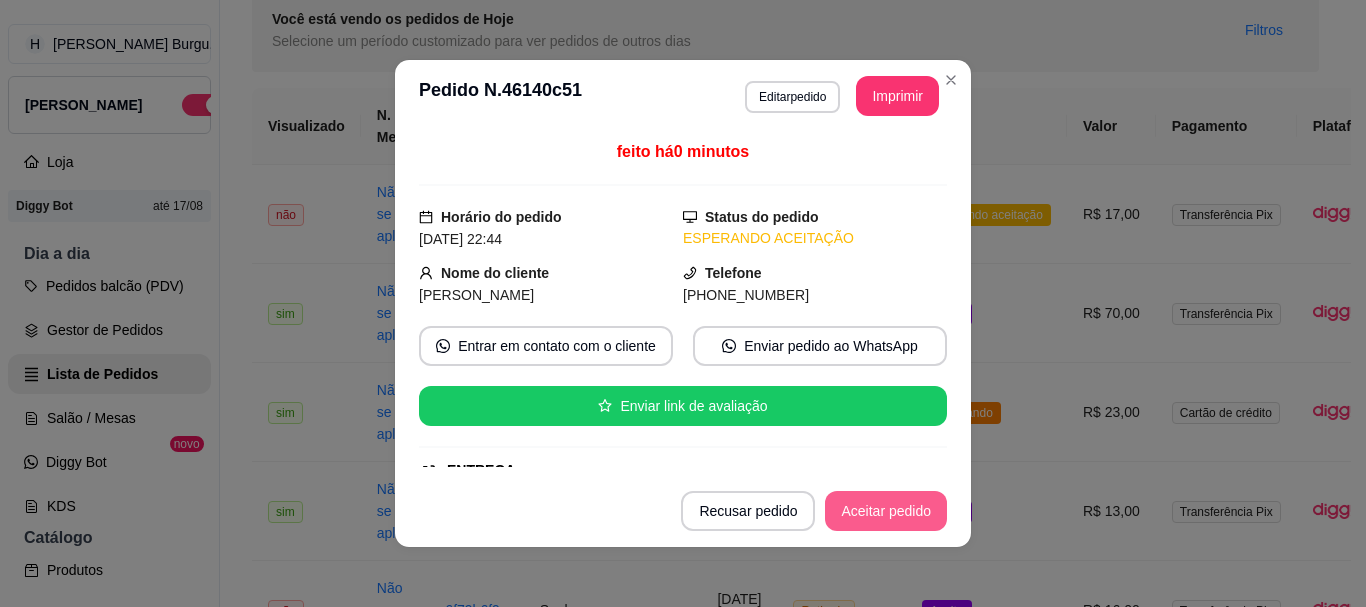 click on "Aceitar pedido" at bounding box center (886, 511) 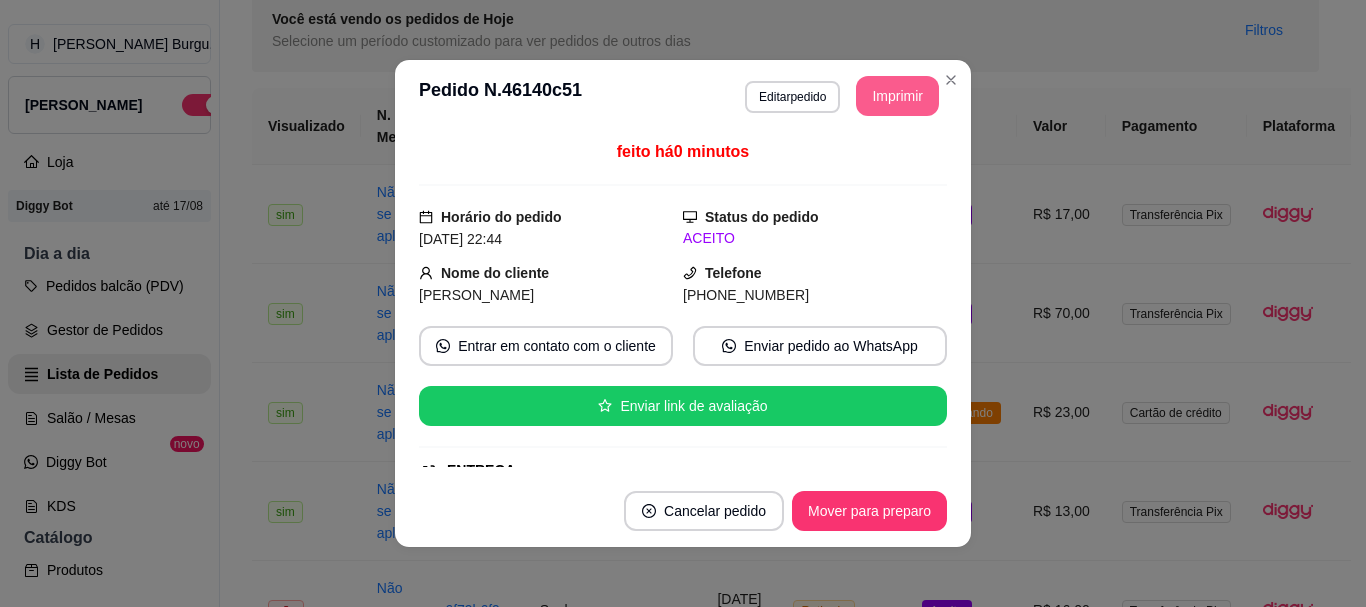 click on "Imprimir" at bounding box center [897, 96] 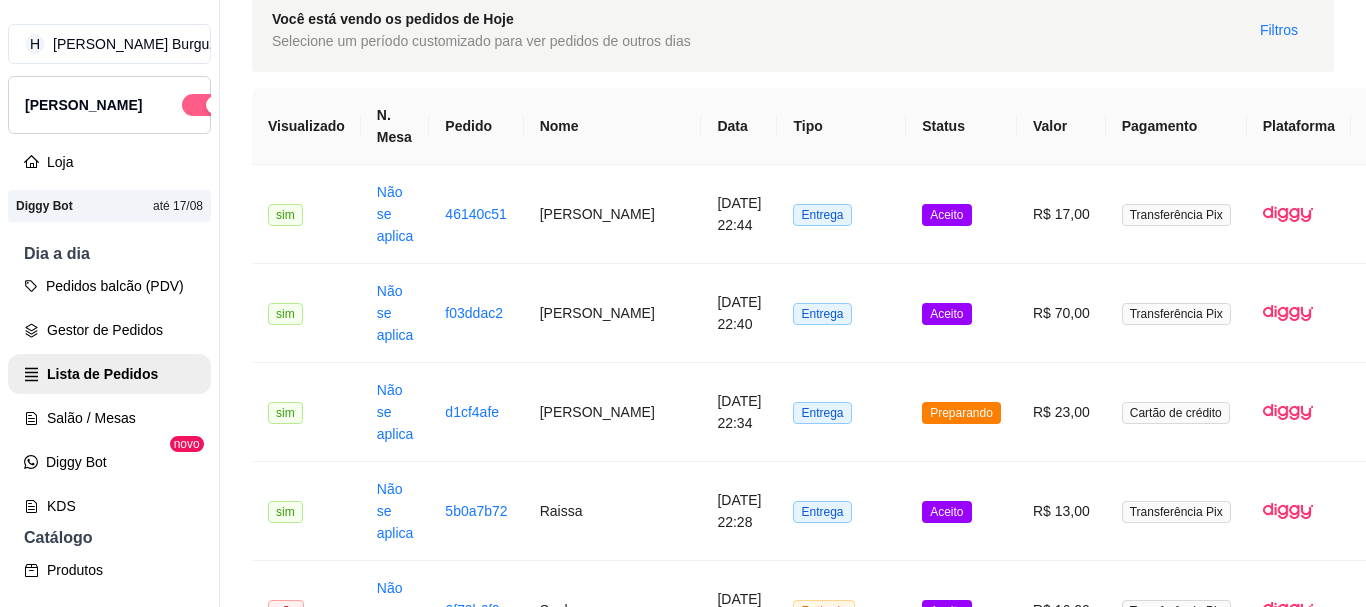 click at bounding box center (215, 105) 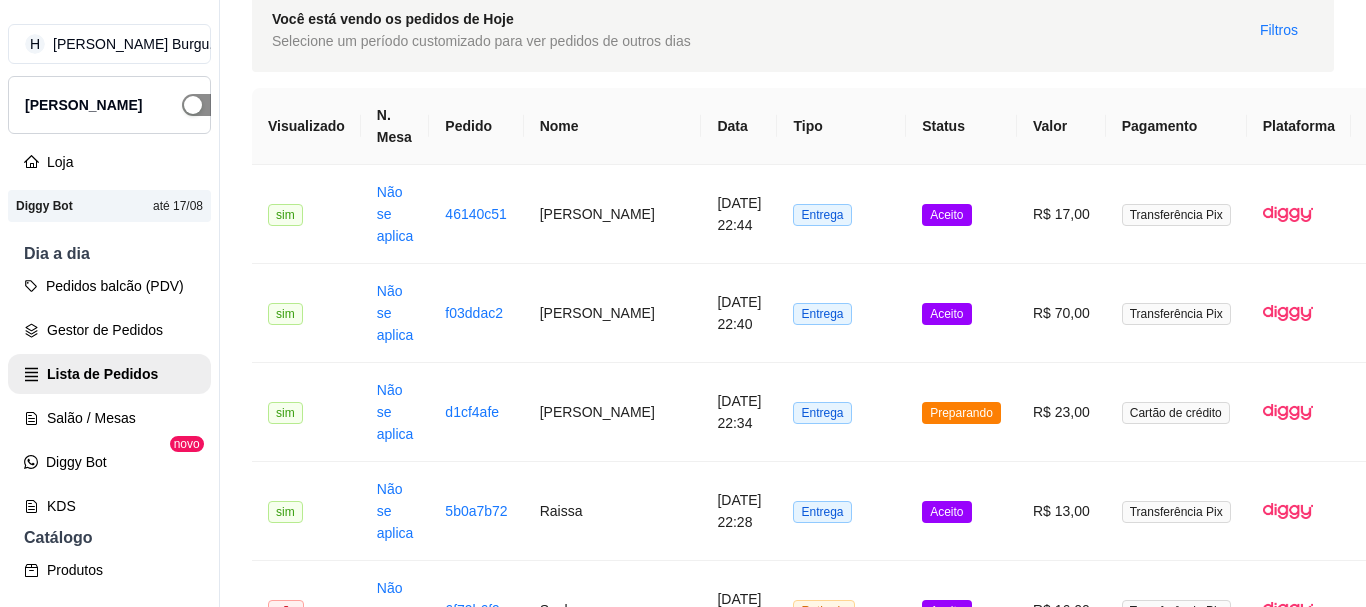 click at bounding box center [204, 105] 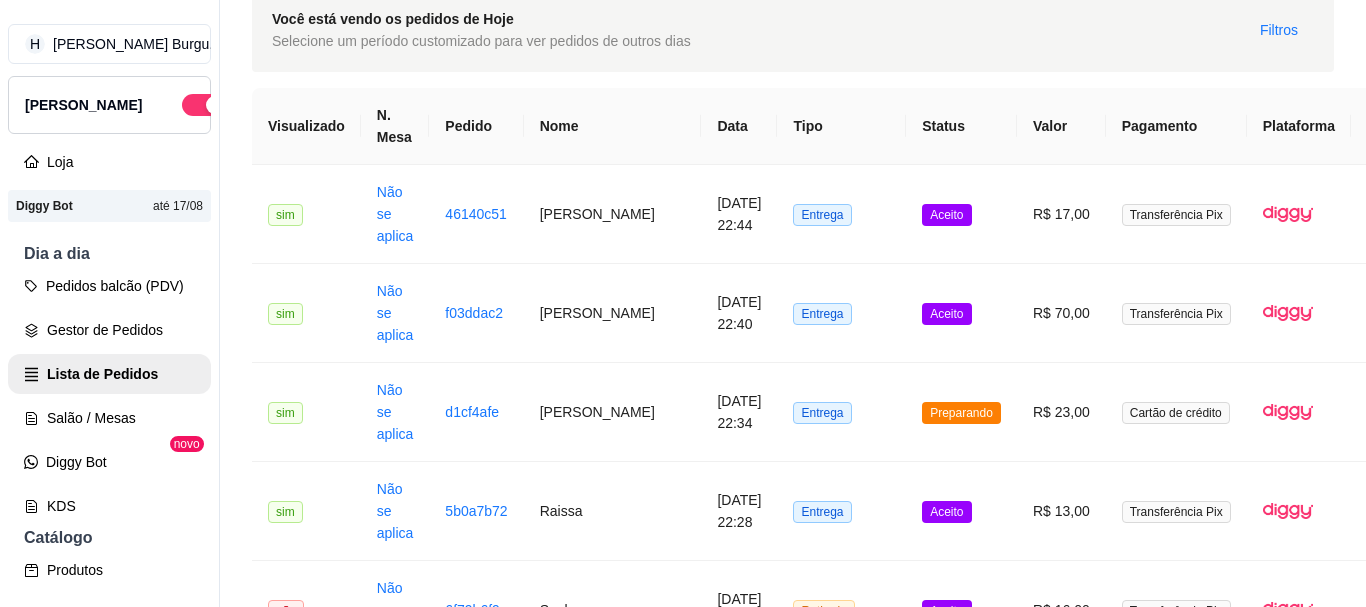 click on "Retirada" at bounding box center [841, 1501] 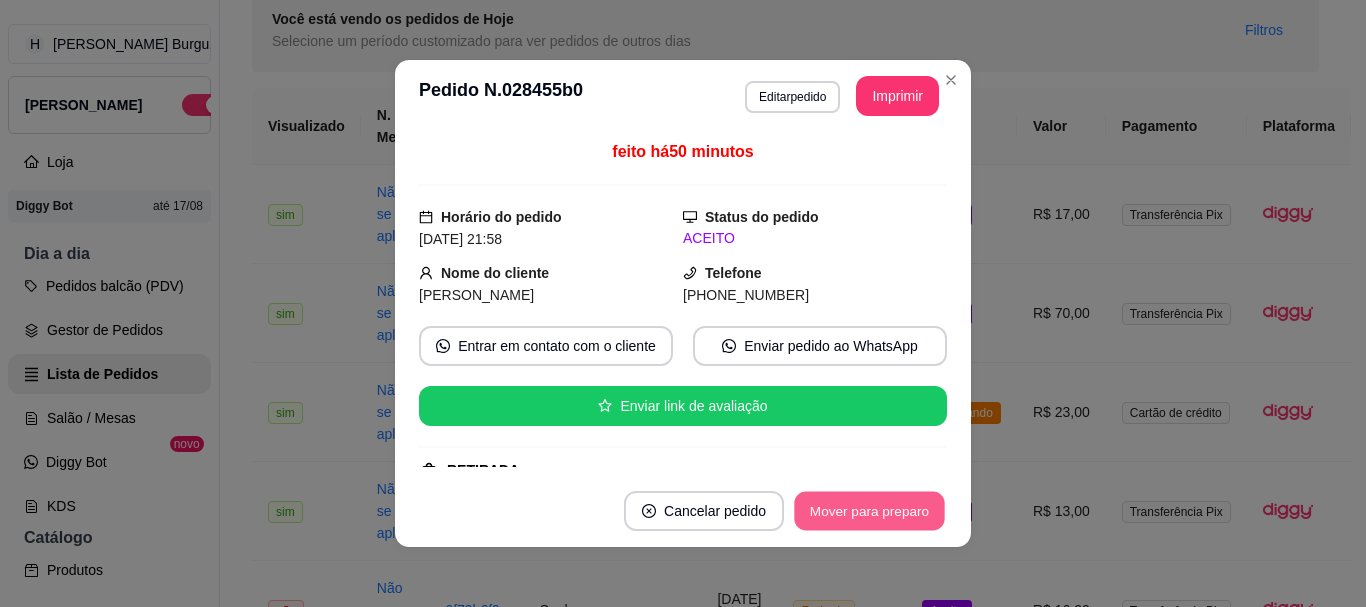 click on "Mover para preparo" at bounding box center [869, 511] 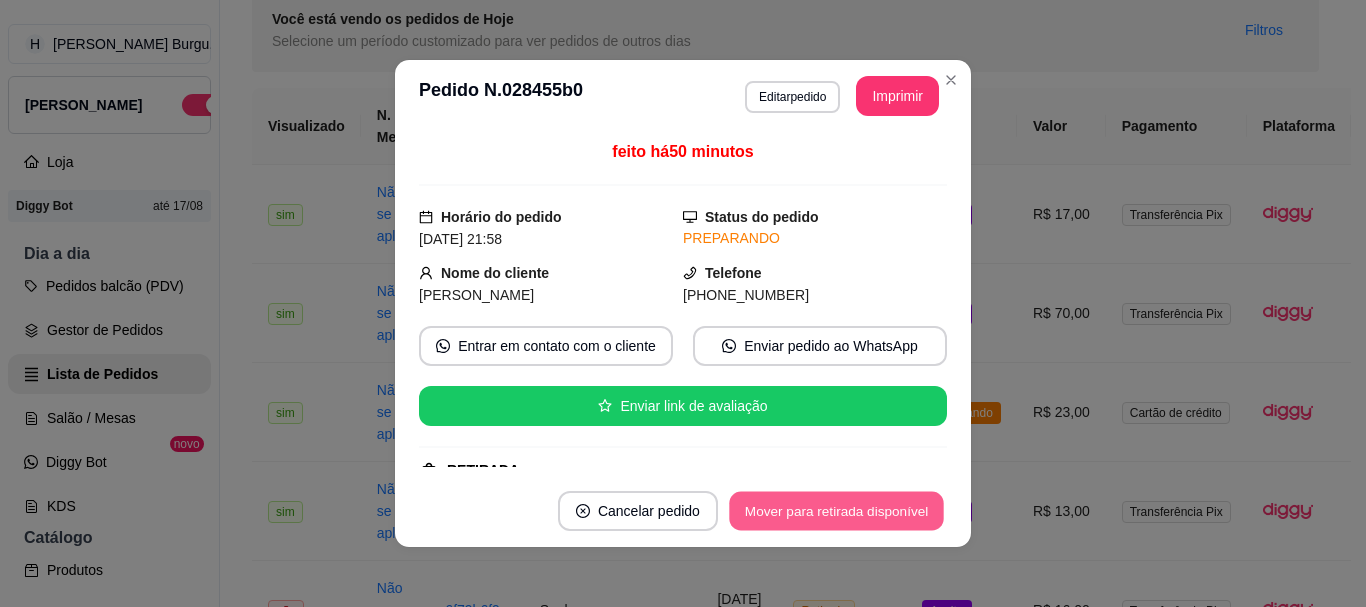 click on "Mover para retirada disponível" at bounding box center [836, 511] 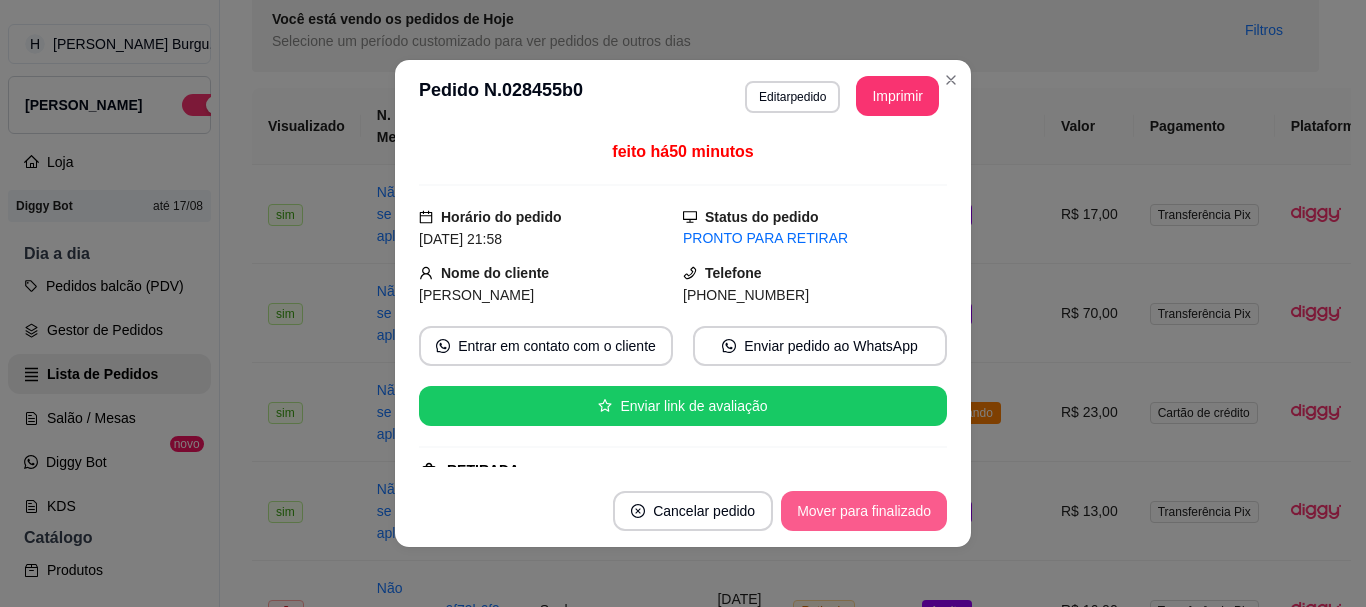 click on "Mover para finalizado" at bounding box center [864, 511] 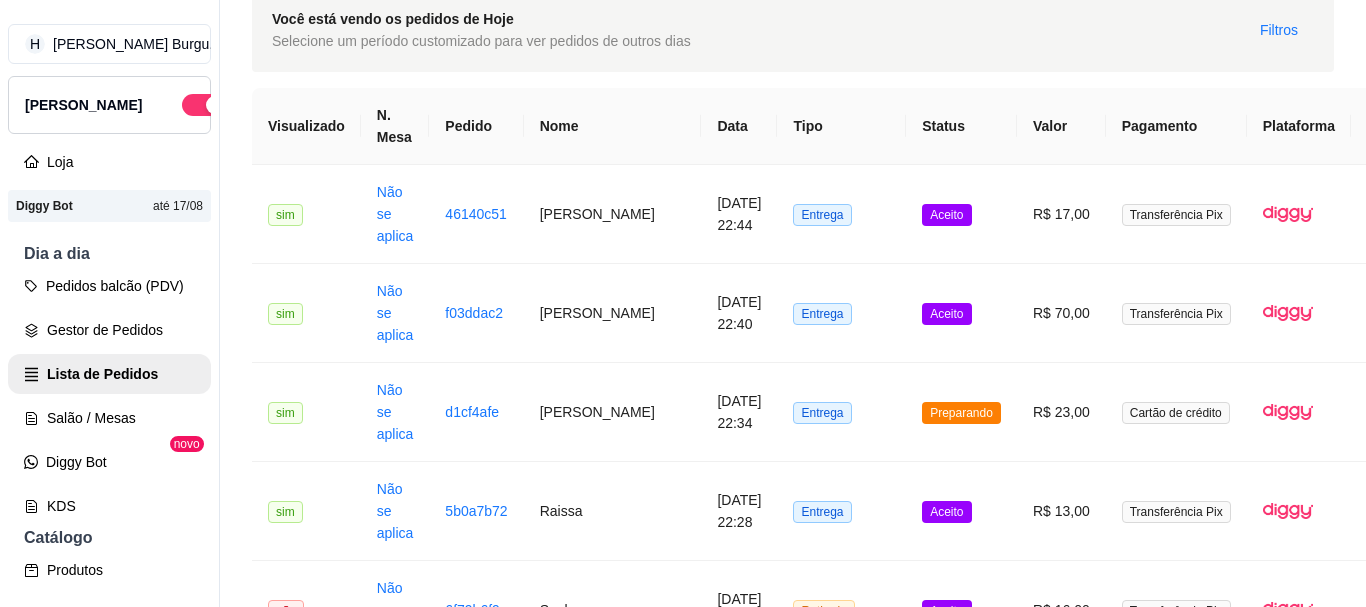click on "Aceito" at bounding box center (961, 1600) 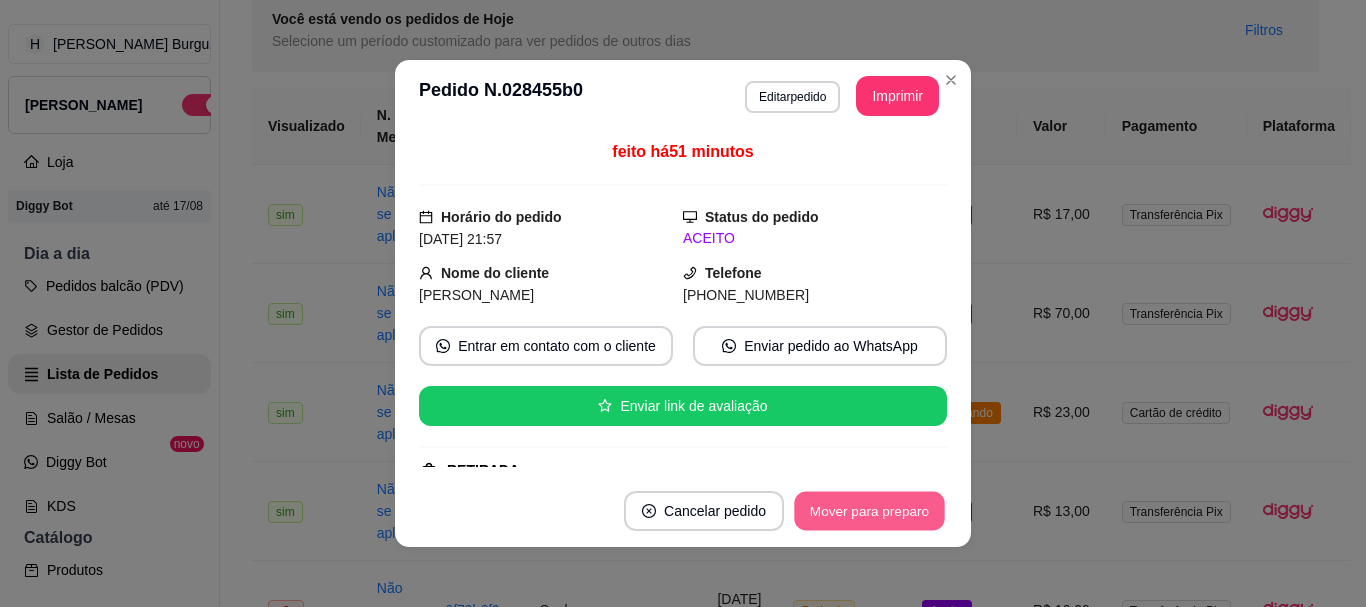 click on "Mover para preparo" at bounding box center [869, 511] 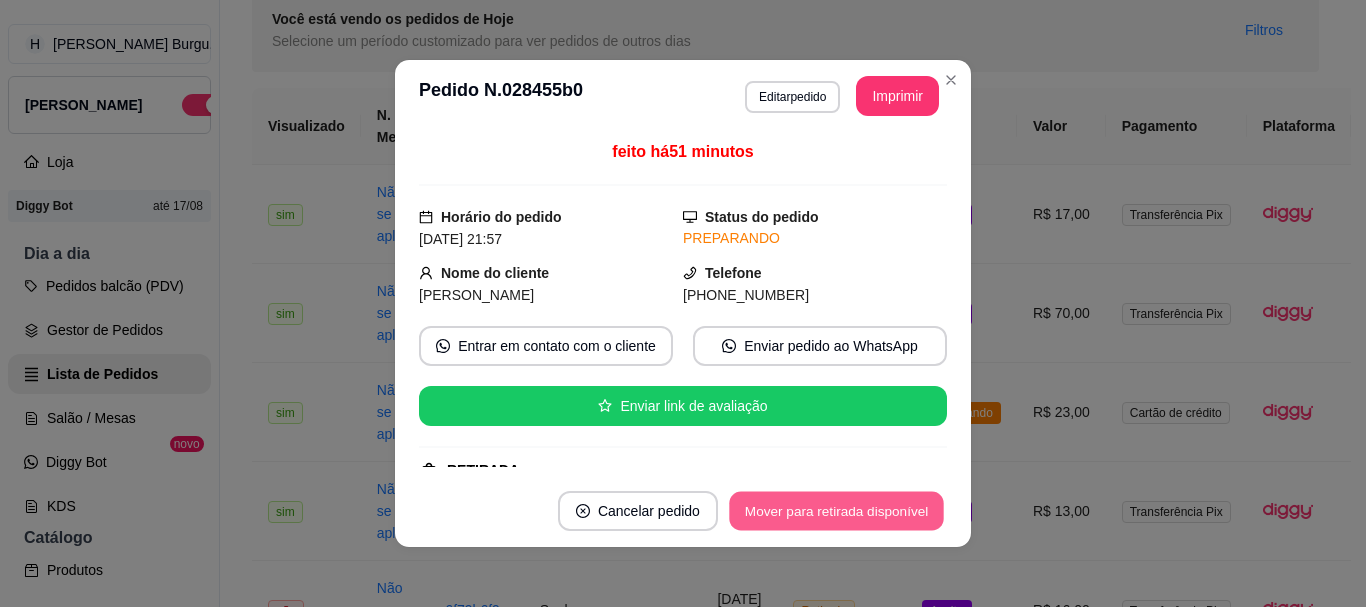 click on "Mover para retirada disponível" at bounding box center (836, 511) 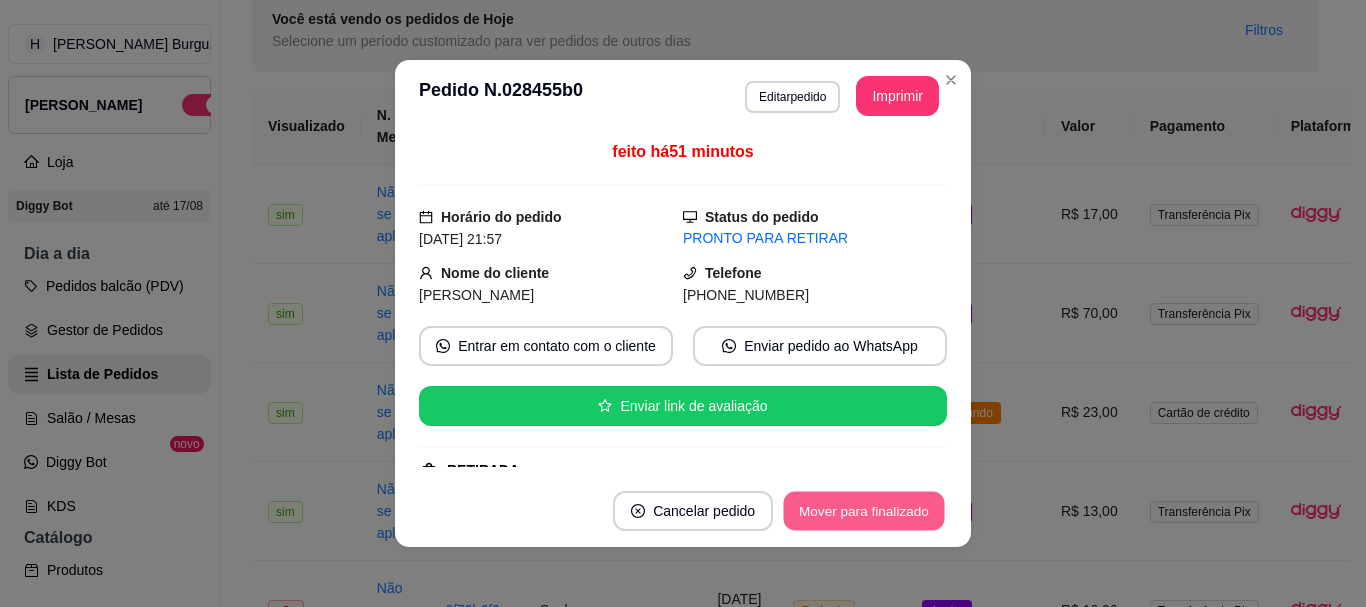 click on "Mover para finalizado" at bounding box center [864, 511] 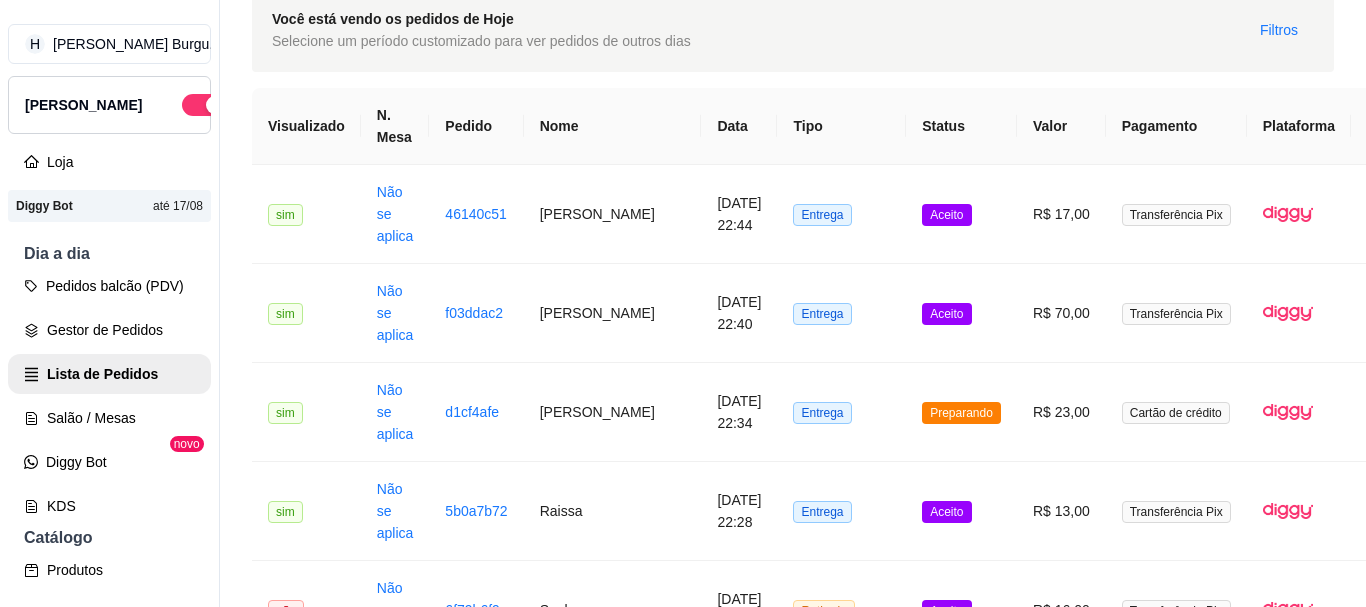click on "Aceito" at bounding box center (961, 1699) 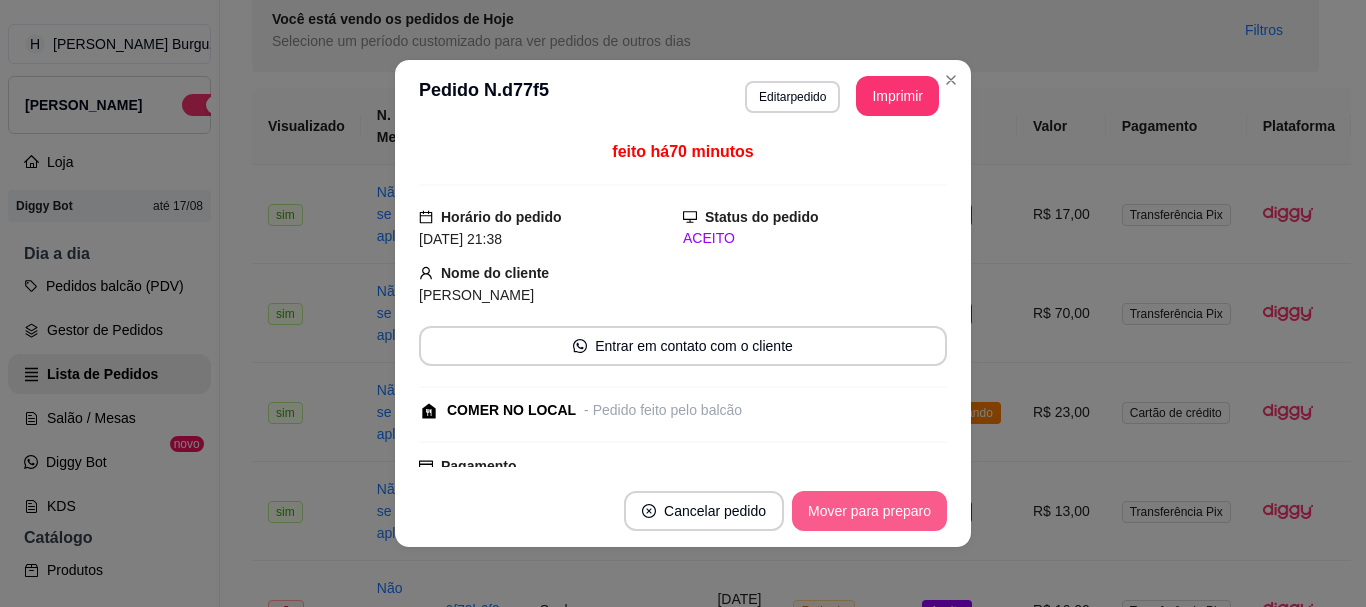 click on "Mover para preparo" at bounding box center (869, 511) 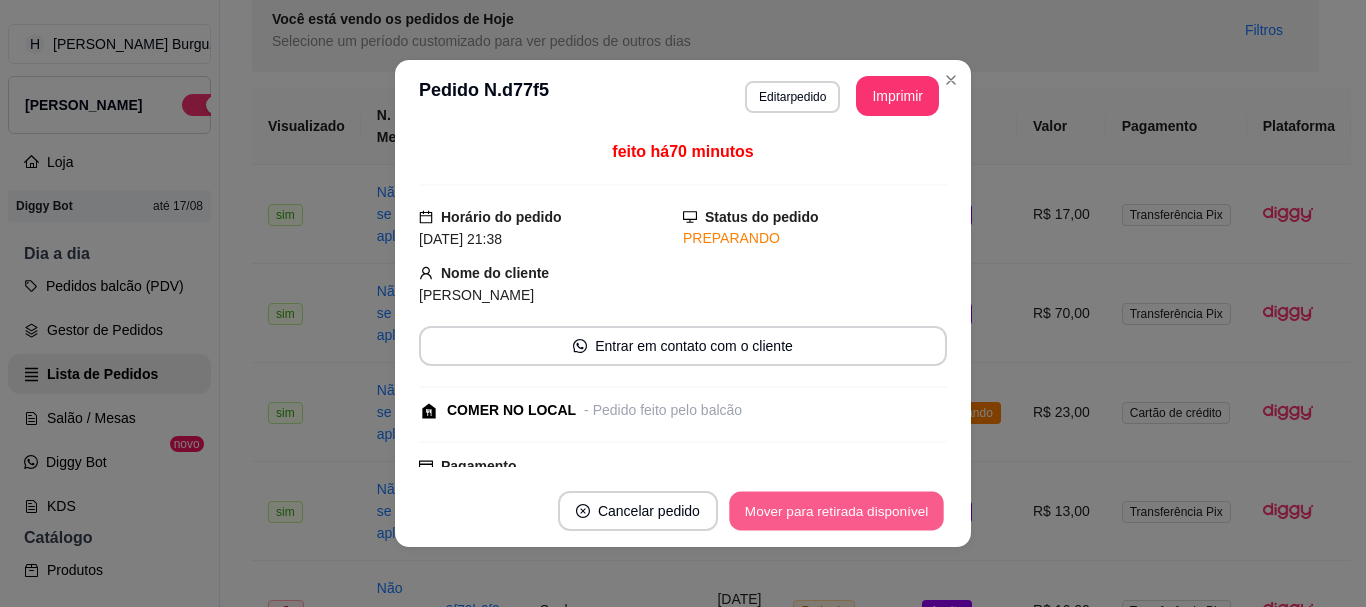 click on "Mover para retirada disponível" at bounding box center (836, 511) 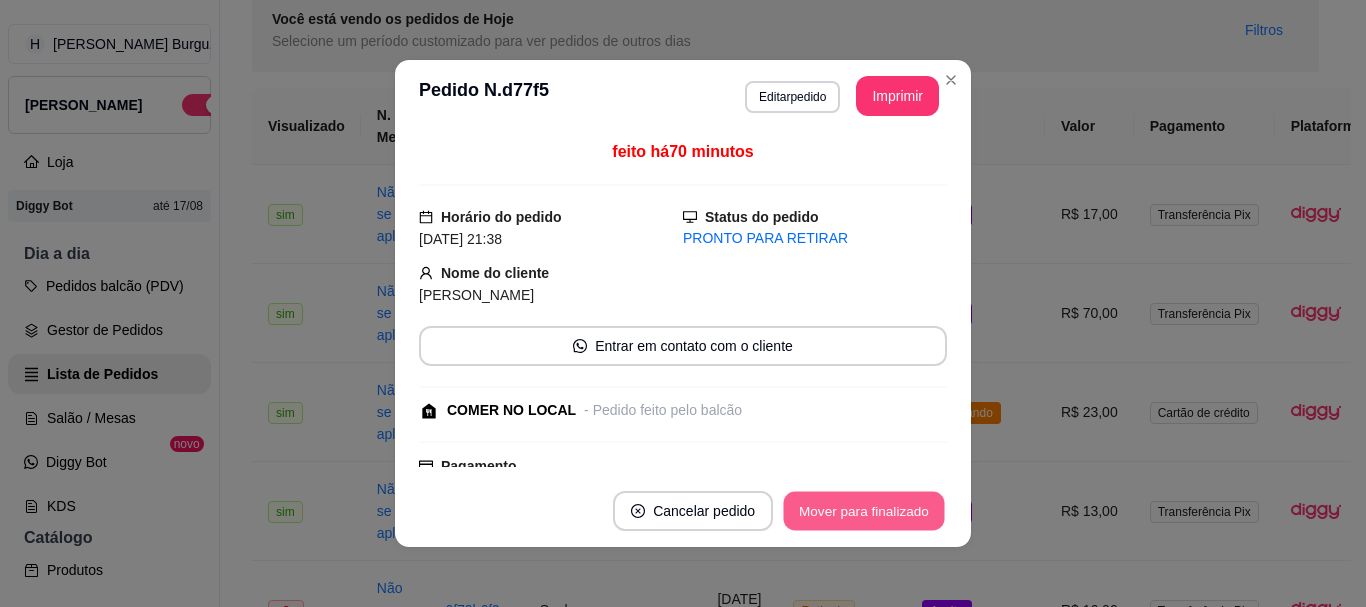 click on "Mover para finalizado" at bounding box center [864, 511] 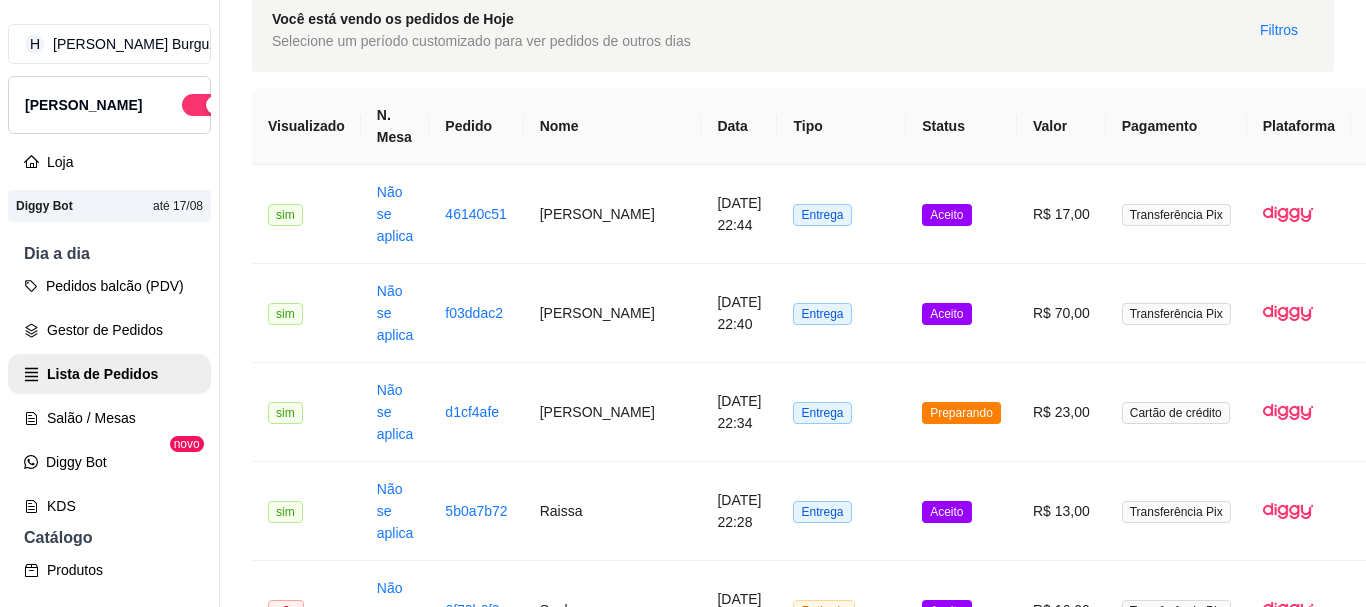 click on "Entrega" at bounding box center (841, 1798) 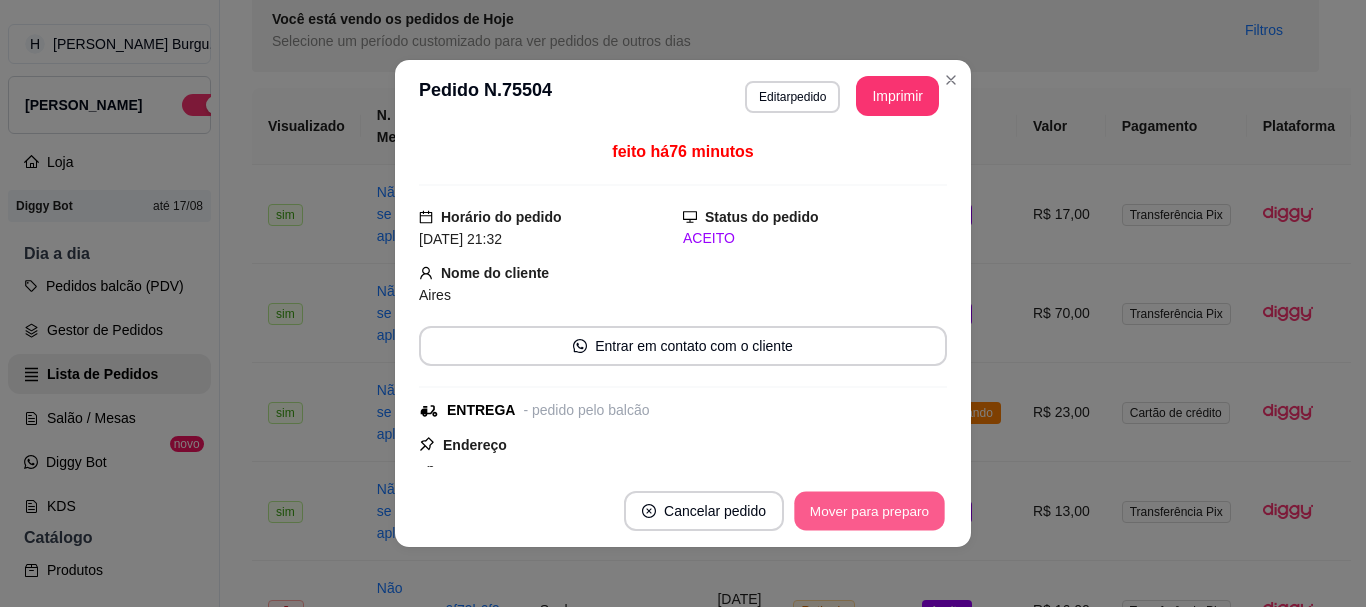 click on "Mover para preparo" at bounding box center [869, 511] 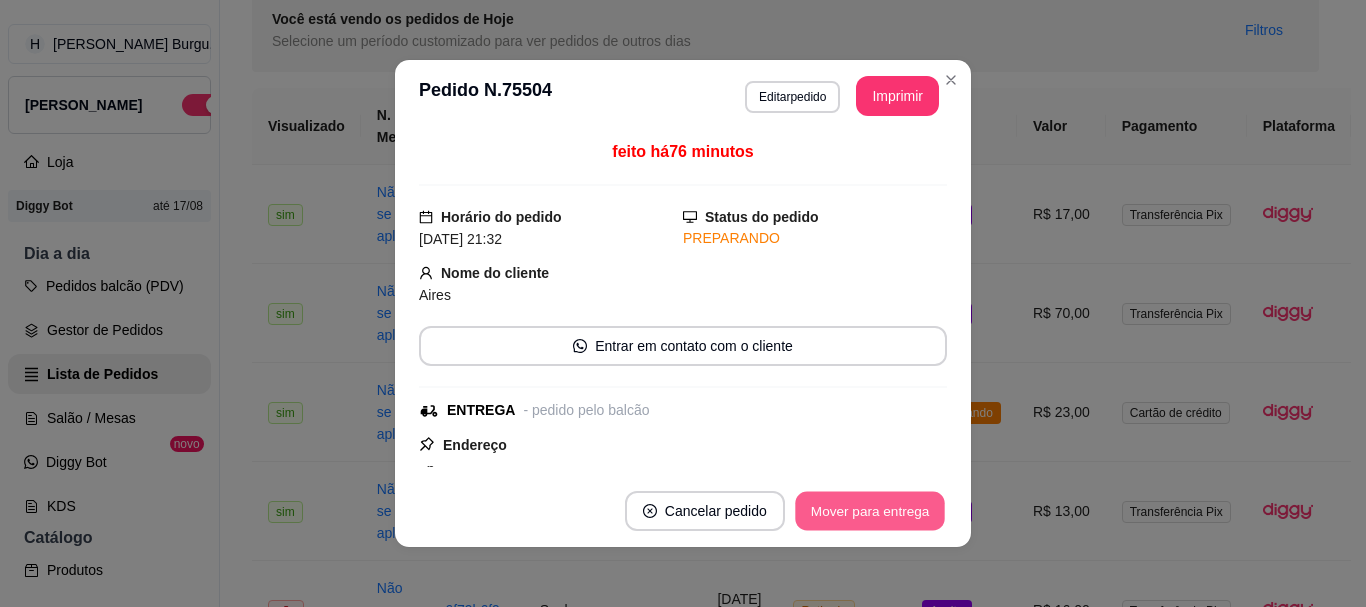 click on "Mover para entrega" at bounding box center [870, 511] 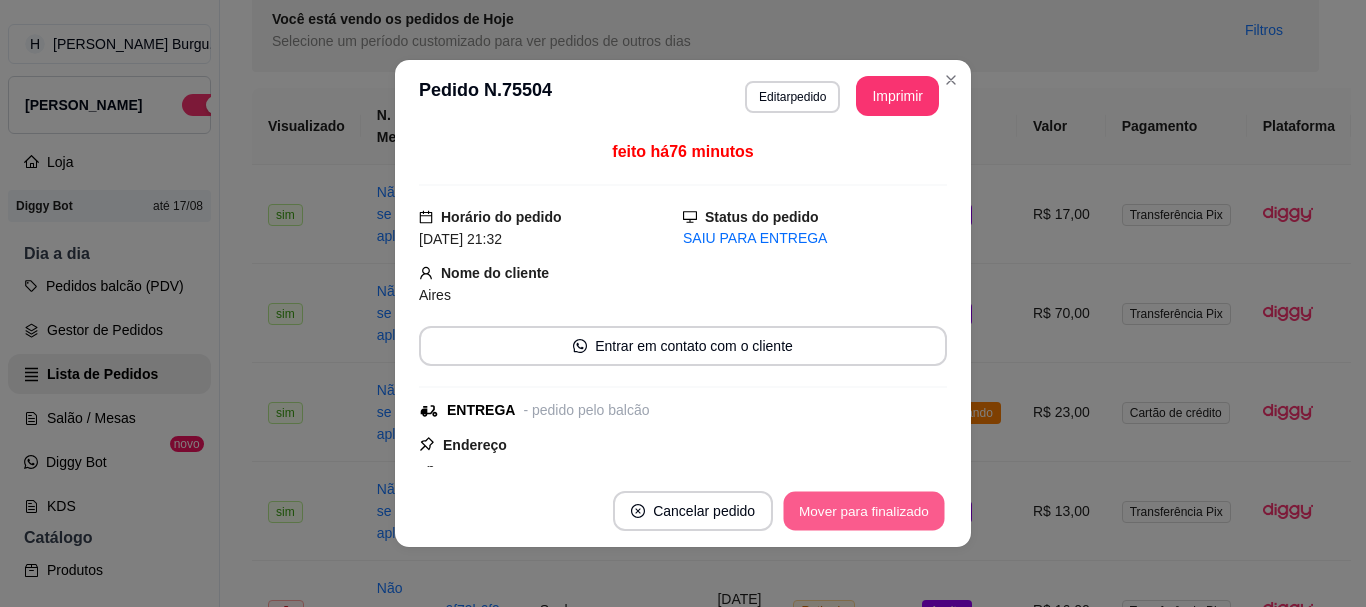 click on "Mover para finalizado" at bounding box center [864, 511] 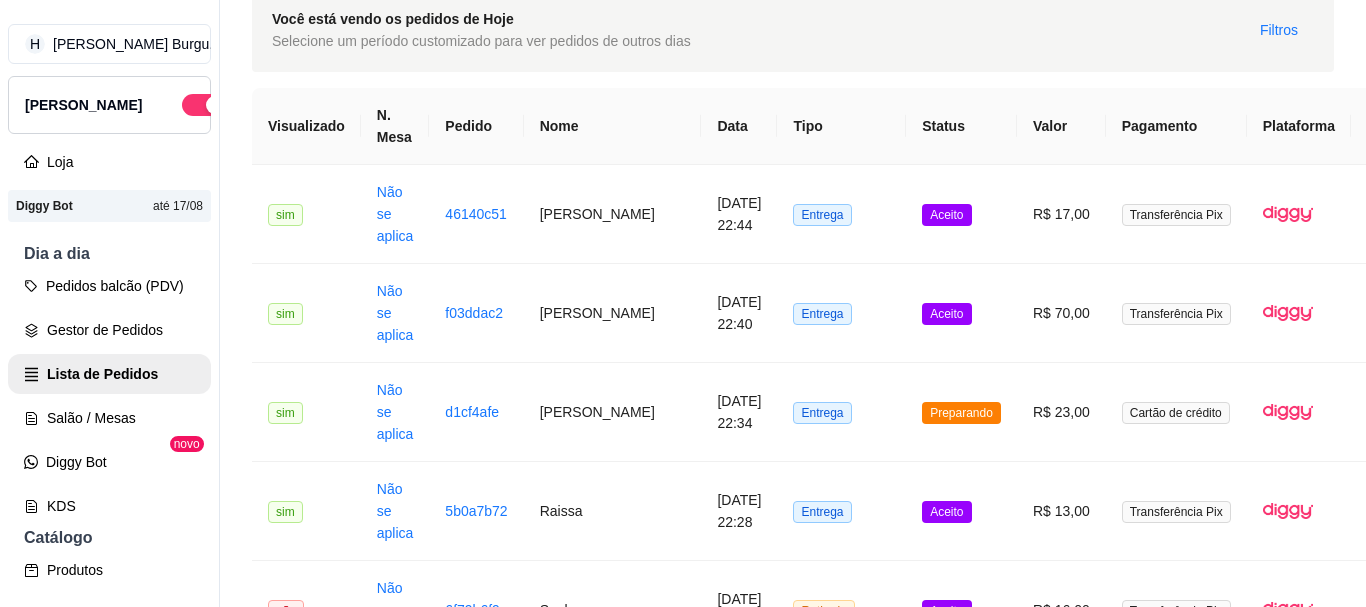 click on "Aceito" at bounding box center (961, 1897) 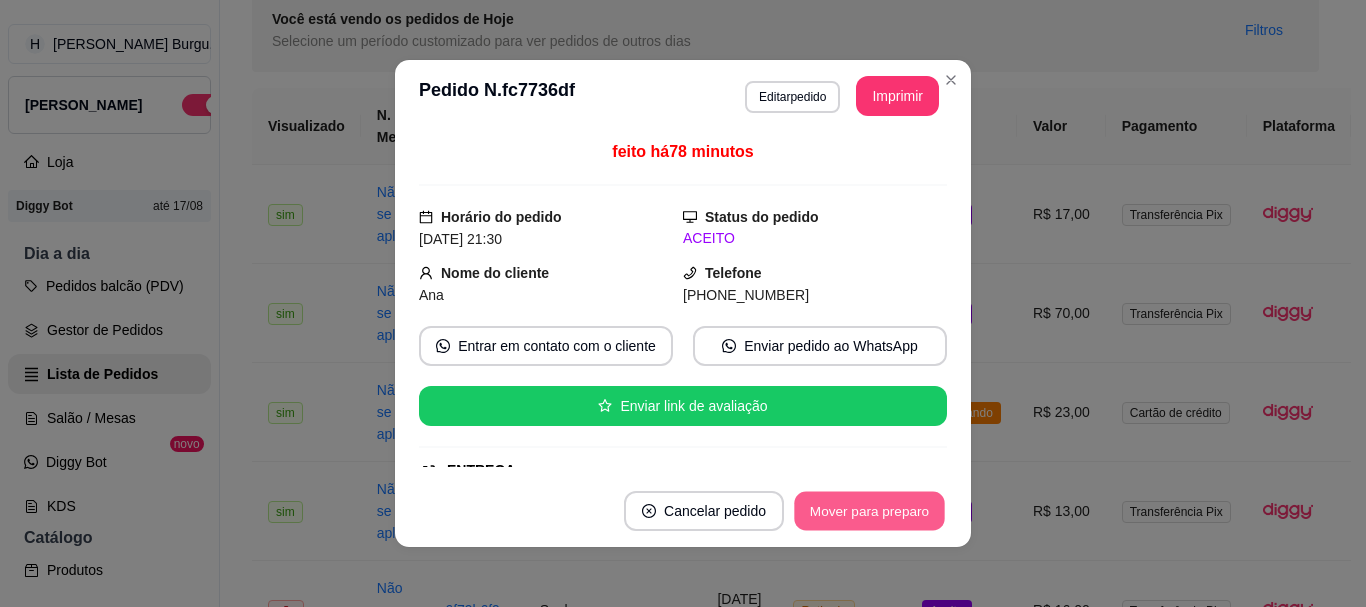 click on "Mover para preparo" at bounding box center (869, 511) 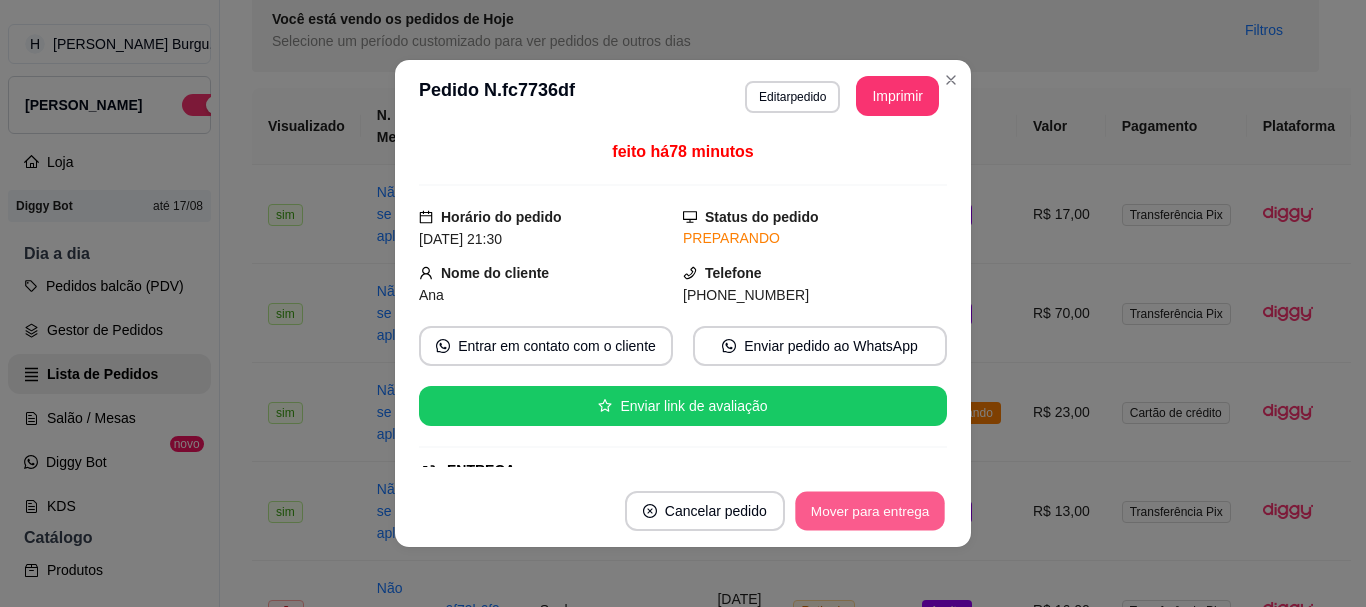 click on "Mover para entrega" at bounding box center (870, 511) 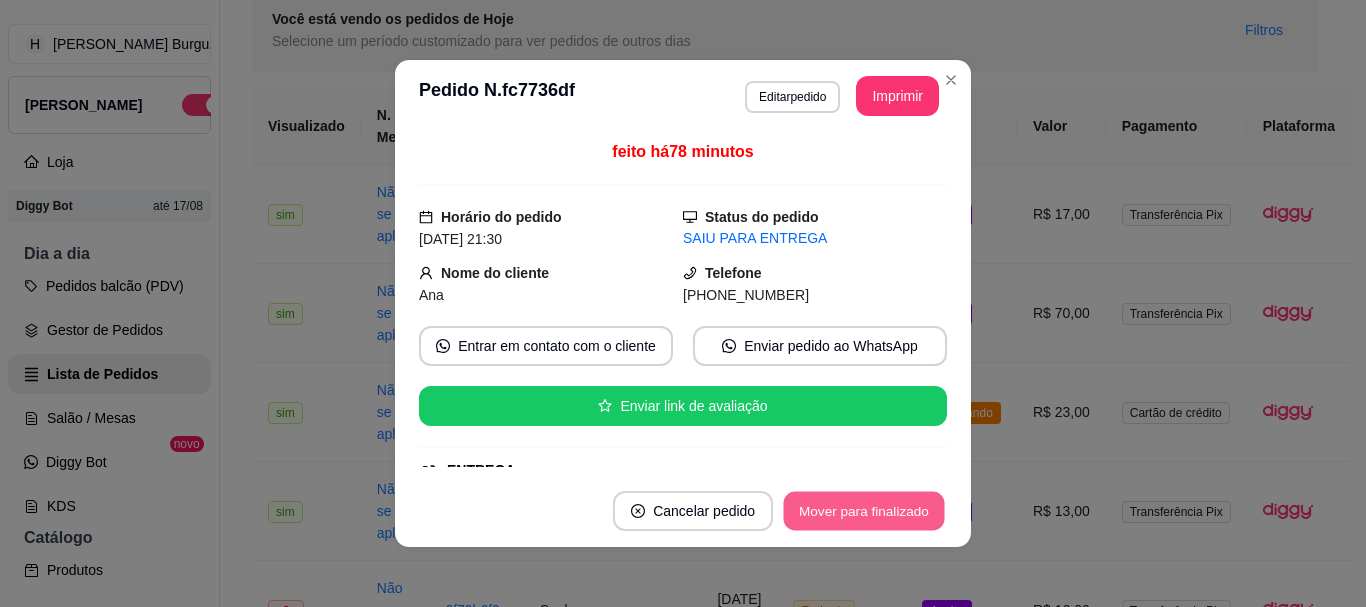 click on "Mover para finalizado" at bounding box center (864, 511) 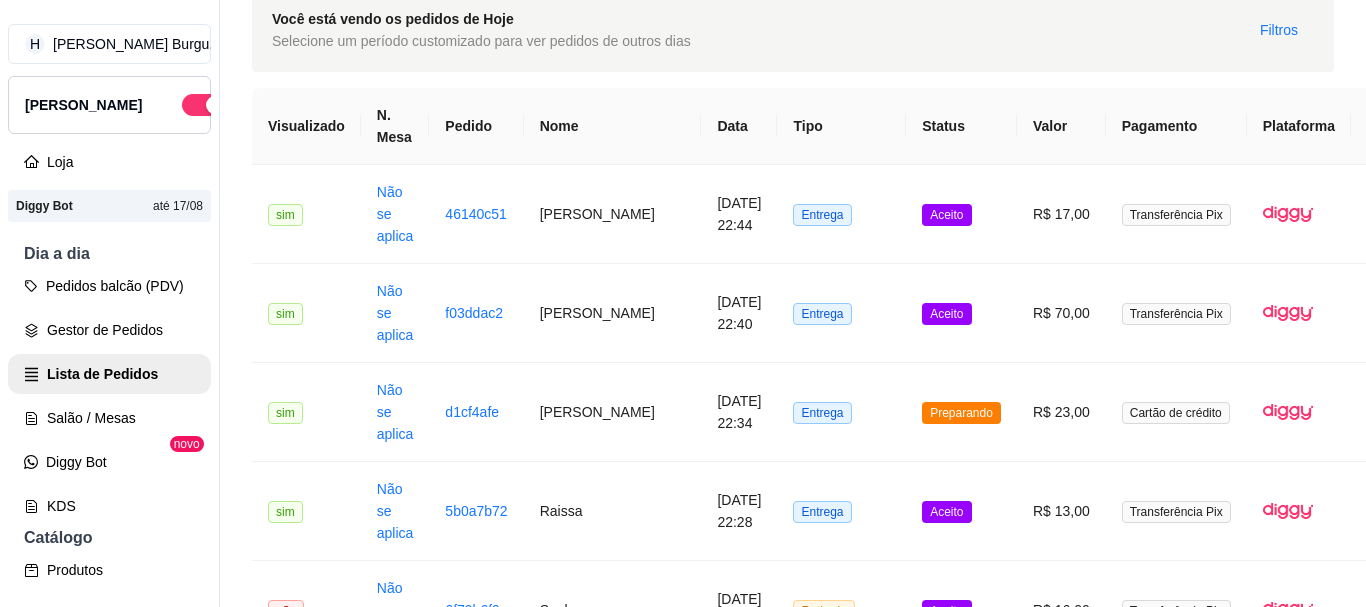 click on "Retirada" at bounding box center (841, 1996) 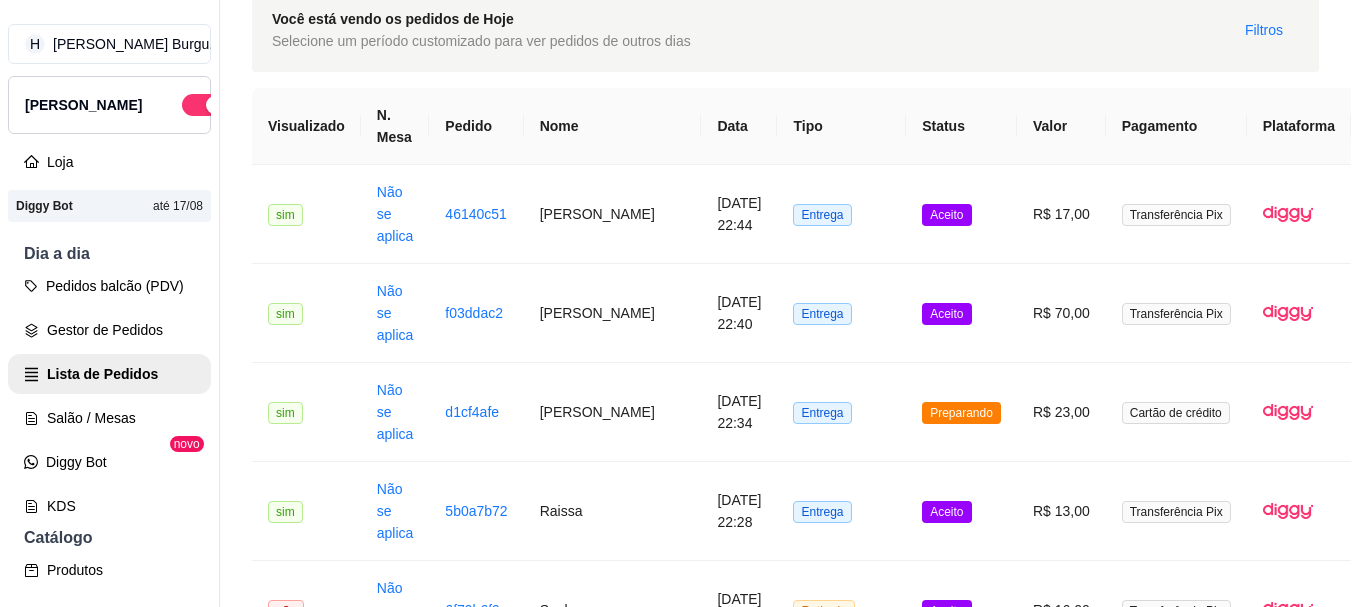 click on "Mover para preparo" at bounding box center [869, 511] 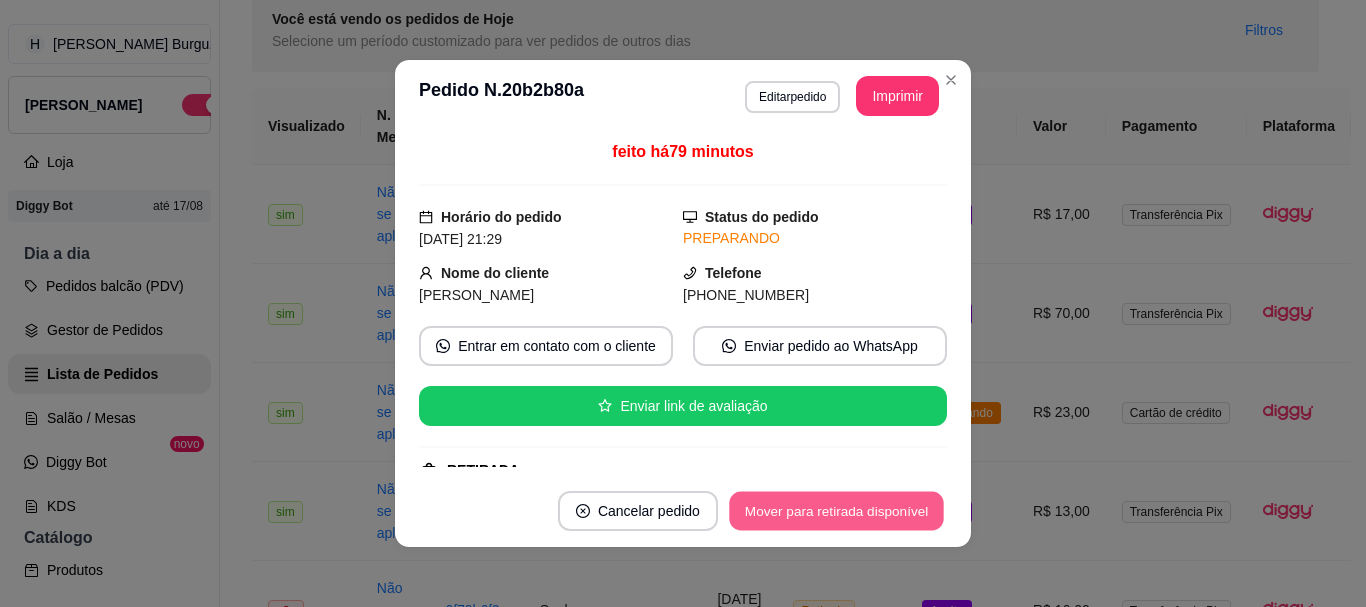 click on "Mover para retirada disponível" at bounding box center (836, 511) 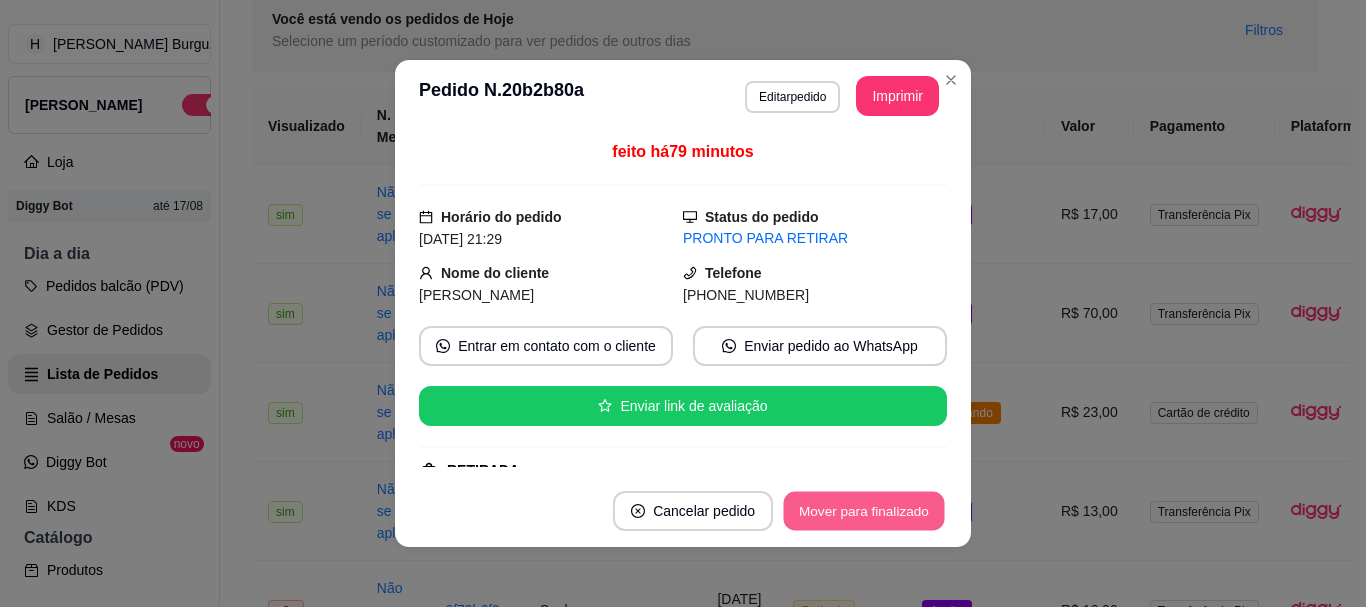 click on "Mover para finalizado" at bounding box center (864, 511) 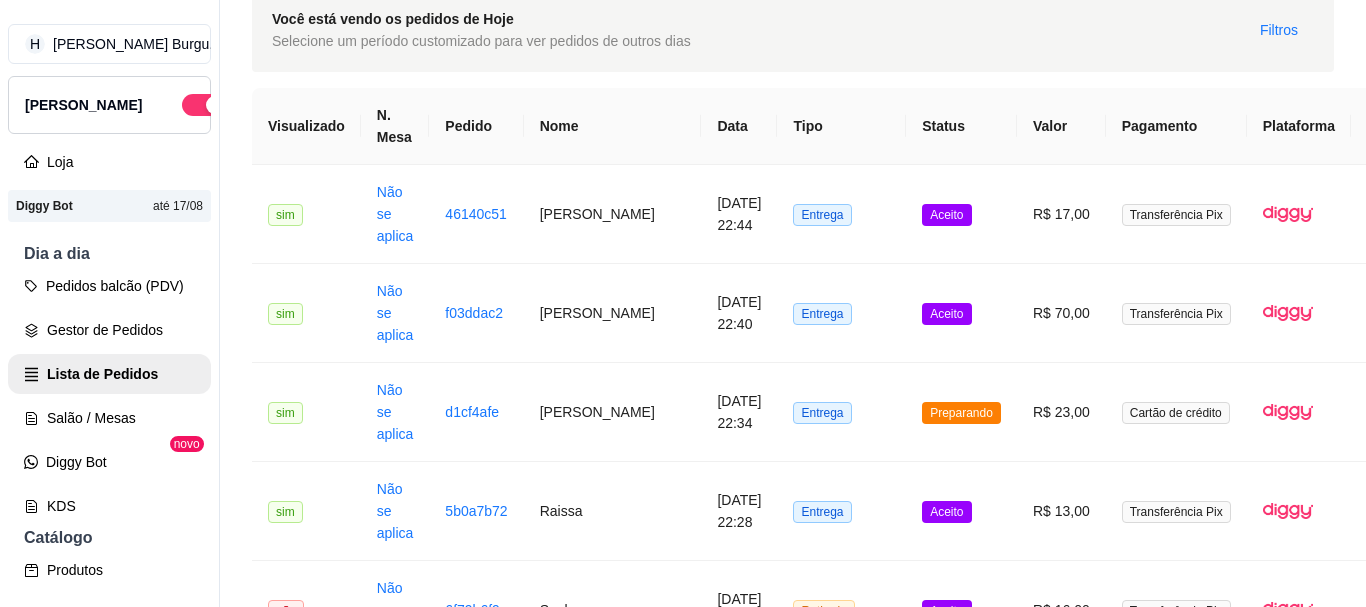 click on "Aceito" at bounding box center [961, 2095] 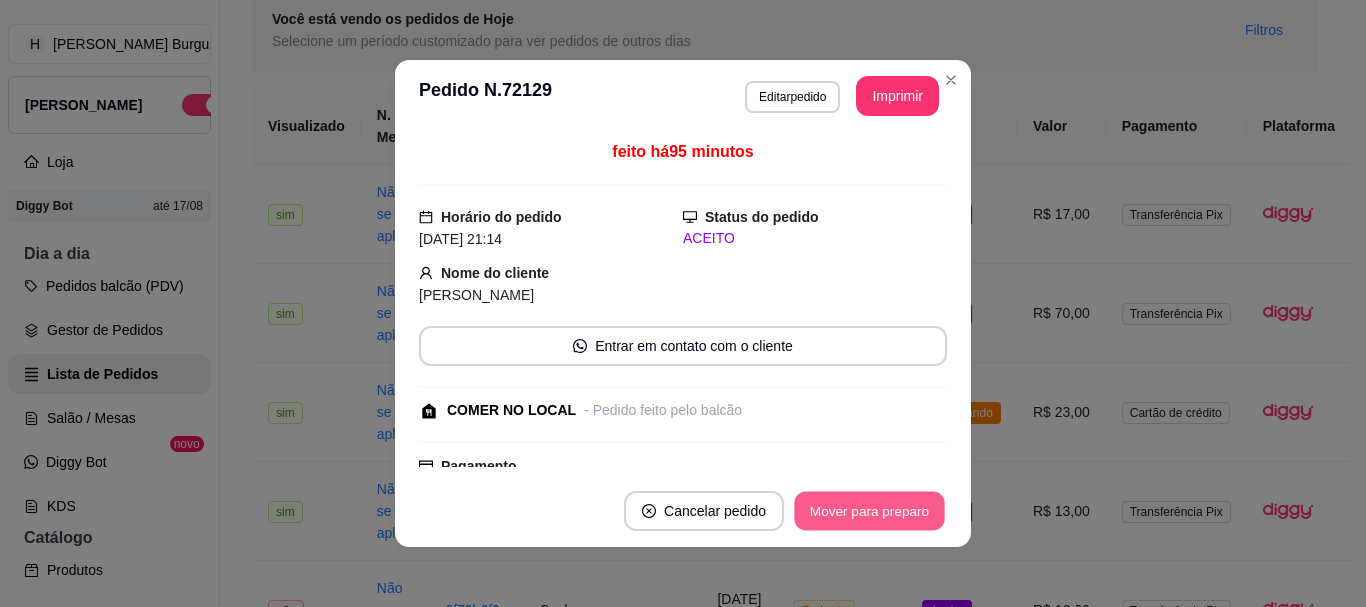 click on "Mover para preparo" at bounding box center [869, 511] 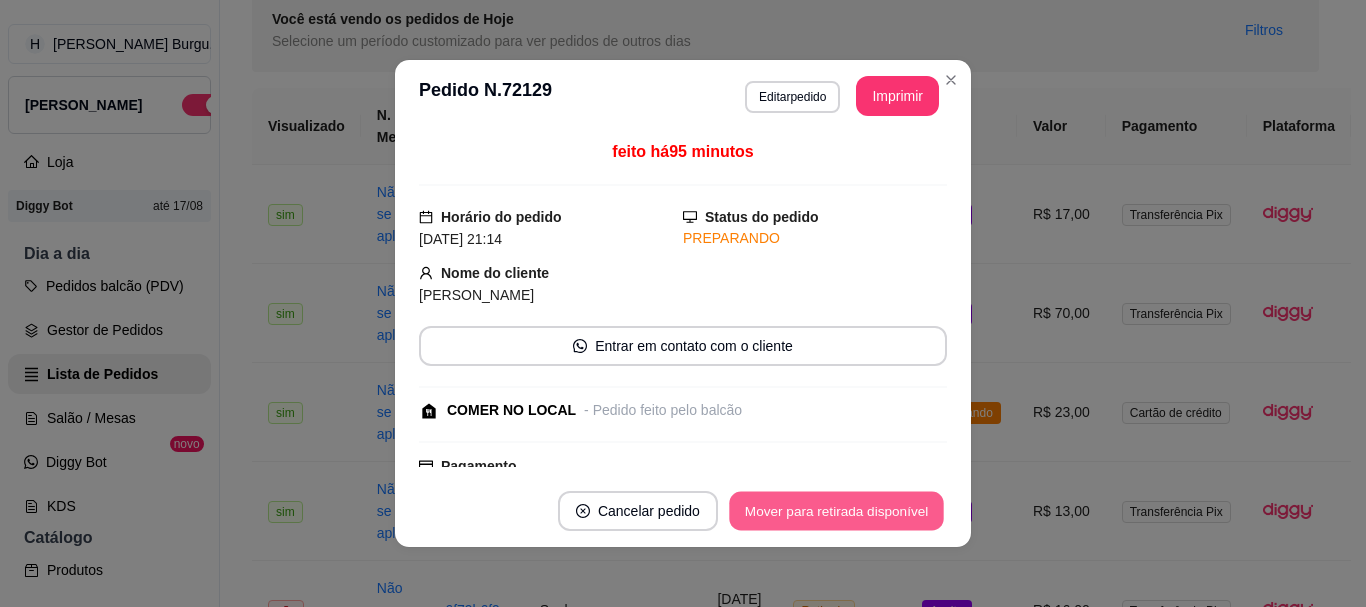 click on "Mover para retirada disponível" at bounding box center (836, 511) 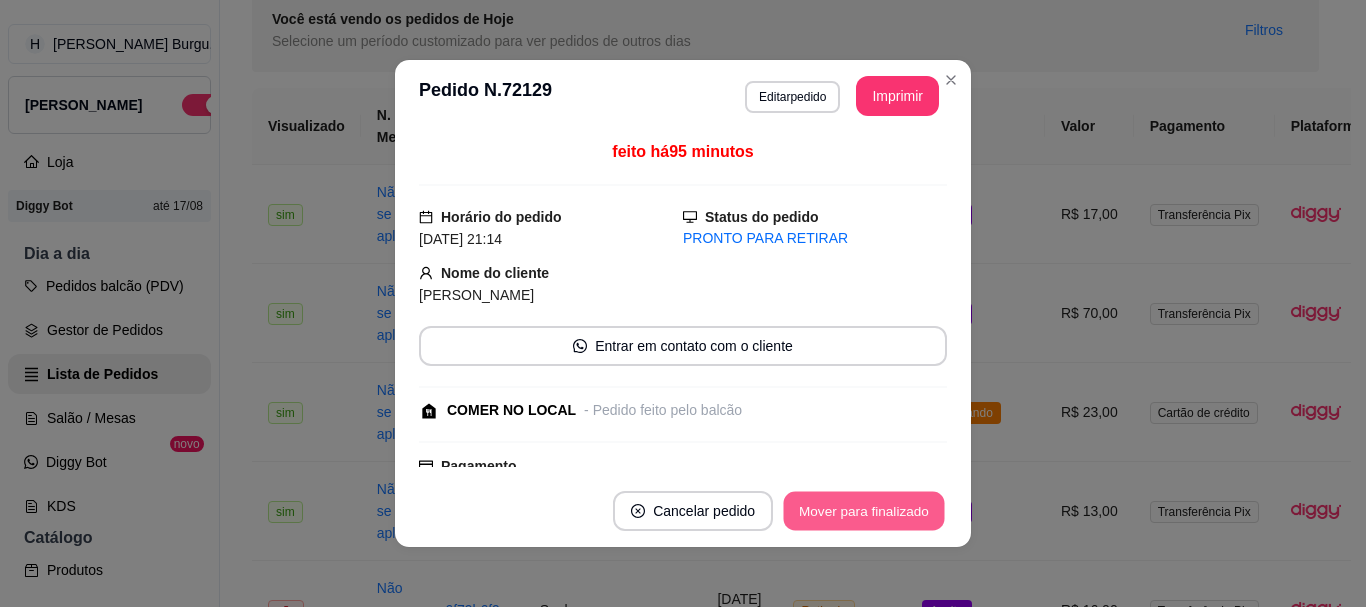 click on "Mover para finalizado" at bounding box center (864, 511) 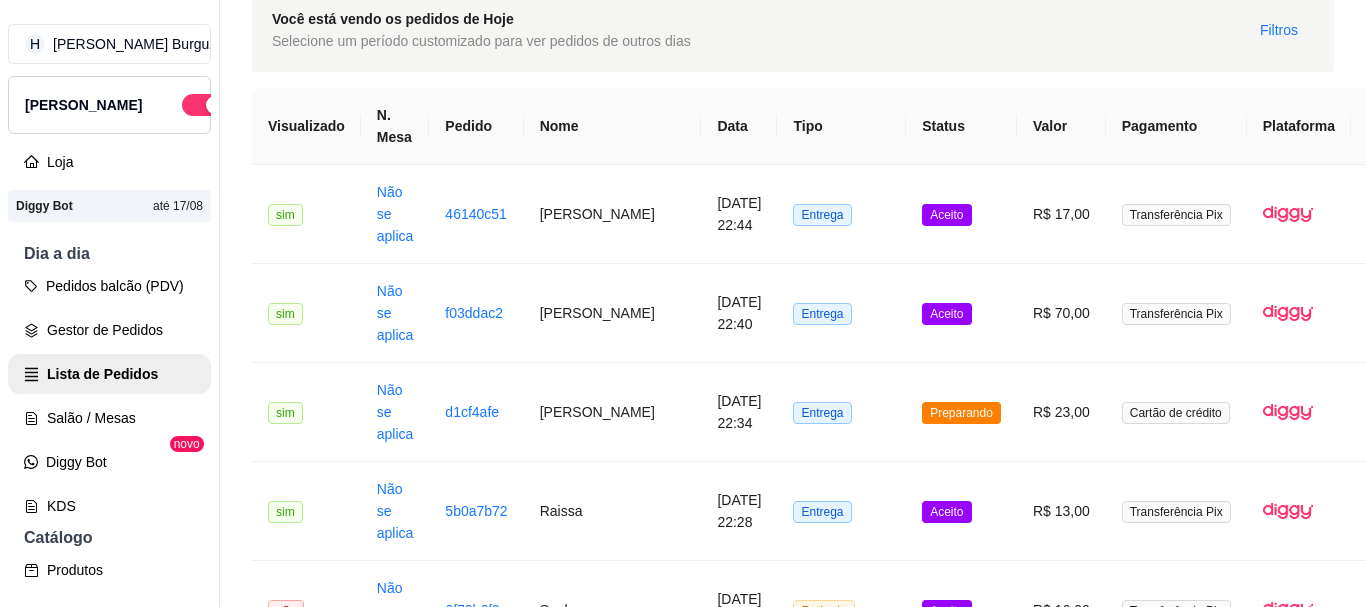 click on "Aceito" at bounding box center [961, 2194] 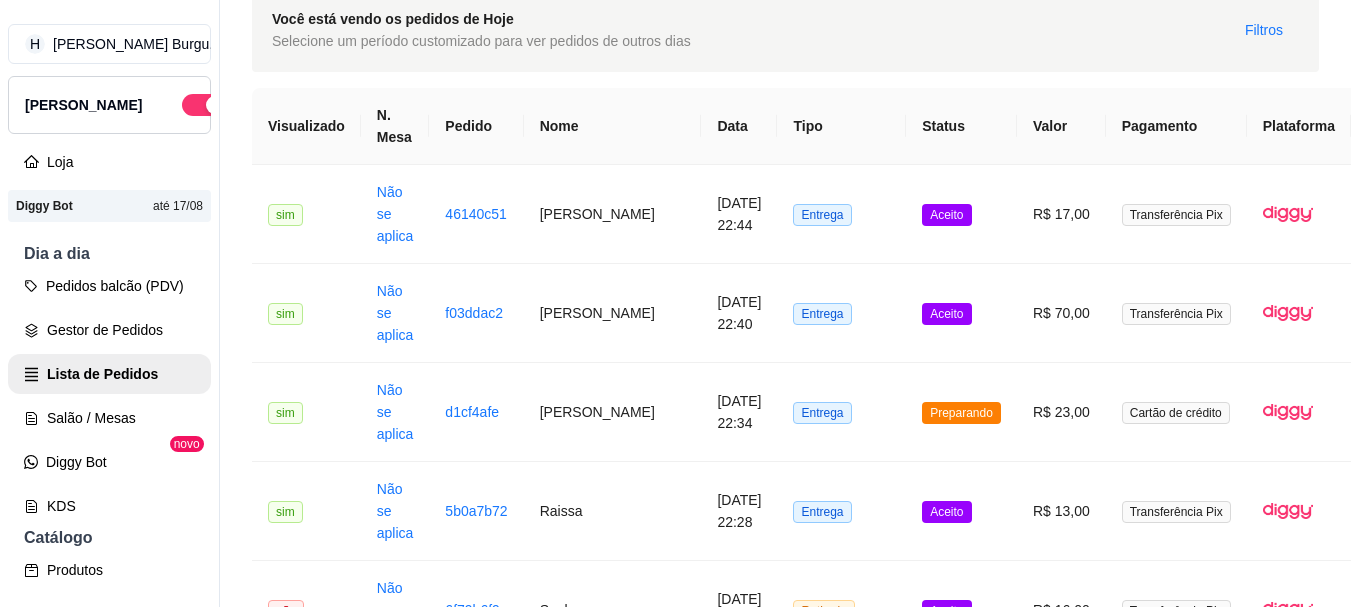 click on "Mover para preparo" at bounding box center (869, 511) 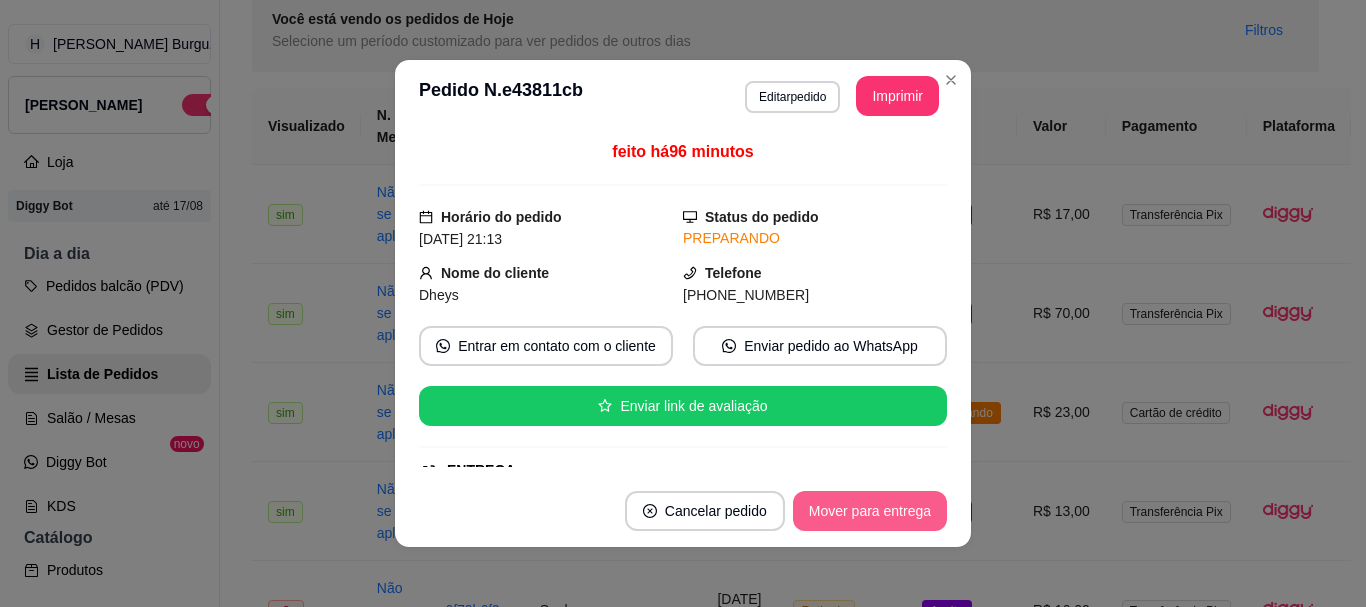 click on "Mover para entrega" at bounding box center (870, 511) 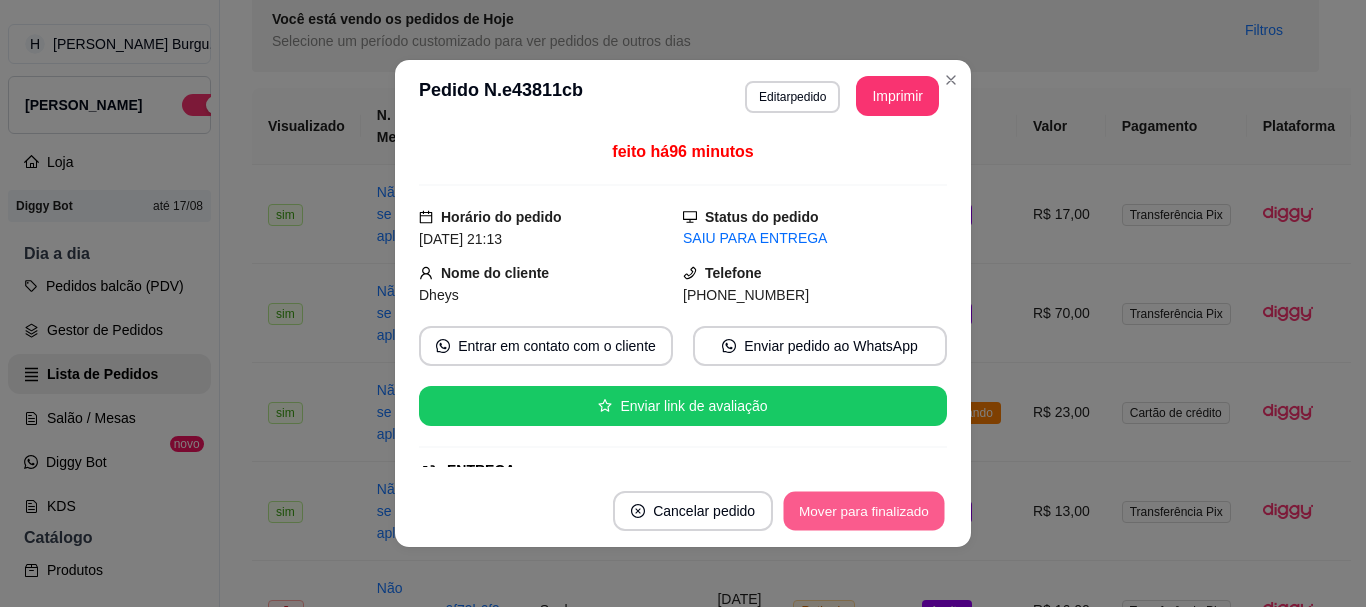 click on "Mover para finalizado" at bounding box center (864, 511) 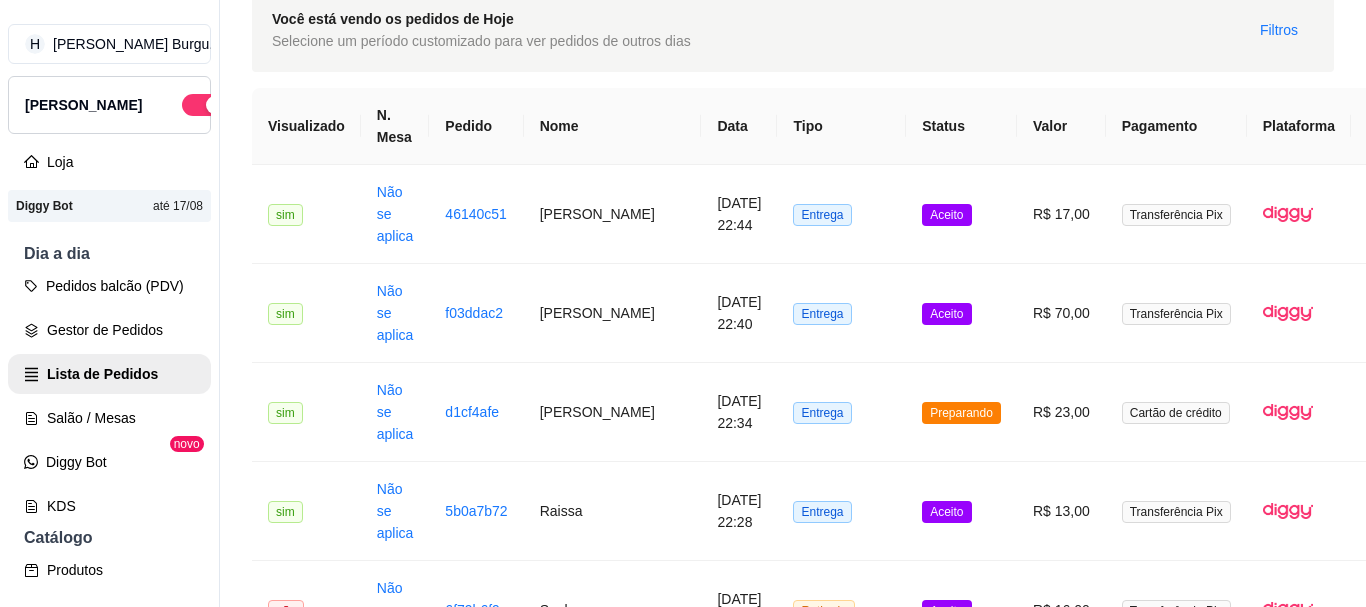 click on "Aceito" at bounding box center [961, 2392] 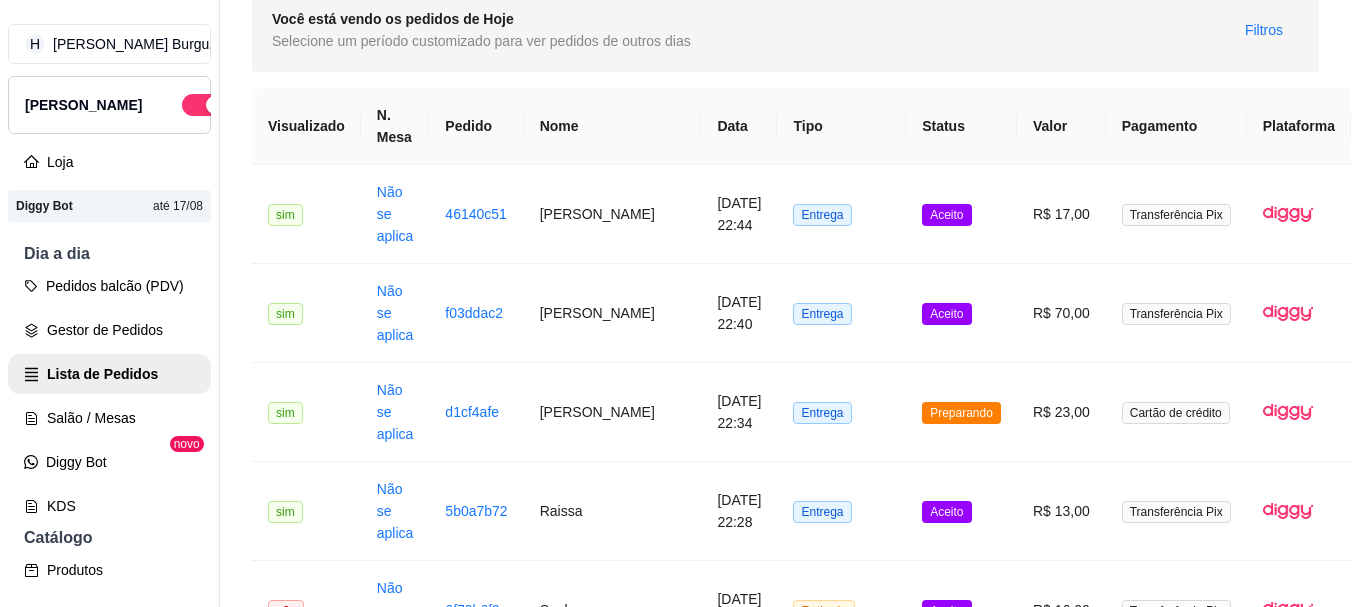 click on "Enviar pedido ao WhatsApp" at bounding box center [820, 346] 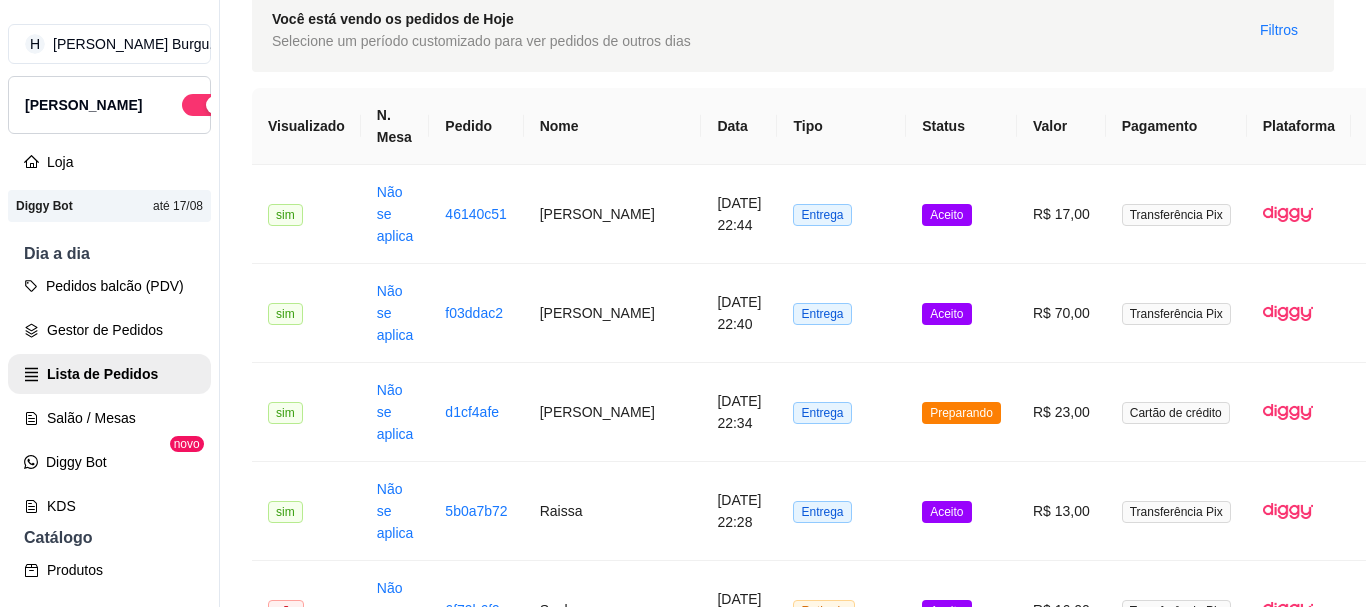 click on "Retirada" at bounding box center [841, 2293] 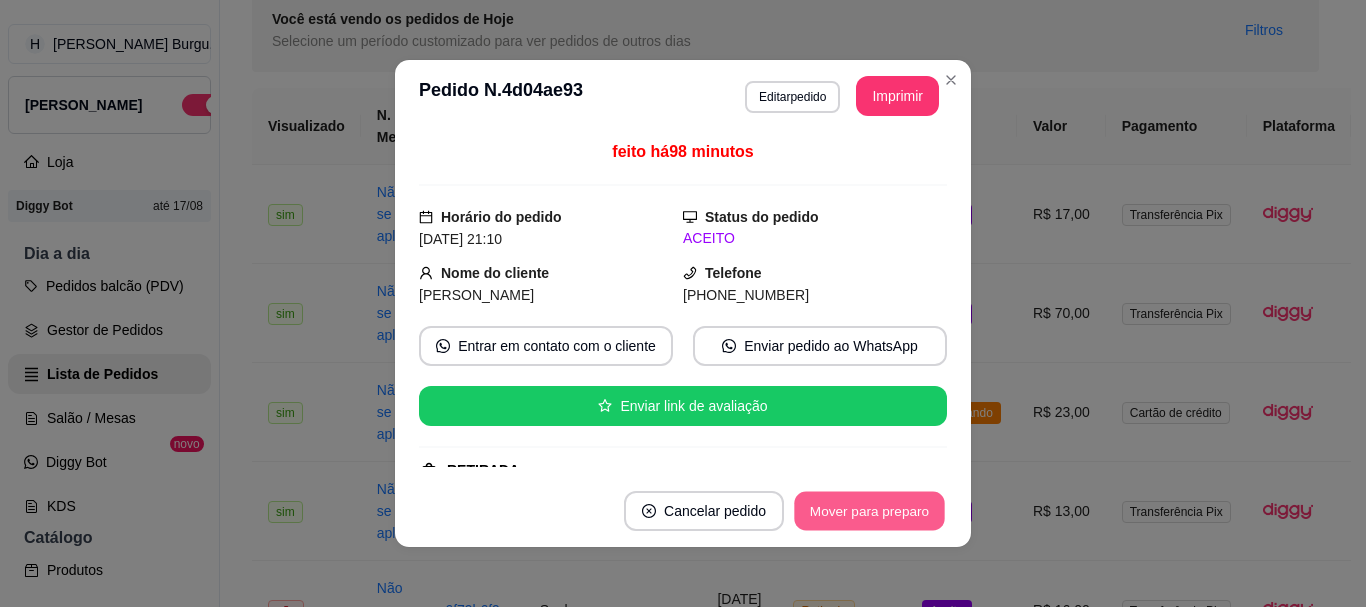 click on "Mover para preparo" at bounding box center (869, 511) 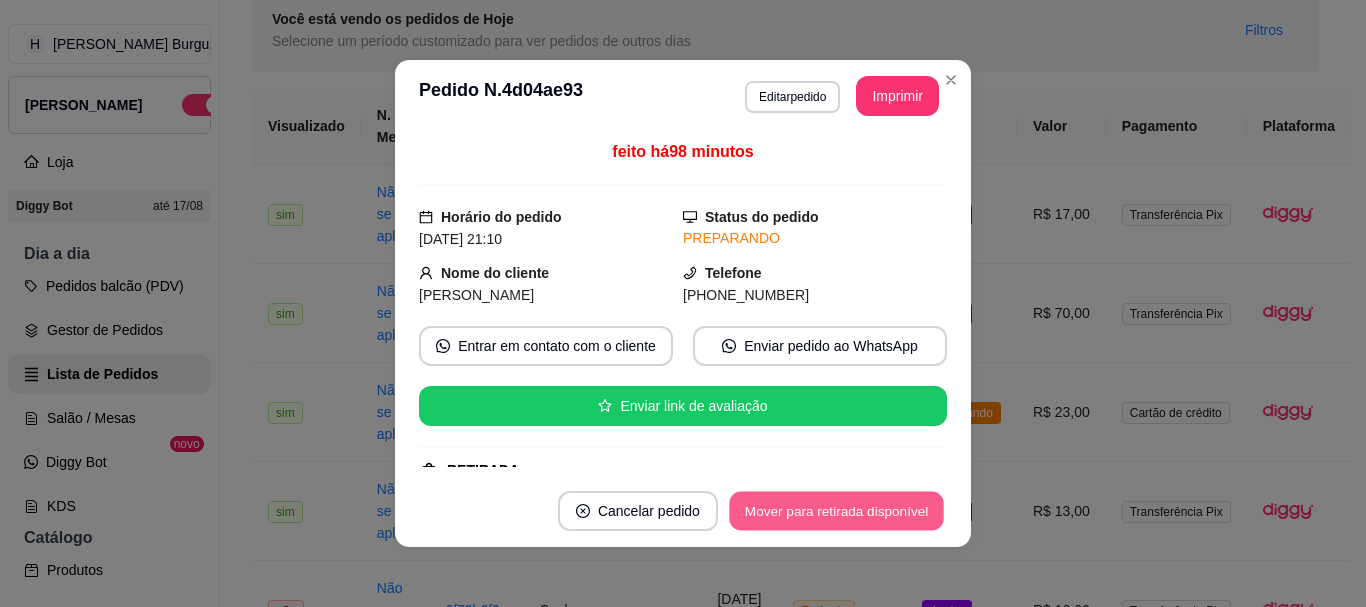 click on "Mover para retirada disponível" at bounding box center [836, 511] 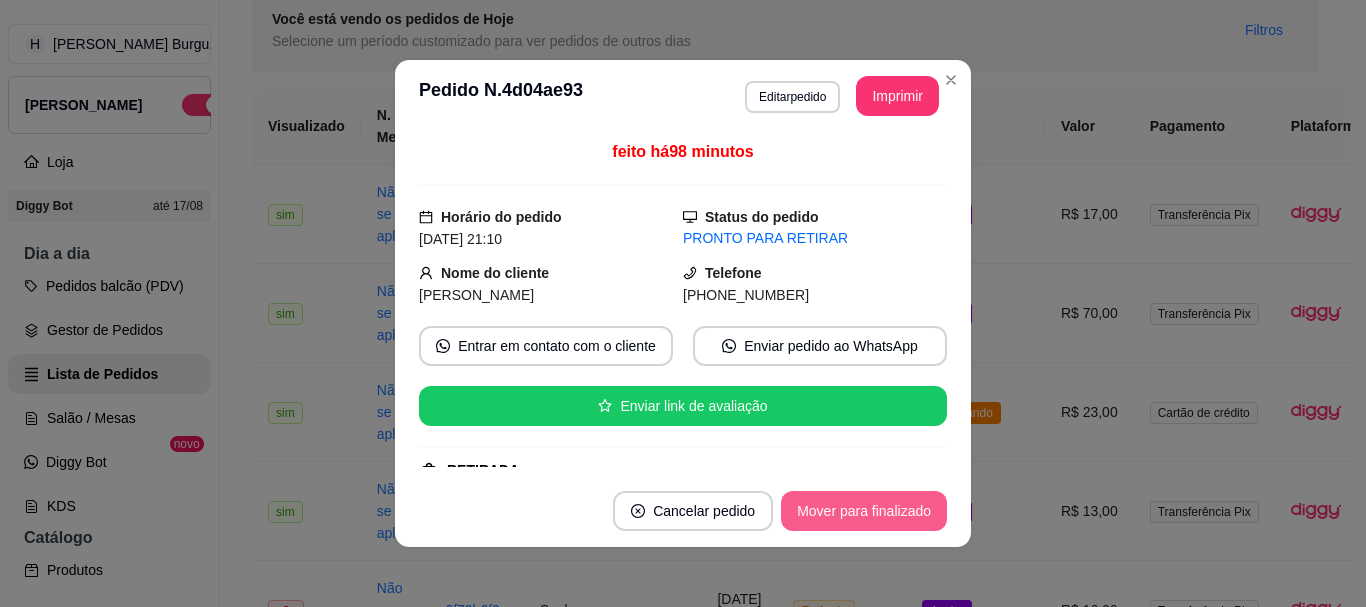 click on "Mover para finalizado" at bounding box center (864, 511) 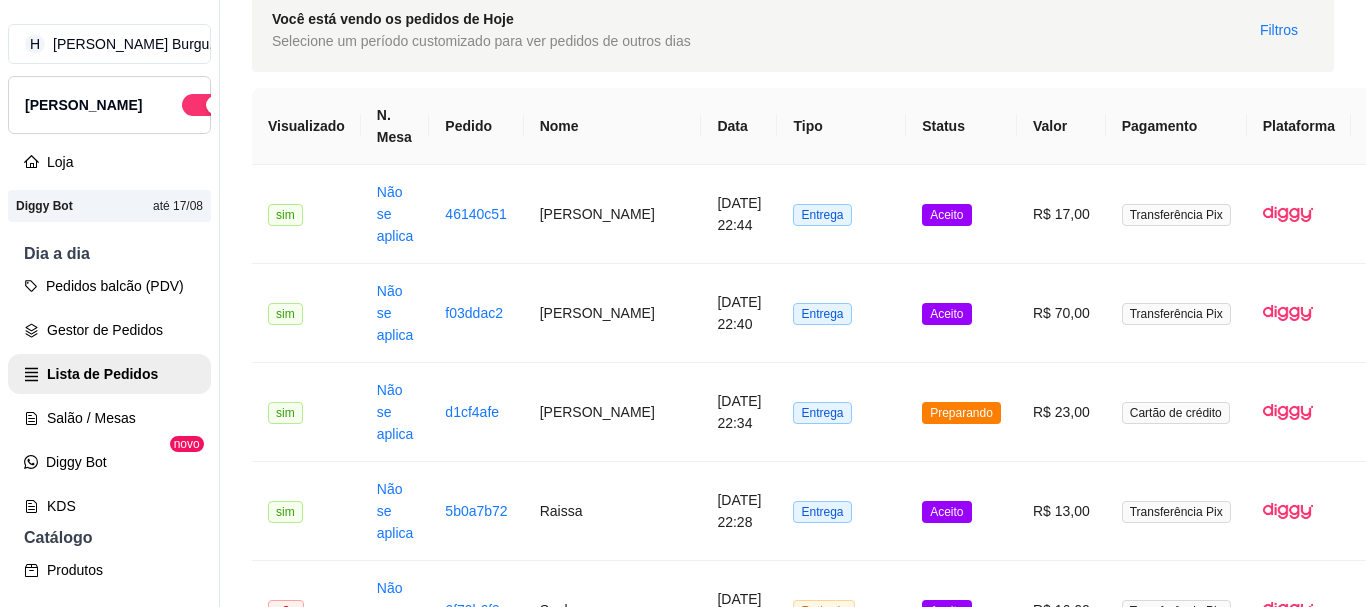 click on "Aceito" at bounding box center (961, 2392) 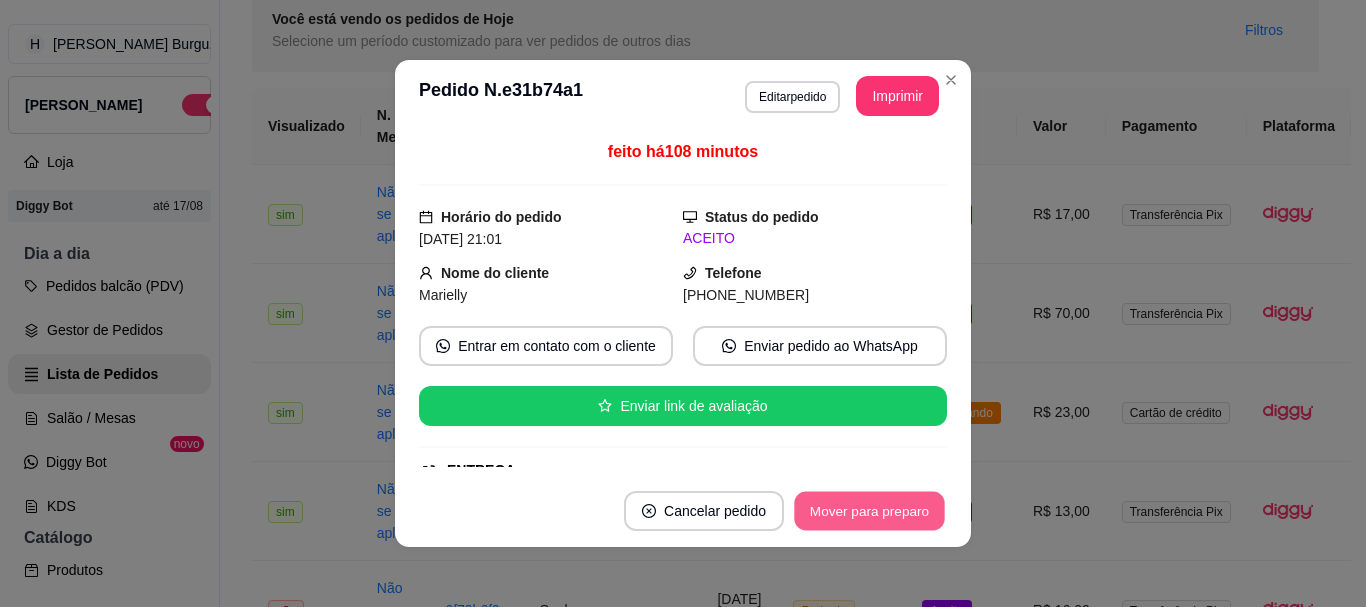 click on "Mover para preparo" at bounding box center (869, 511) 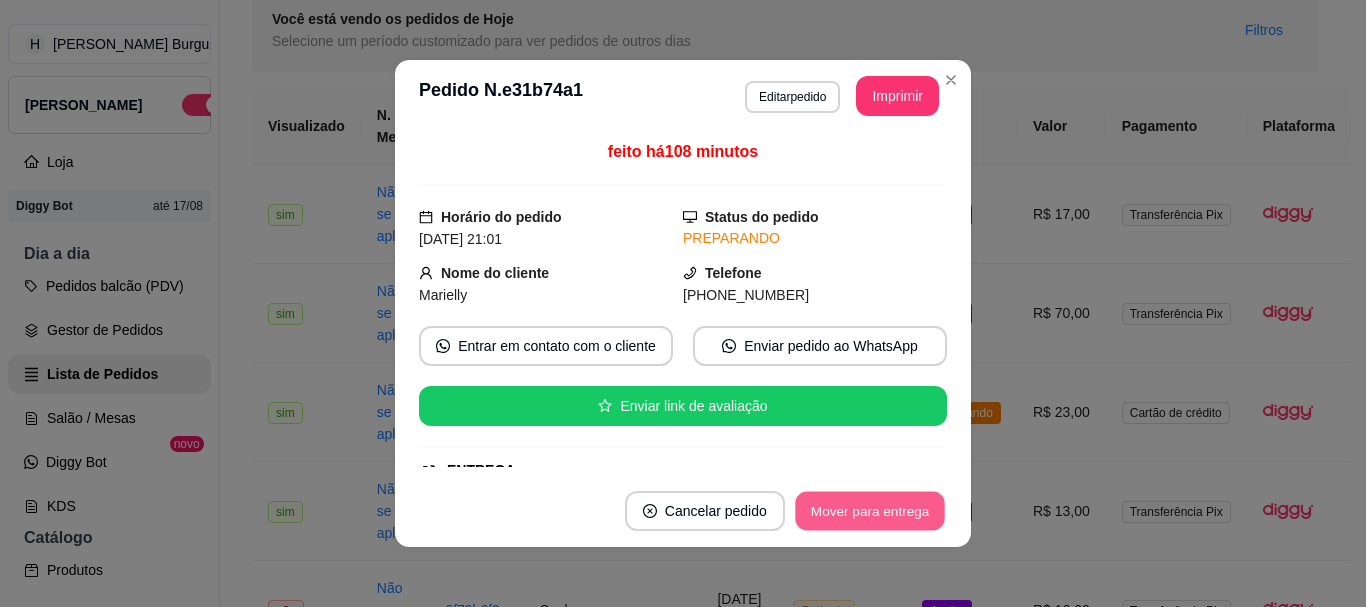 click on "Mover para entrega" at bounding box center [870, 511] 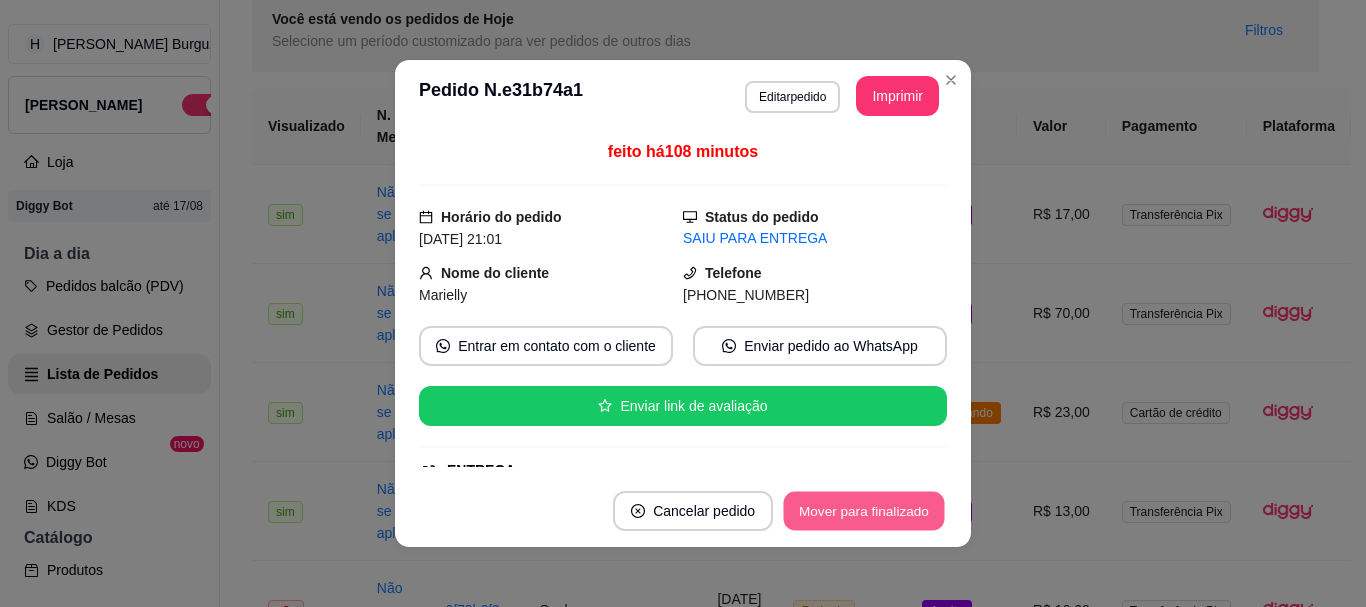 click on "Mover para finalizado" at bounding box center [864, 511] 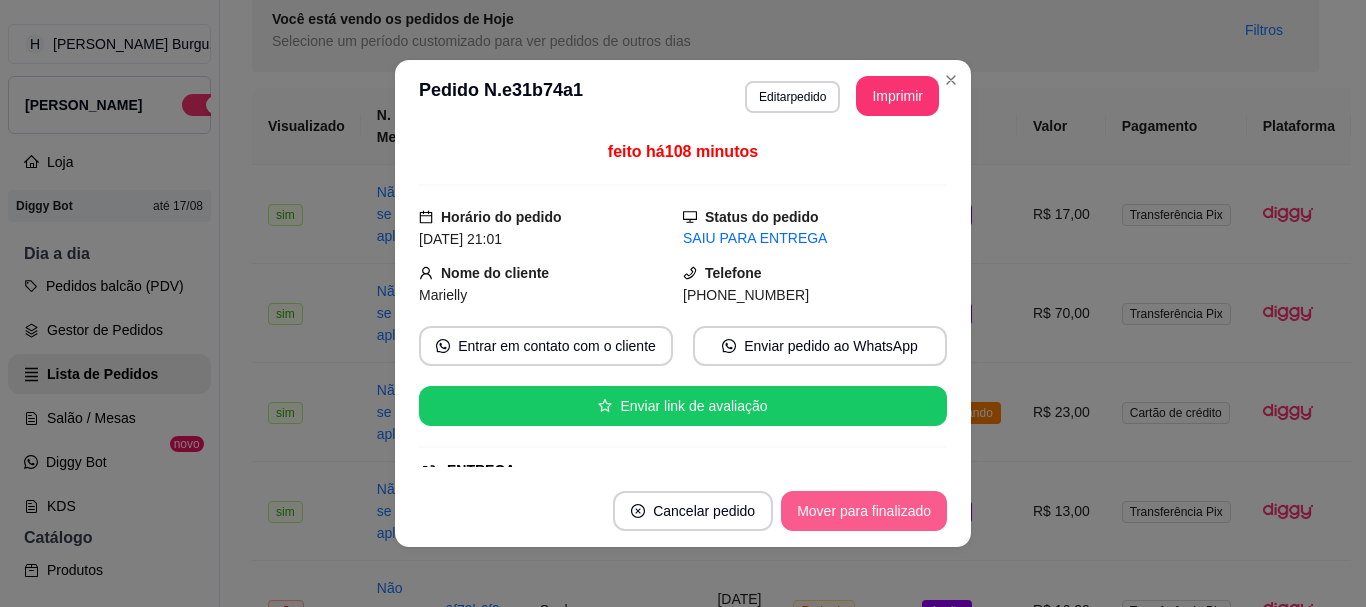 click on "Mover para finalizado" at bounding box center [864, 511] 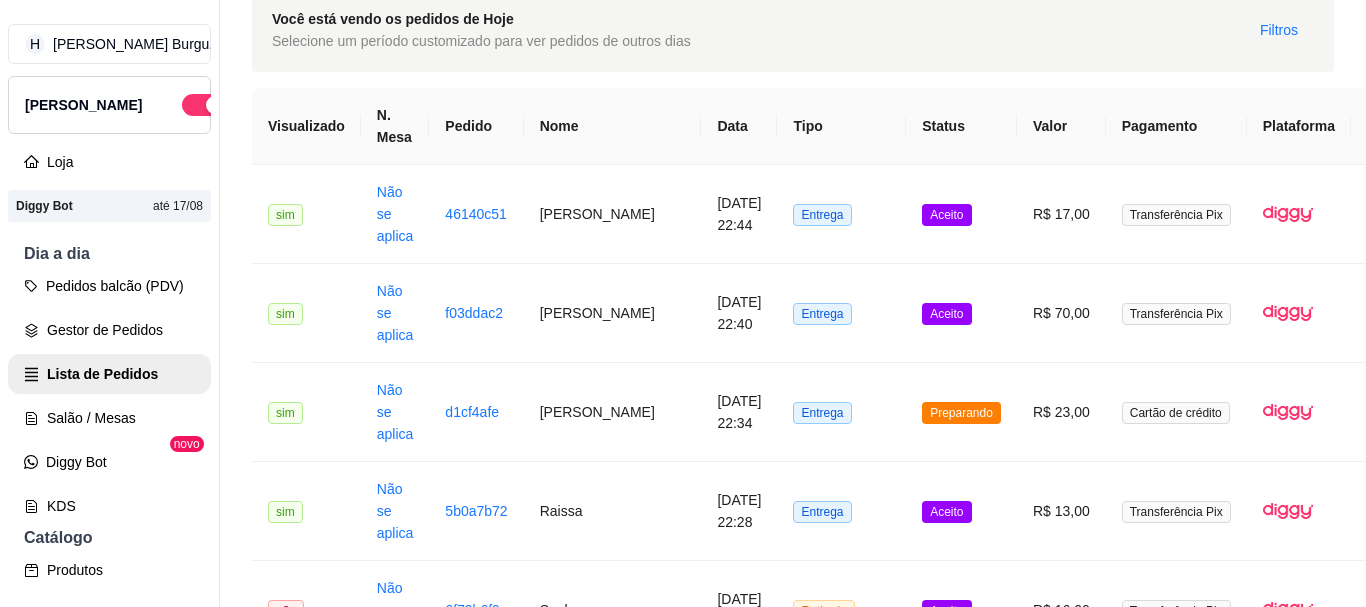 click on "Entrega" at bounding box center (841, 2491) 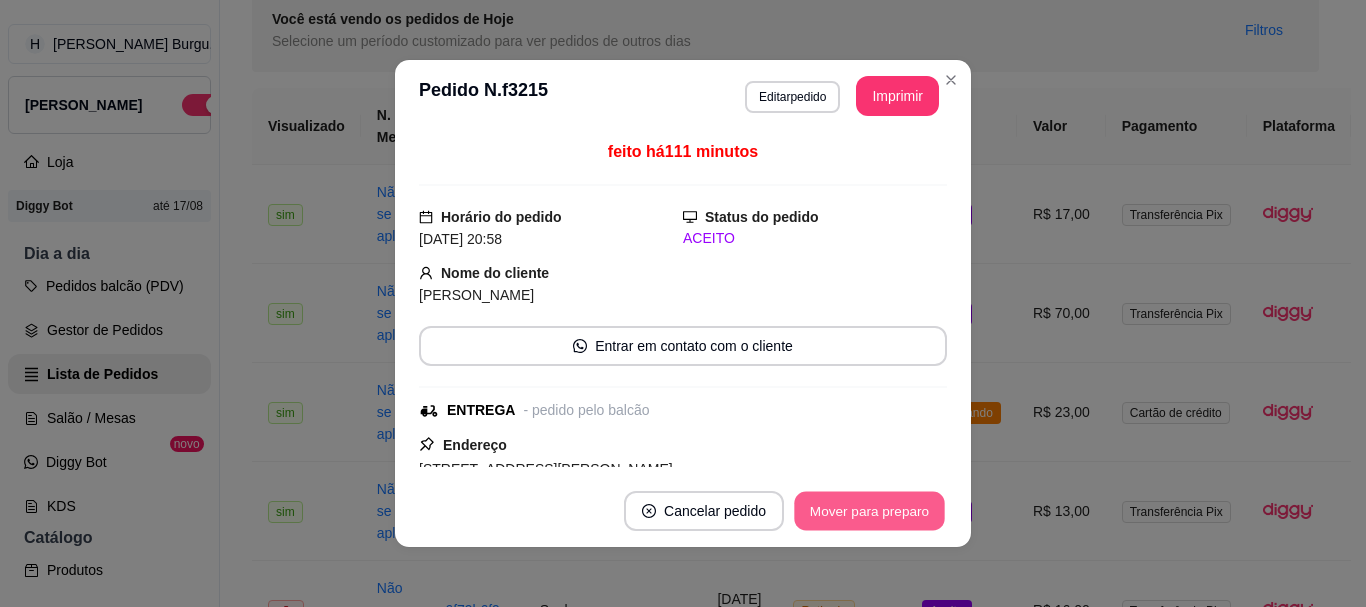 click on "Mover para preparo" at bounding box center [869, 511] 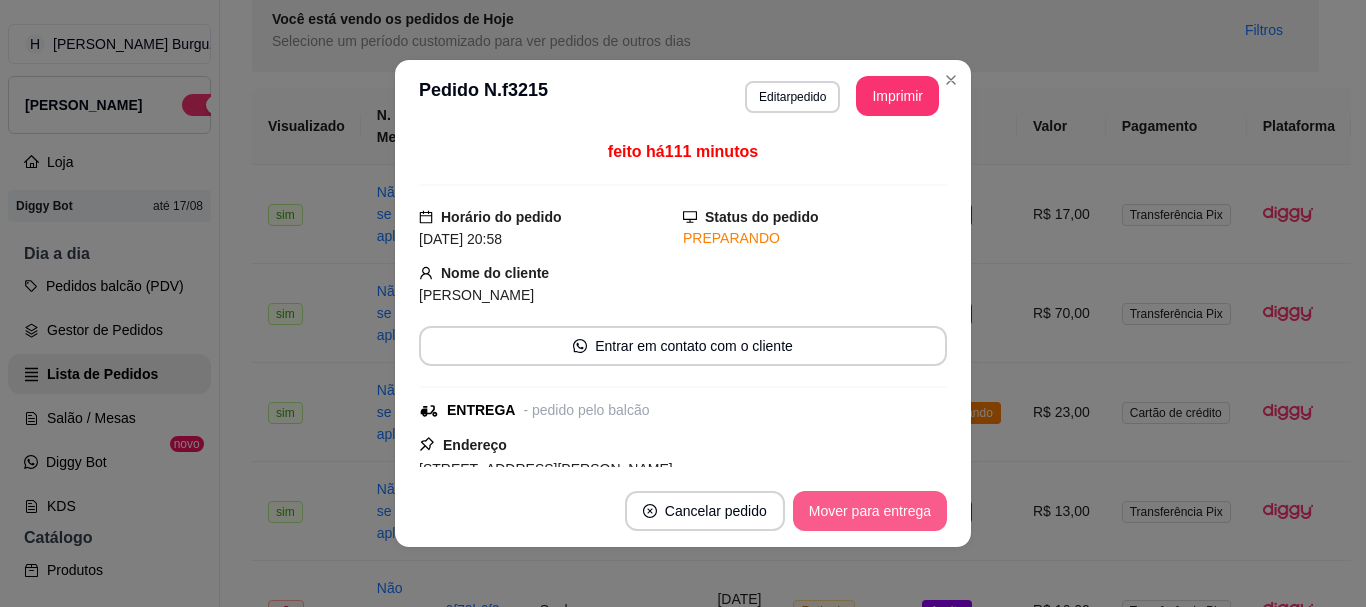 click on "Mover para entrega" at bounding box center [870, 511] 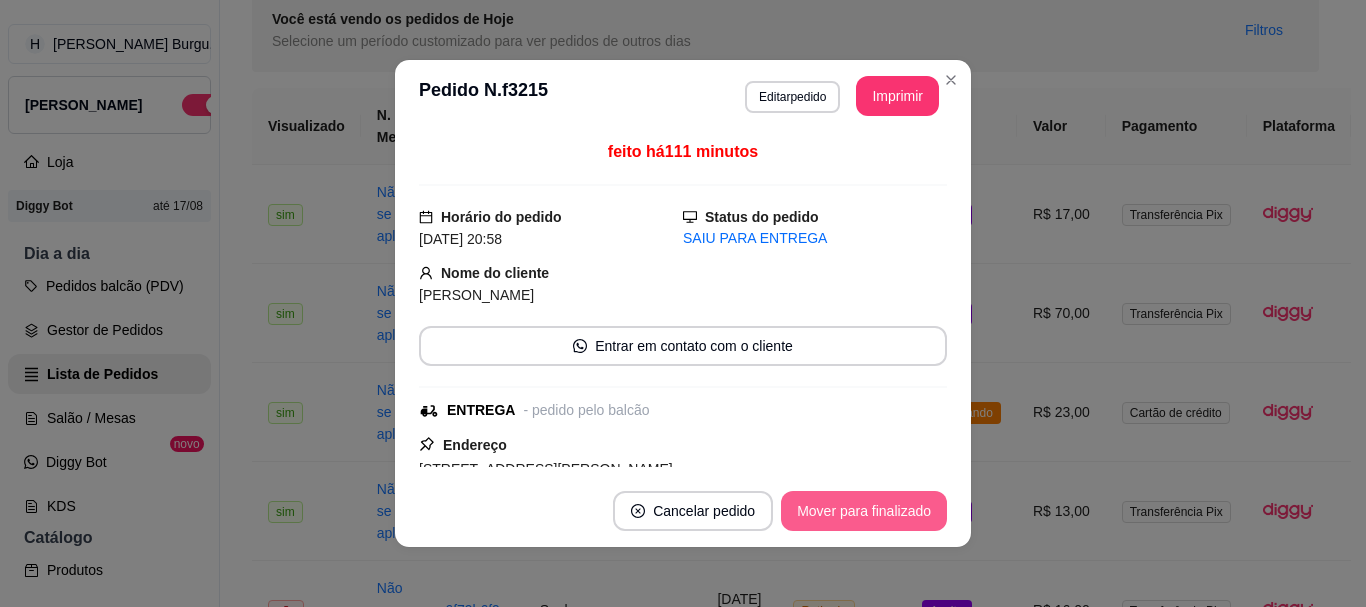 click on "Mover para finalizado" at bounding box center (864, 511) 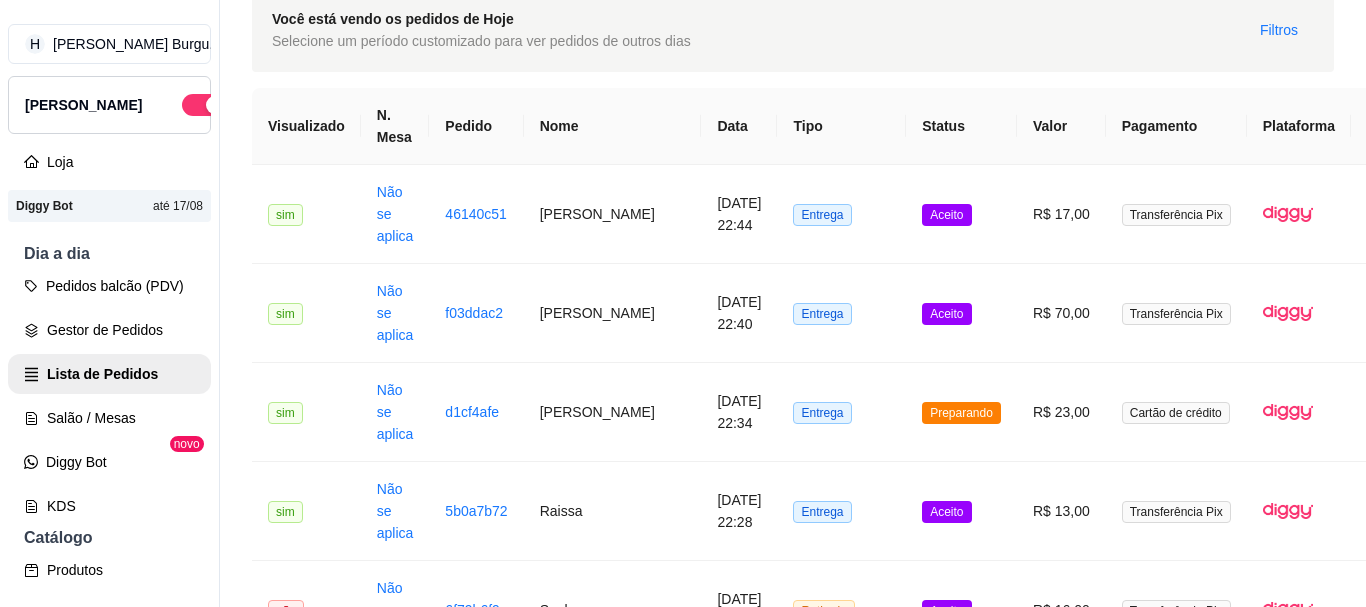 click on "2" at bounding box center [1162, 3167] 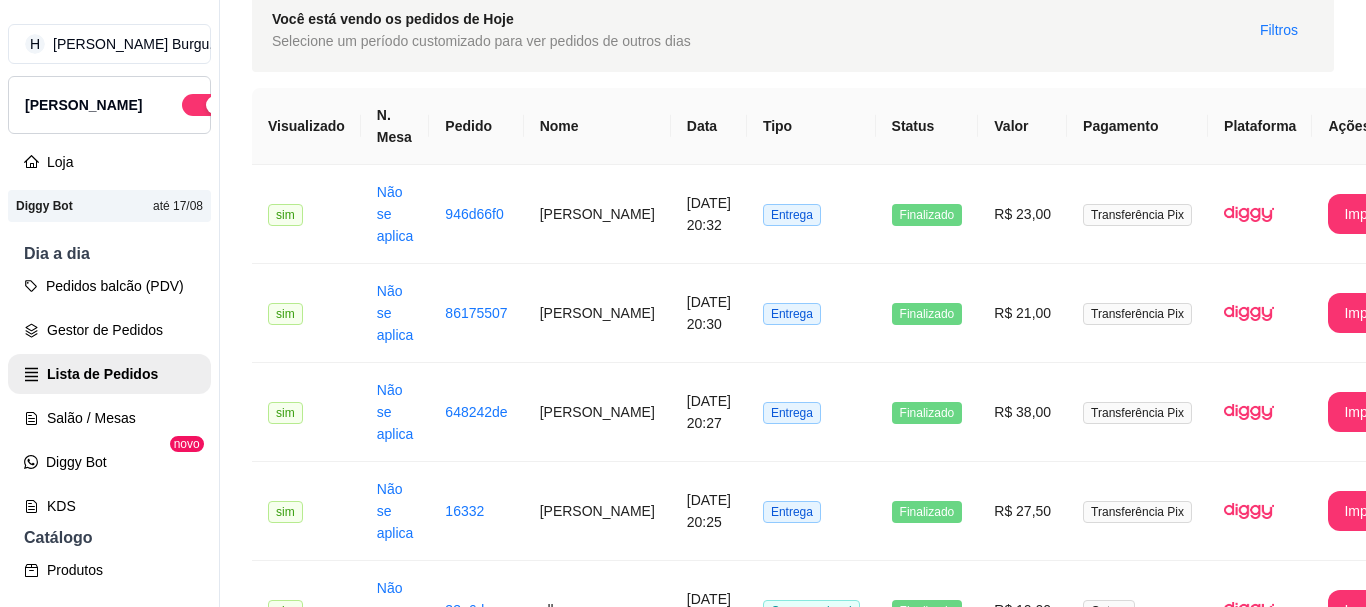click on "1" at bounding box center (1122, 3068) 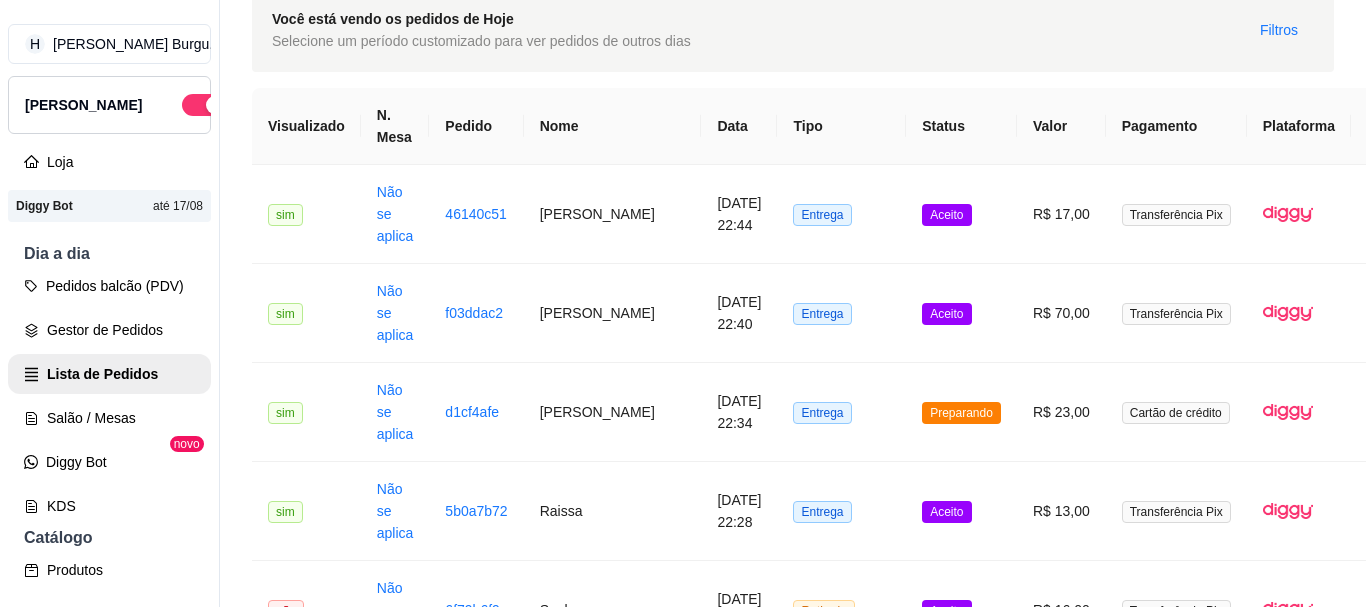 click on "Entrega" at bounding box center [841, 1303] 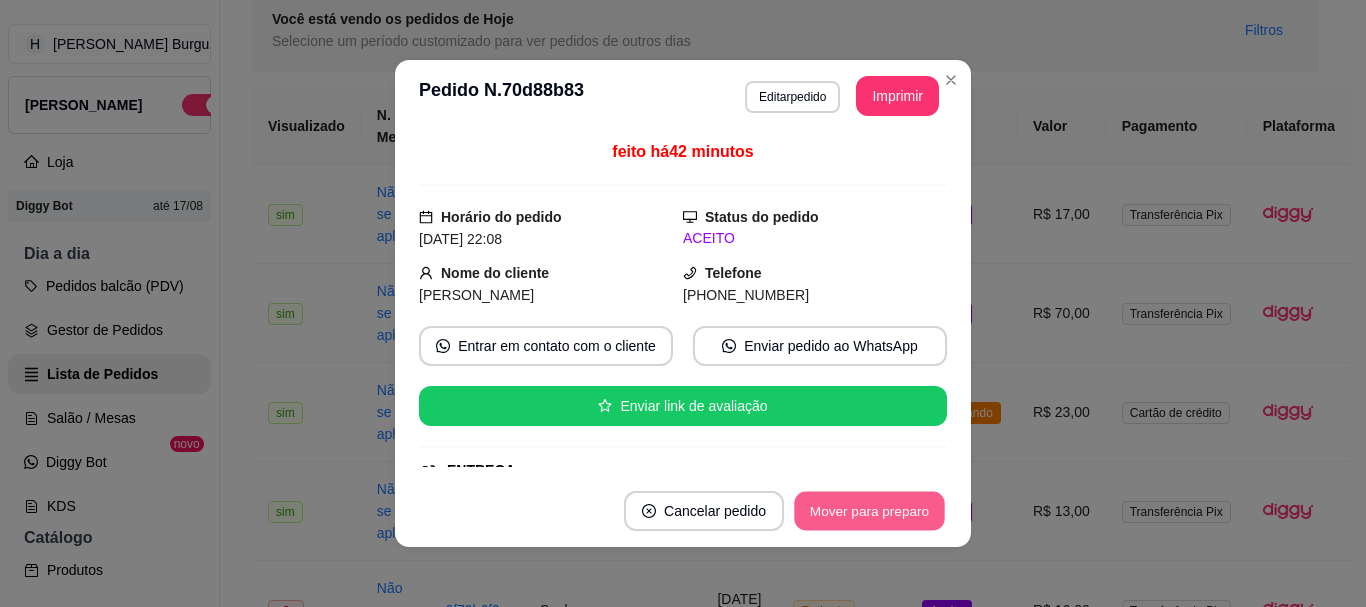 click on "Mover para preparo" at bounding box center [869, 511] 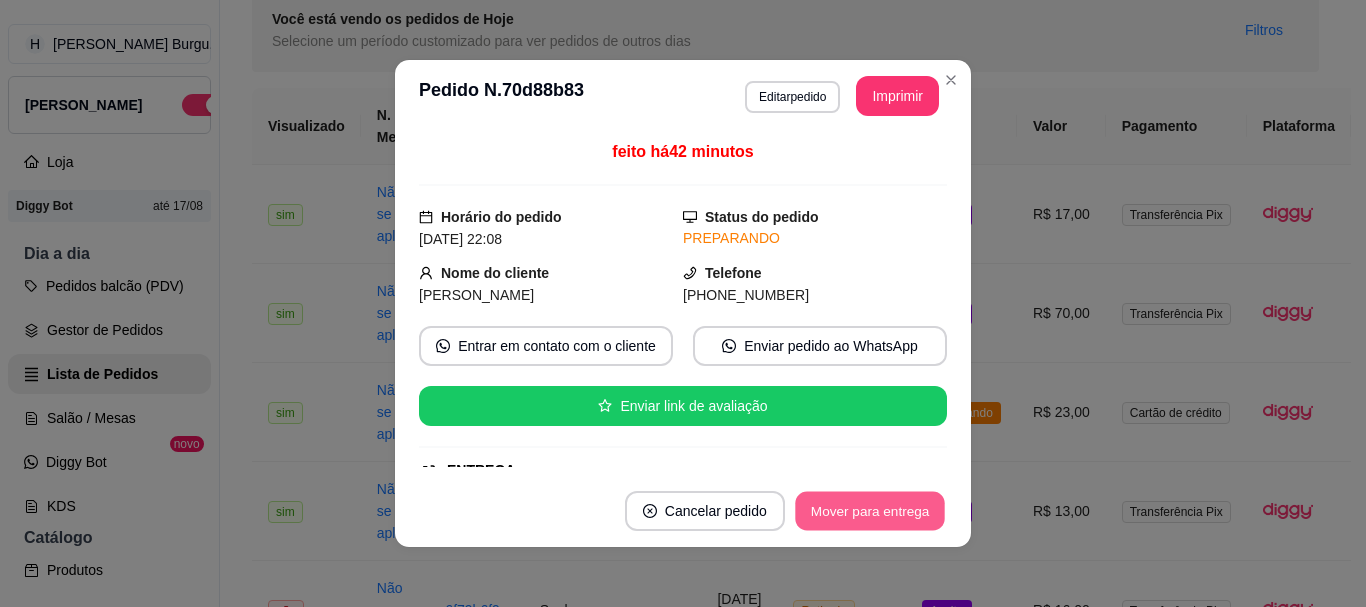 click on "Mover para entrega" at bounding box center (870, 511) 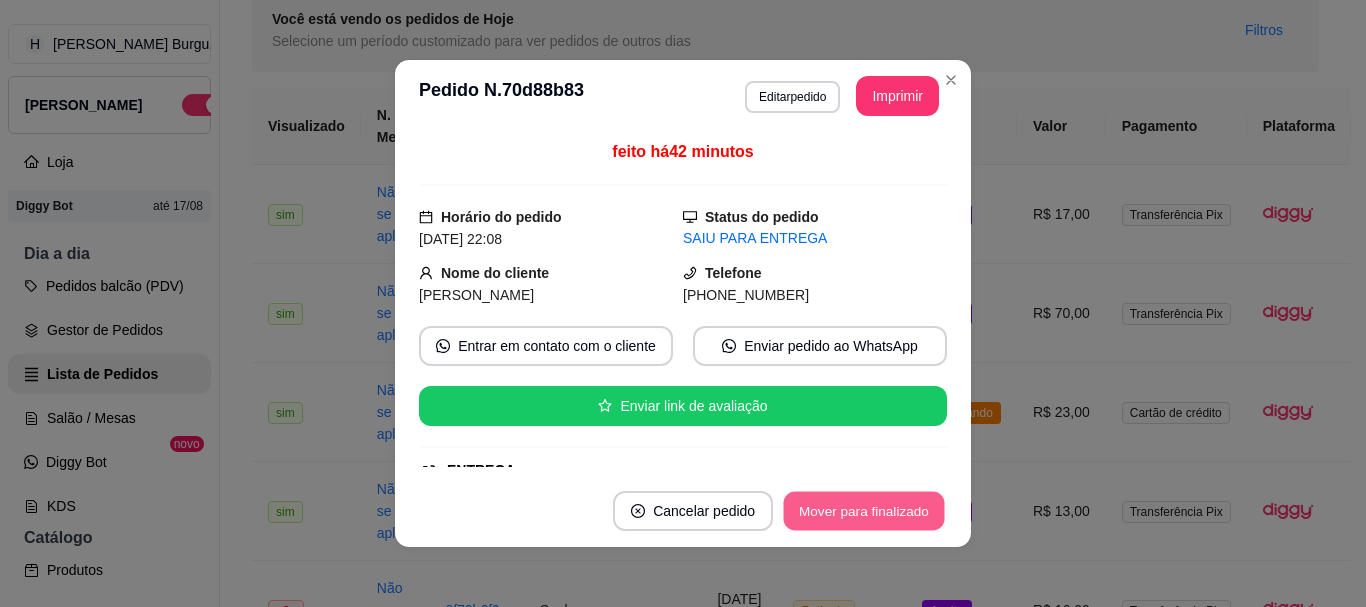 click on "Mover para finalizado" at bounding box center [864, 511] 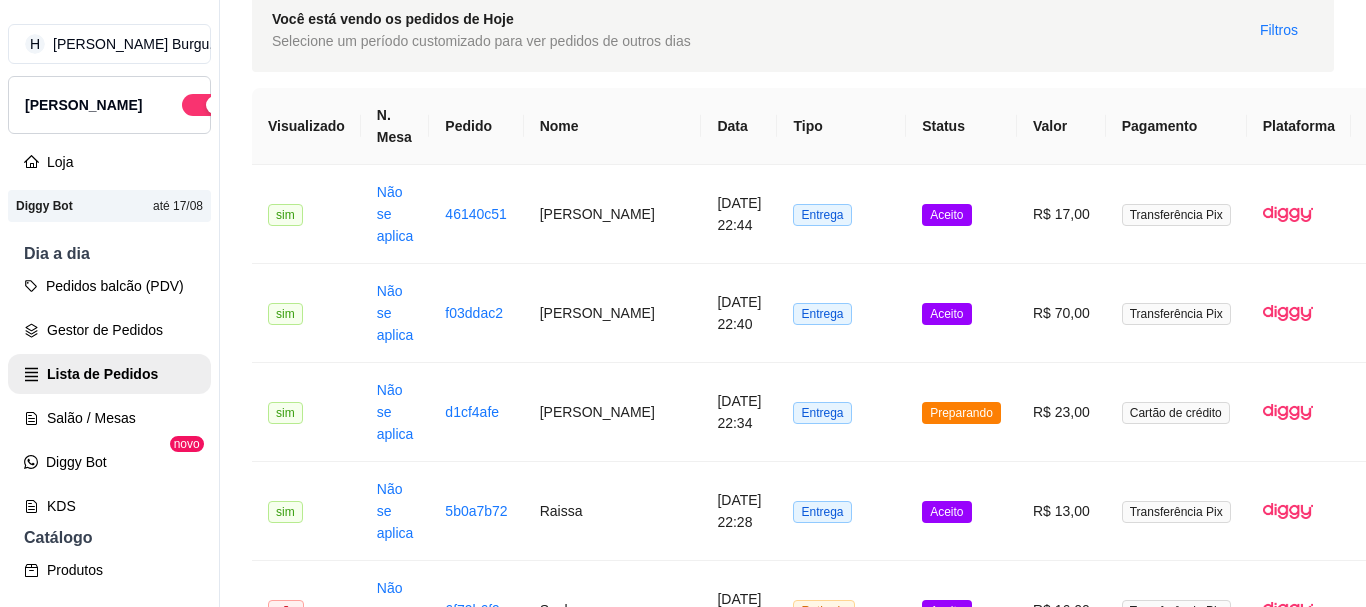 click on "Entrega" at bounding box center (841, 1402) 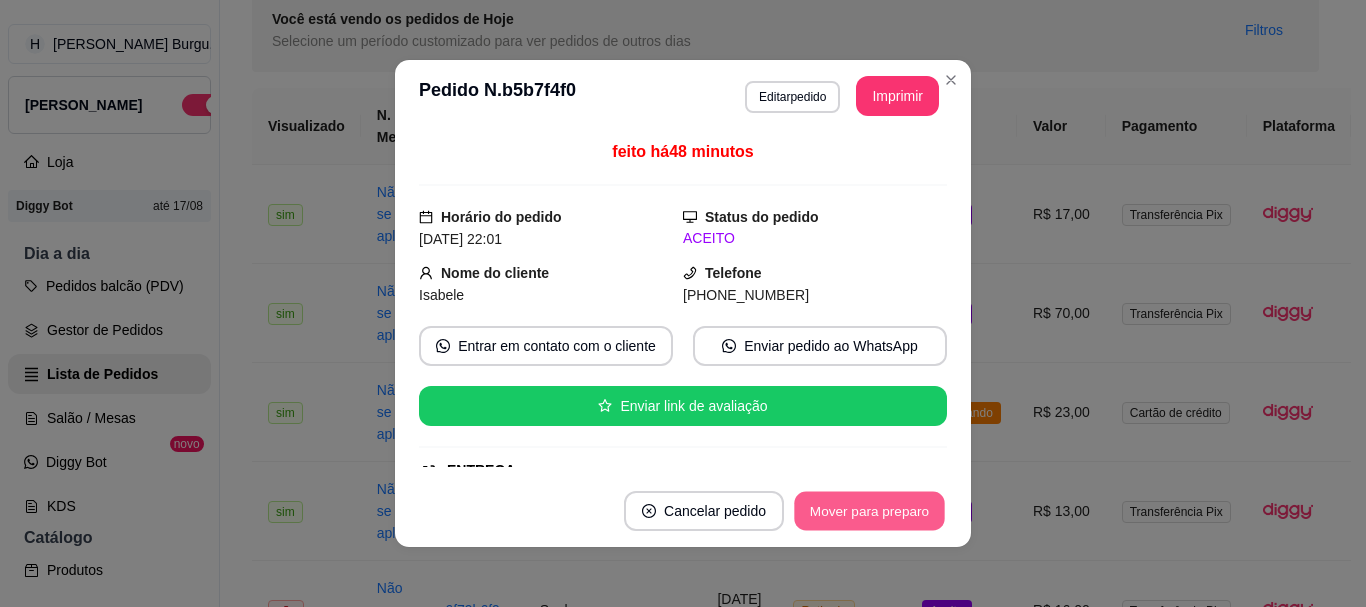 click on "Mover para preparo" at bounding box center (869, 511) 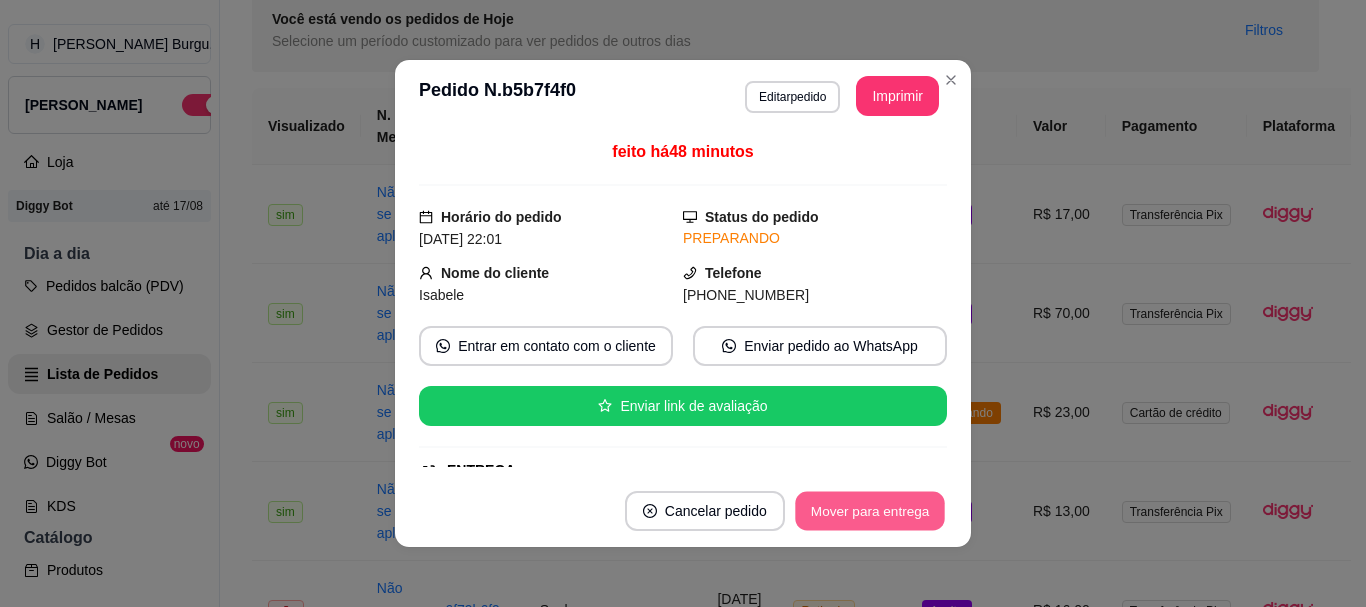 click on "Mover para entrega" at bounding box center [870, 511] 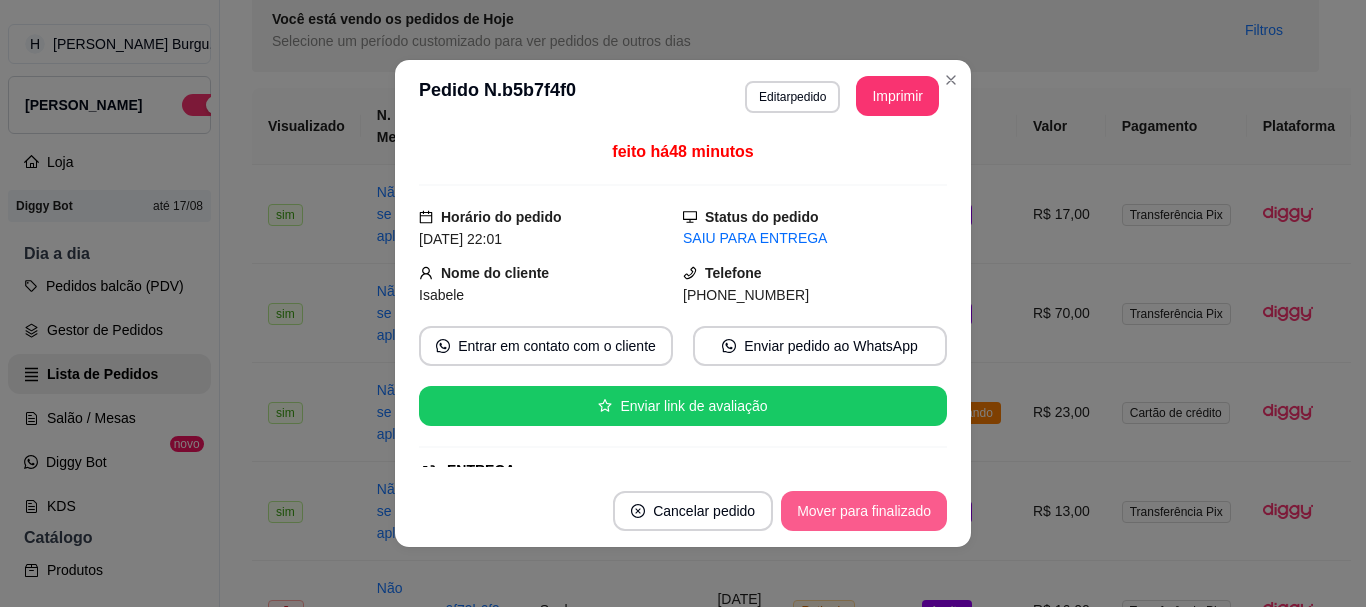 click on "Mover para finalizado" at bounding box center [864, 511] 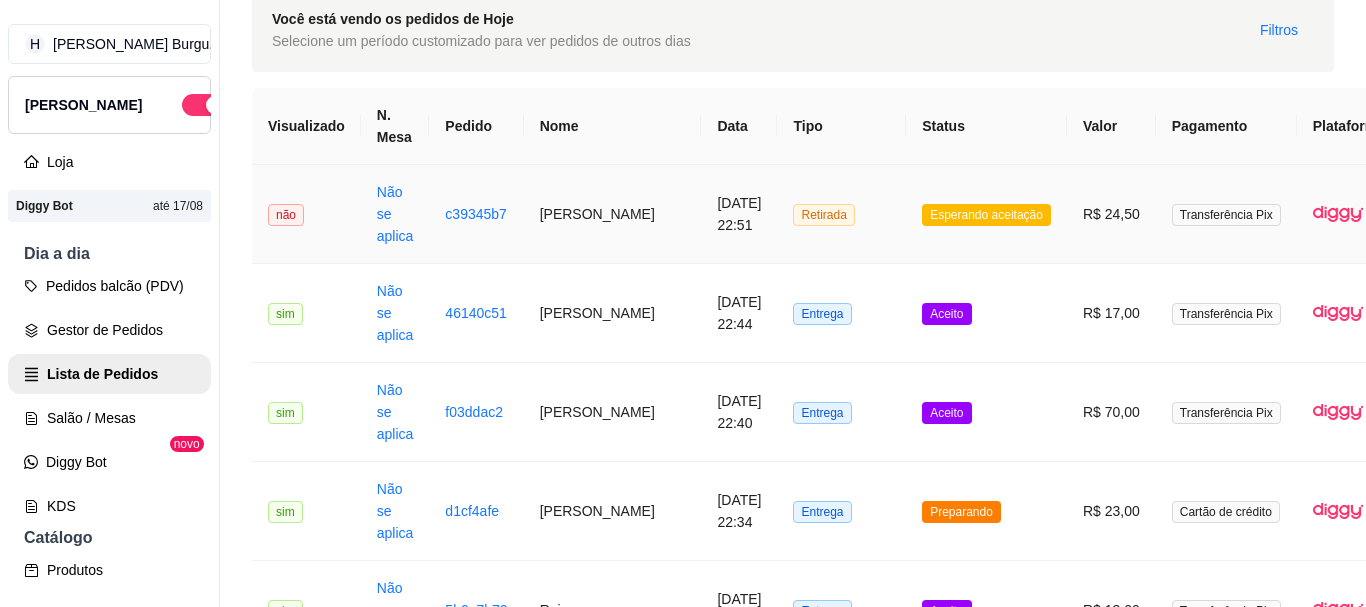 click on "Esperando aceitação" at bounding box center (986, 214) 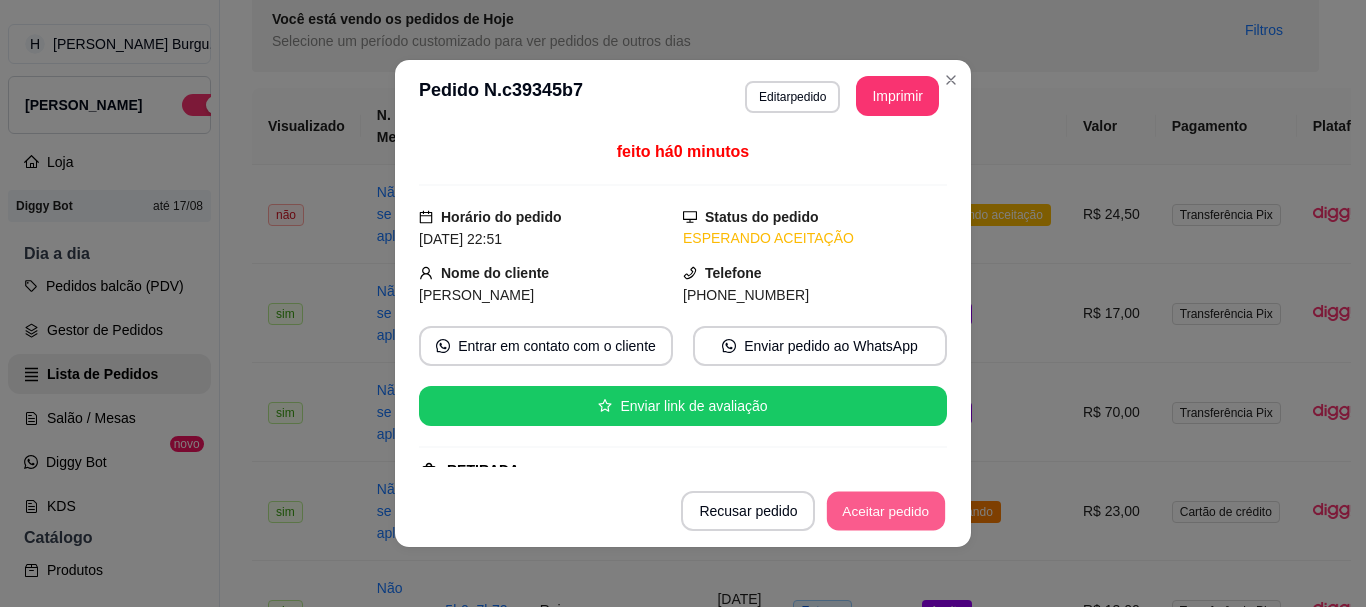 click on "Aceitar pedido" at bounding box center [886, 511] 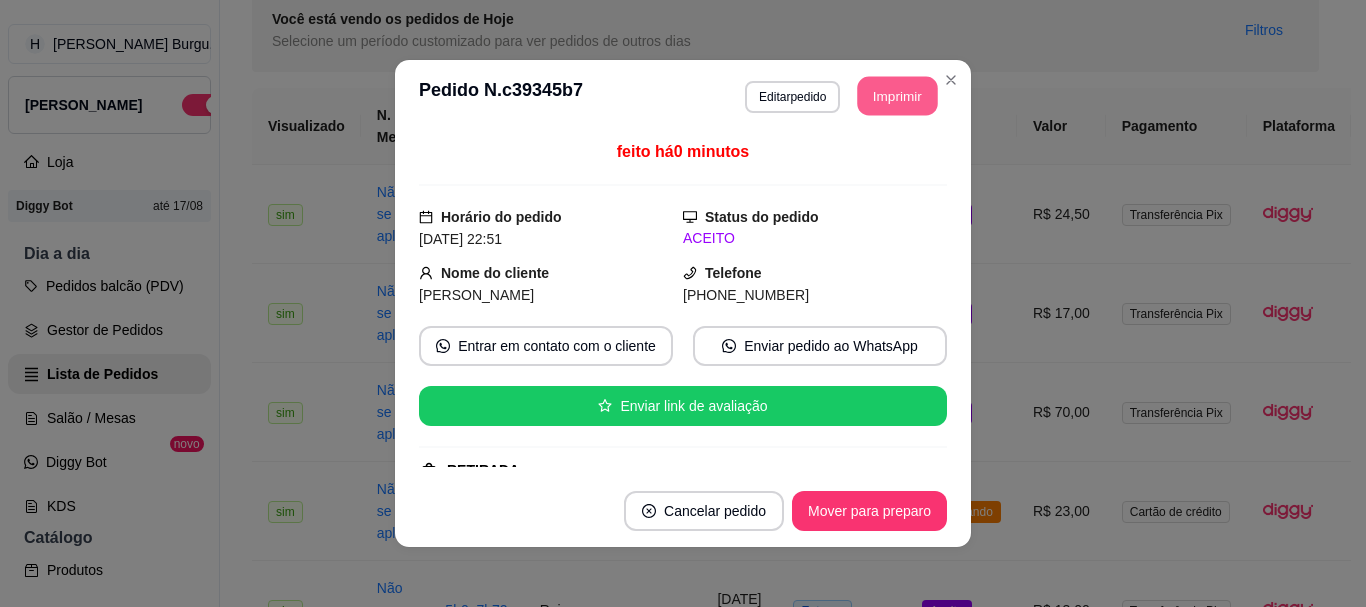 click on "Imprimir" at bounding box center [898, 96] 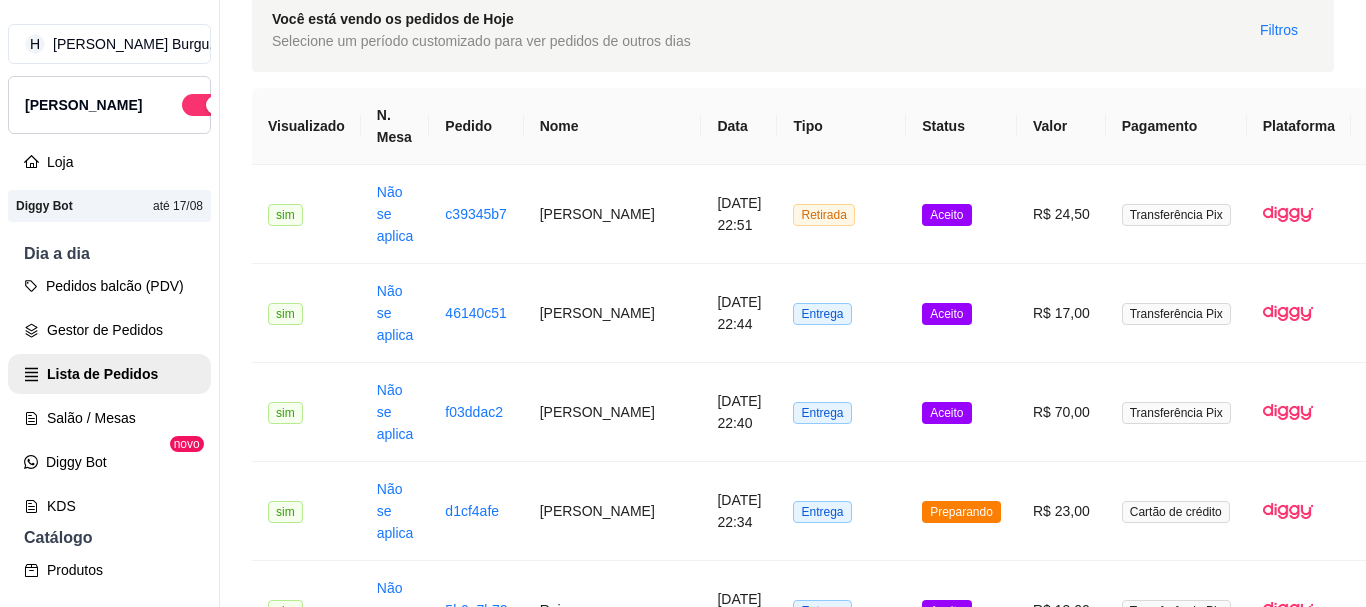 click on "Entrega" at bounding box center (841, 1303) 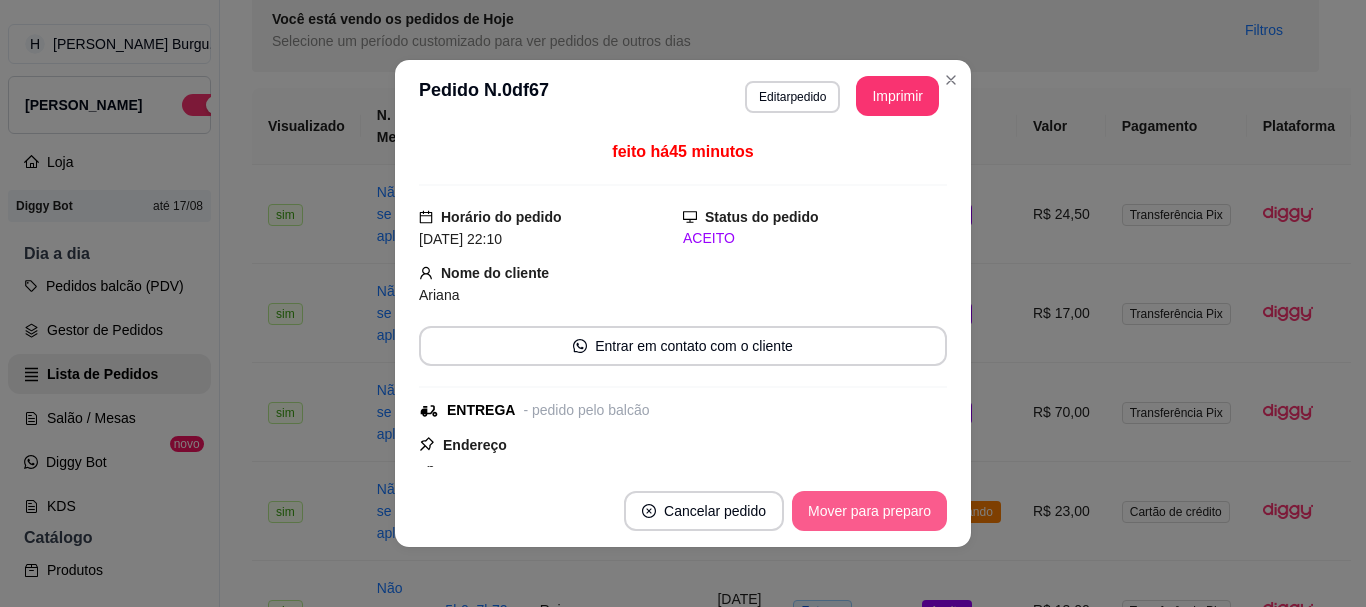 click on "Mover para preparo" at bounding box center (869, 511) 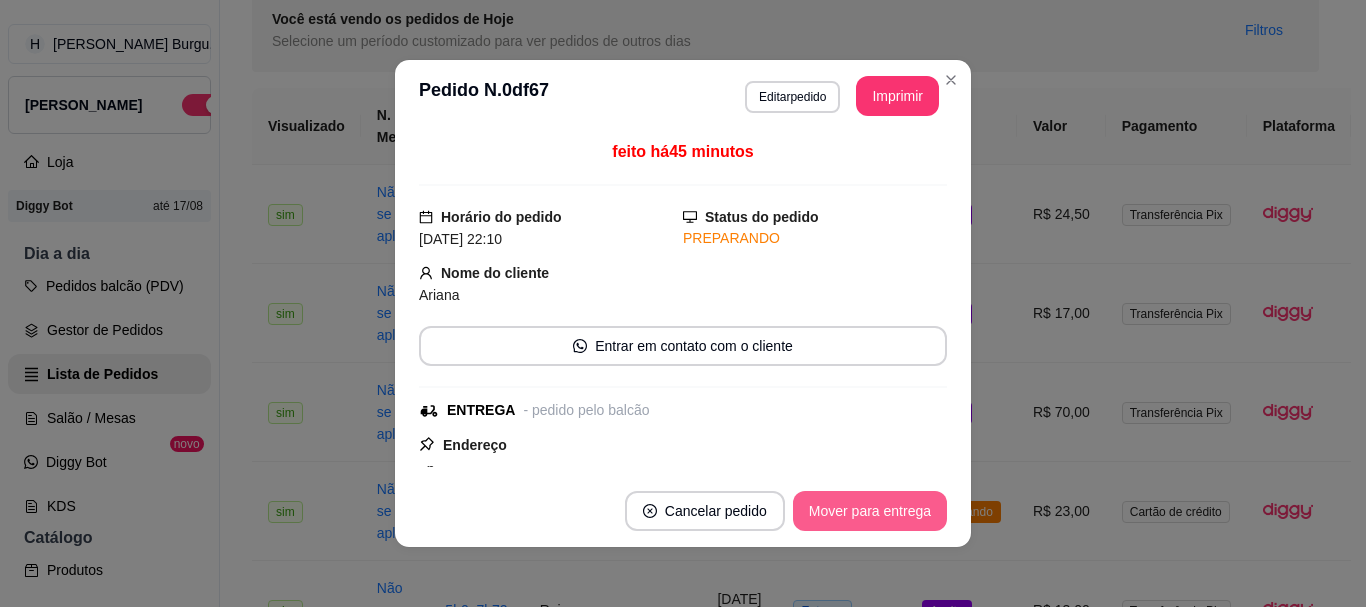 click on "Mover para entrega" at bounding box center [870, 511] 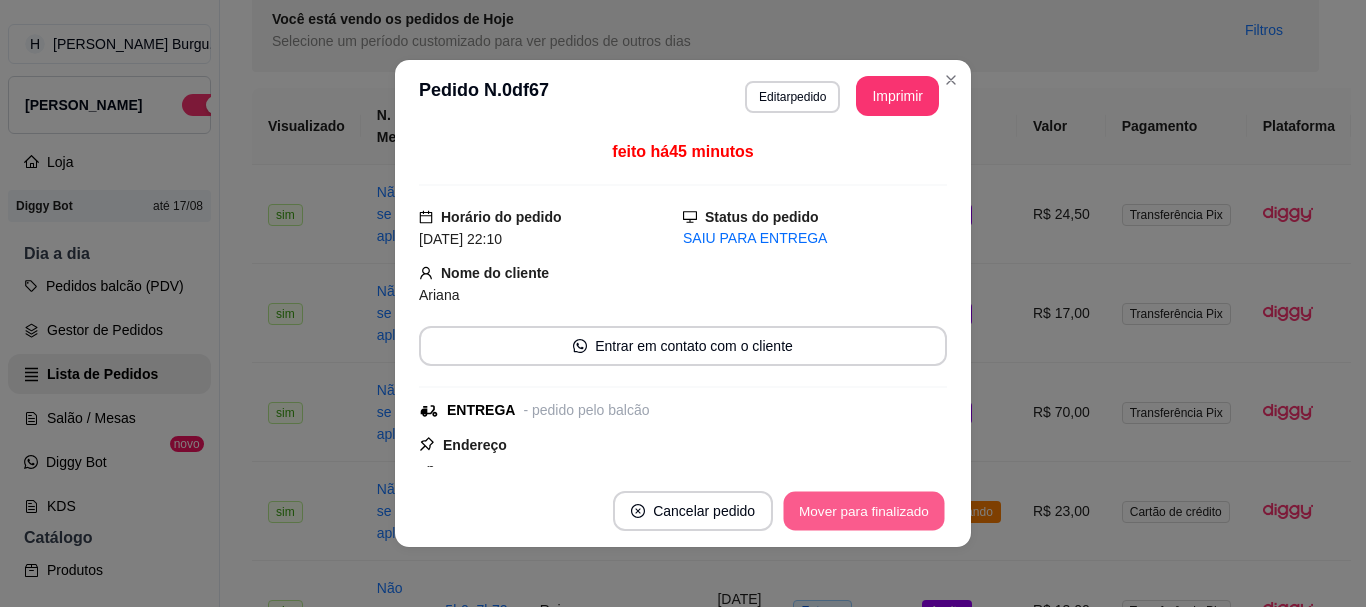 click on "Mover para finalizado" at bounding box center [864, 511] 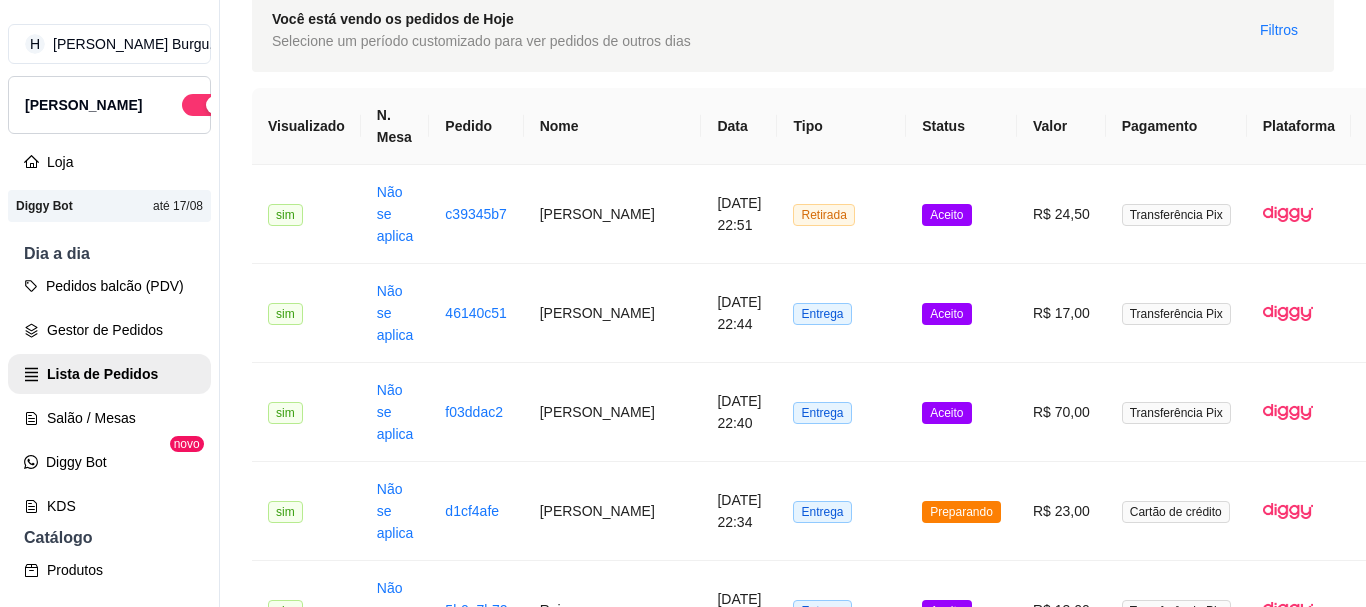 click on "Entrega" at bounding box center [841, 1105] 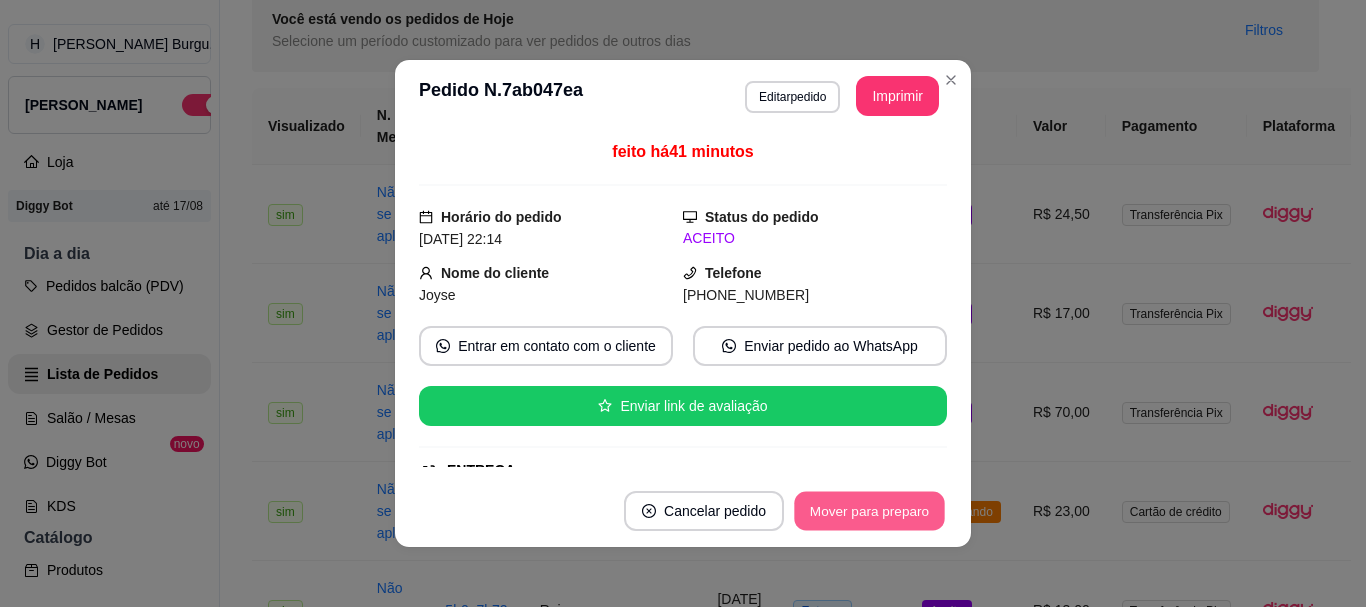 click on "Mover para preparo" at bounding box center (869, 511) 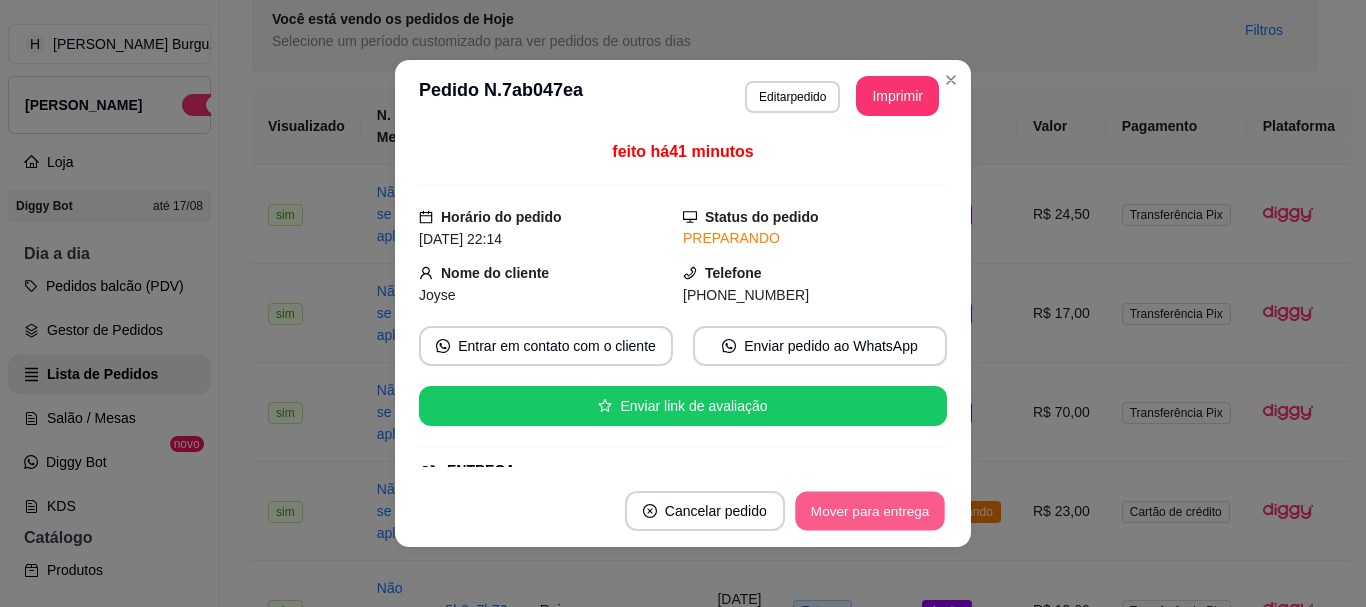 click on "Mover para entrega" at bounding box center [870, 511] 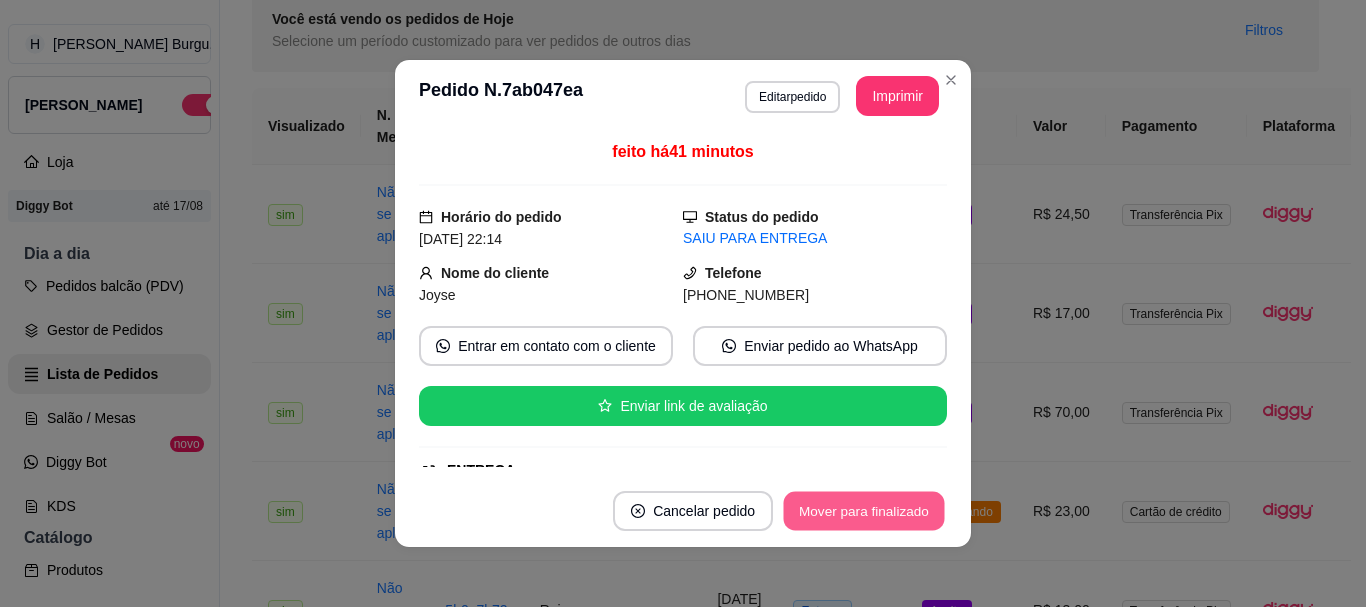 click on "Mover para finalizado" at bounding box center (864, 511) 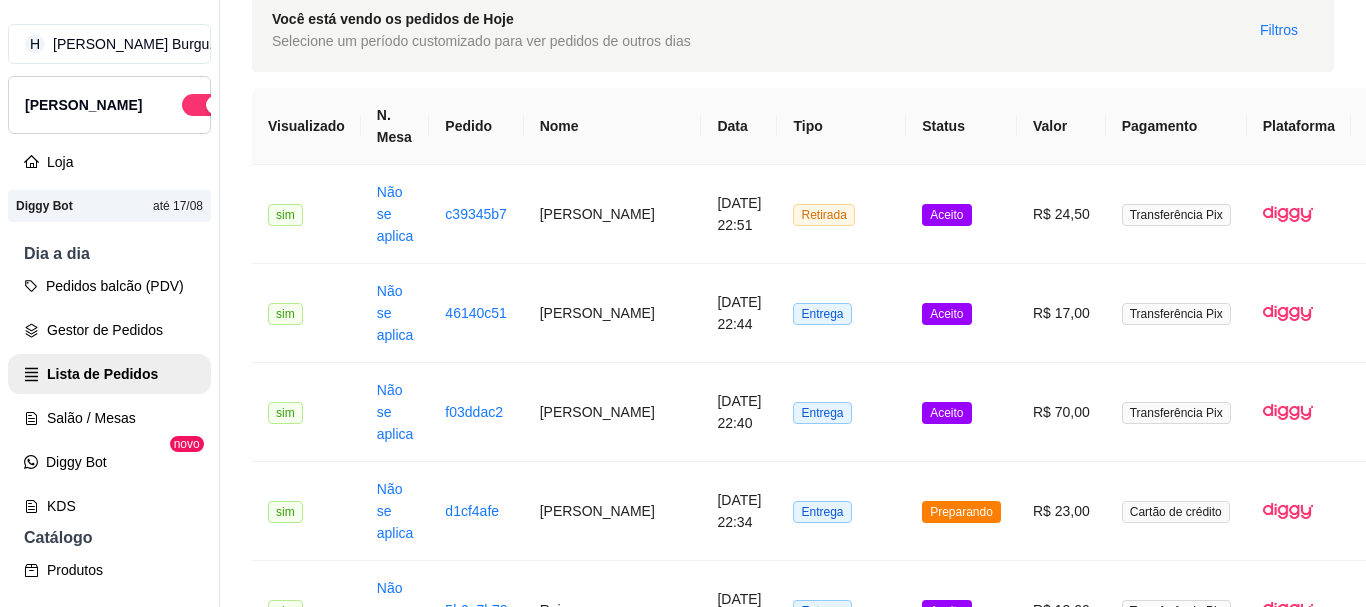 click on "Aceito" at bounding box center (961, 1204) 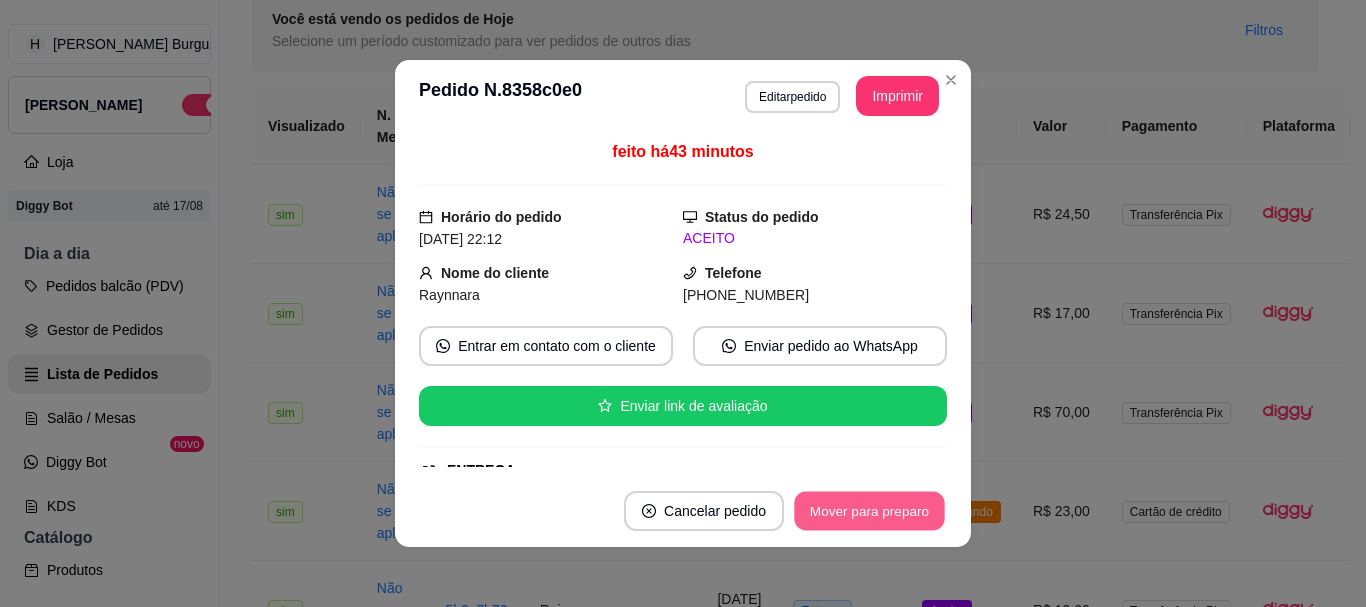click on "Mover para preparo" at bounding box center (869, 511) 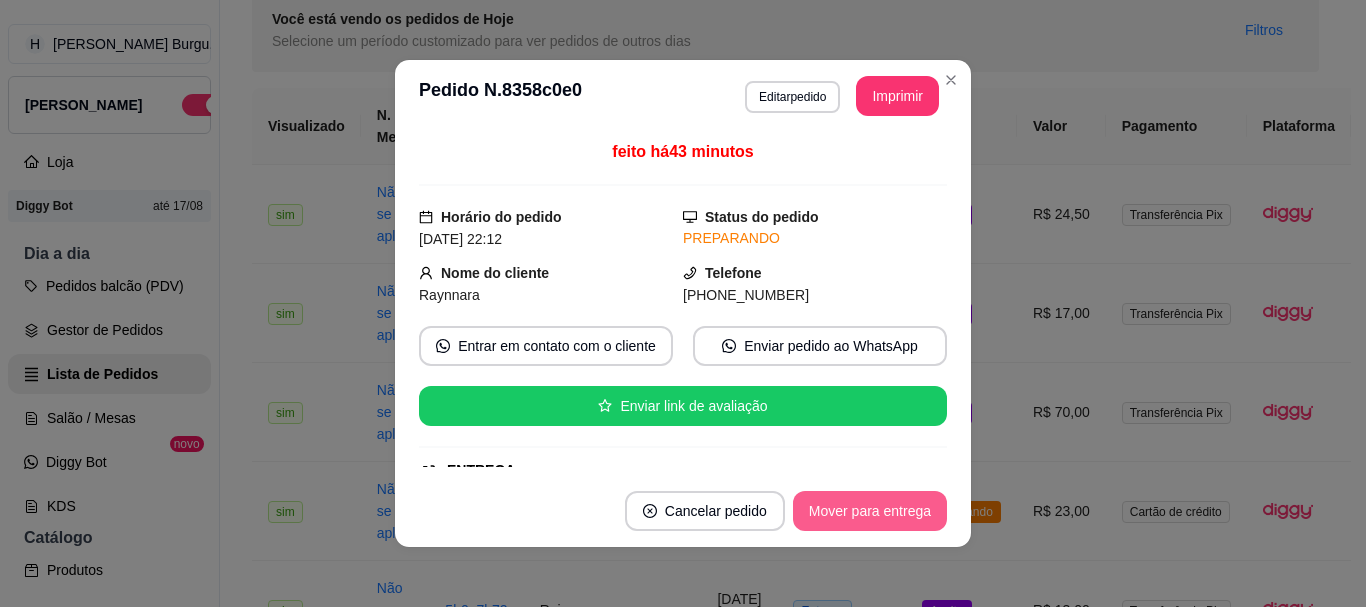 click on "Mover para entrega" at bounding box center [870, 511] 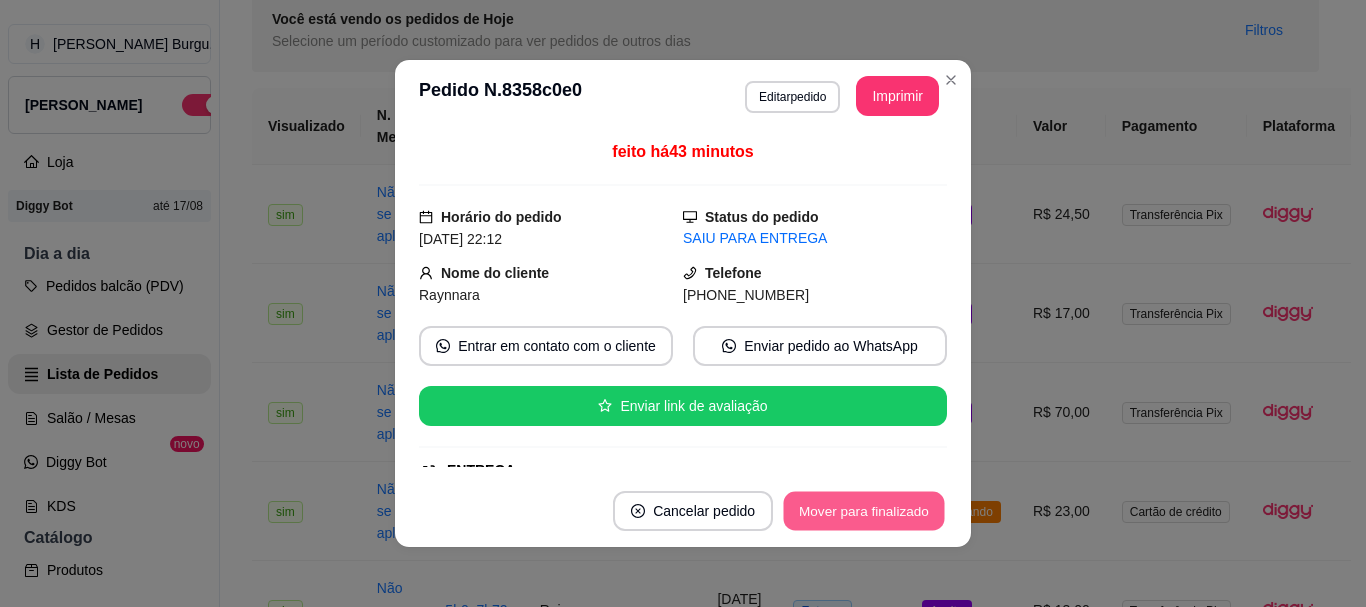 click on "Mover para finalizado" at bounding box center (864, 511) 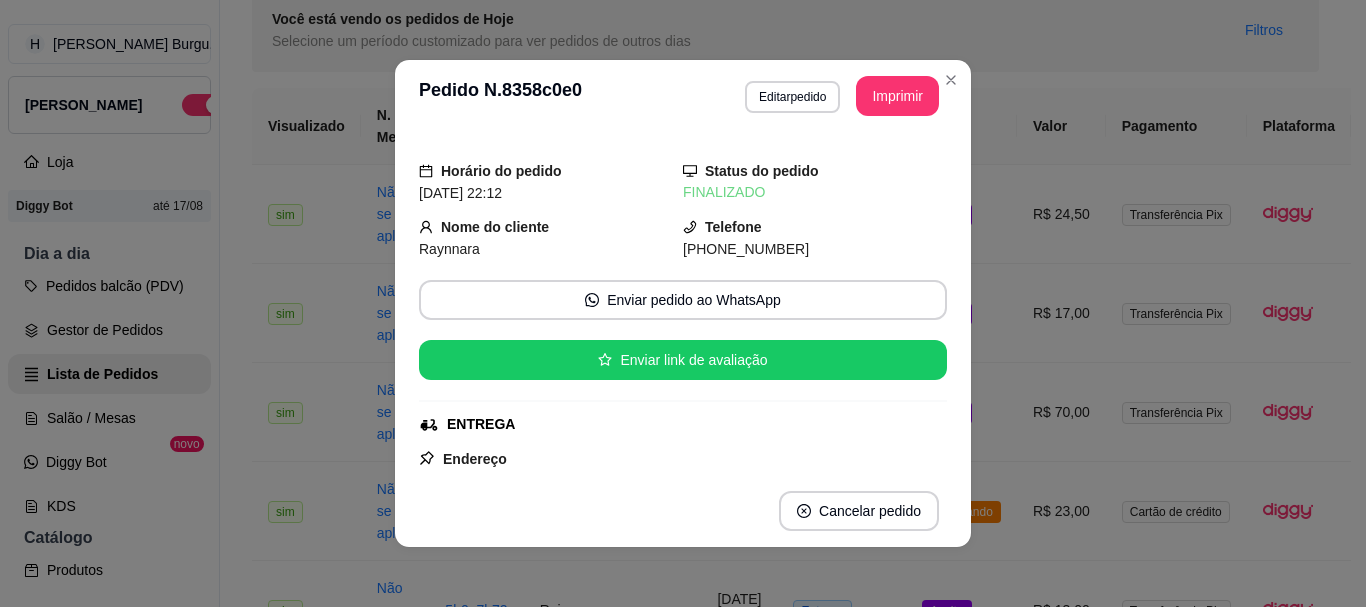 click on "**********" at bounding box center (683, 96) 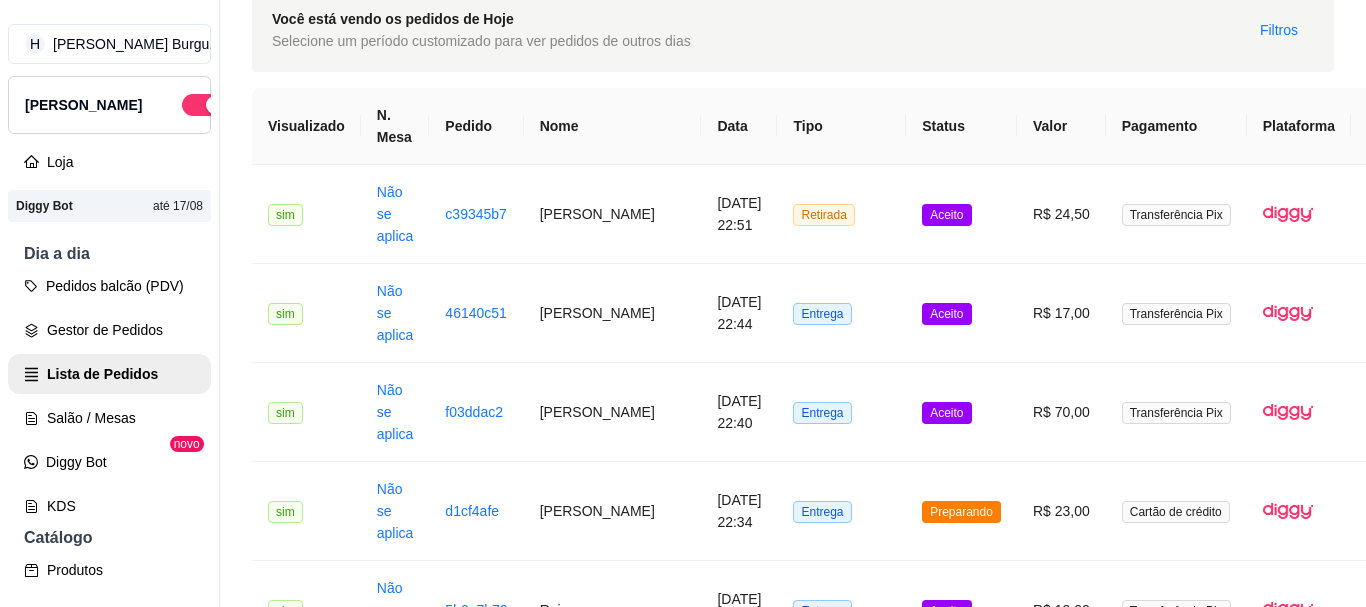 click on "Entrega" at bounding box center [841, 1006] 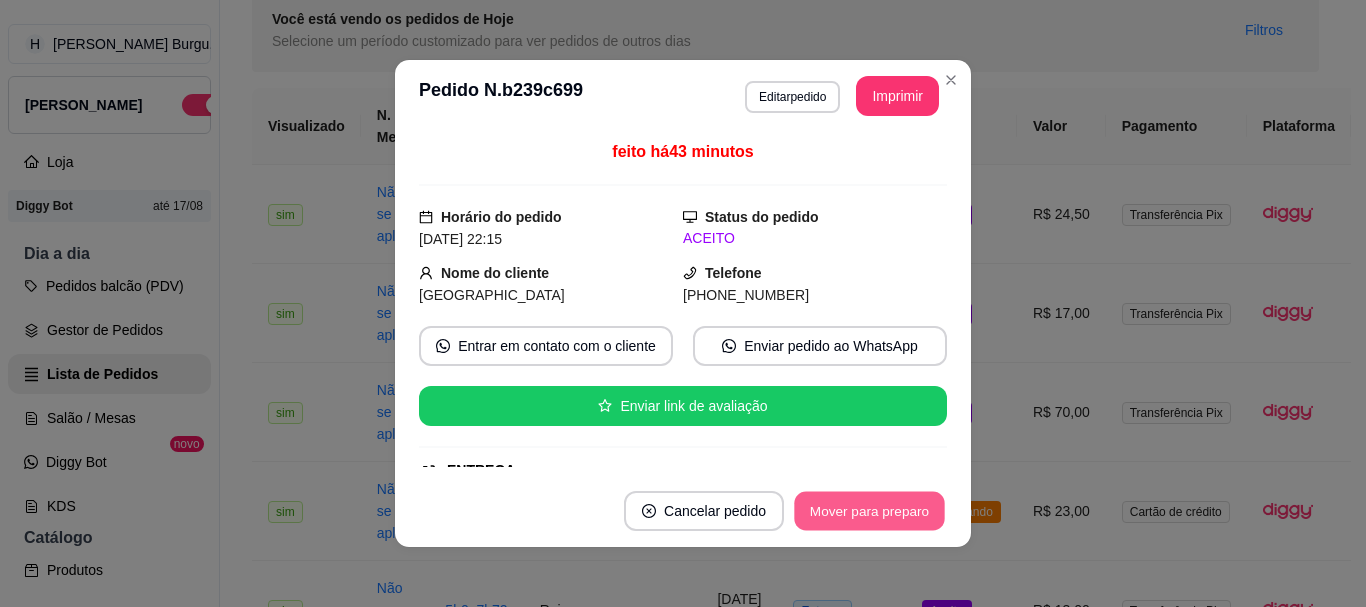 click on "Mover para preparo" at bounding box center [869, 511] 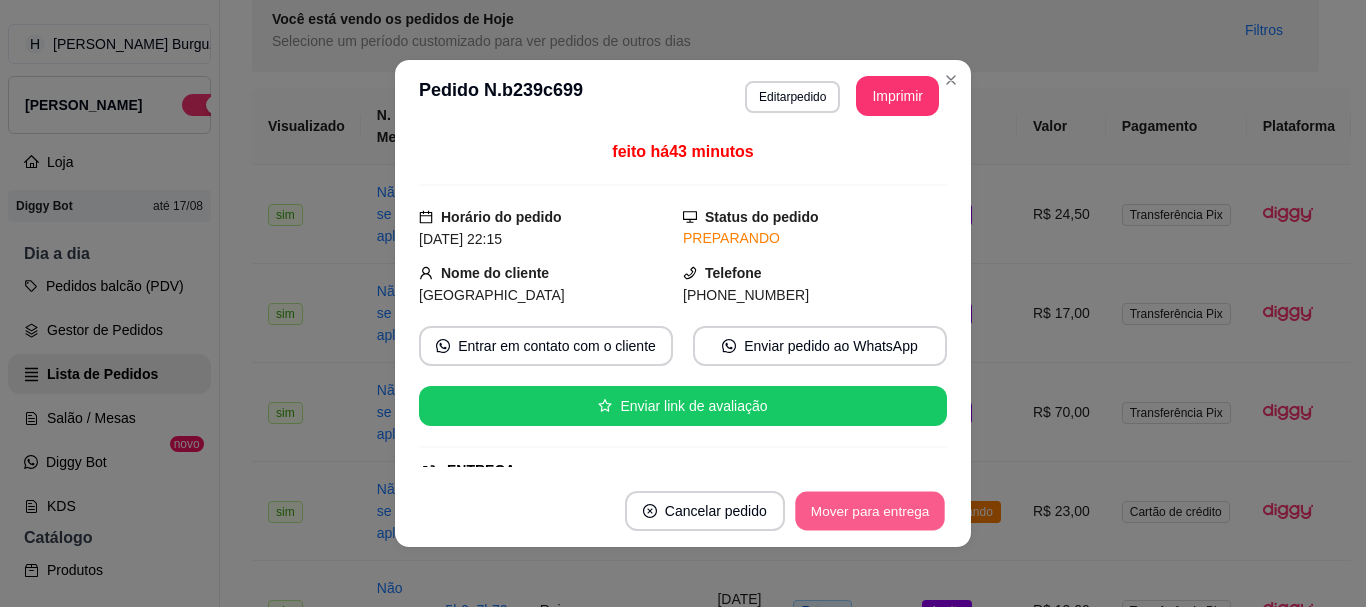 click on "Mover para entrega" at bounding box center (870, 511) 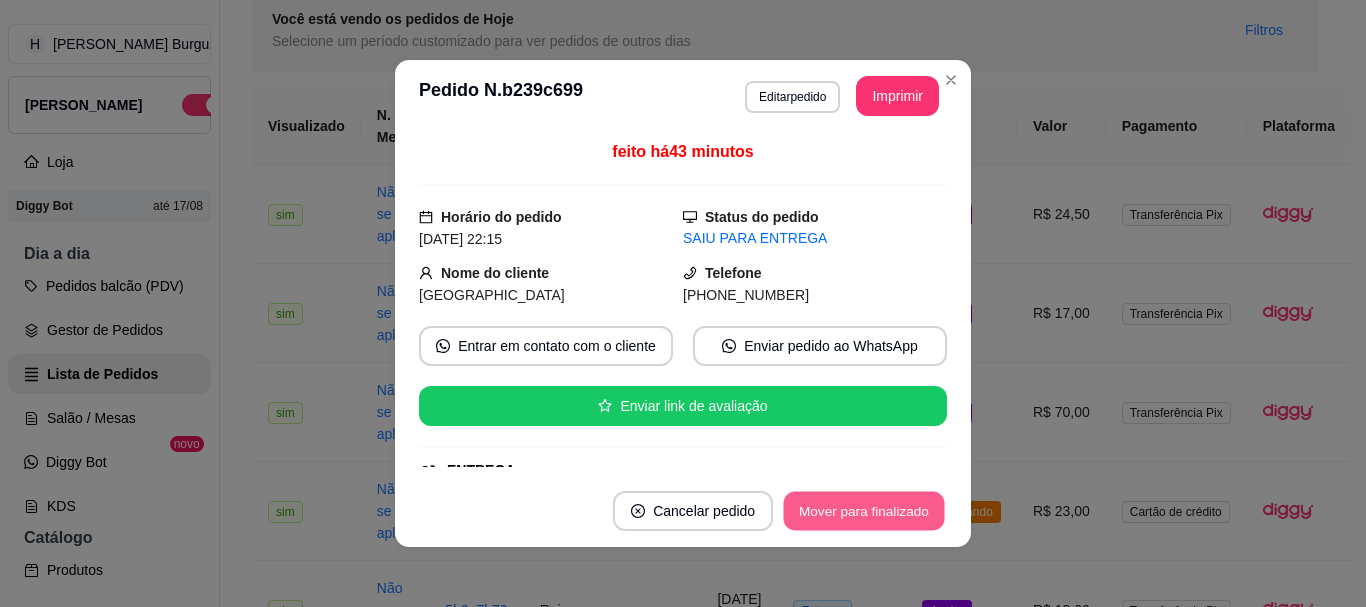click on "Mover para finalizado" at bounding box center [864, 511] 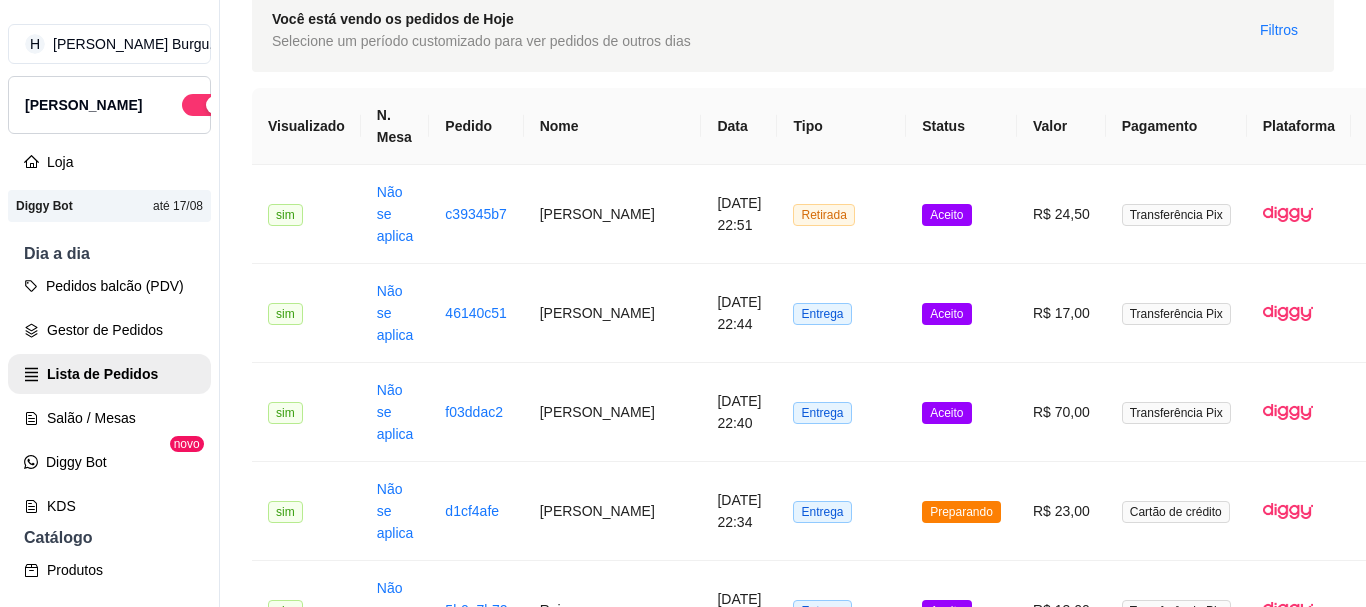 click on "Aceito" at bounding box center [961, 709] 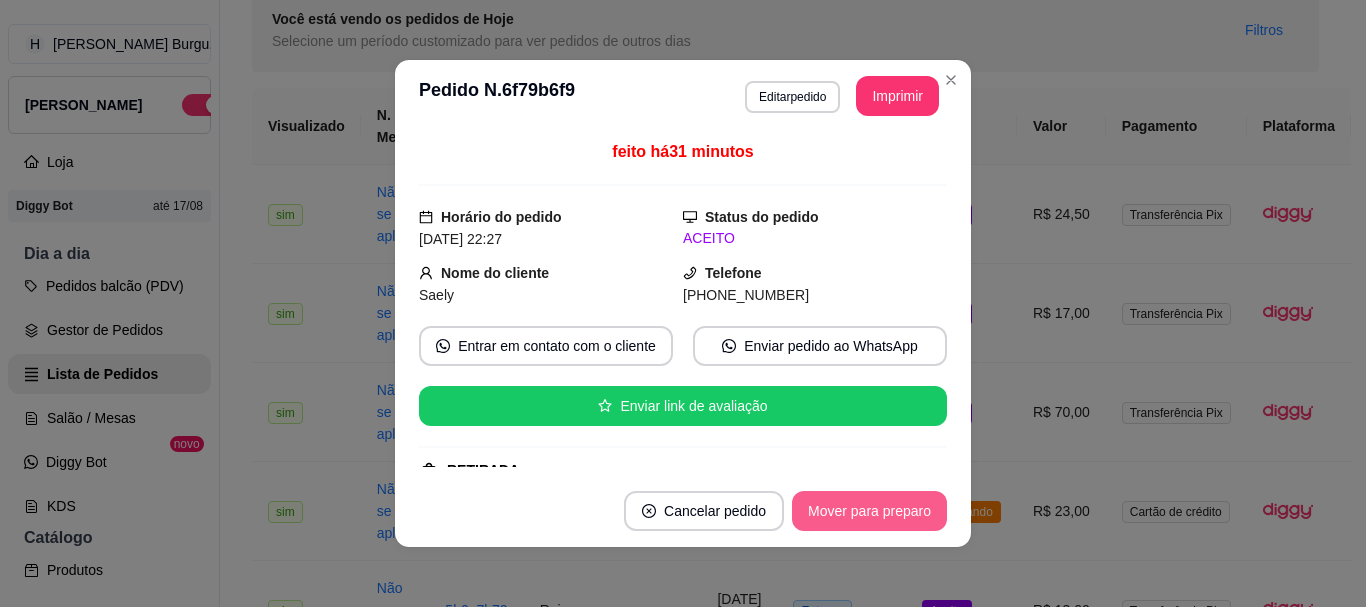 click on "Mover para preparo" at bounding box center (869, 511) 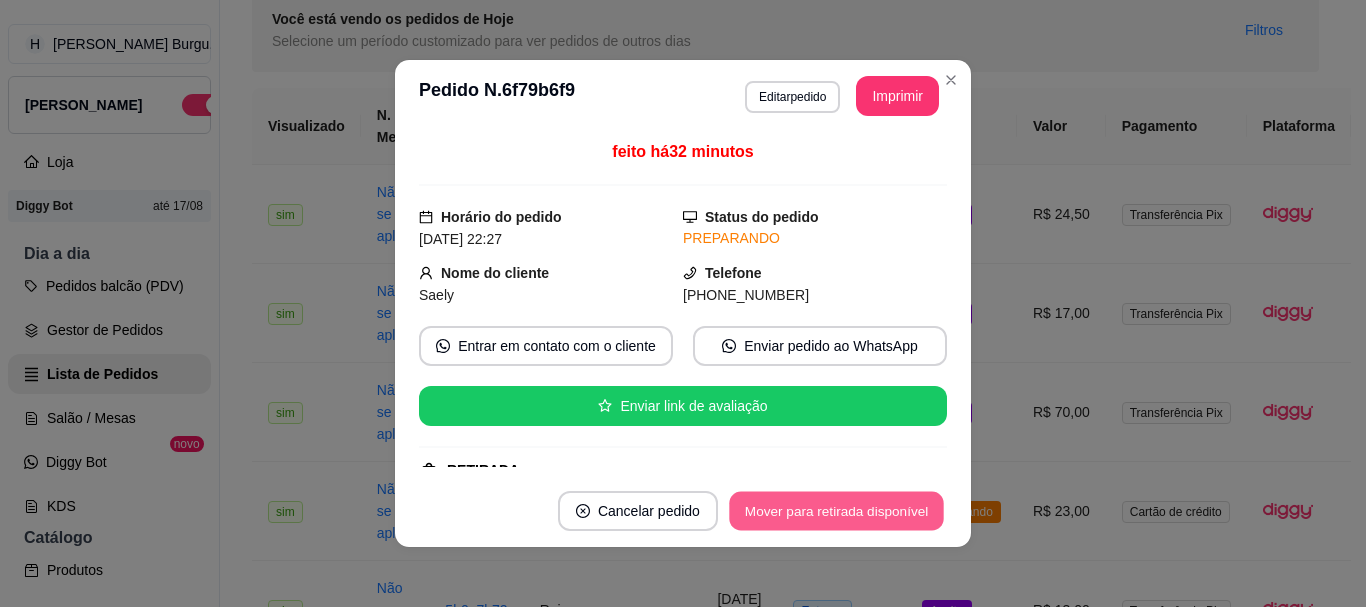 click on "Mover para retirada disponível" at bounding box center [836, 511] 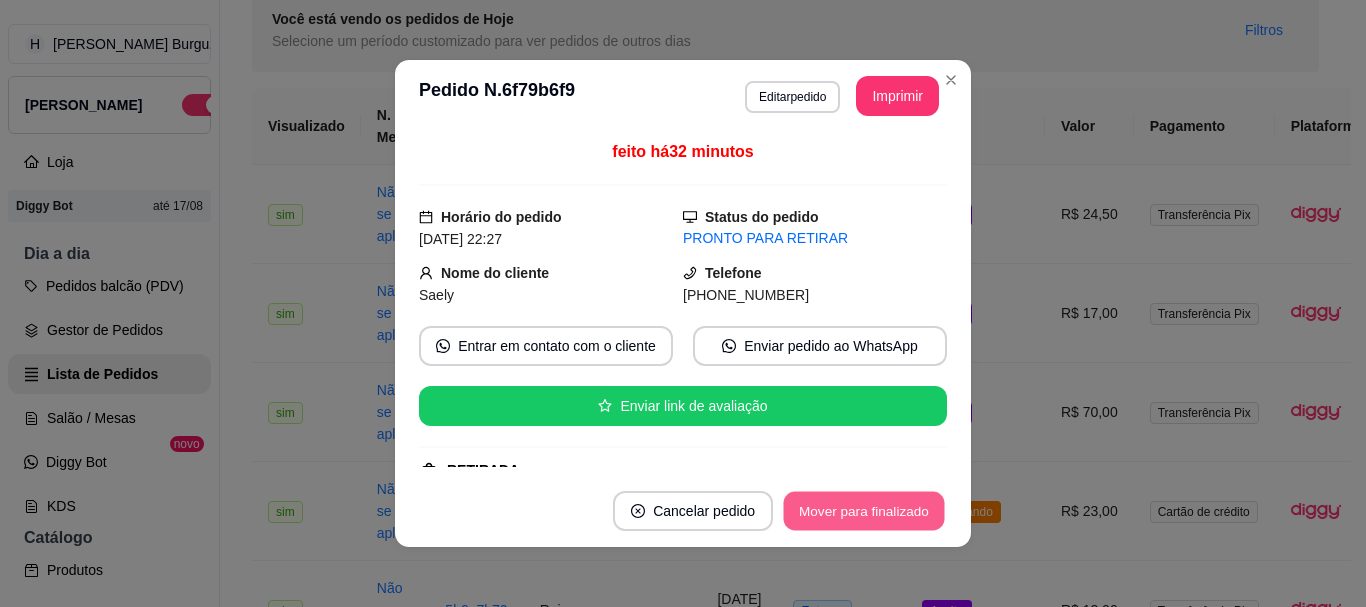 click on "Mover para finalizado" at bounding box center [864, 511] 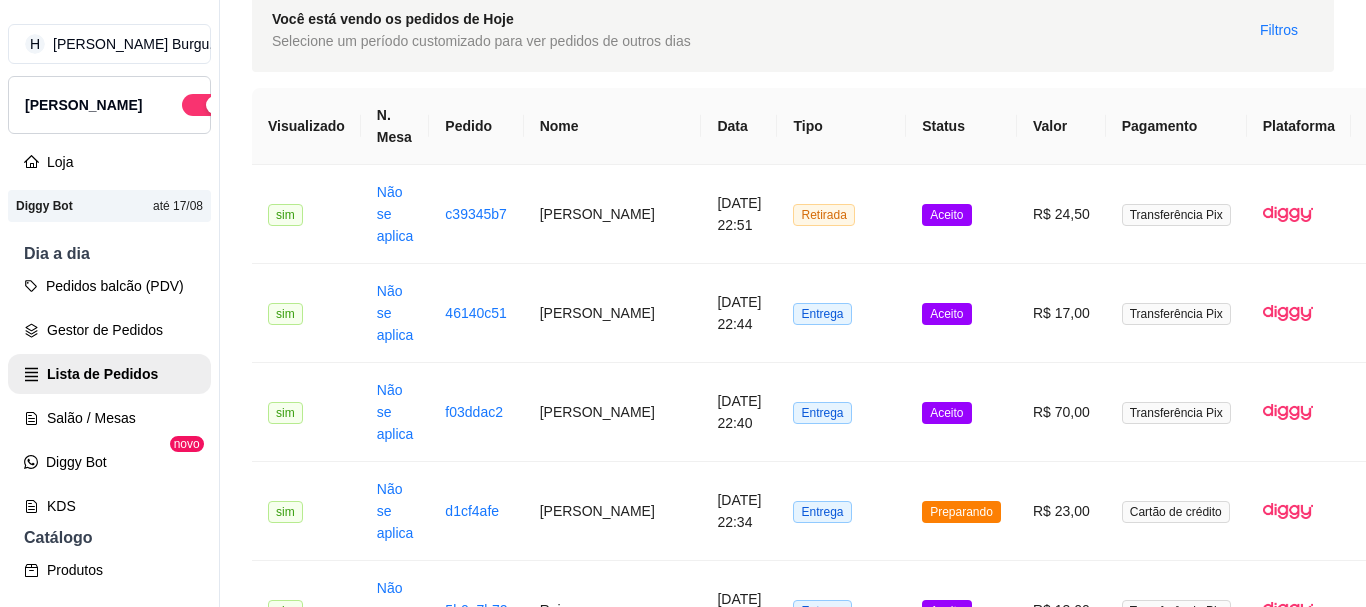 click on "Finalizado" at bounding box center (961, 709) 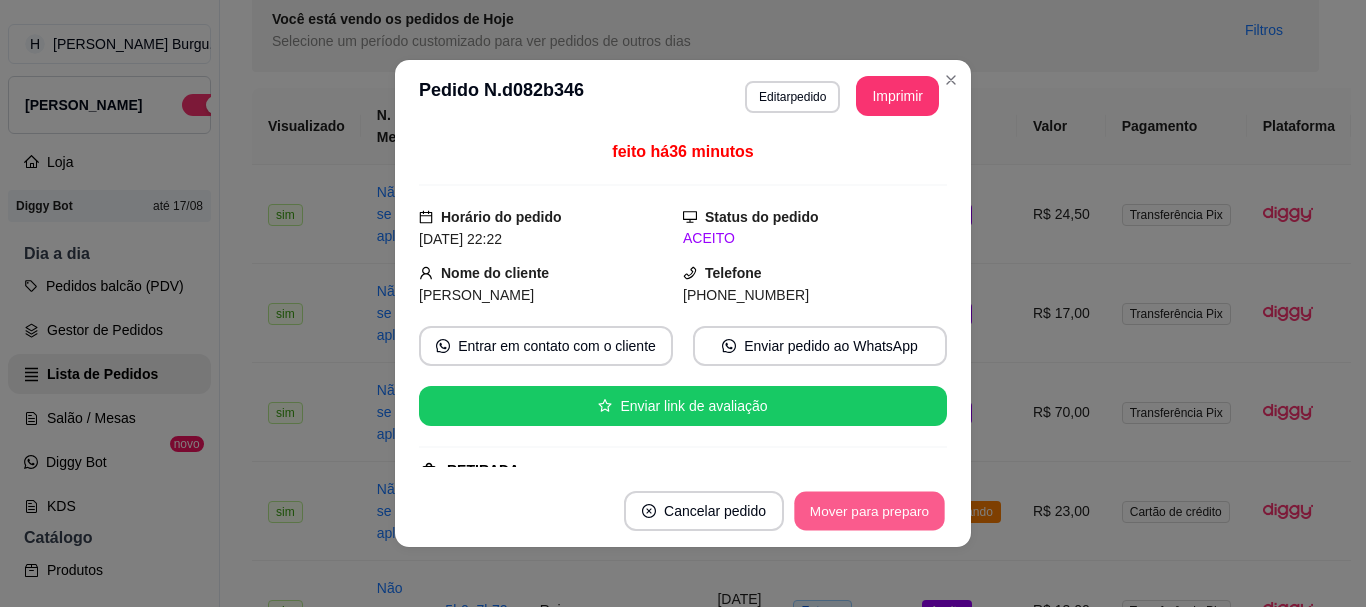 click on "Mover para preparo" at bounding box center (869, 511) 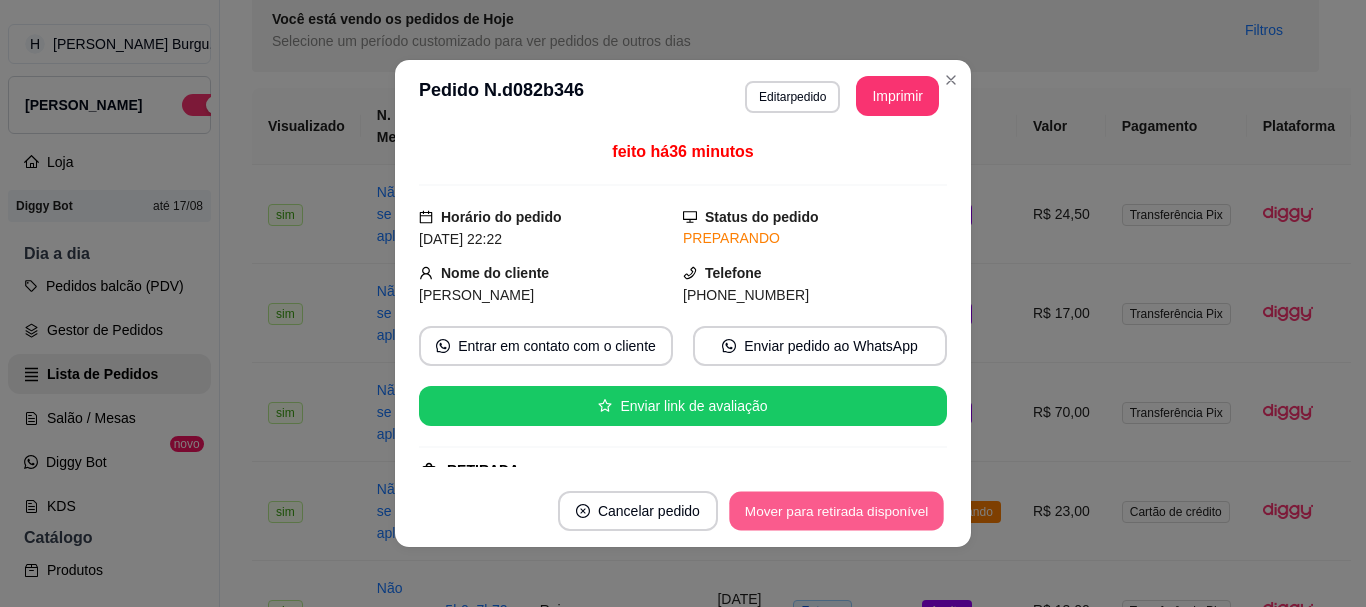 click on "Mover para retirada disponível" at bounding box center (836, 511) 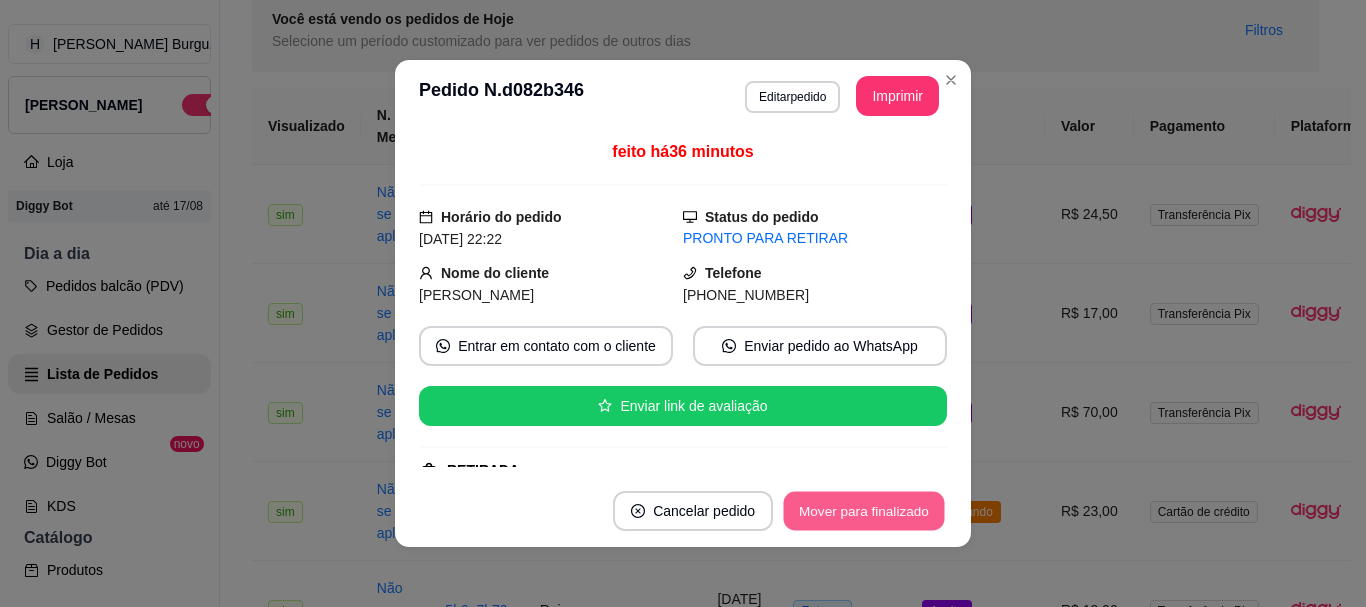 click on "Mover para finalizado" at bounding box center (864, 511) 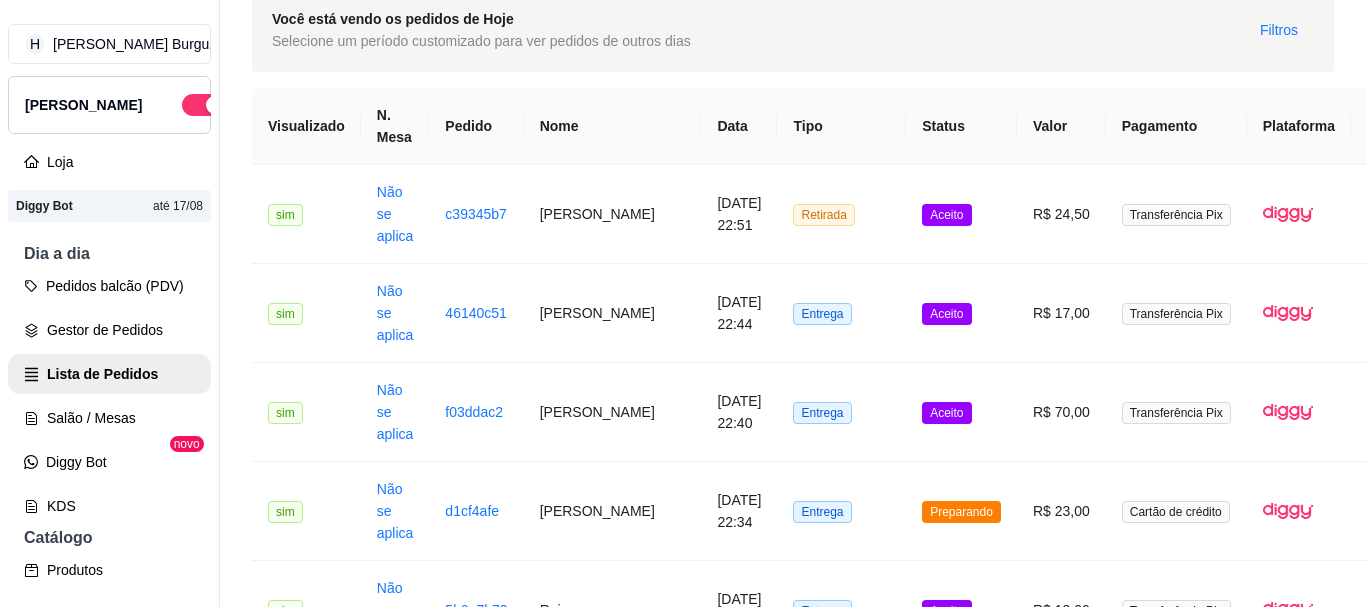 click on "Aceito" at bounding box center [961, 907] 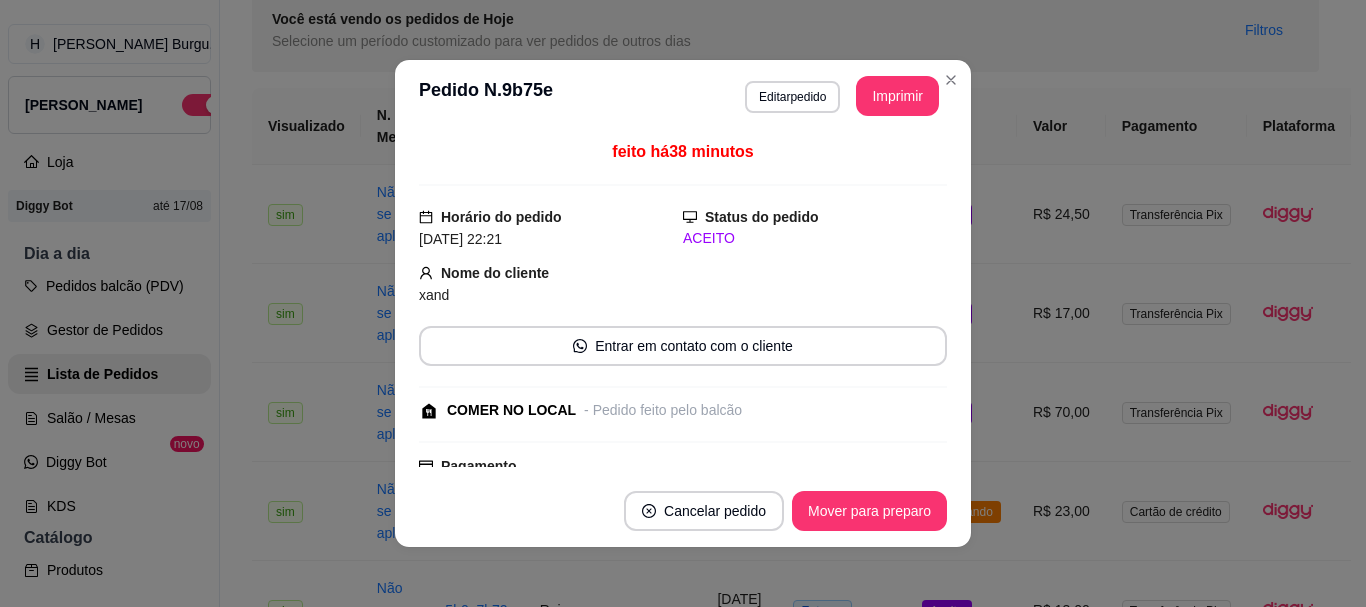 click on "**********" at bounding box center (683, 96) 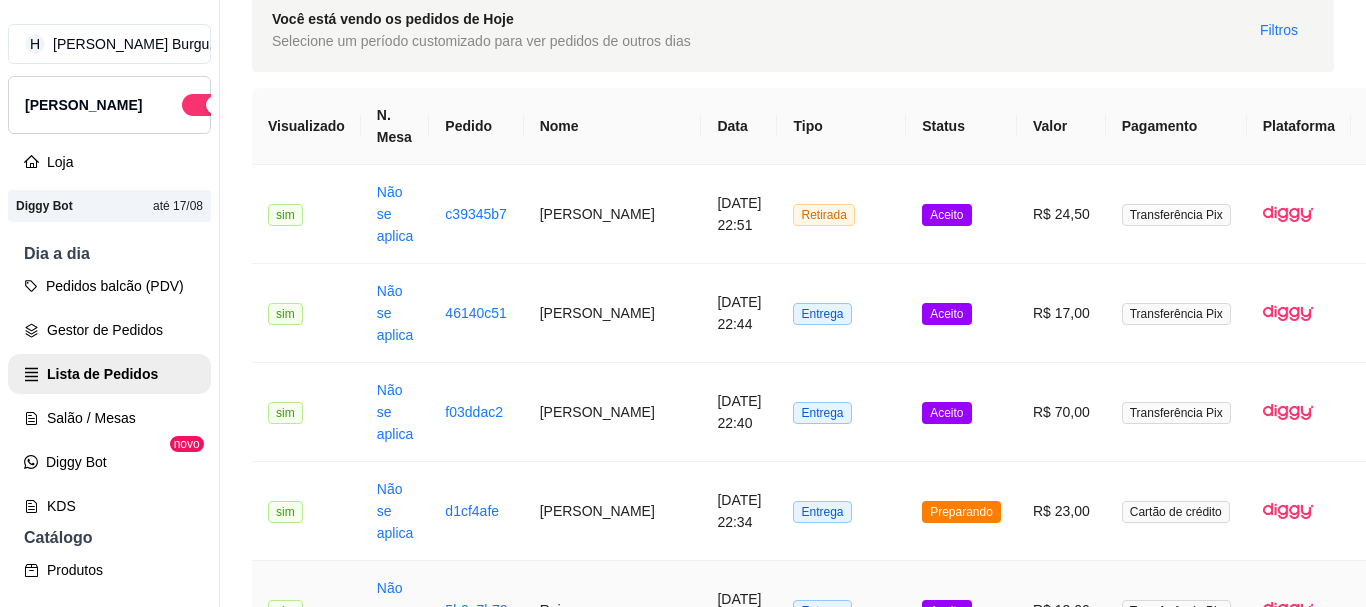 click on "Aceito" at bounding box center [961, 610] 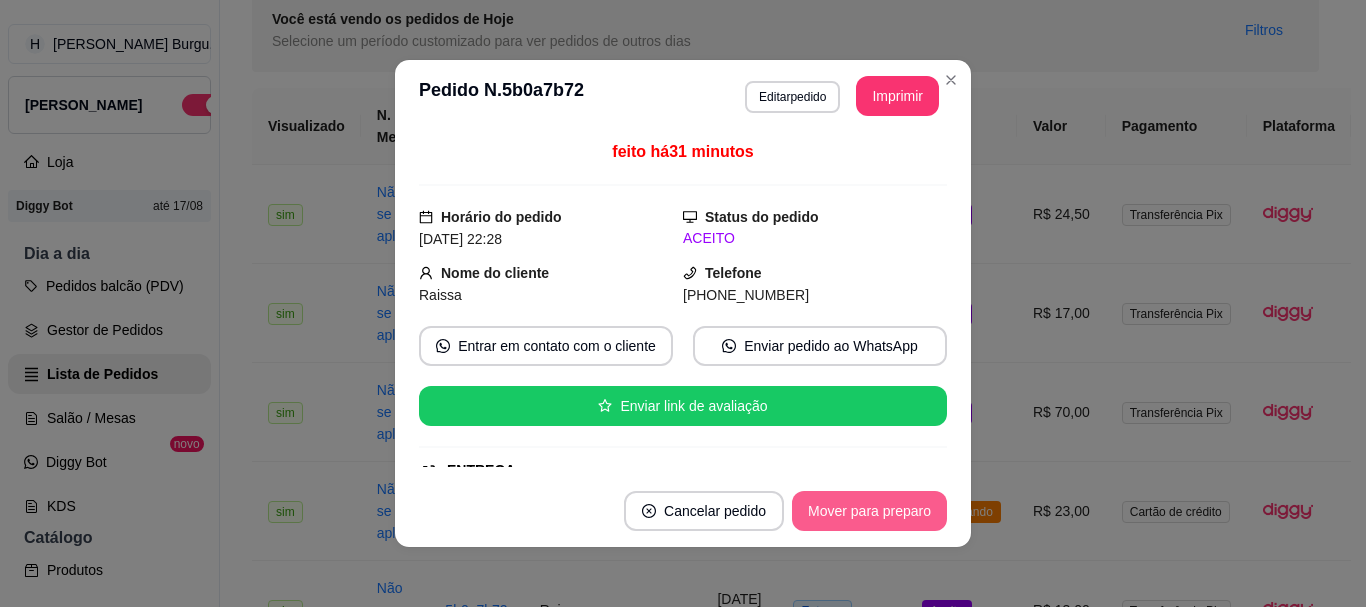 click on "Mover para preparo" at bounding box center [869, 511] 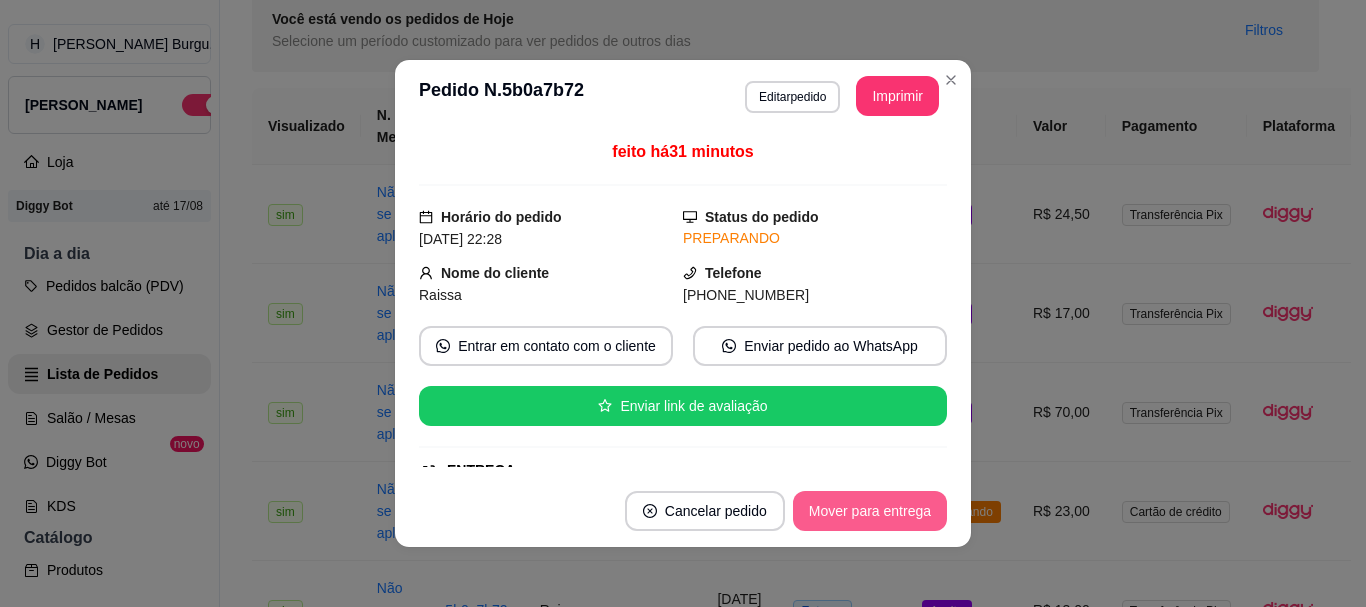 click on "Mover para entrega" at bounding box center (870, 511) 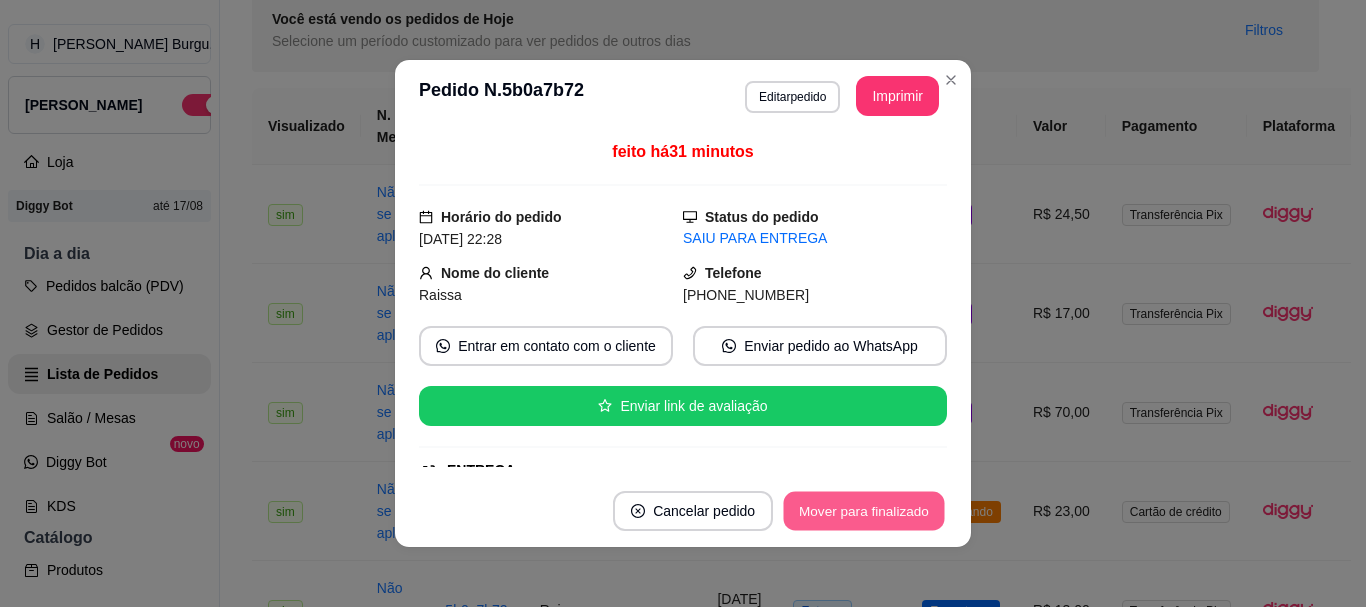 click on "Mover para finalizado" at bounding box center [864, 511] 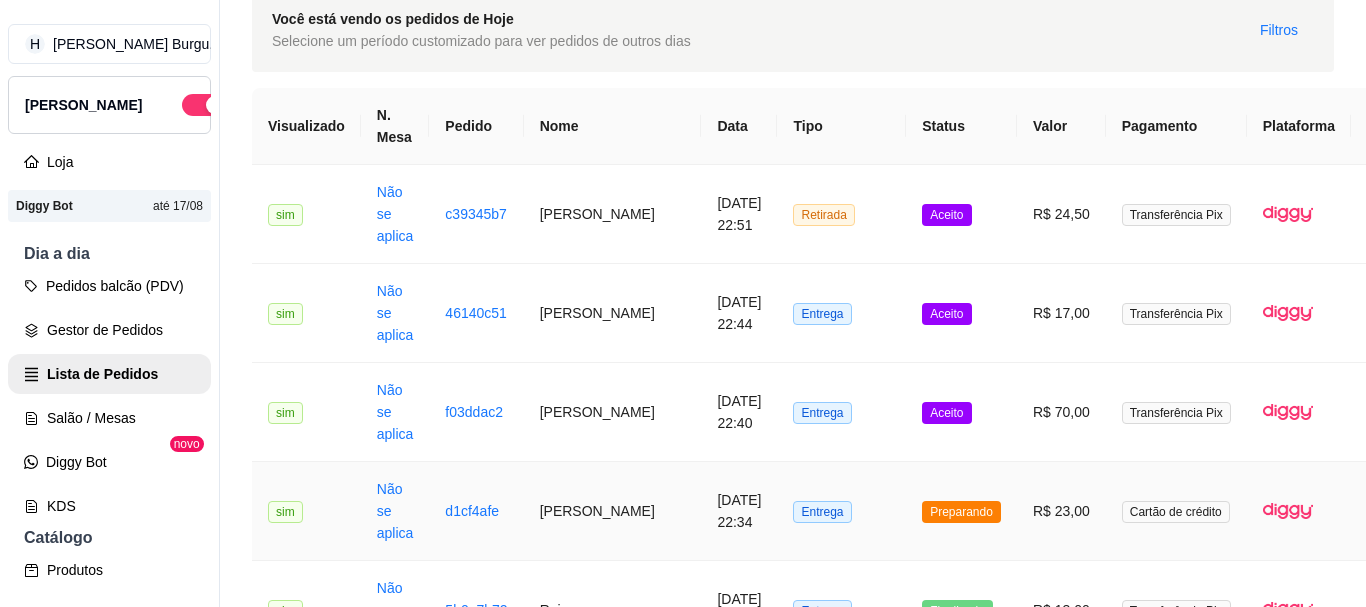 click on "Preparando" at bounding box center (961, 511) 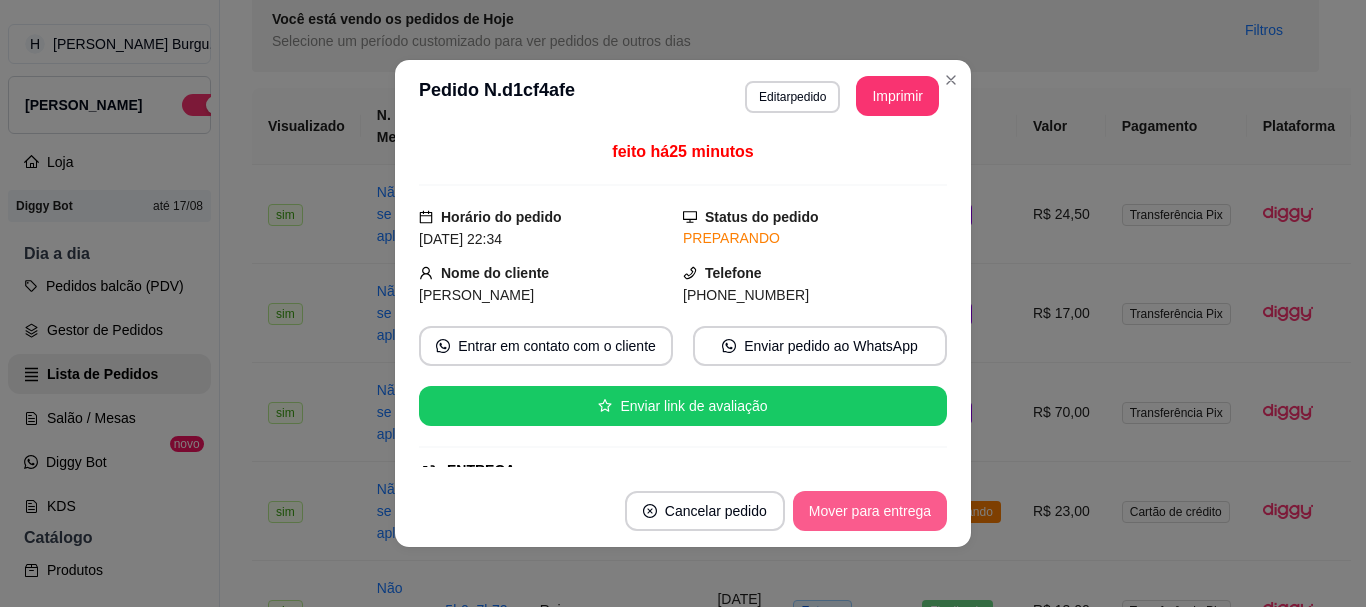 click on "Mover para entrega" at bounding box center [870, 511] 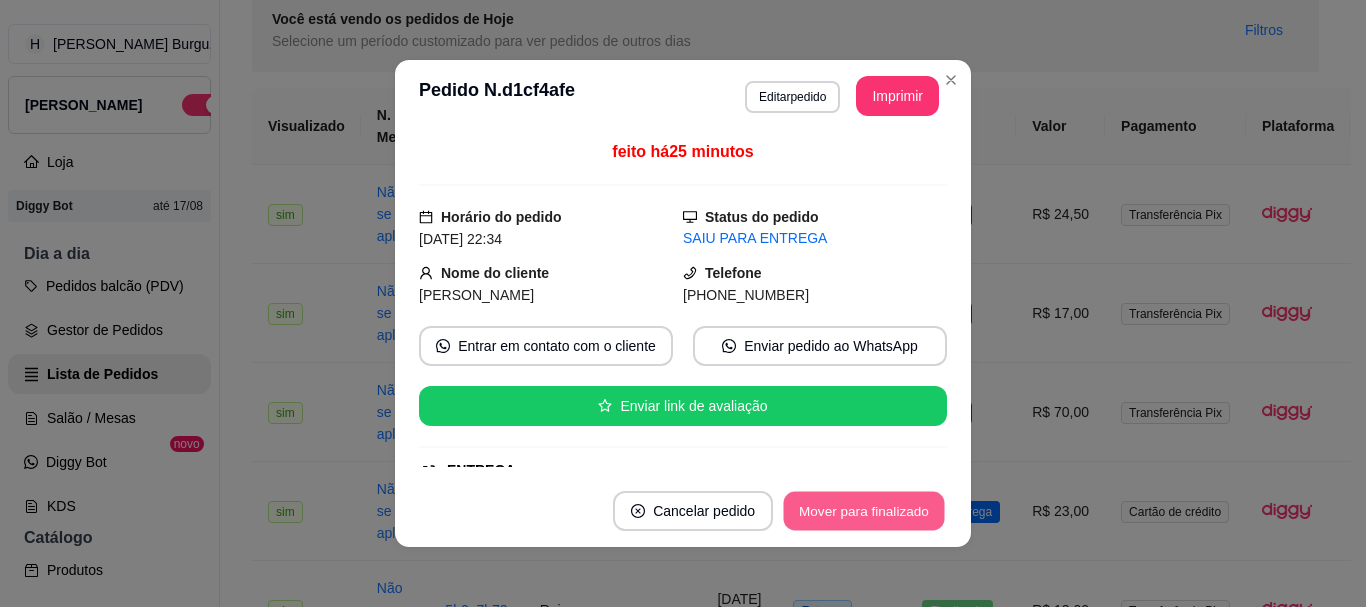 click on "Mover para finalizado" at bounding box center (864, 511) 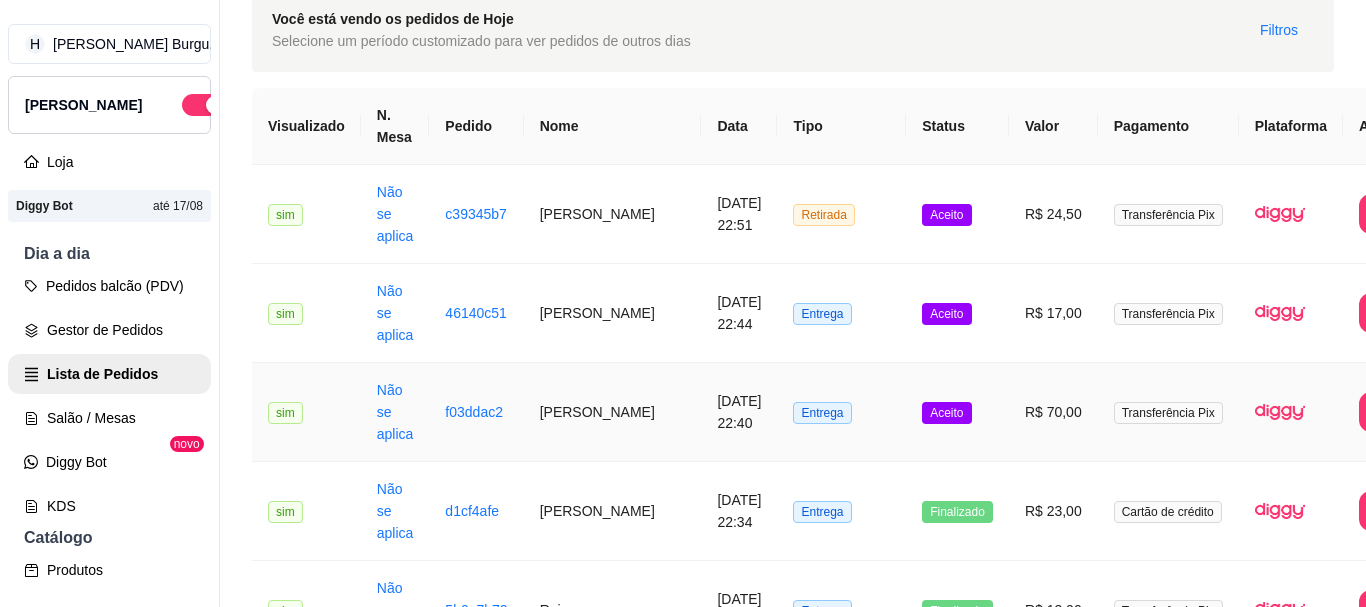 click on "Aceito" at bounding box center [957, 412] 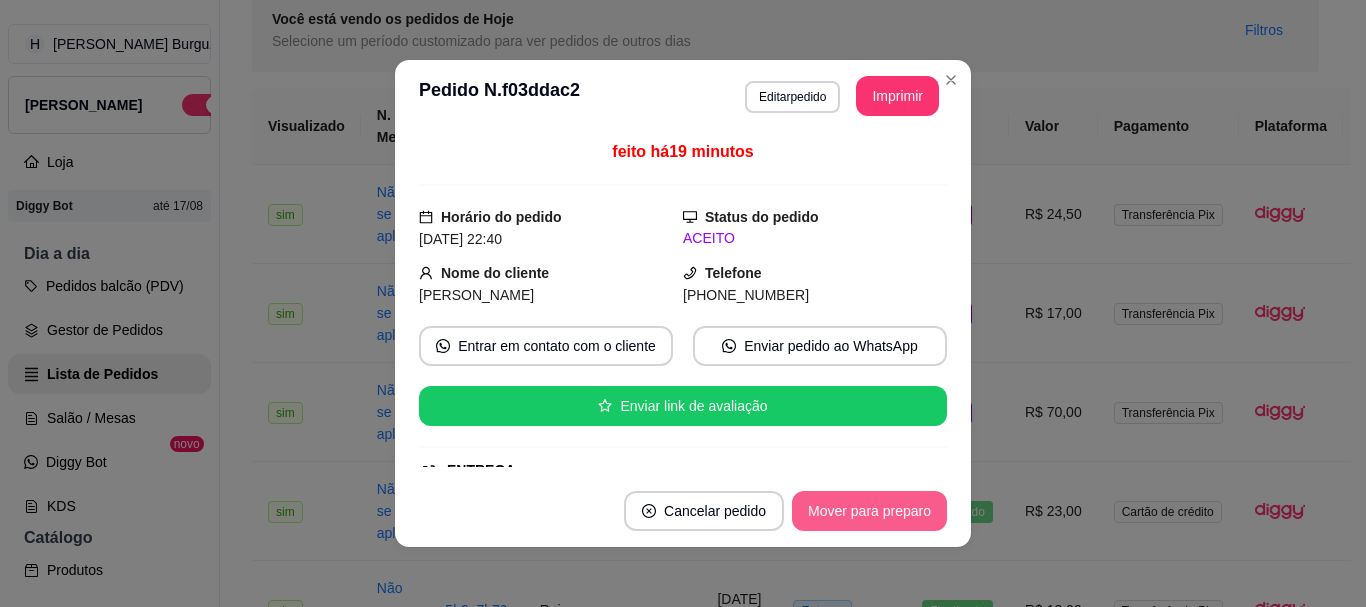click on "Mover para preparo" at bounding box center [869, 511] 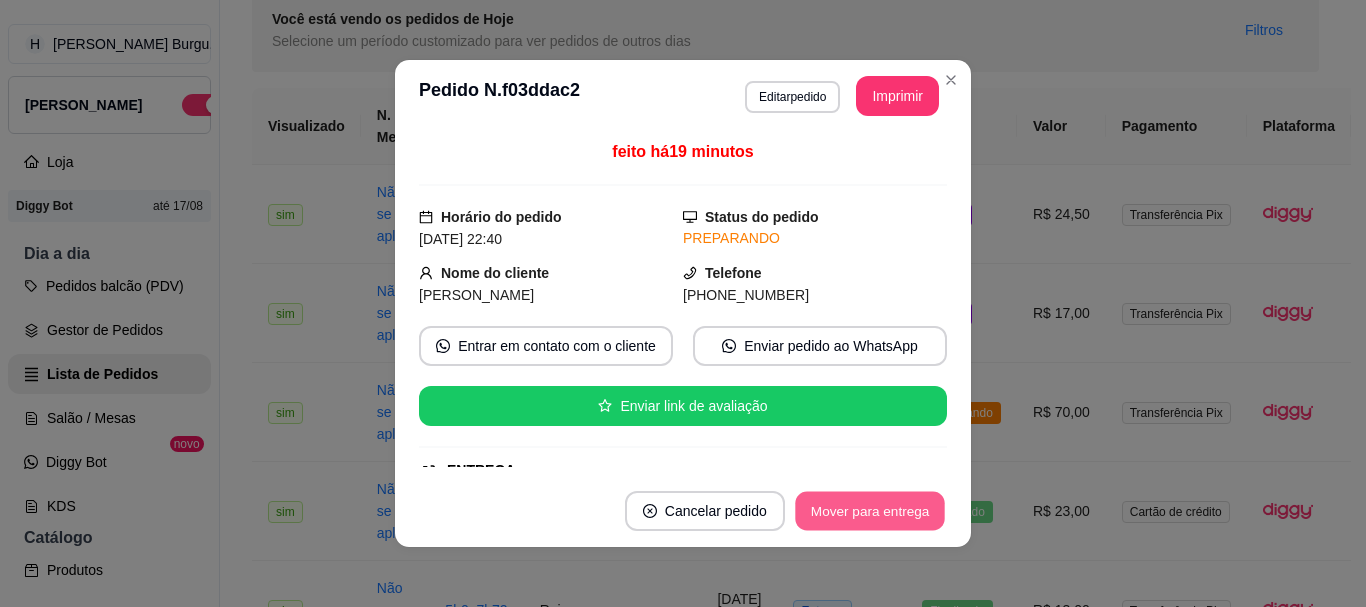 click on "Mover para entrega" at bounding box center [870, 511] 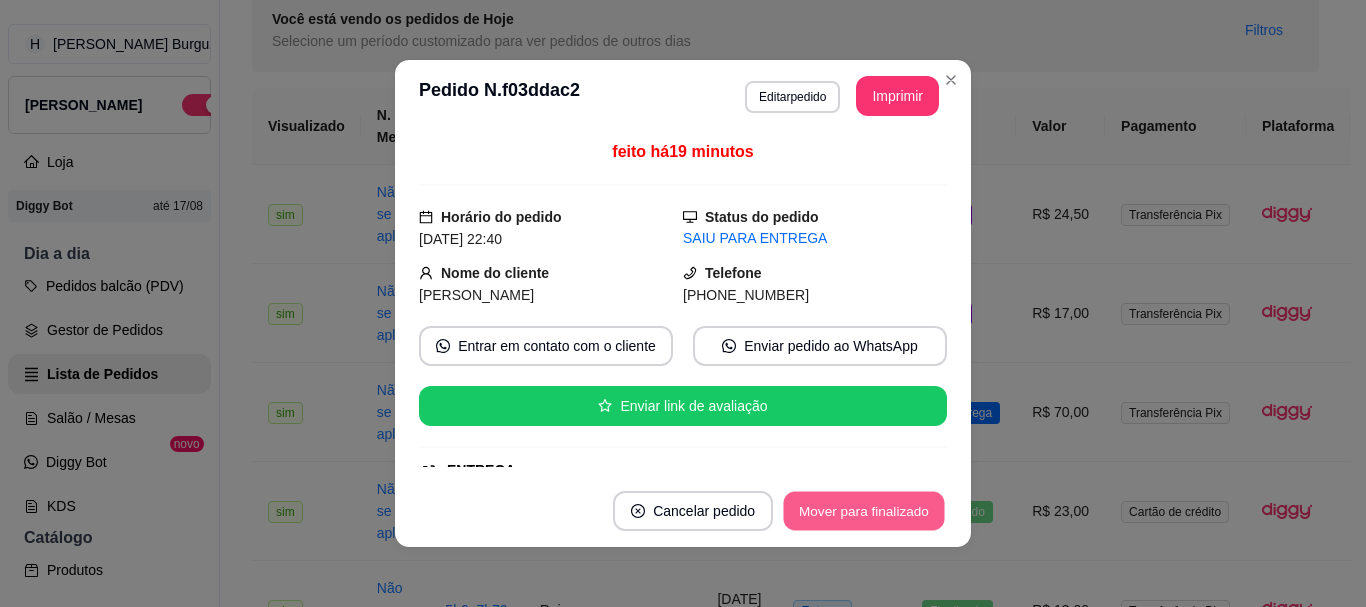click on "Mover para finalizado" at bounding box center (864, 511) 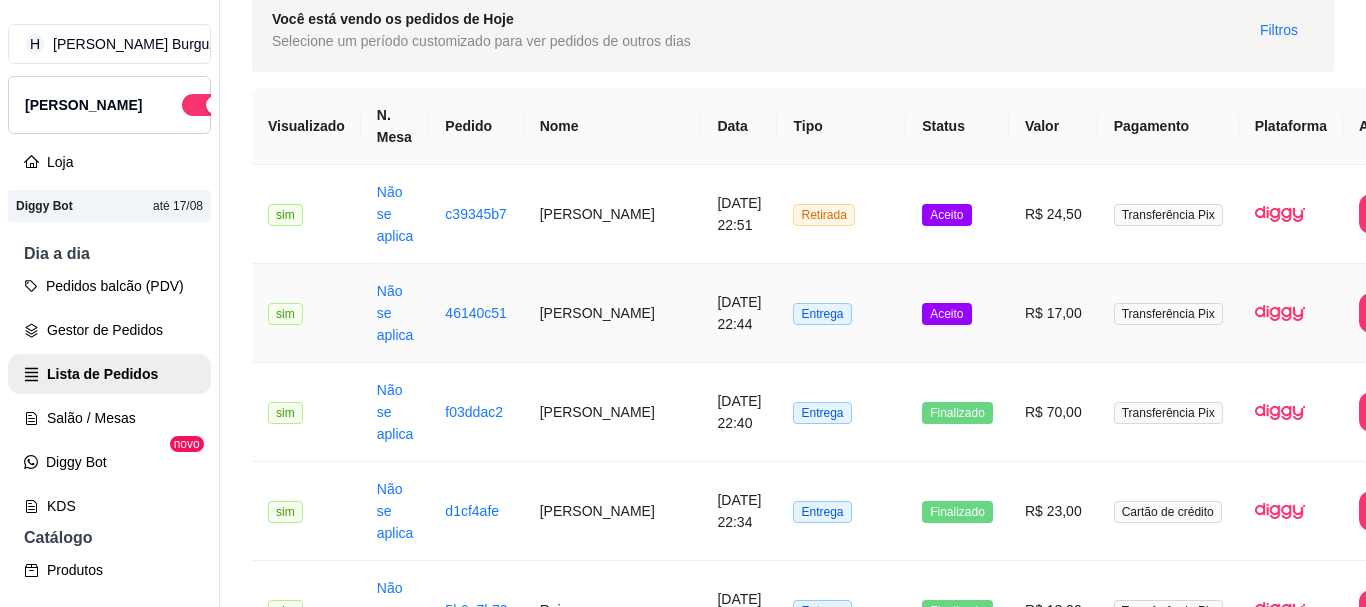 click on "Aceito" at bounding box center (957, 313) 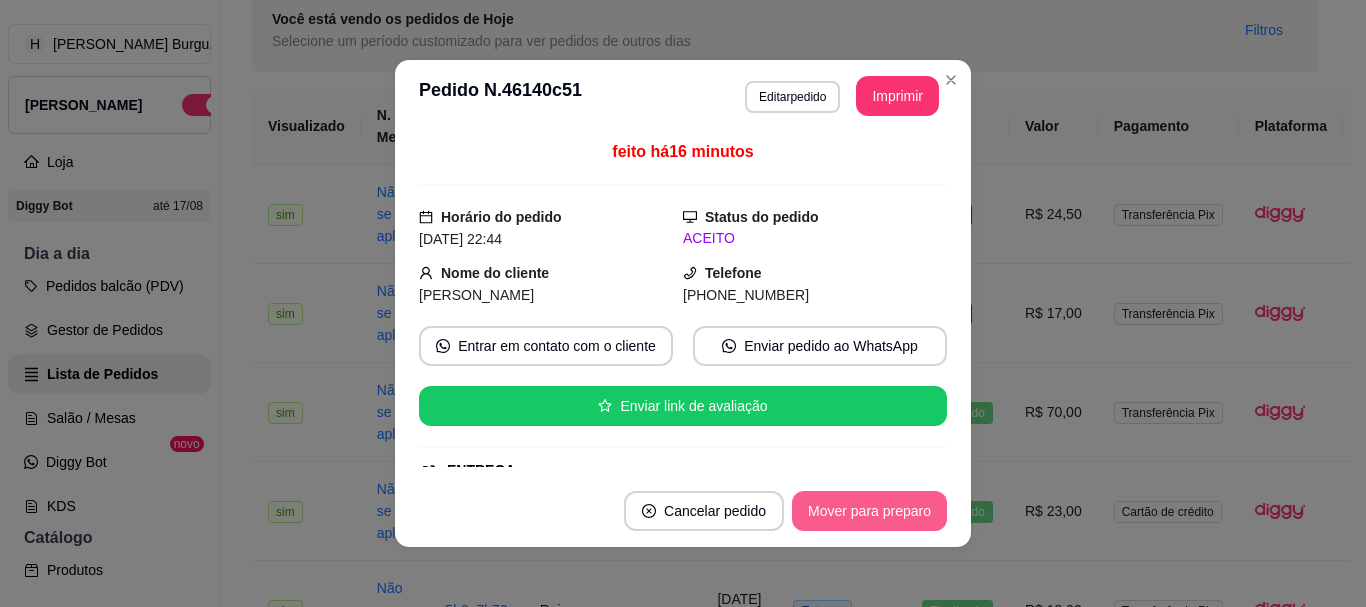 click on "Mover para preparo" at bounding box center [869, 511] 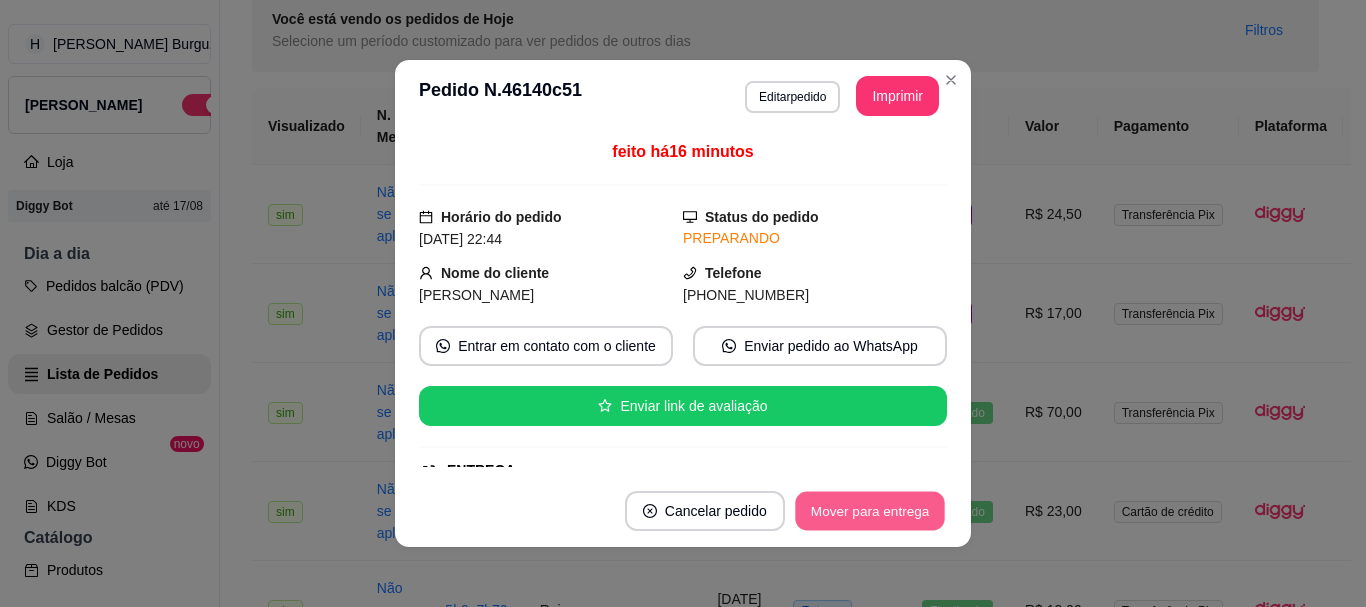 click on "Mover para entrega" at bounding box center (870, 511) 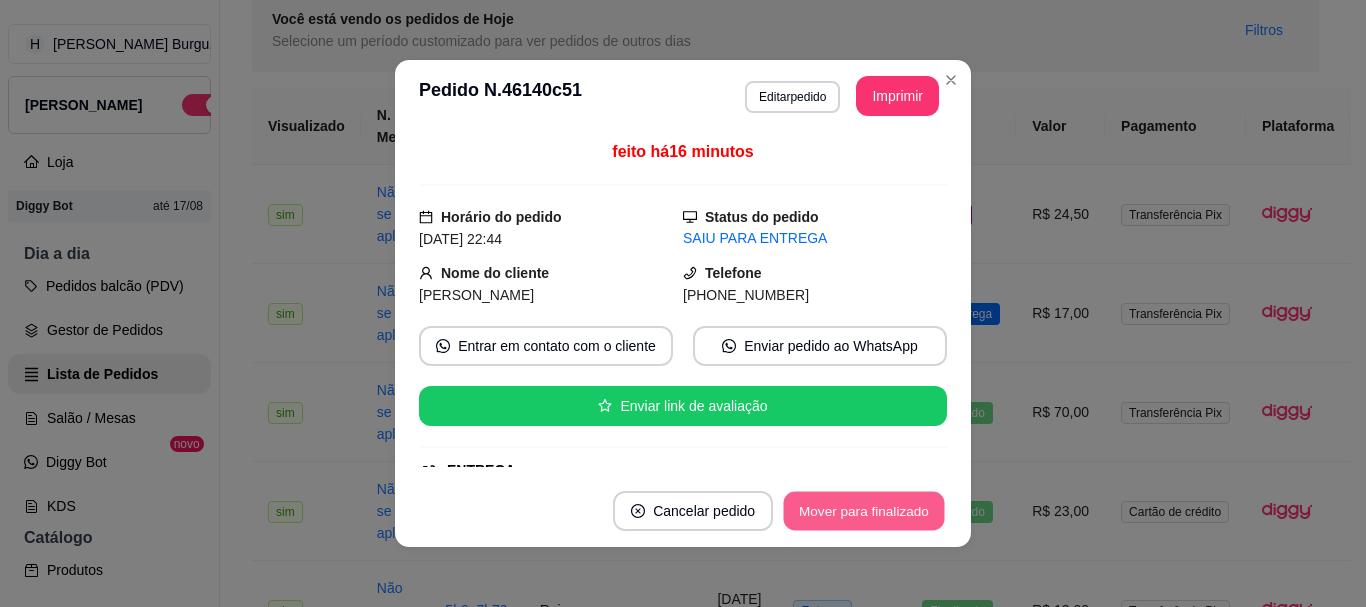 click on "Mover para finalizado" at bounding box center (864, 511) 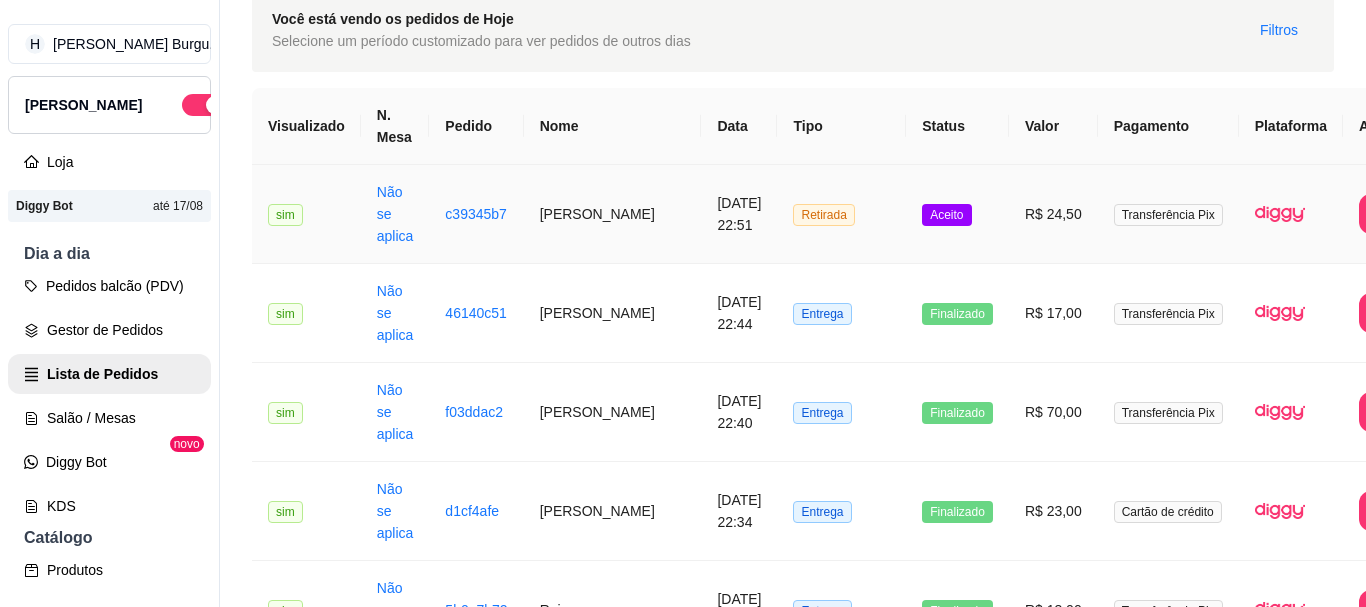 click on "Aceito" at bounding box center (957, 214) 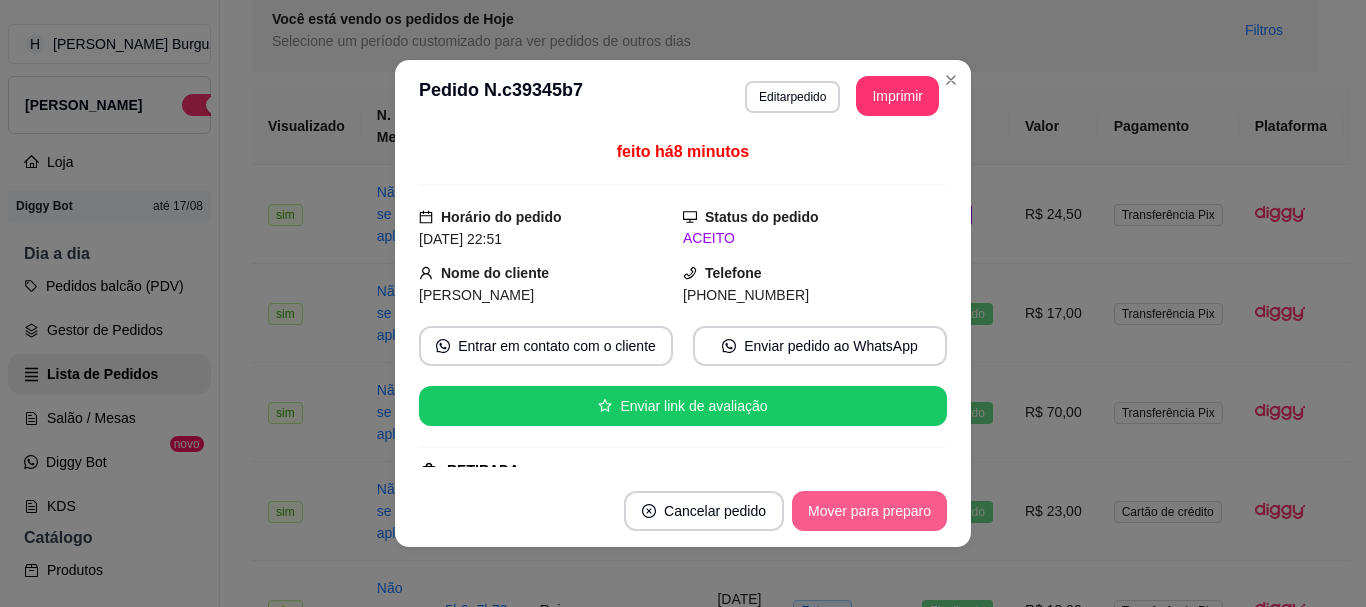 click on "Mover para preparo" at bounding box center (869, 511) 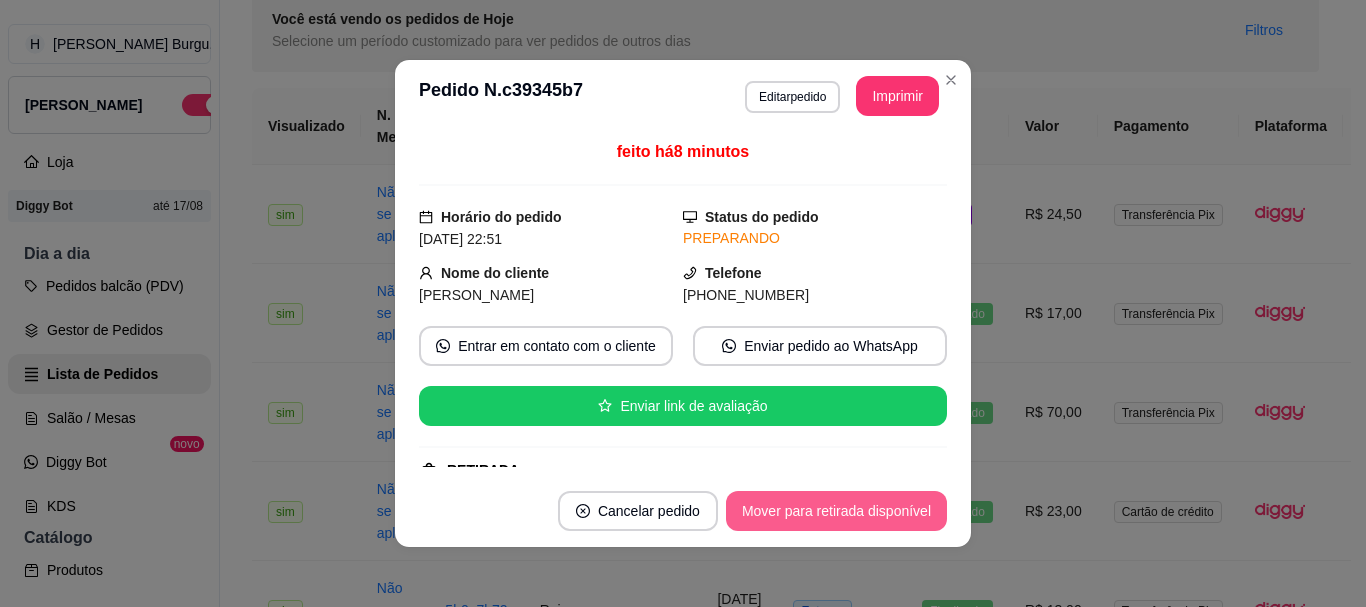 click on "Mover para retirada disponível" at bounding box center (836, 511) 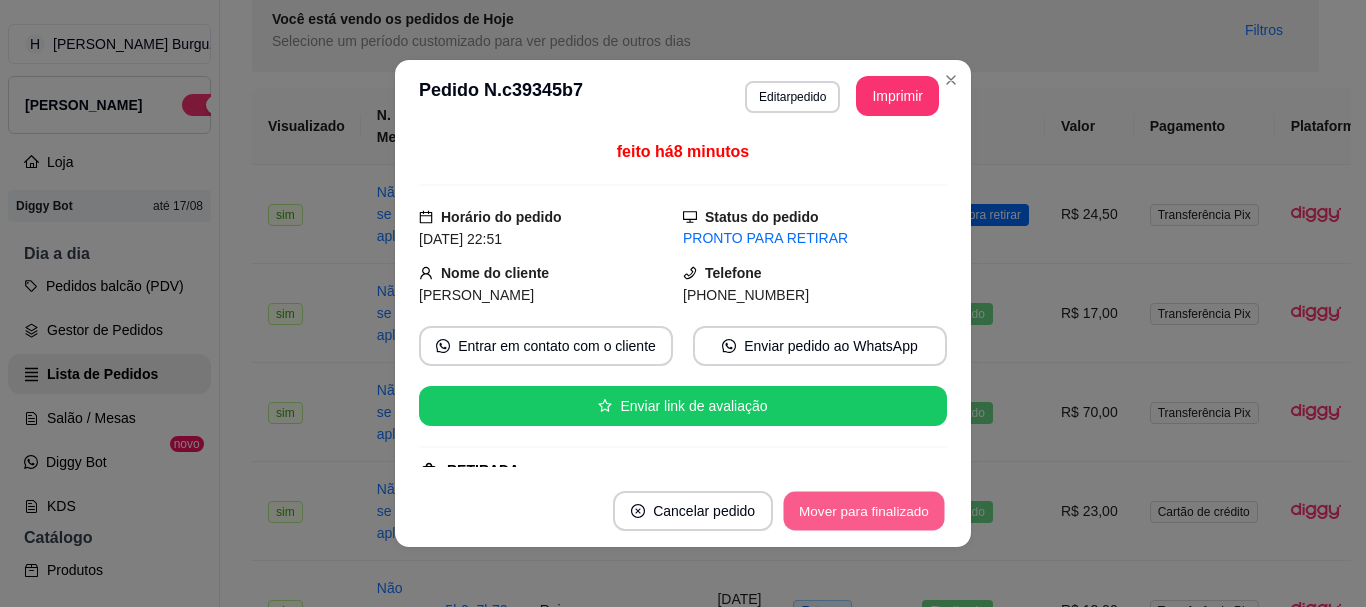 click on "Mover para finalizado" at bounding box center [864, 511] 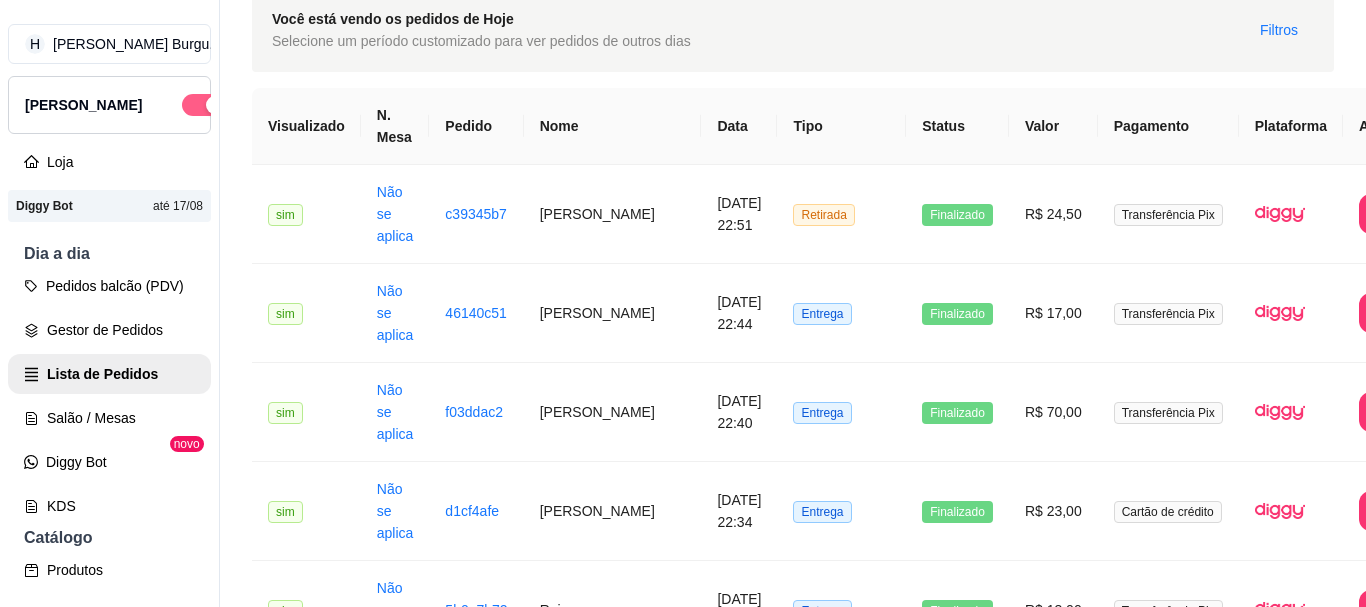 click at bounding box center (204, 105) 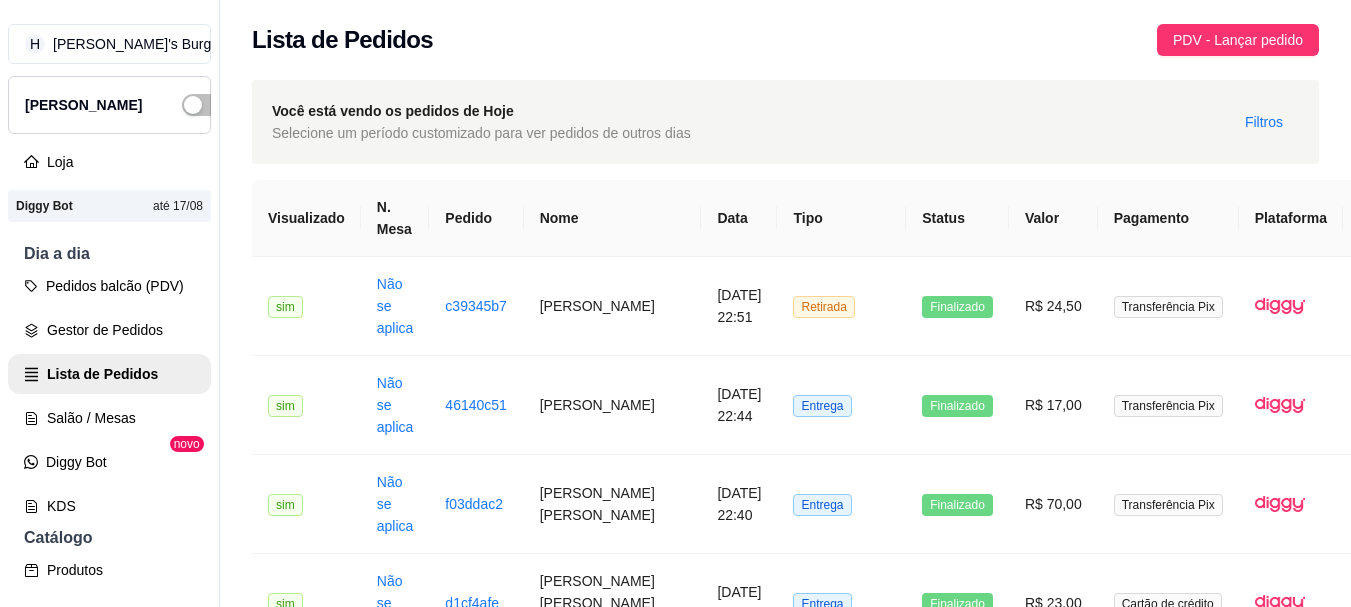 scroll, scrollTop: 0, scrollLeft: 0, axis: both 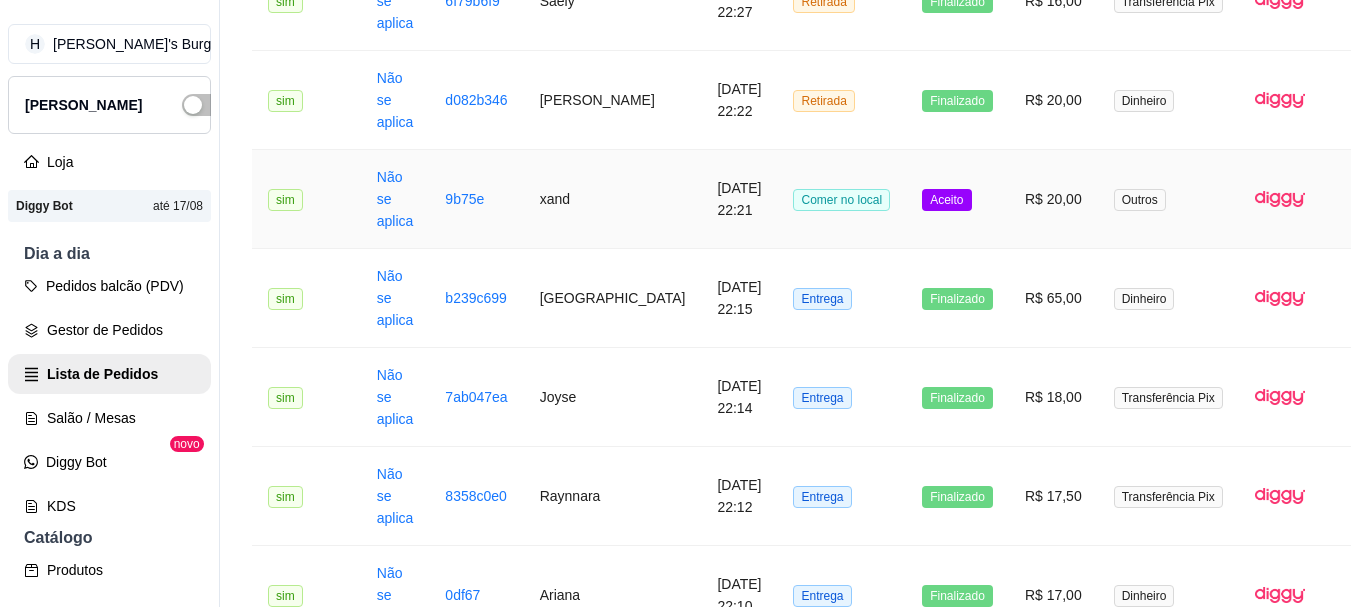 click on "Comer no local" at bounding box center (841, 199) 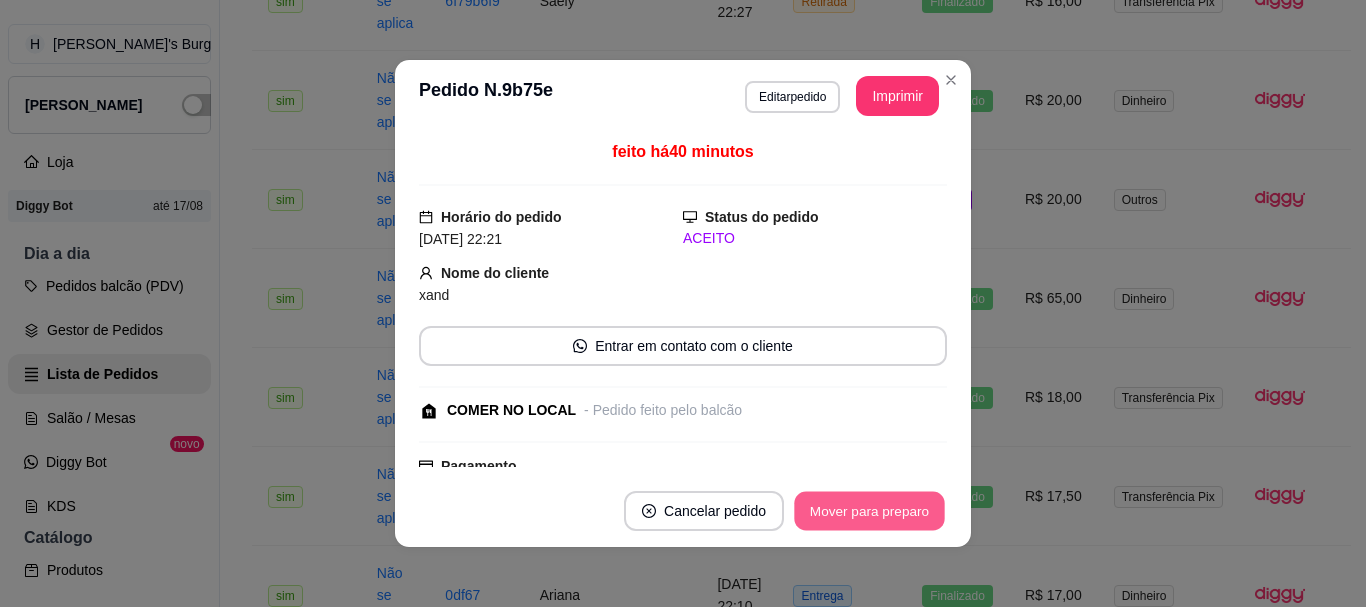 click on "Mover para preparo" at bounding box center (869, 511) 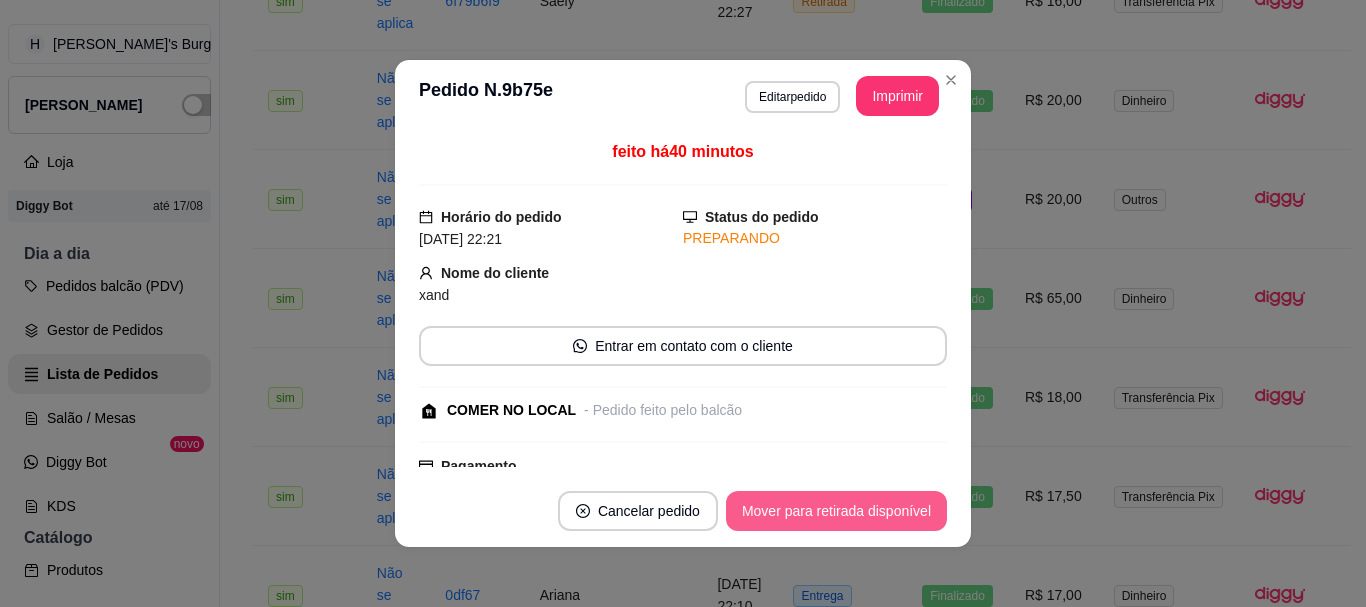 click on "Mover para retirada disponível" at bounding box center (836, 511) 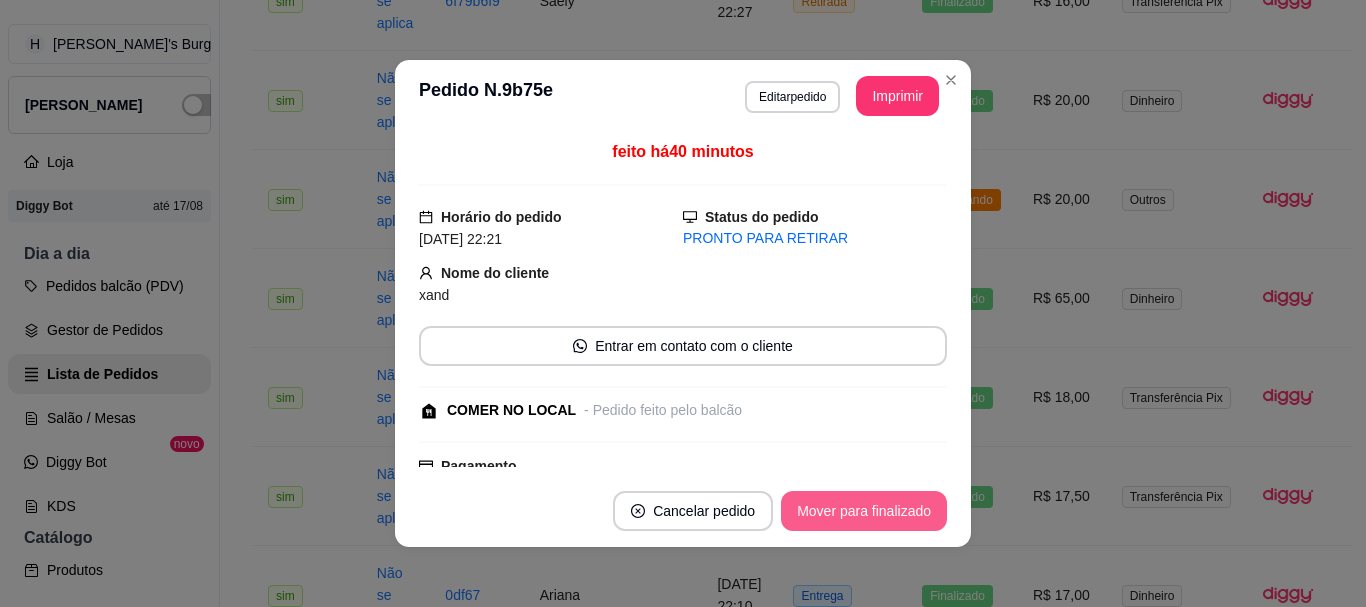 click on "Mover para finalizado" at bounding box center [864, 511] 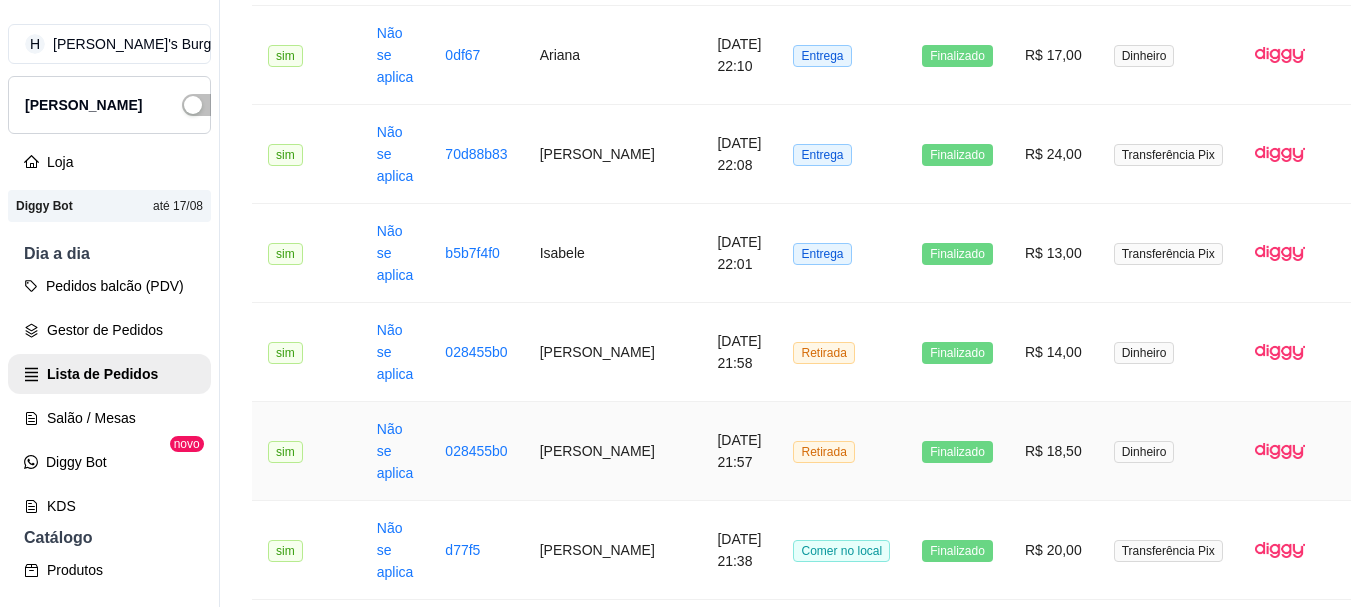 scroll, scrollTop: 1600, scrollLeft: 0, axis: vertical 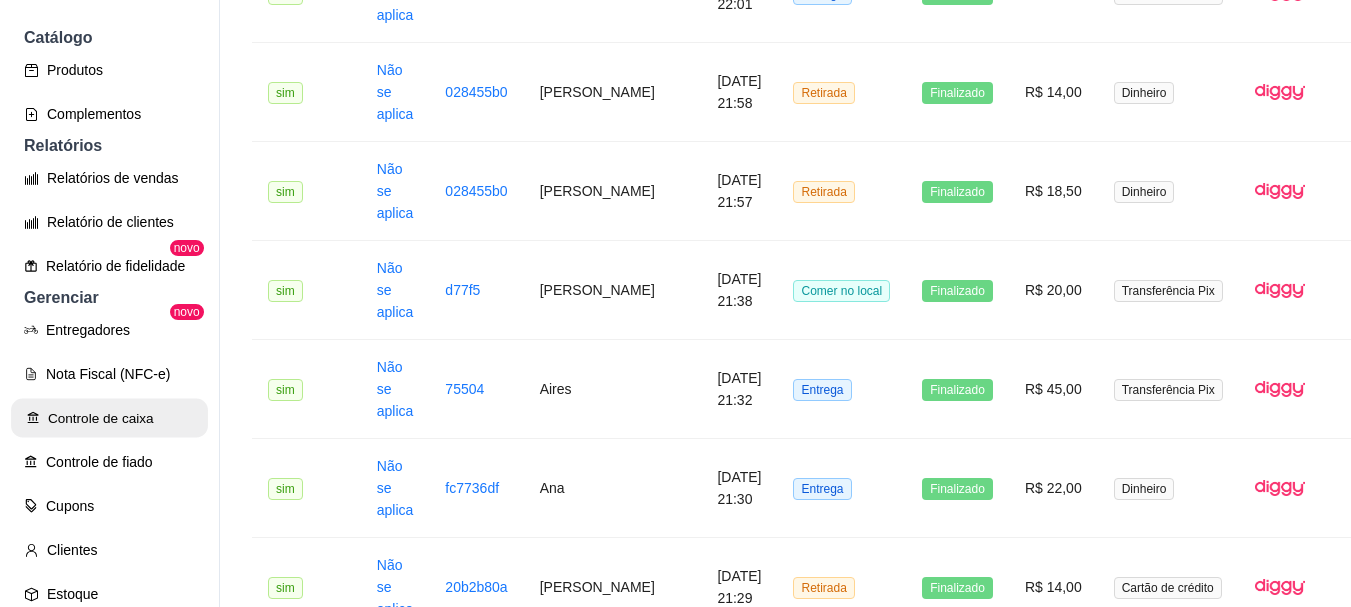click on "Controle de caixa" at bounding box center (109, 418) 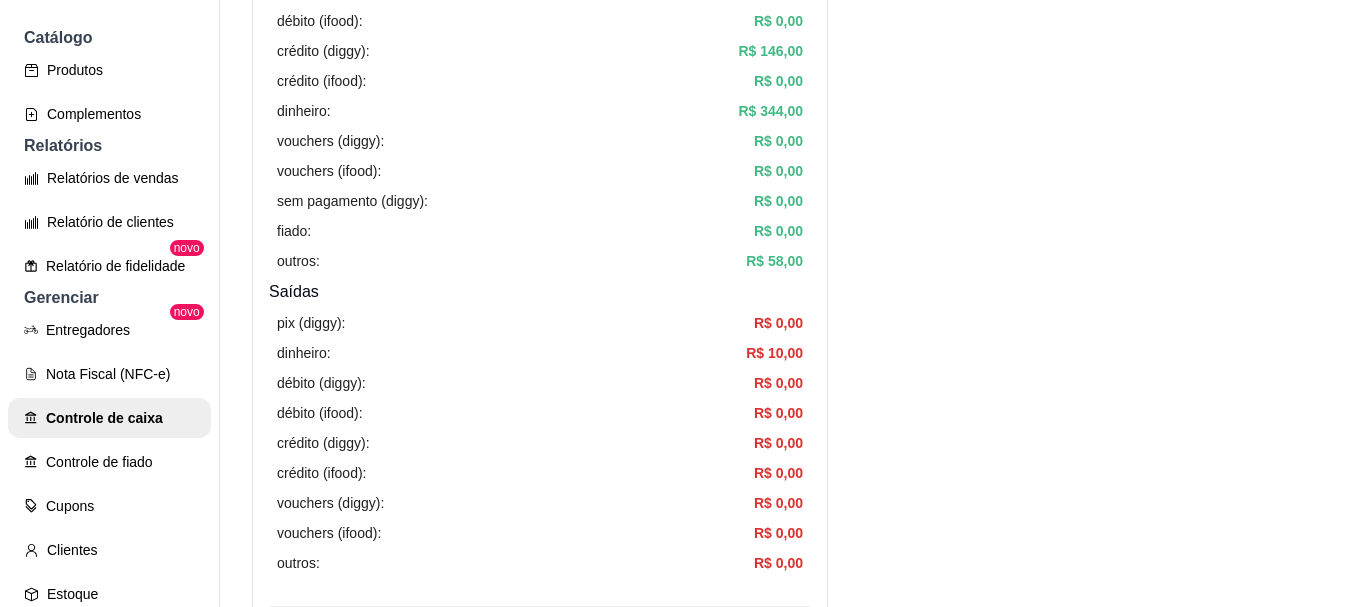 scroll, scrollTop: 400, scrollLeft: 0, axis: vertical 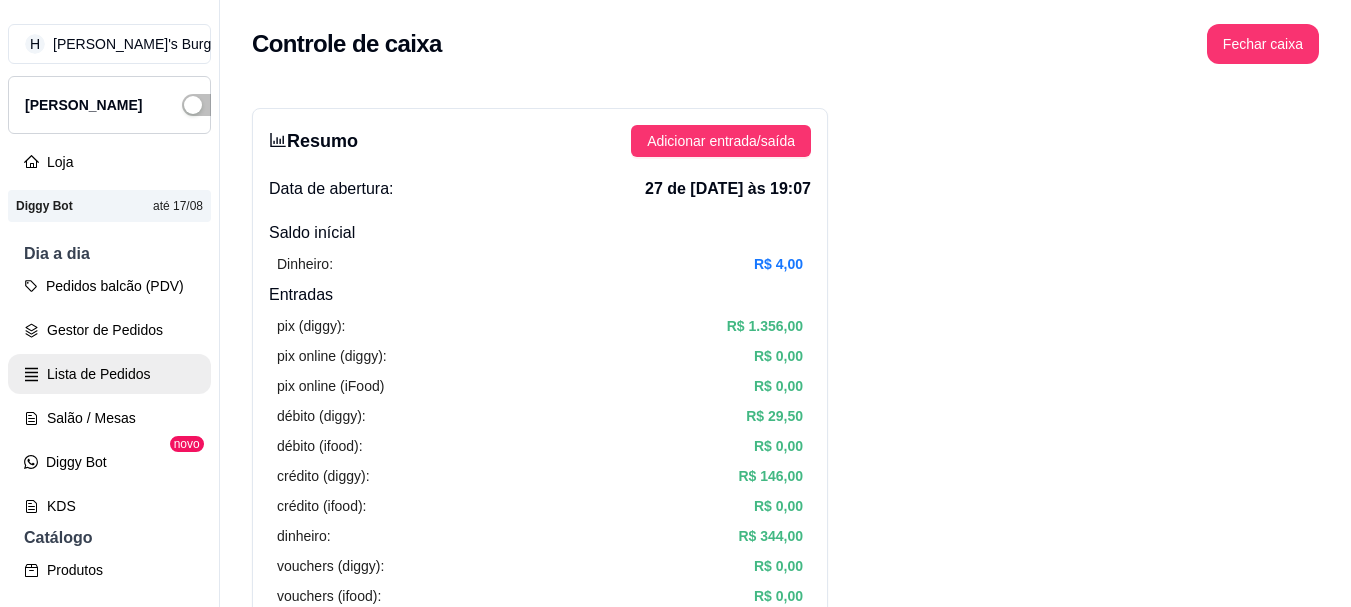 click on "Lista de Pedidos" at bounding box center (109, 374) 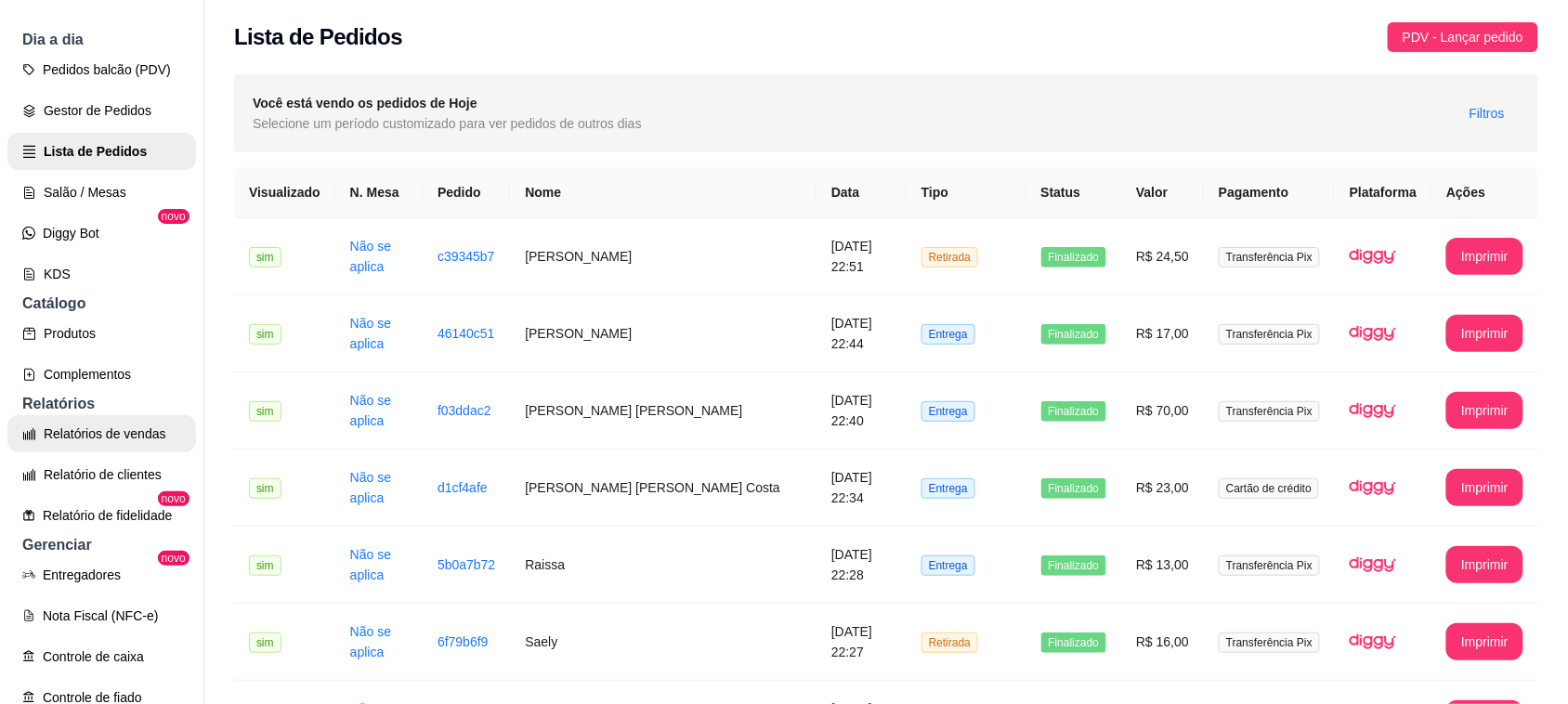 scroll, scrollTop: 232, scrollLeft: 0, axis: vertical 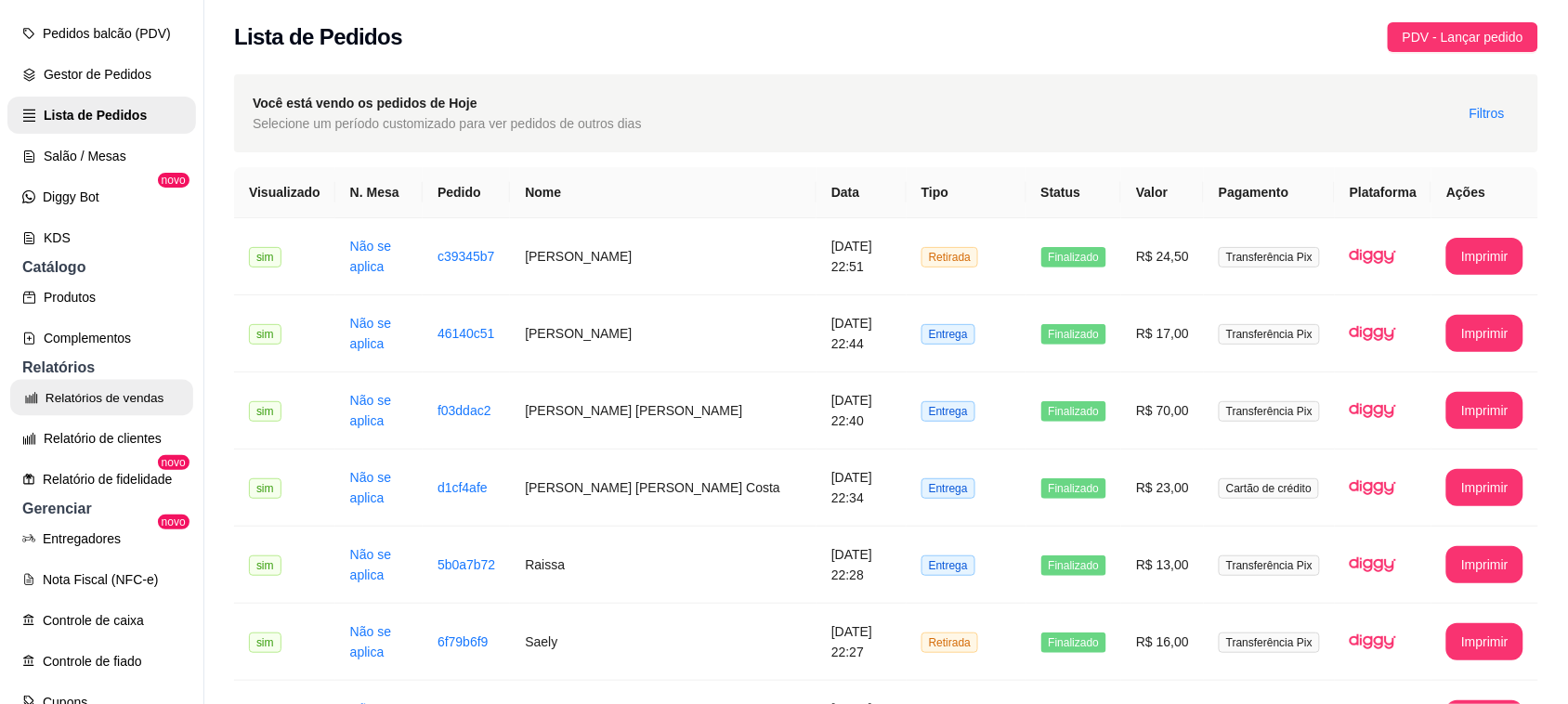 click on "Relatórios de vendas" at bounding box center (101, 398) 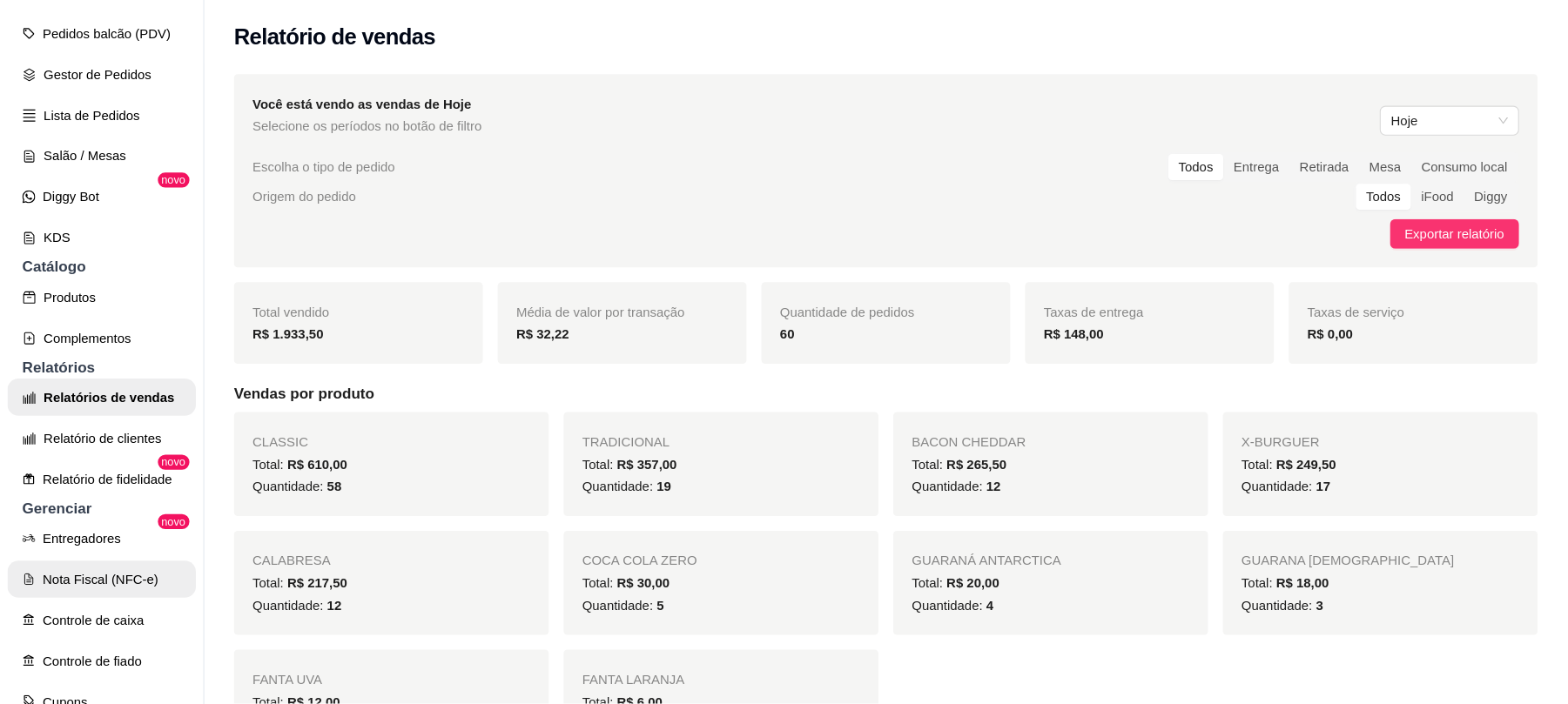 scroll, scrollTop: 326, scrollLeft: 0, axis: vertical 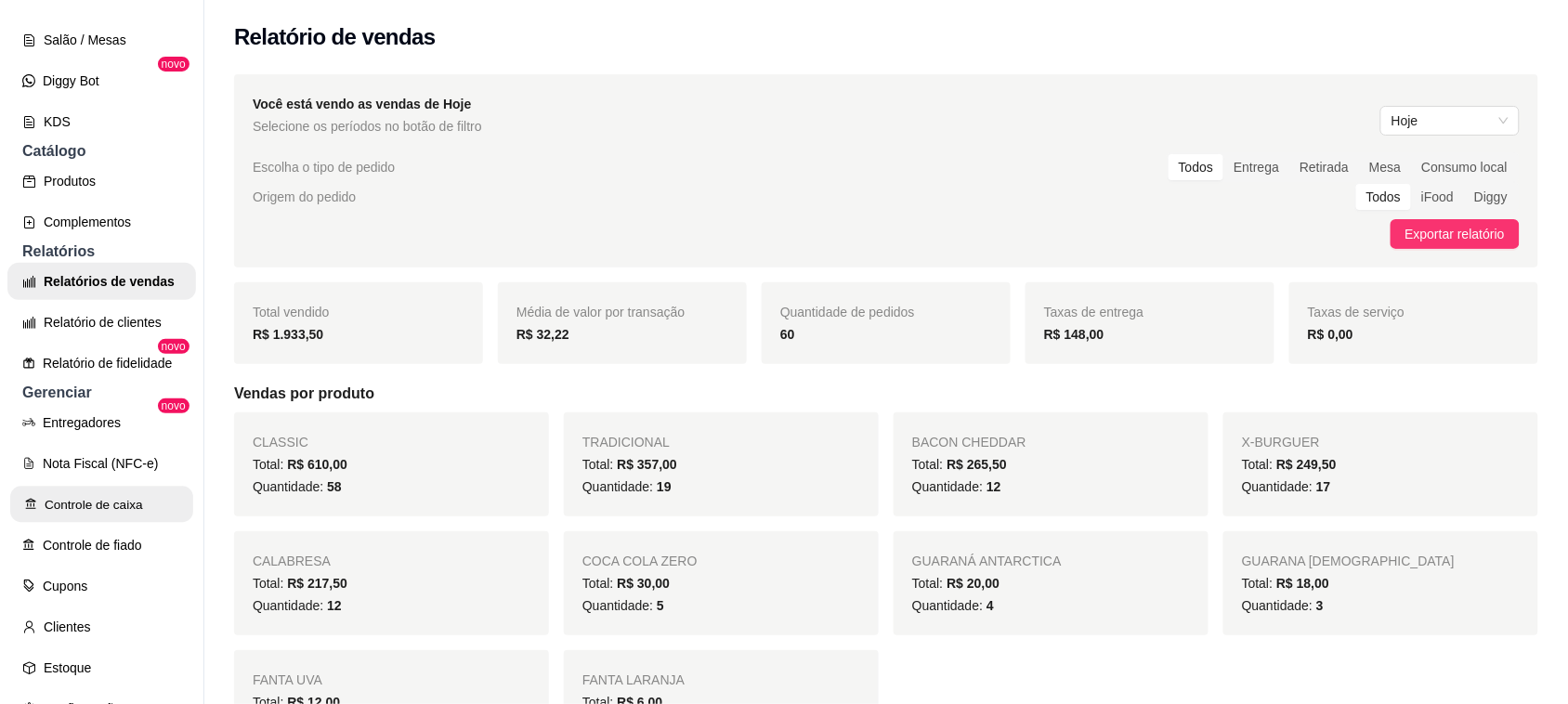 click on "Controle de caixa" at bounding box center [101, 504] 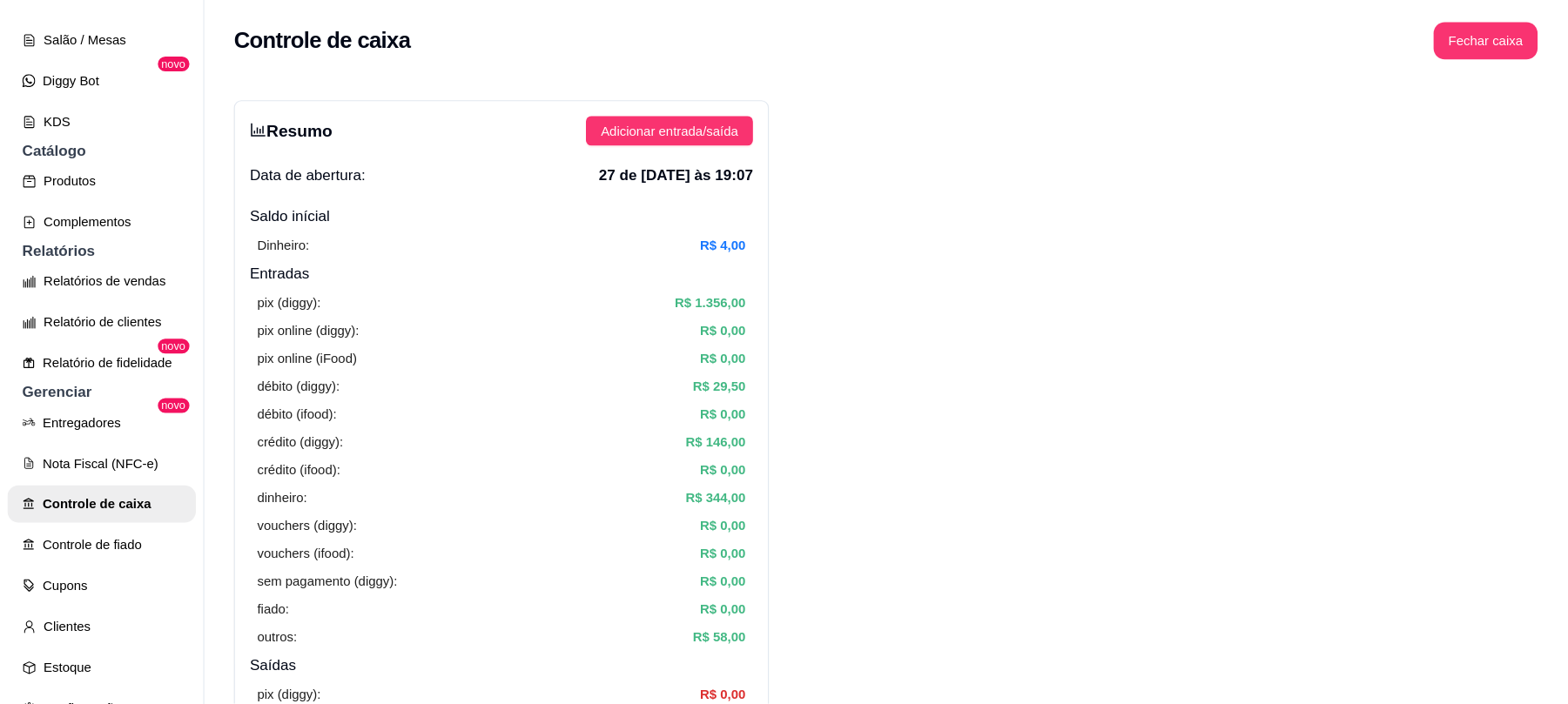 scroll, scrollTop: 325, scrollLeft: 0, axis: vertical 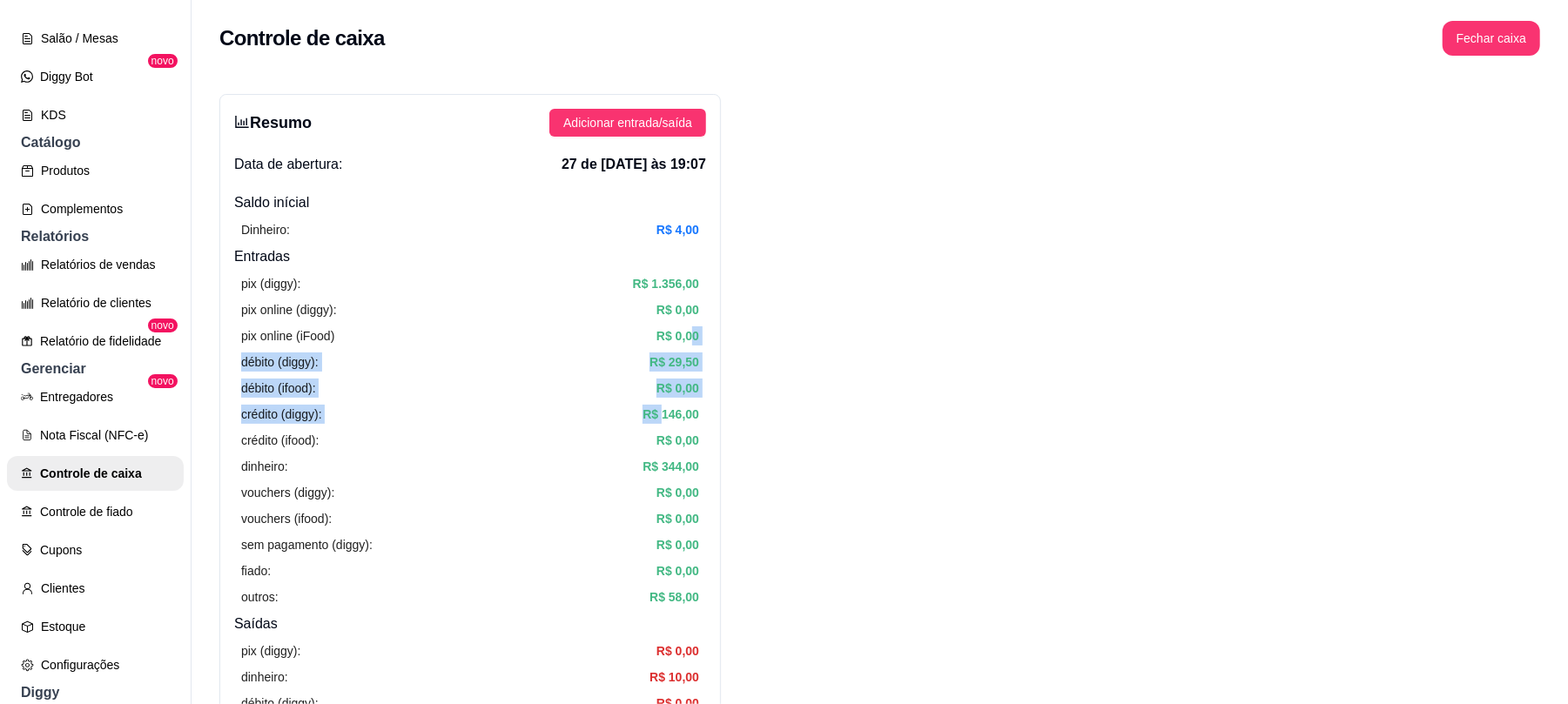 drag, startPoint x: 673, startPoint y: 384, endPoint x: 690, endPoint y: 322, distance: 64.28841 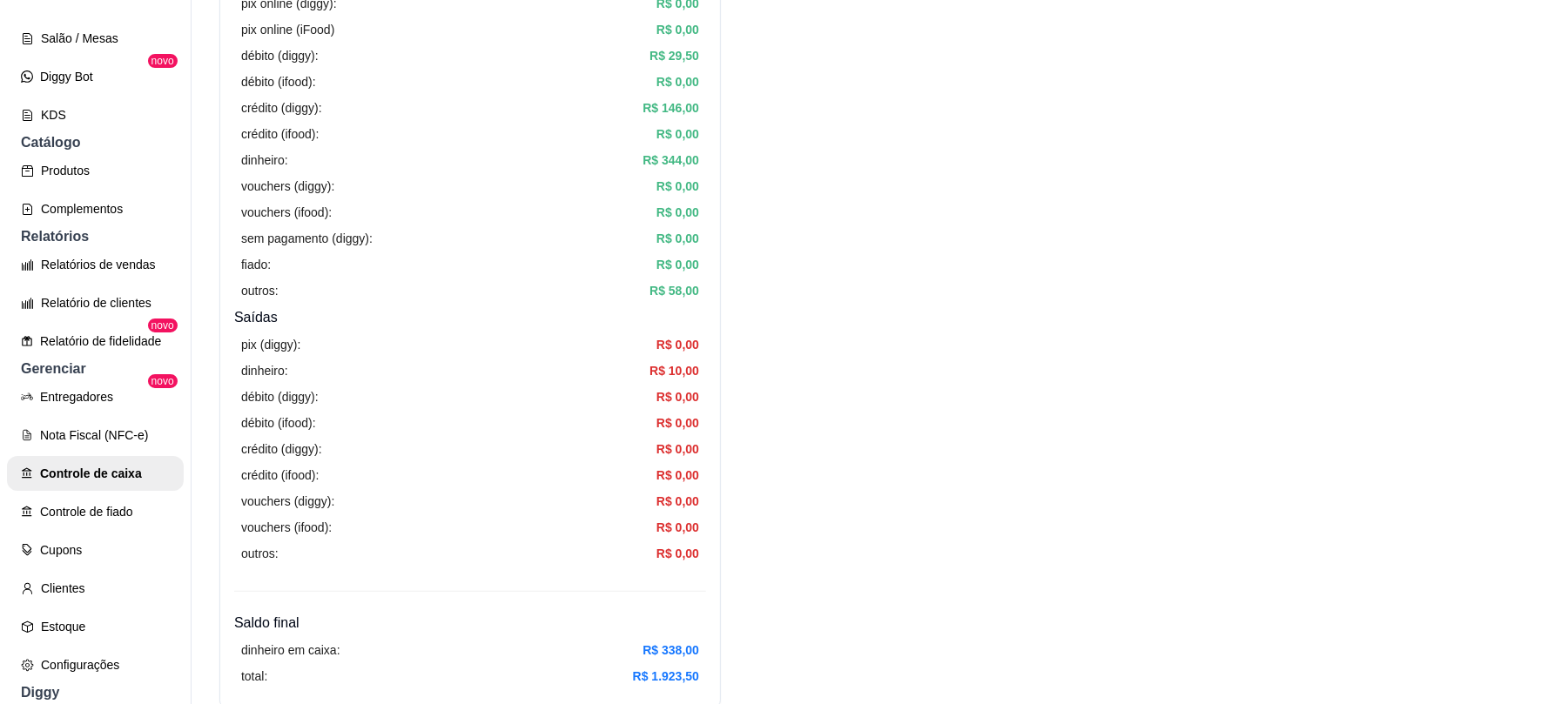 scroll, scrollTop: 348, scrollLeft: 0, axis: vertical 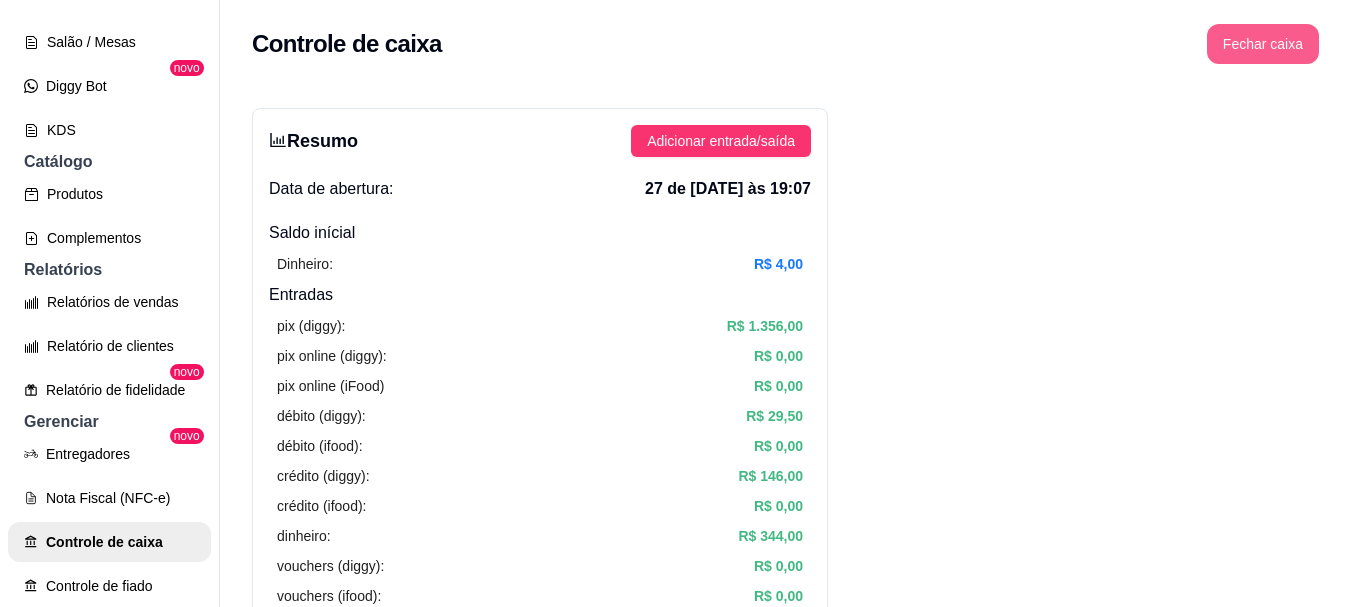 click on "Fechar caixa" at bounding box center (1263, 44) 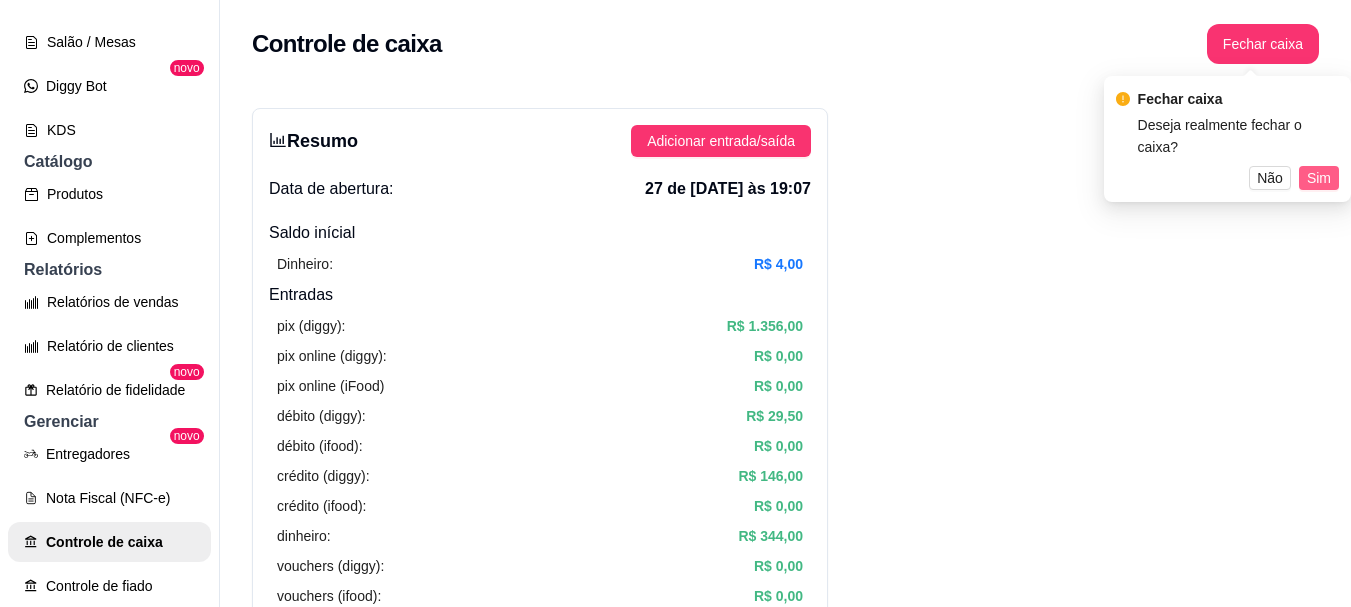 click on "Sim" at bounding box center [1319, 178] 